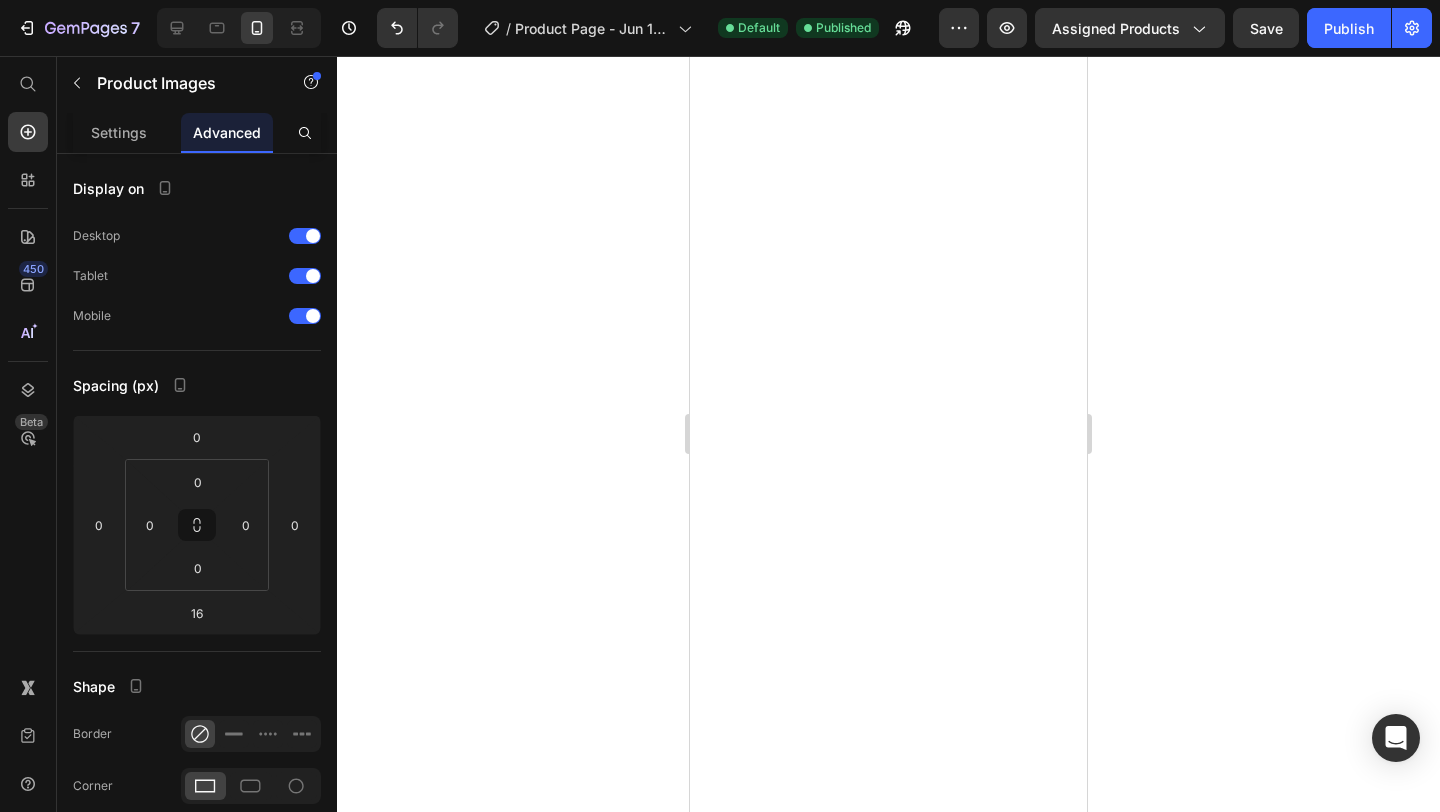 scroll, scrollTop: 0, scrollLeft: 0, axis: both 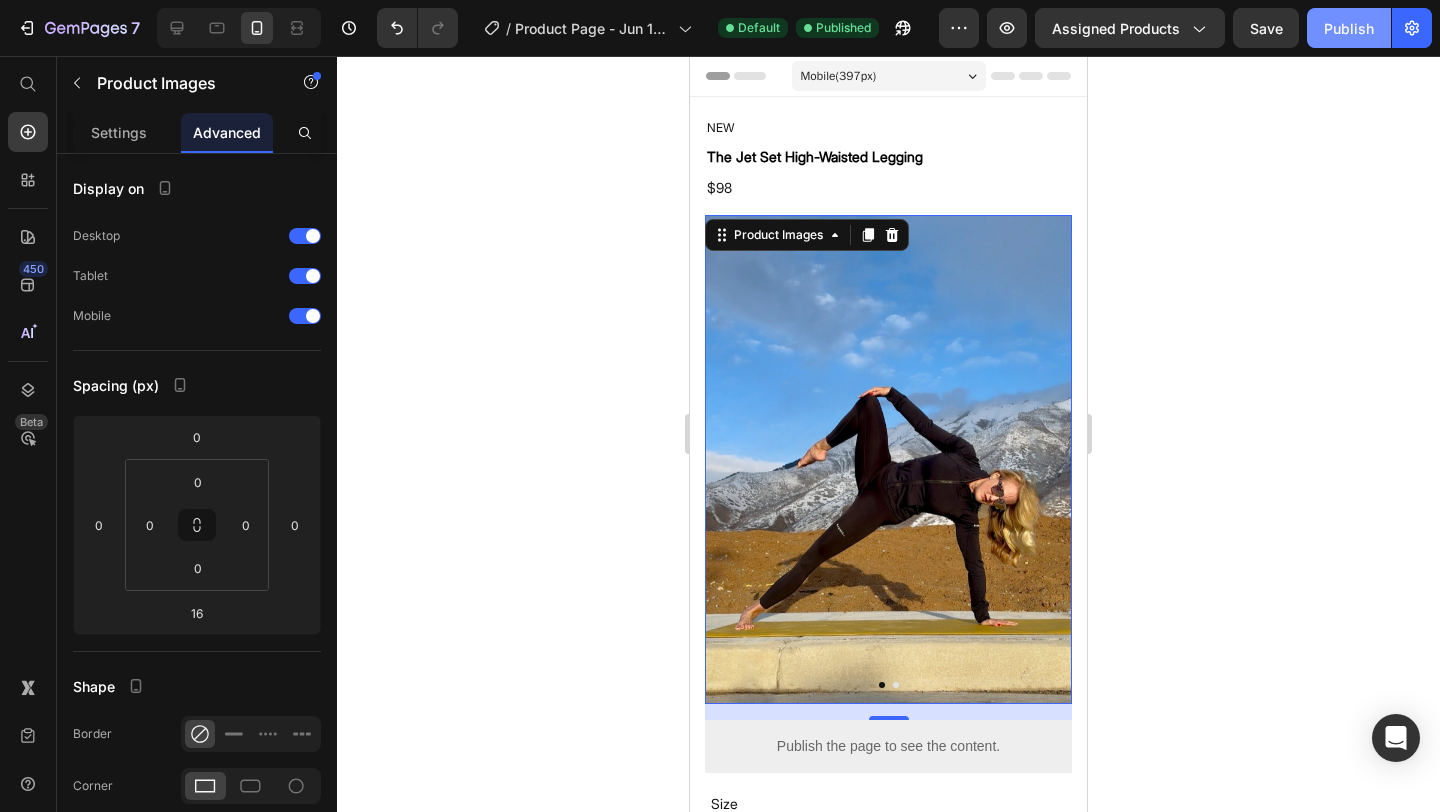 click on "Publish" at bounding box center (1349, 28) 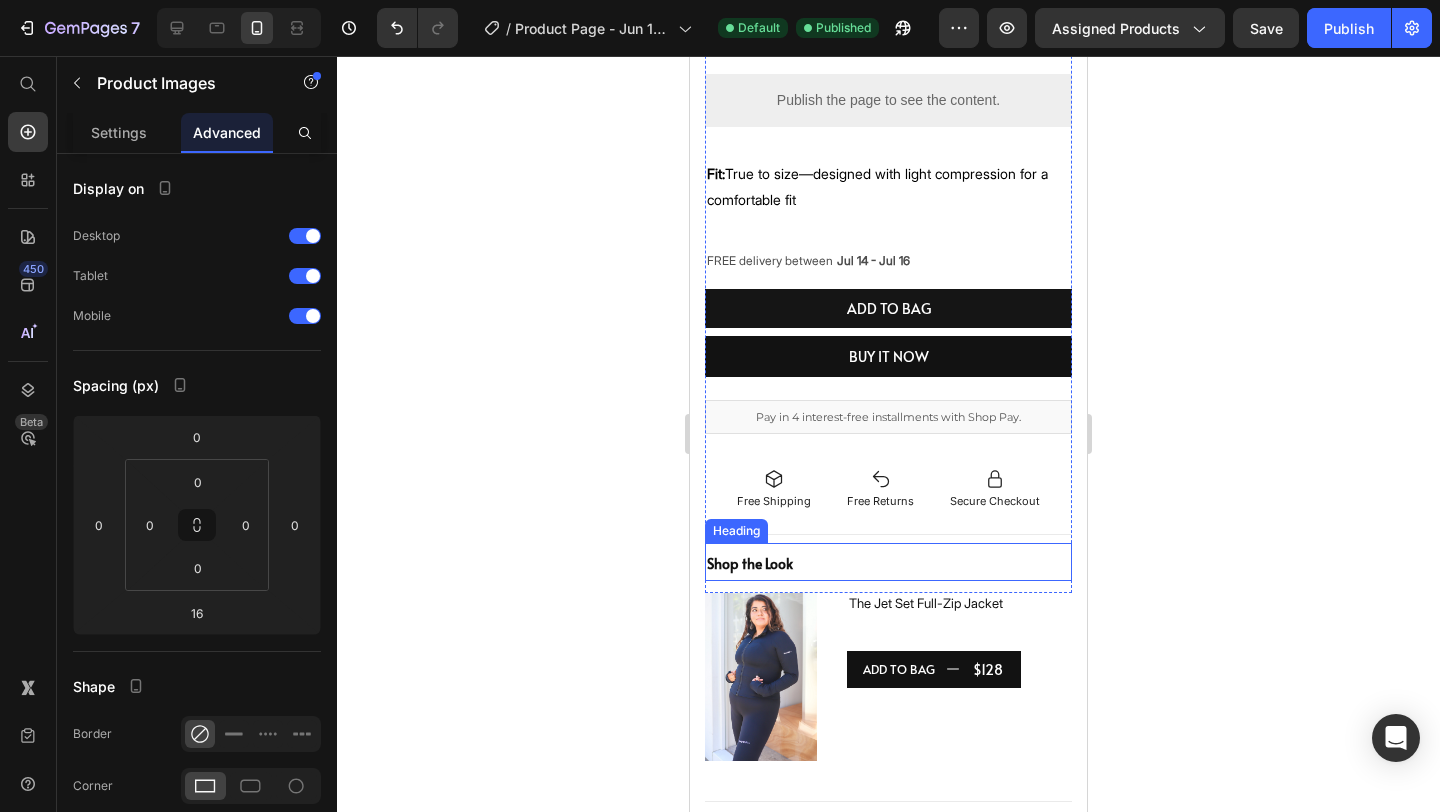 scroll, scrollTop: 818, scrollLeft: 0, axis: vertical 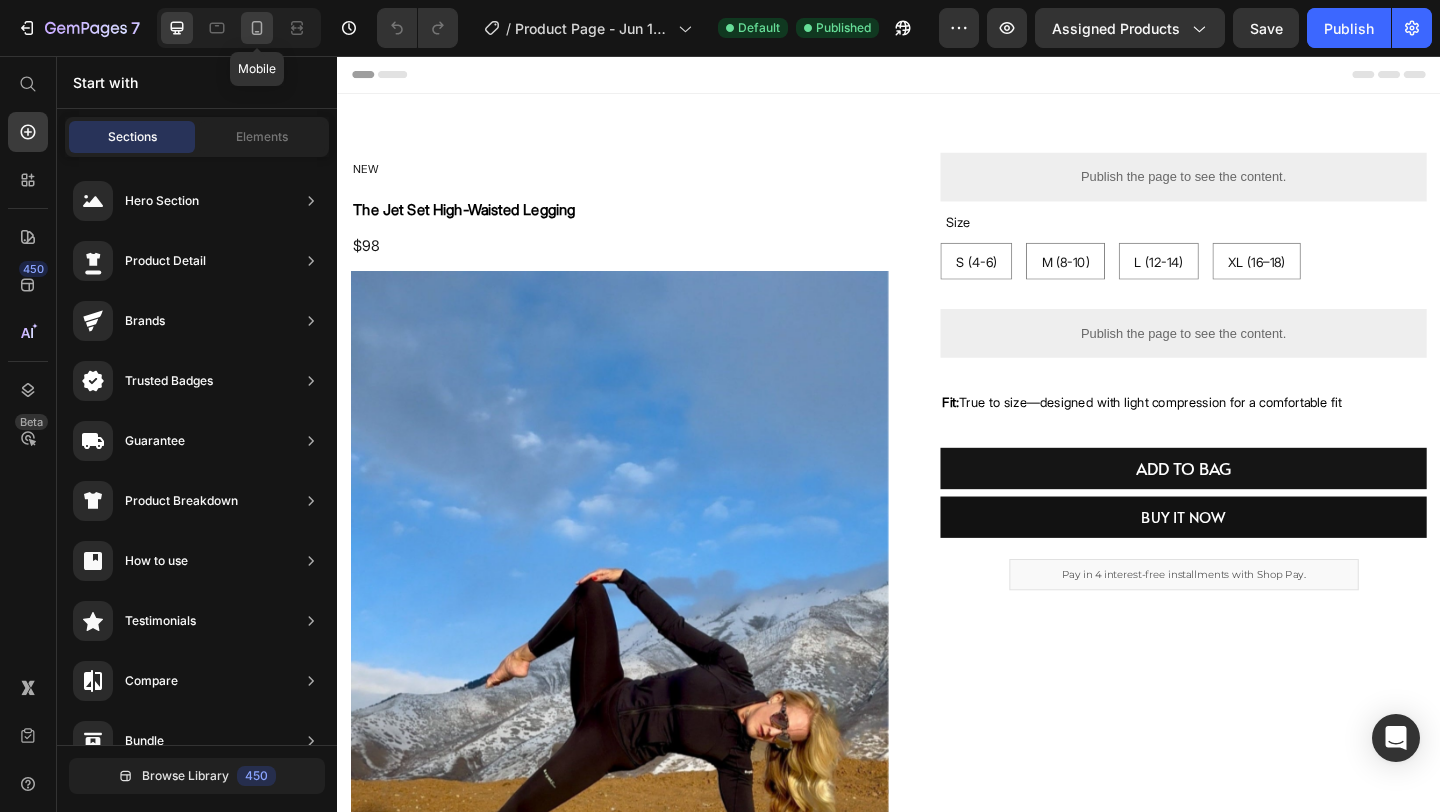 click 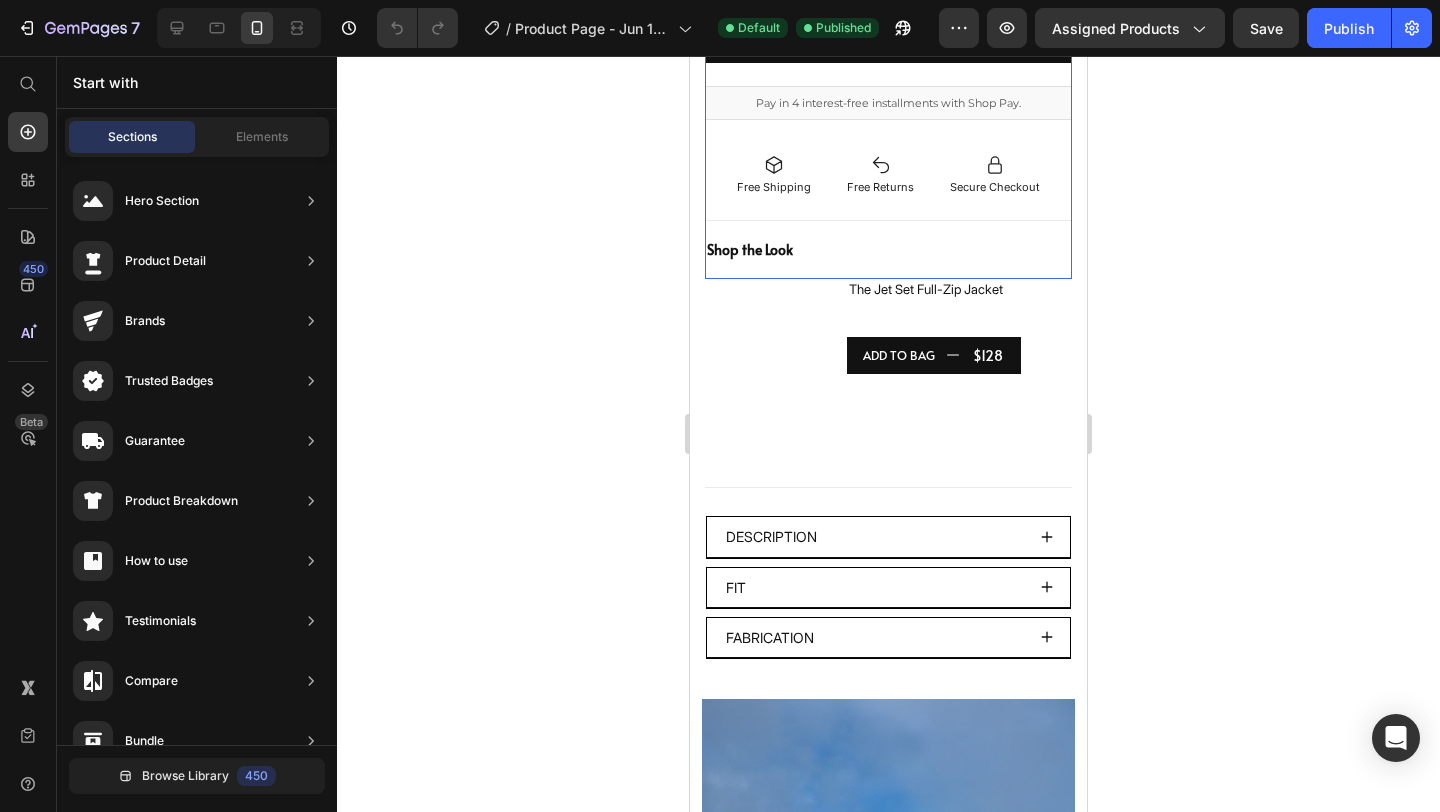 scroll, scrollTop: 1119, scrollLeft: 0, axis: vertical 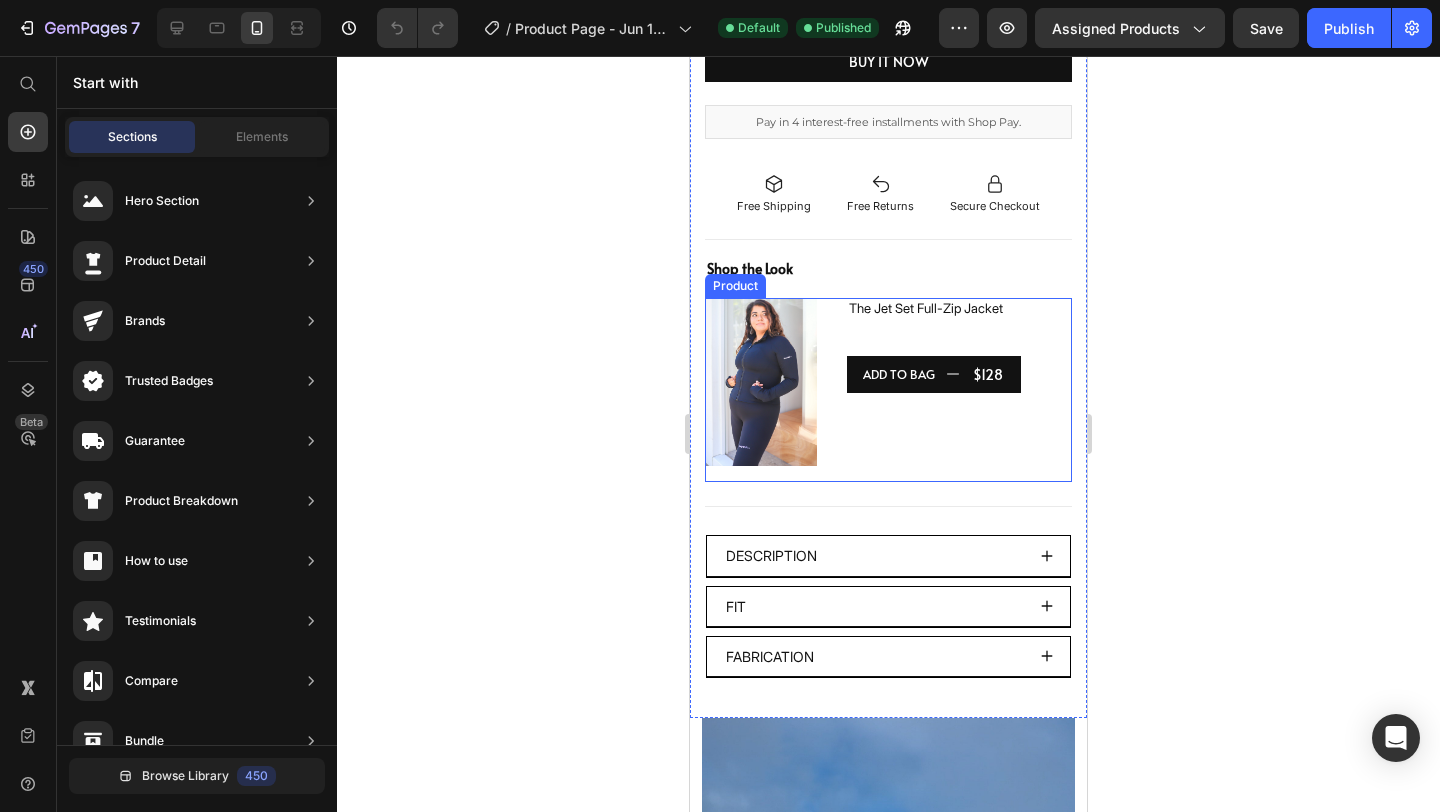 click on "The Jet Set Full-Zip Jacket Product Title ADD TO BAG
$128 Add to Cart" at bounding box center [959, 390] 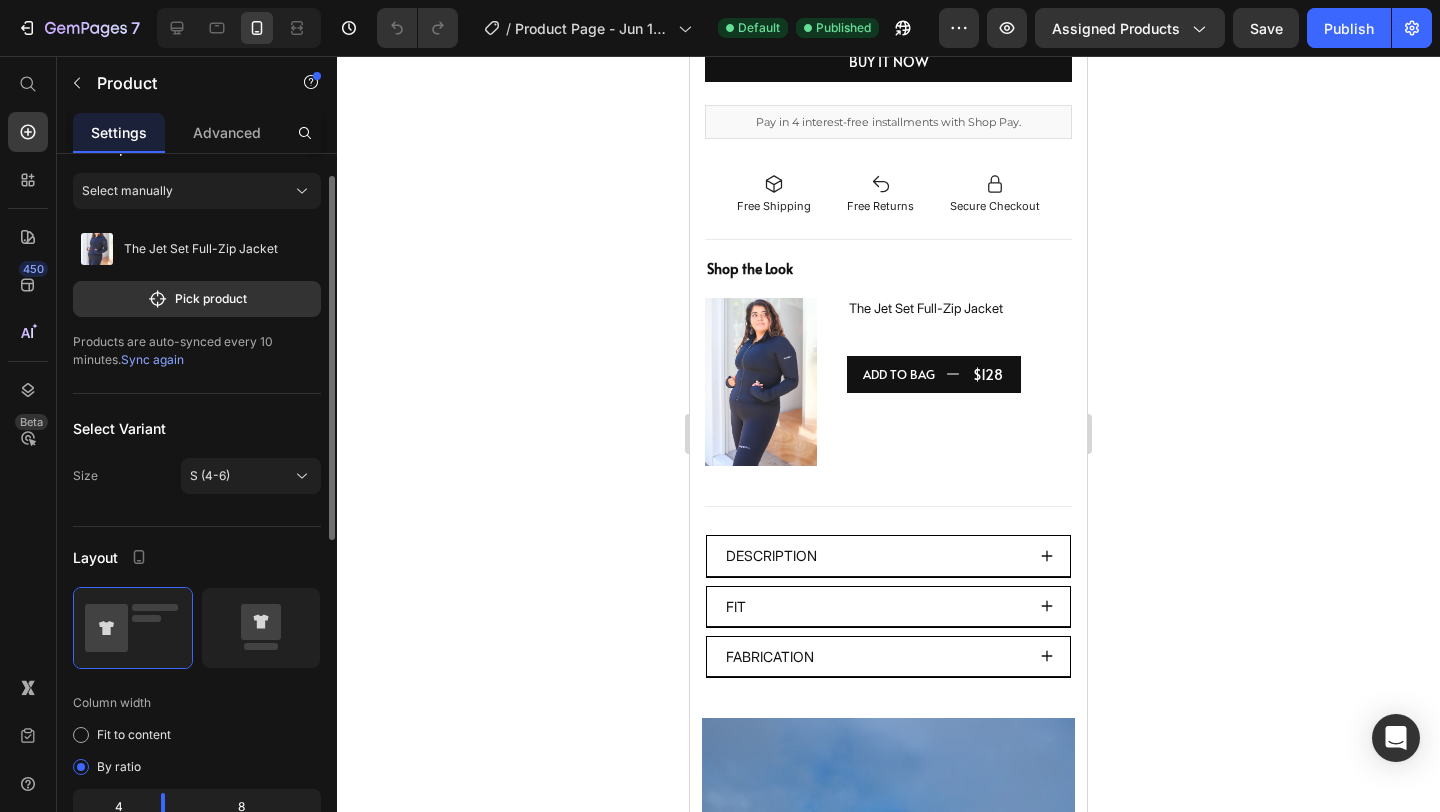 scroll, scrollTop: 54, scrollLeft: 0, axis: vertical 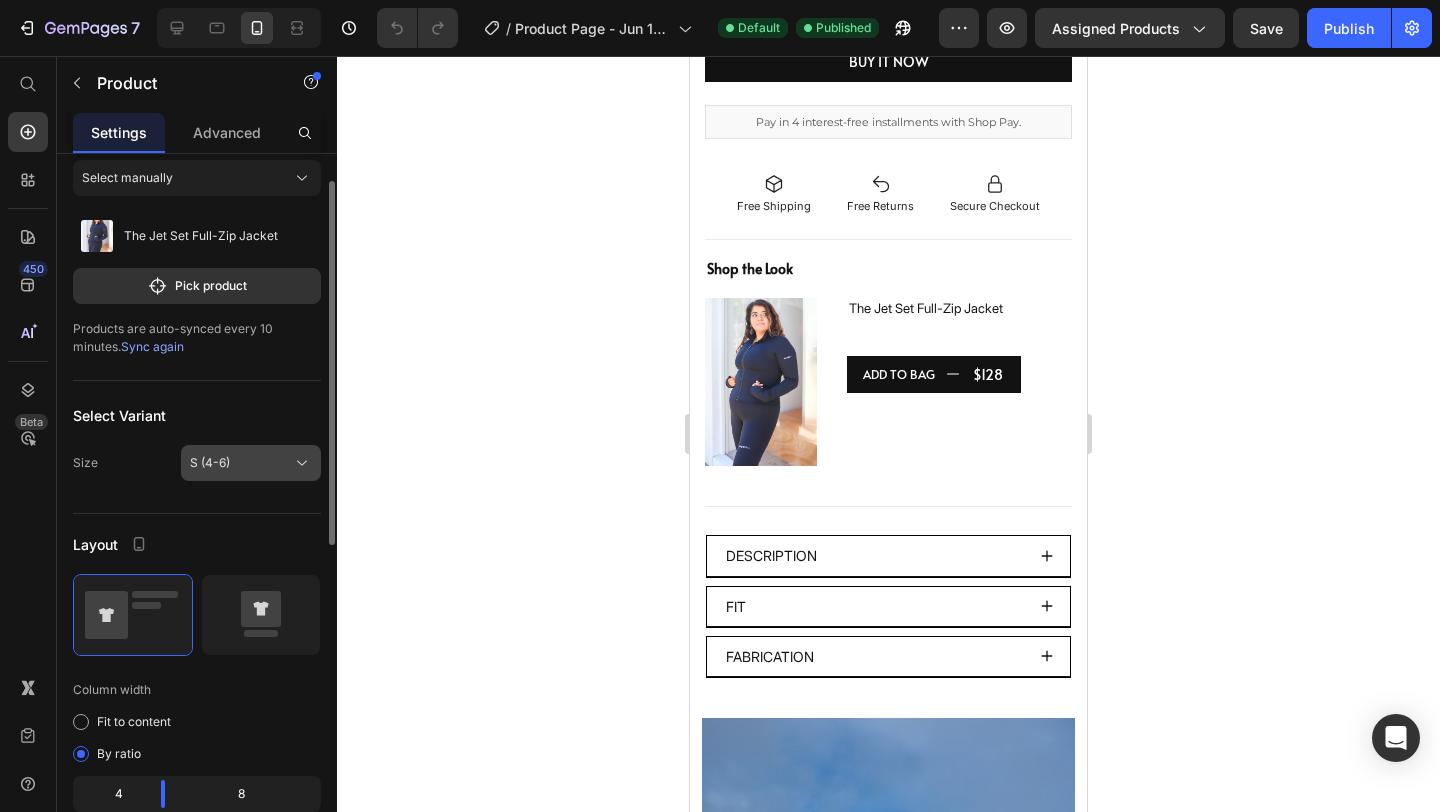 click on "S (4-6)" 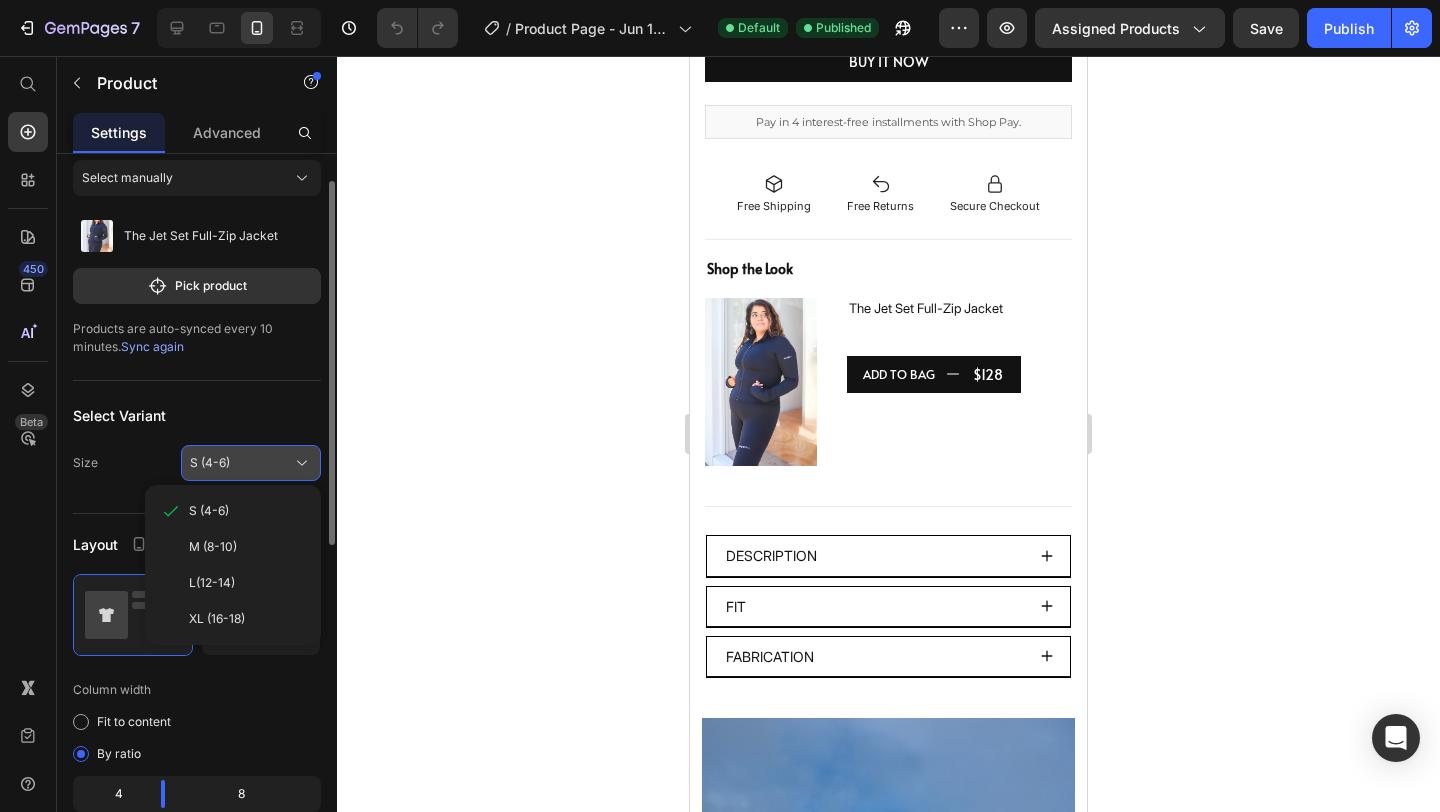 click on "S (4-6)" 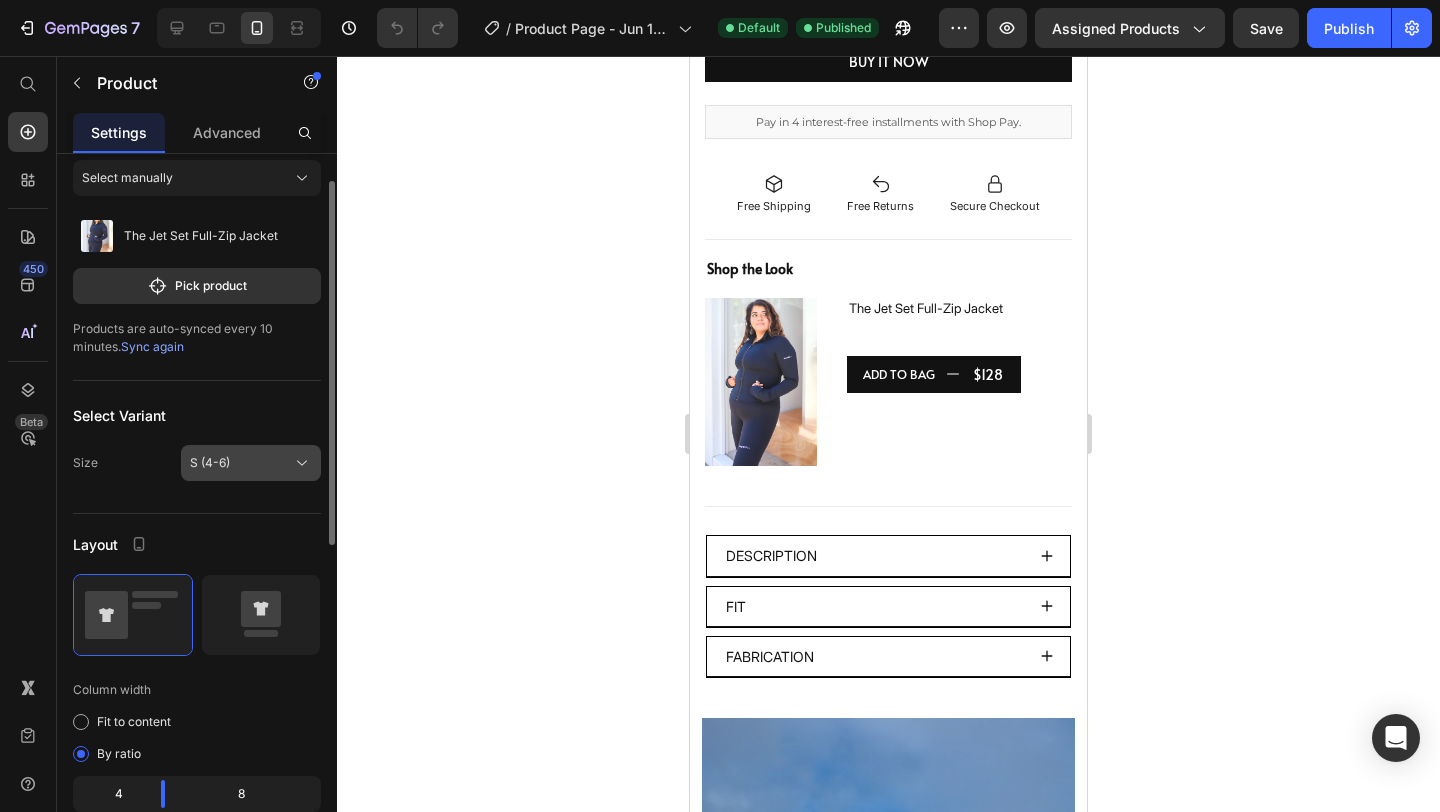 click on "S (4-6)" 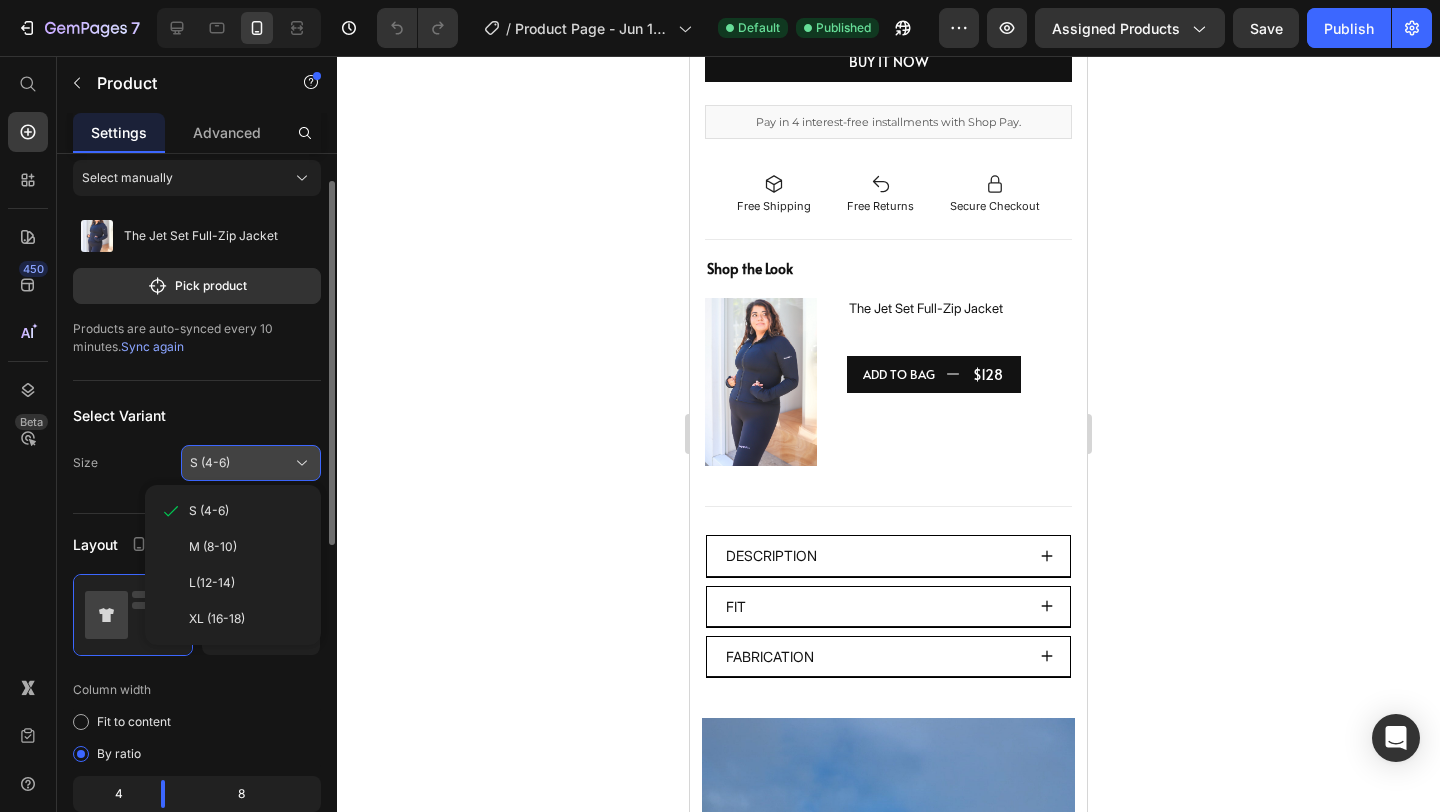 click on "S (4-6)" 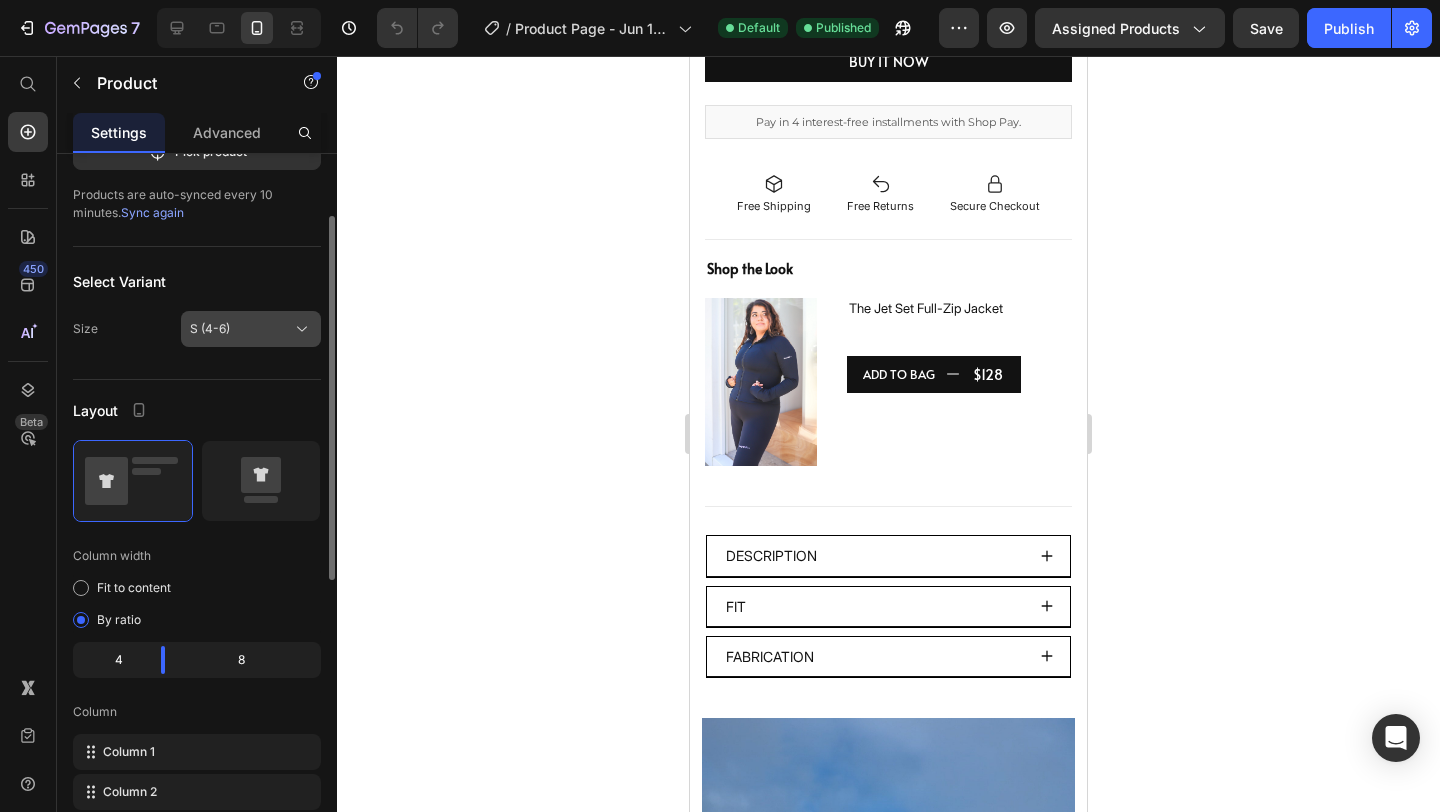 scroll, scrollTop: 189, scrollLeft: 0, axis: vertical 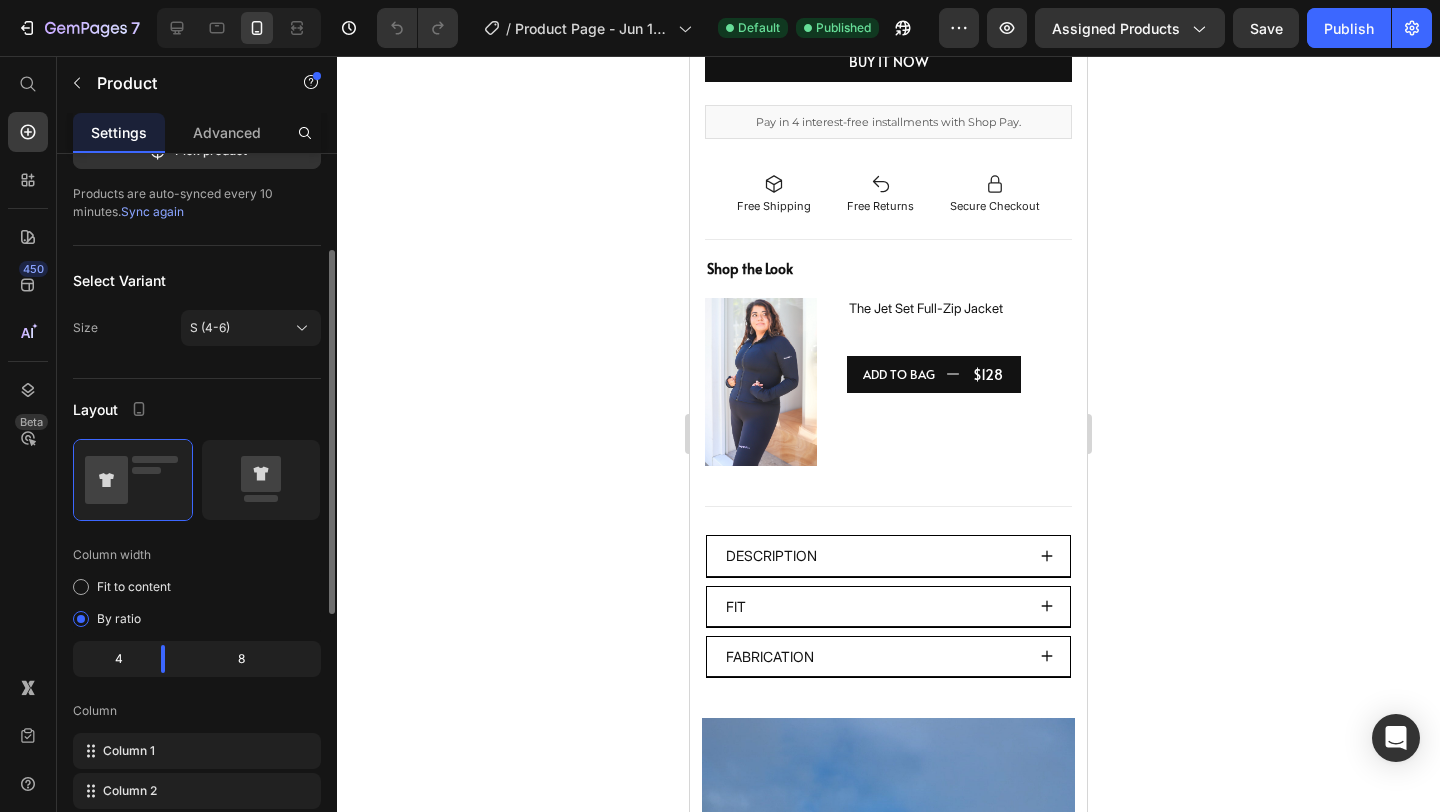 click on "Select Variant Size S (4-6)" 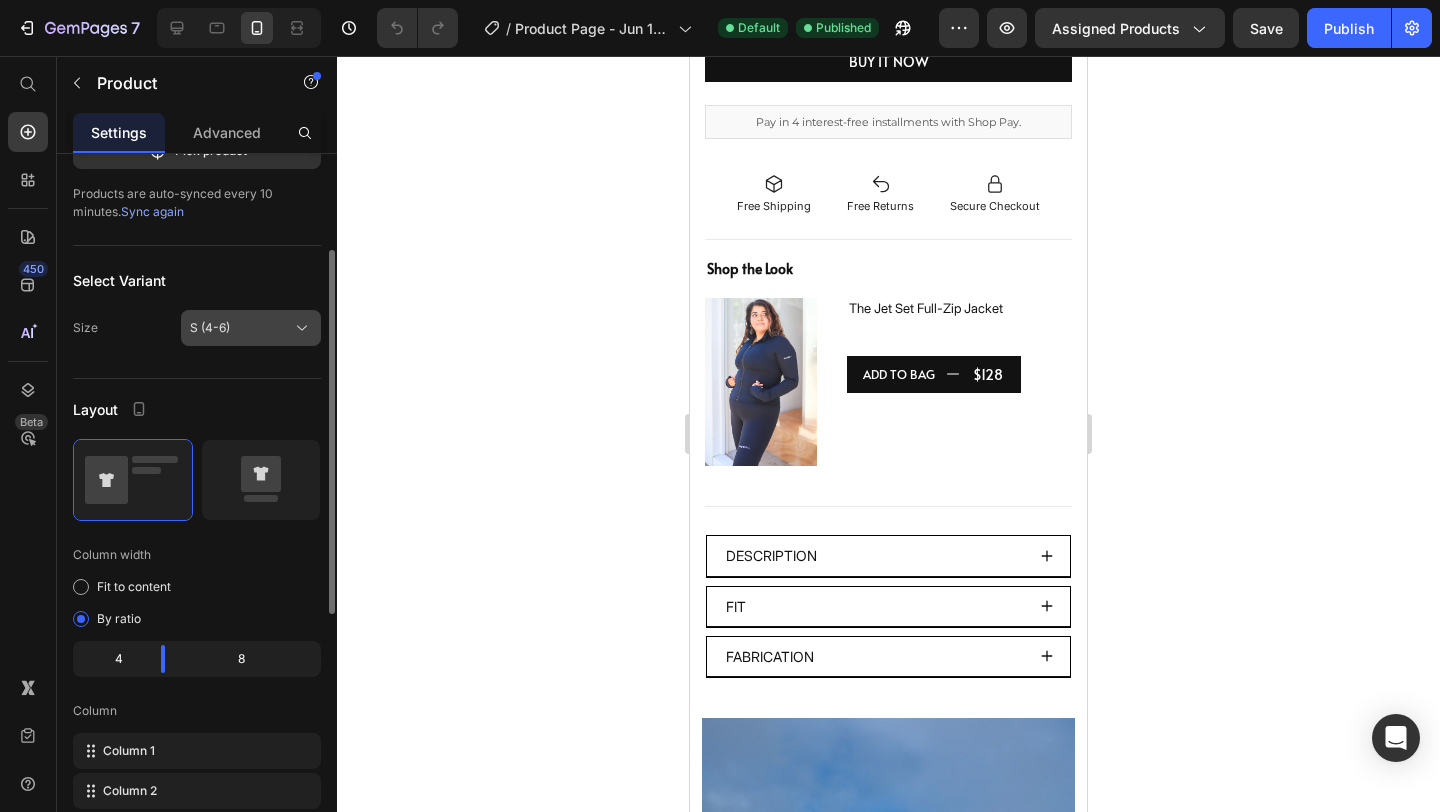 click on "S (4-6)" 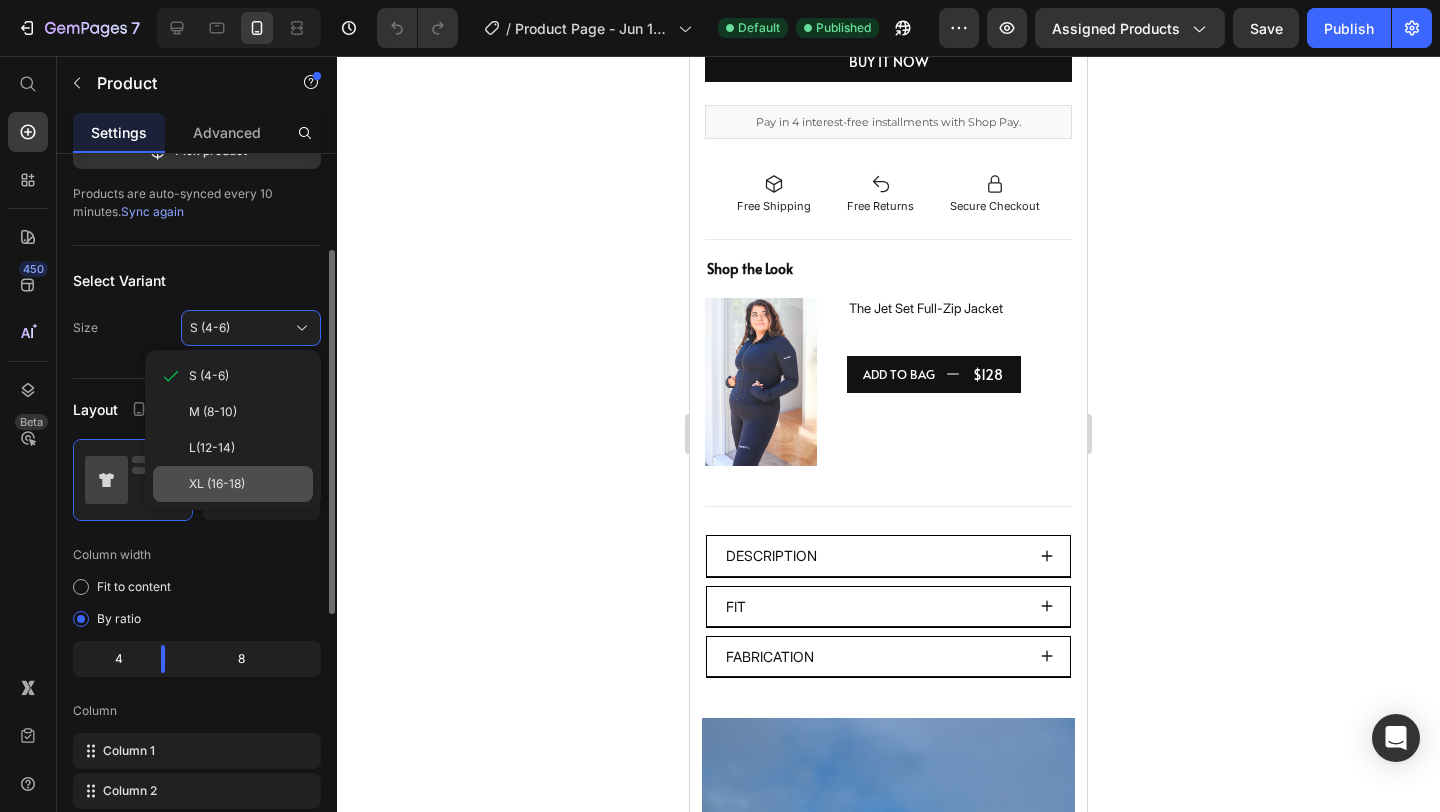 click on "XL (16-18)" 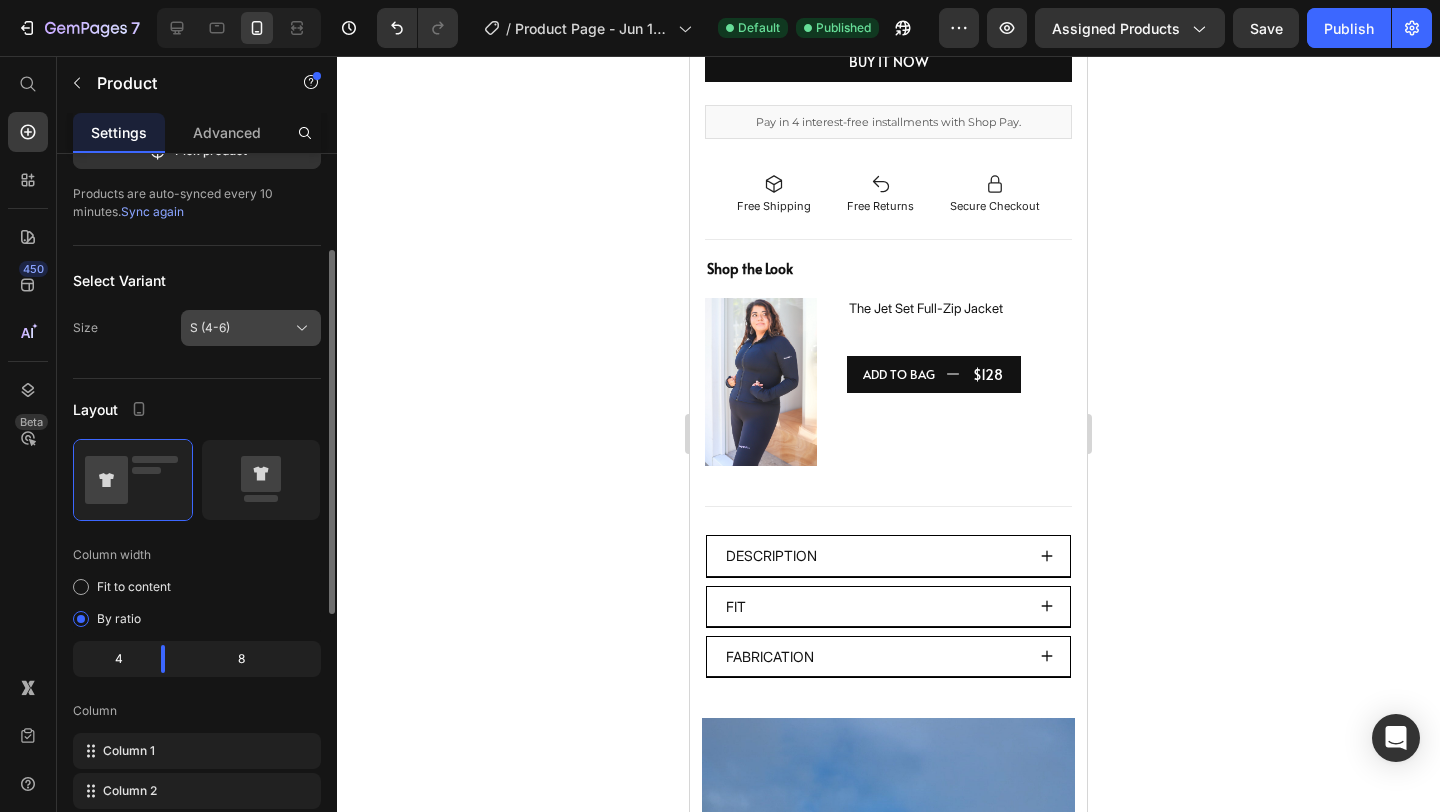 click on "S (4-6)" 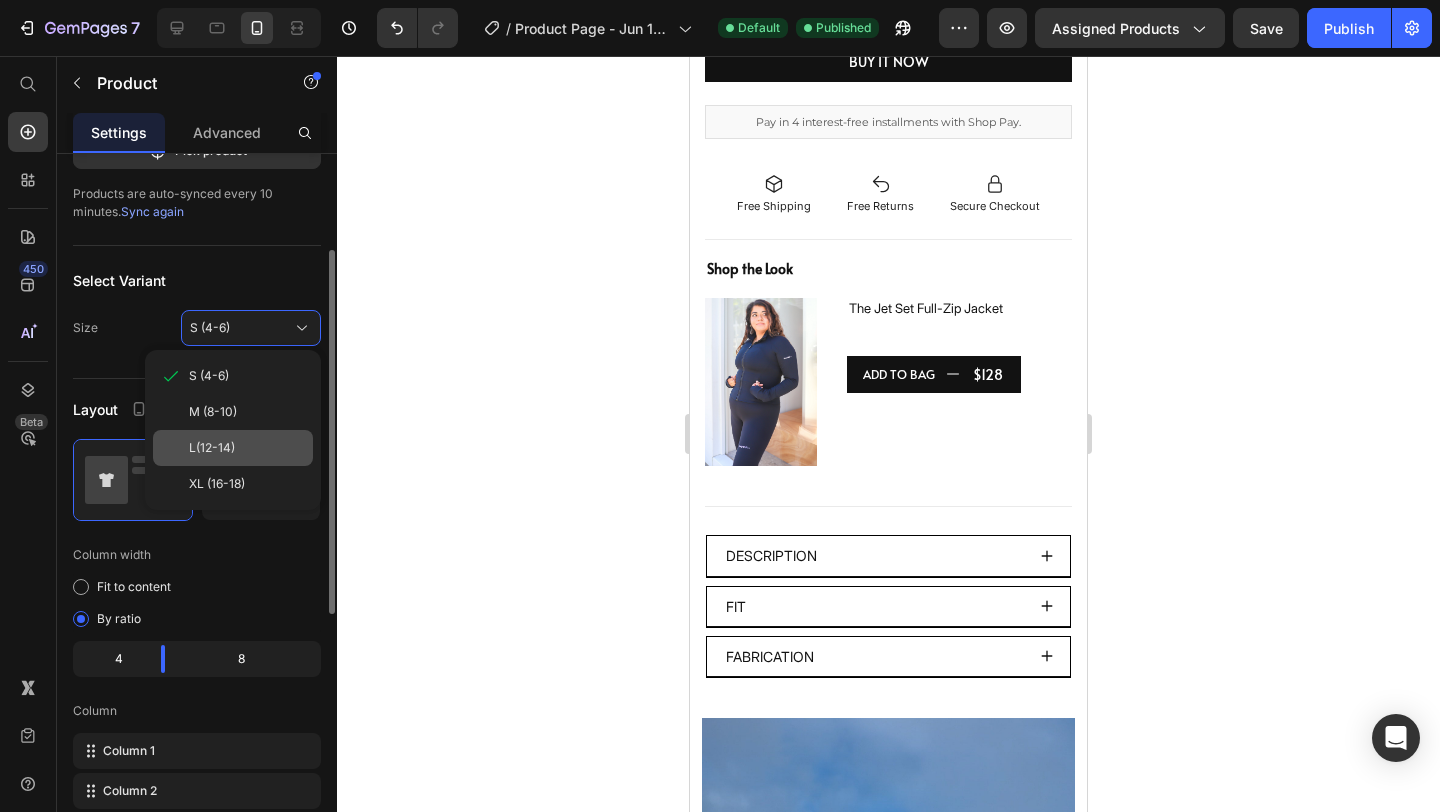 click on "L(12-14)" at bounding box center (247, 448) 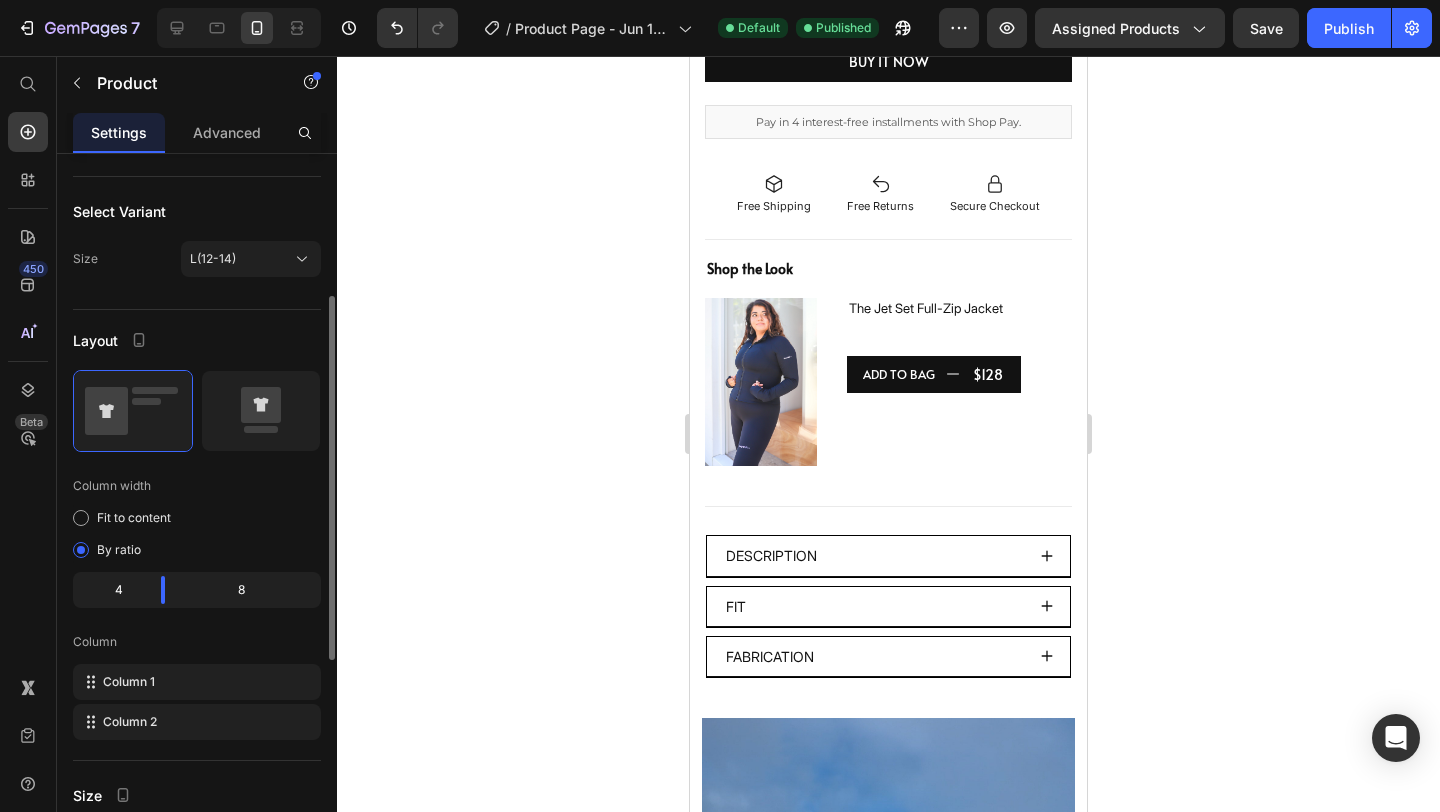 scroll, scrollTop: 306, scrollLeft: 0, axis: vertical 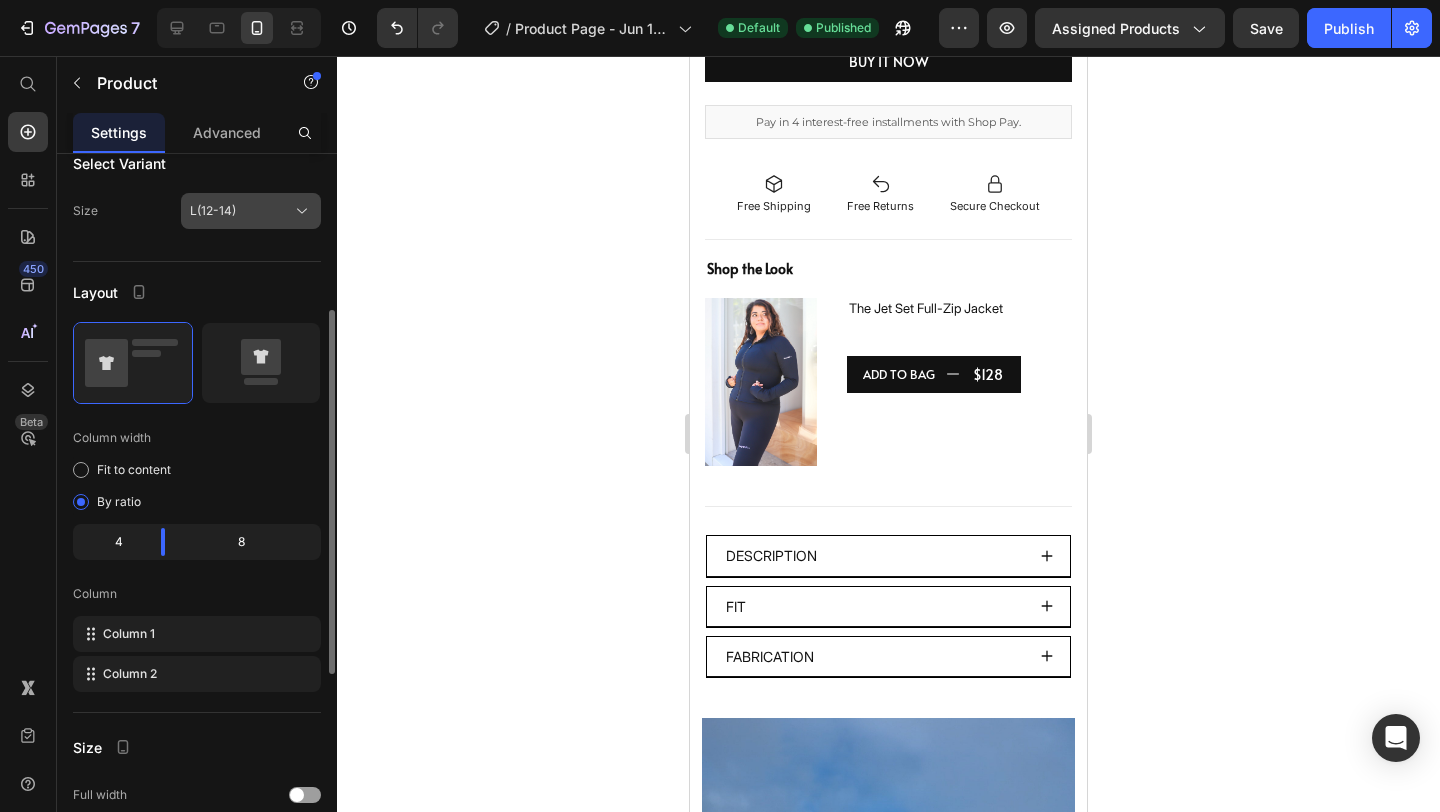 click on "L(12-14)" at bounding box center [251, 211] 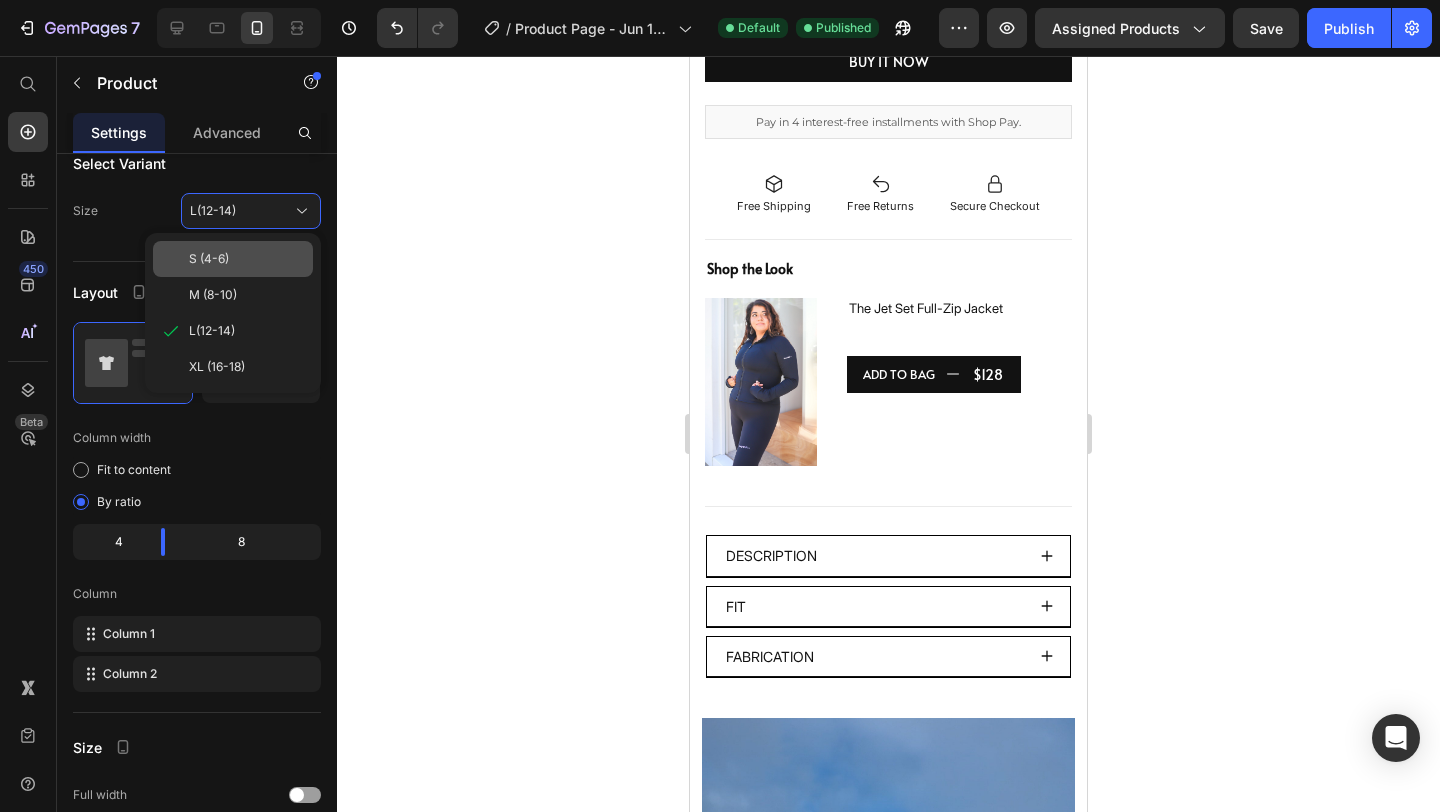 click on "S (4-6)" 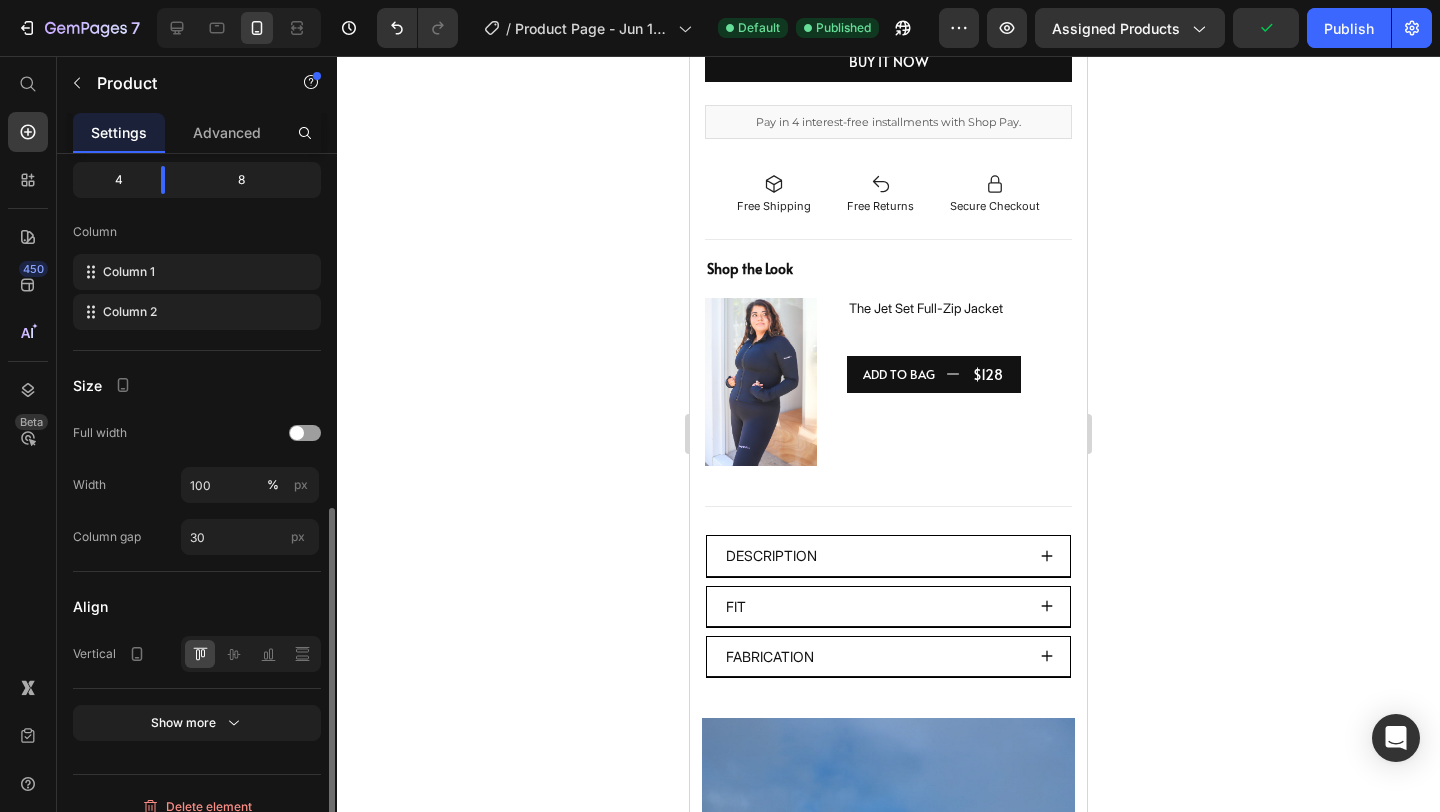 scroll, scrollTop: 688, scrollLeft: 0, axis: vertical 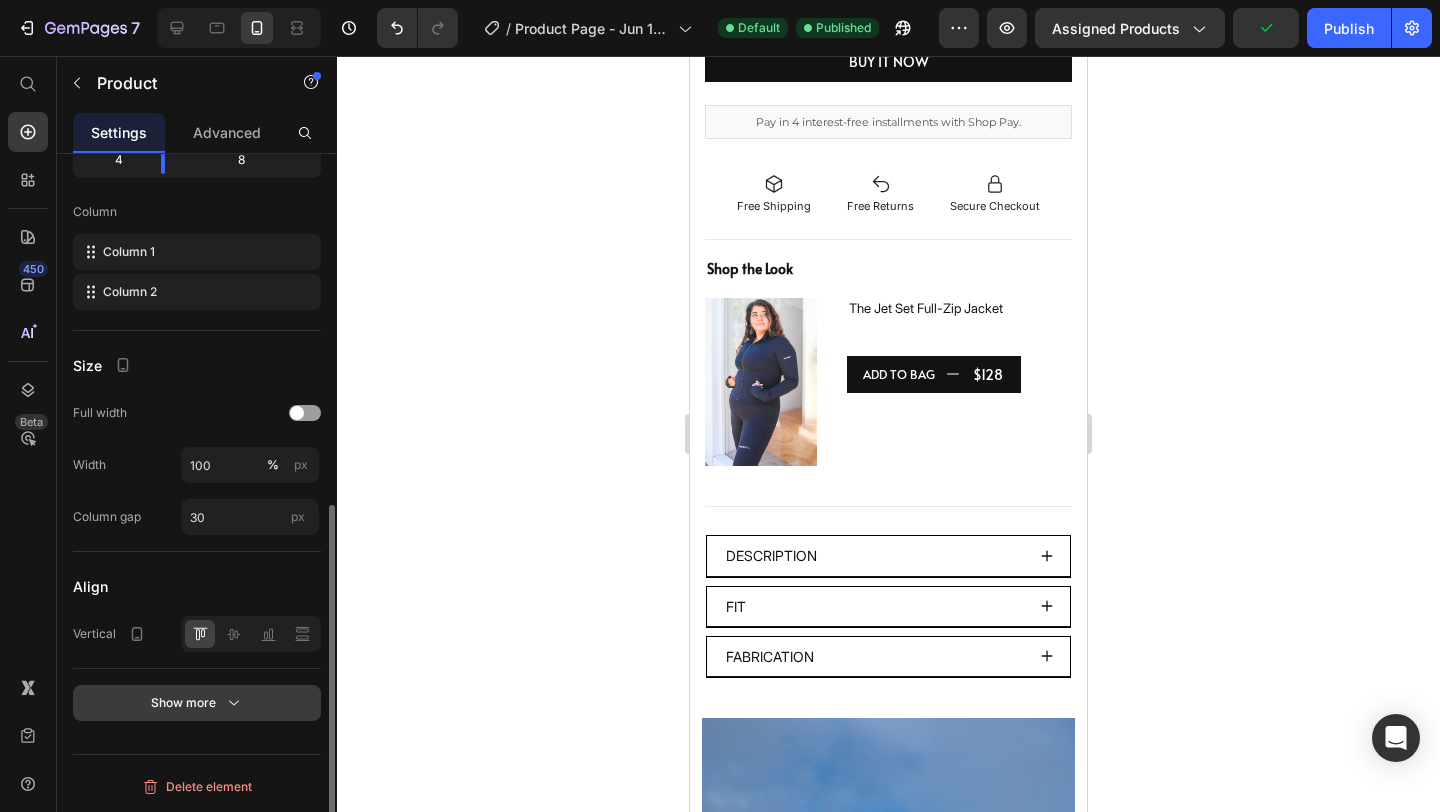 click on "Show more" at bounding box center [197, 703] 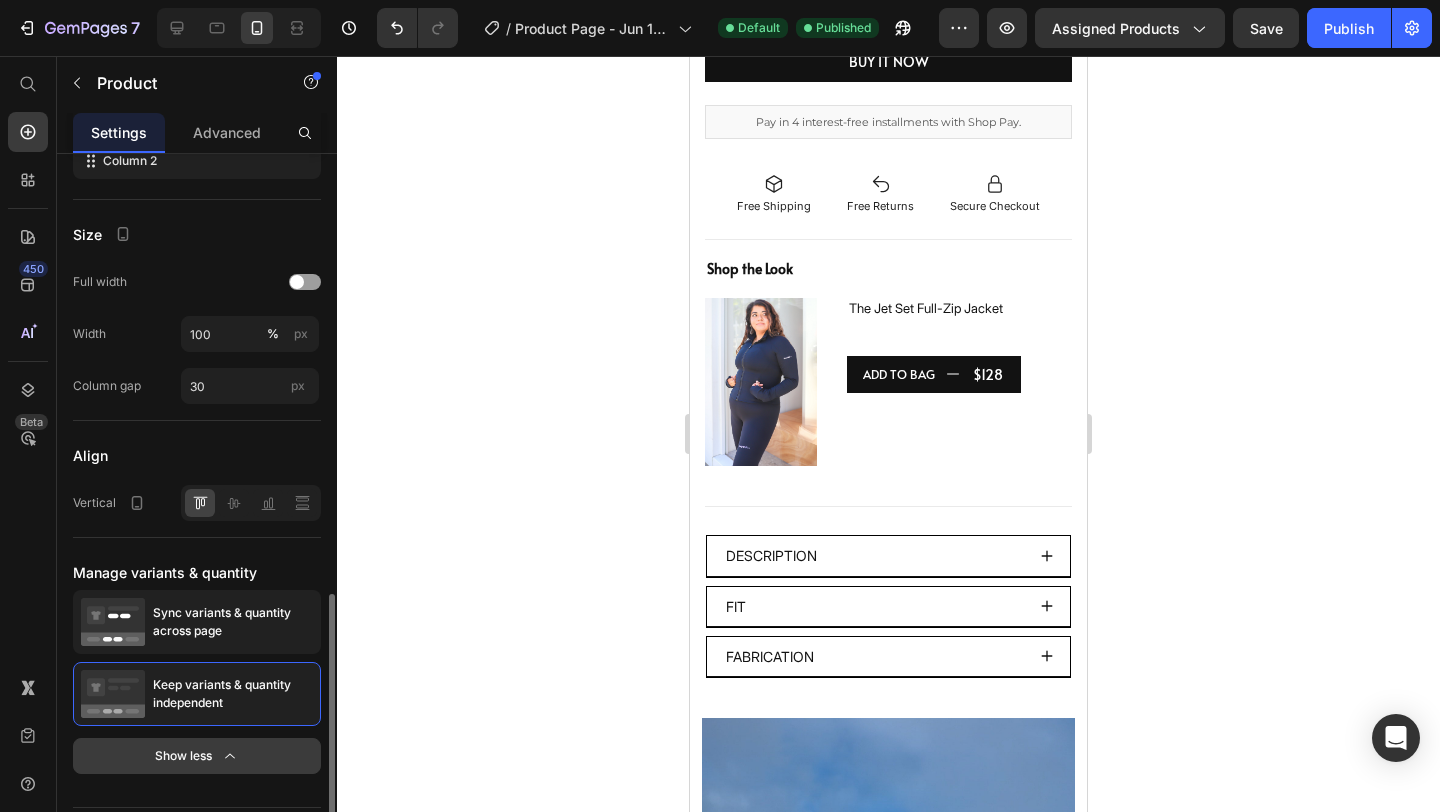 scroll, scrollTop: 872, scrollLeft: 0, axis: vertical 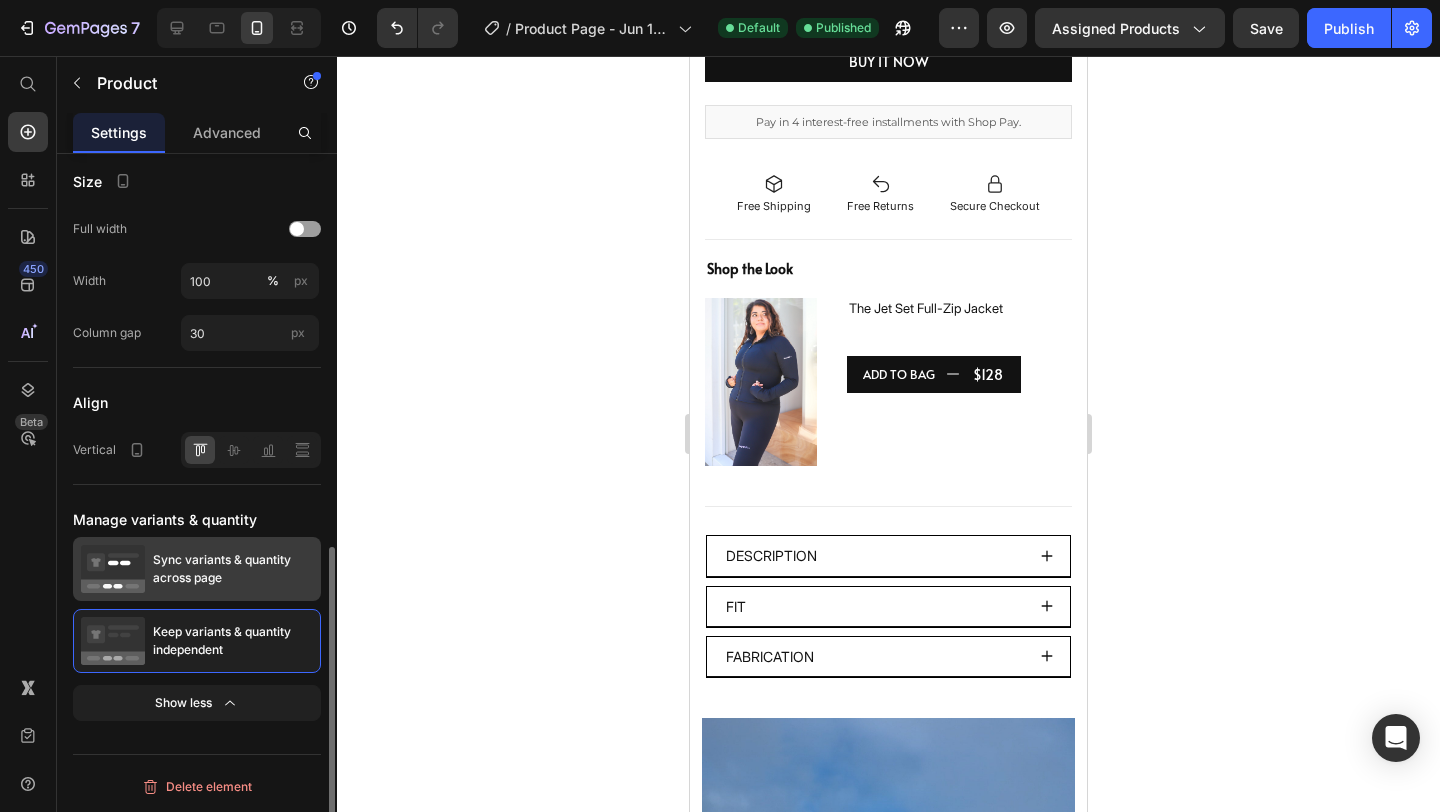 click on "Sync variants & quantity across page" at bounding box center [233, 569] 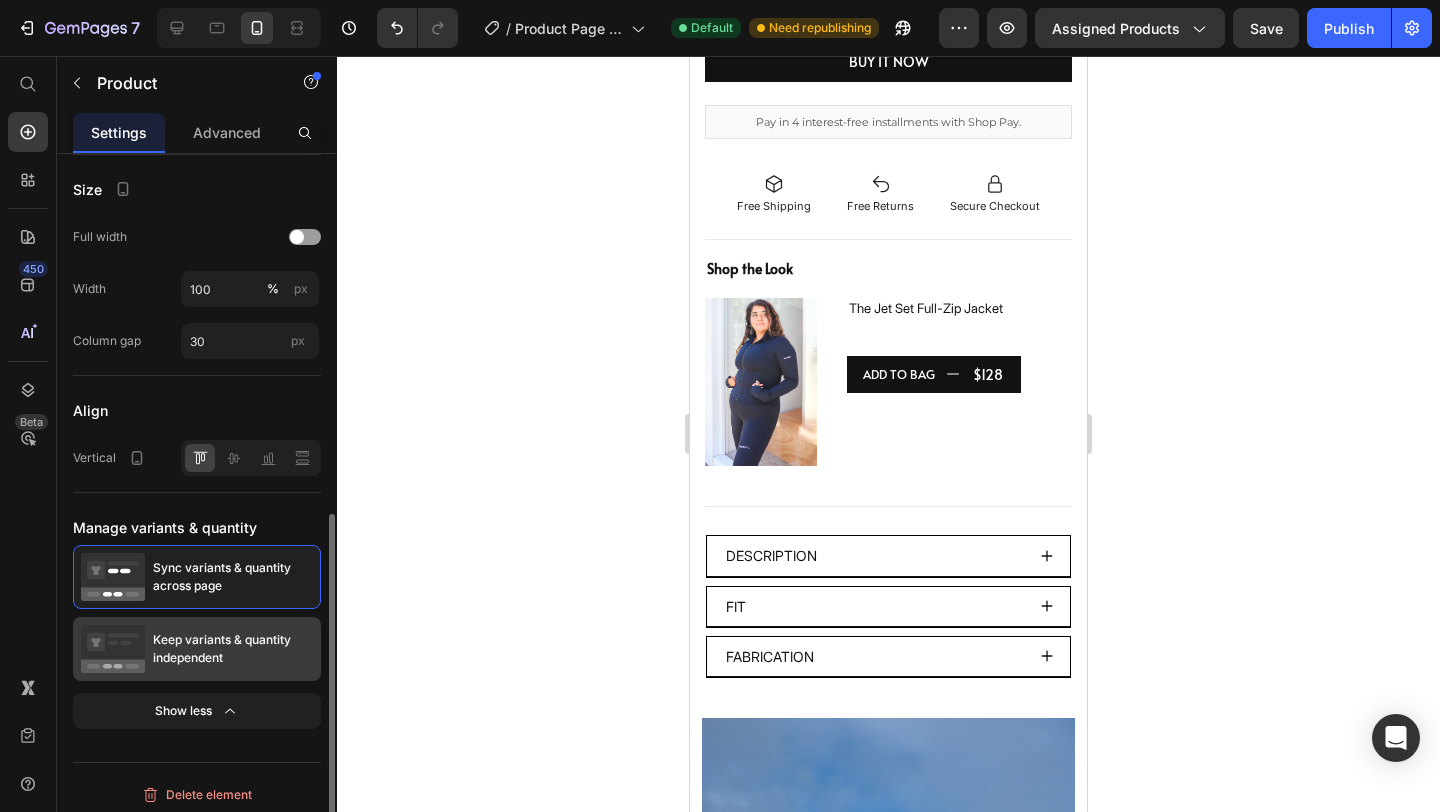 scroll, scrollTop: 872, scrollLeft: 0, axis: vertical 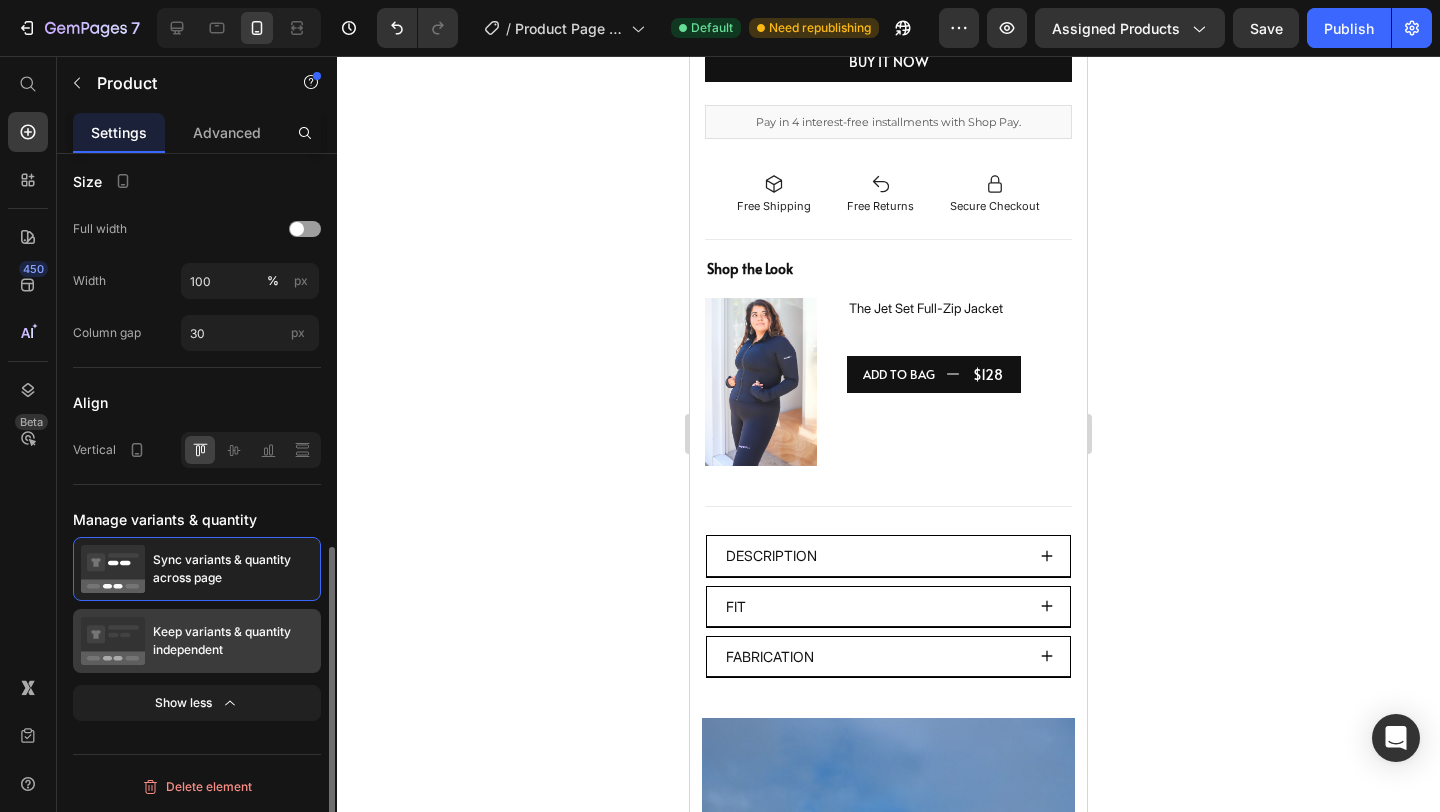 click on "Keep variants & quantity independent" at bounding box center [233, 641] 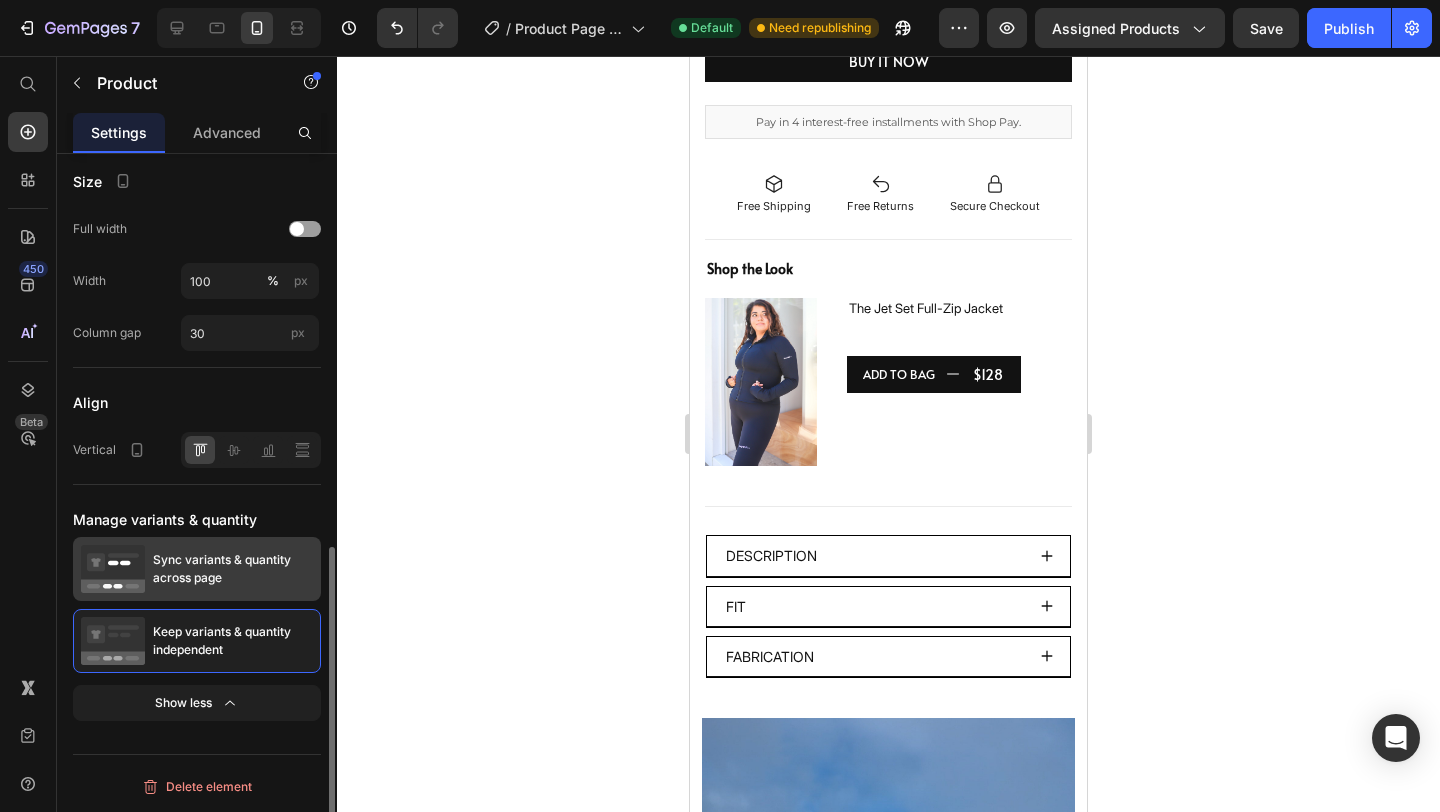 click on "Sync variants & quantity across page" at bounding box center [233, 569] 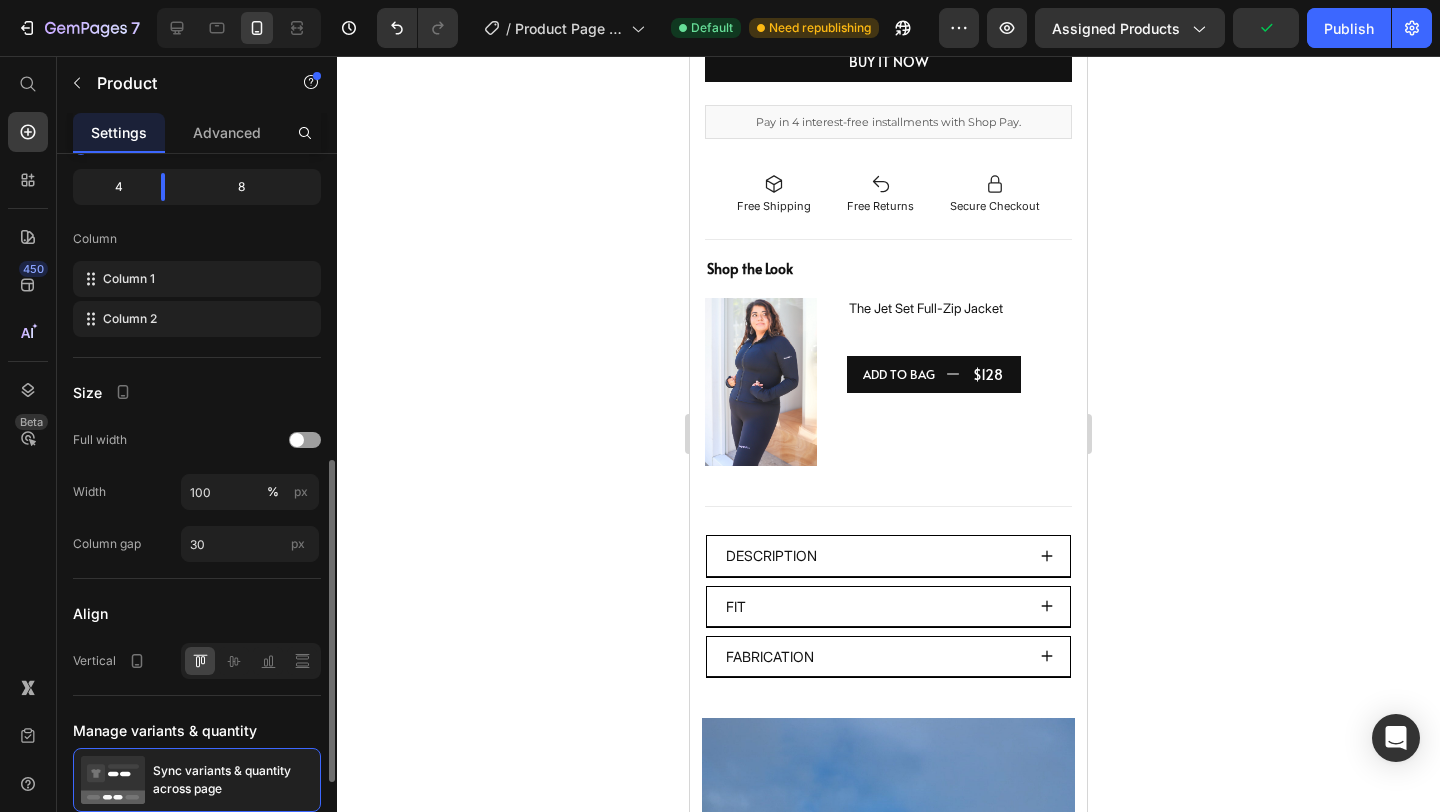 scroll, scrollTop: 582, scrollLeft: 0, axis: vertical 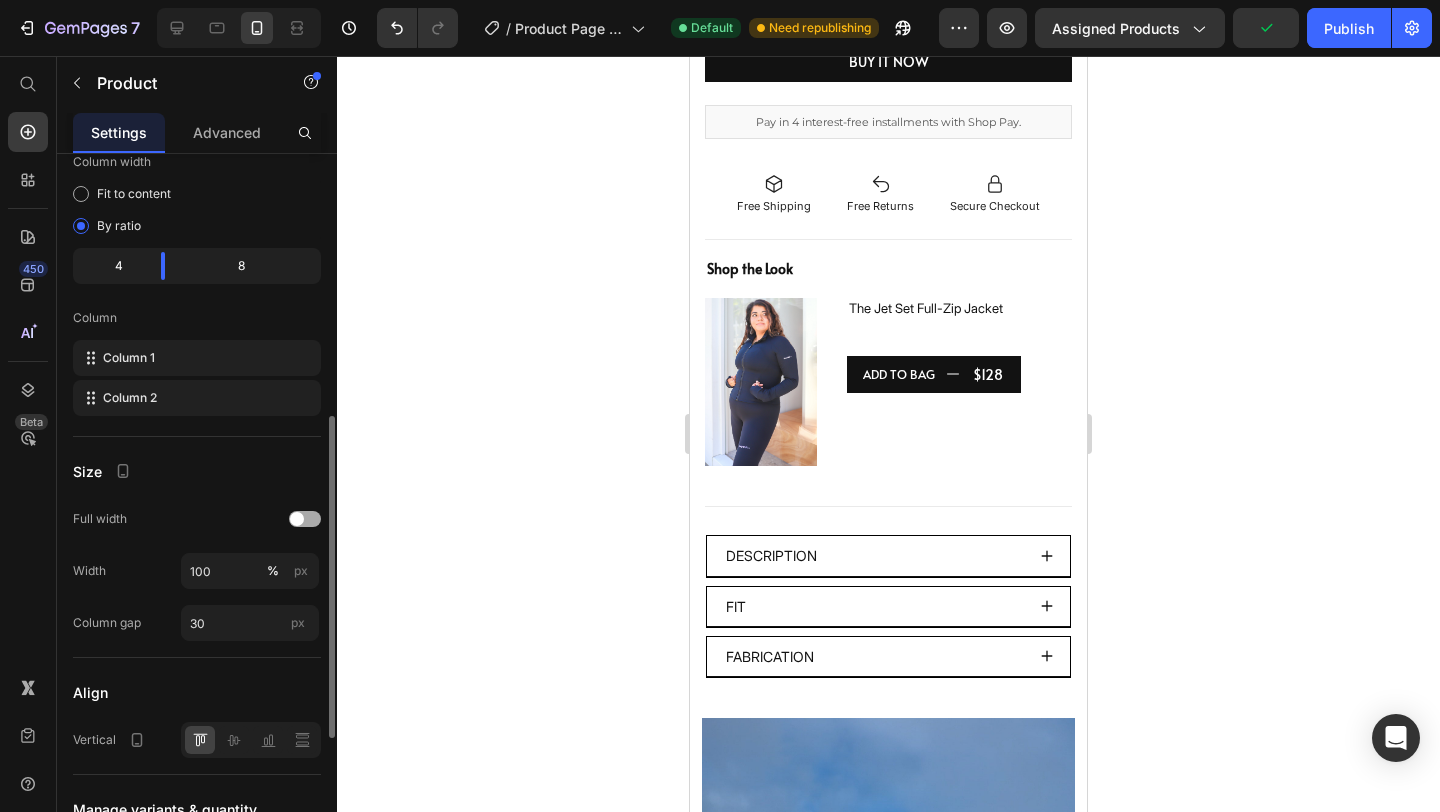 click at bounding box center (297, 519) 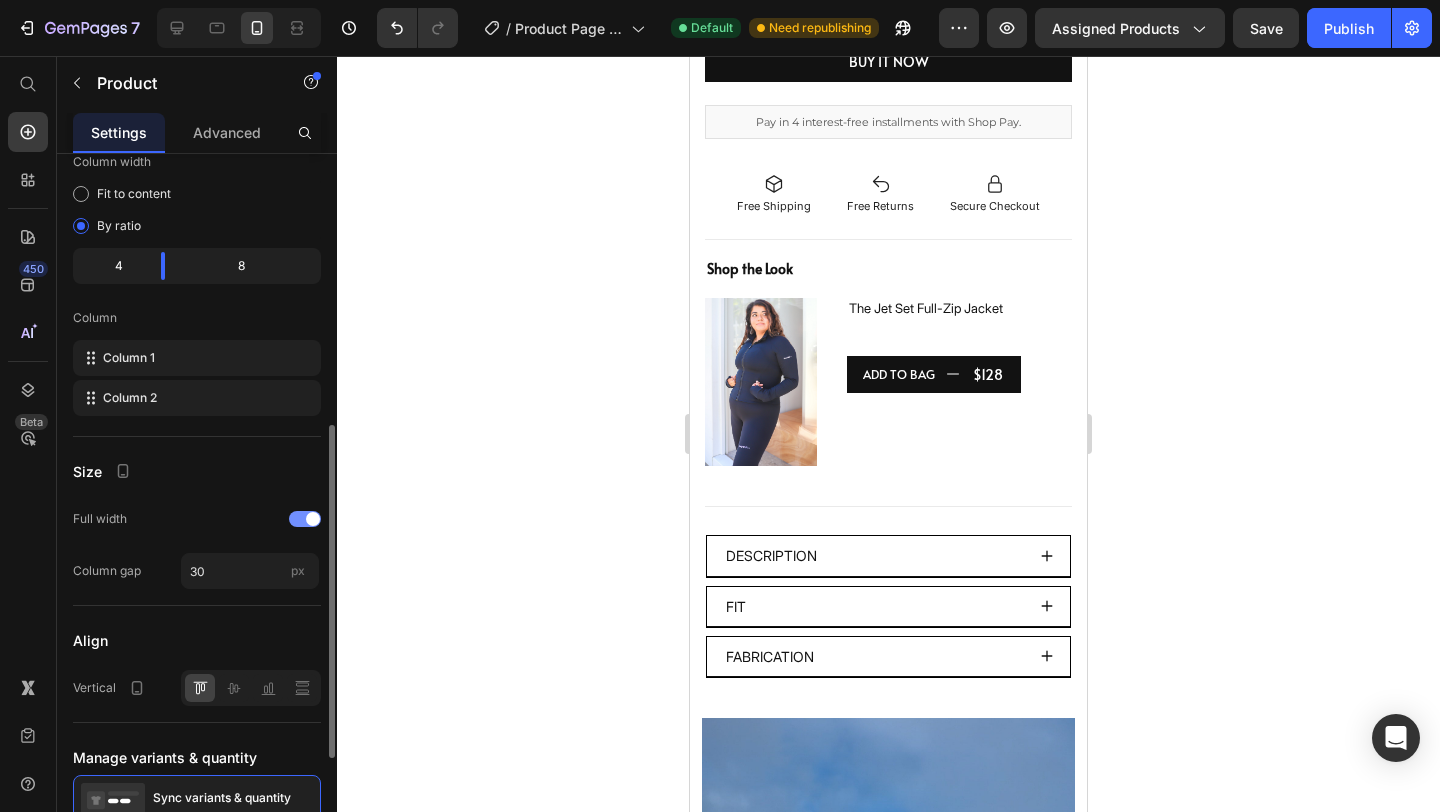 click at bounding box center (305, 519) 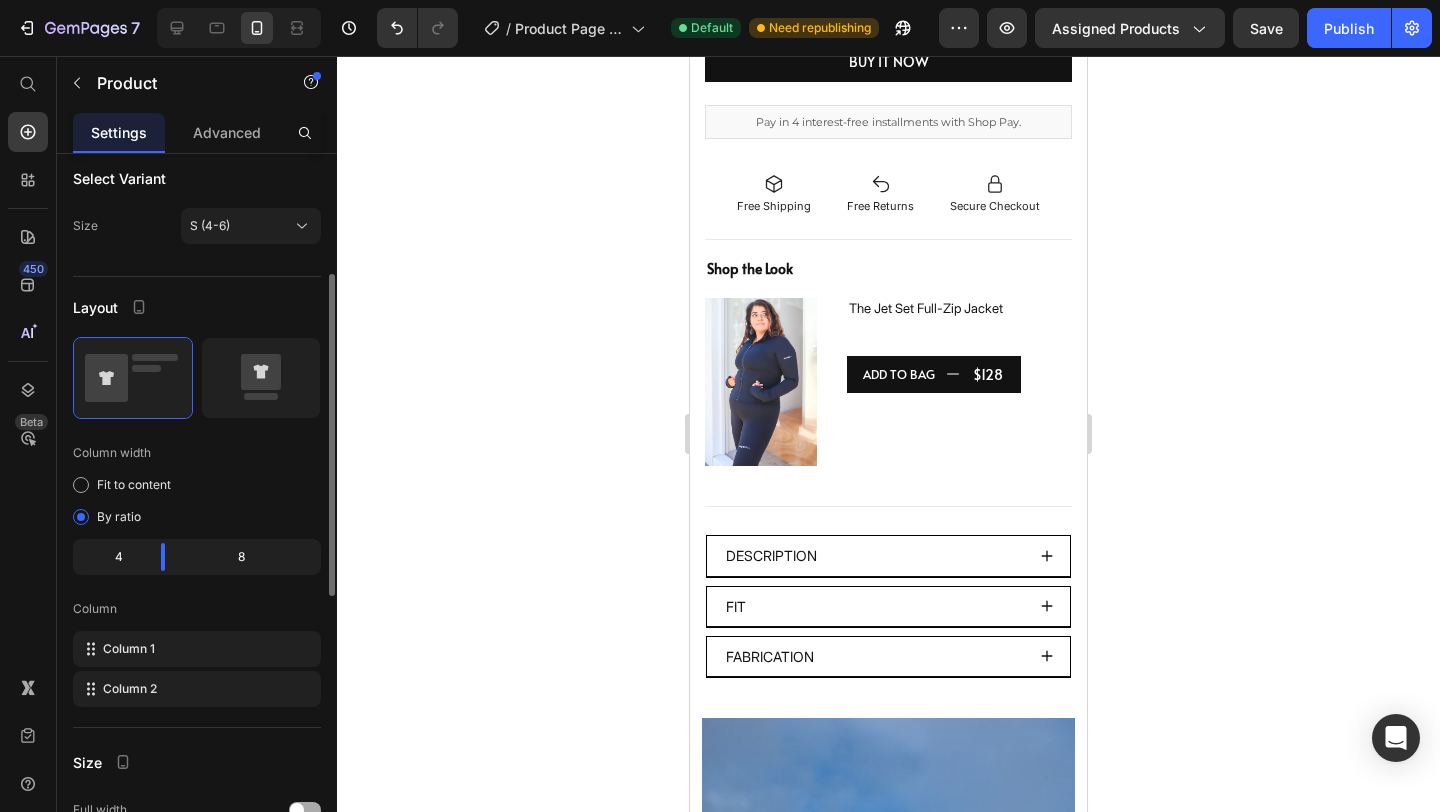 scroll, scrollTop: 284, scrollLeft: 0, axis: vertical 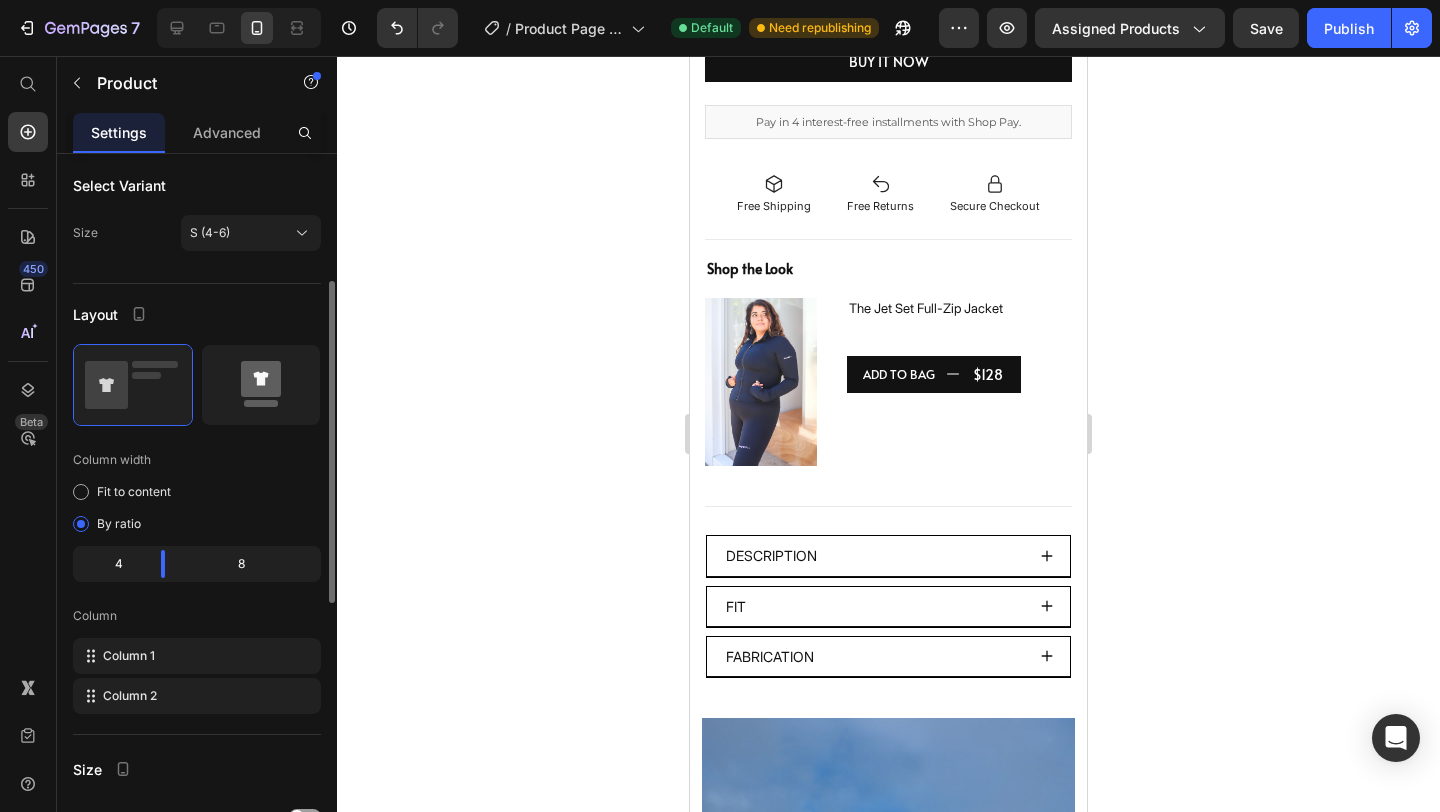 click 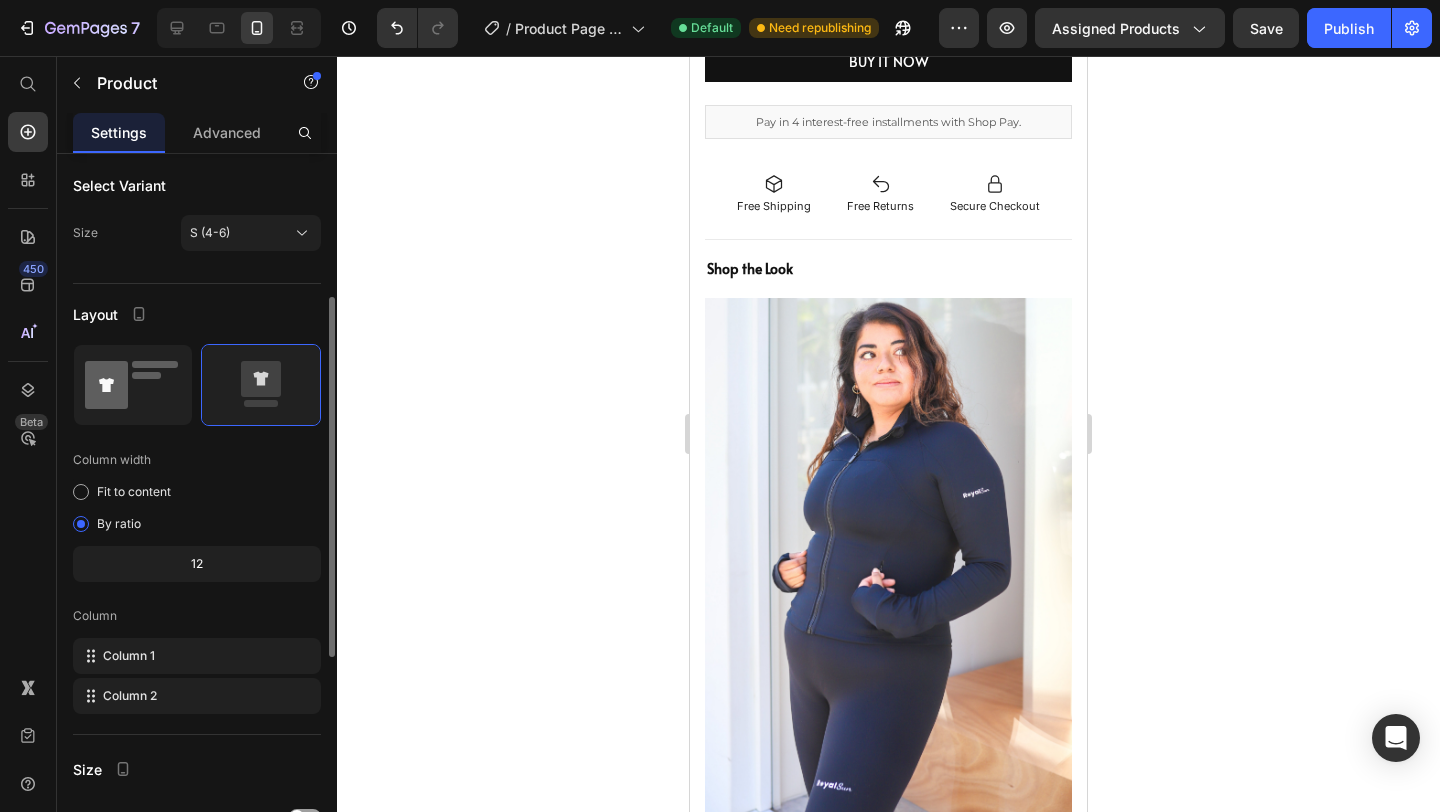 click 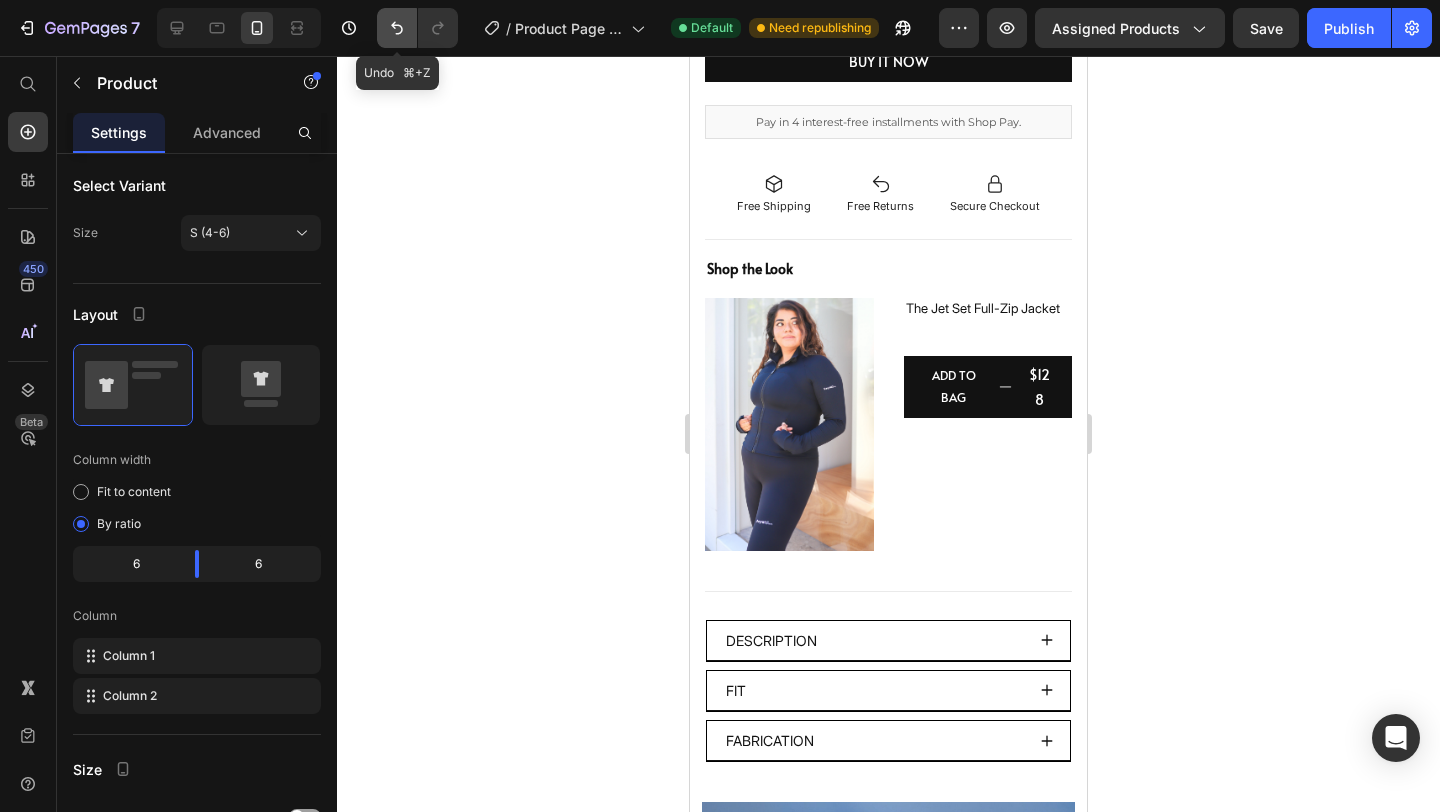 click 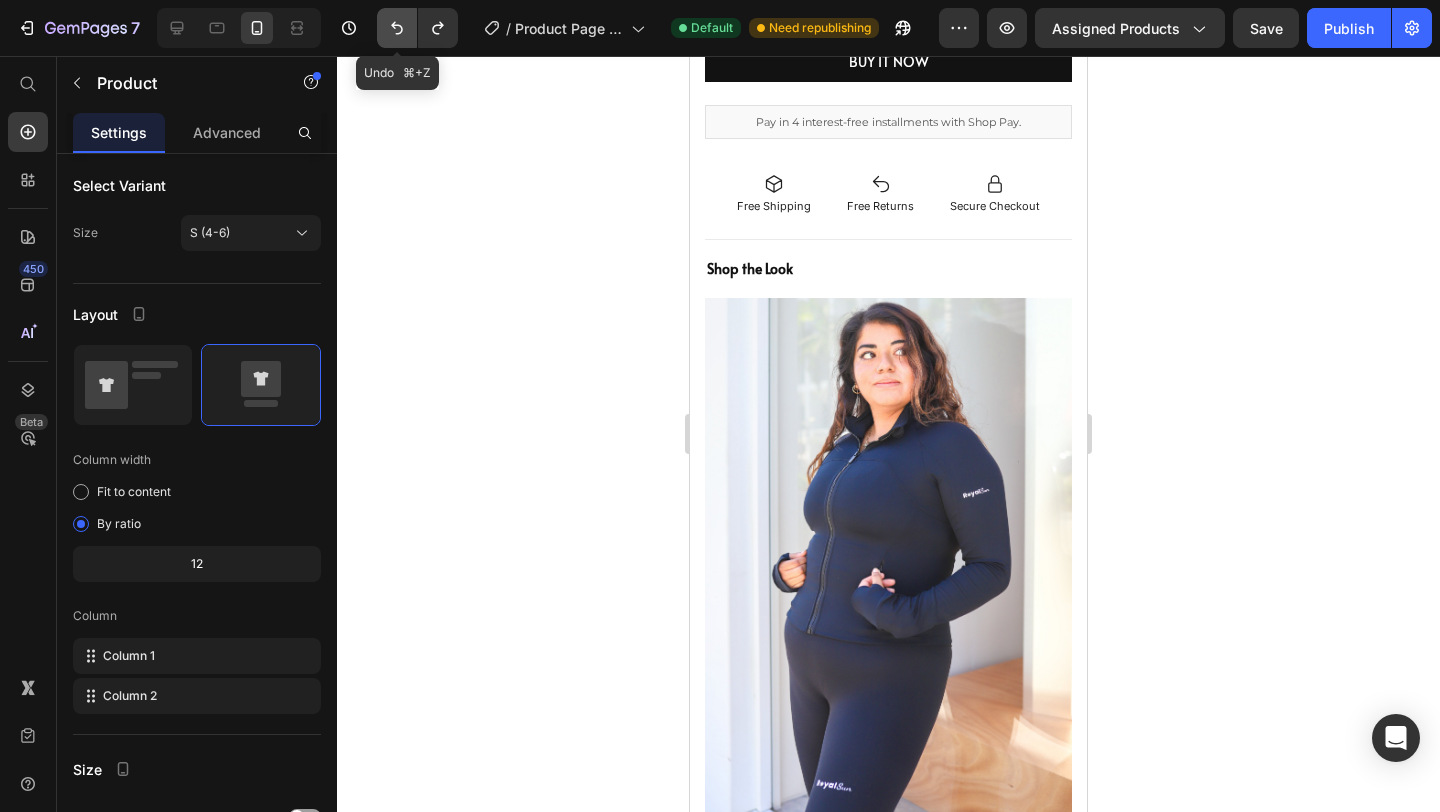 click 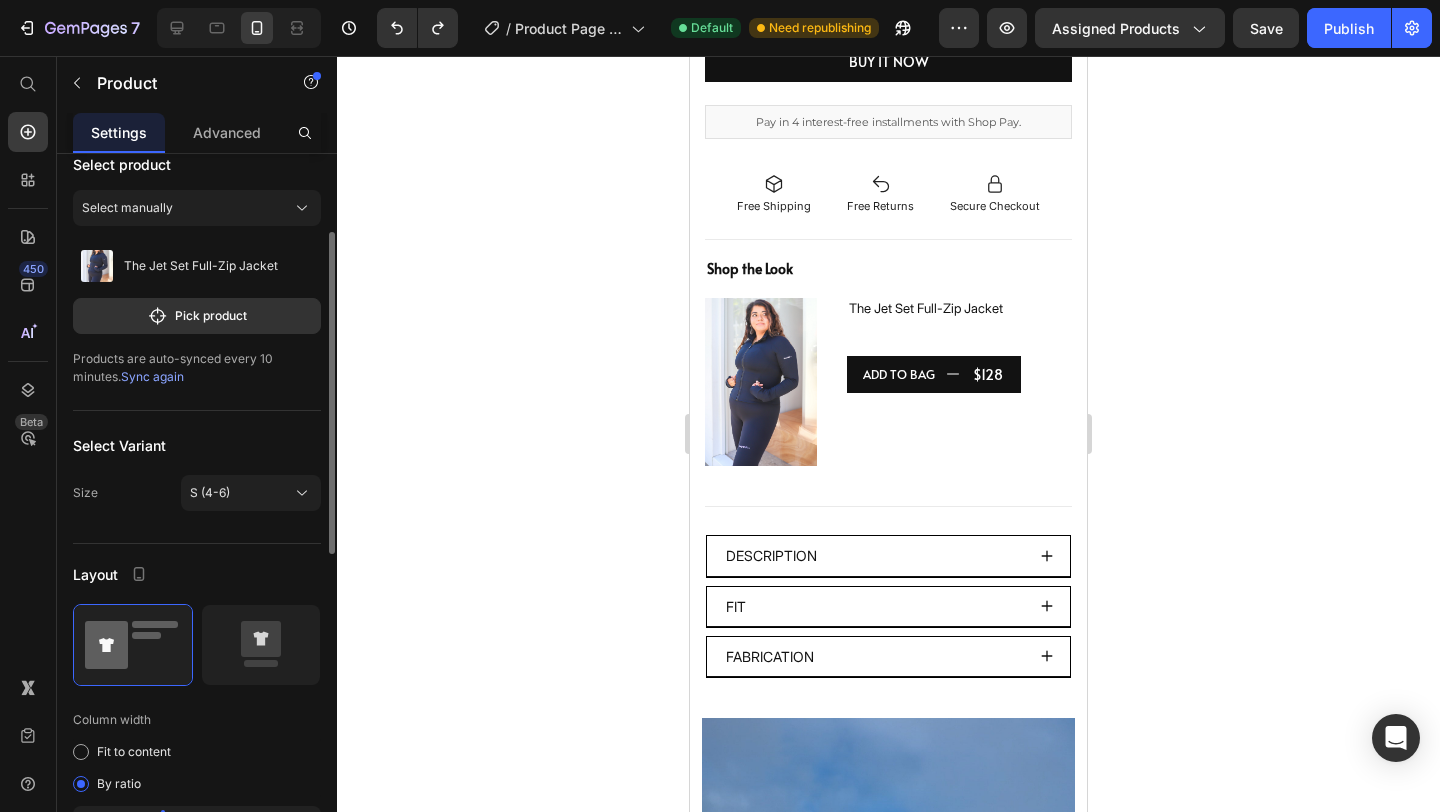 scroll, scrollTop: 0, scrollLeft: 0, axis: both 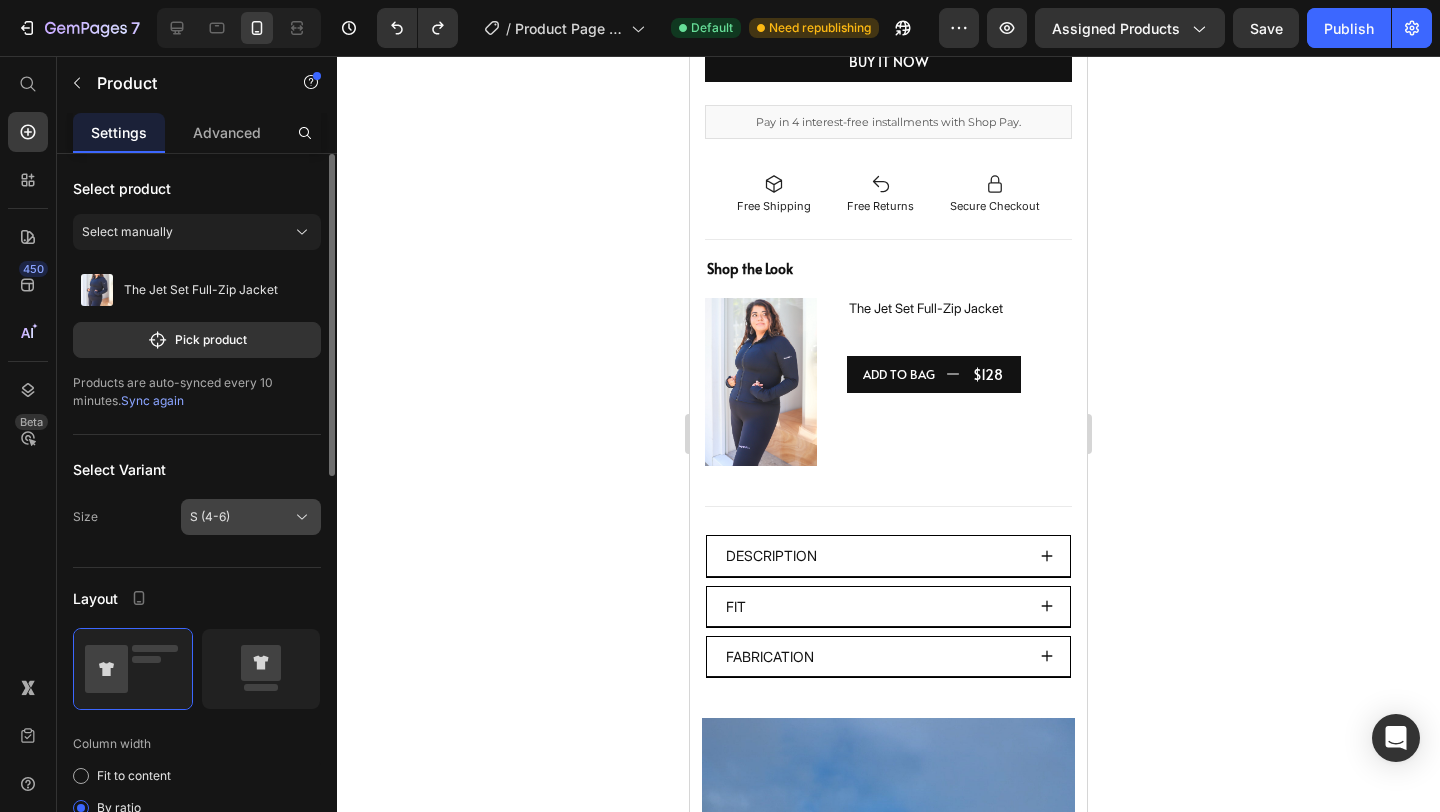 click on "S (4-6)" 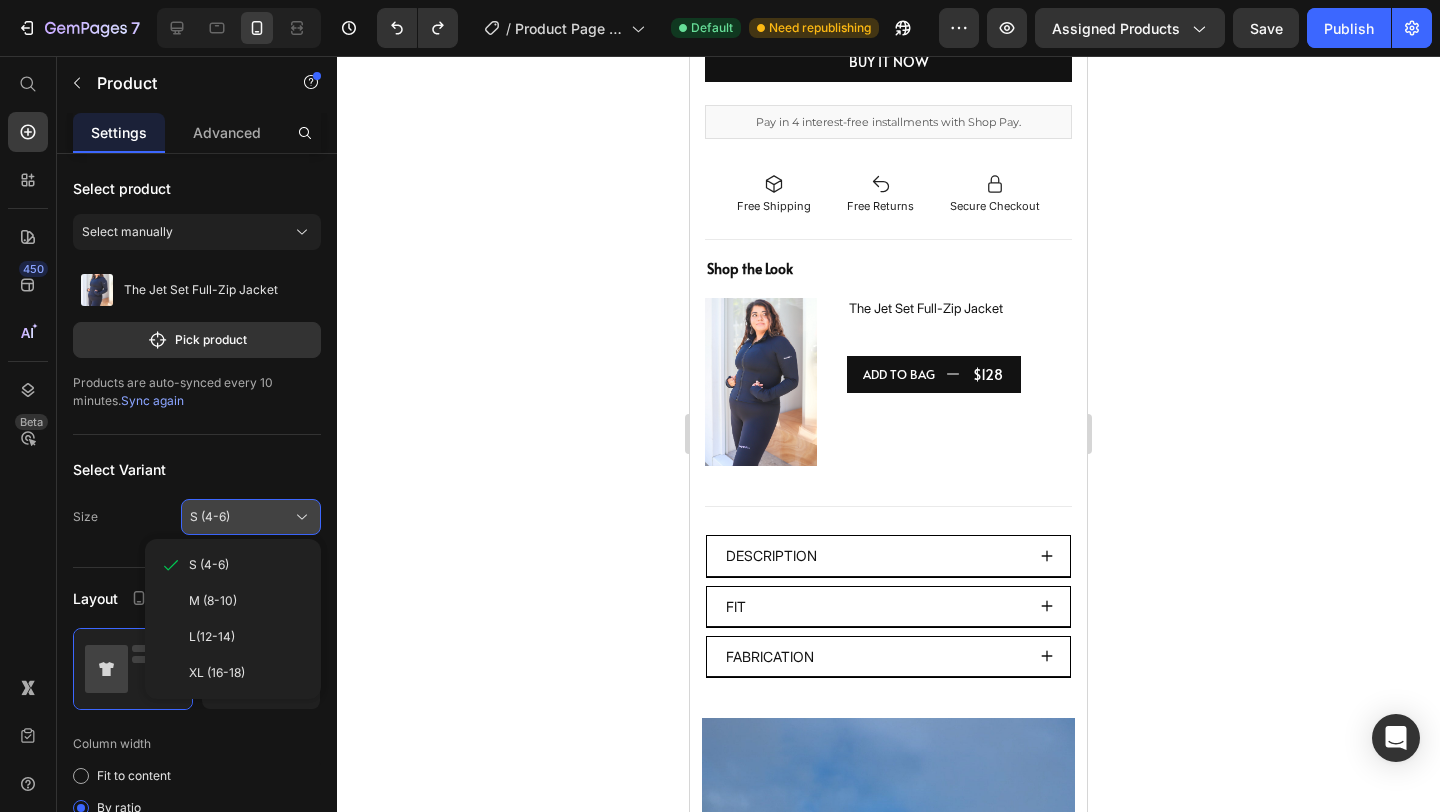 click on "S (4-6)" 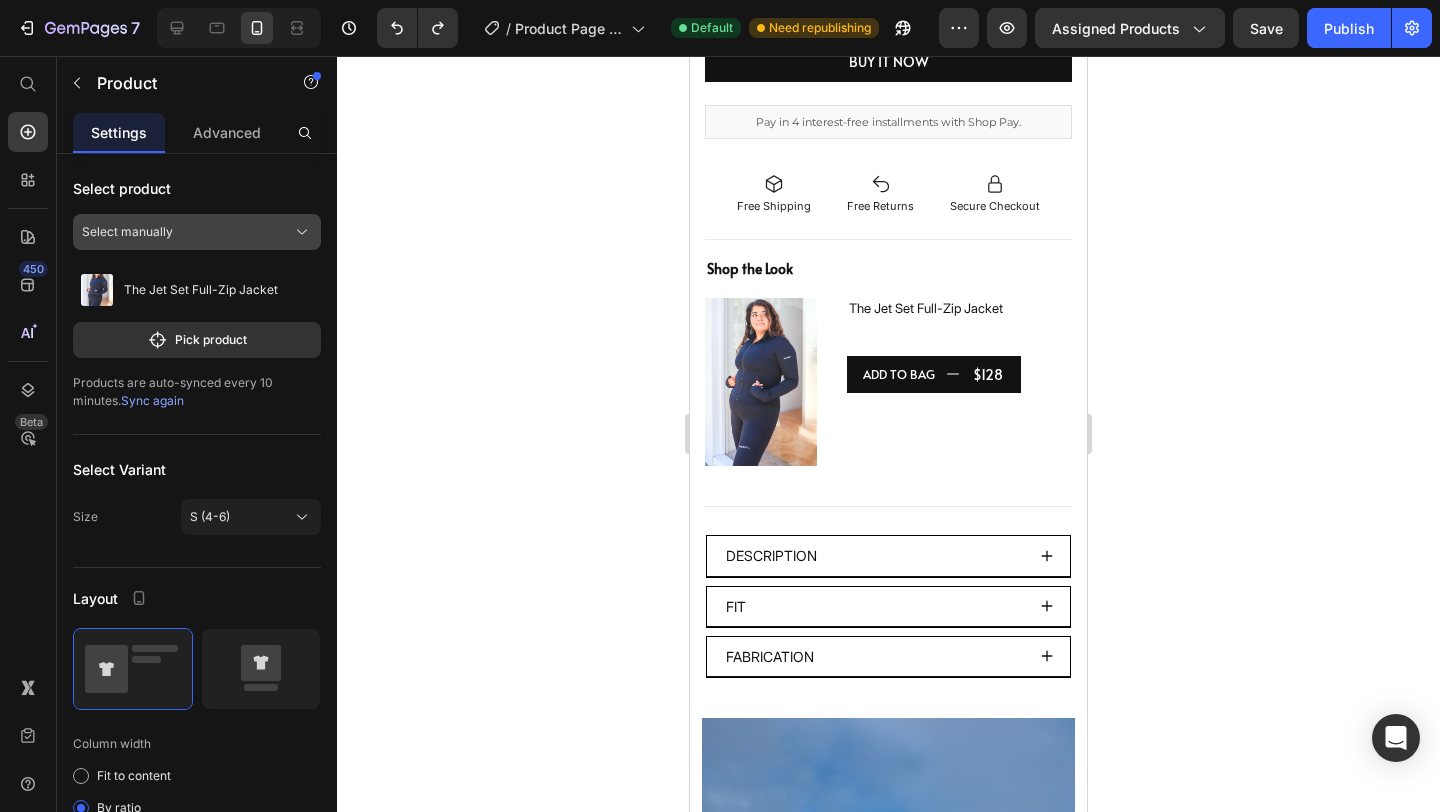 click on "Select manually" 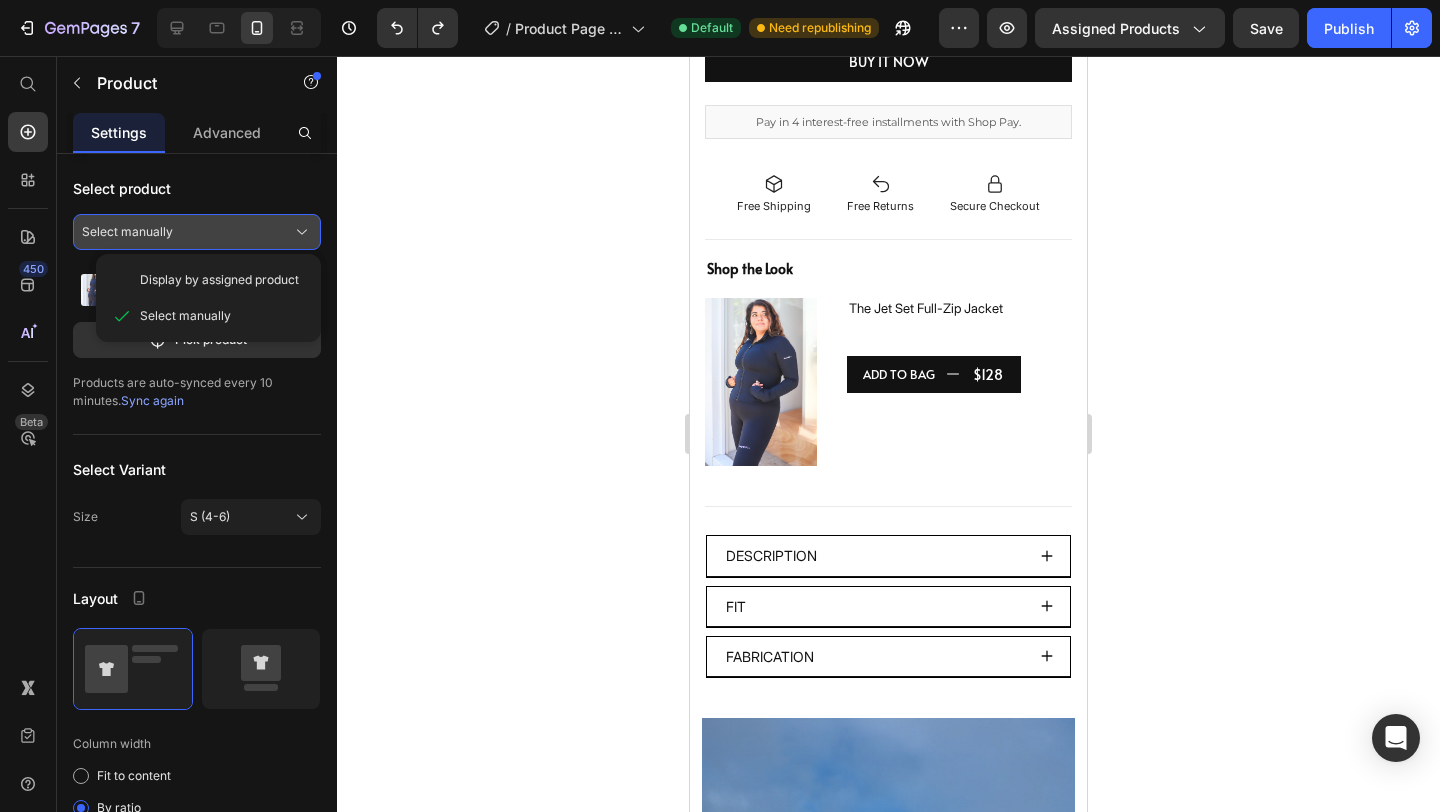 click on "Select manually" 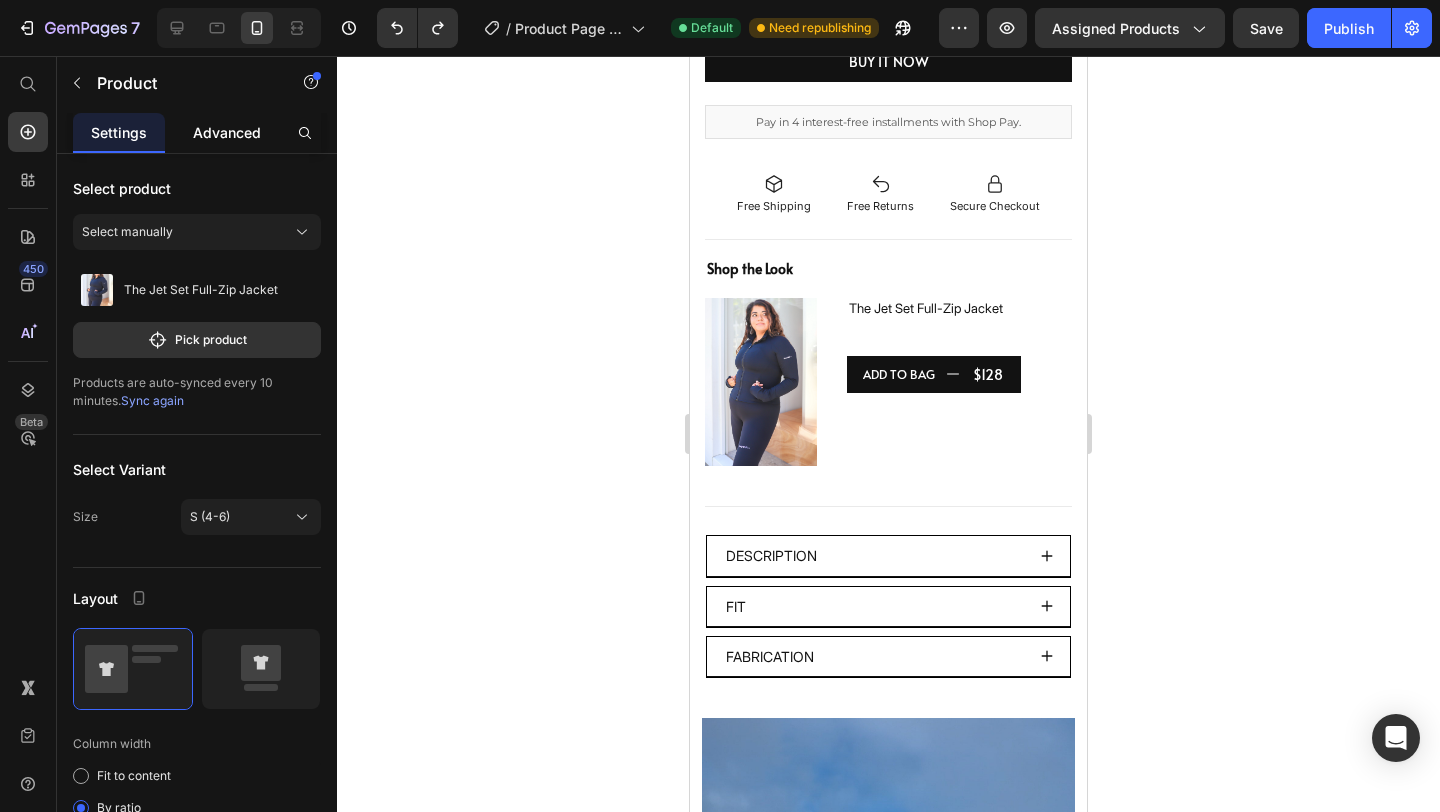 click on "Advanced" at bounding box center [227, 132] 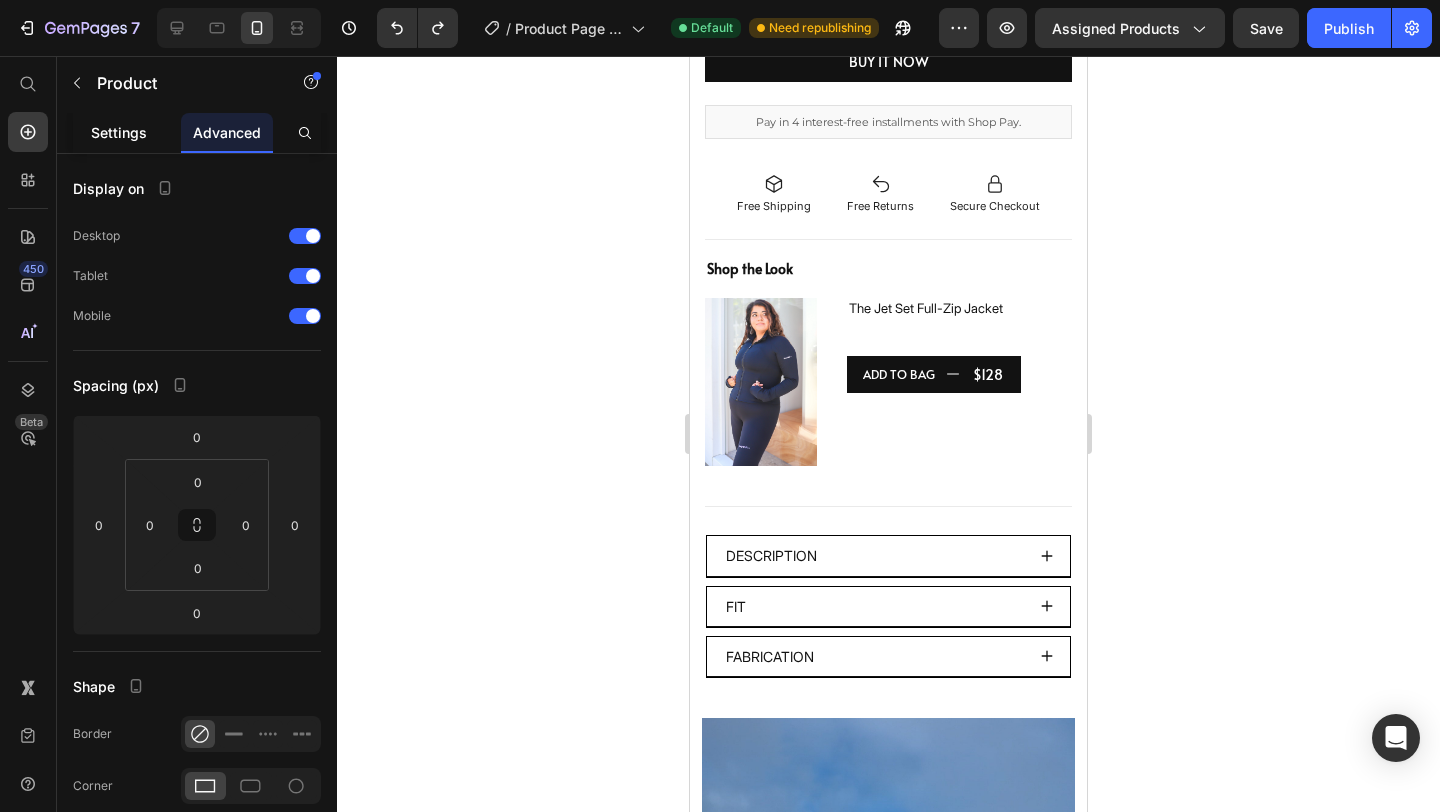 click on "Settings" at bounding box center (119, 132) 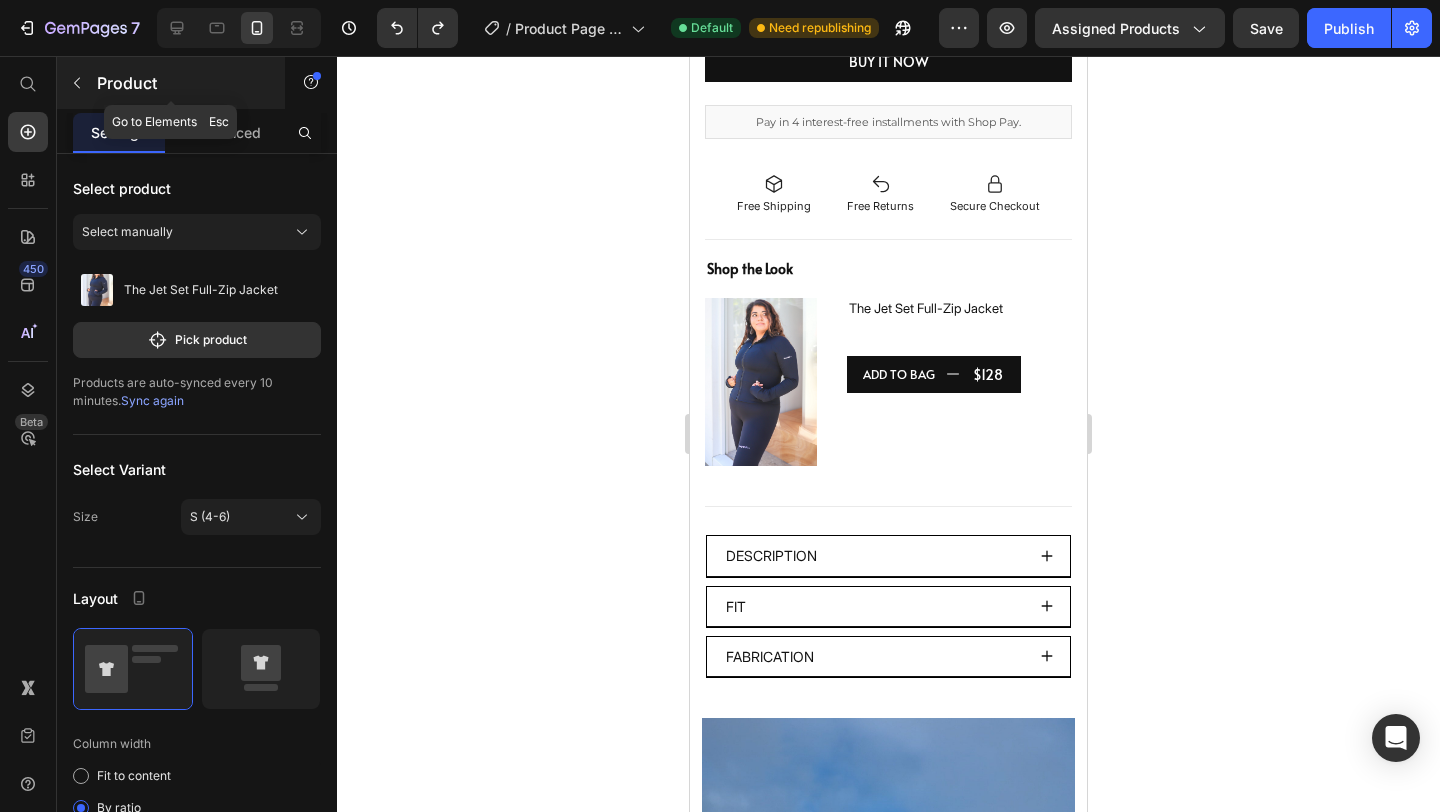 click on "Product" at bounding box center [182, 83] 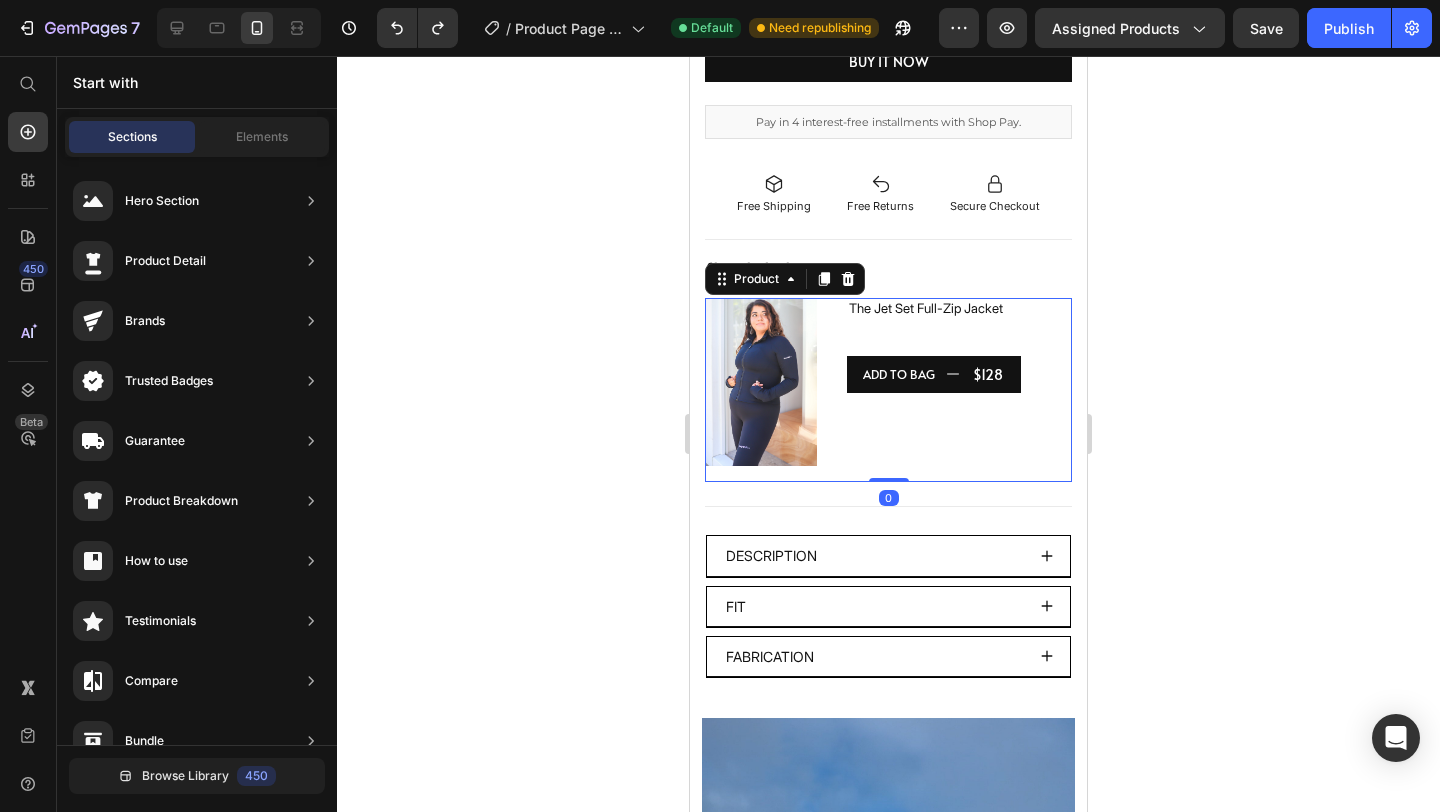 click on "The Jet Set Full-Zip Jacket Product Title ADD TO BAG
$128 Add to Cart" at bounding box center (959, 390) 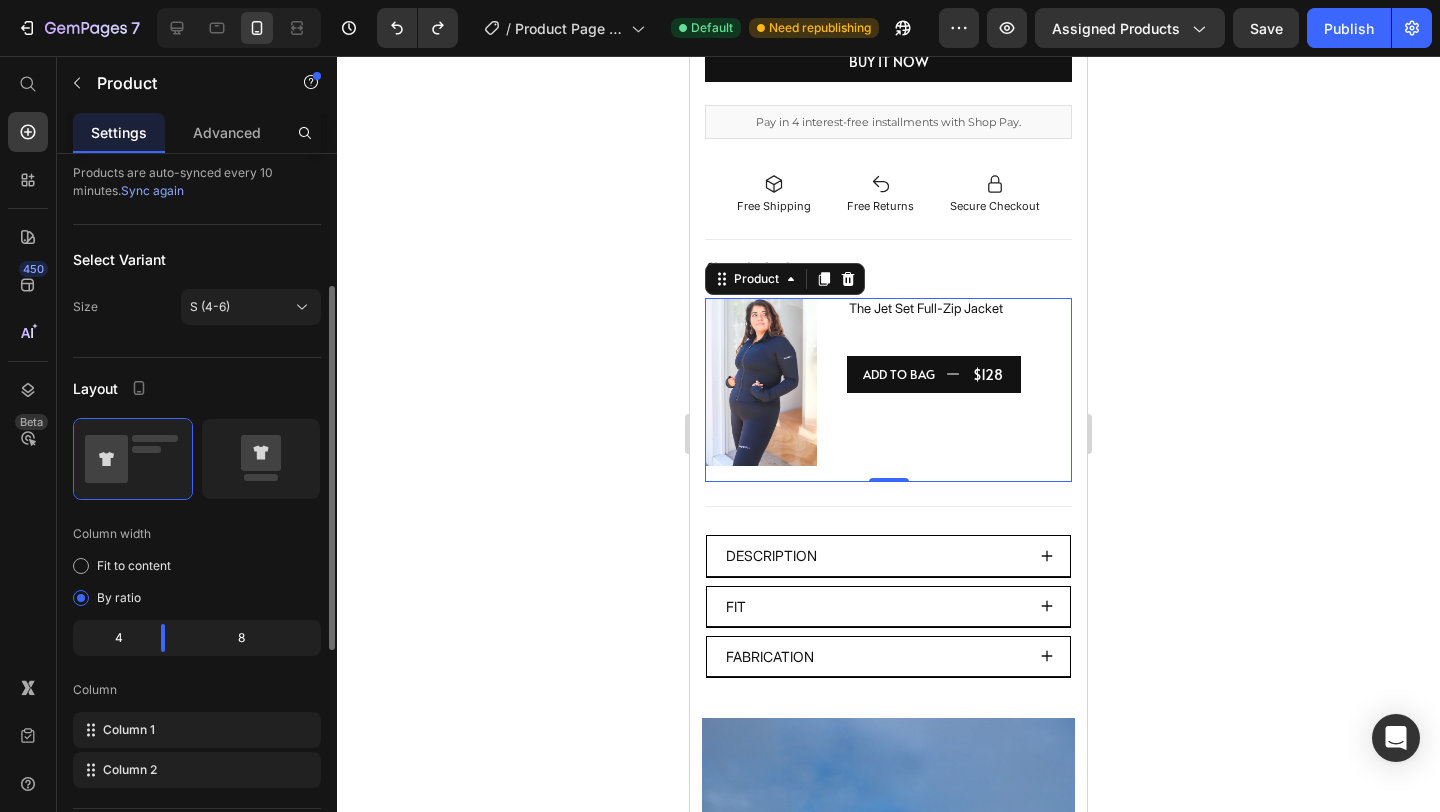 scroll, scrollTop: 228, scrollLeft: 0, axis: vertical 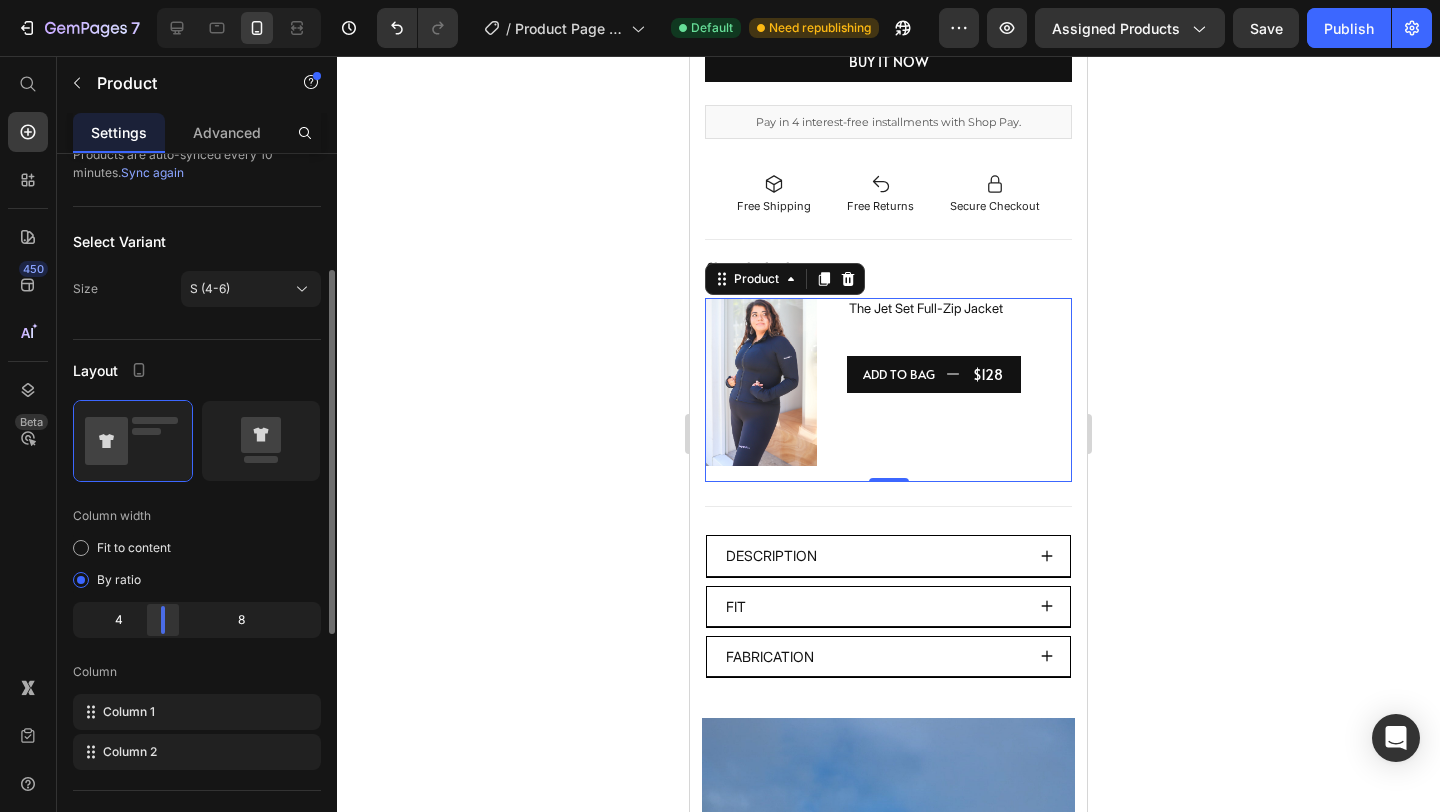 click on "7  Version history  /  Product Page - Jun 15, 12:24:34 Default Need republishing Preview Assigned Products  Save   Publish  450 Beta Start with Sections Elements Hero Section Product Detail Brands Trusted Badges Guarantee Product Breakdown How to use Testimonials Compare Bundle FAQs Social Proof Brand Story Product List Collection Blog List Contact Sticky Add to Cart Custom Footer Browse Library 450 Layout
Row
Row
Row
Row Text
Heading
Text Block Button
Button
Button
Sticky Back to top Media" at bounding box center [720, 0] 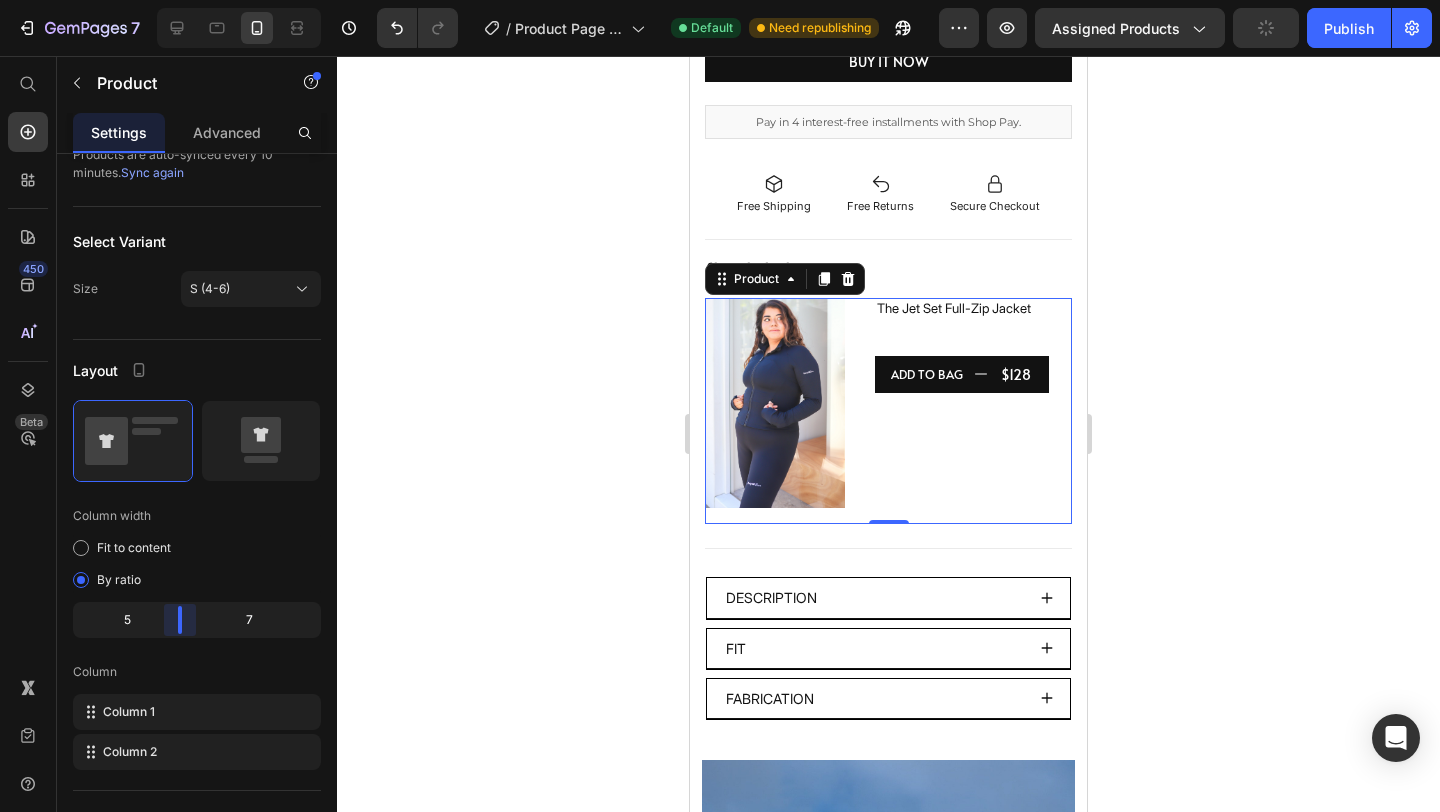 click on "7  Version history  /  Product Page - Jun 15, 12:24:34 Default Need republishing Preview Assigned Products  Publish  450 Beta Start with Sections Elements Hero Section Product Detail Brands Trusted Badges Guarantee Product Breakdown How to use Testimonials Compare Bundle FAQs Social Proof Brand Story Product List Collection Blog List Contact Sticky Add to Cart Custom Footer Browse Library 450 Layout
Row
Row
Row
Row Text
Heading
Text Block Button
Button
Button
Sticky Back to top Media
Image" at bounding box center [720, 0] 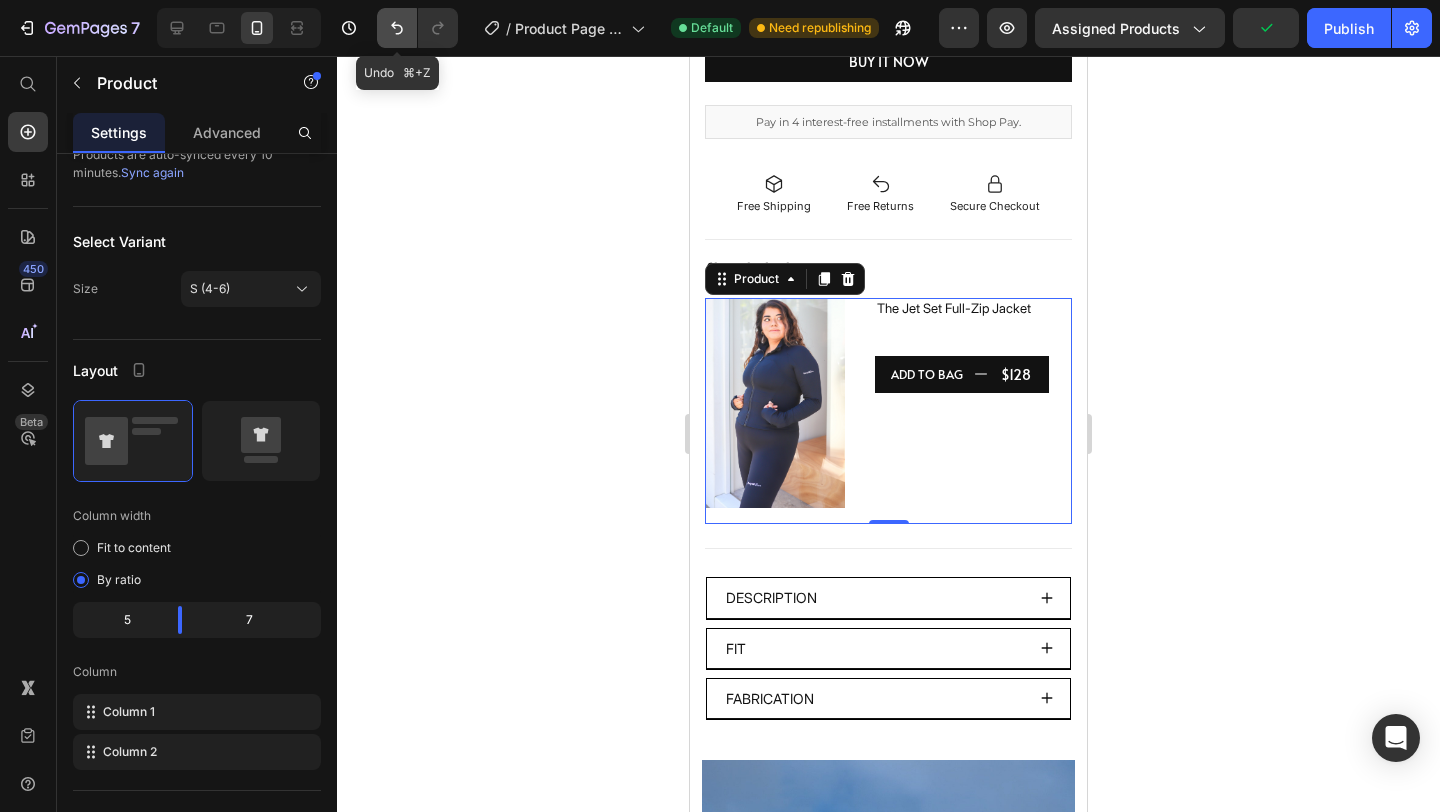 click 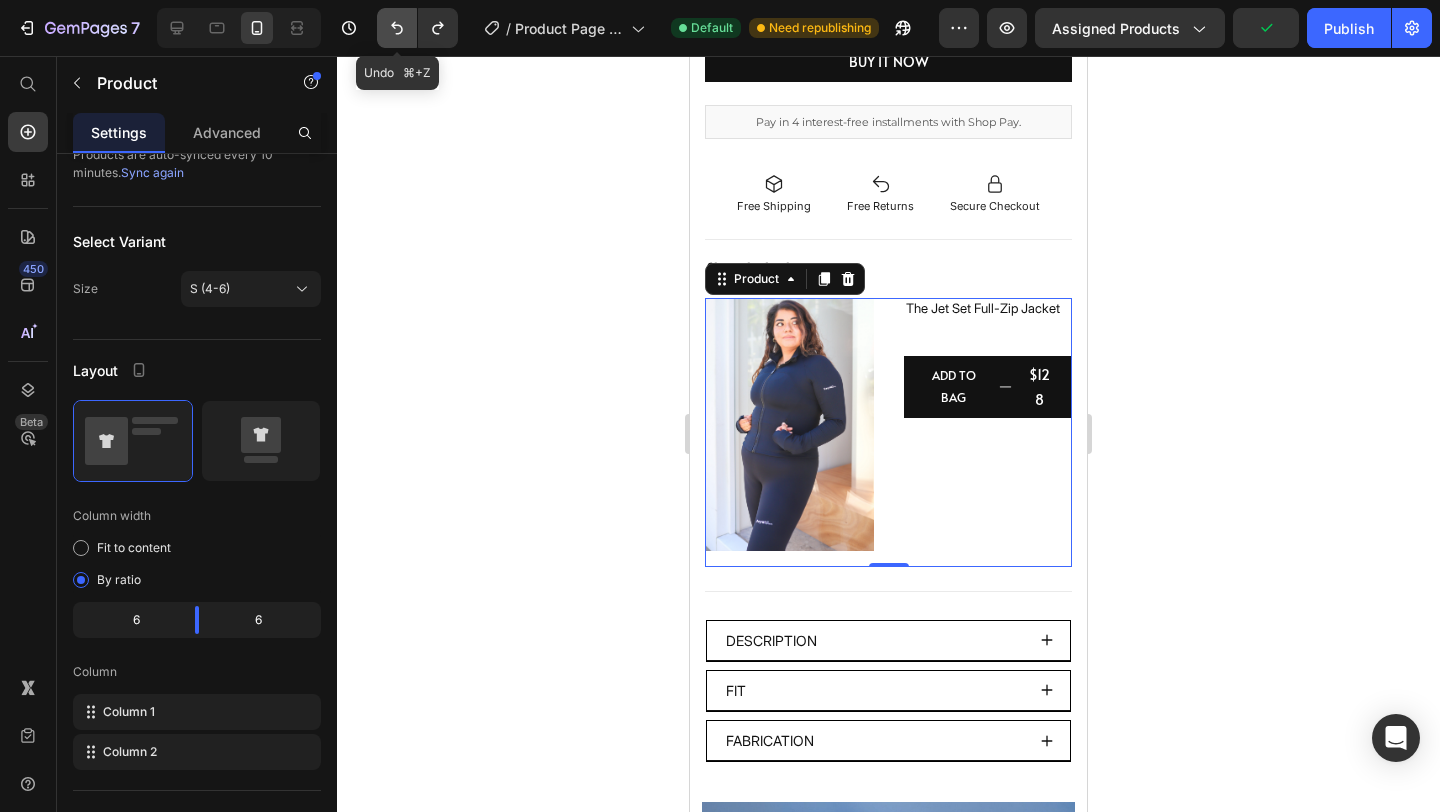 click 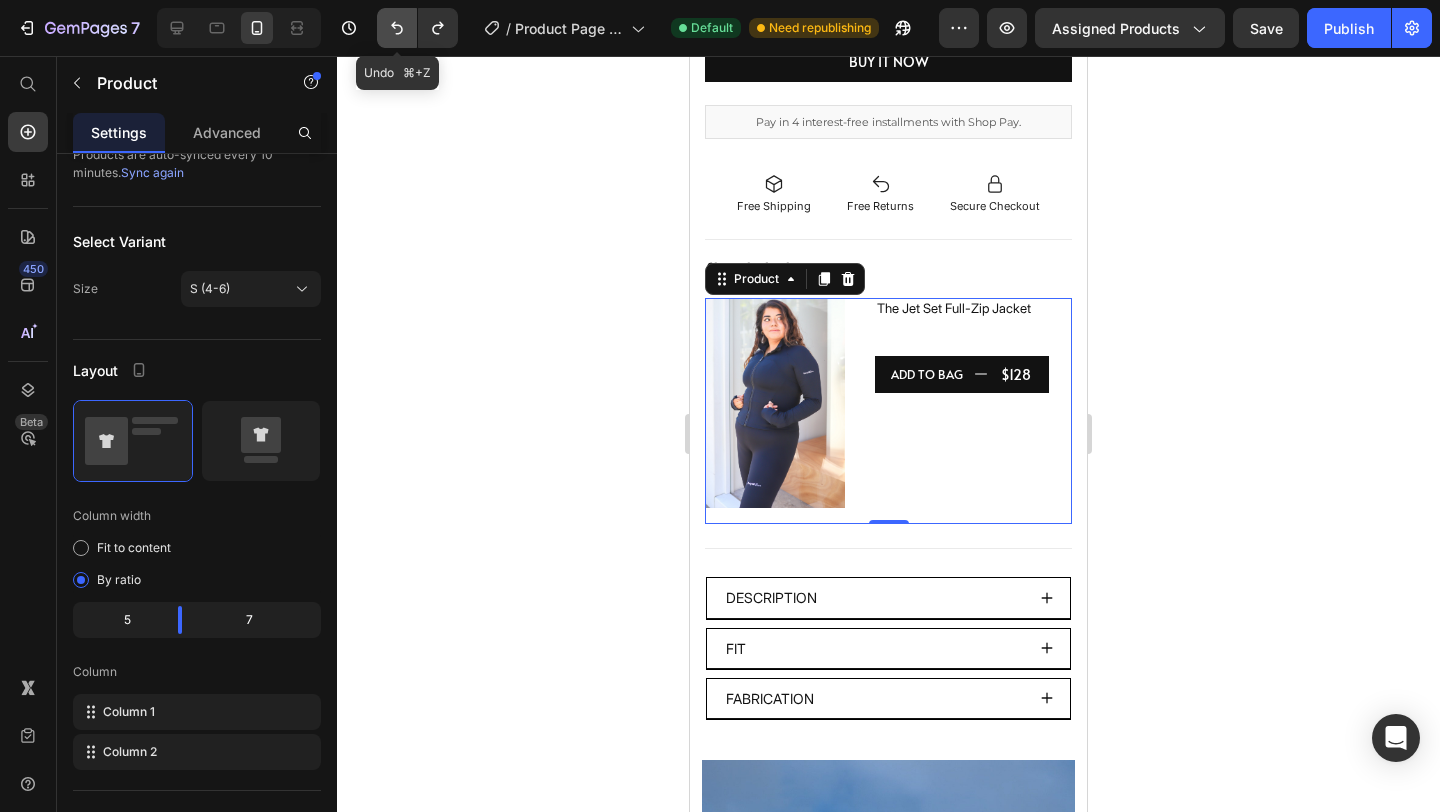 click 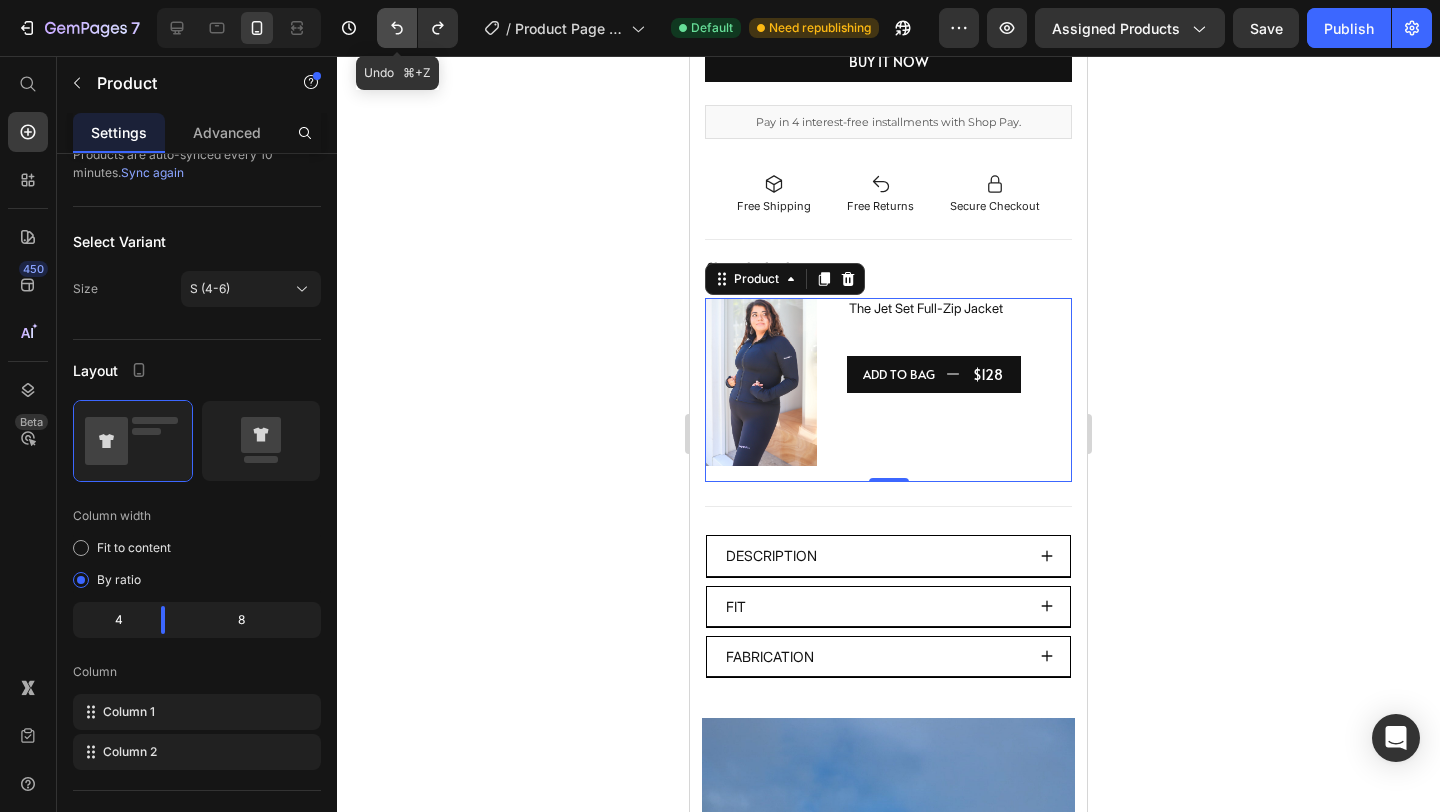 click 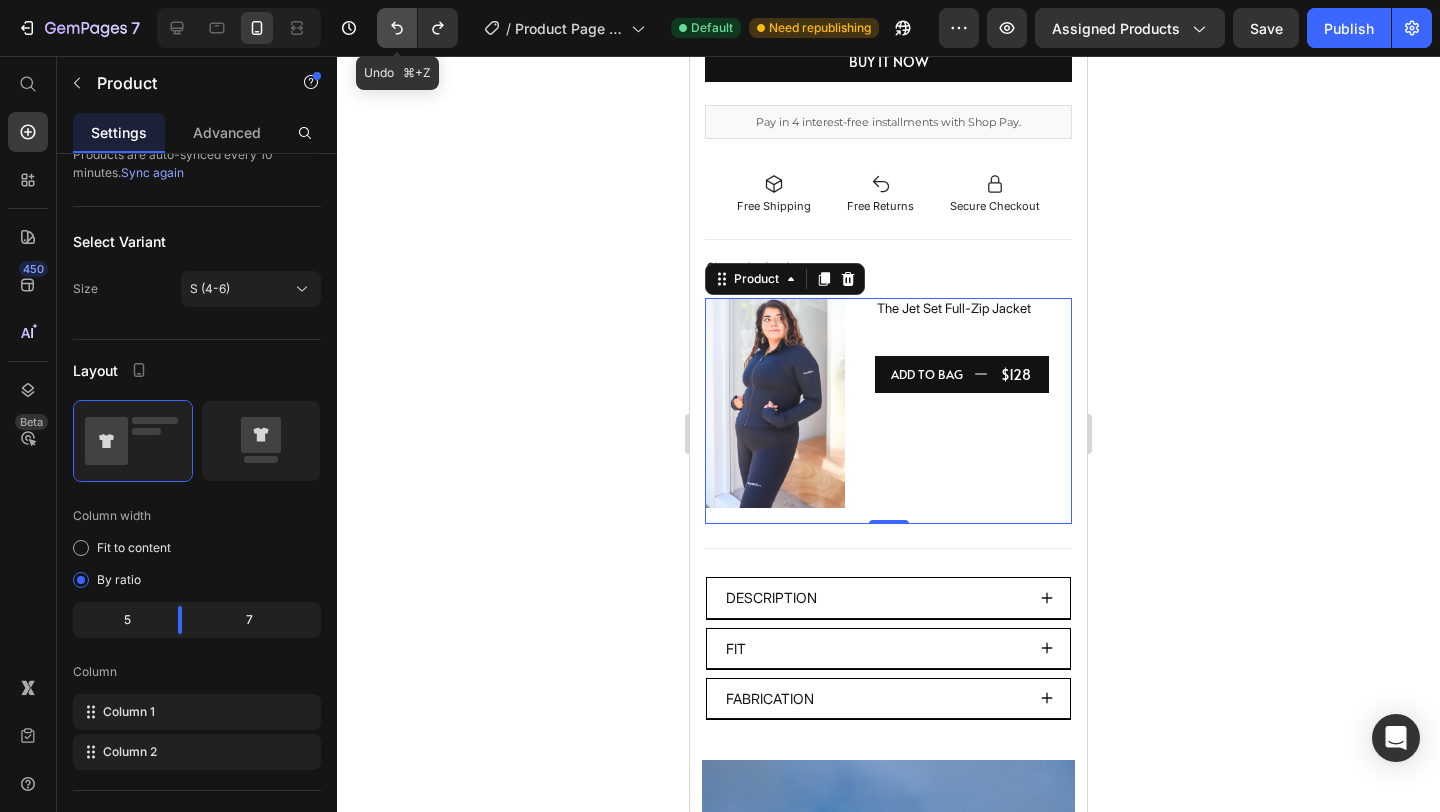 click 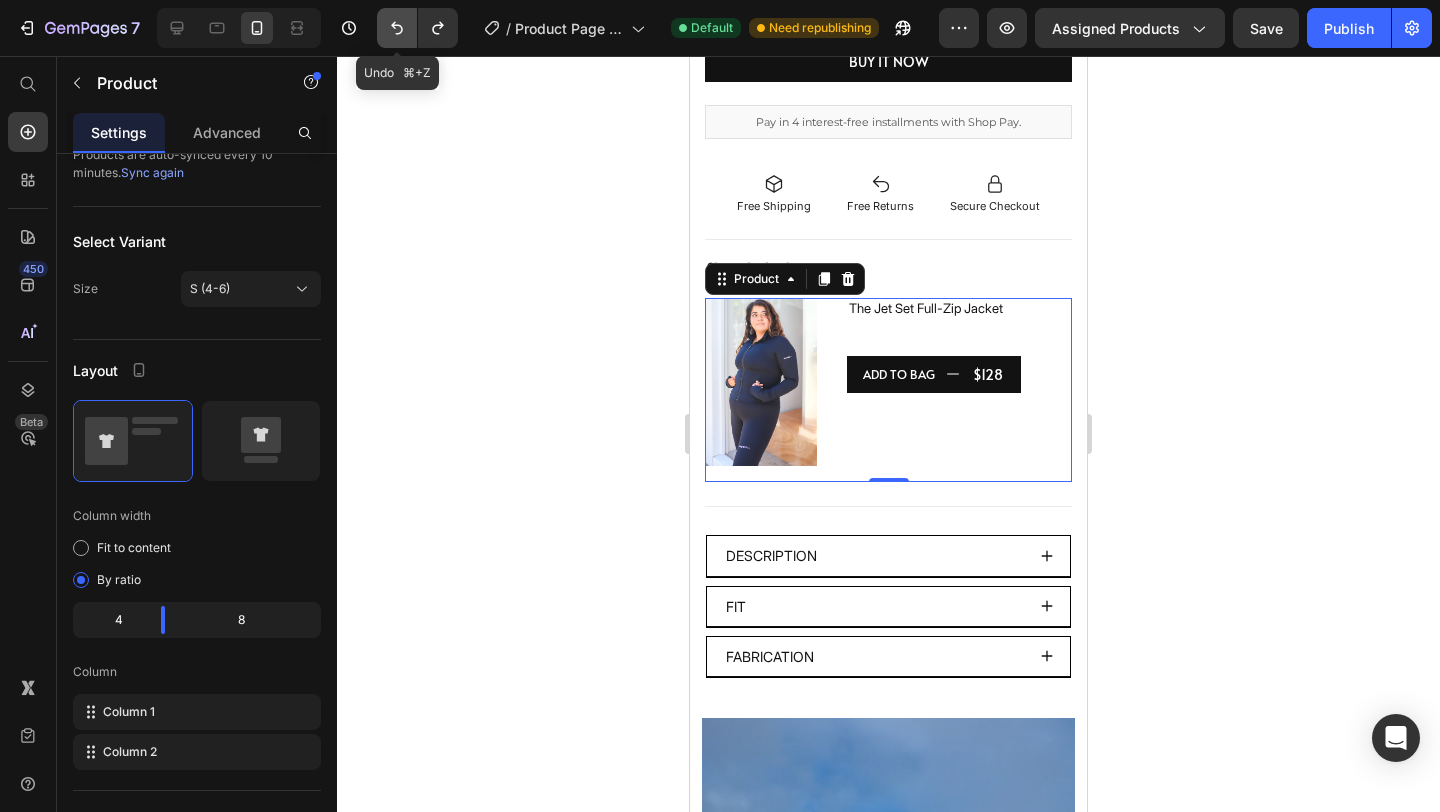 click 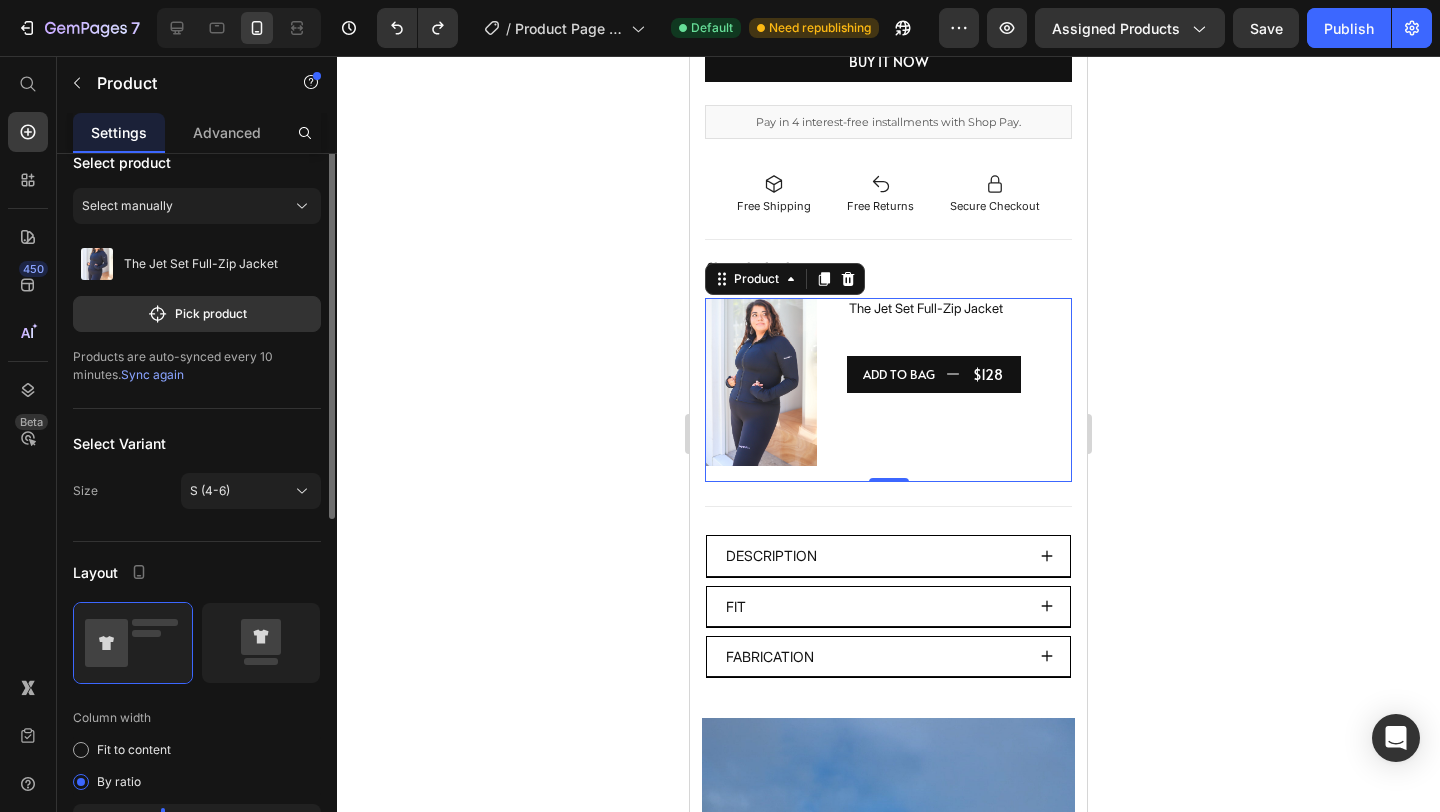 scroll, scrollTop: 0, scrollLeft: 0, axis: both 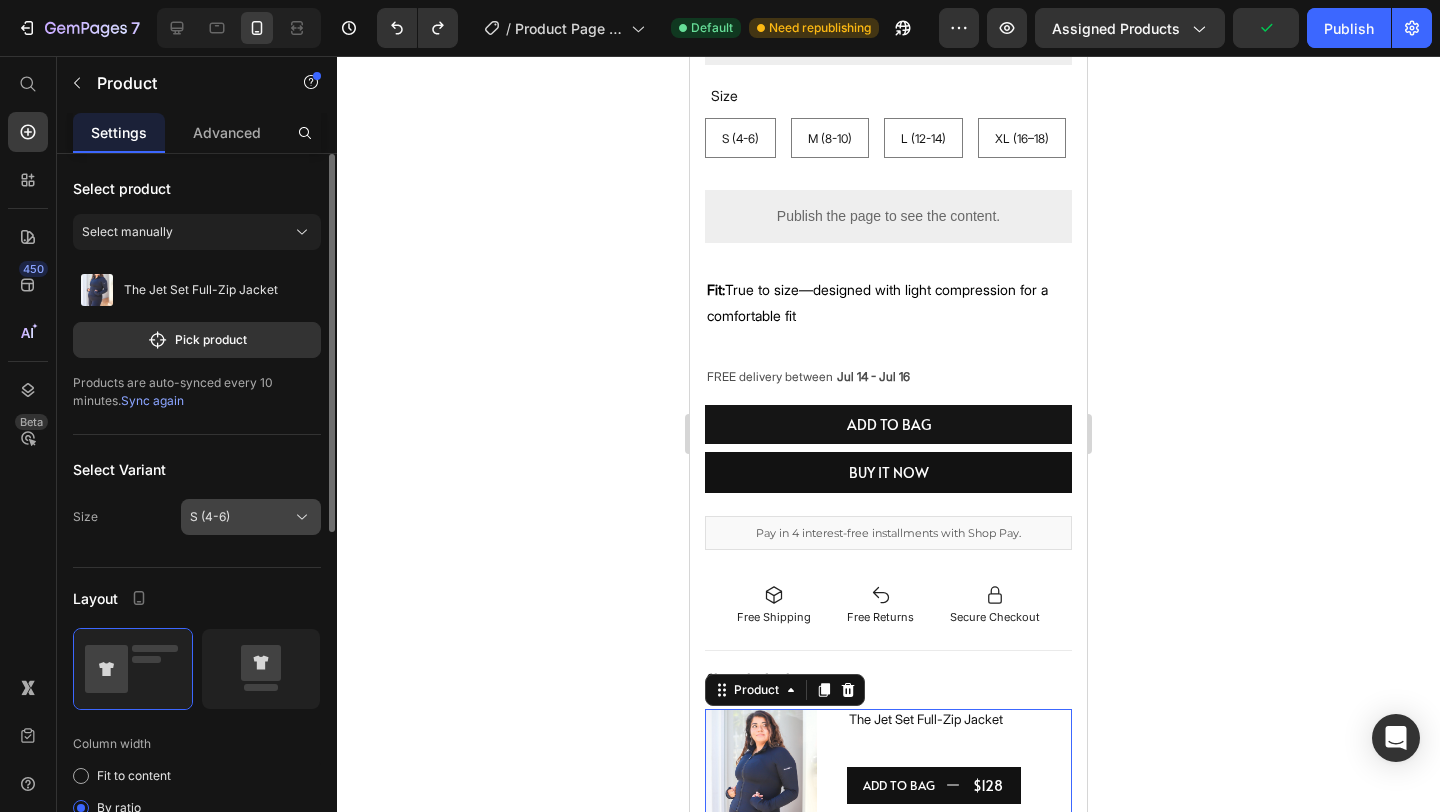 click on "S (4-6)" 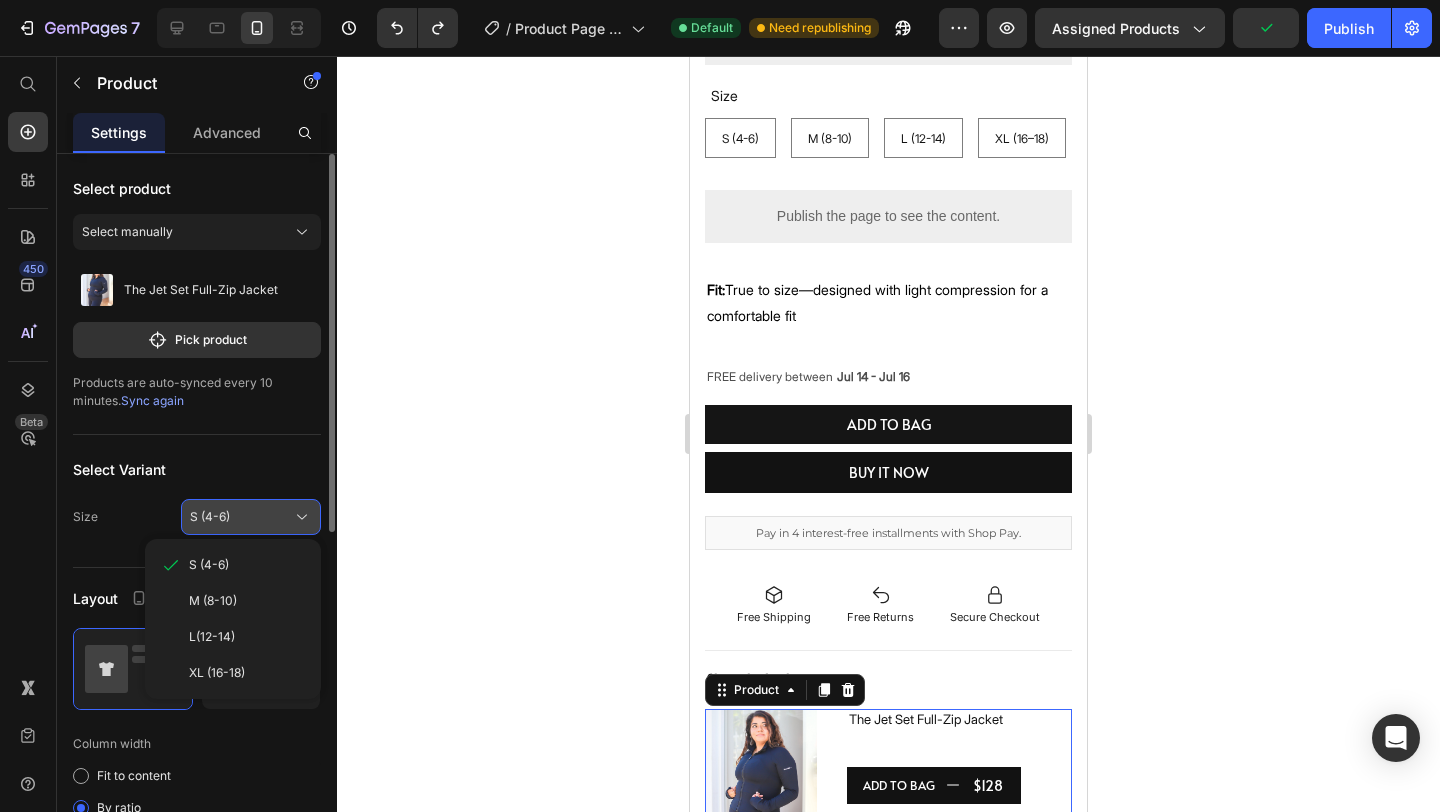 click on "S (4-6)" 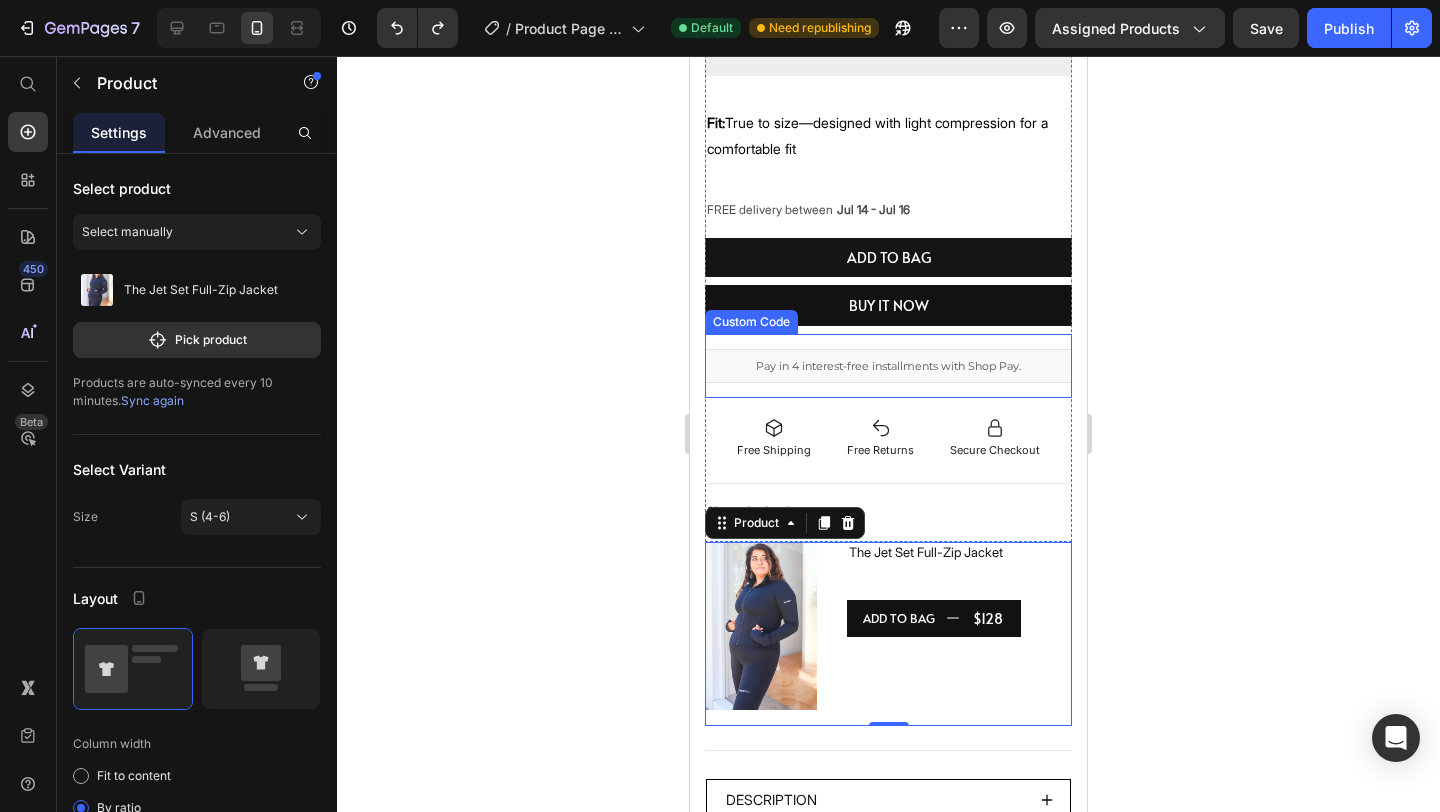 scroll, scrollTop: 946, scrollLeft: 0, axis: vertical 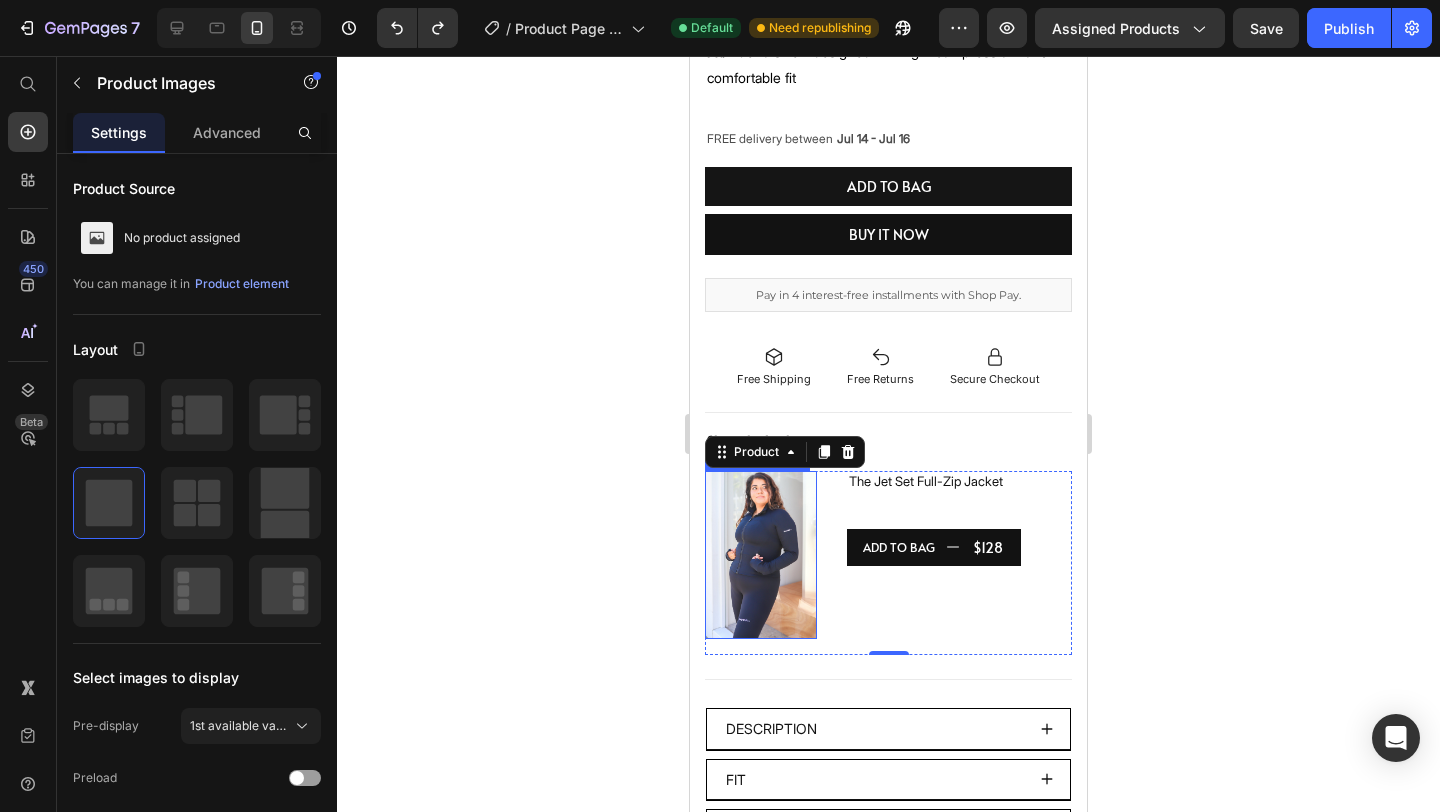 click at bounding box center (761, 555) 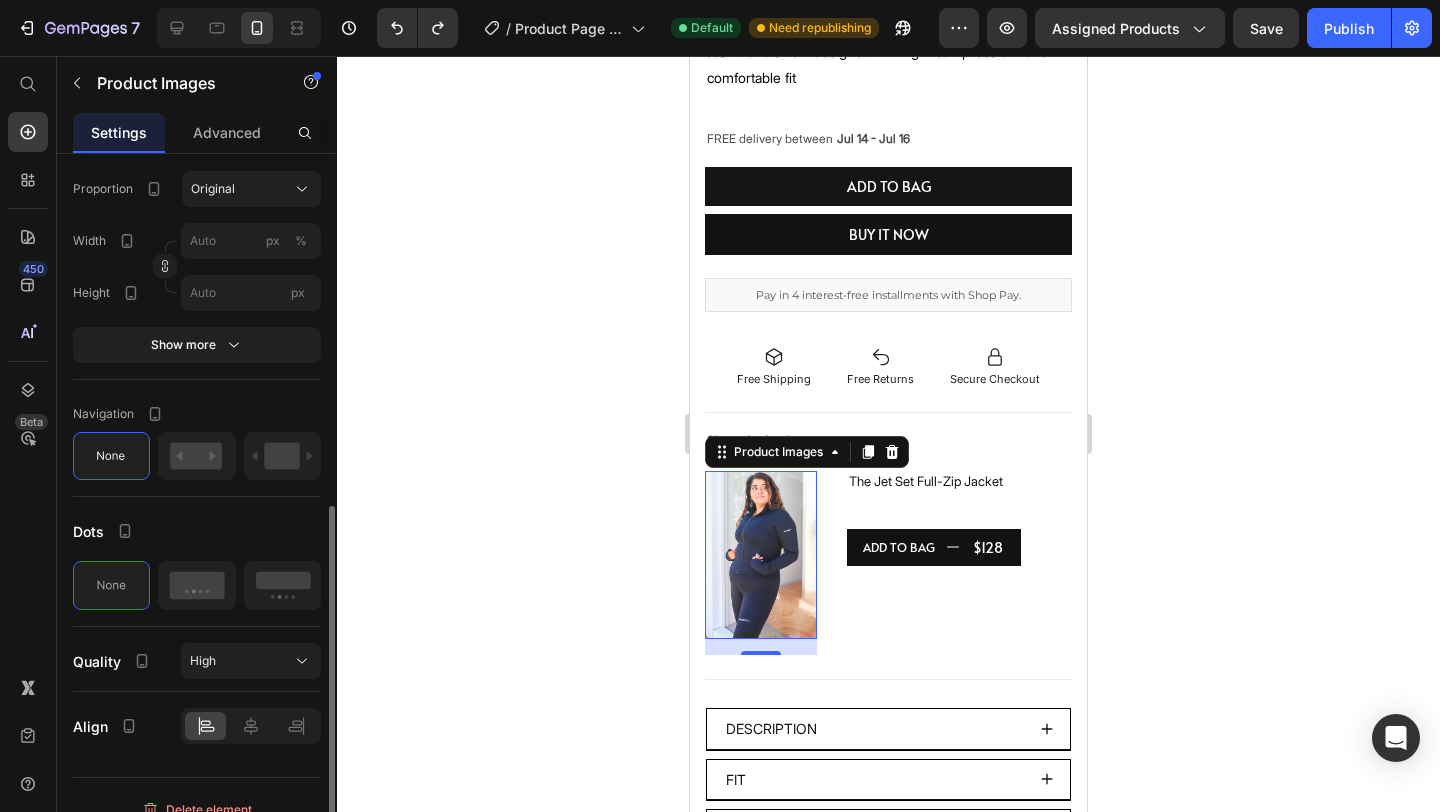 scroll, scrollTop: 729, scrollLeft: 0, axis: vertical 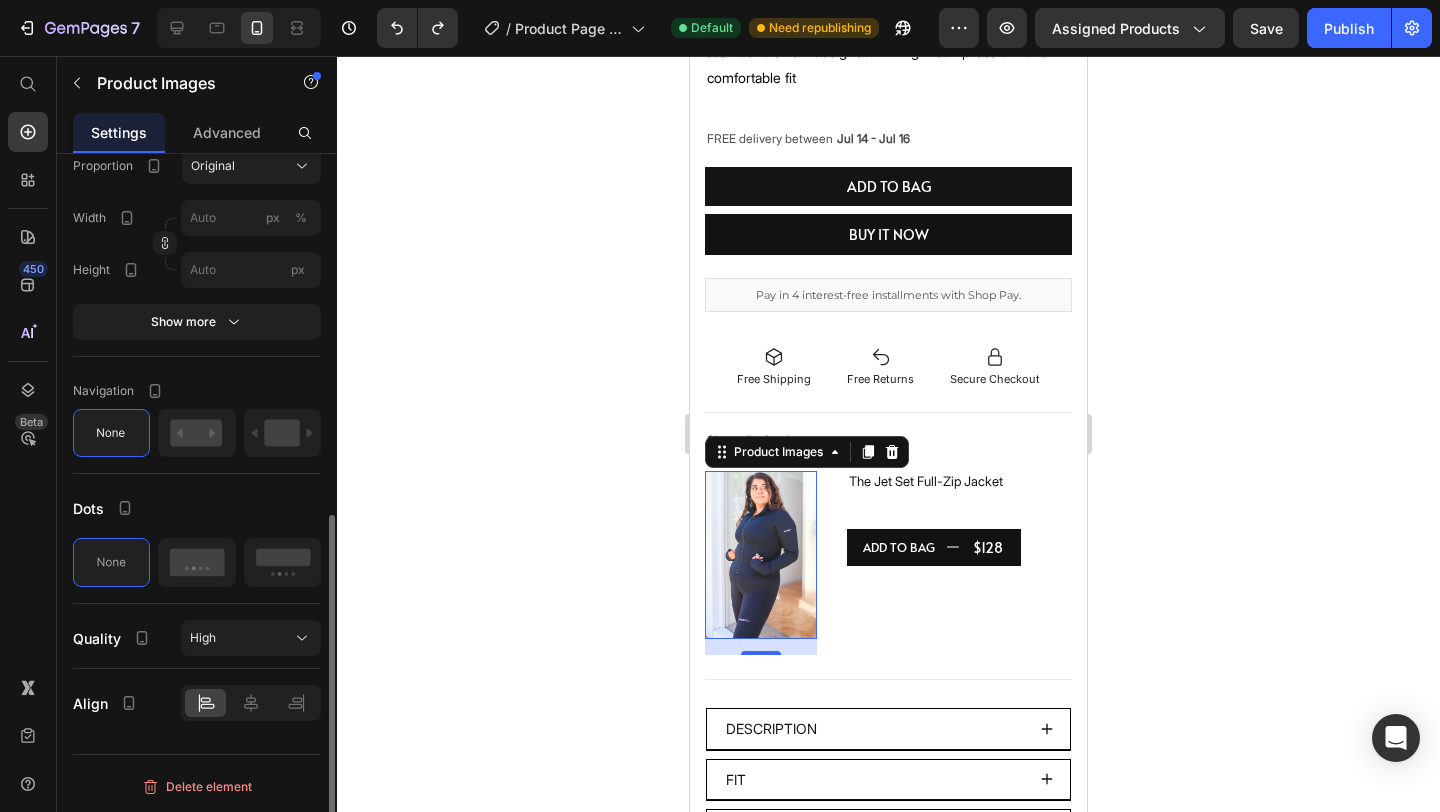 click on "High" at bounding box center (251, 638) 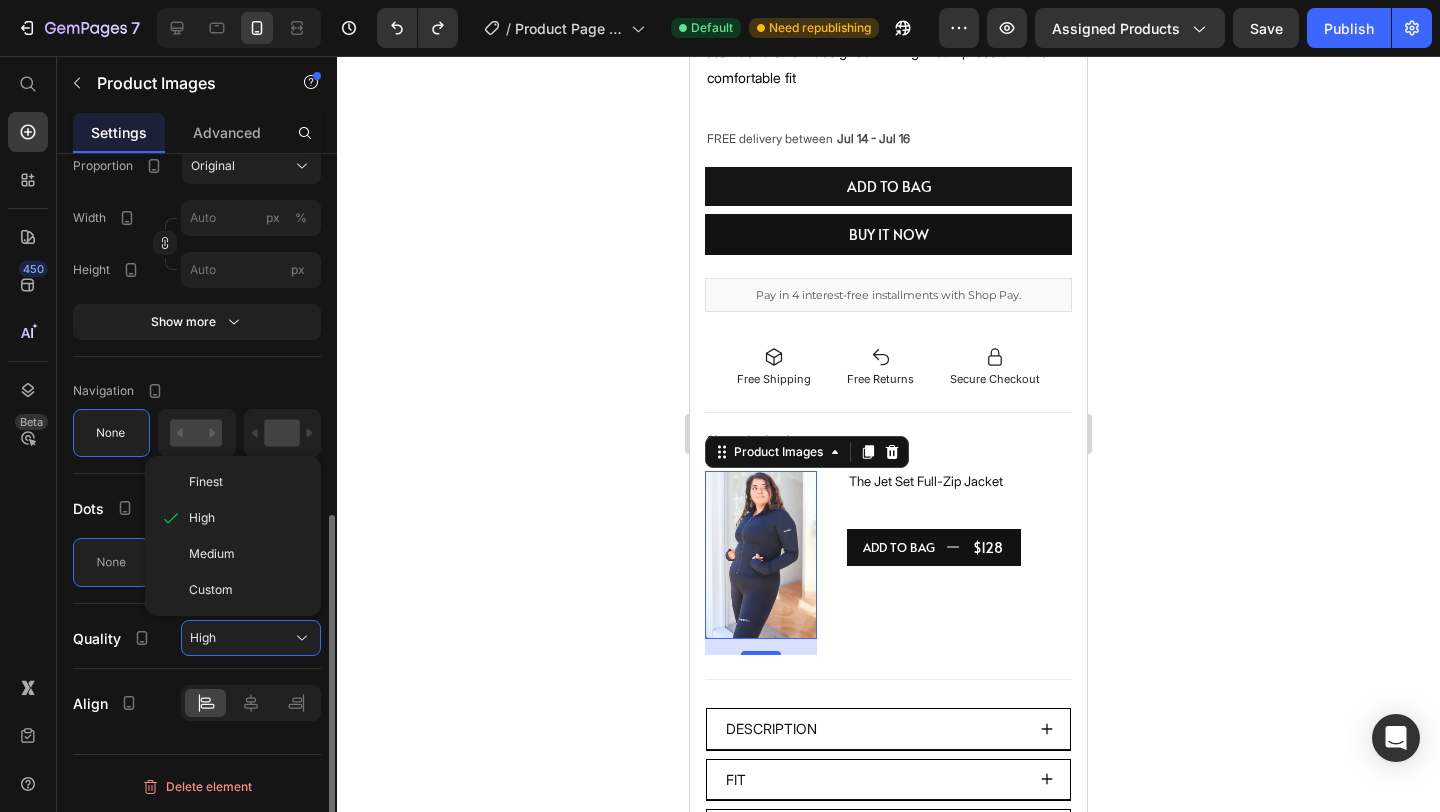 click on "Align" 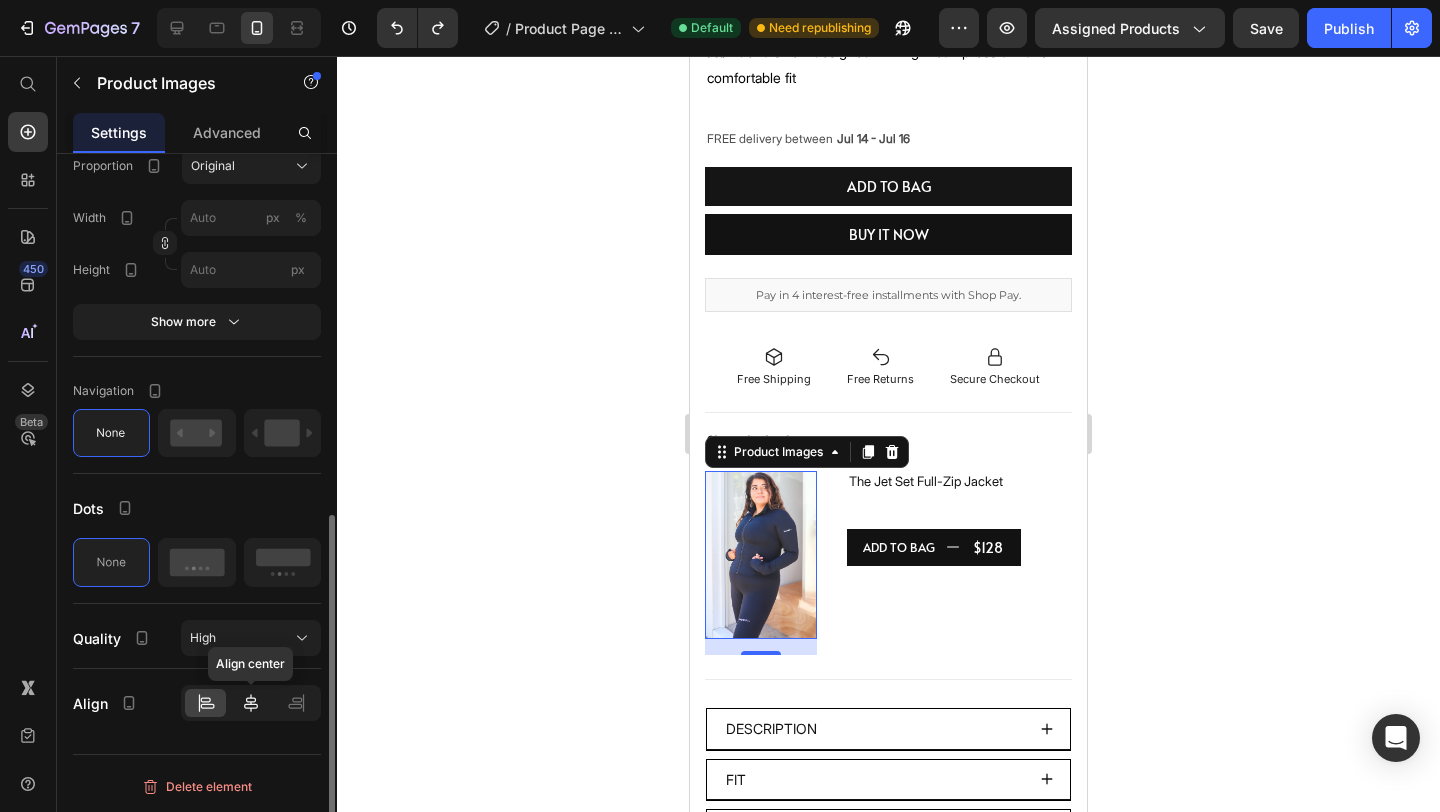 click 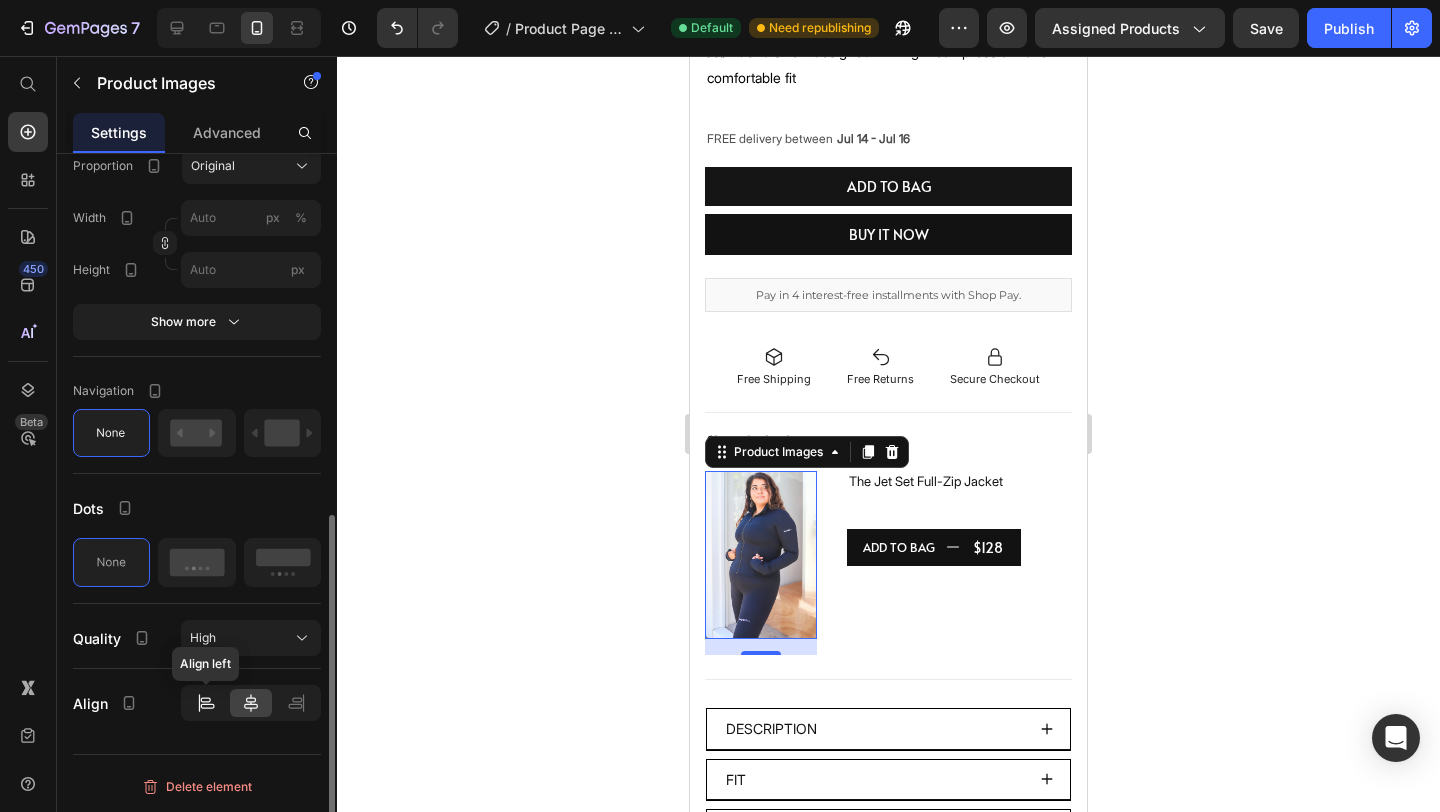 click 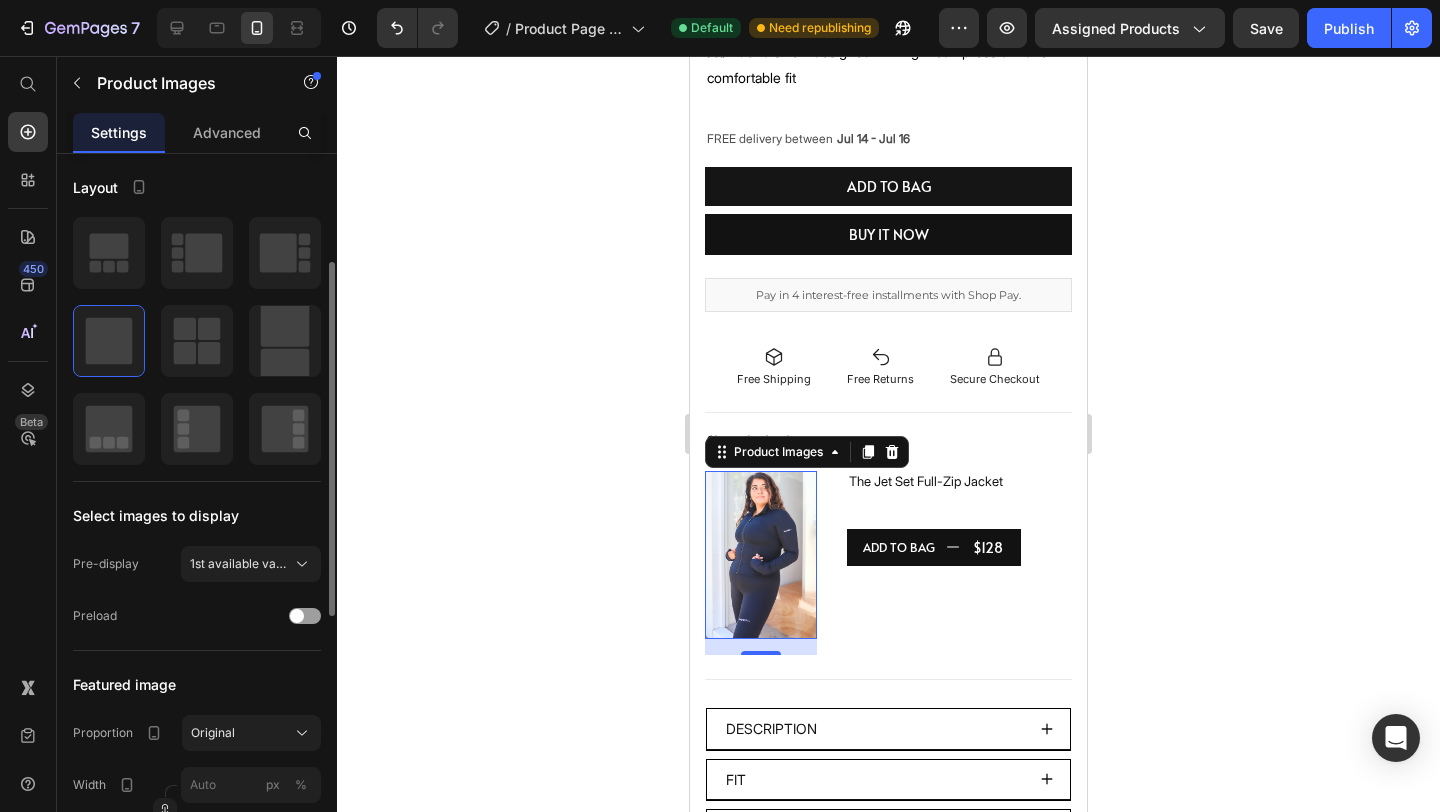 scroll, scrollTop: 0, scrollLeft: 0, axis: both 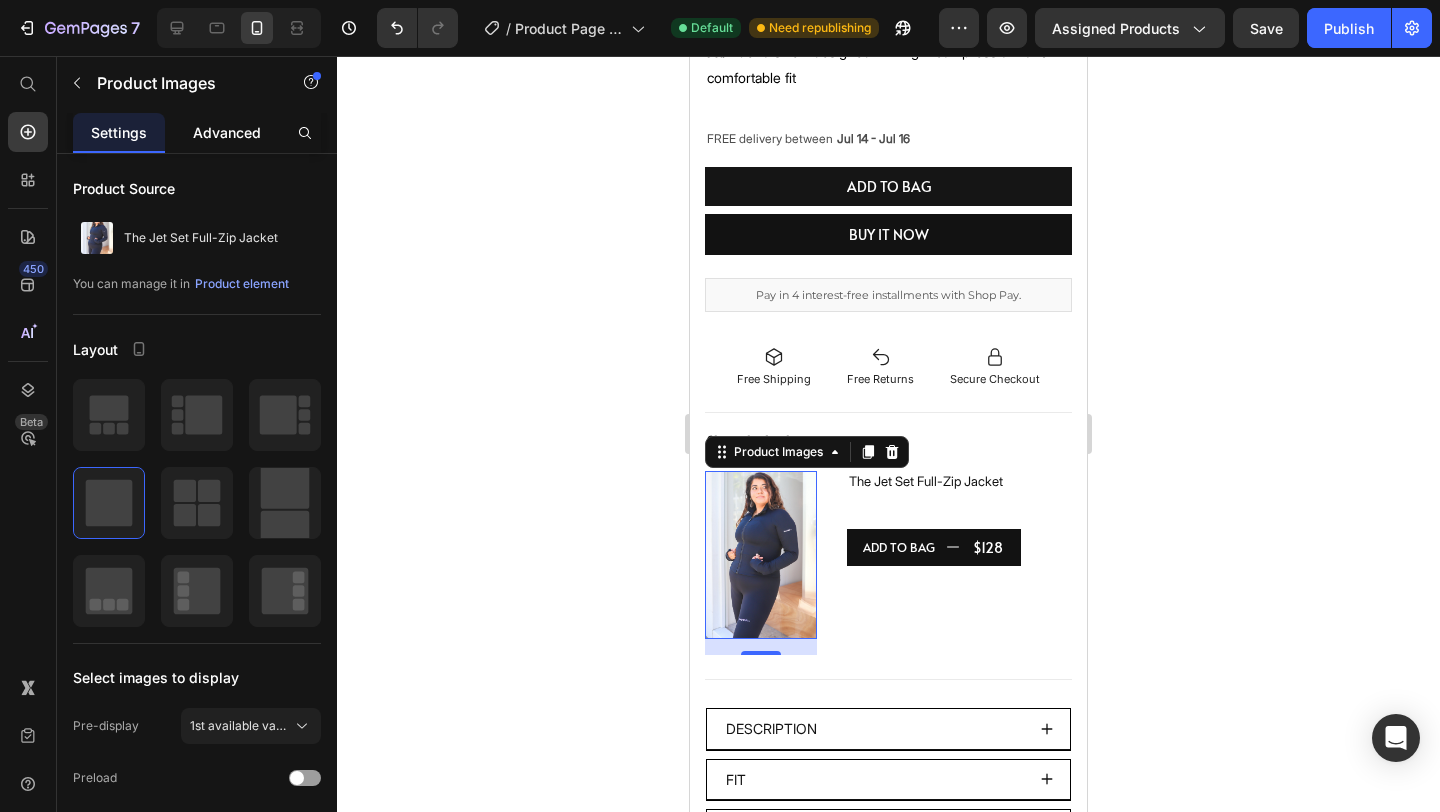 click on "Advanced" at bounding box center [227, 132] 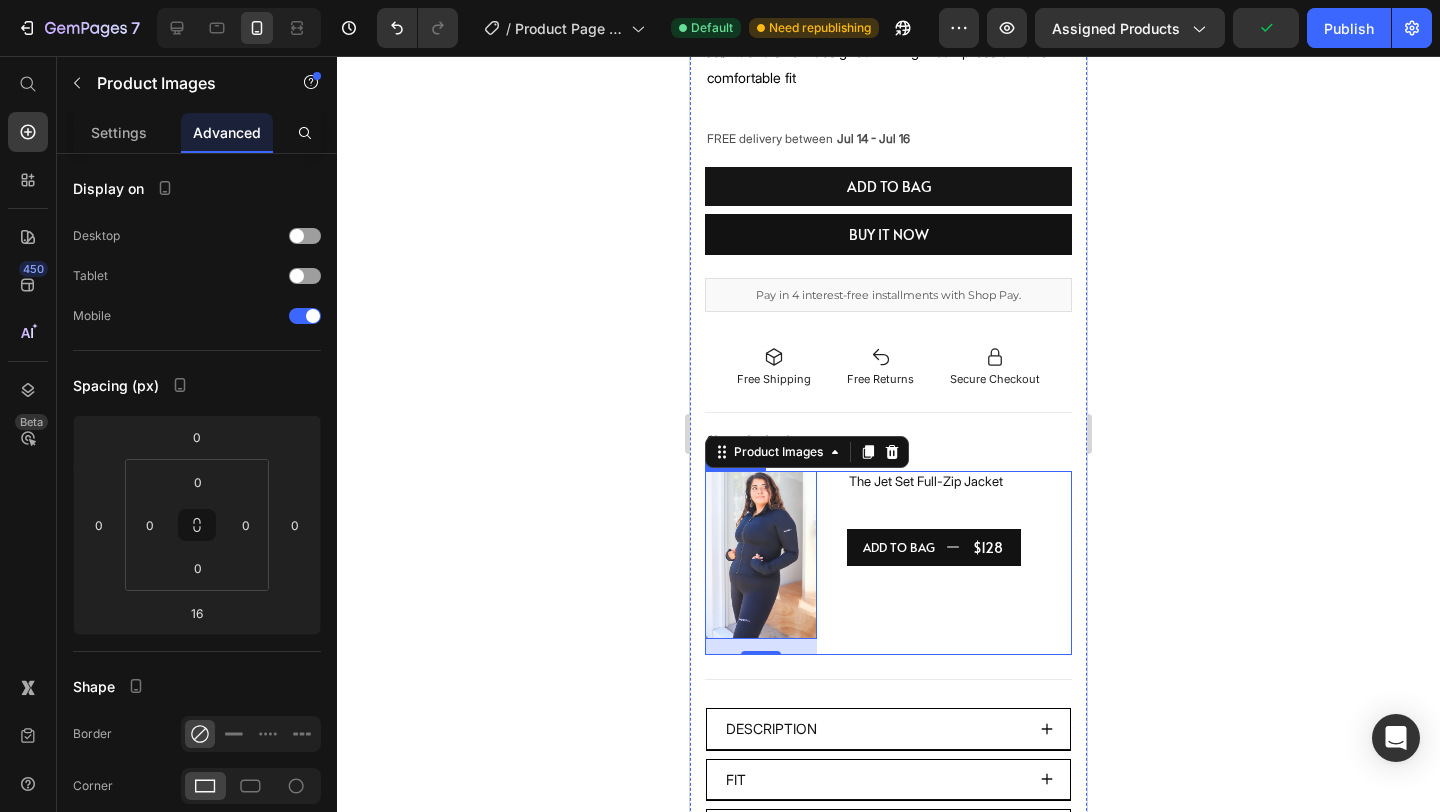 click on "The Jet Set Full-Zip Jacket Product Title ADD TO BAG
$128 Add to Cart" at bounding box center [959, 563] 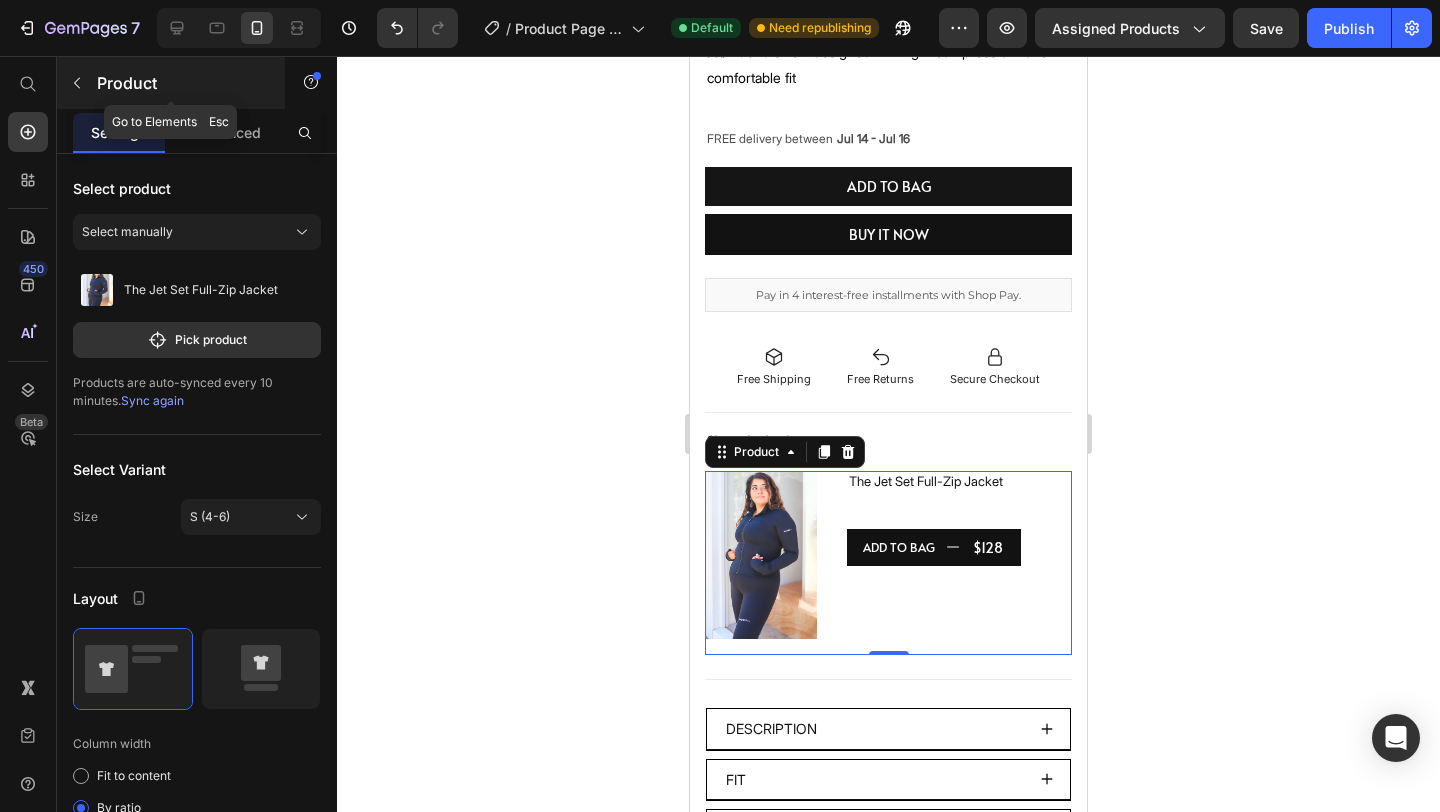 click 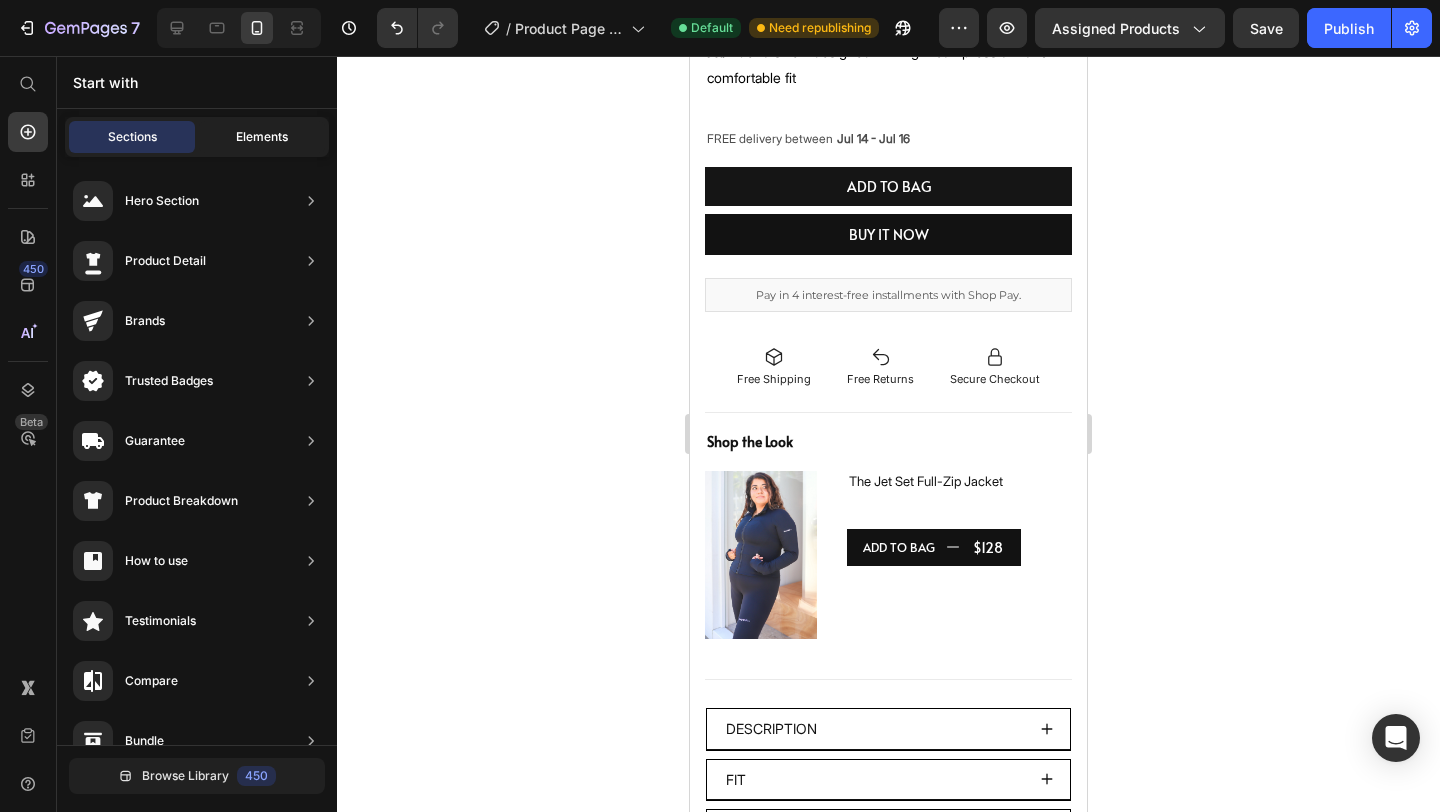 click on "Elements" at bounding box center [262, 137] 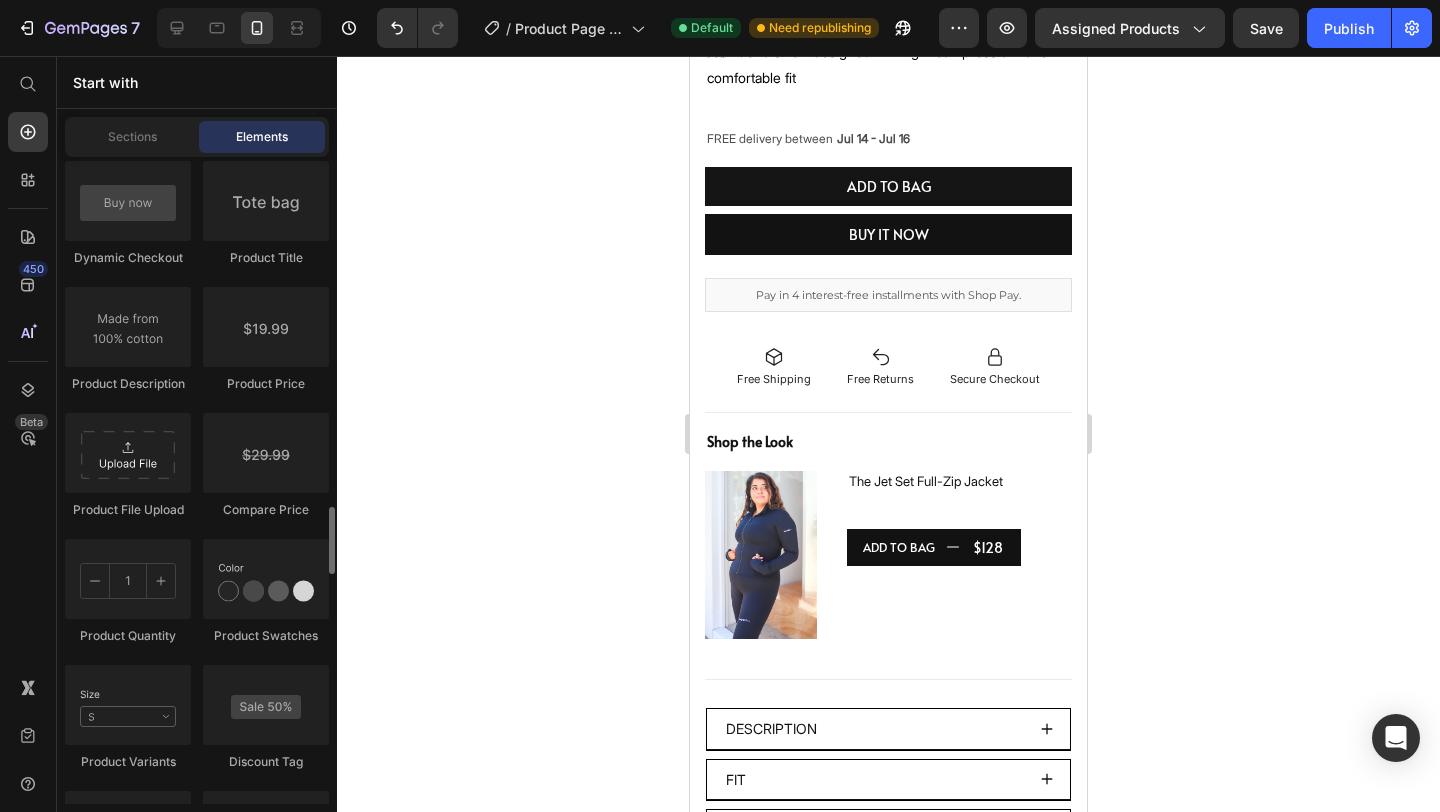 scroll, scrollTop: 3349, scrollLeft: 0, axis: vertical 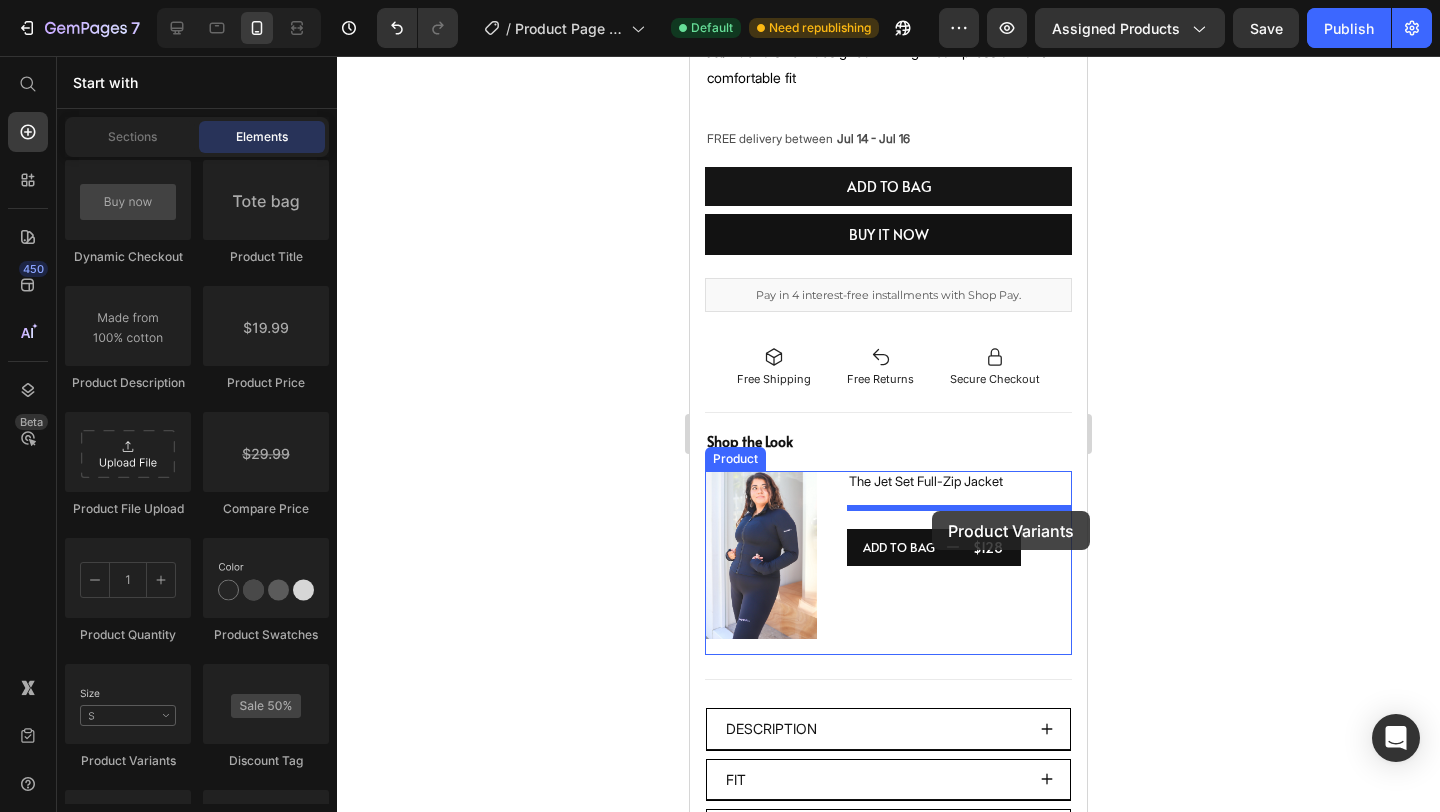 drag, startPoint x: 844, startPoint y: 740, endPoint x: 932, endPoint y: 511, distance: 245.32631 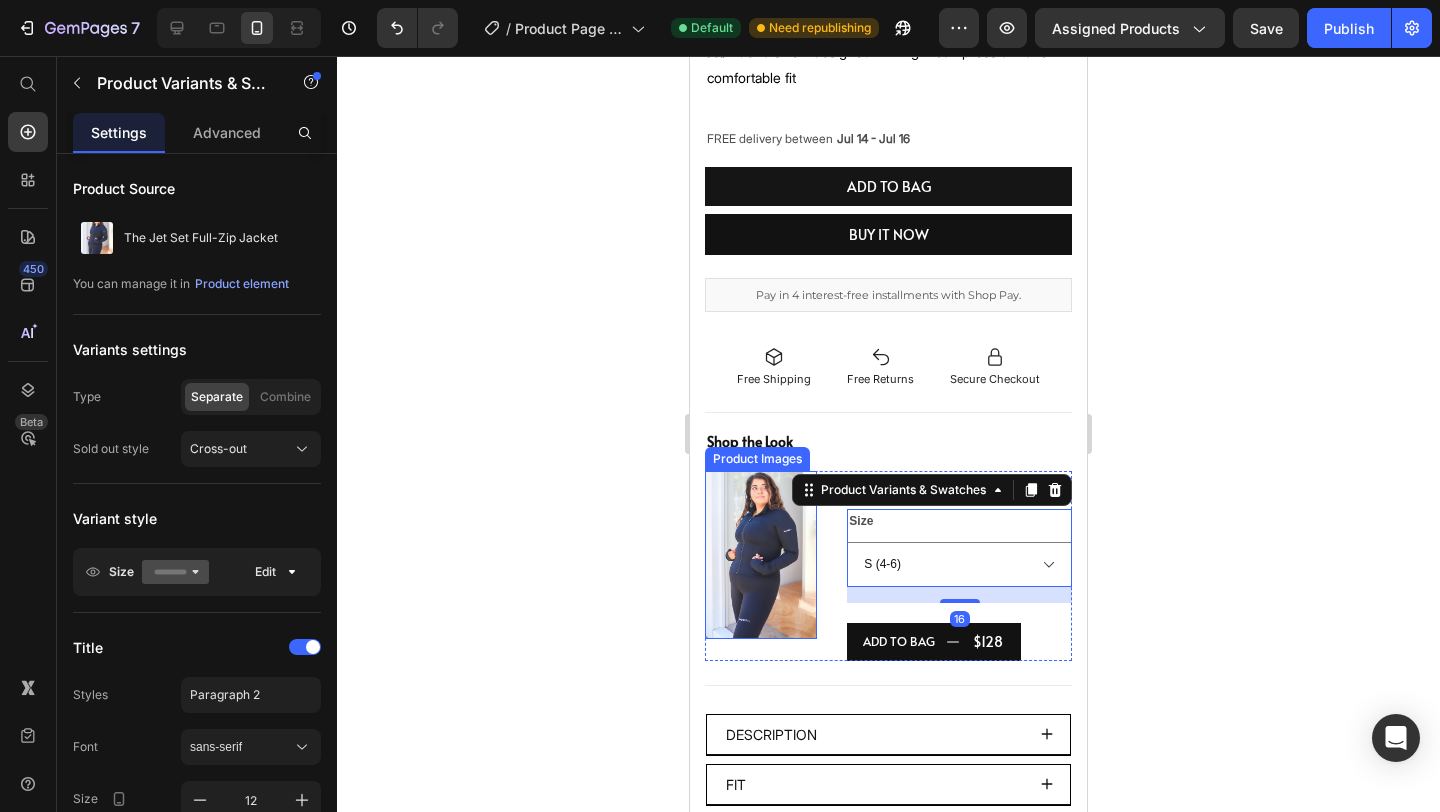 click 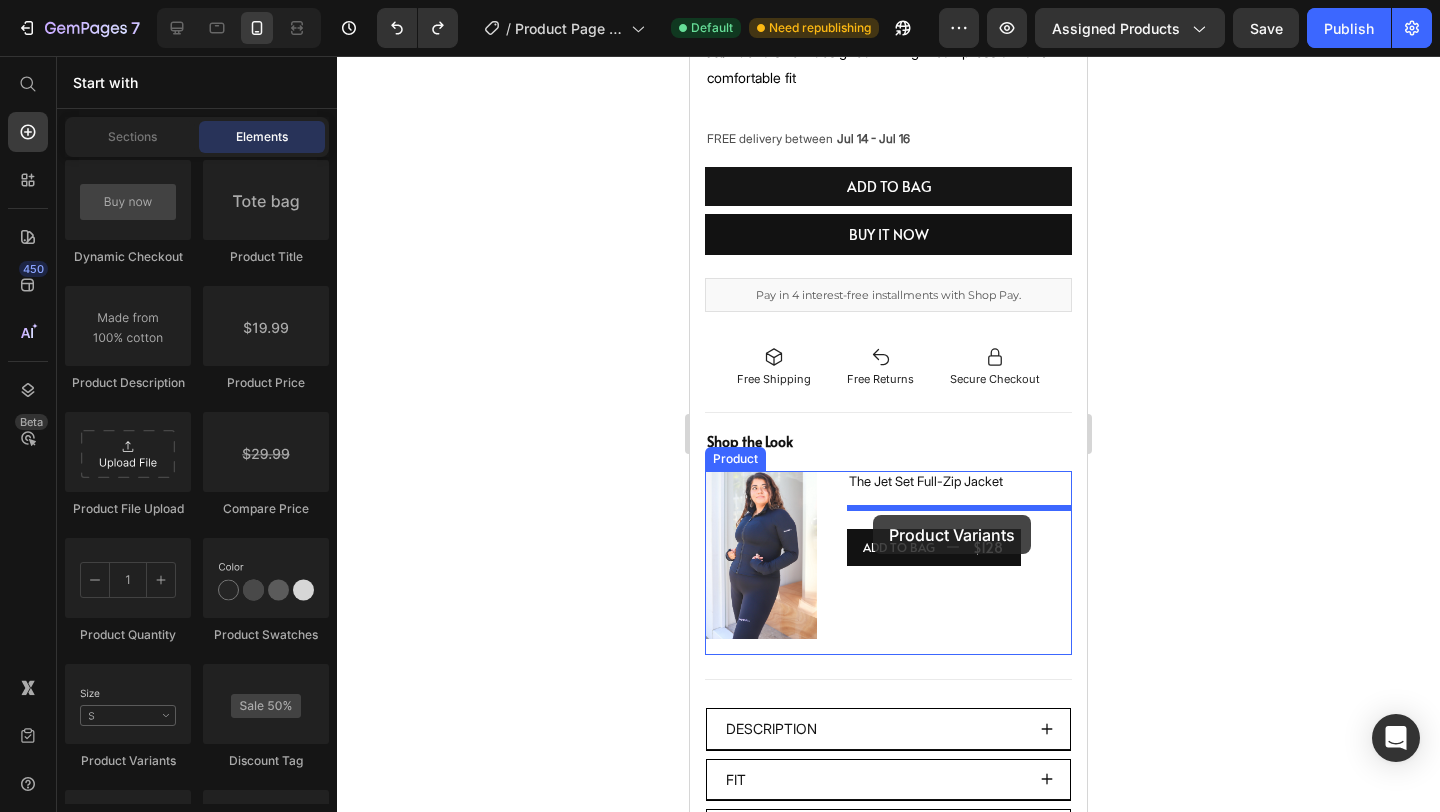 drag, startPoint x: 828, startPoint y: 754, endPoint x: 873, endPoint y: 515, distance: 243.19951 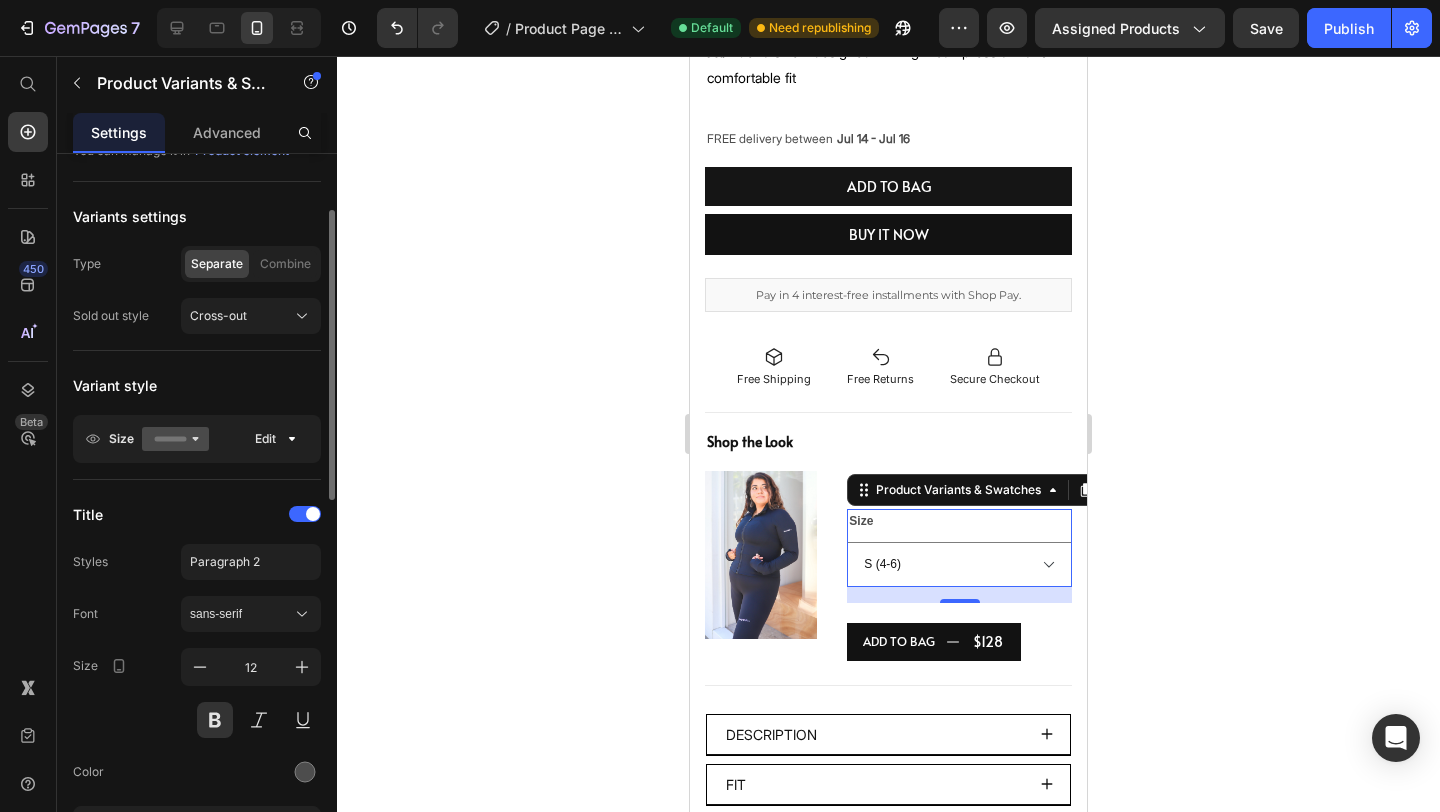 scroll, scrollTop: 139, scrollLeft: 0, axis: vertical 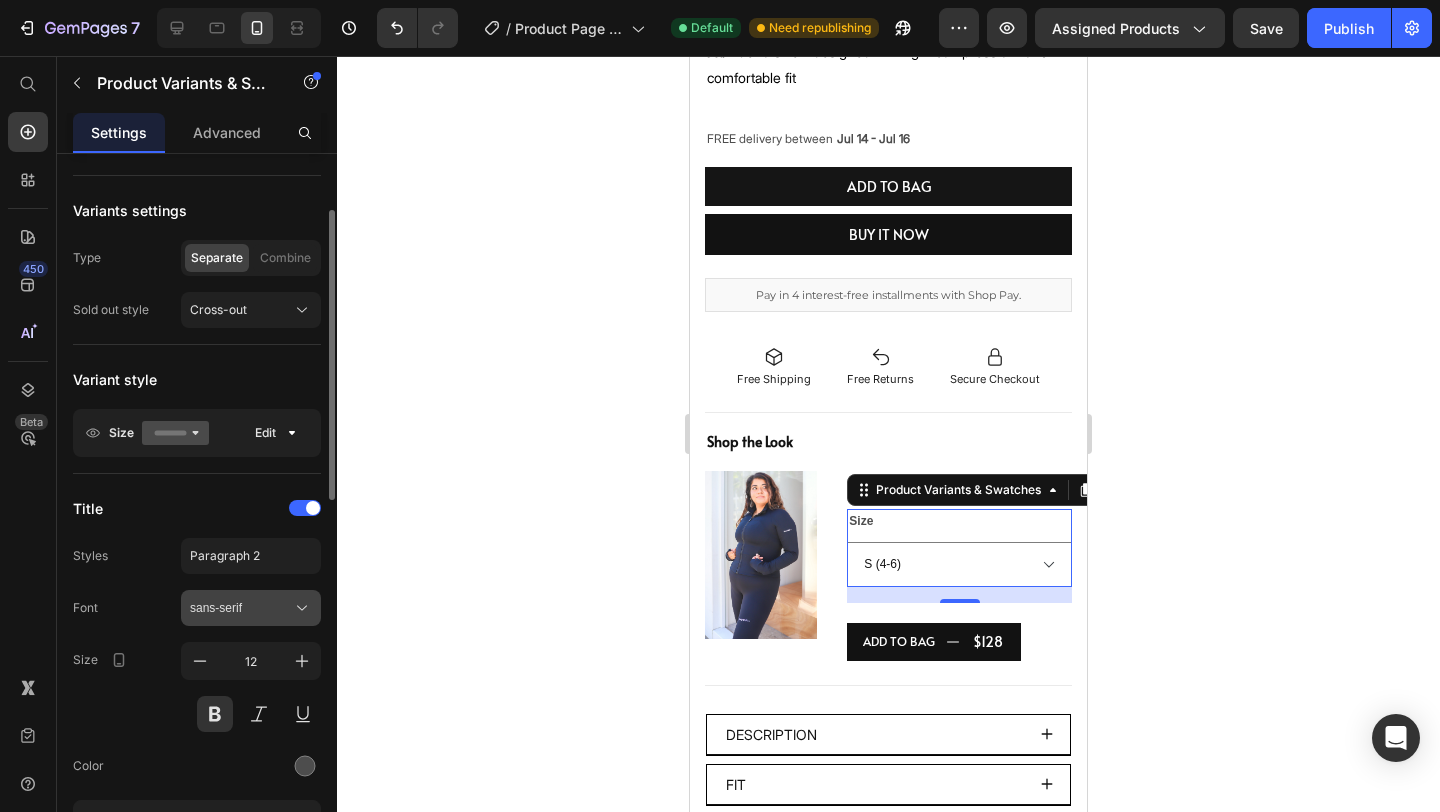 click on "sans-serif" at bounding box center [241, 608] 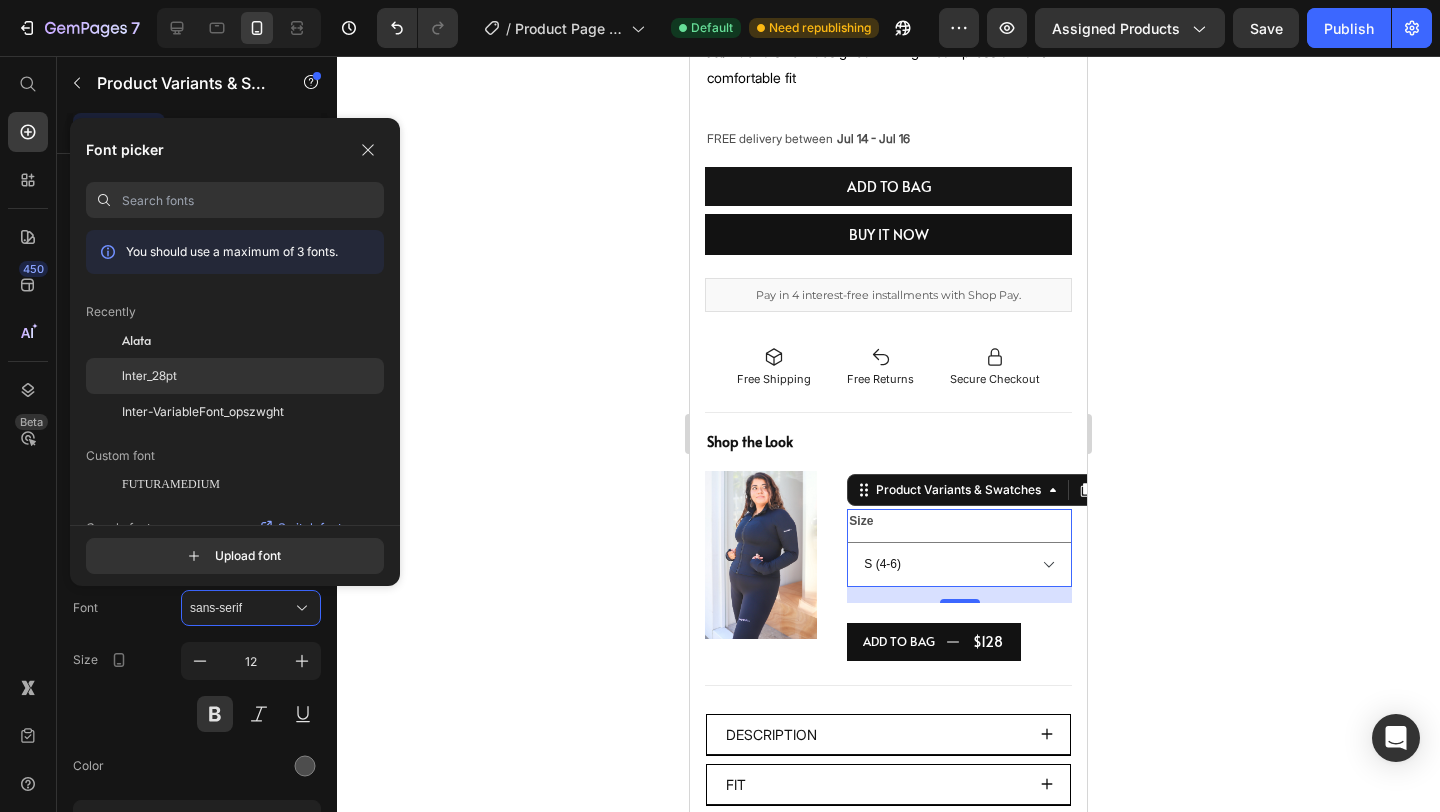click on "Inter_28pt" 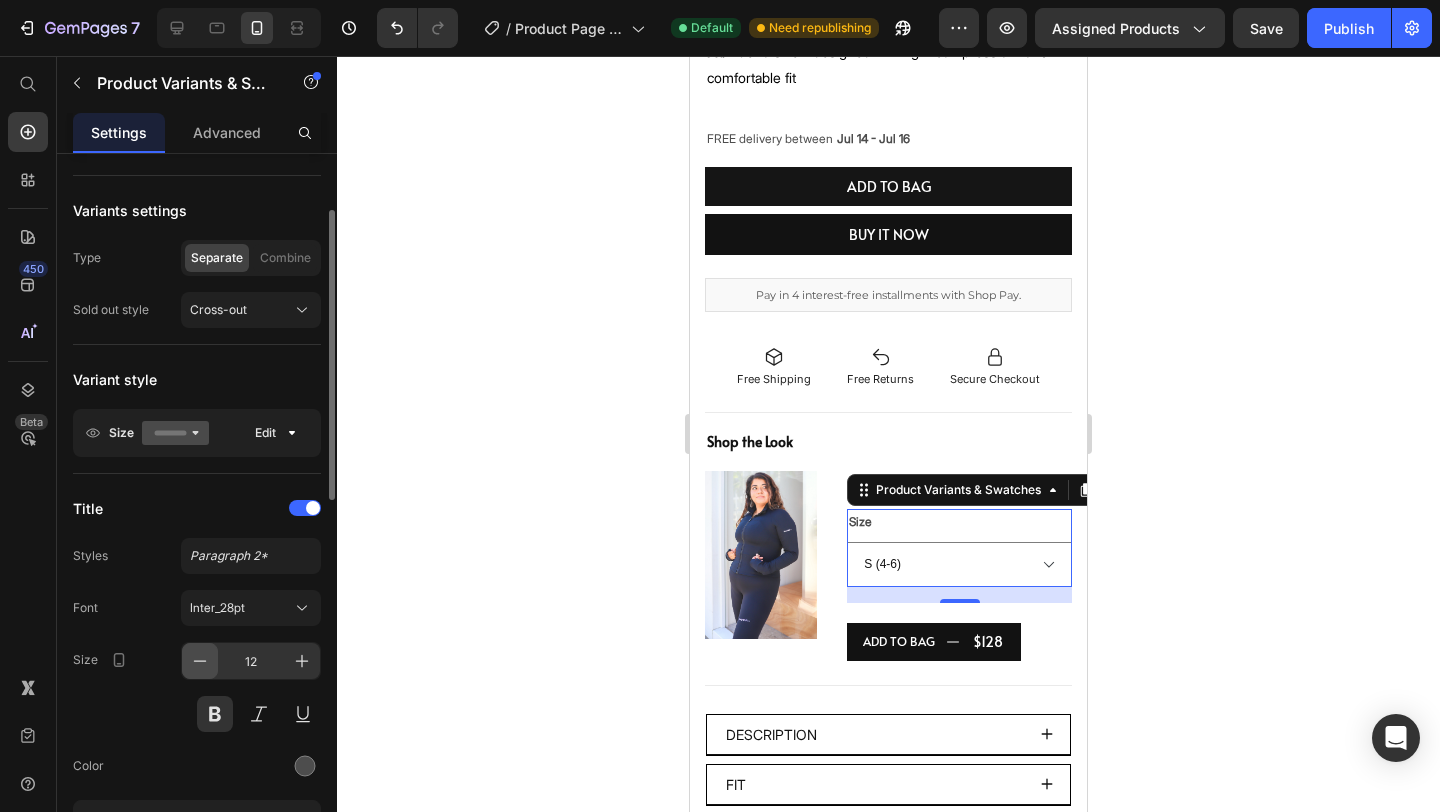 click 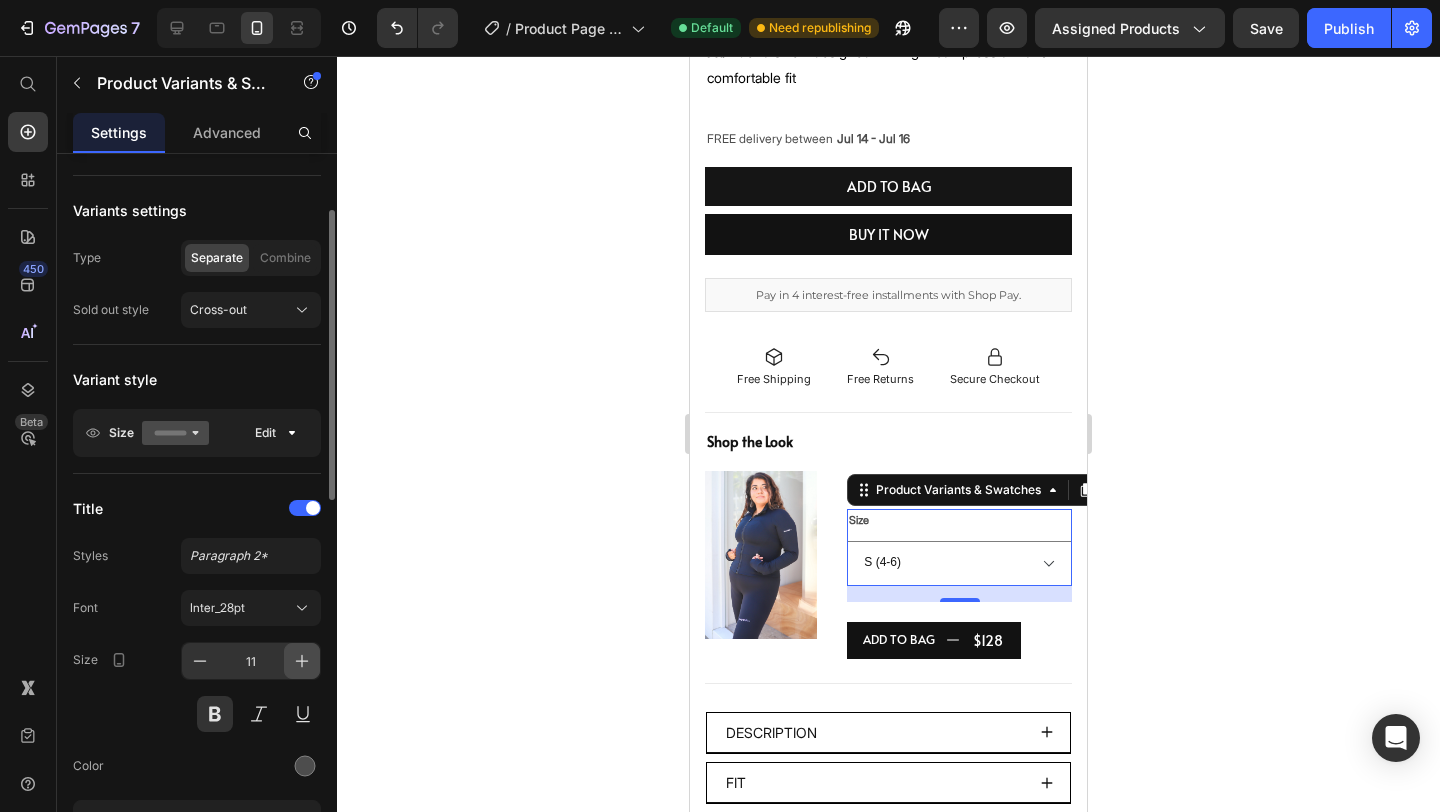 click 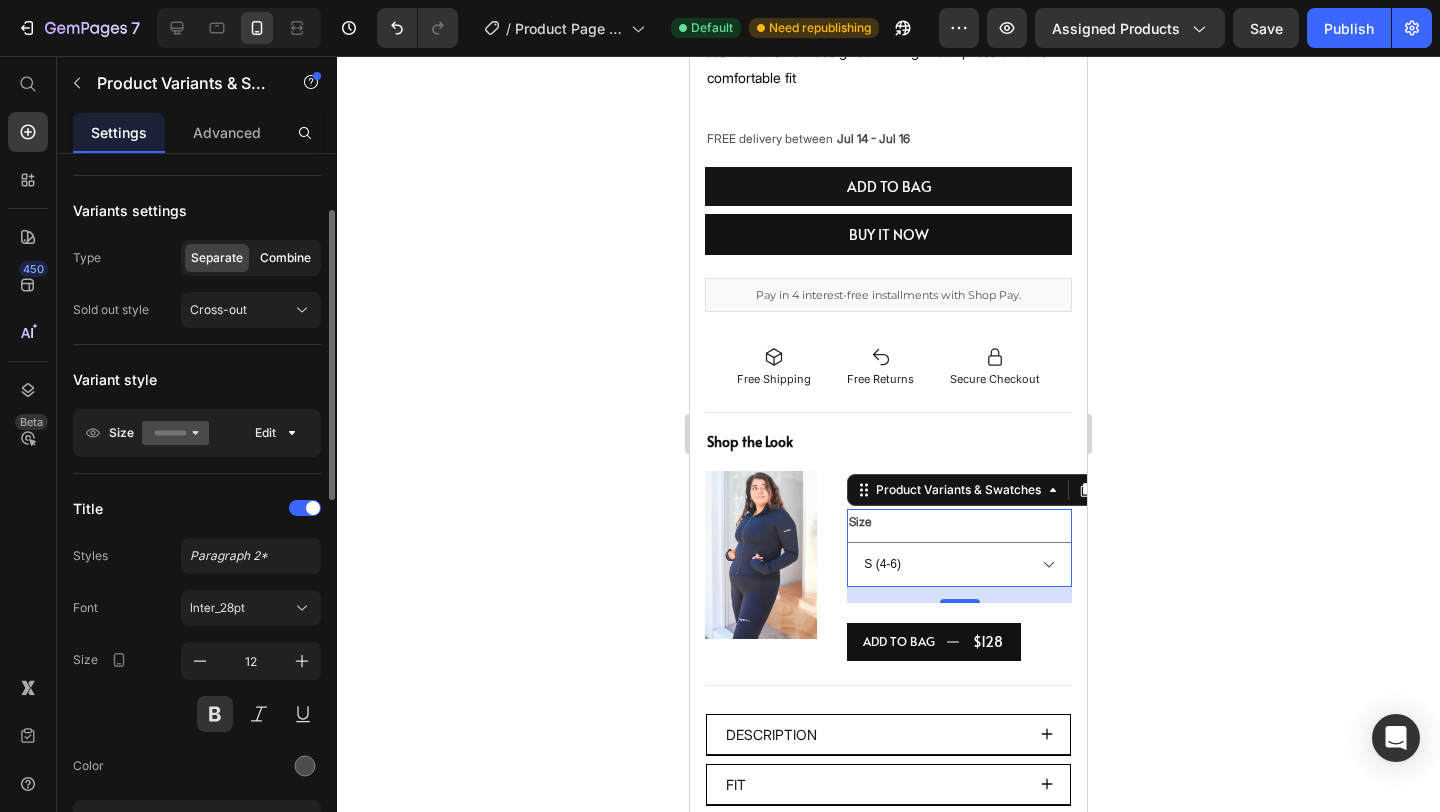 click on "Combine" 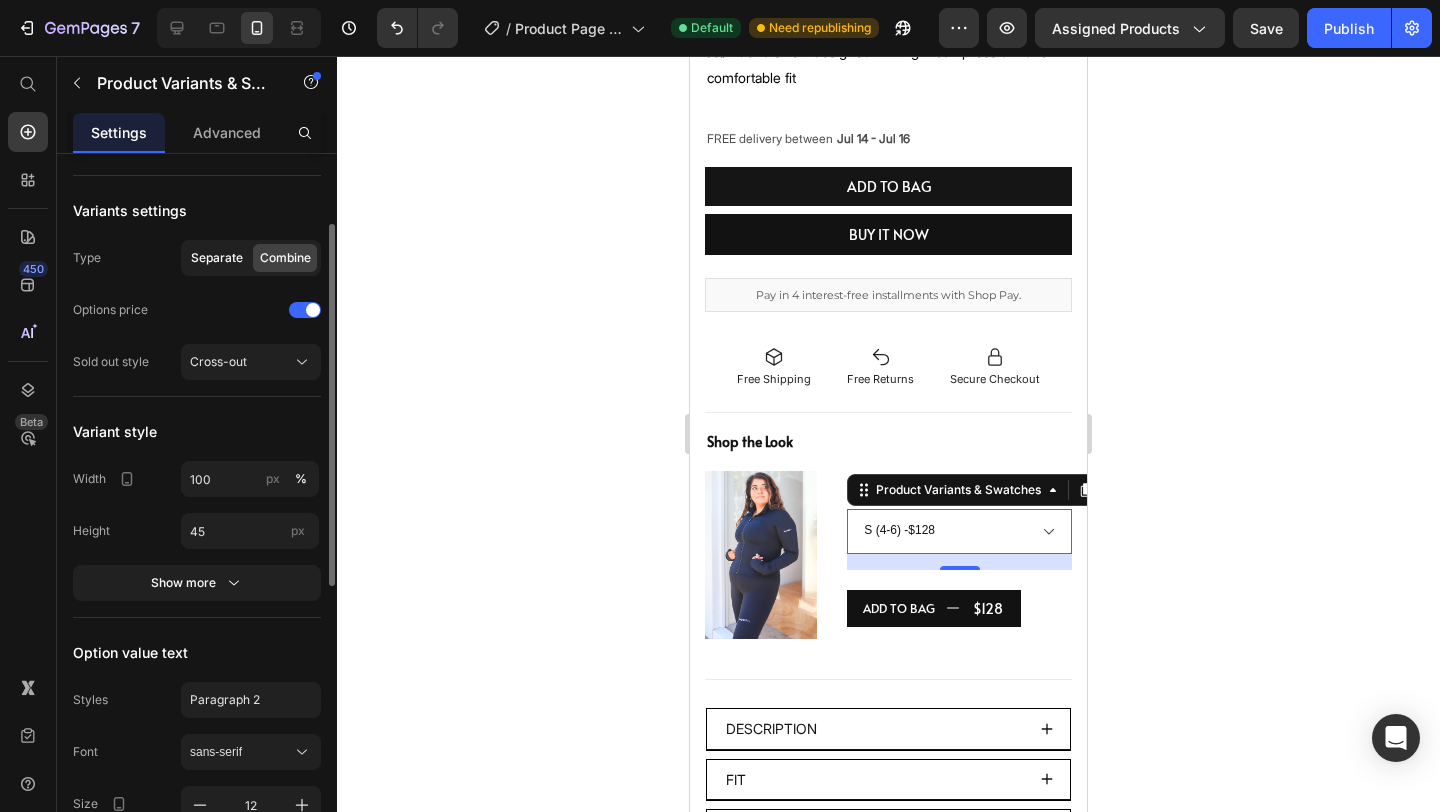 click on "Separate" 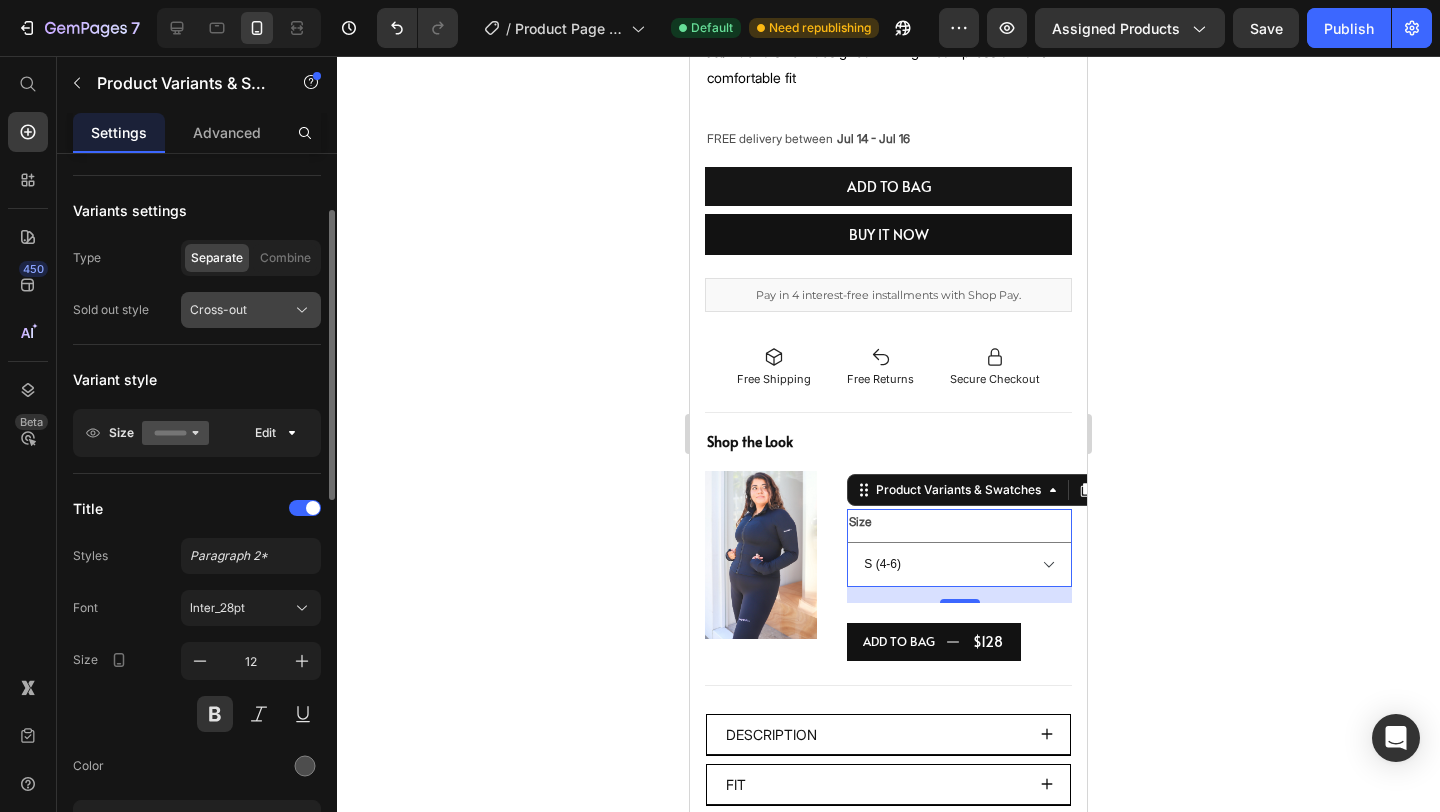 click on "Cross-out" at bounding box center (218, 310) 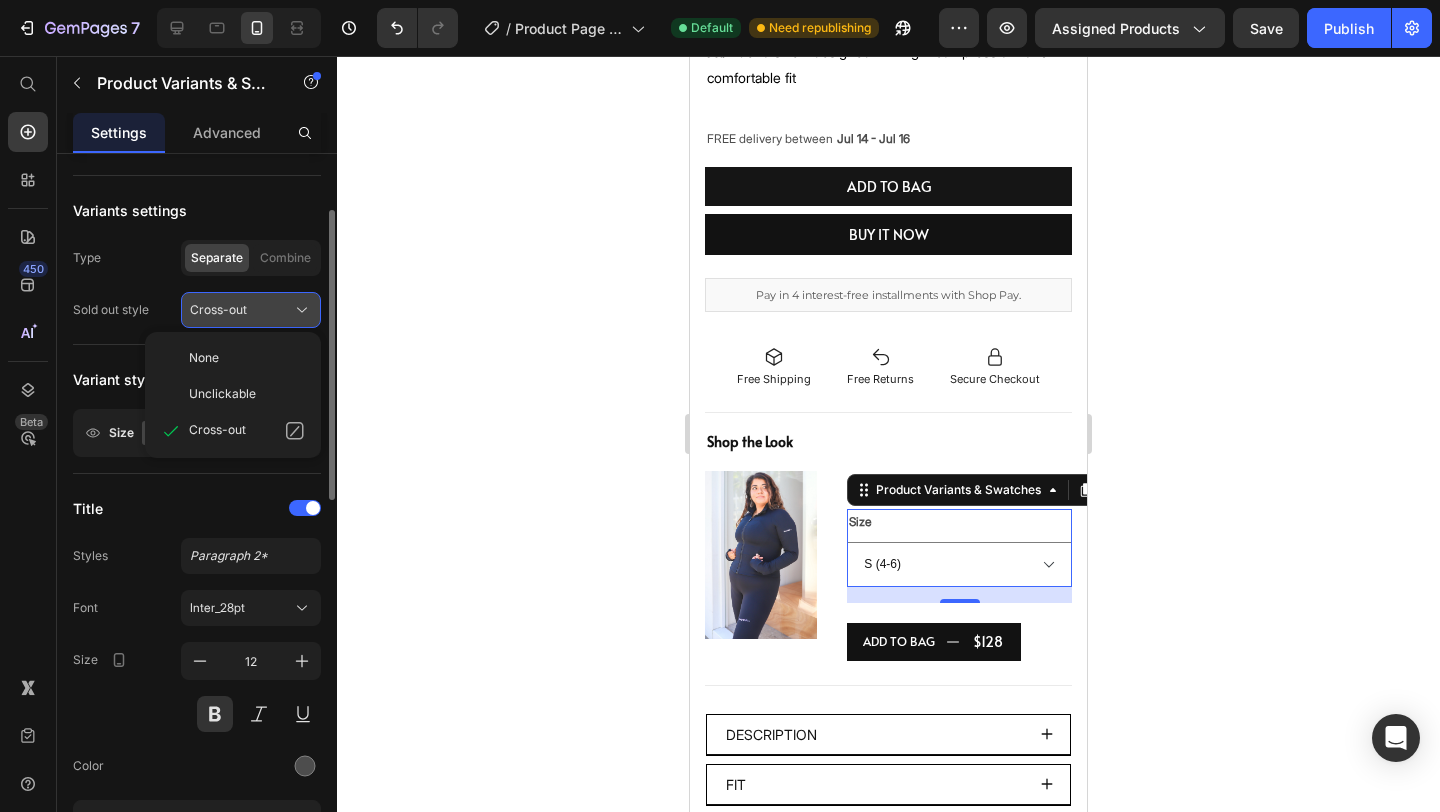 click on "Cross-out" at bounding box center (218, 310) 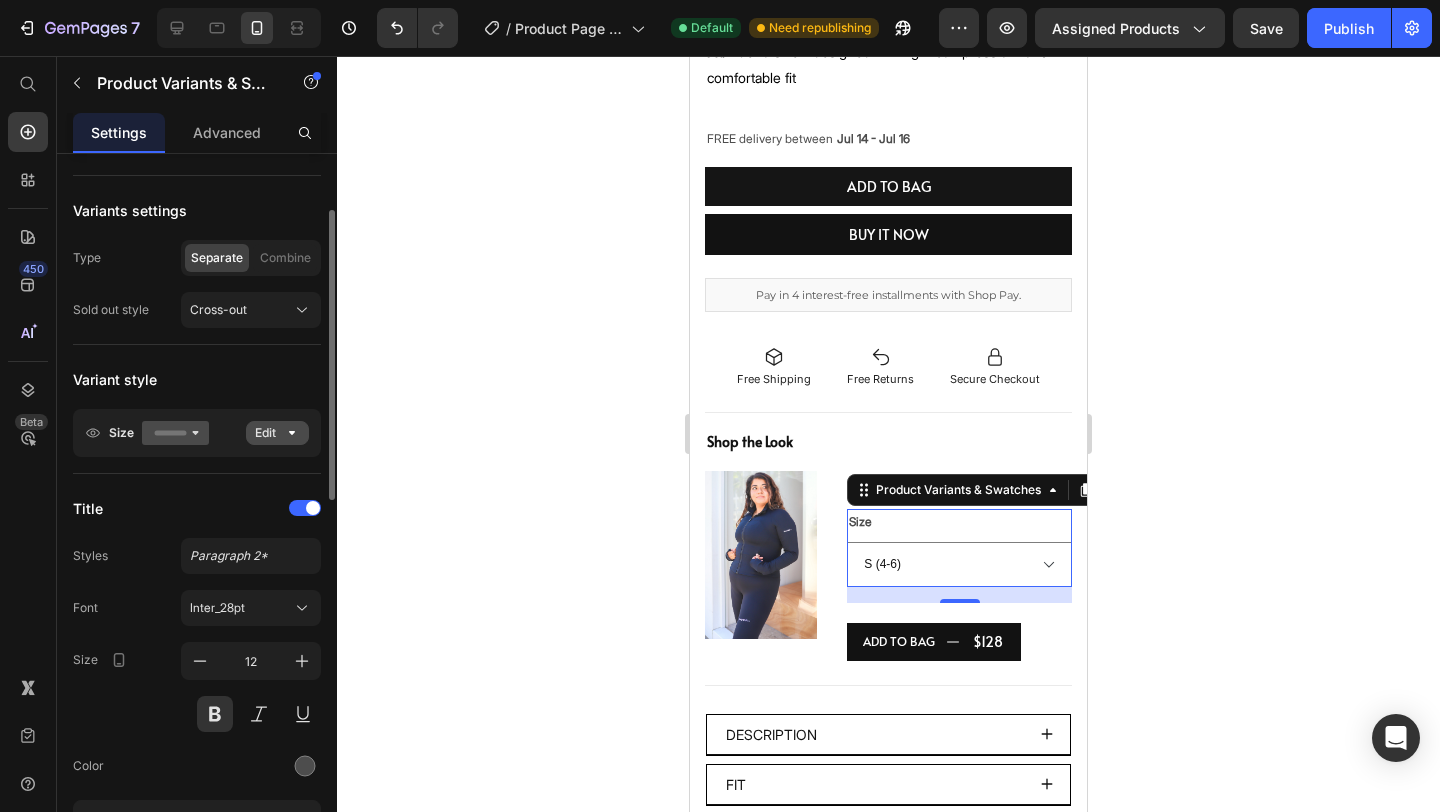 click on "Edit" at bounding box center (277, 433) 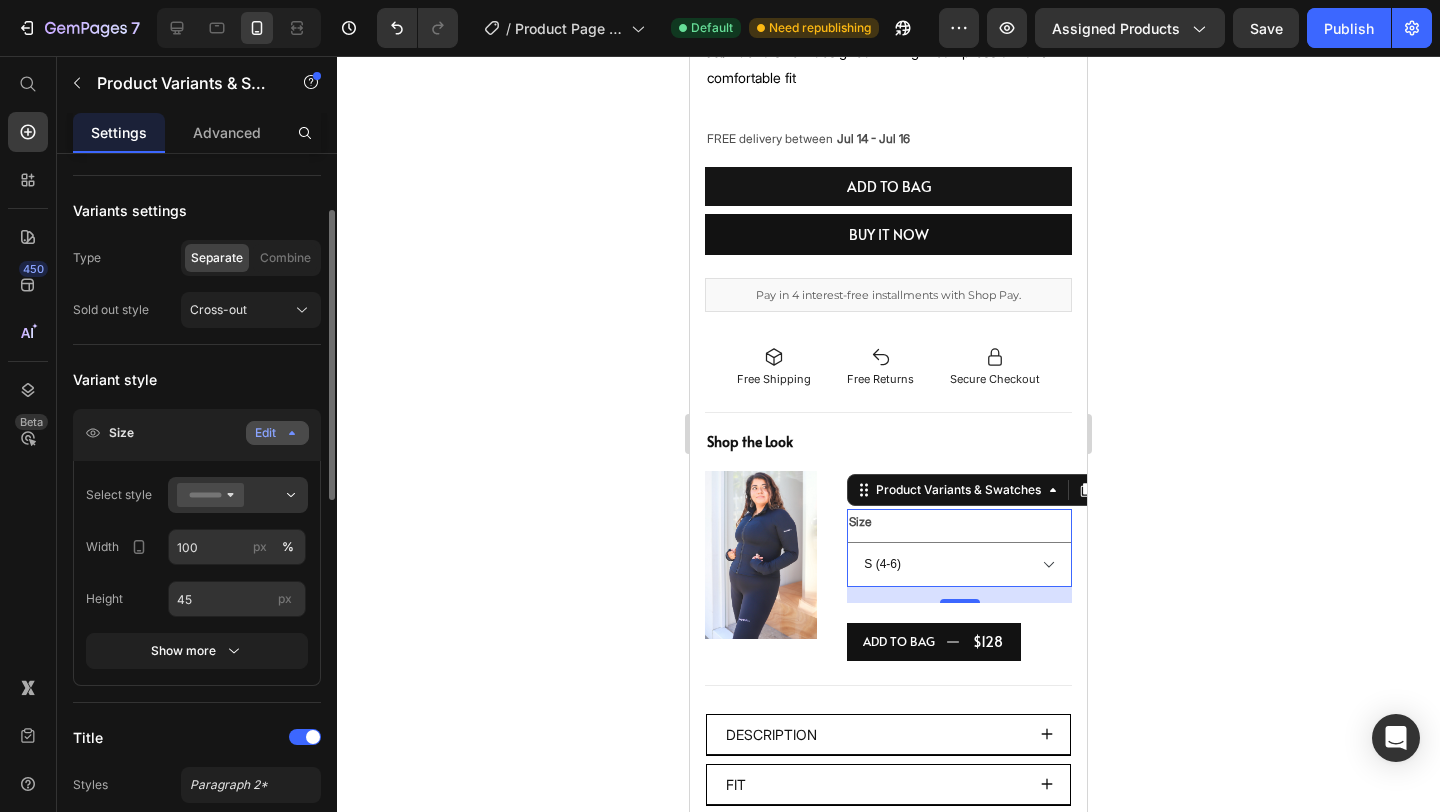 click on "Edit" at bounding box center [277, 433] 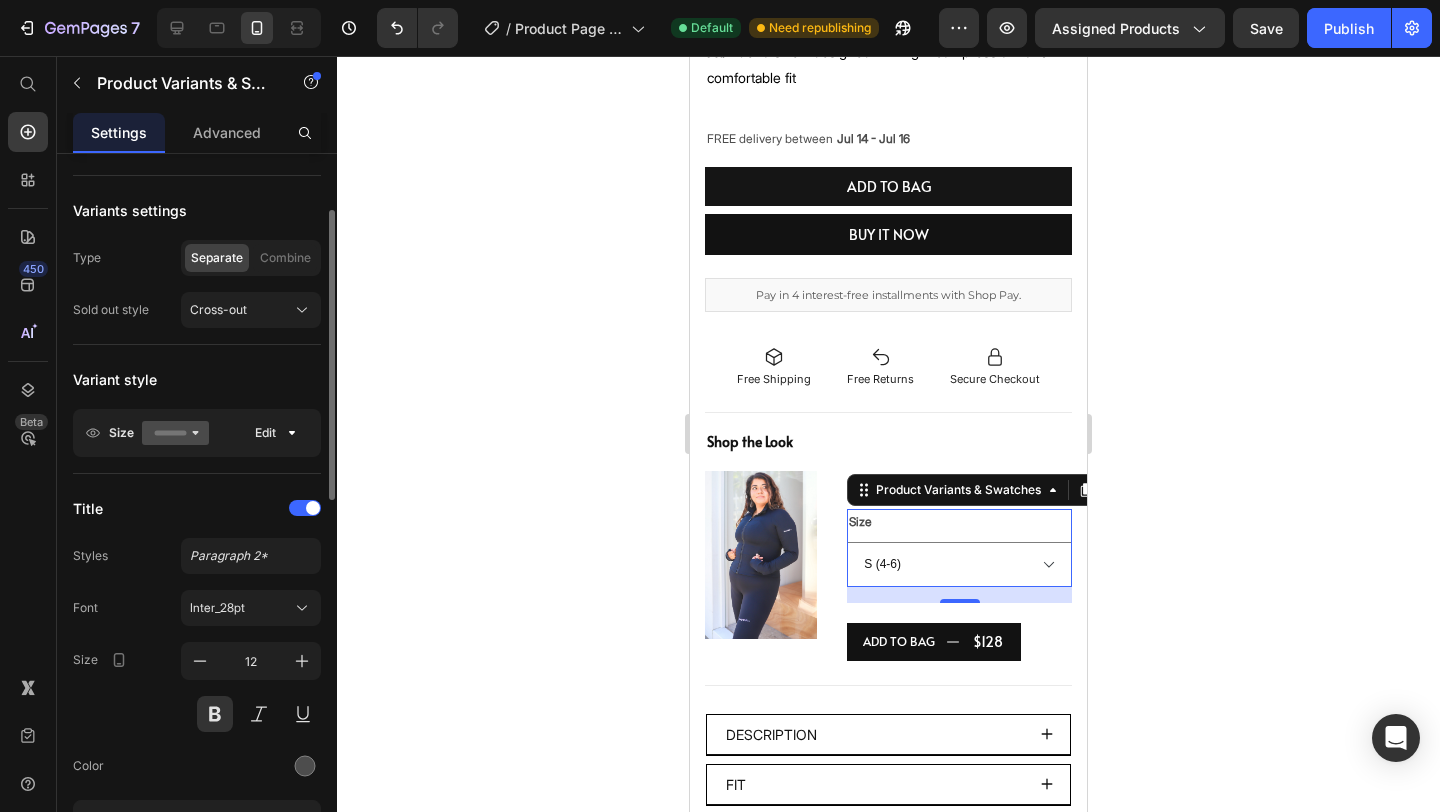 click 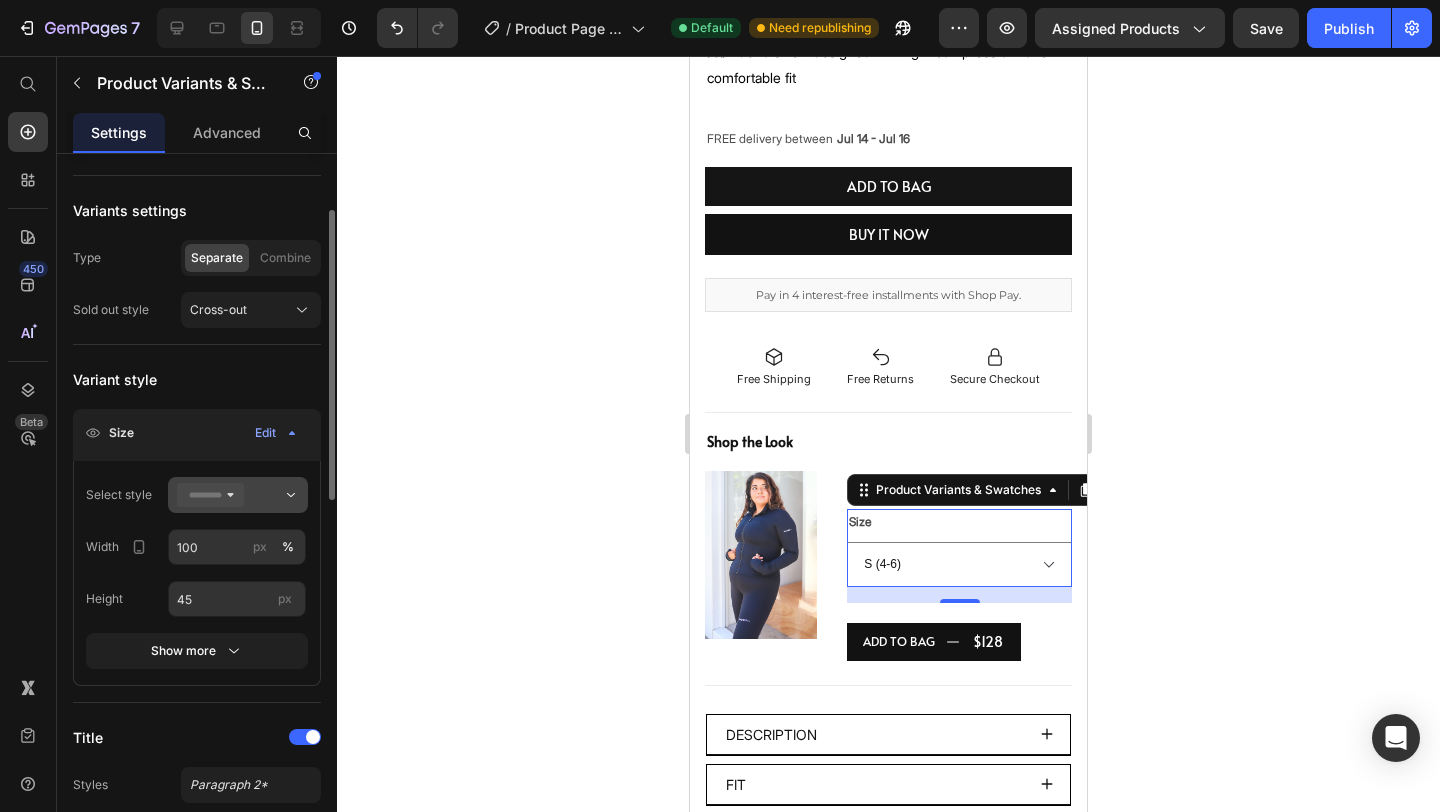 click at bounding box center (238, 495) 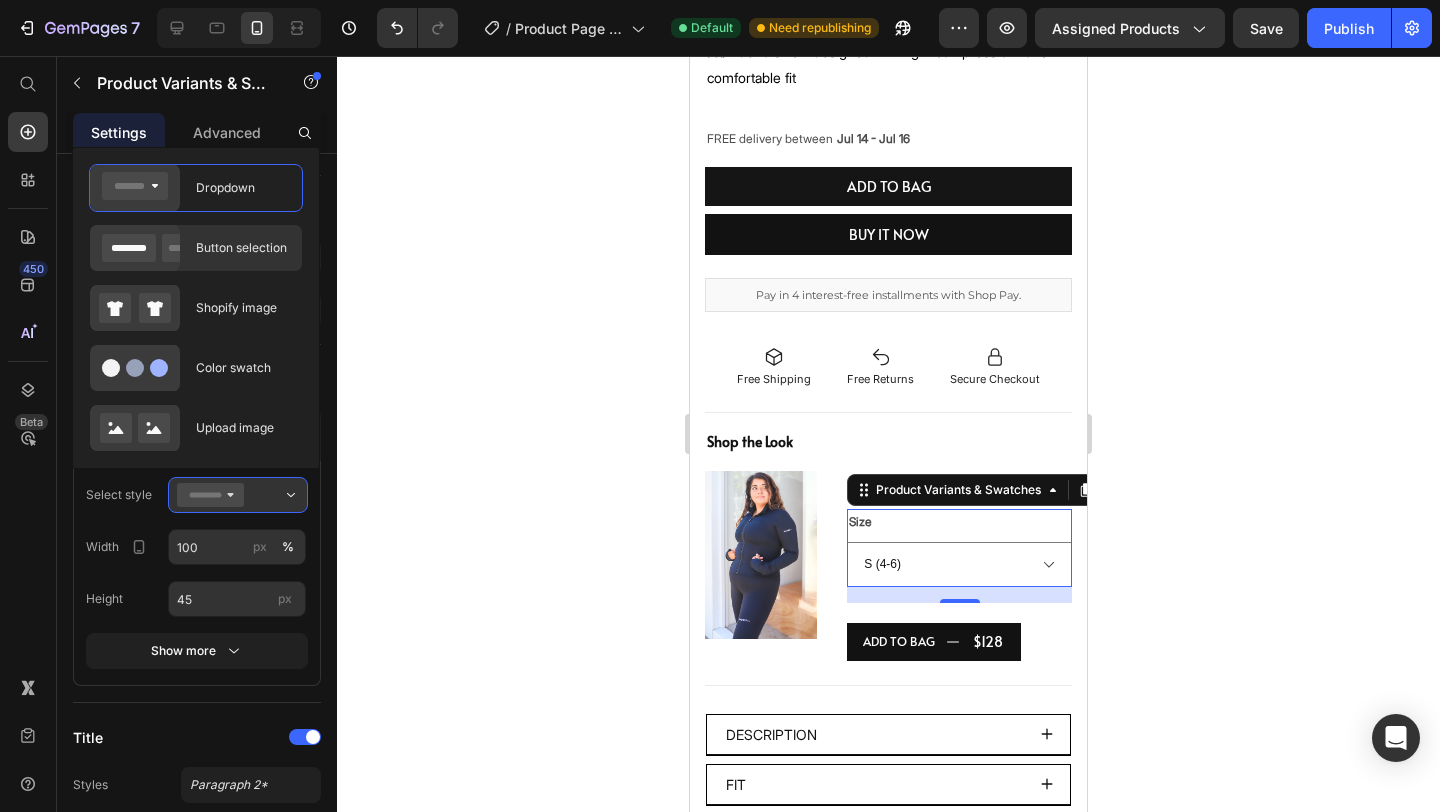 click on "Button selection" at bounding box center [243, 248] 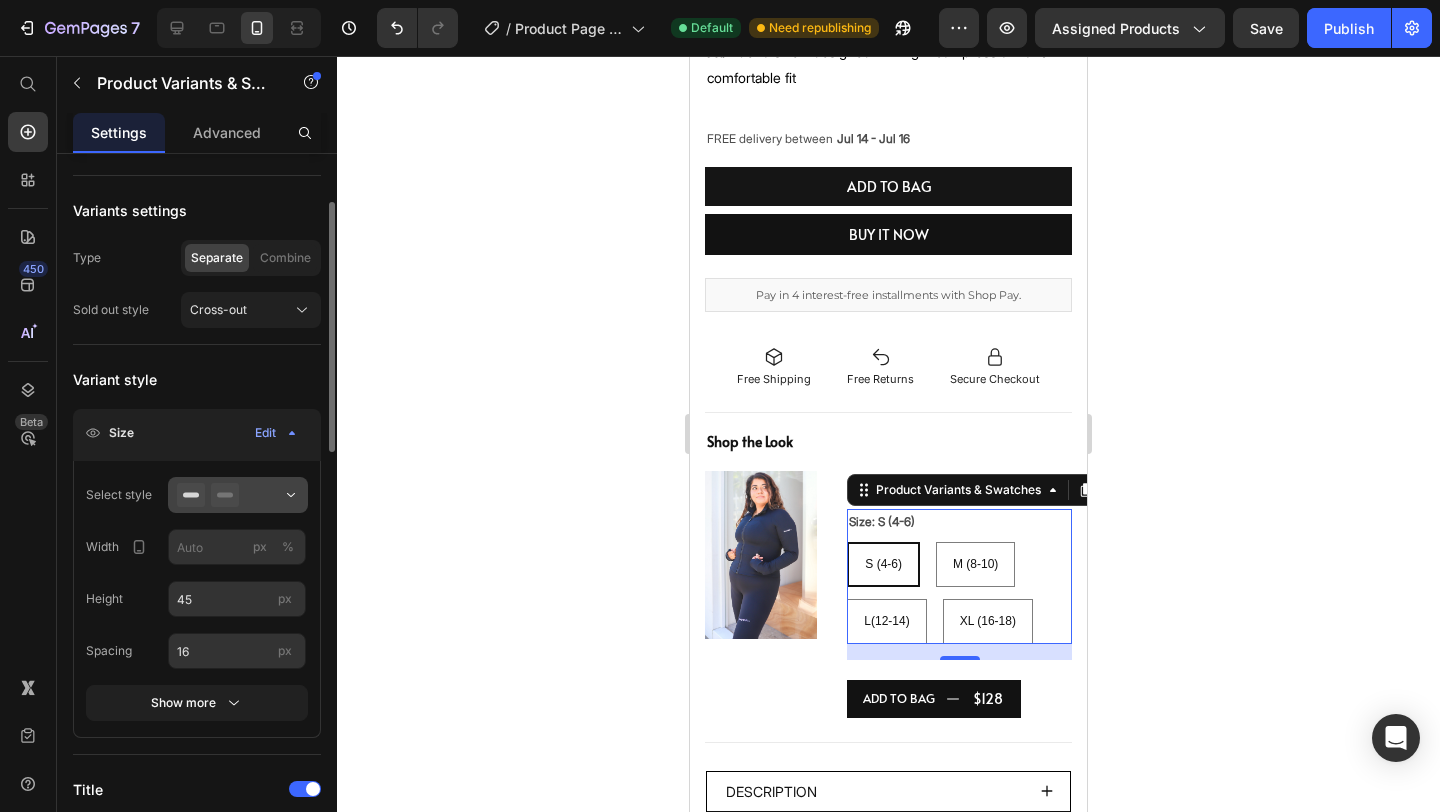 click at bounding box center [238, 495] 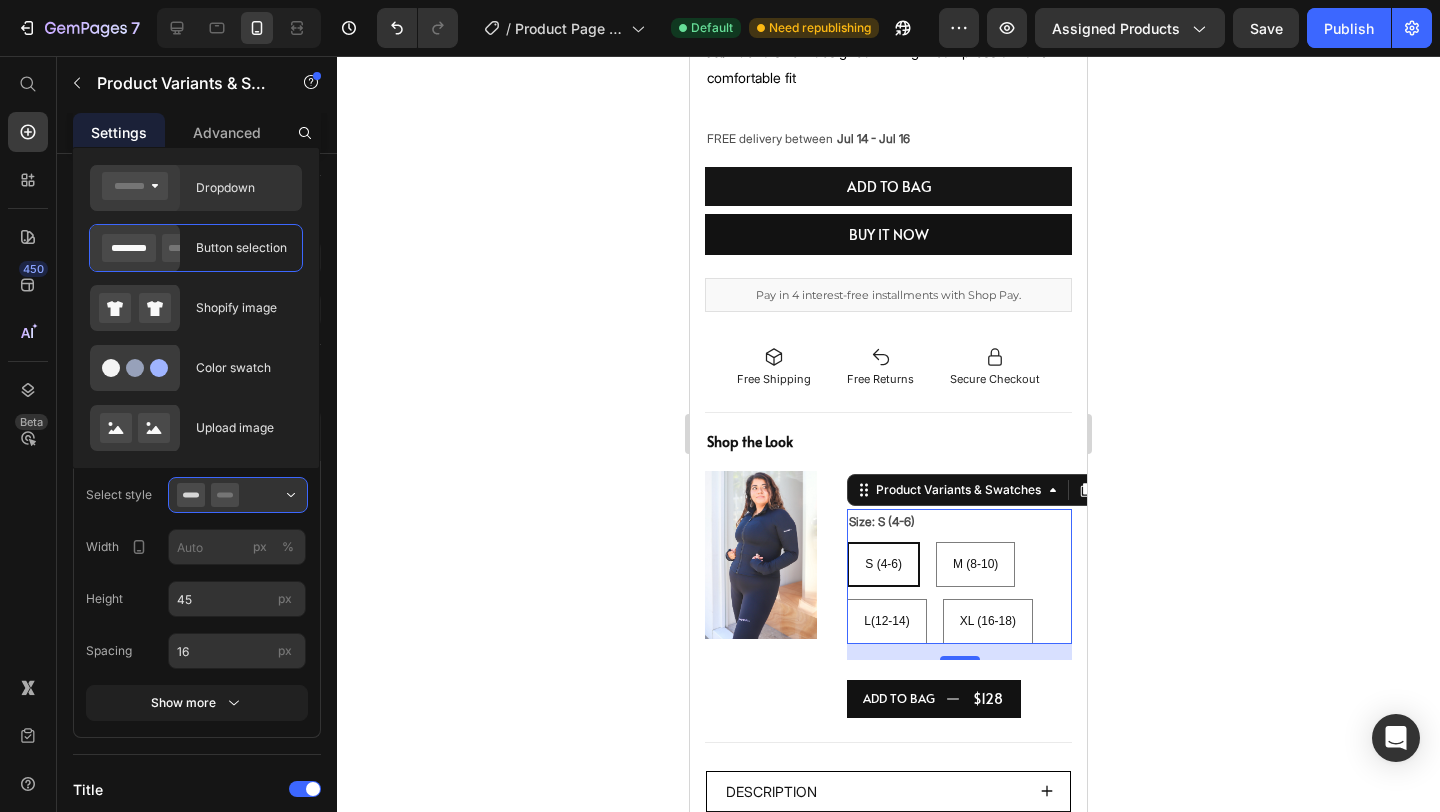 click on "Dropdown" at bounding box center (243, 188) 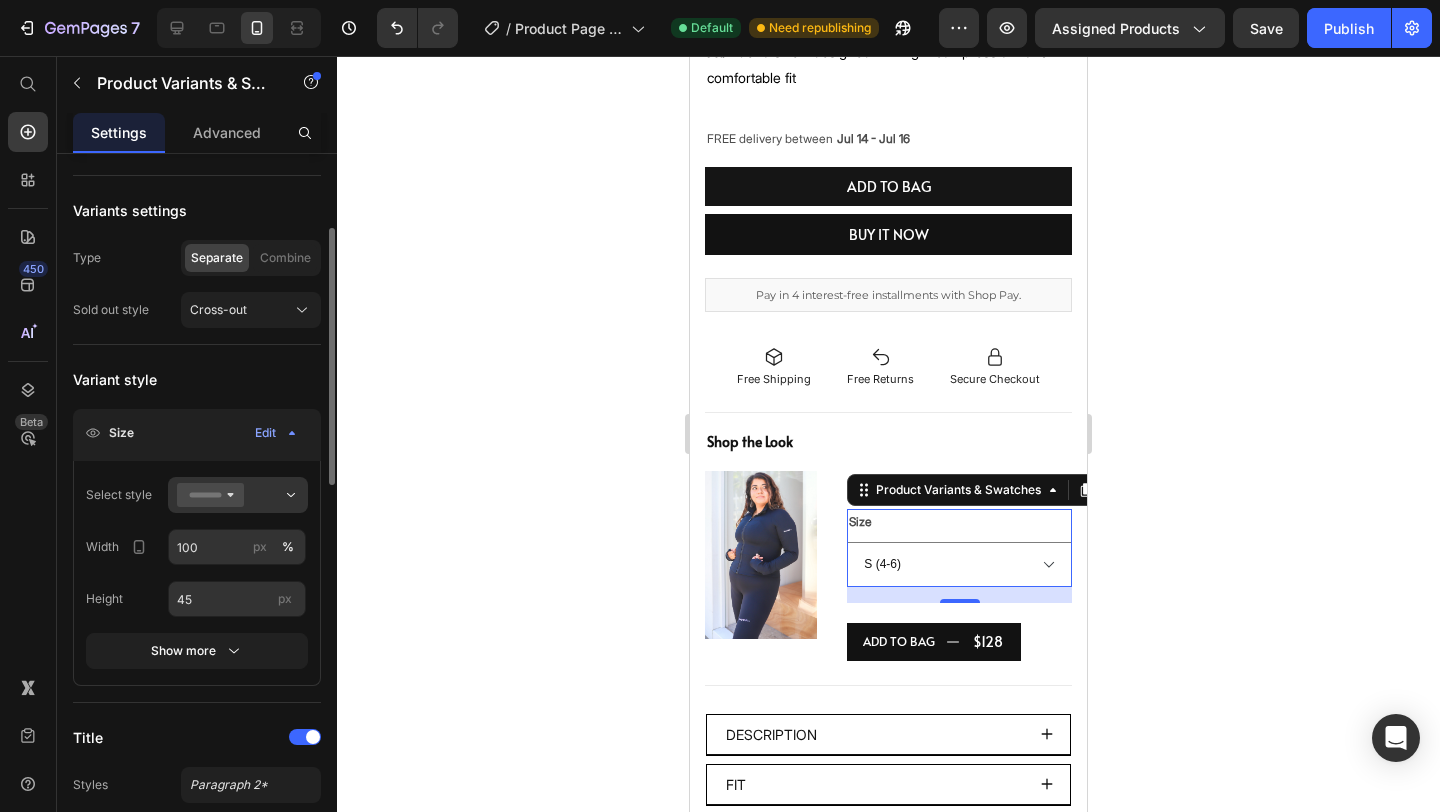 scroll, scrollTop: 170, scrollLeft: 0, axis: vertical 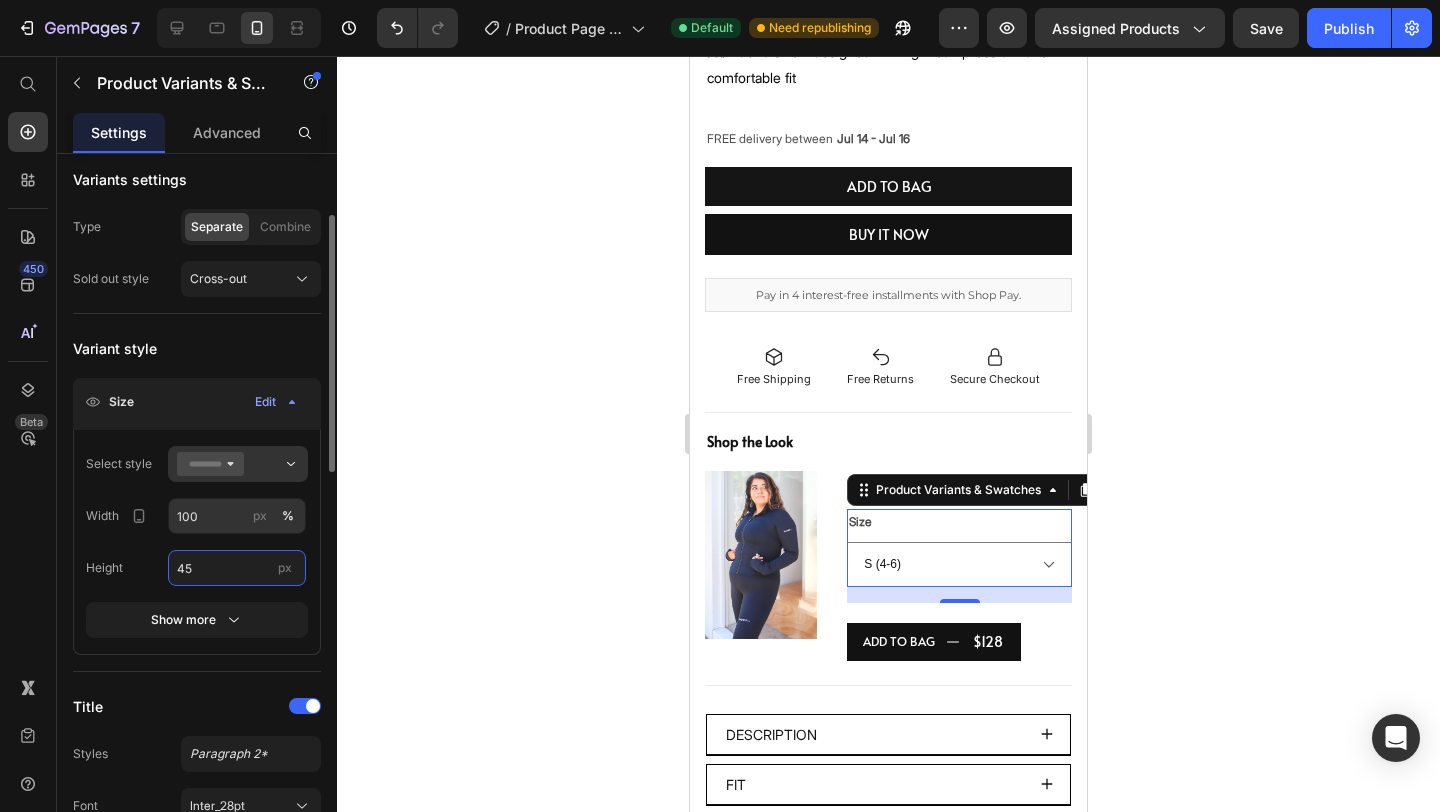 click on "45" at bounding box center [237, 568] 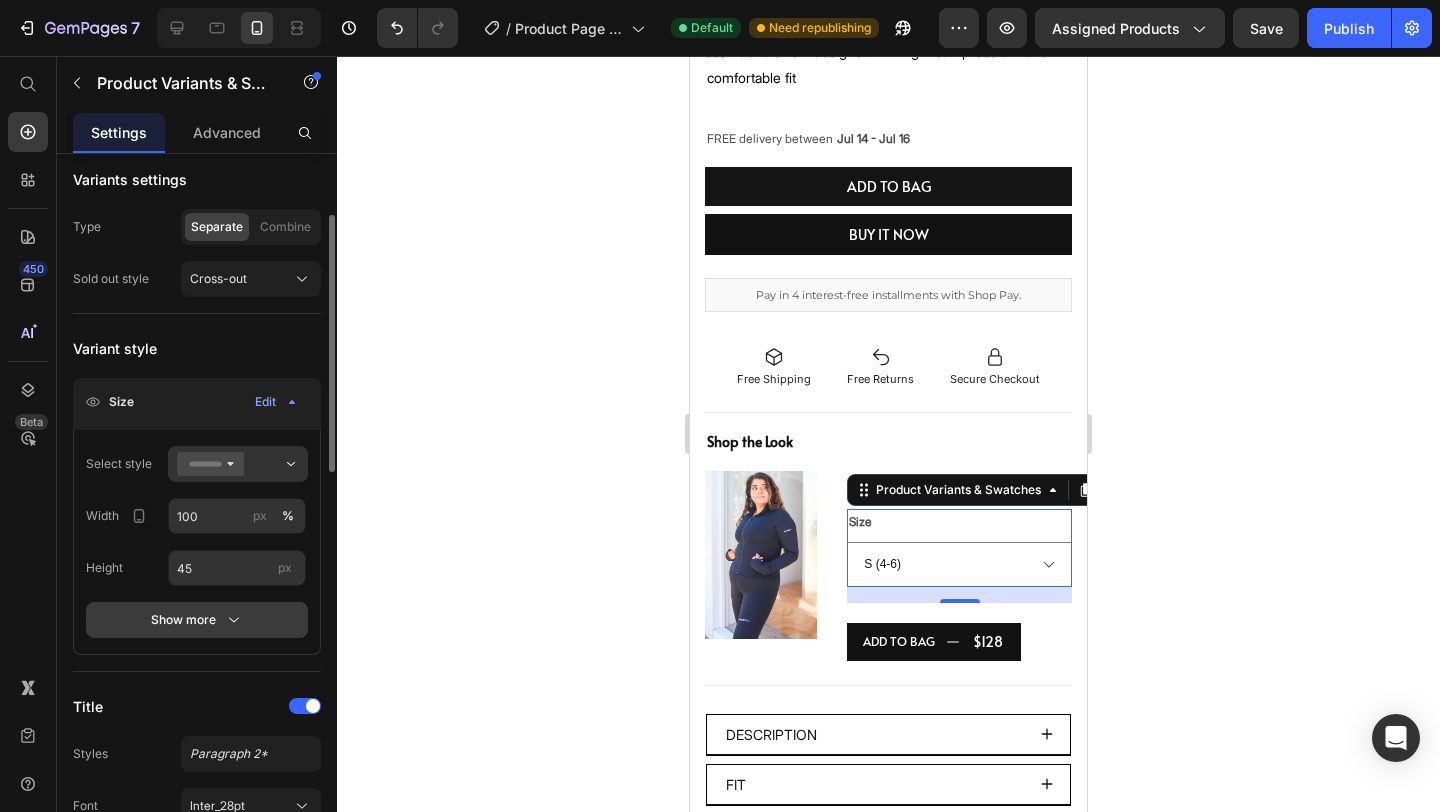 click 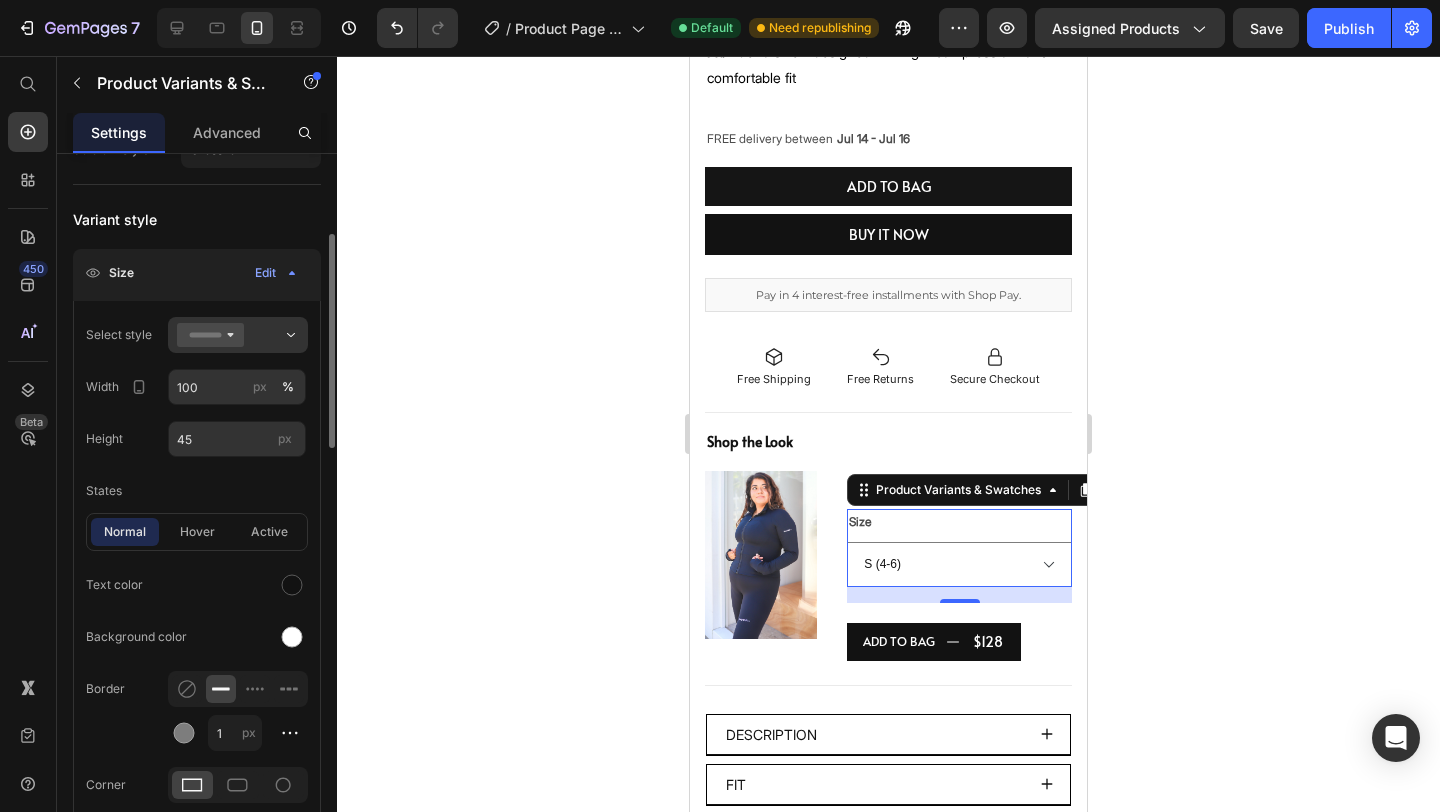scroll, scrollTop: 311, scrollLeft: 0, axis: vertical 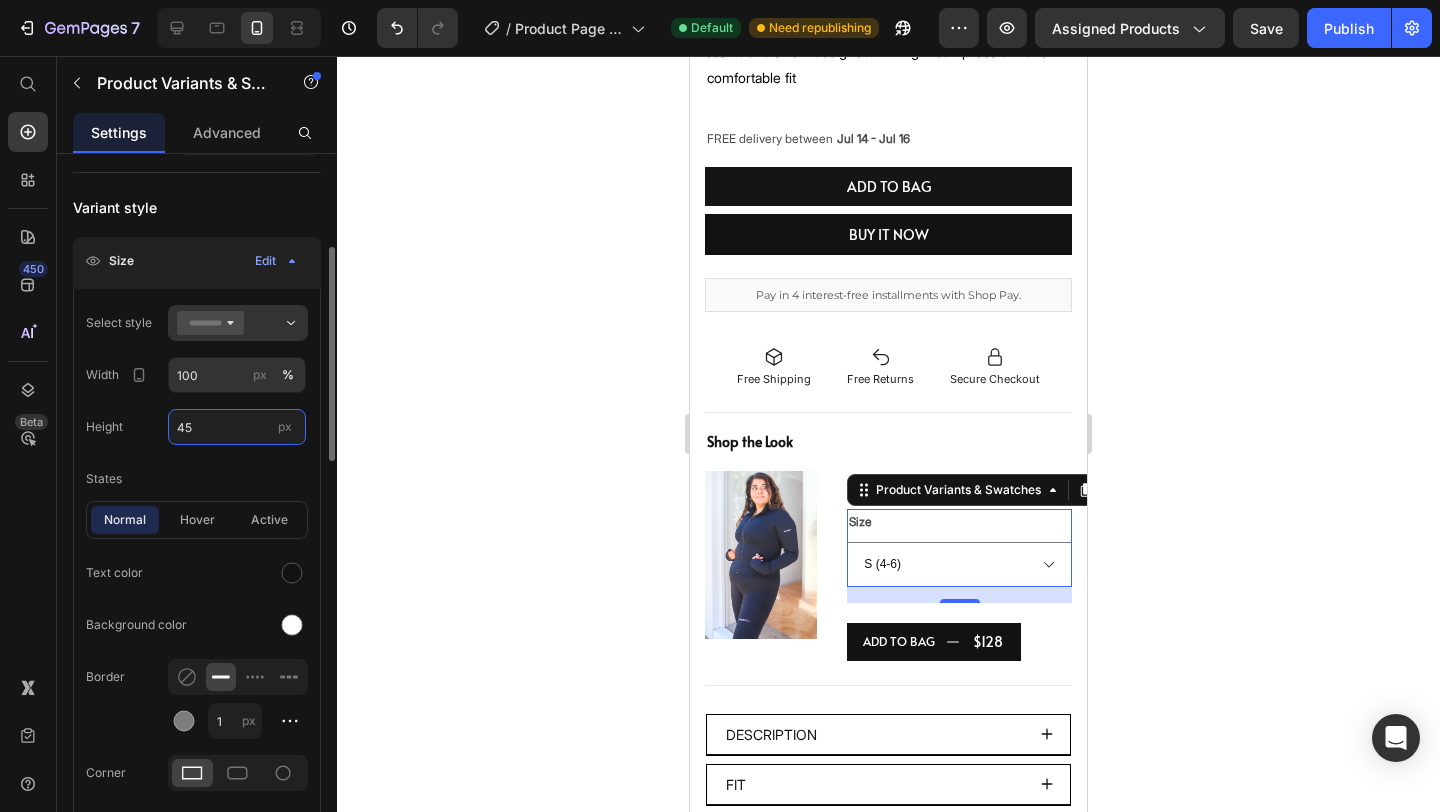 click on "45" at bounding box center [237, 427] 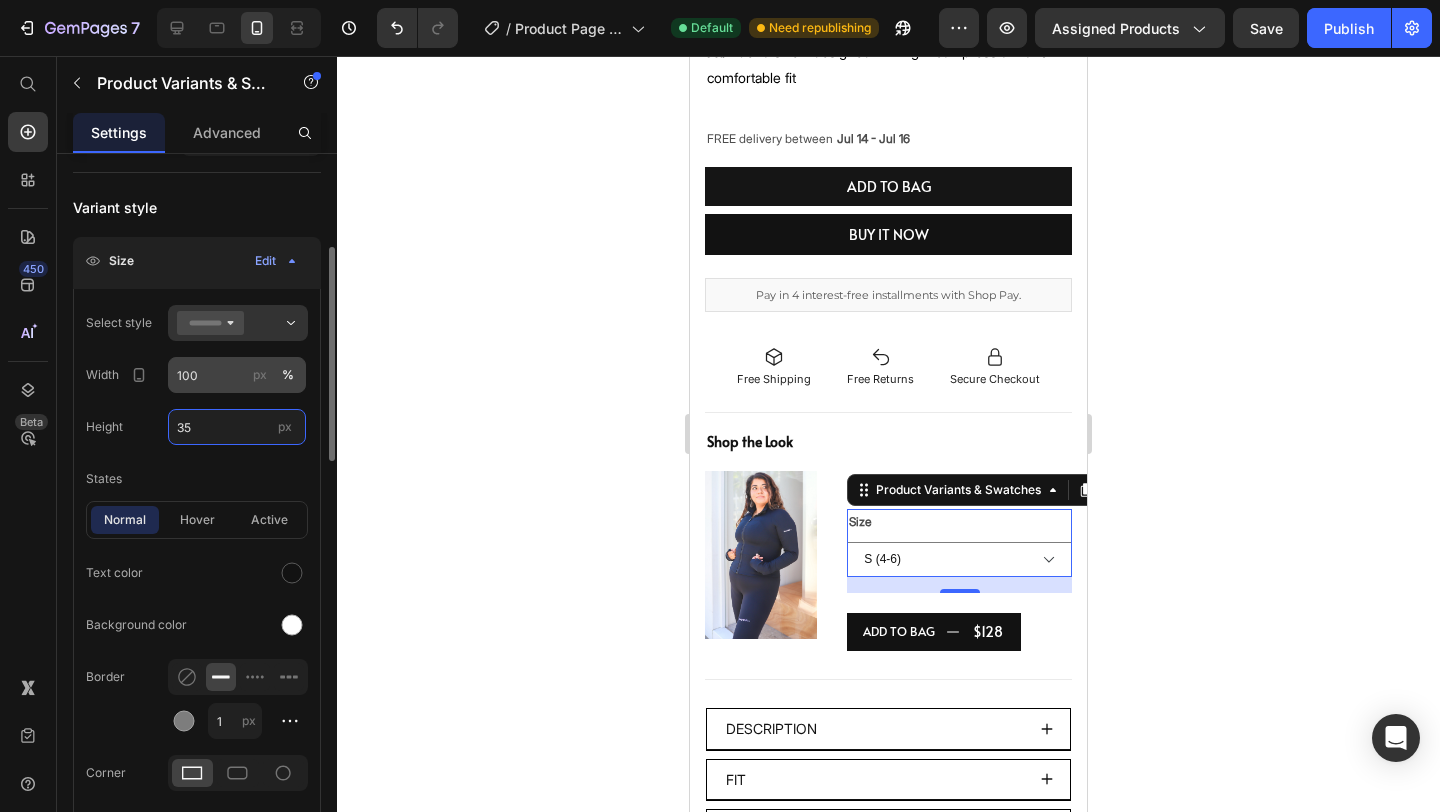 type on "35" 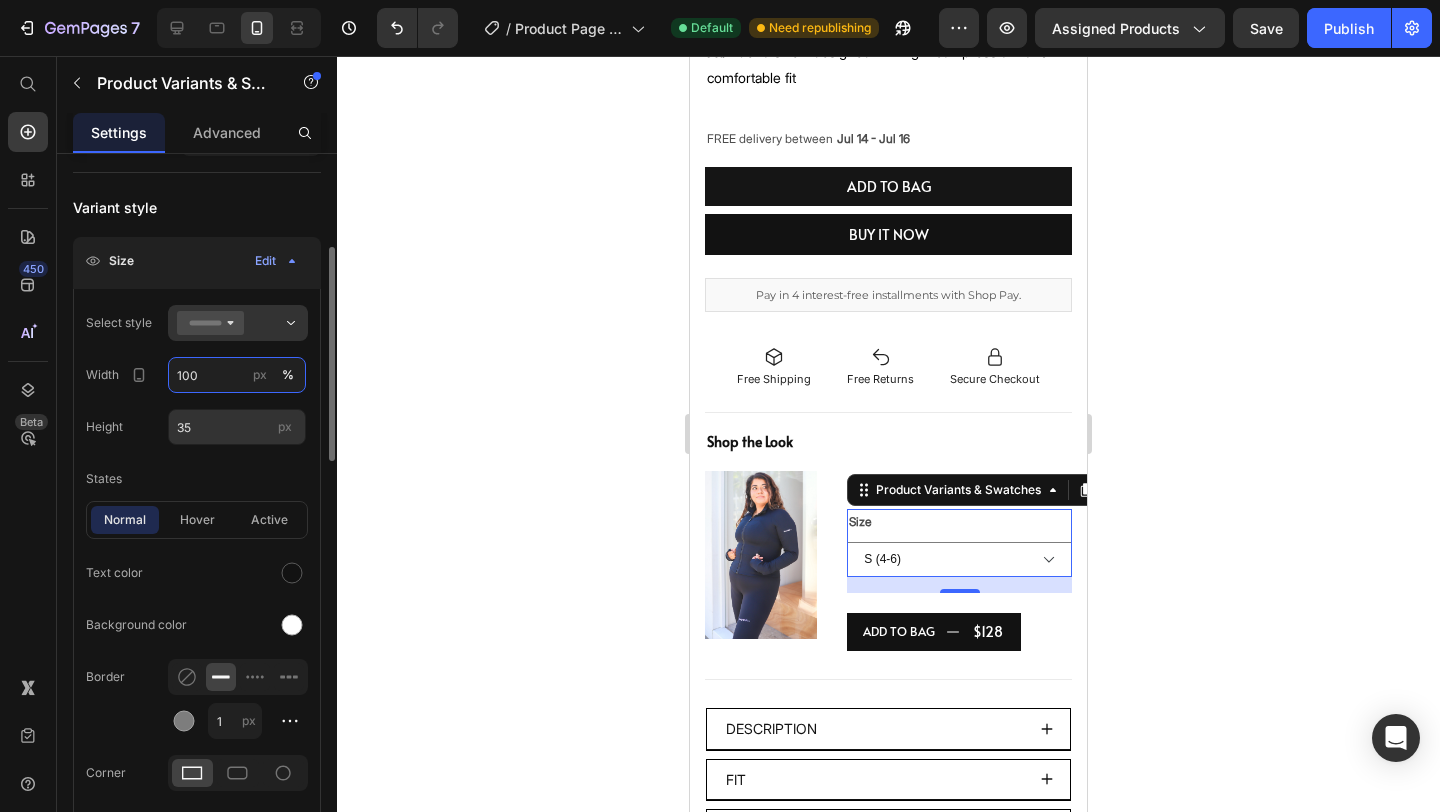 click on "100" at bounding box center (237, 375) 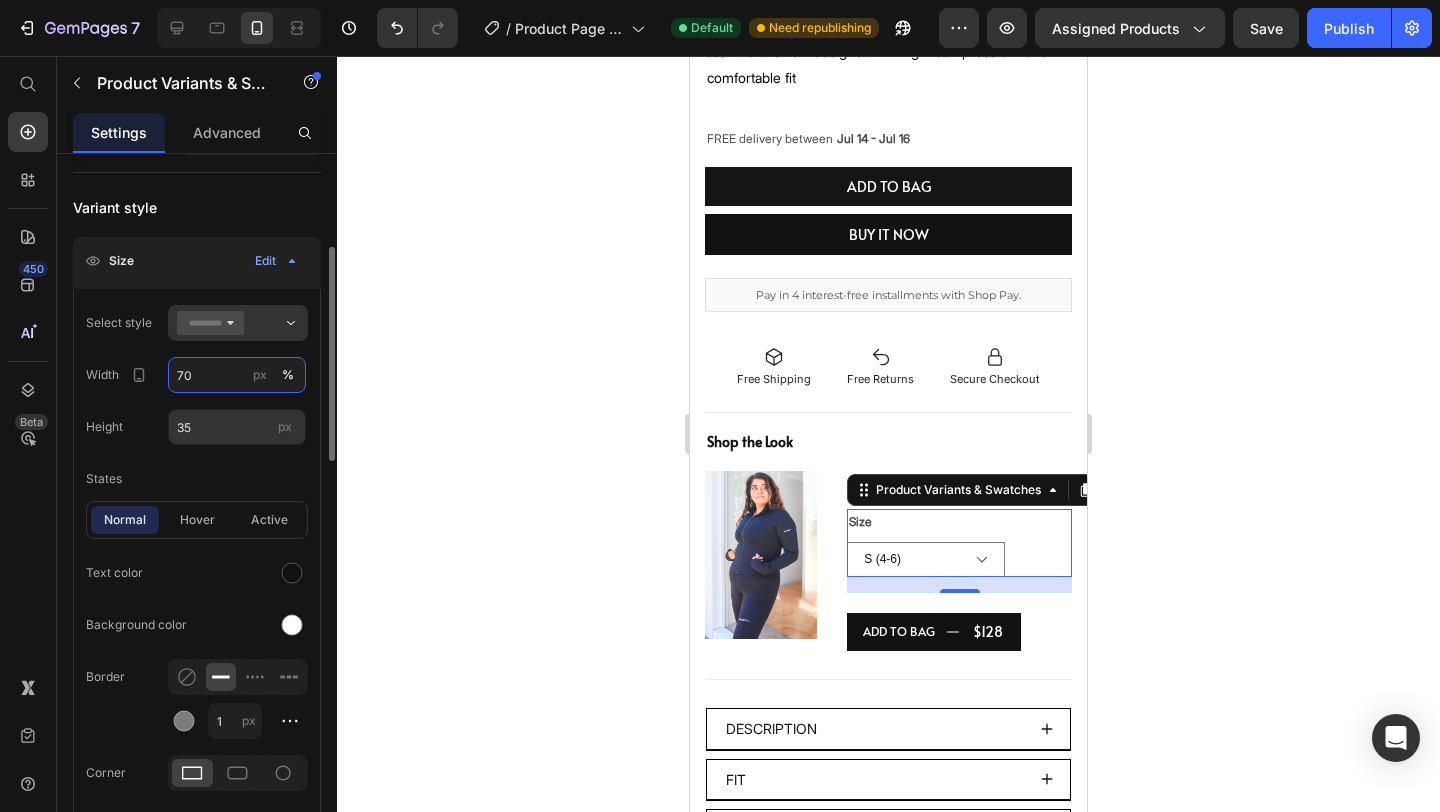 type on "7" 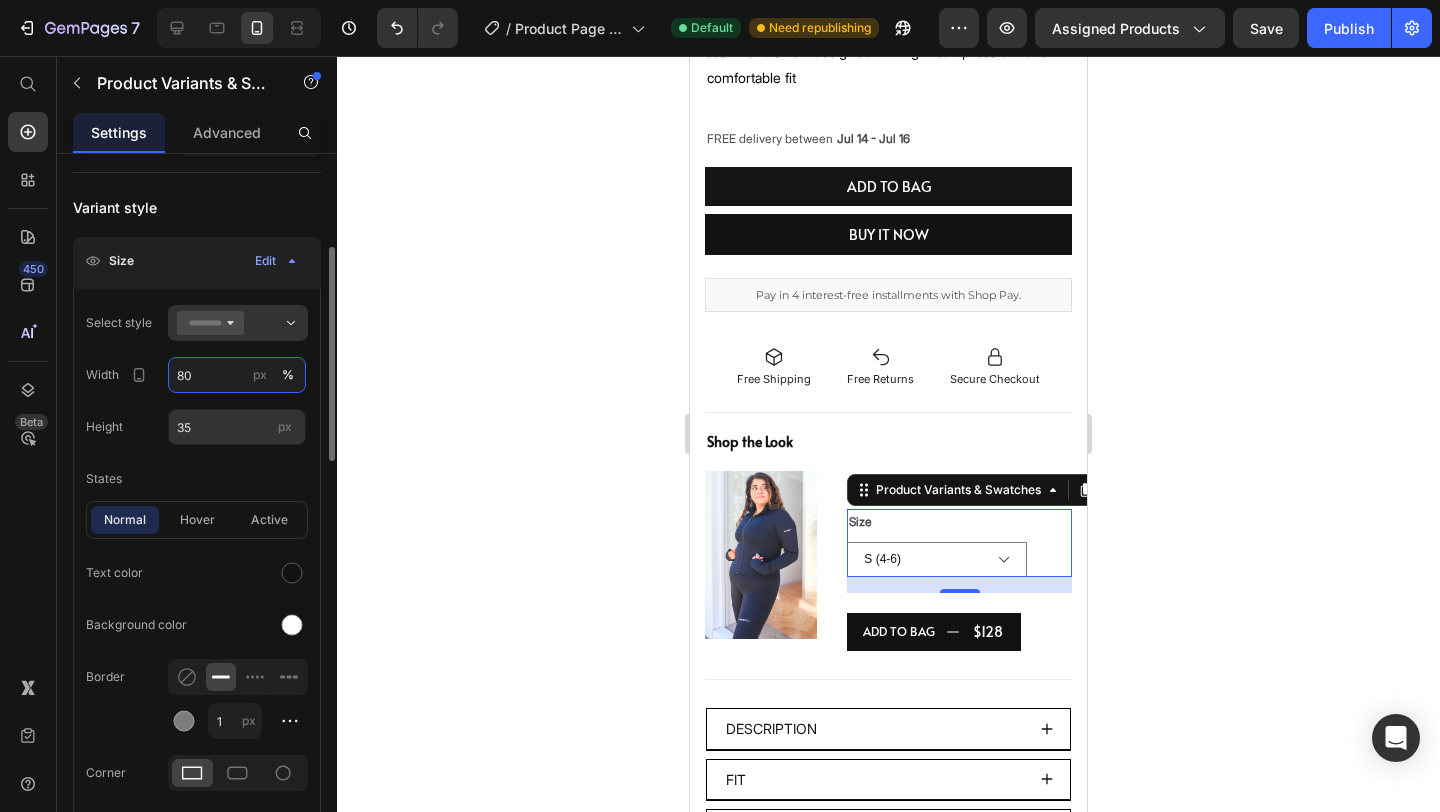 type on "8" 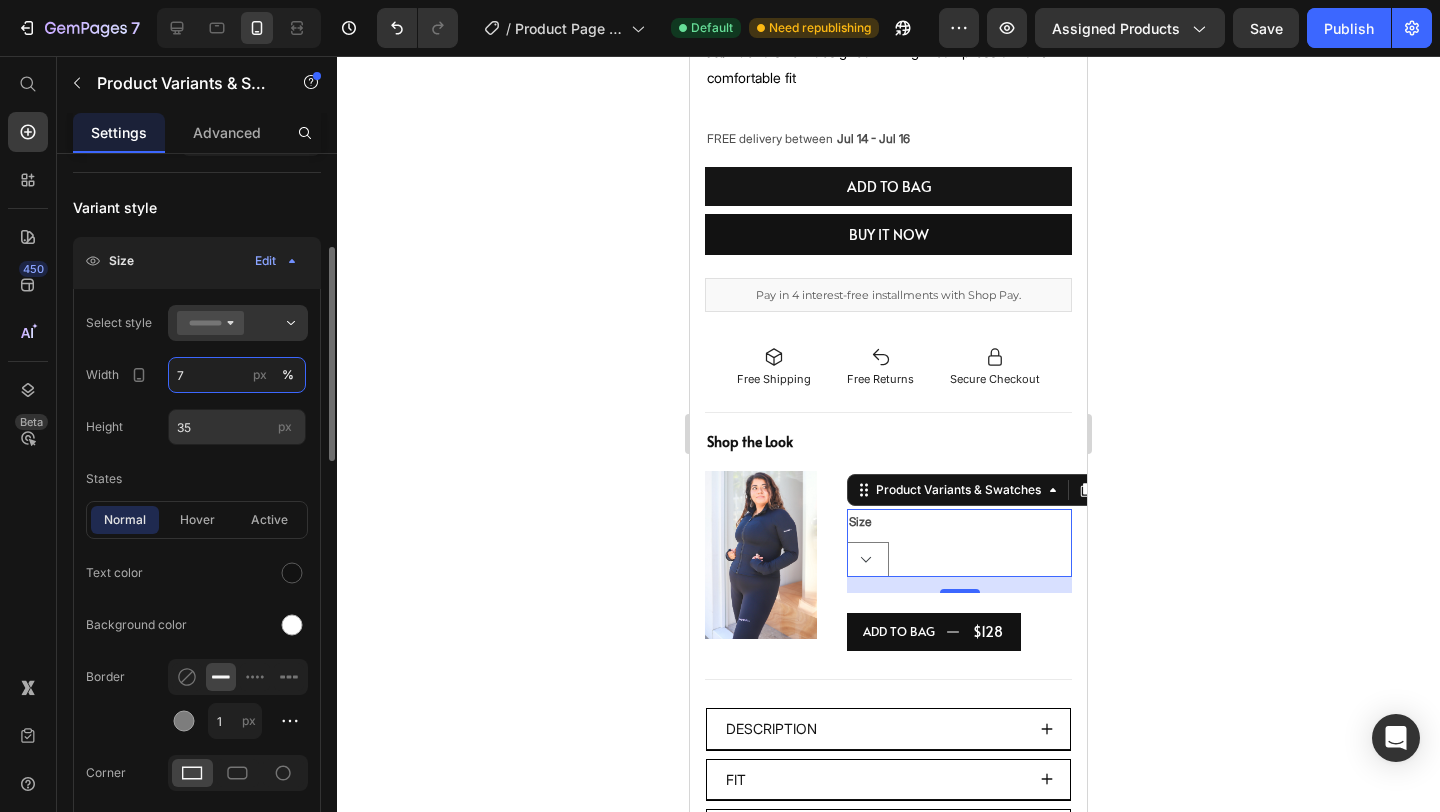 type on "75" 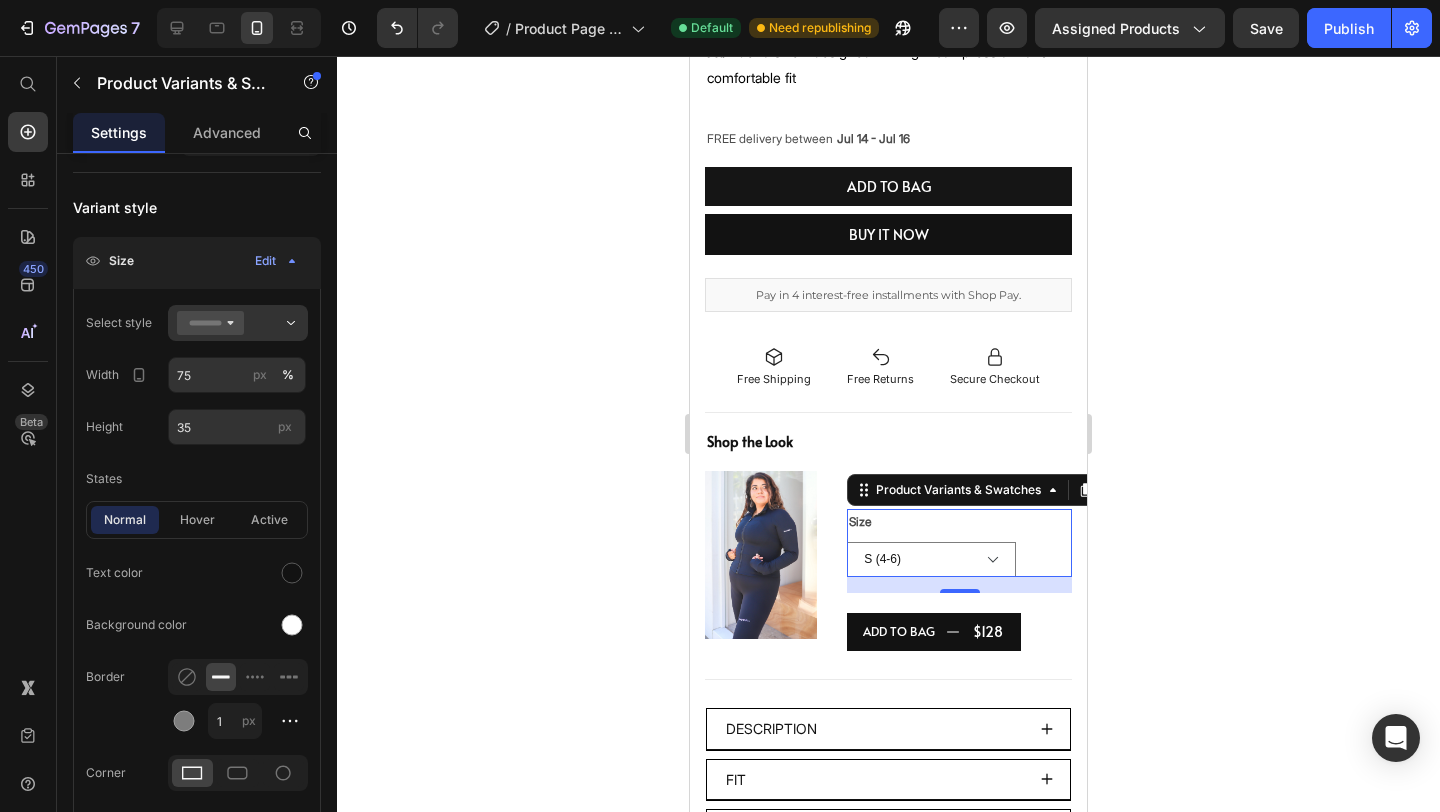 click 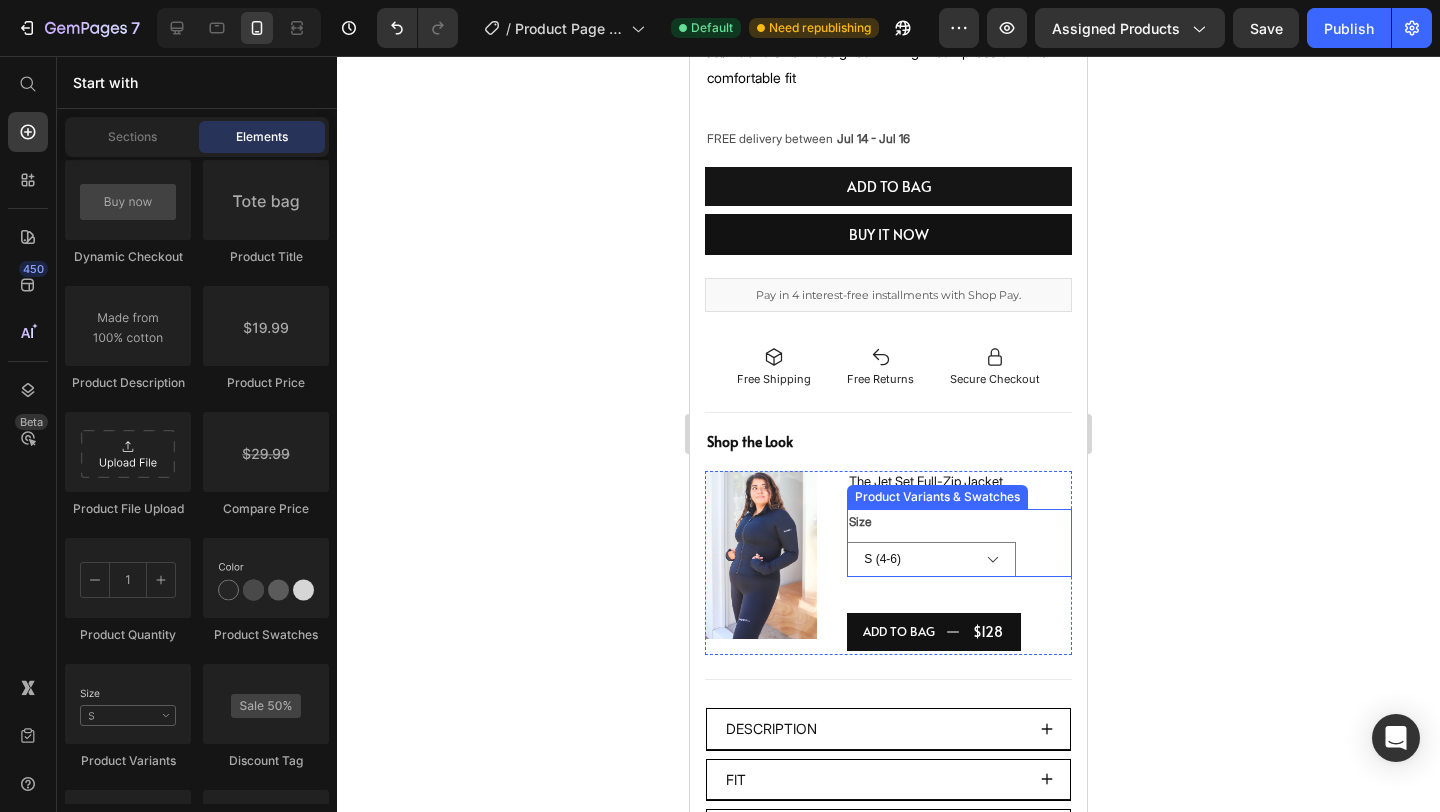 click on "S (4-6) M (8-10) L(12-14) XL (16-18)" at bounding box center (959, 559) 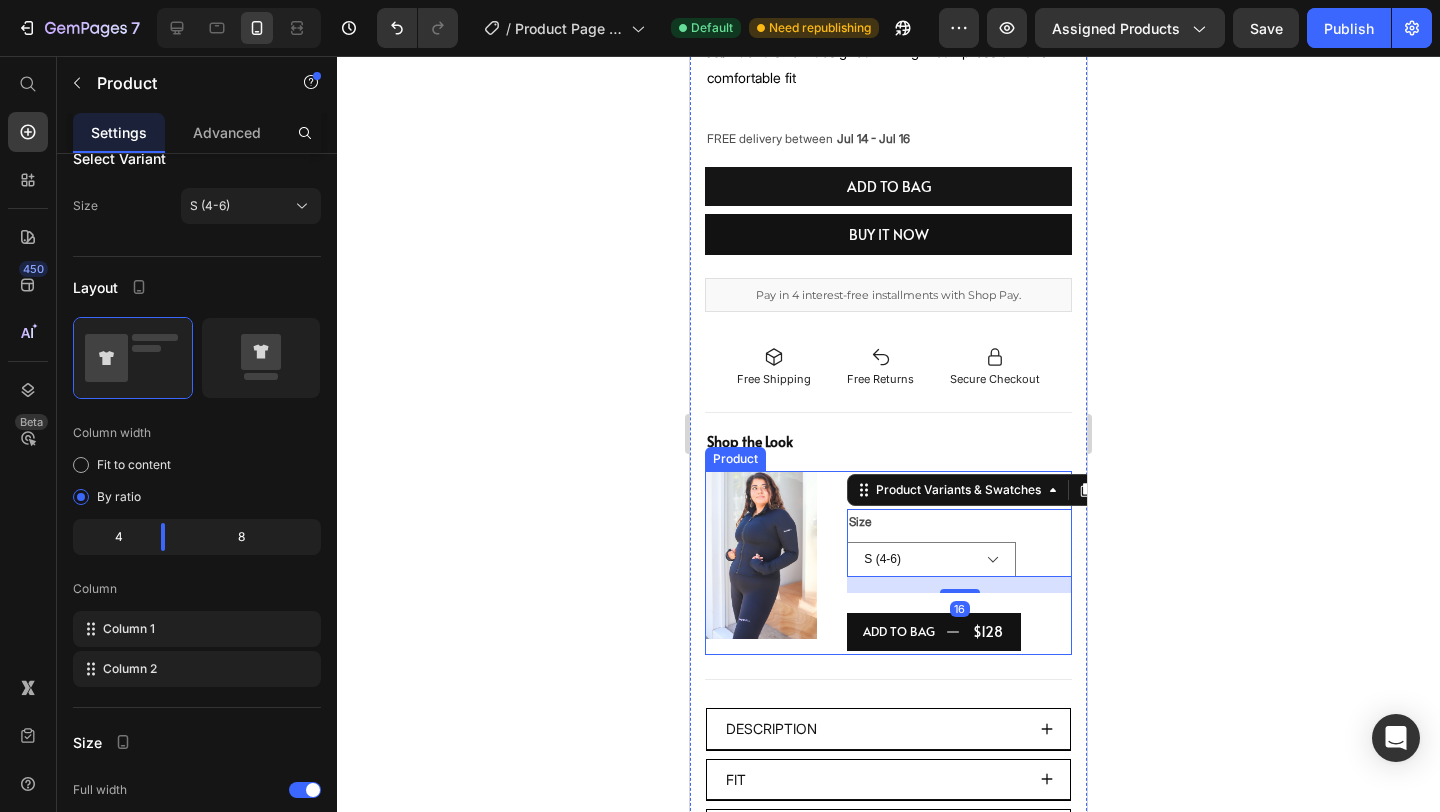 click on "The Jet Set Full-Zip Jacket Product Title Size S (4-6) M (8-10) L(12-14) XL (16-18) Product Variants & Swatches   16 ADD TO BAG
$128 Add to Cart" at bounding box center (959, 563) 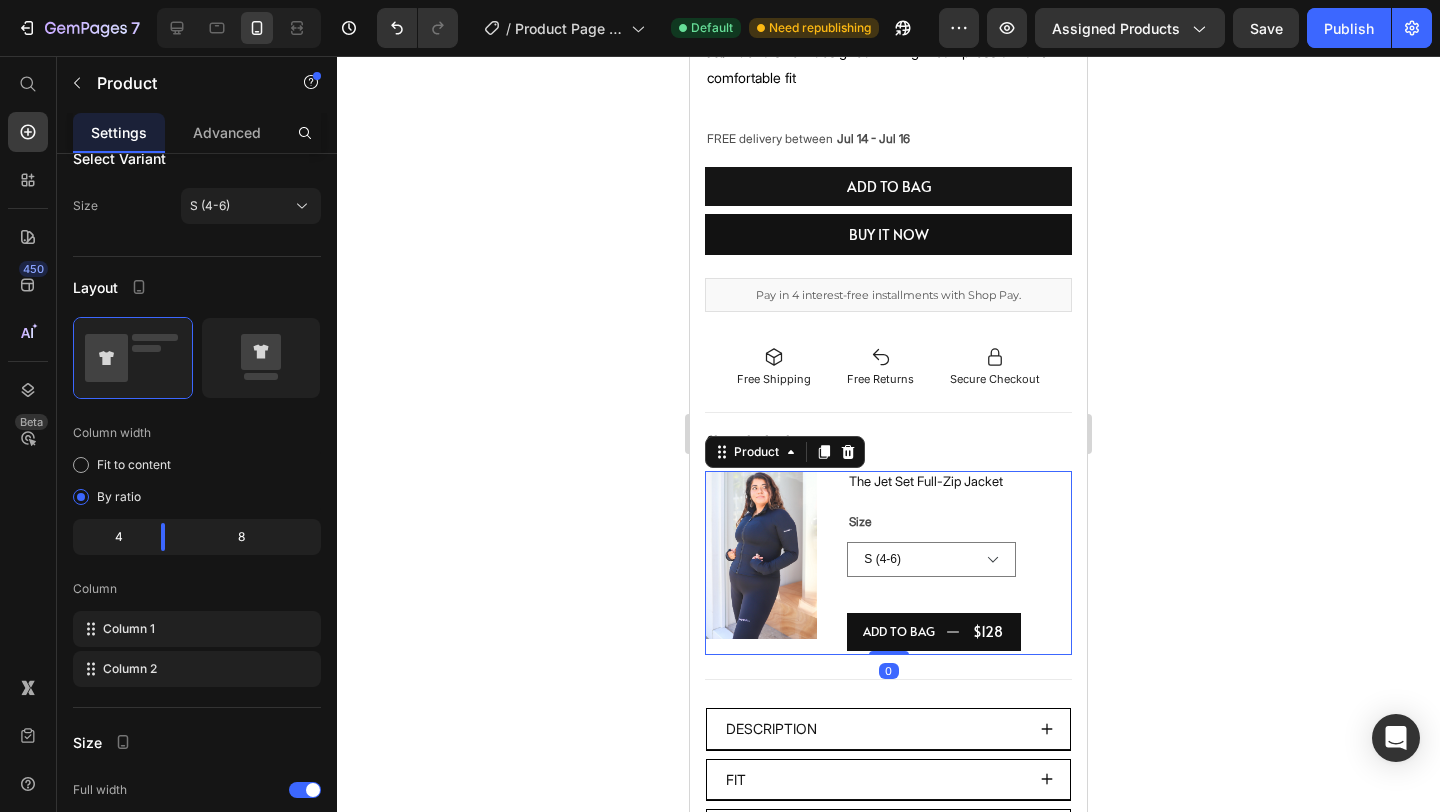 scroll, scrollTop: 0, scrollLeft: 0, axis: both 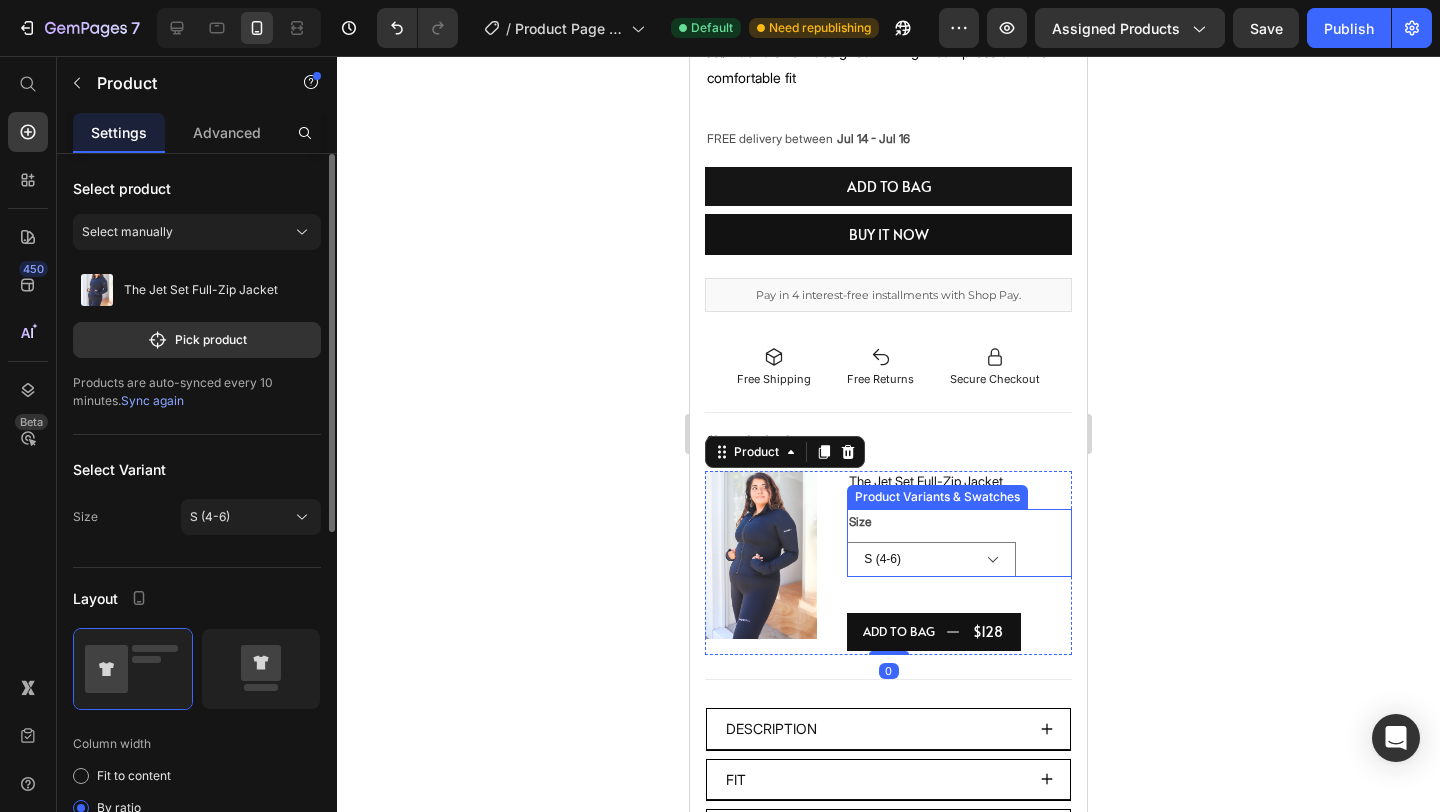 click on "S (4-6) M (8-10) L(12-14) XL (16-18)" at bounding box center (959, 559) 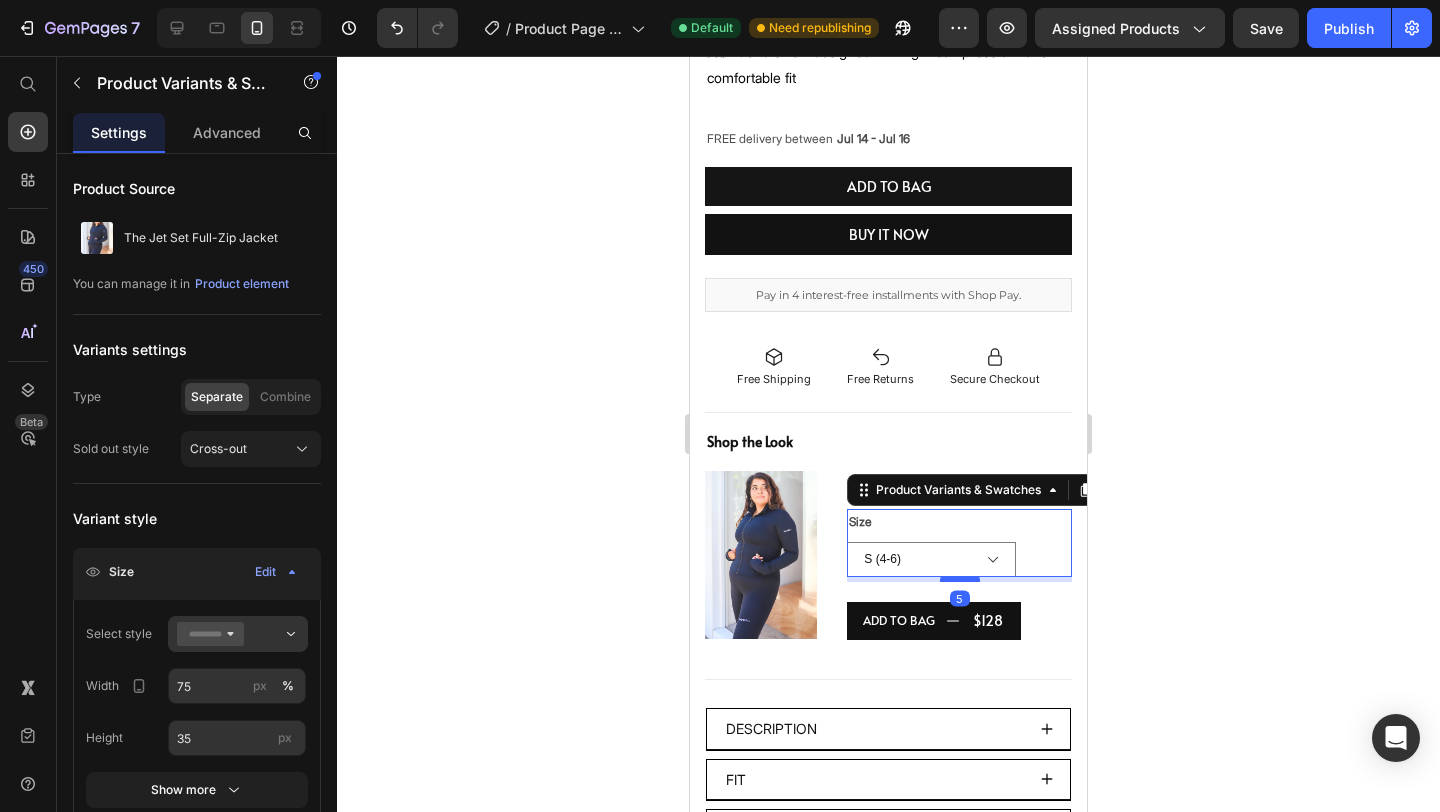 drag, startPoint x: 965, startPoint y: 589, endPoint x: 963, endPoint y: 578, distance: 11.18034 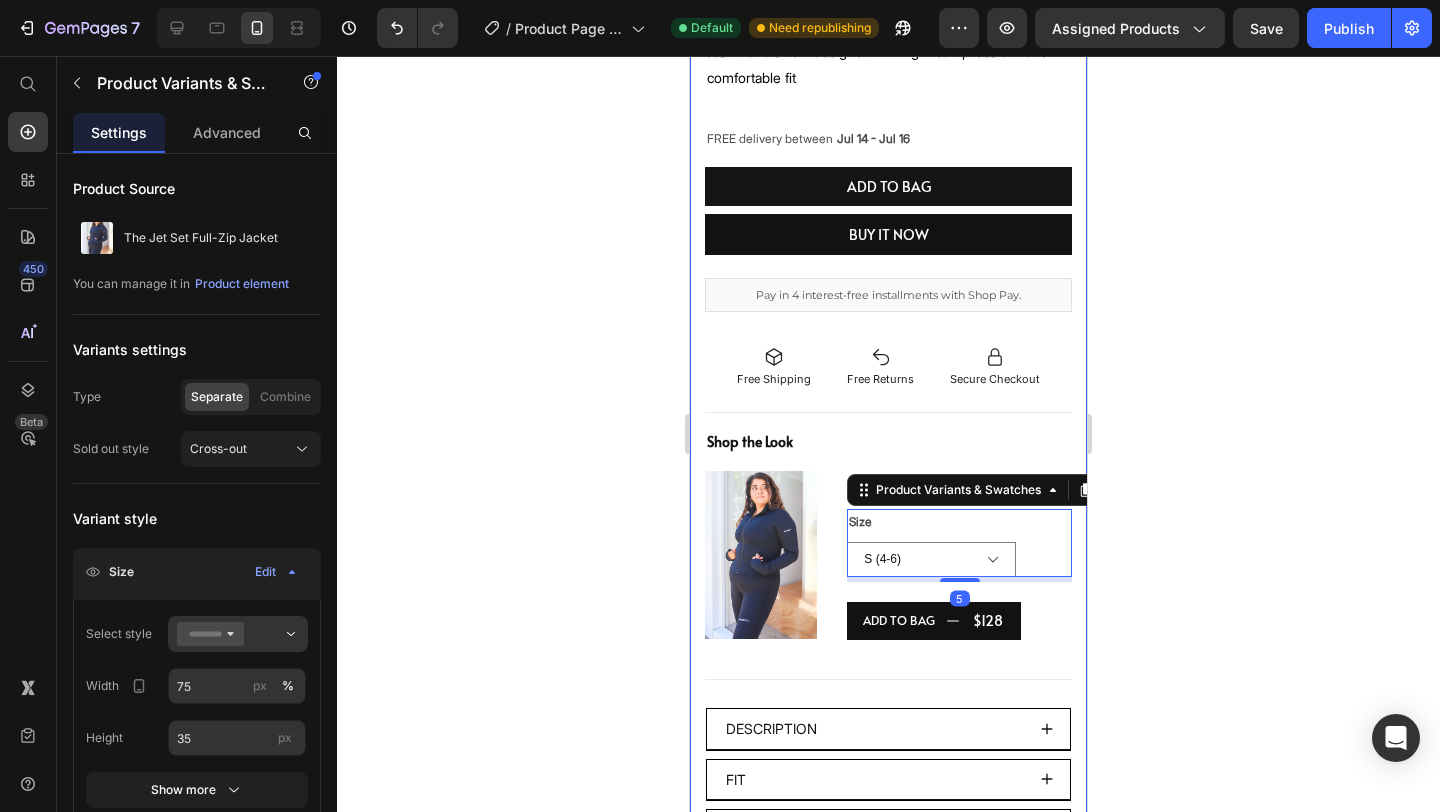 click 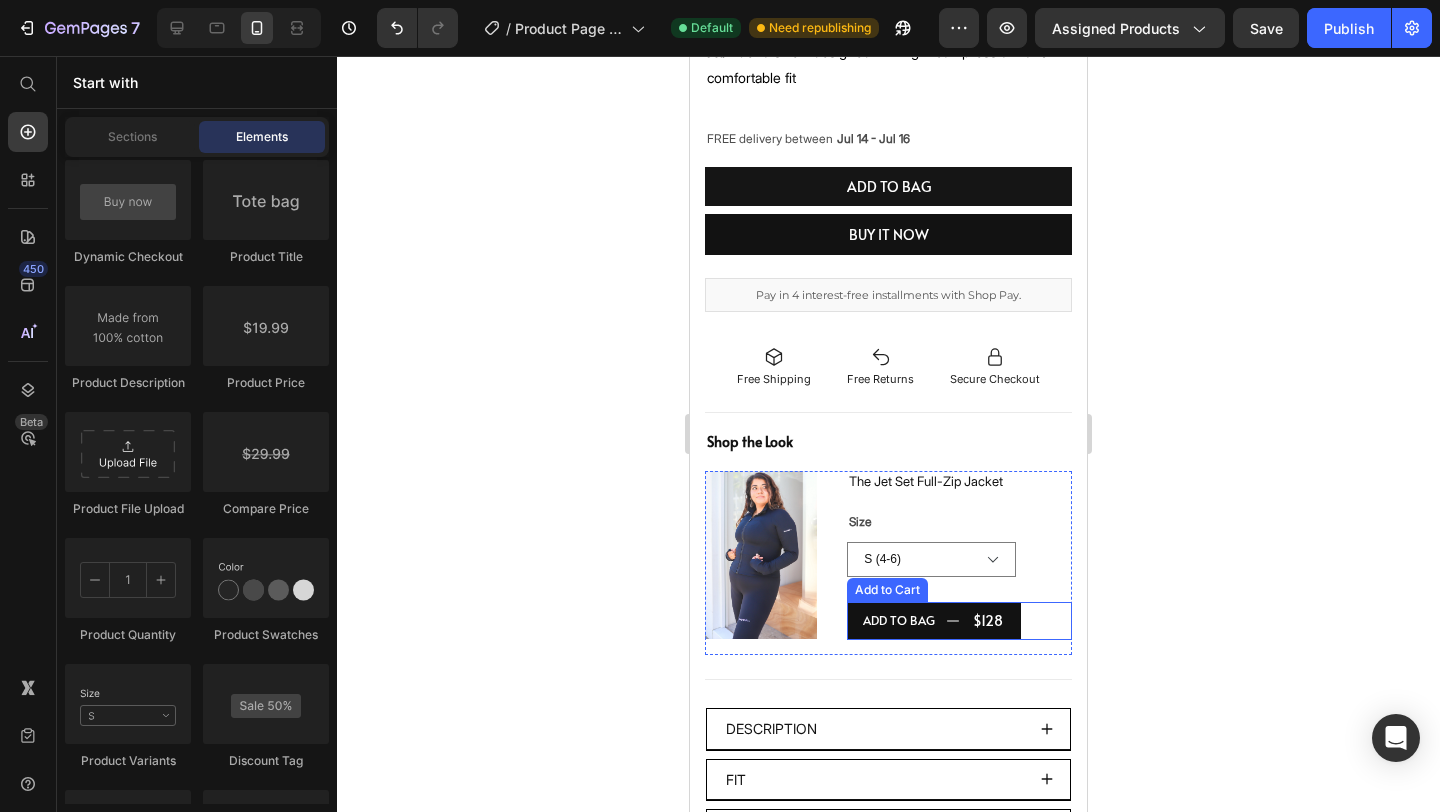 click 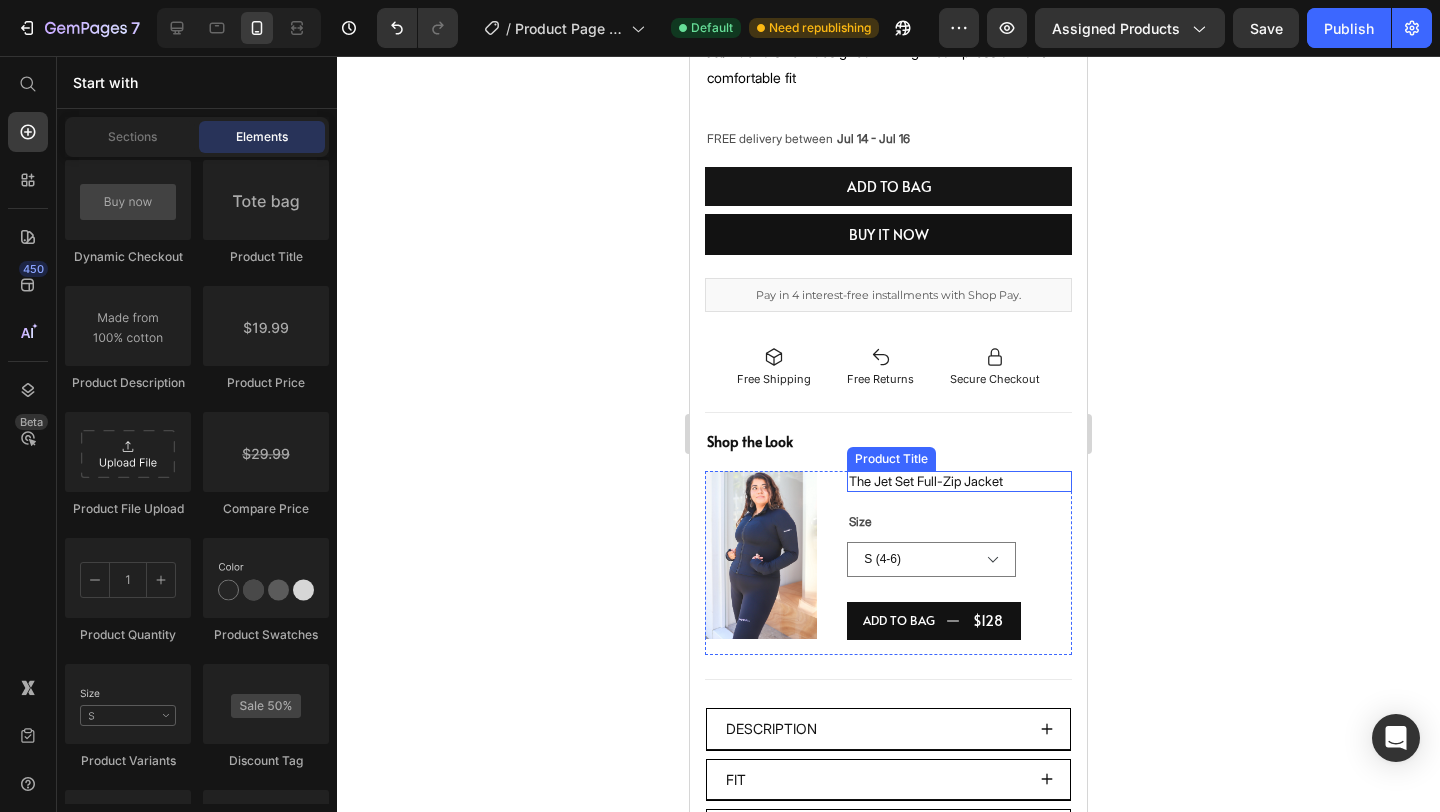 click on "The Jet Set Full-Zip Jacket" at bounding box center (959, 481) 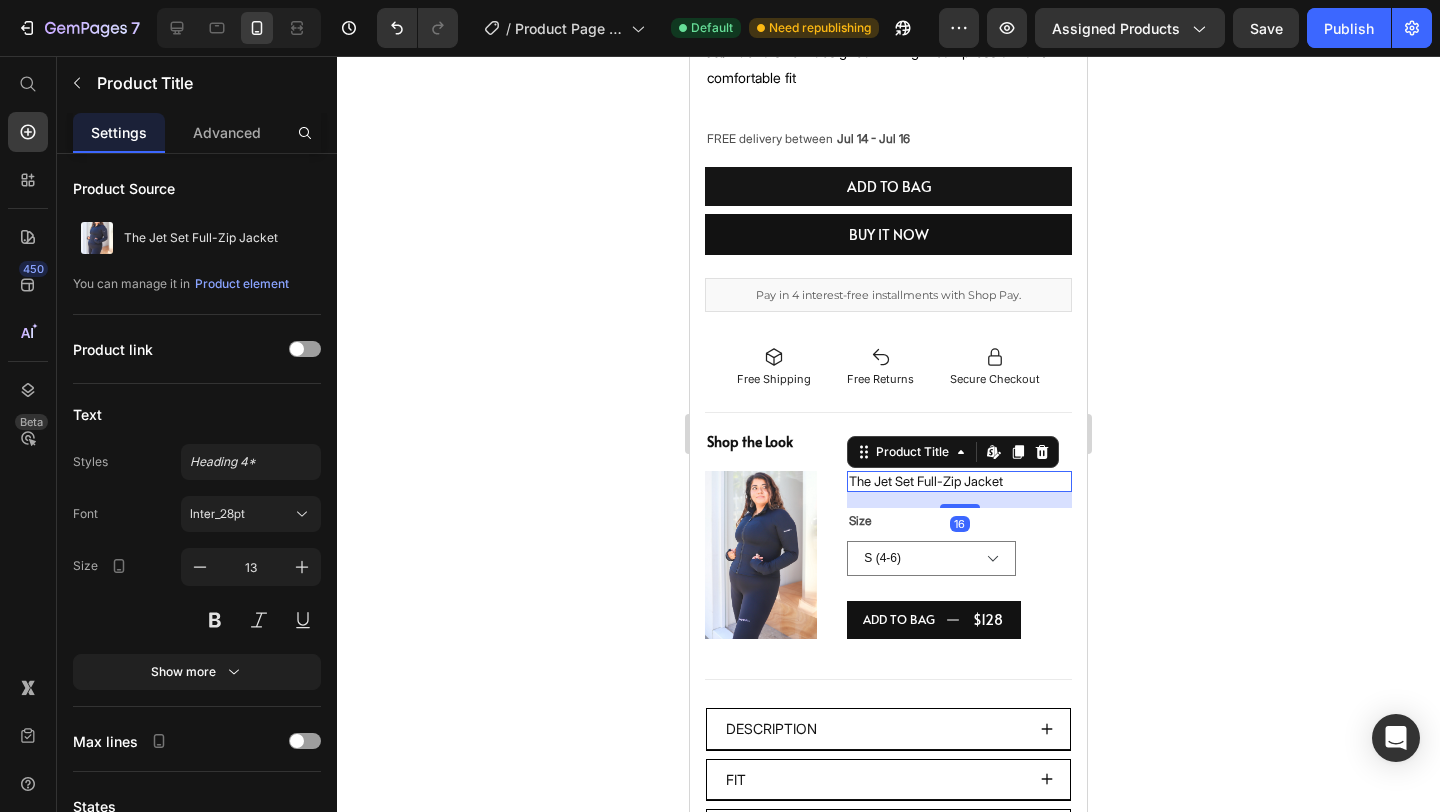 click on "The Jet Set Full-Zip Jacket Product Title   Edit content in Shopify 16 Size S (4-6) M (8-10) L(12-14) XL (16-18) Product Variants & Swatches ADD TO BAG
$128 Add to Cart" at bounding box center (959, 563) 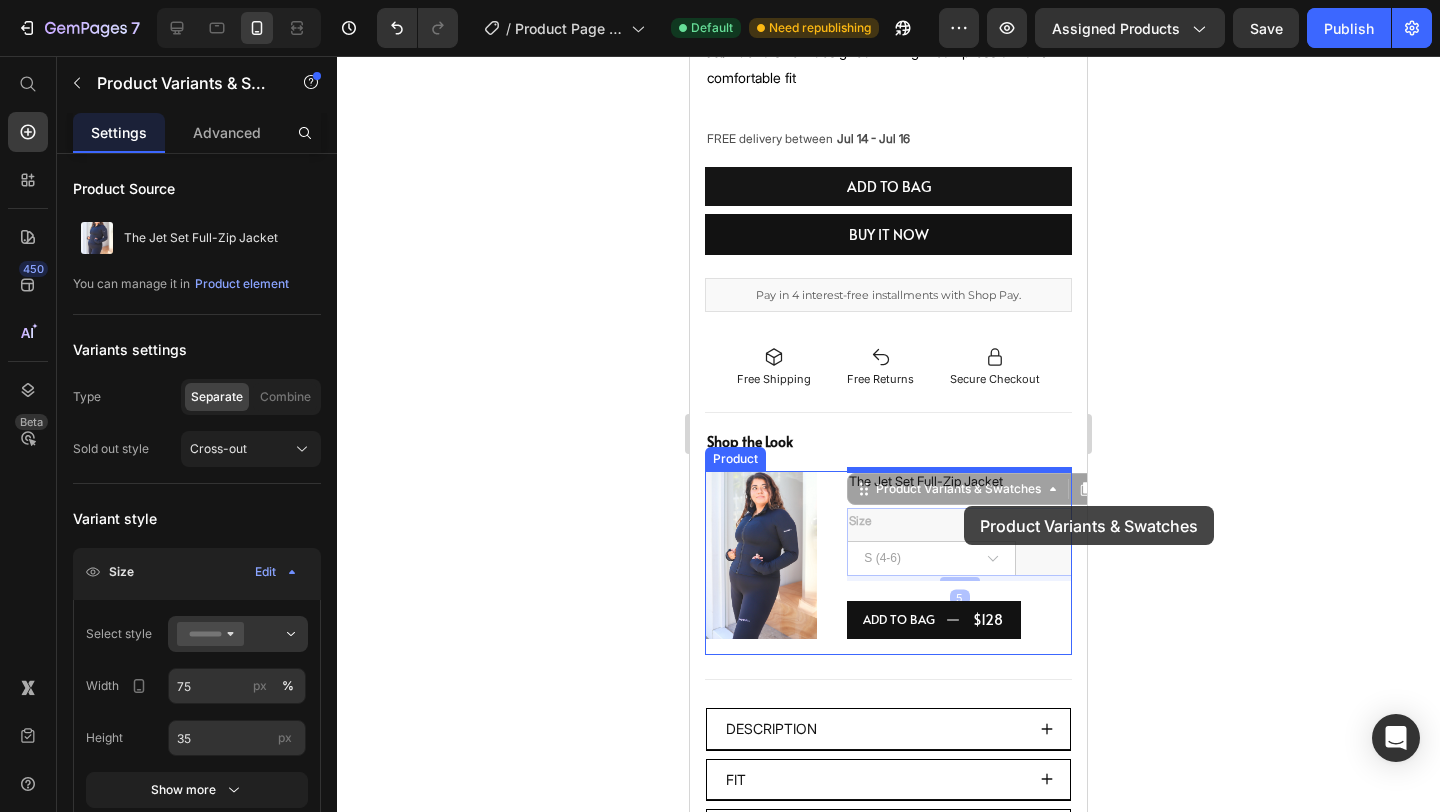click on "Mobile  ( 397 px) iPhone 13 Mini iPhone 13 Pro iPhone 11 Pro Max iPhone 15 Pro Max Pixel 7 Galaxy S8+ Galaxy S20 Ultra iPad Mini iPad Air iPad Pro Header NEW Text Block The Jet Set High-Waisted Legging Product Title $98 Product Price Product Images
Publish the page to see the content.
Custom Code ‎ Size S (4-6) S (4-6) S (4-6) M (8-10) M (8-10) M (8-10) L (12-14) L (12-14) L (12-14) XL (16–18) XL (16–18) XL (16–18) Product Variants & Swatches
Publish the page to see the content.
Custom Code Fit:  True to size—designed with light compression for a comfortable fit Text Block
FREE delivery between
Jul 14 - Jul 16
Delivery Date add to Bag Product Cart Button BUY IT NOW Dynamic Checkout
Pay in 4 interest-free installments with Shop Pay.
Custom Code
Free Shipping
Free Returns
Secure Checkout
Custom Code Title Row" at bounding box center [888, 759] 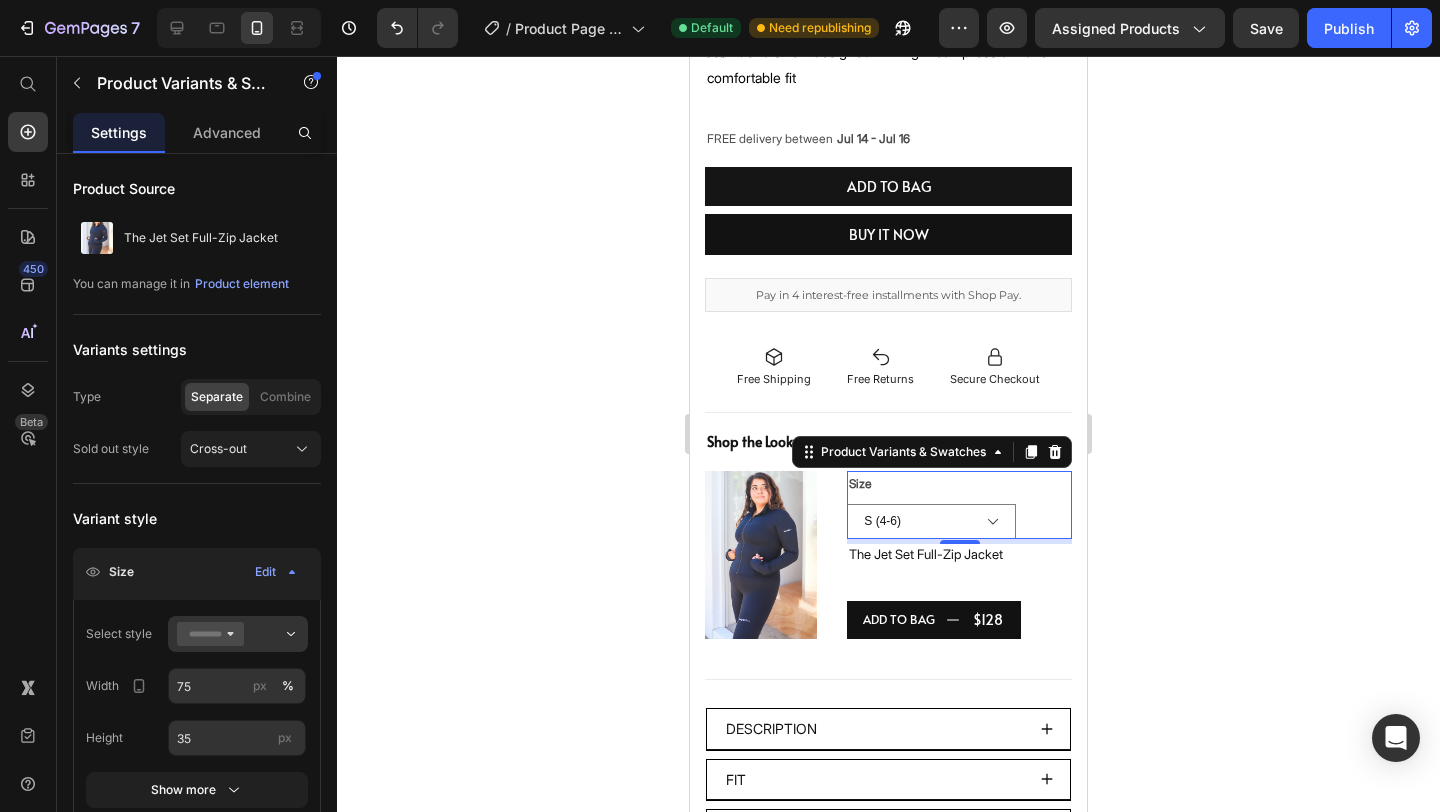 click 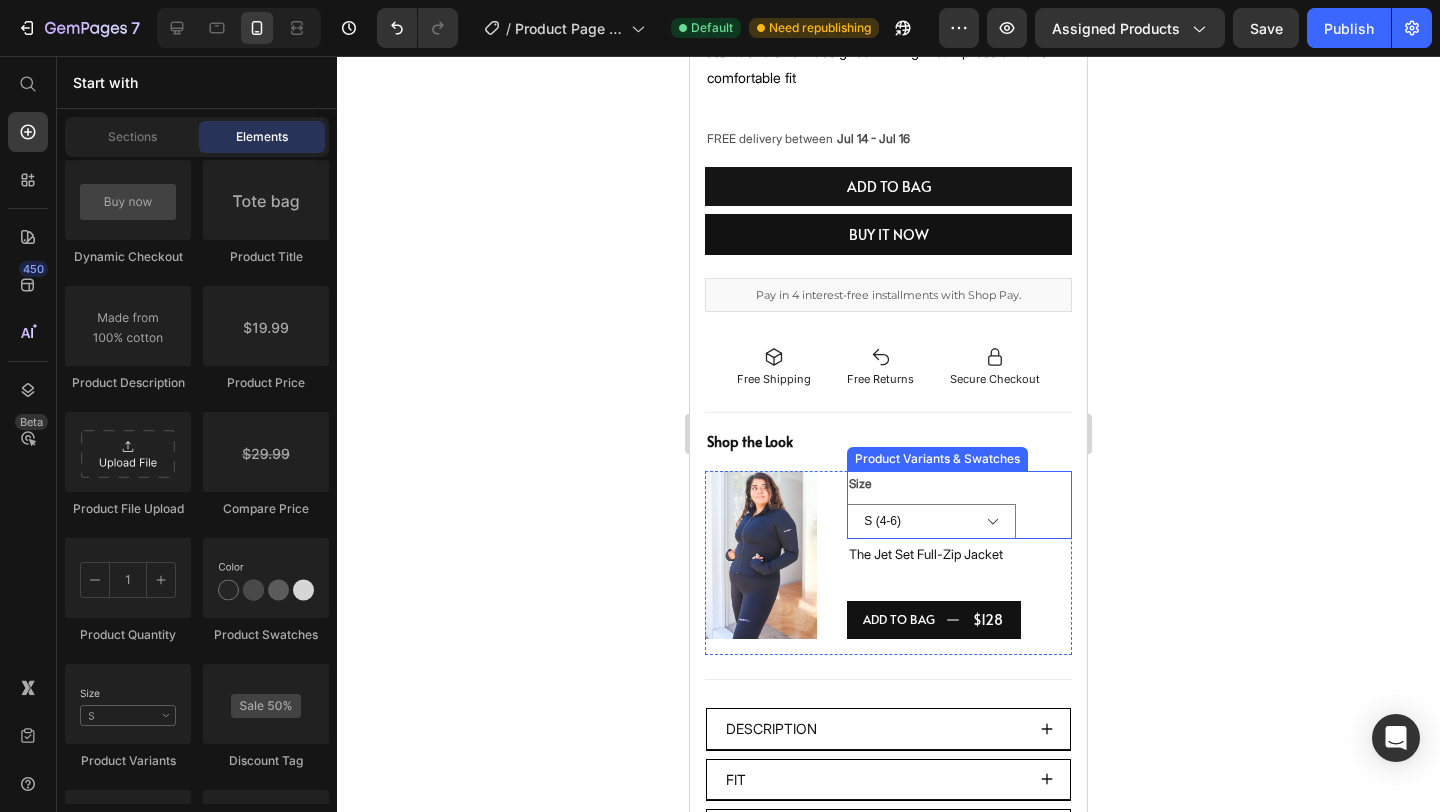 click on "Size S (4-6) M (8-10) L(12-14) XL (16-18)" at bounding box center (959, 505) 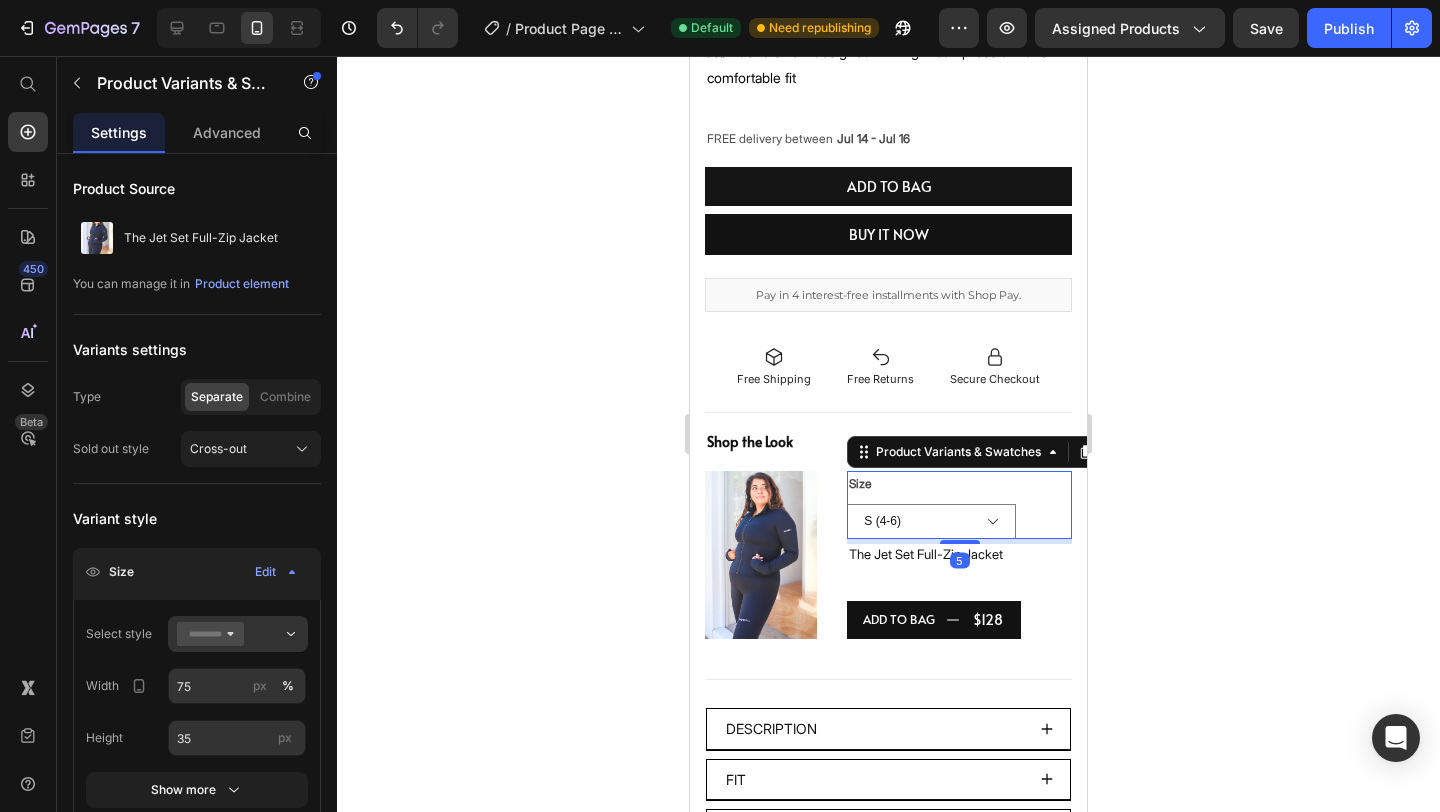 click 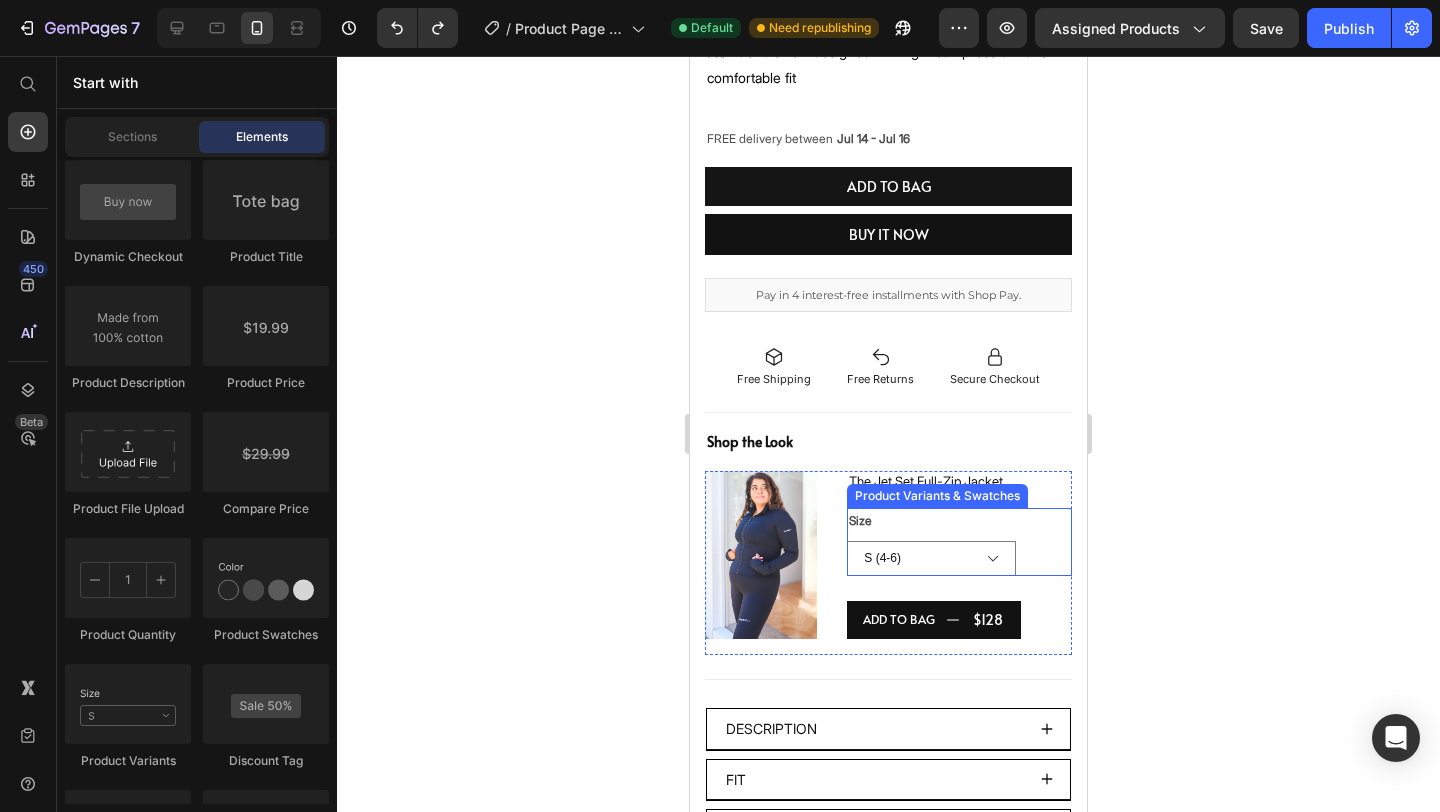 click on "Size S (4-6) M (8-10) L(12-14) XL (16-18)" at bounding box center (959, 542) 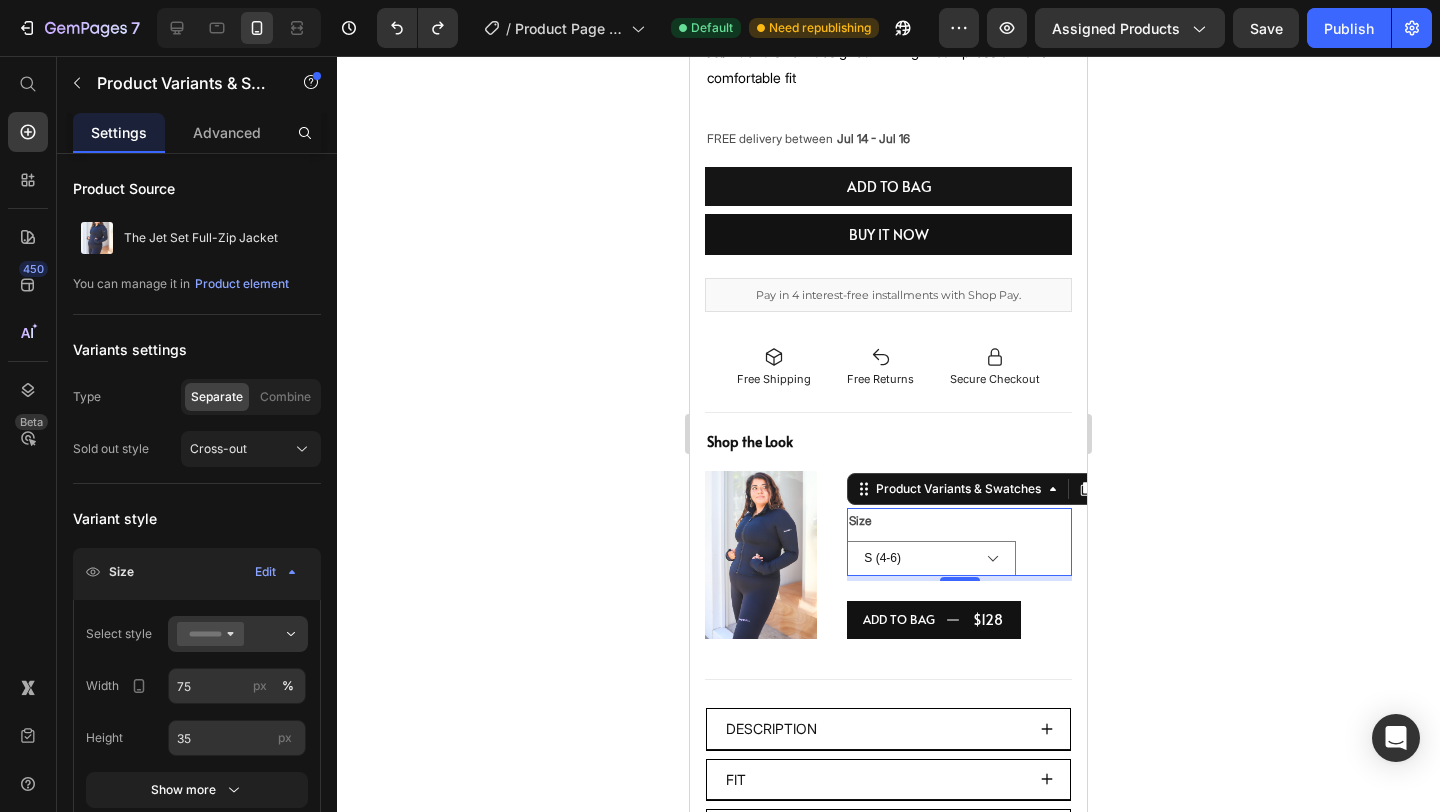 click 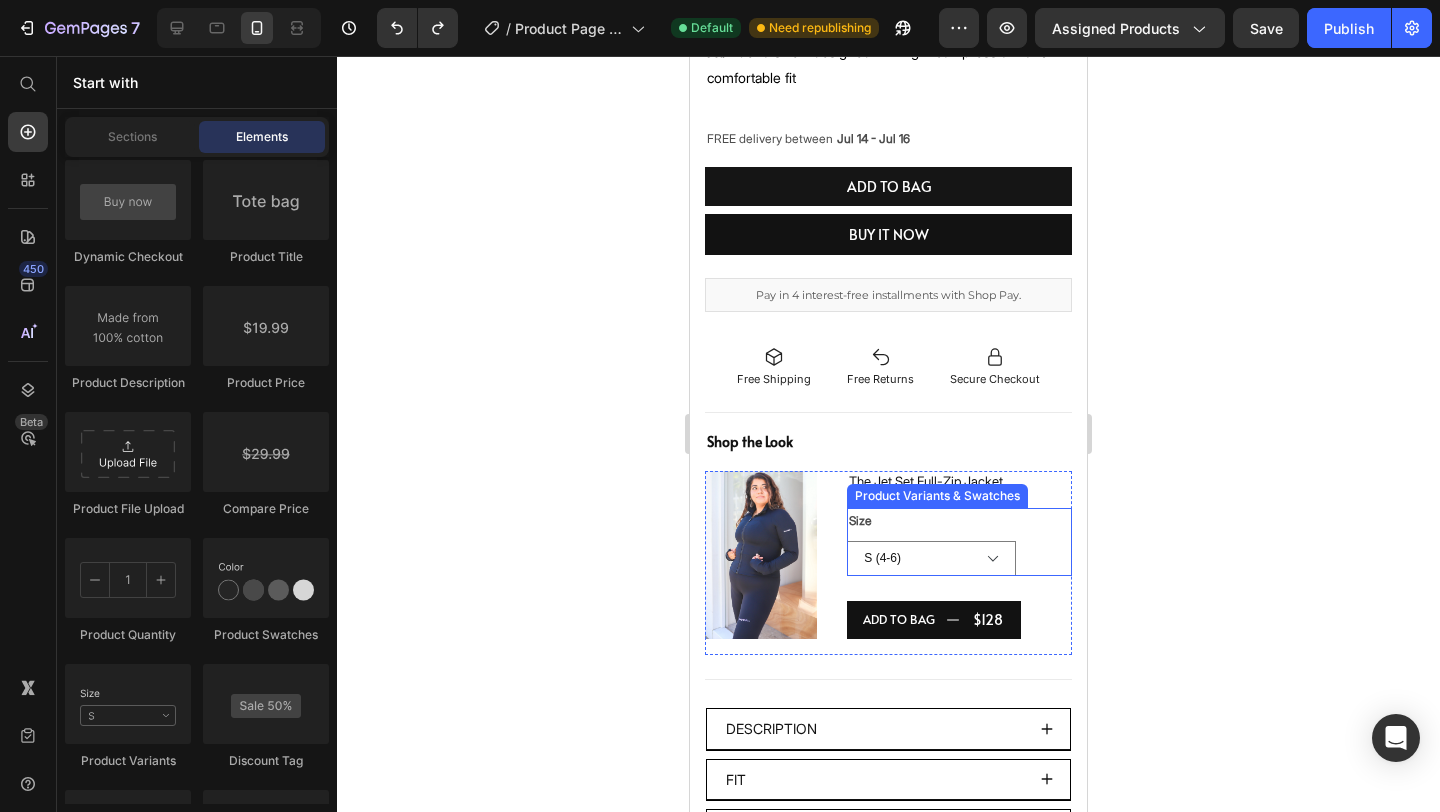 click on "Size S (4-6) M (8-10) L(12-14) XL (16-18)" at bounding box center (959, 542) 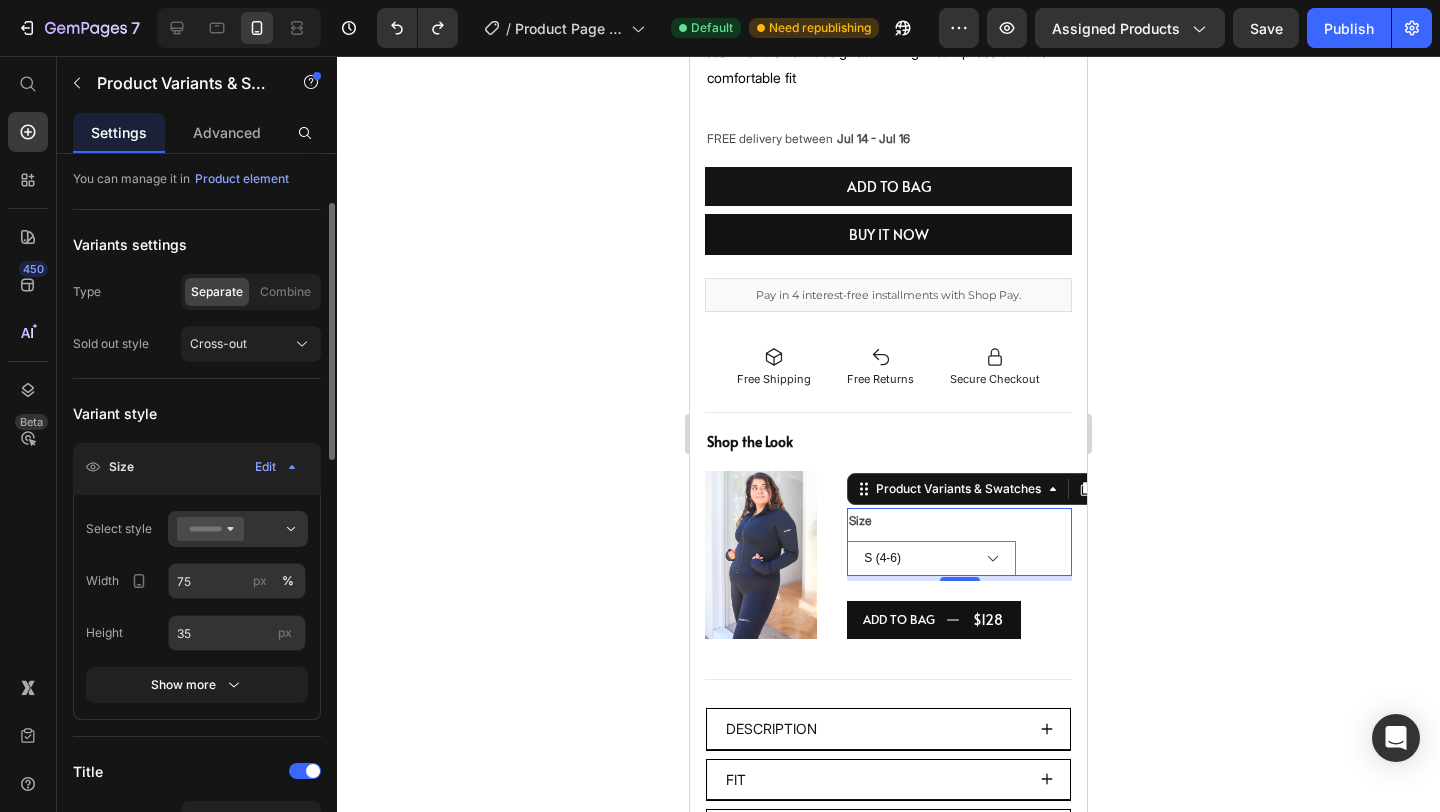 scroll, scrollTop: 114, scrollLeft: 0, axis: vertical 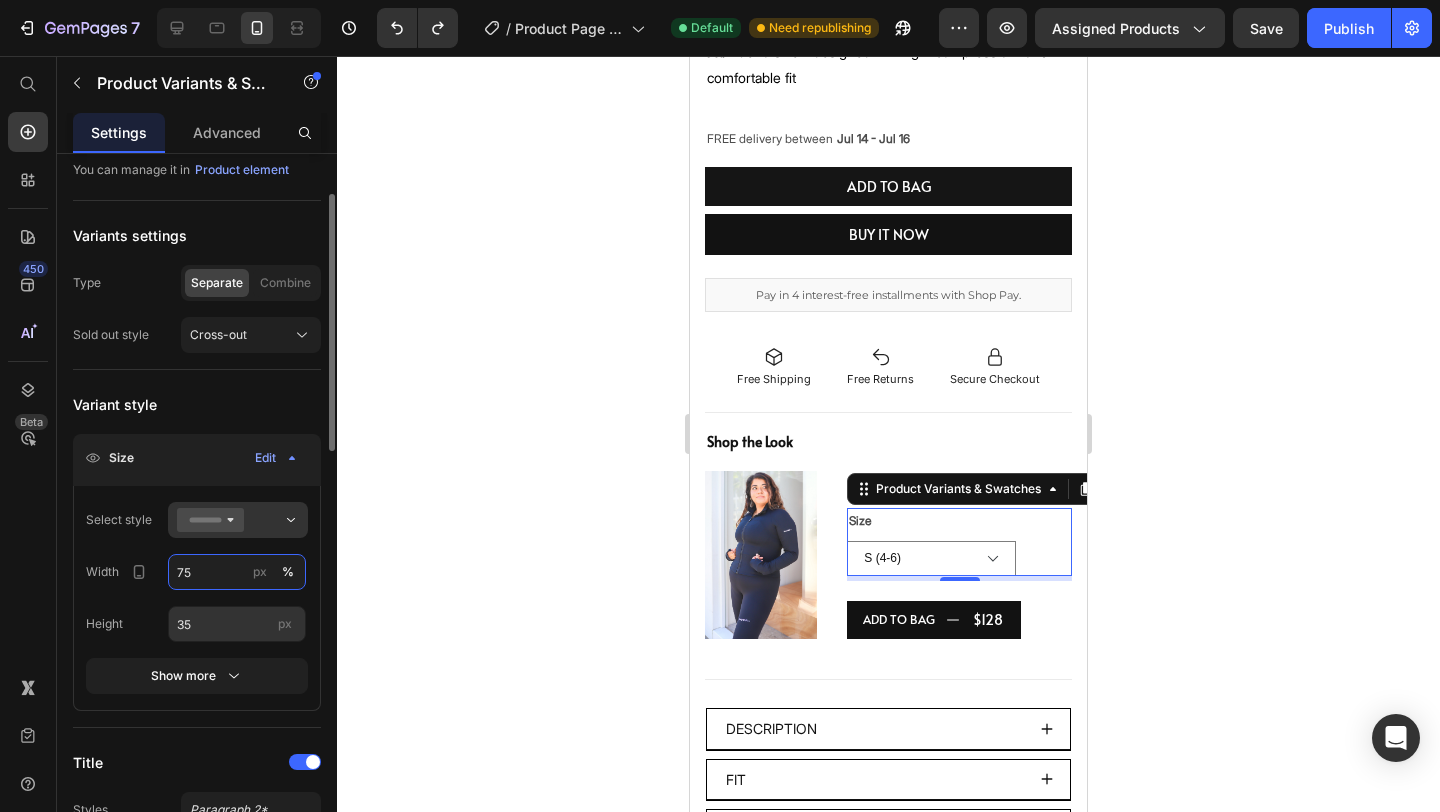 click on "75" at bounding box center (237, 572) 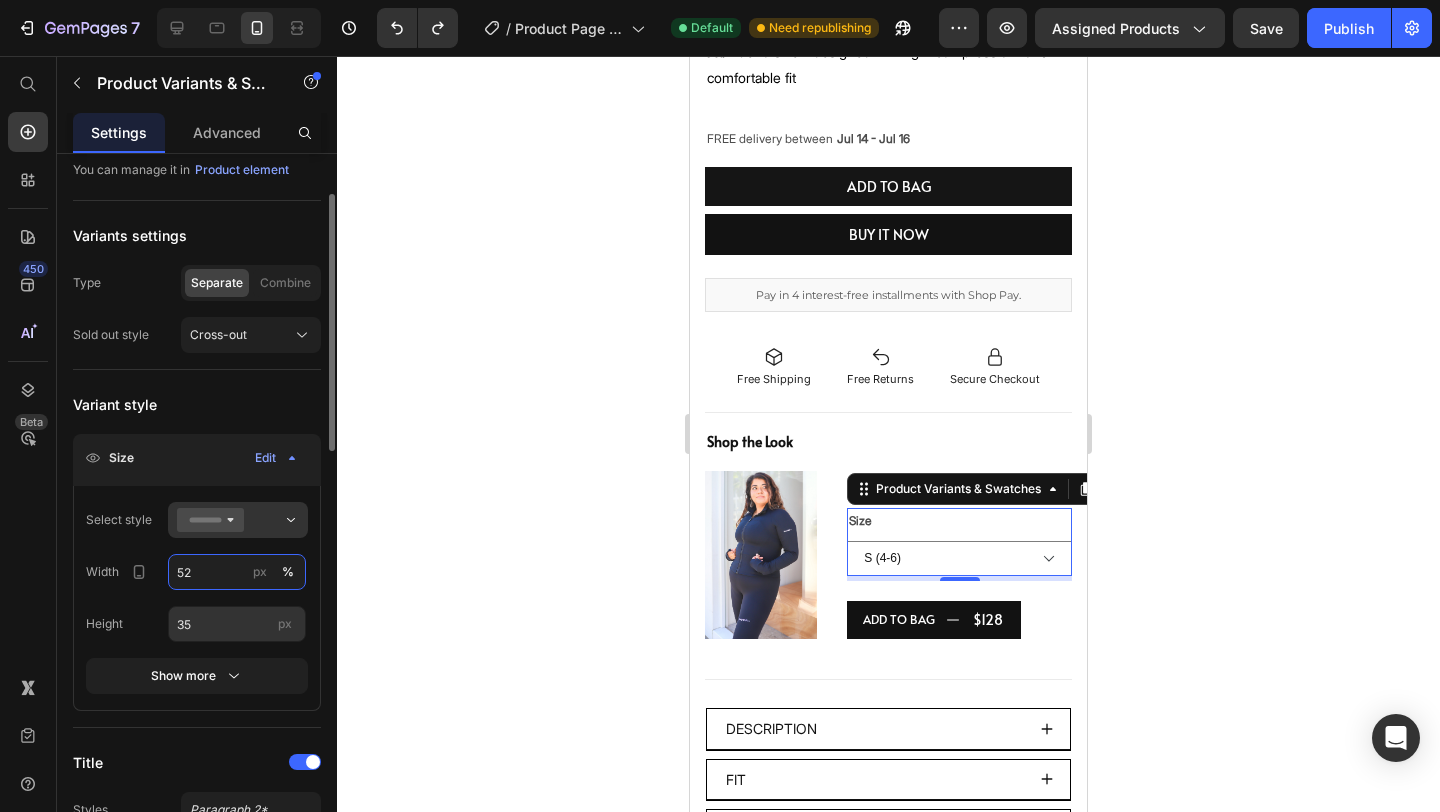 type on "5" 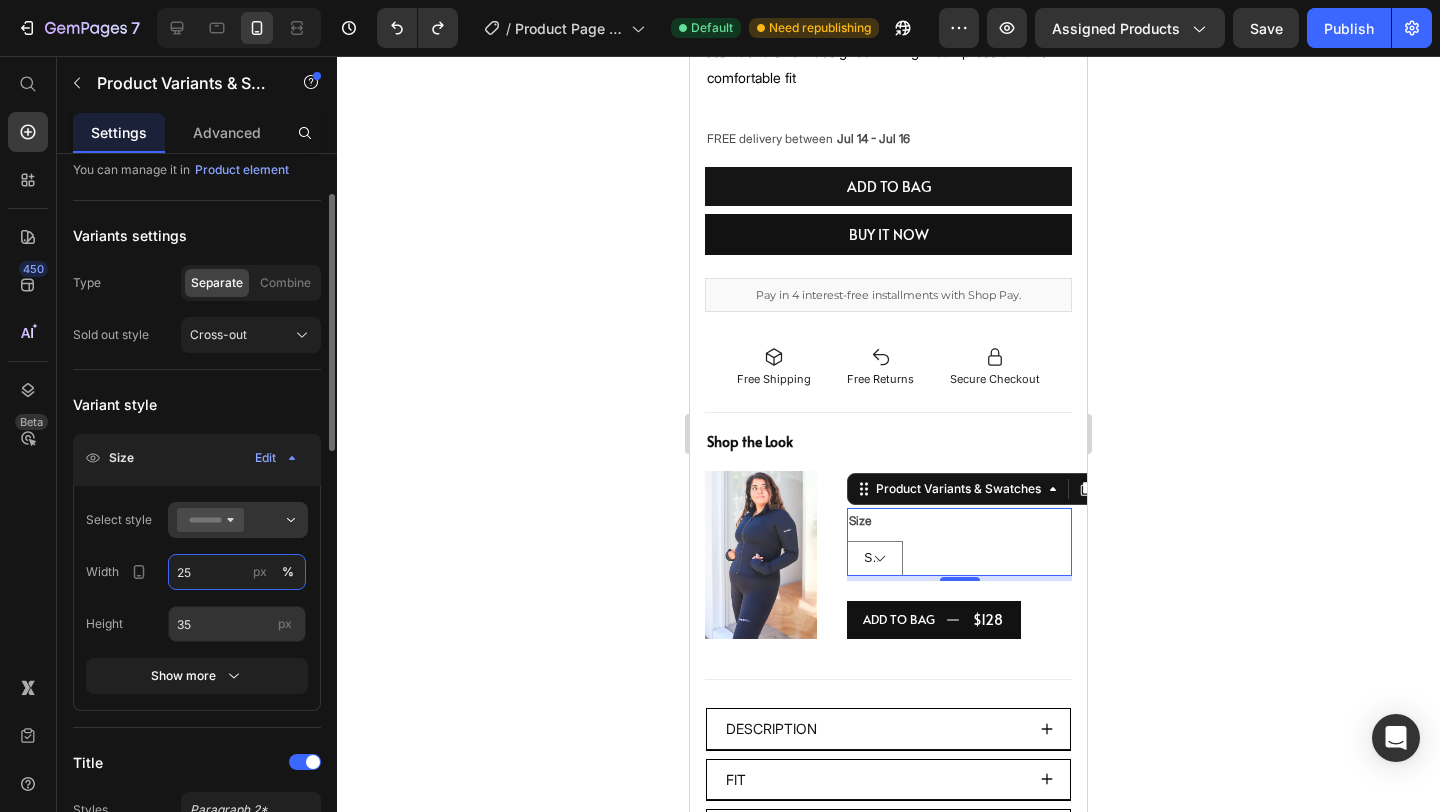 type on "2" 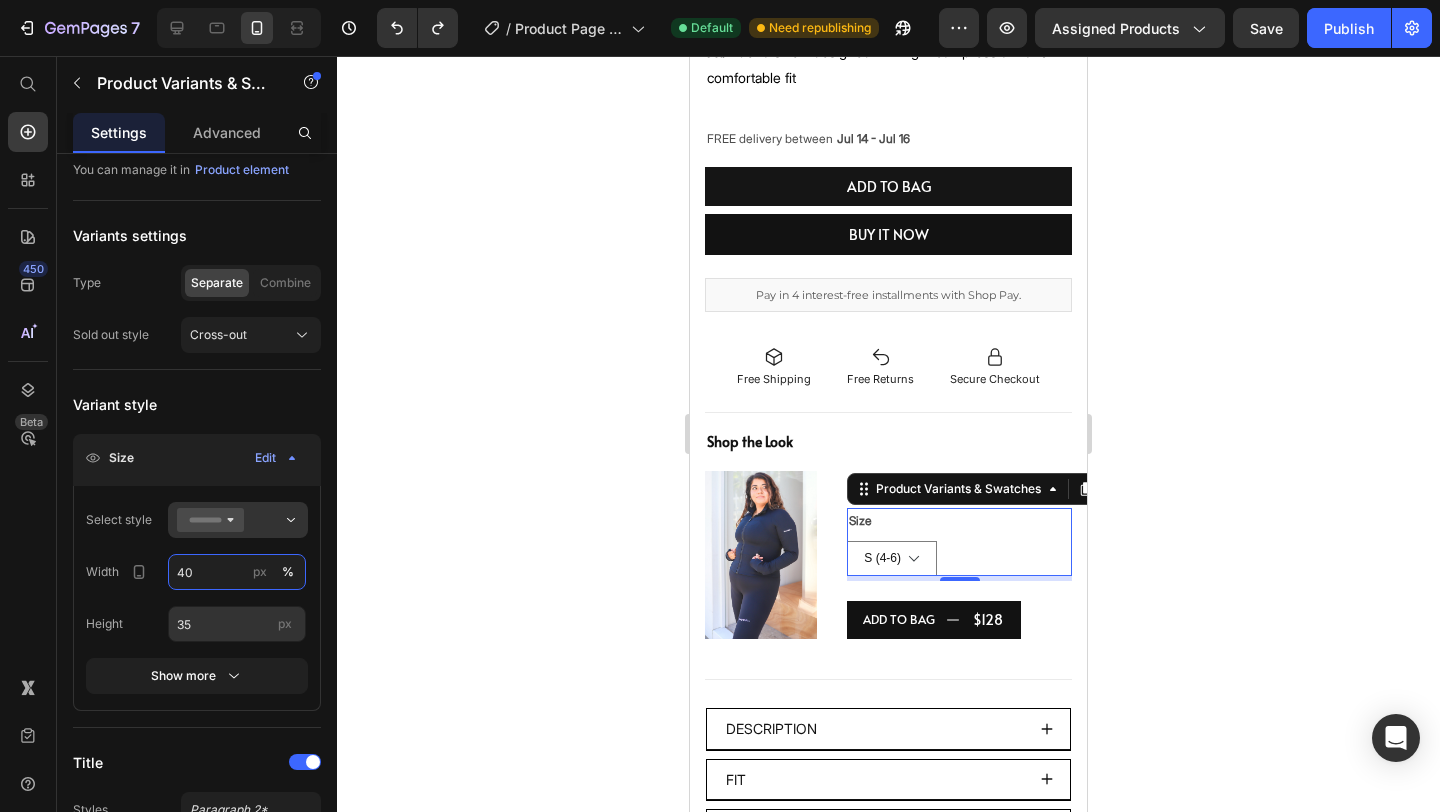 type on "40" 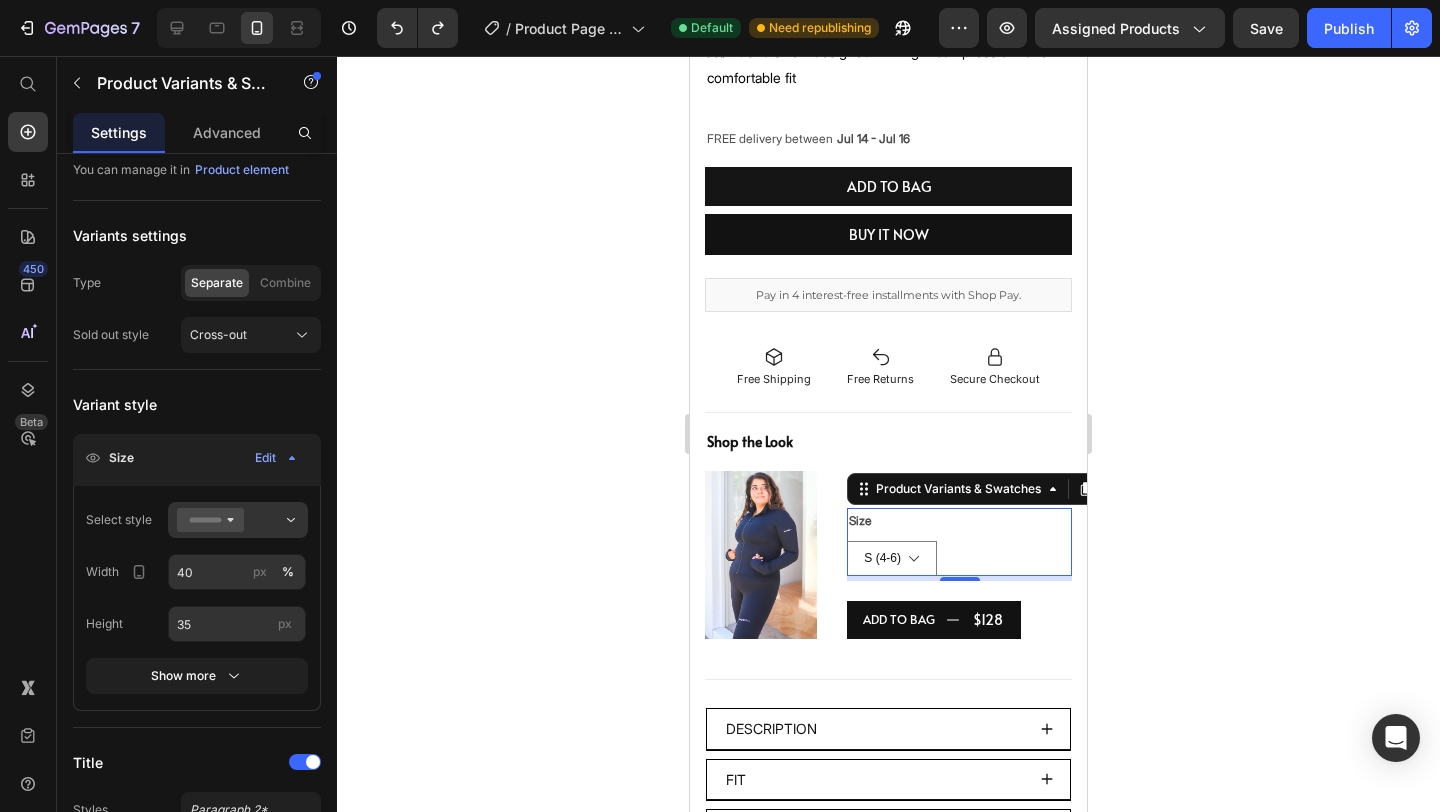 click 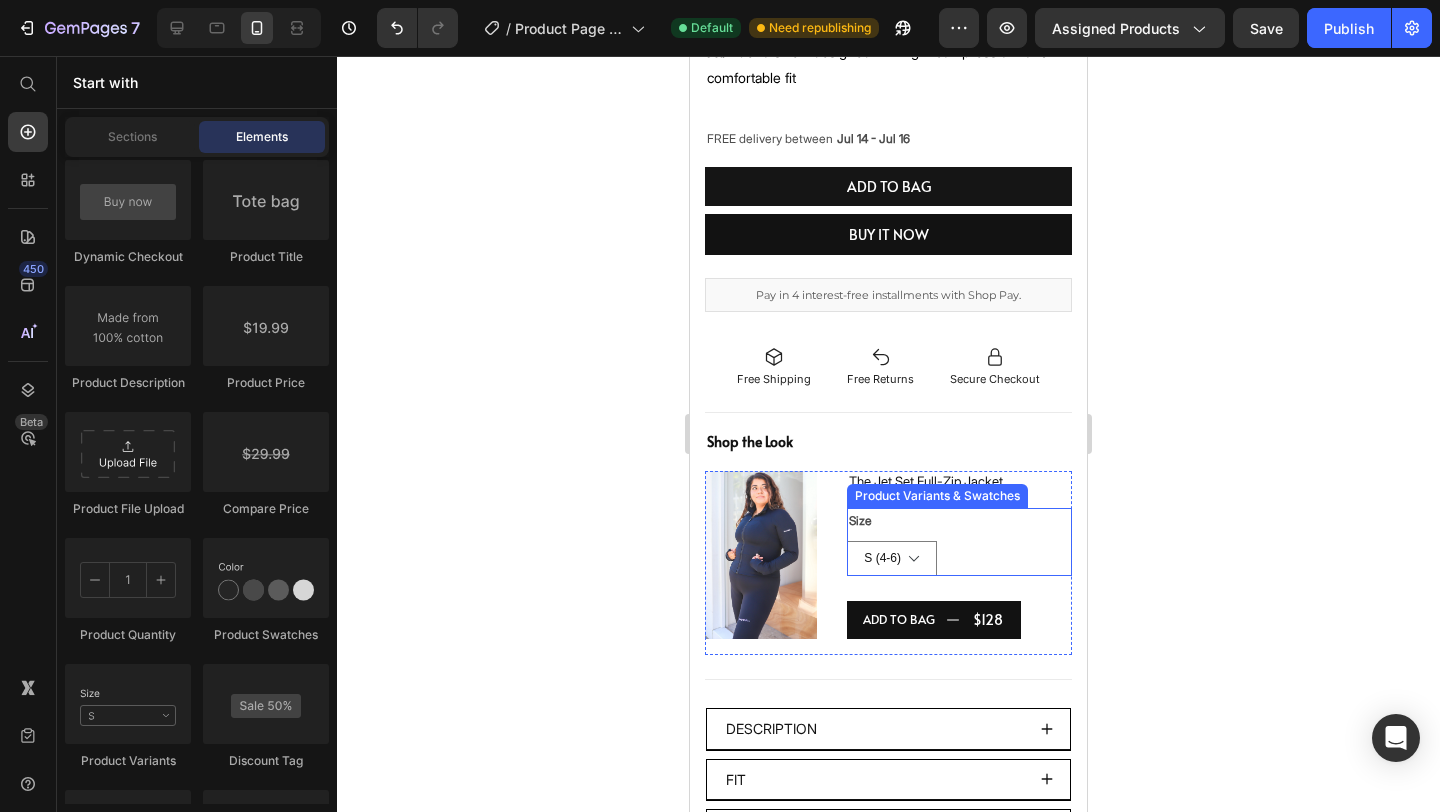 click on "Size S (4-6) M (8-10) L(12-14) XL (16-18)" at bounding box center [959, 542] 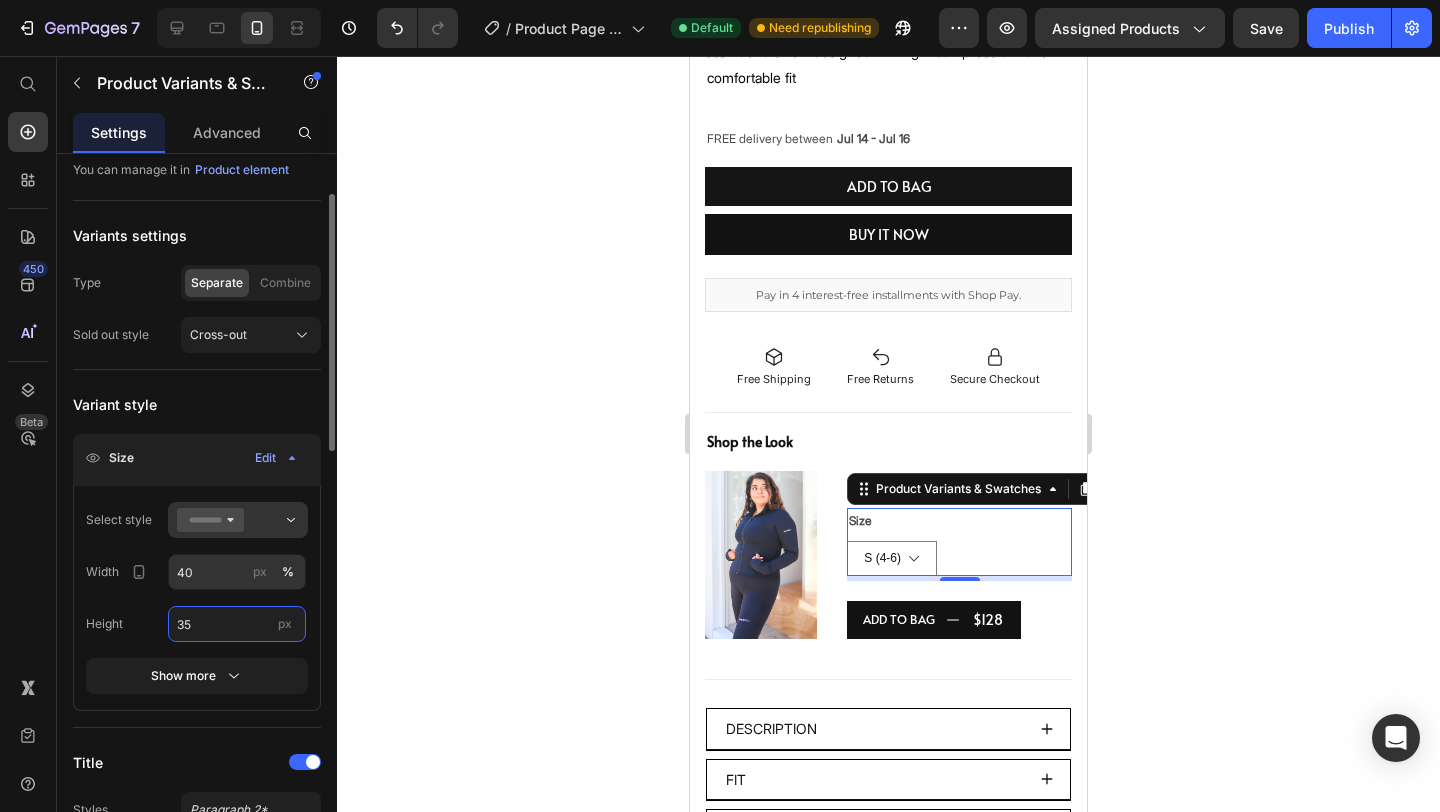 click on "35" at bounding box center [237, 624] 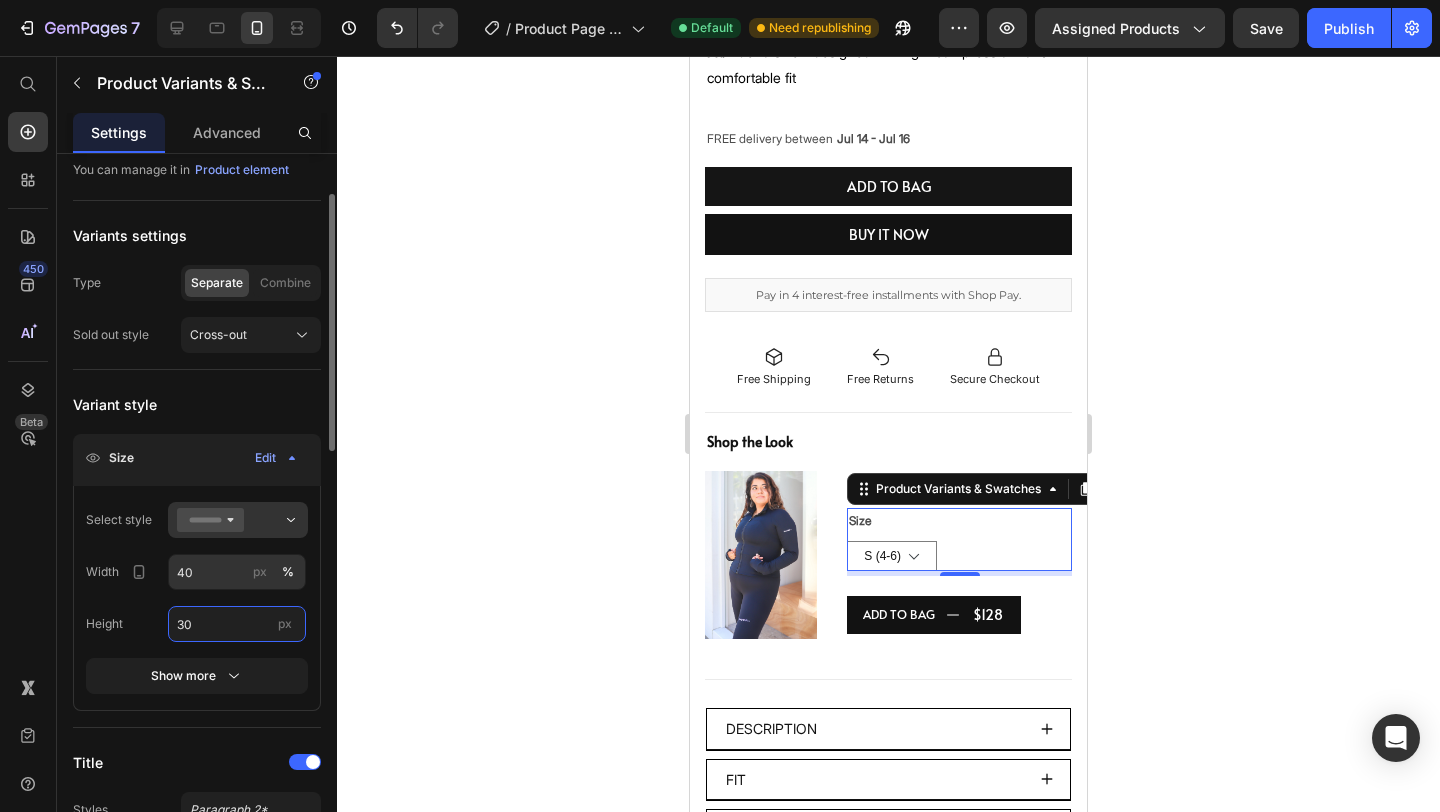 type on "3" 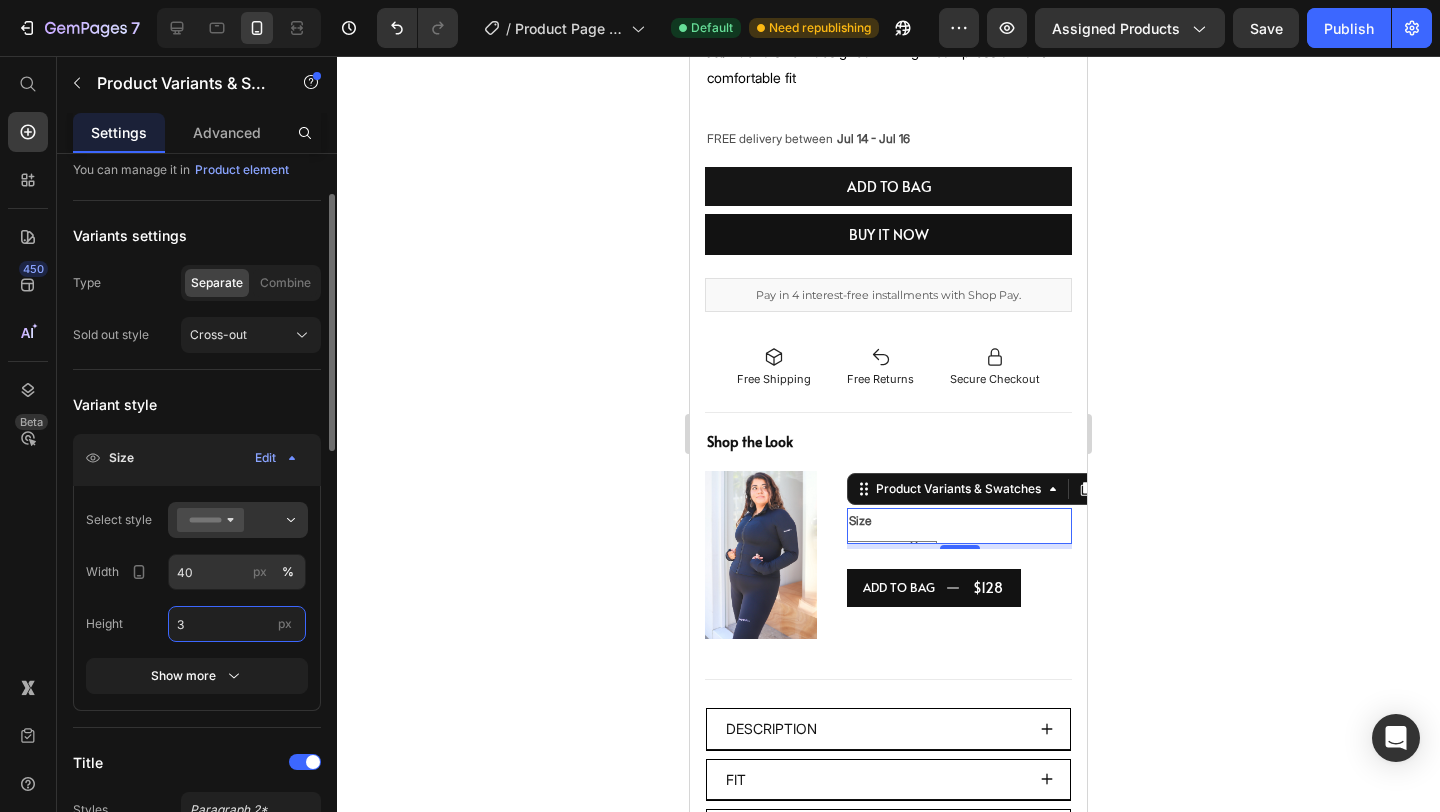 type on "35" 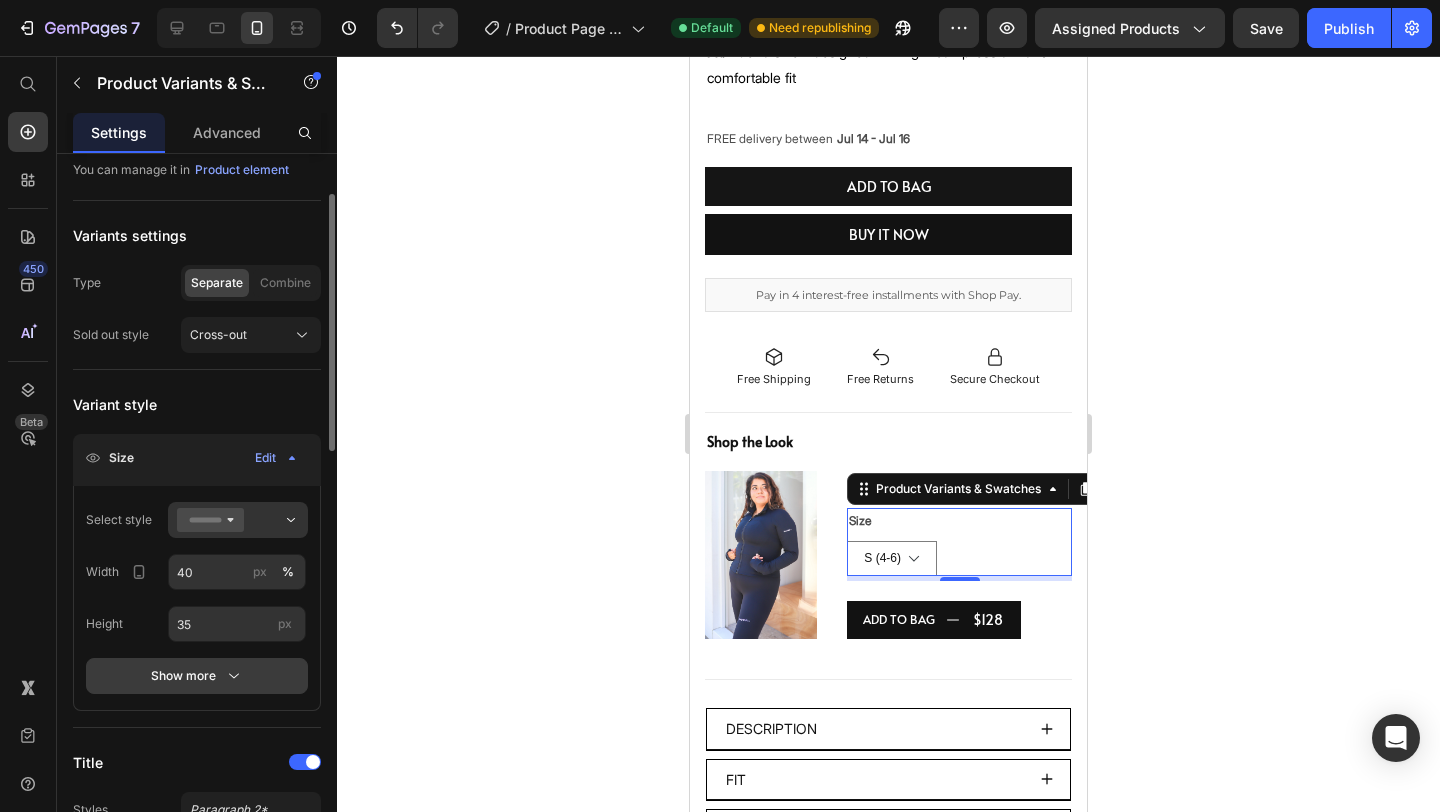 click on "Show more" at bounding box center (197, 676) 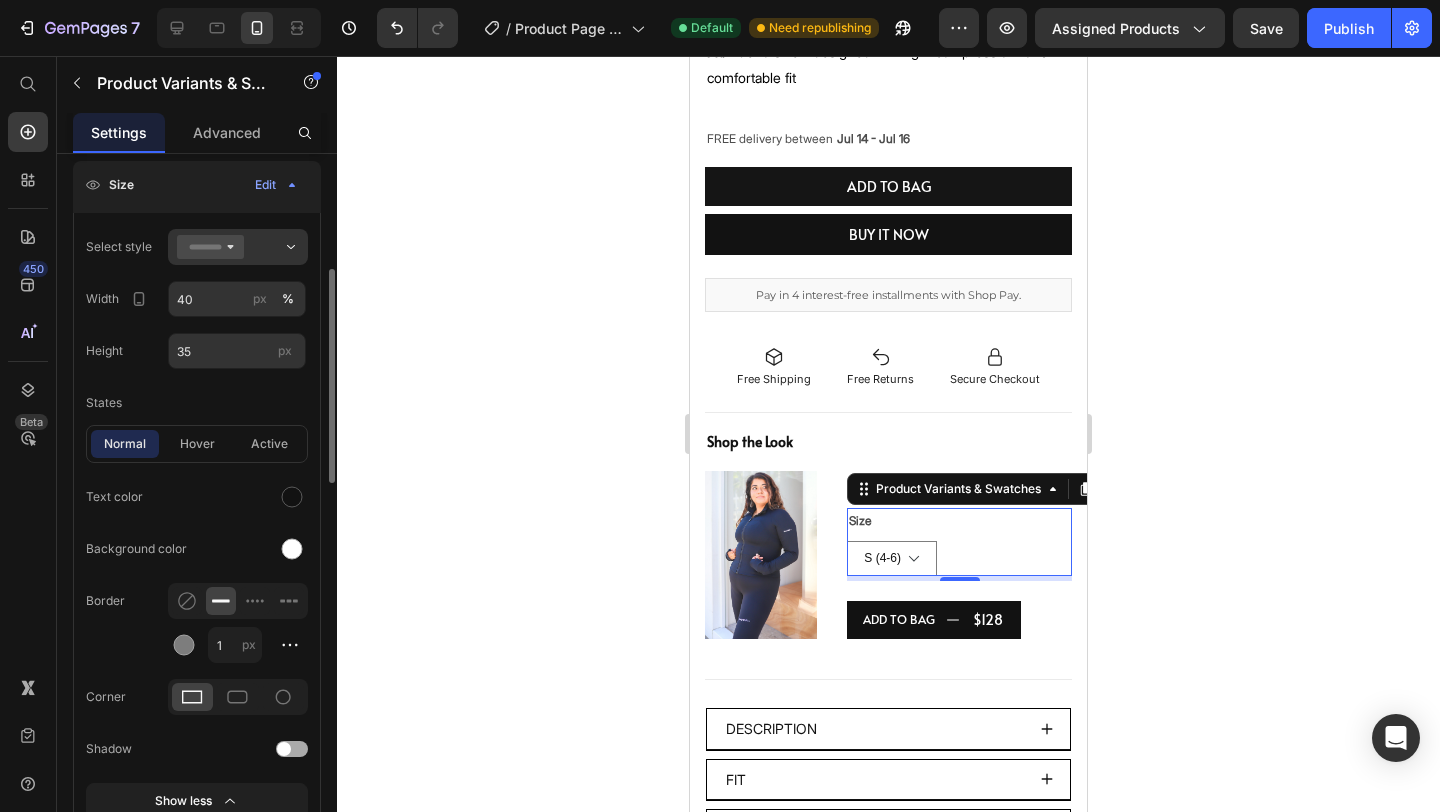 scroll, scrollTop: 395, scrollLeft: 0, axis: vertical 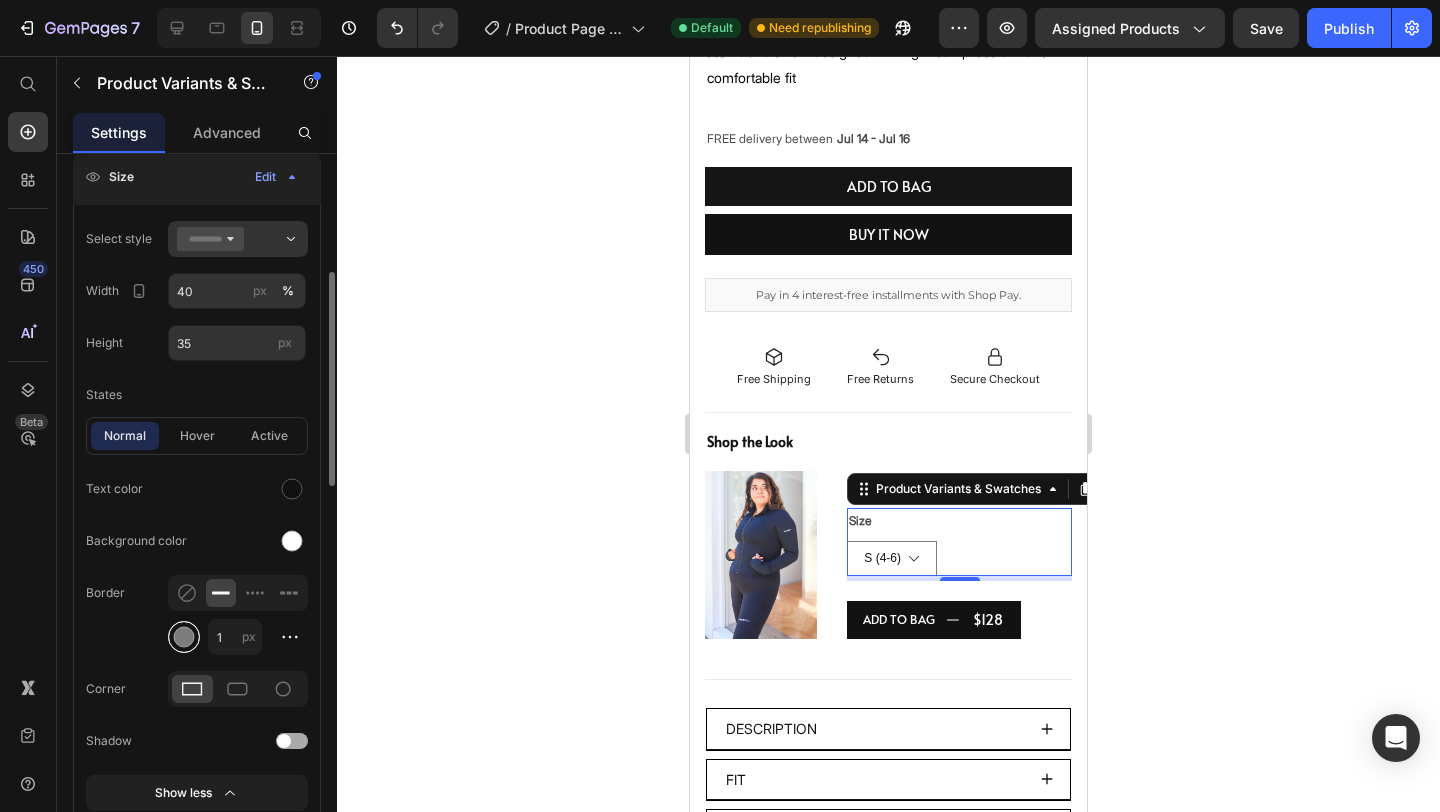 click at bounding box center [184, 637] 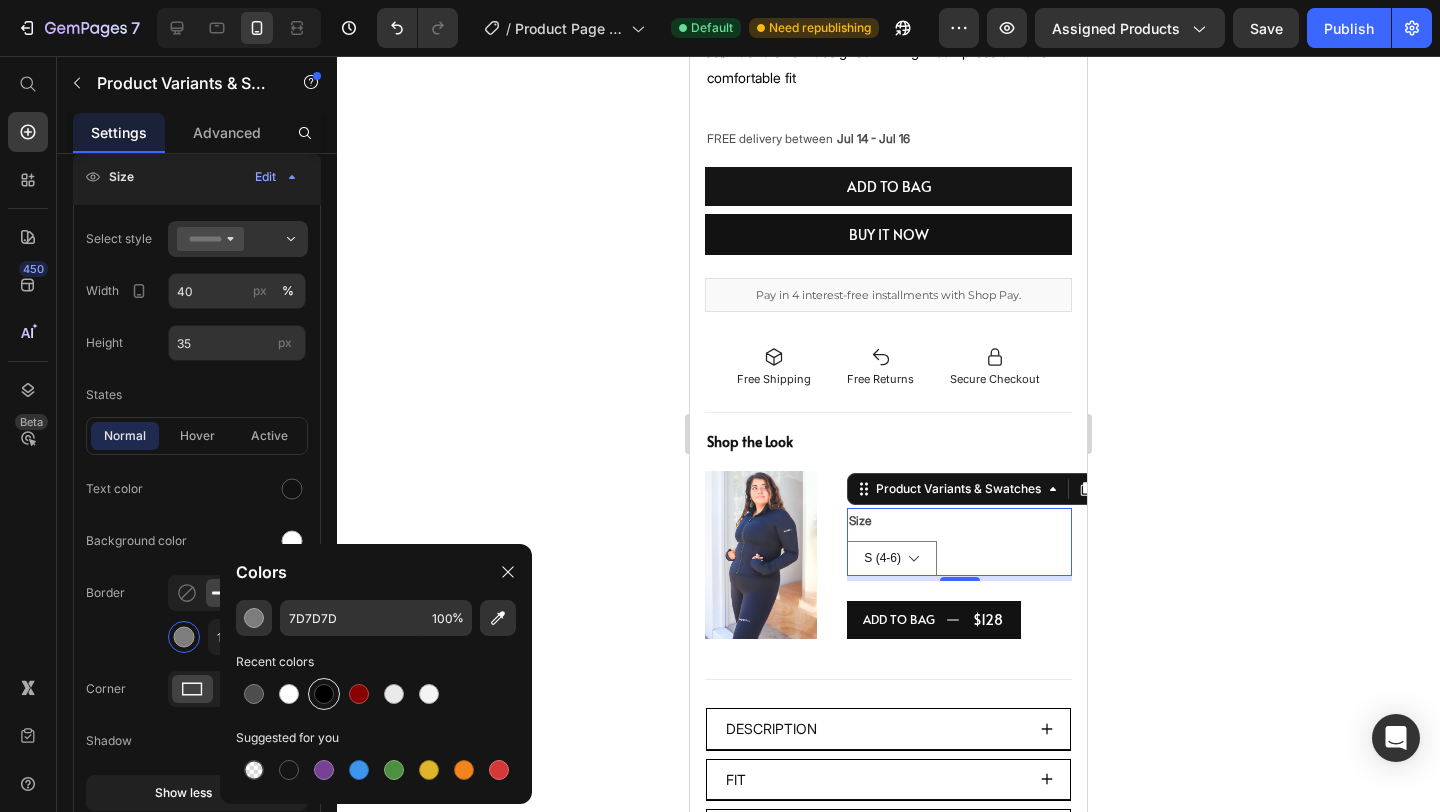 click at bounding box center (324, 694) 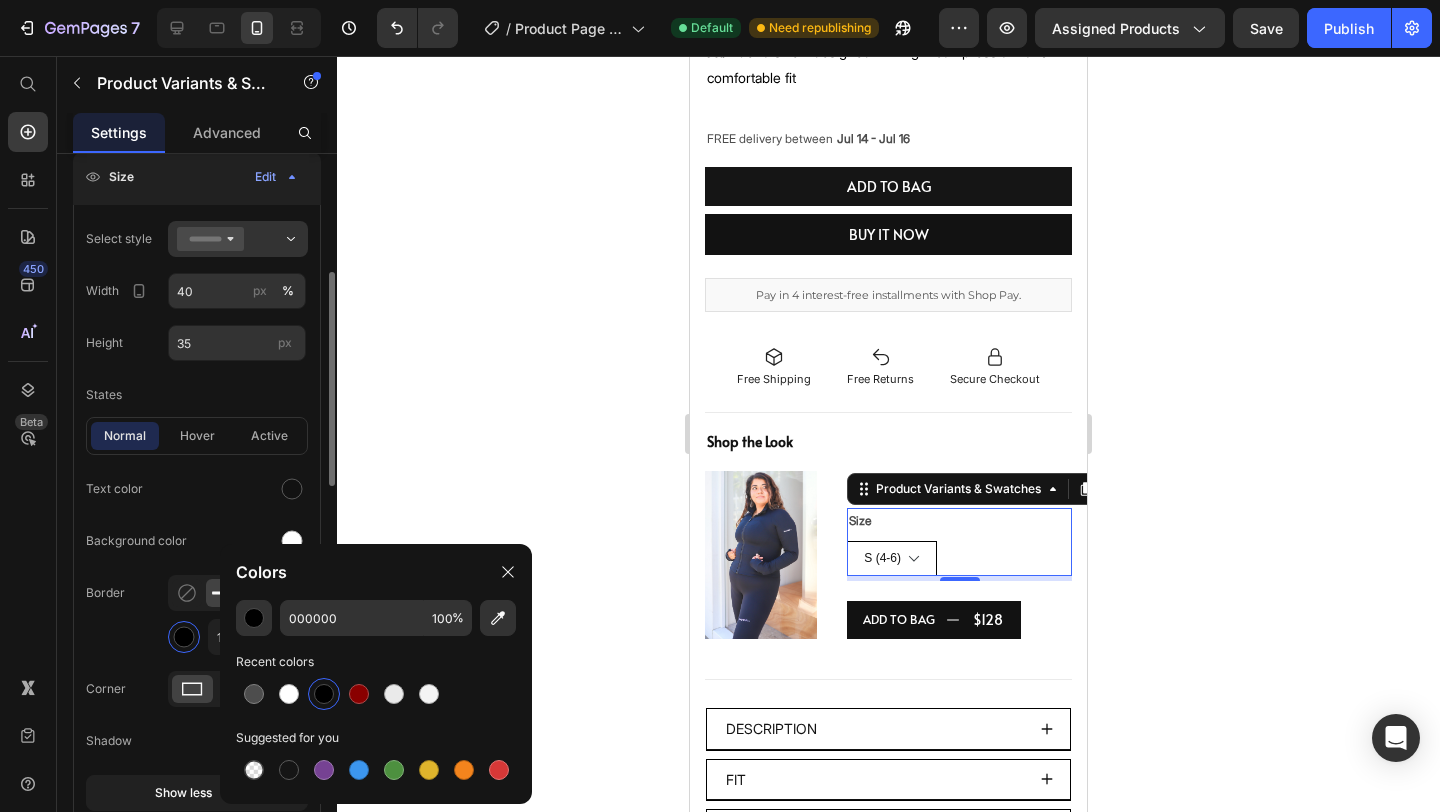 click on "Text color Background color Border 1 px Corner Shadow" 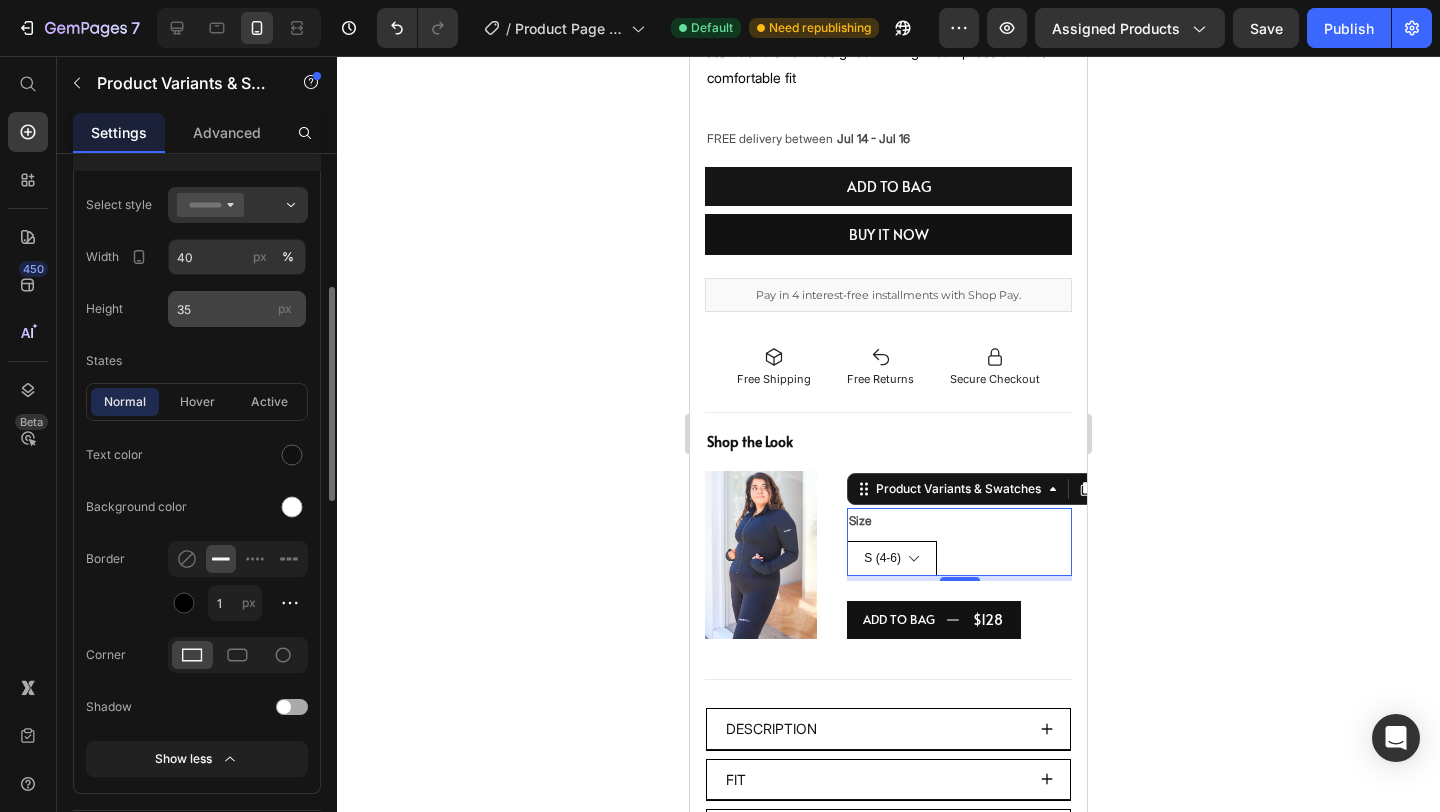 scroll, scrollTop: 426, scrollLeft: 0, axis: vertical 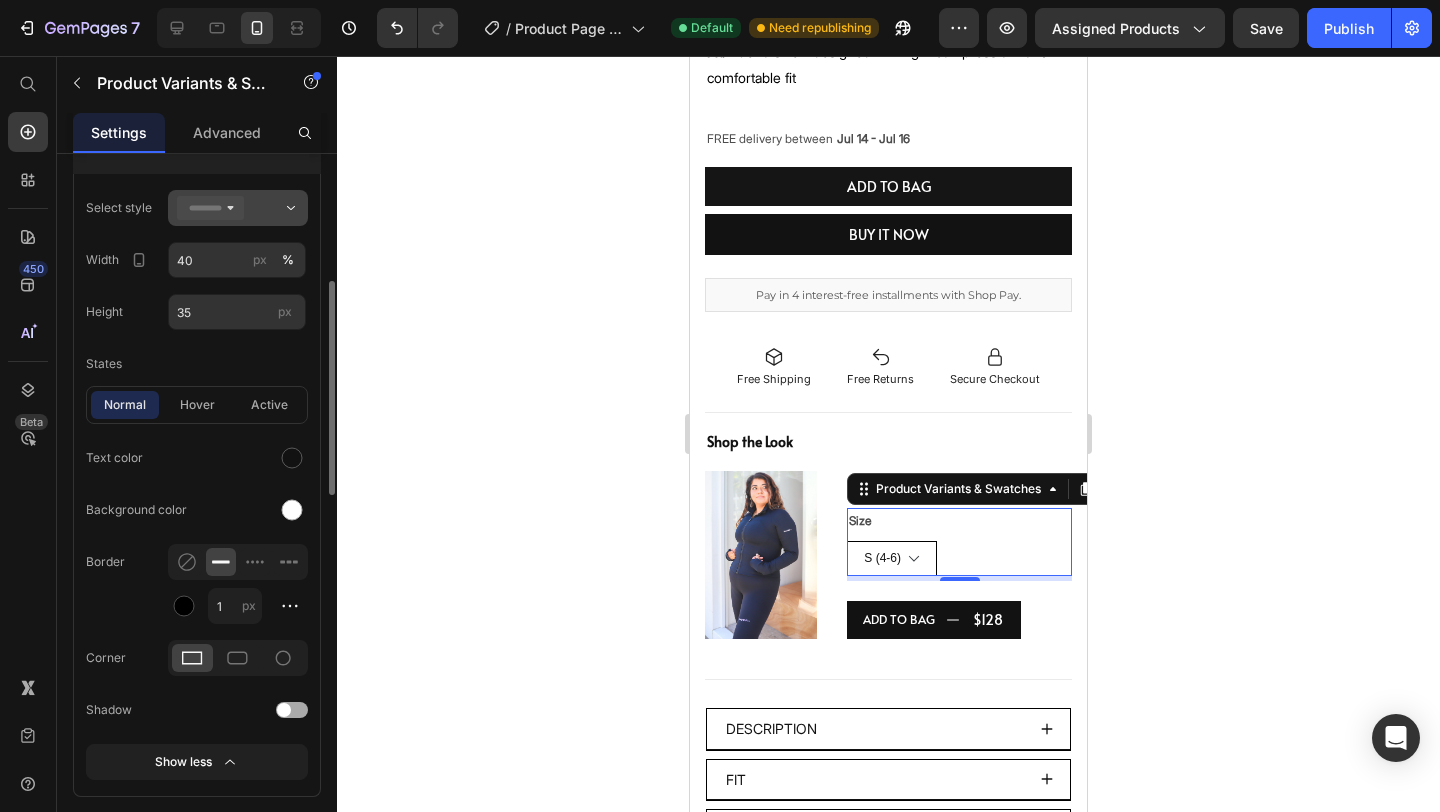 click at bounding box center (238, 208) 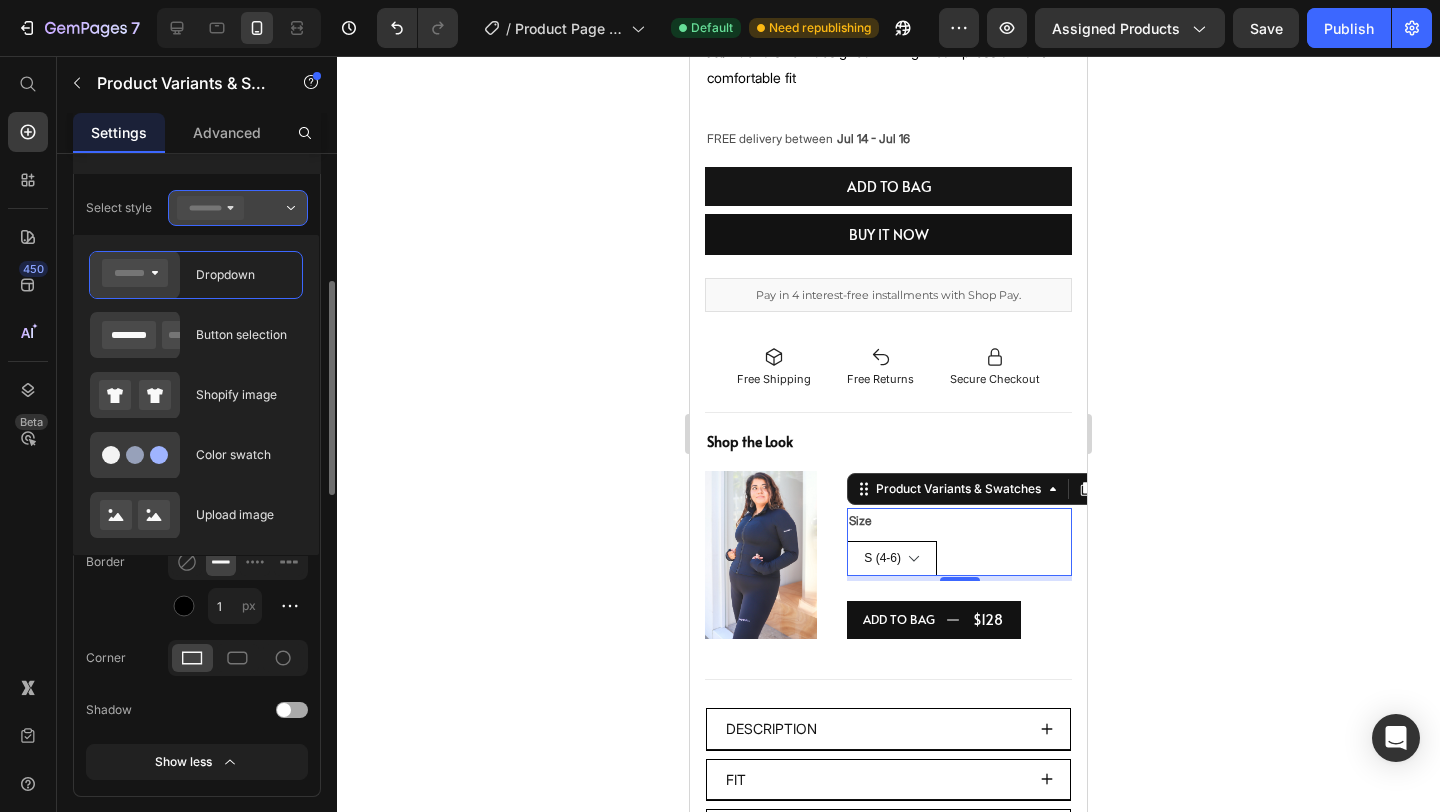 click at bounding box center [238, 208] 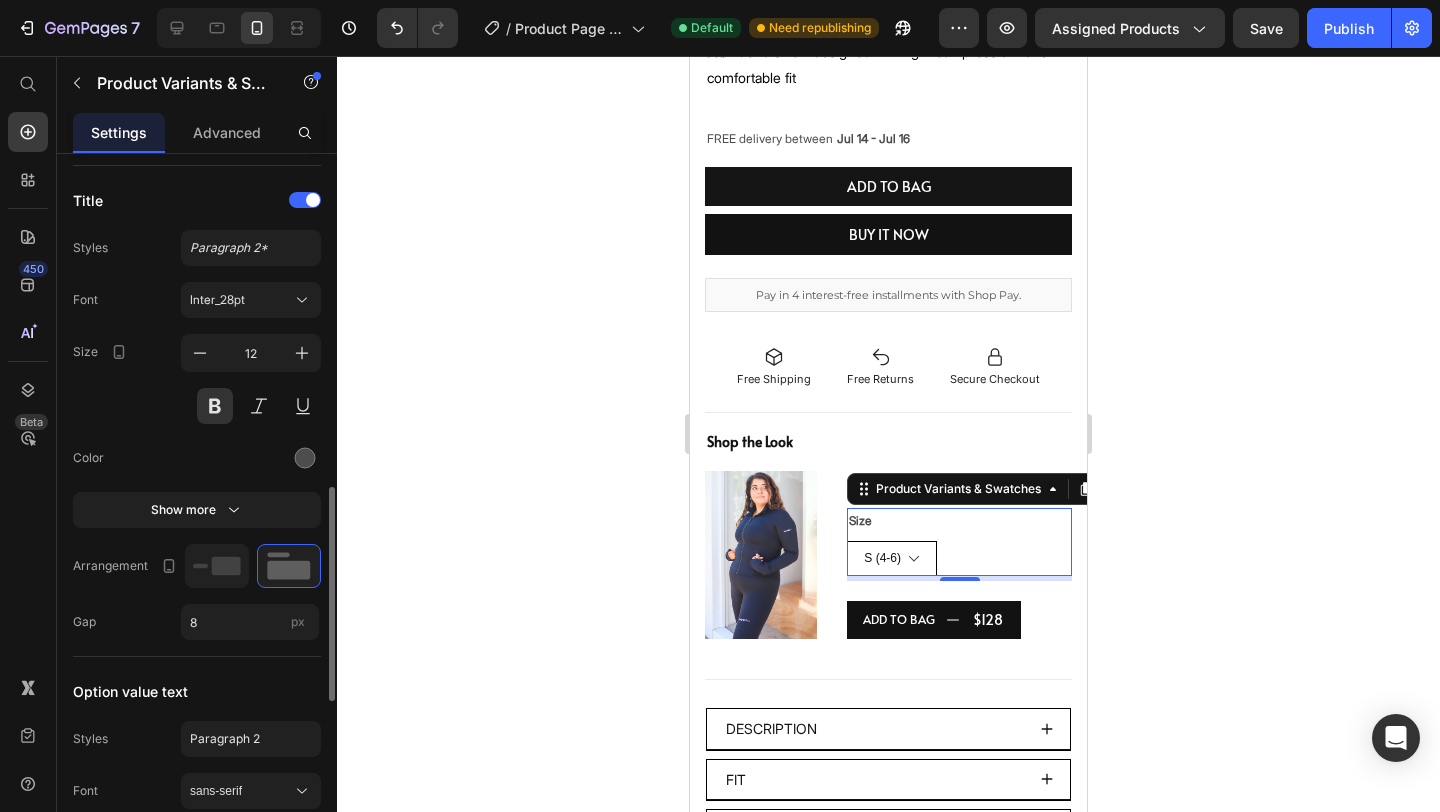 scroll, scrollTop: 1083, scrollLeft: 0, axis: vertical 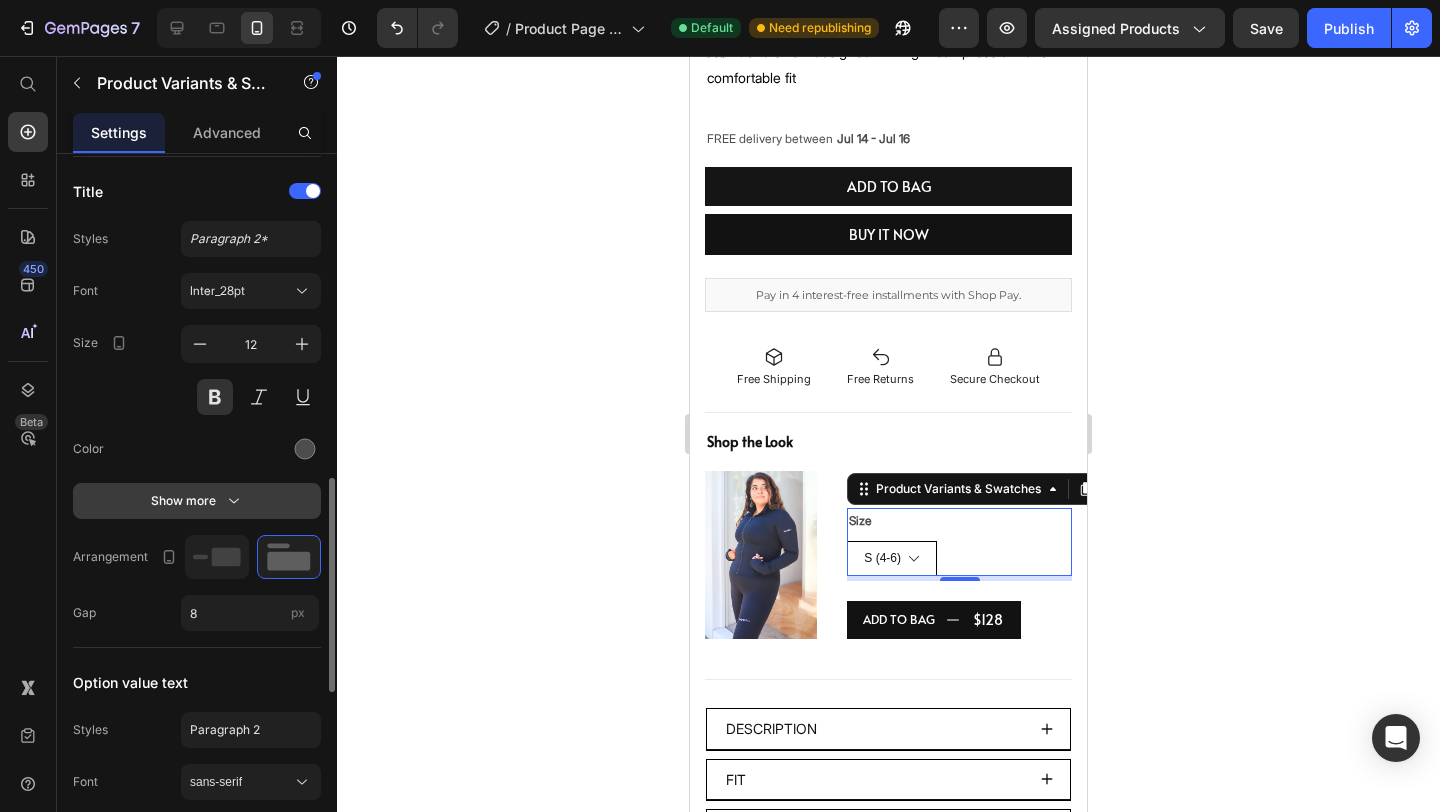 click on "Show more" at bounding box center [197, 501] 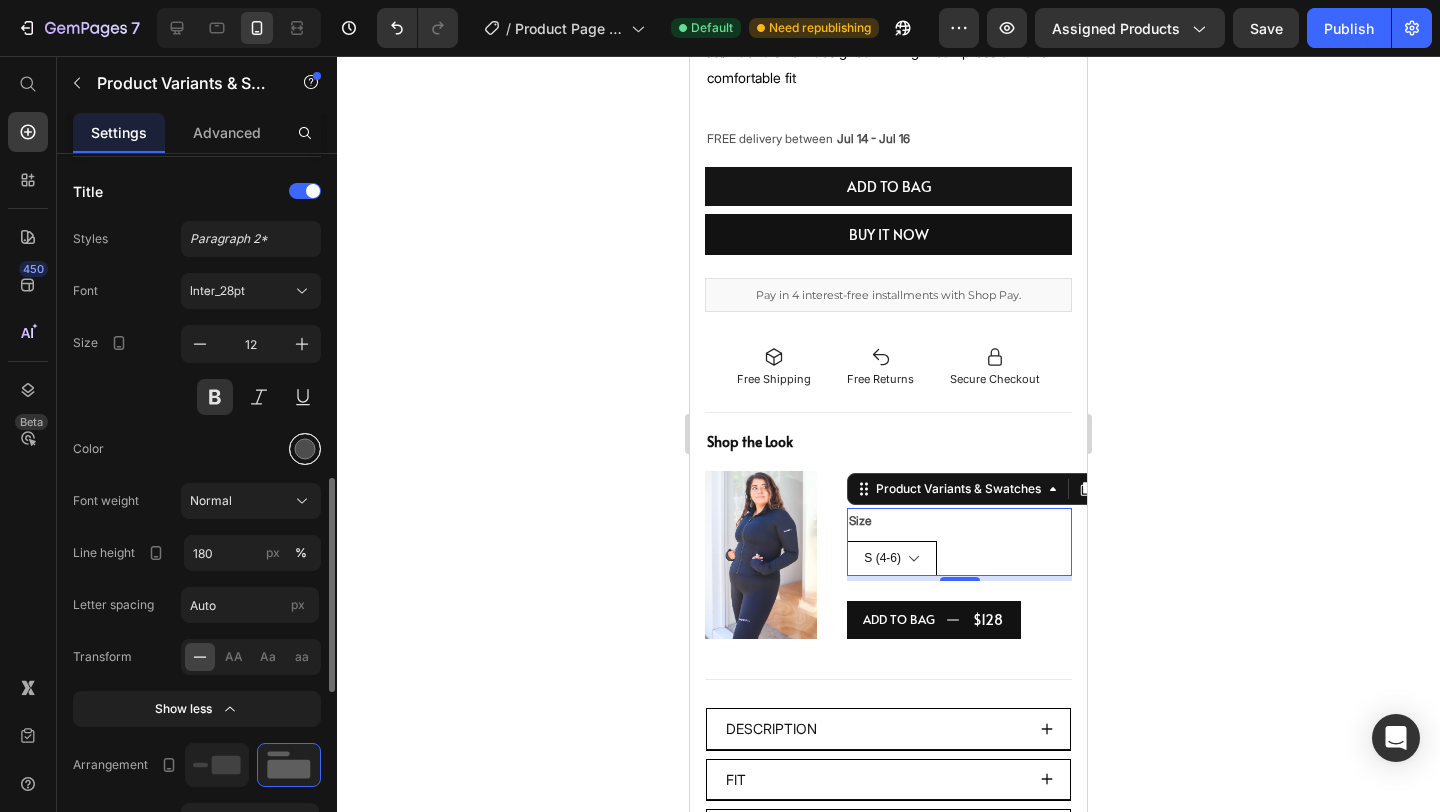 click at bounding box center [305, 449] 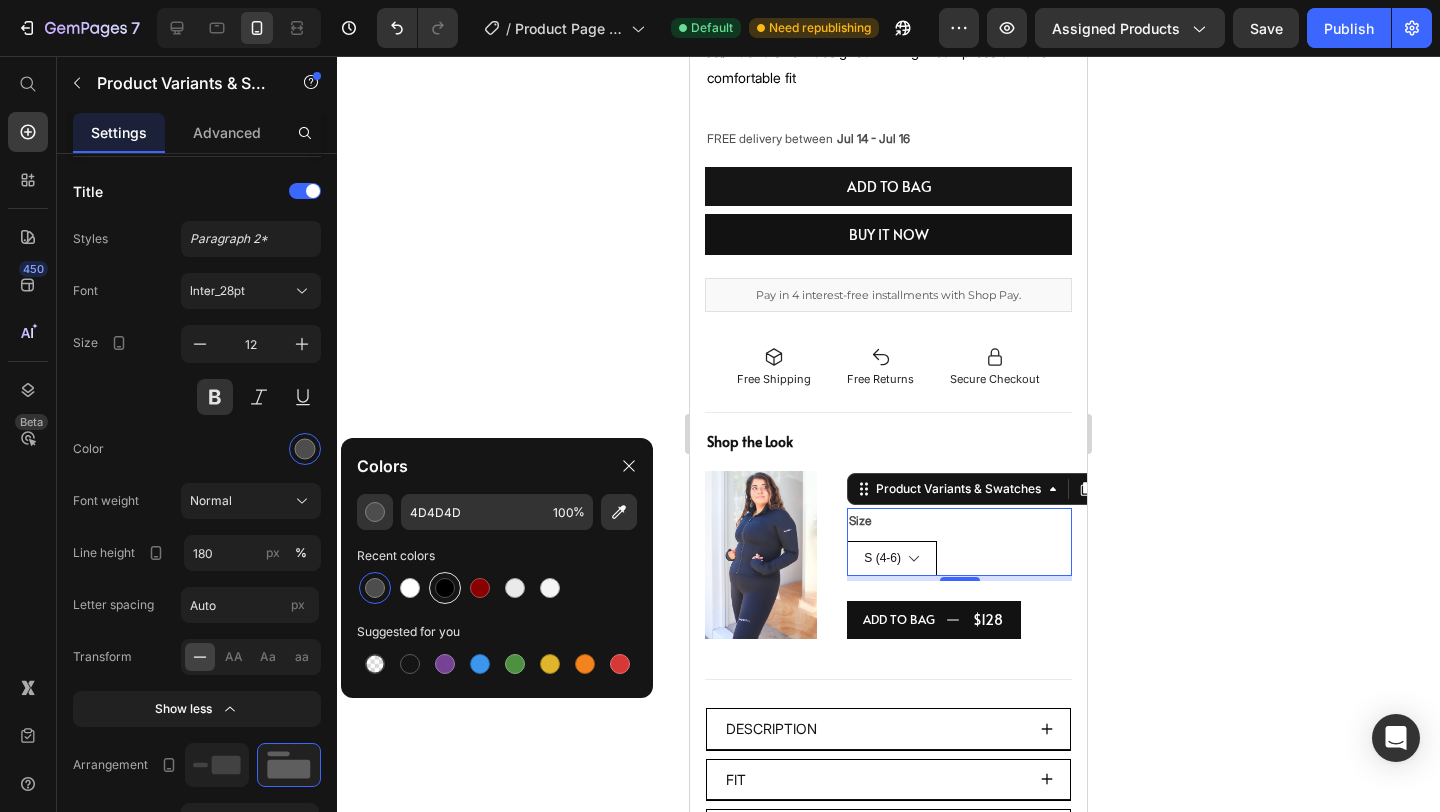 click at bounding box center (445, 588) 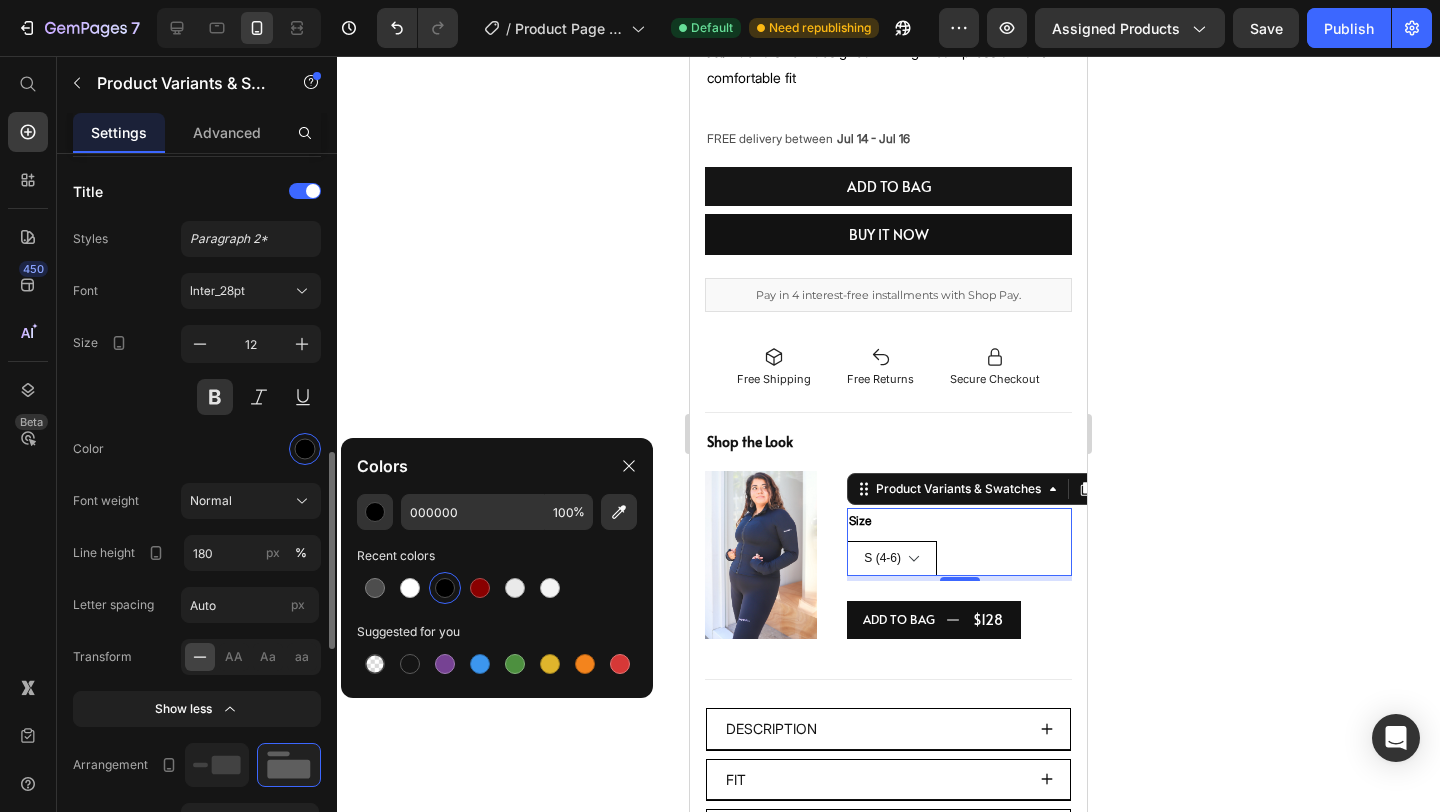 click at bounding box center [251, 449] 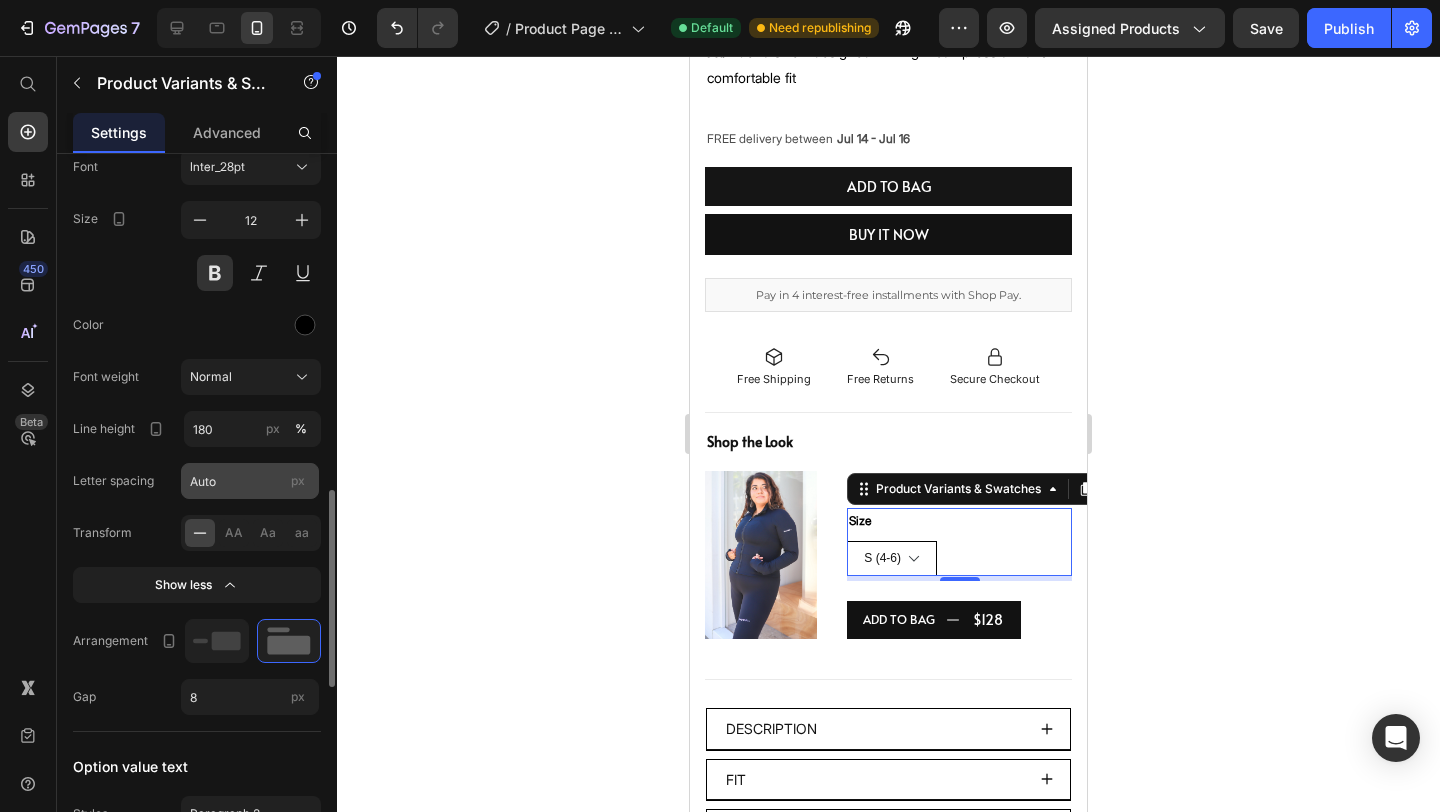 scroll, scrollTop: 1210, scrollLeft: 0, axis: vertical 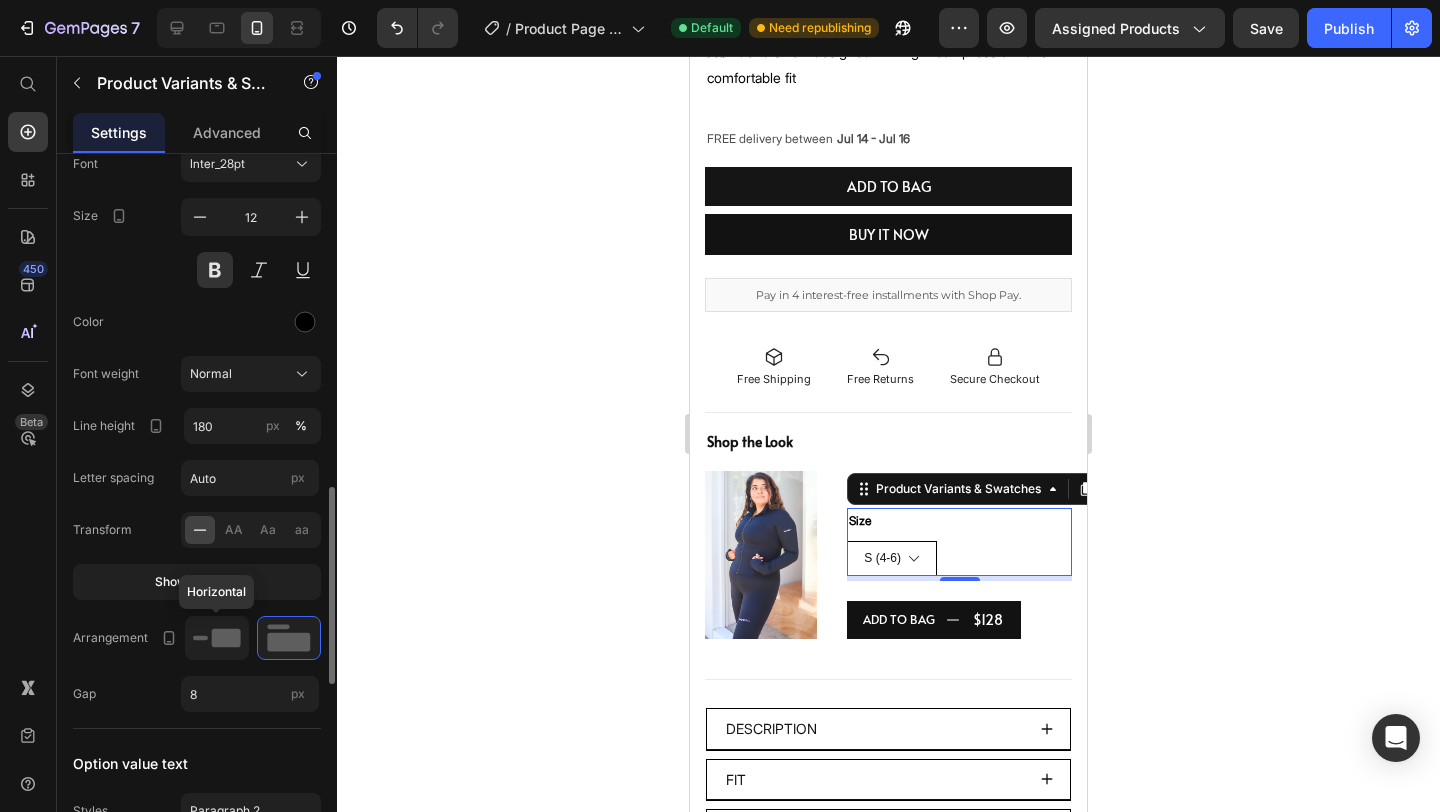 click 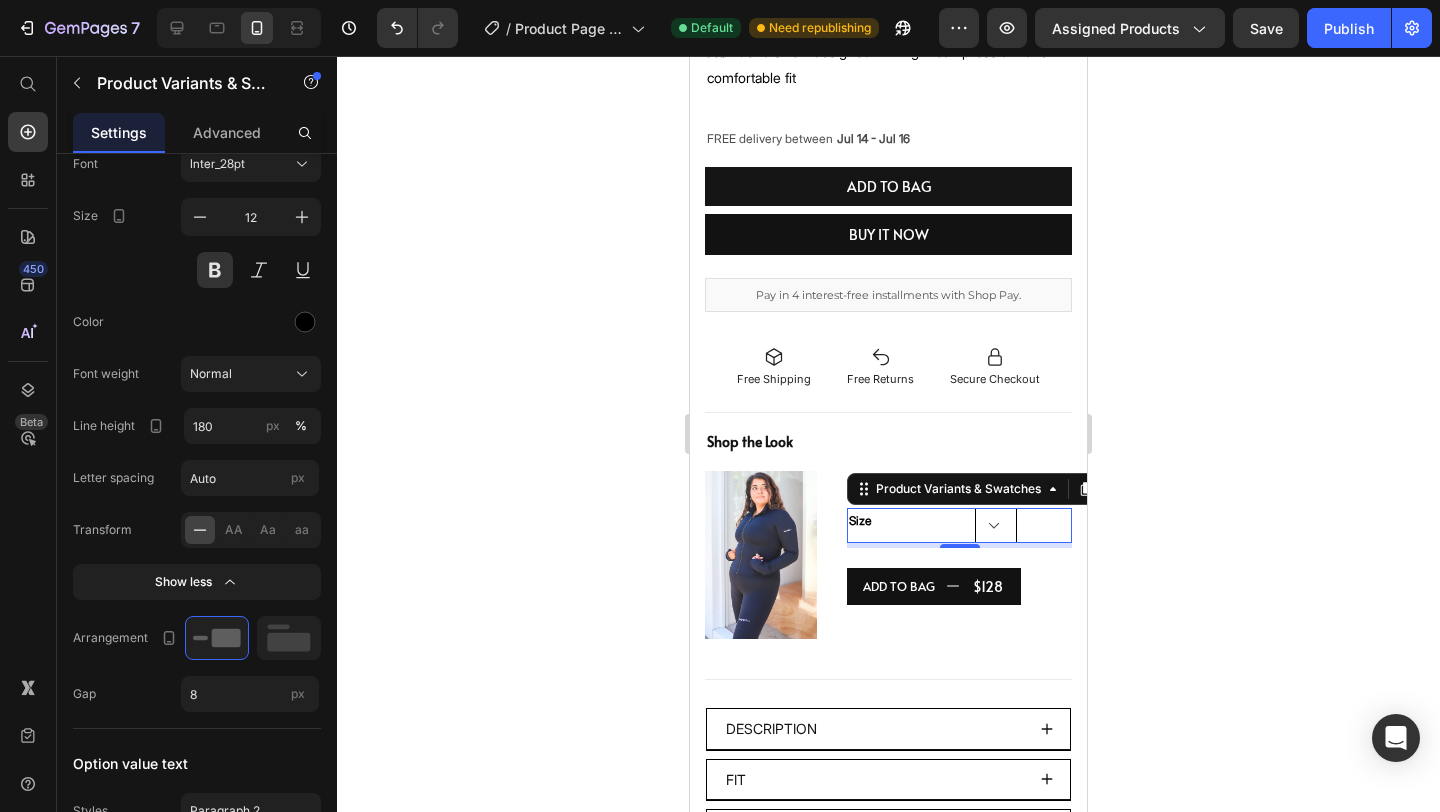 click 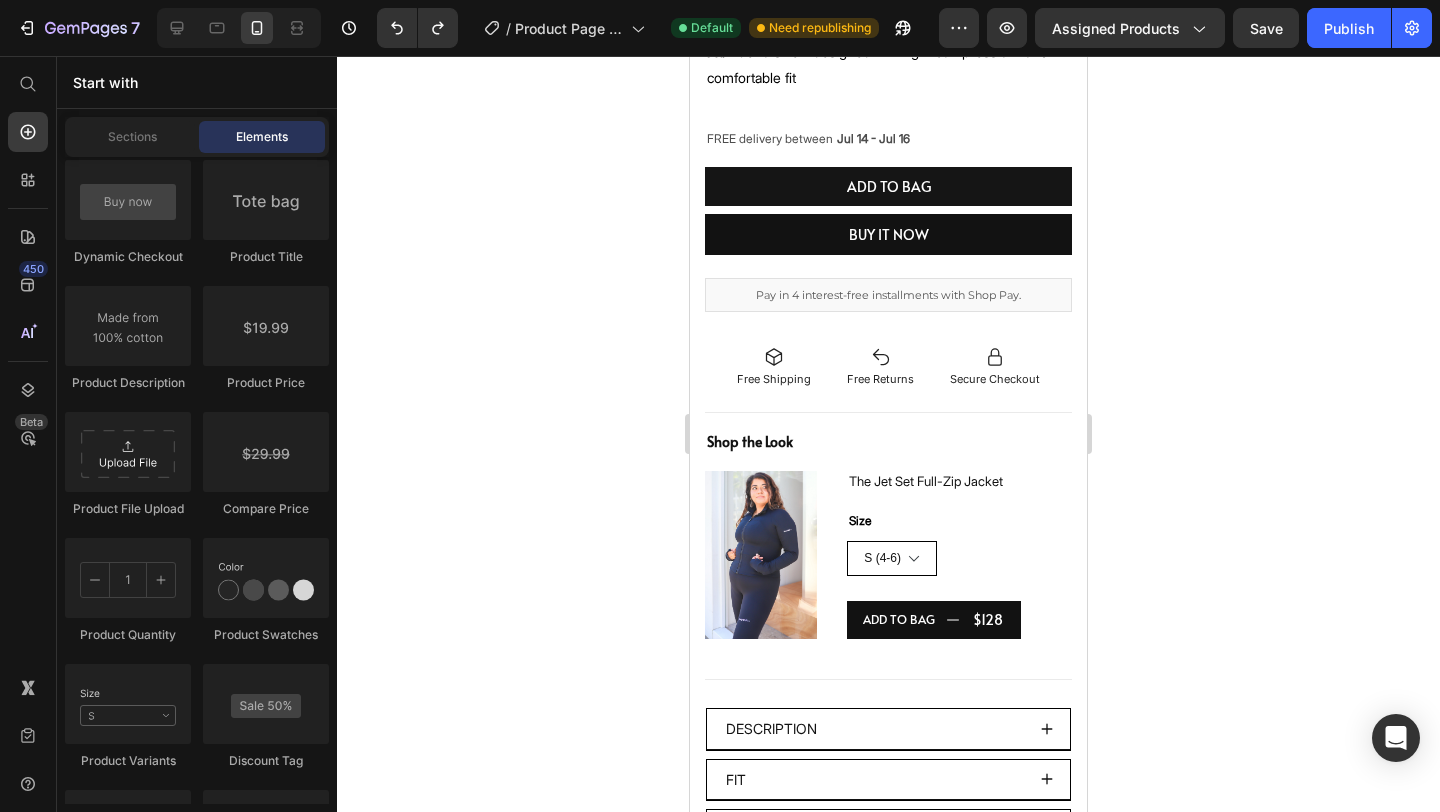 click 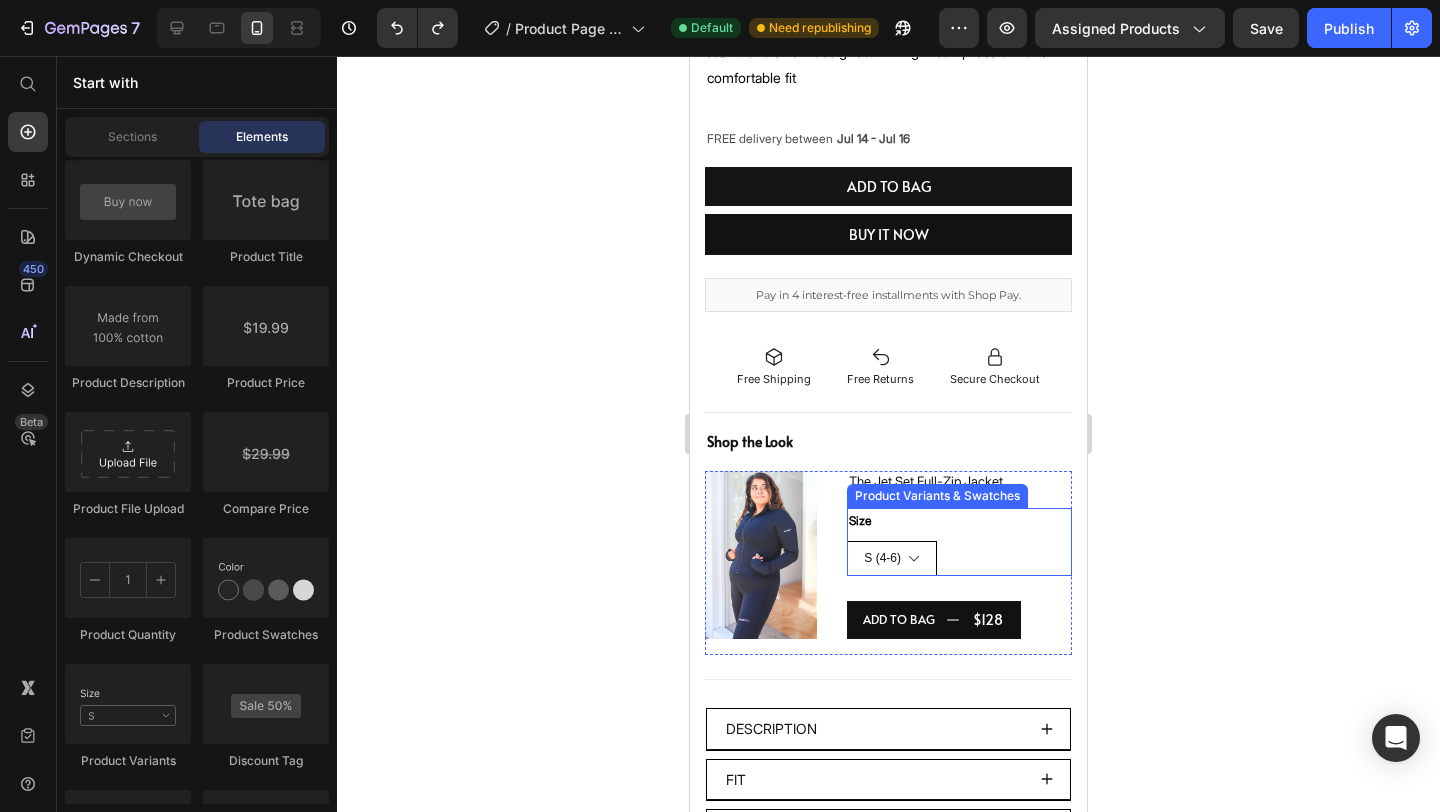 click on "S (4-6) M (8-10) L(12-14) XL (16-18)" at bounding box center (959, 558) 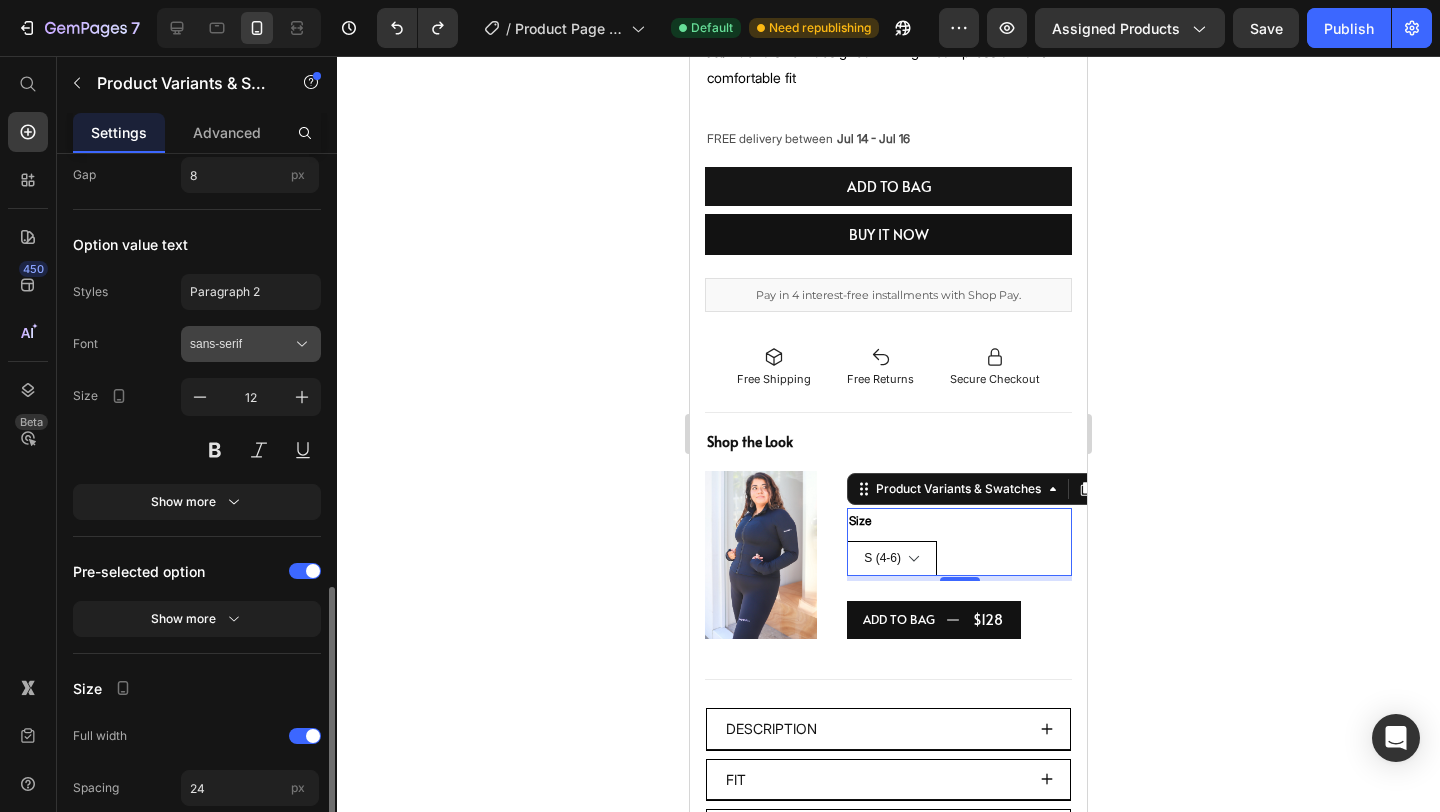 scroll, scrollTop: 1112, scrollLeft: 0, axis: vertical 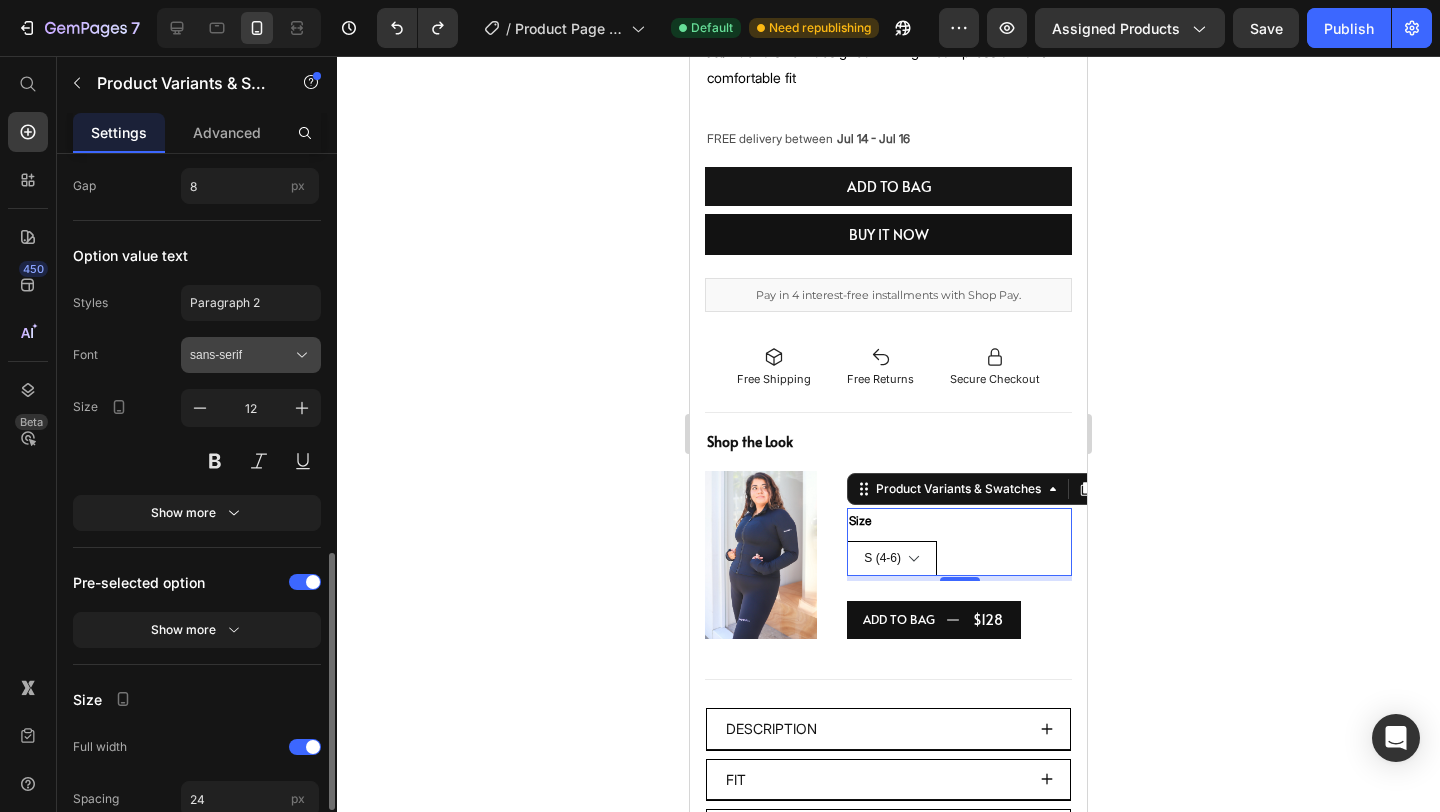 click on "sans-serif" at bounding box center [241, 355] 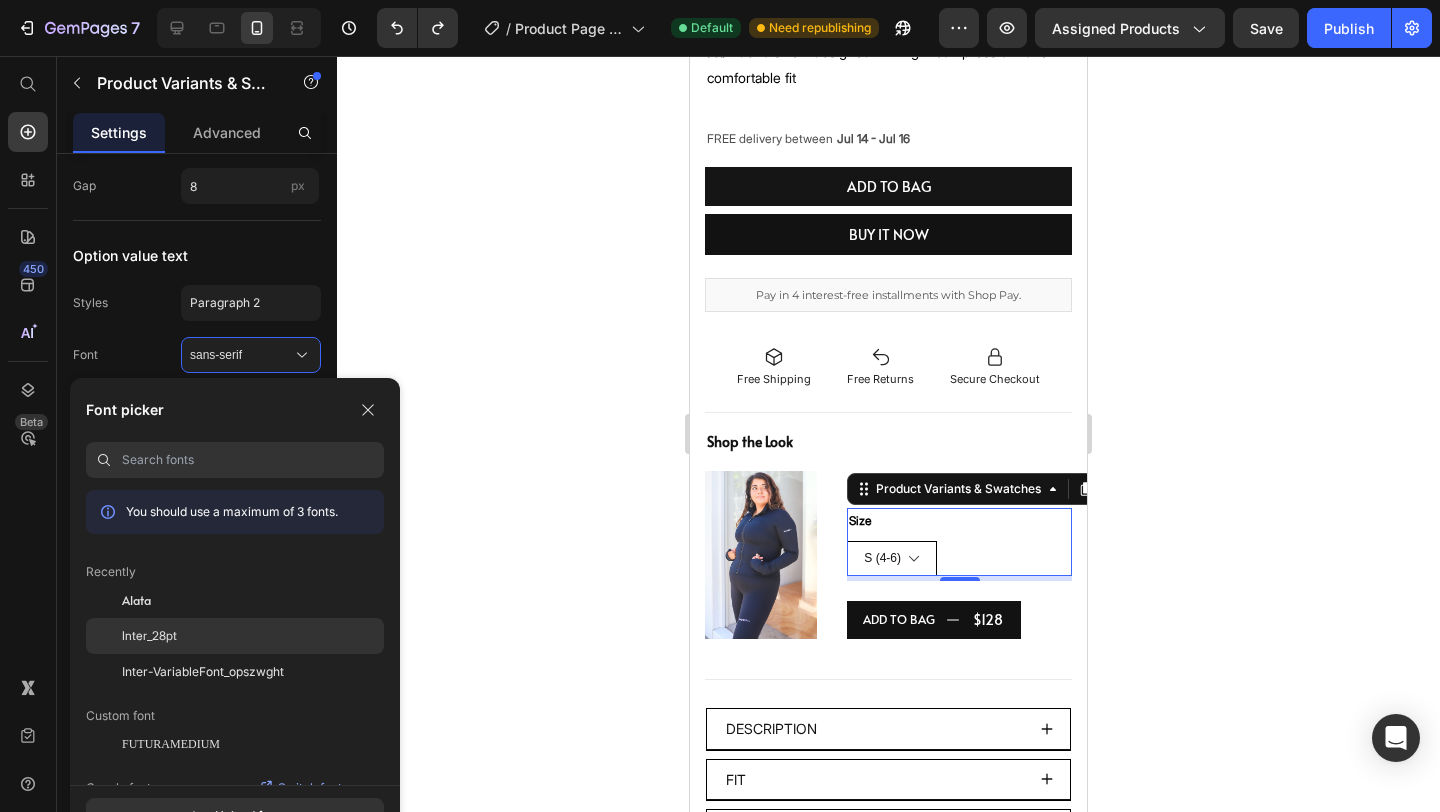 click on "Inter_28pt" 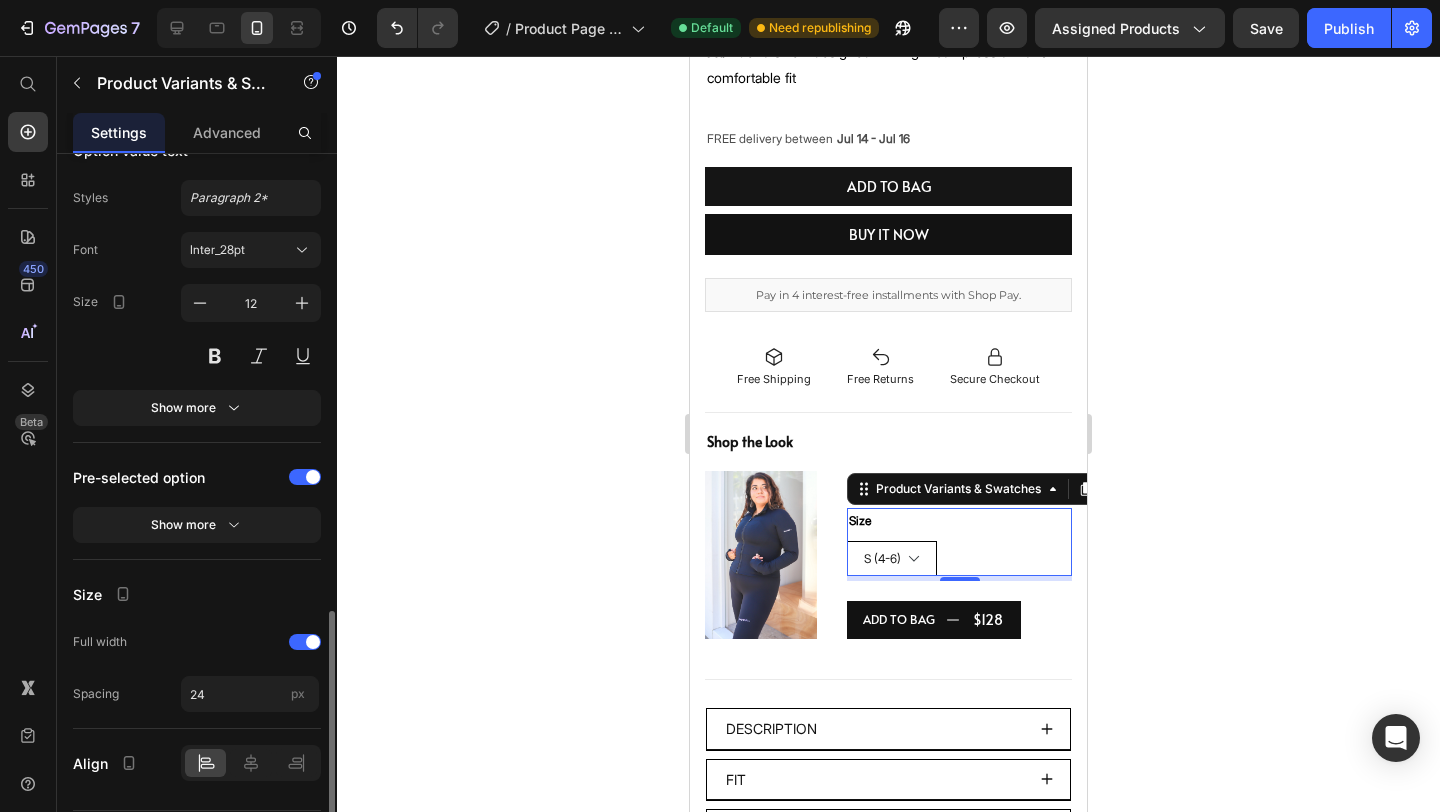 scroll, scrollTop: 1273, scrollLeft: 0, axis: vertical 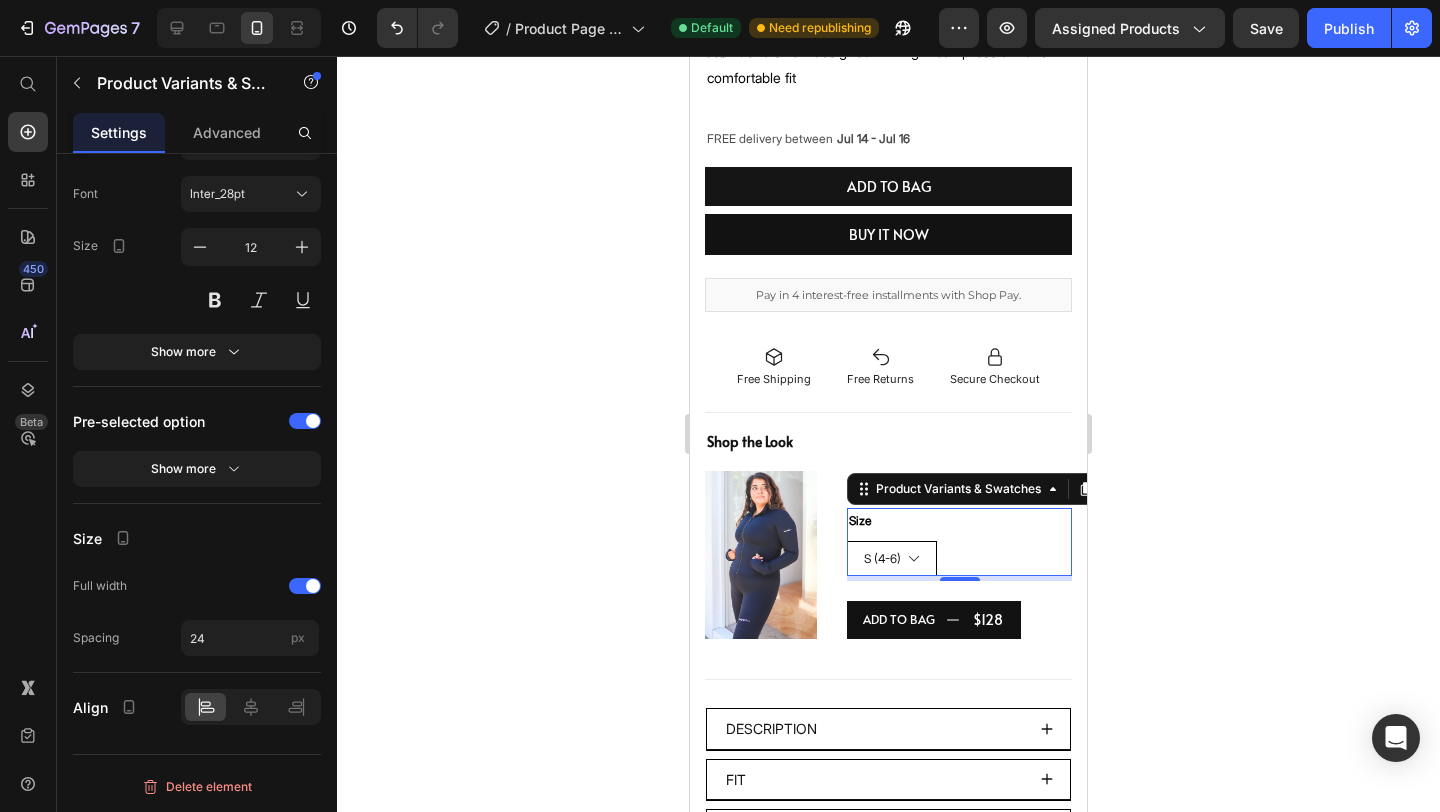 click 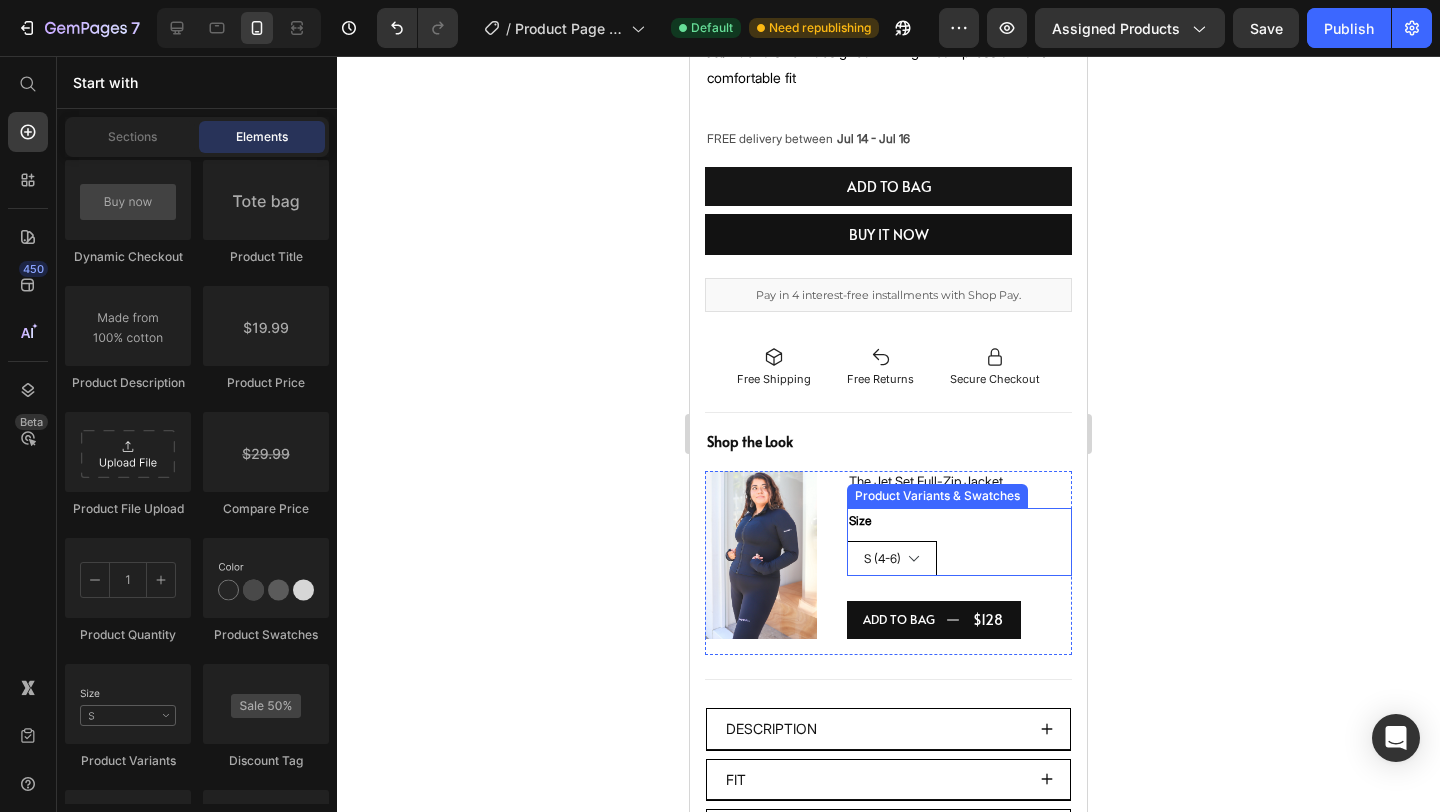 click on "S (4-6) M (8-10) L(12-14) XL (16-18)" at bounding box center [959, 558] 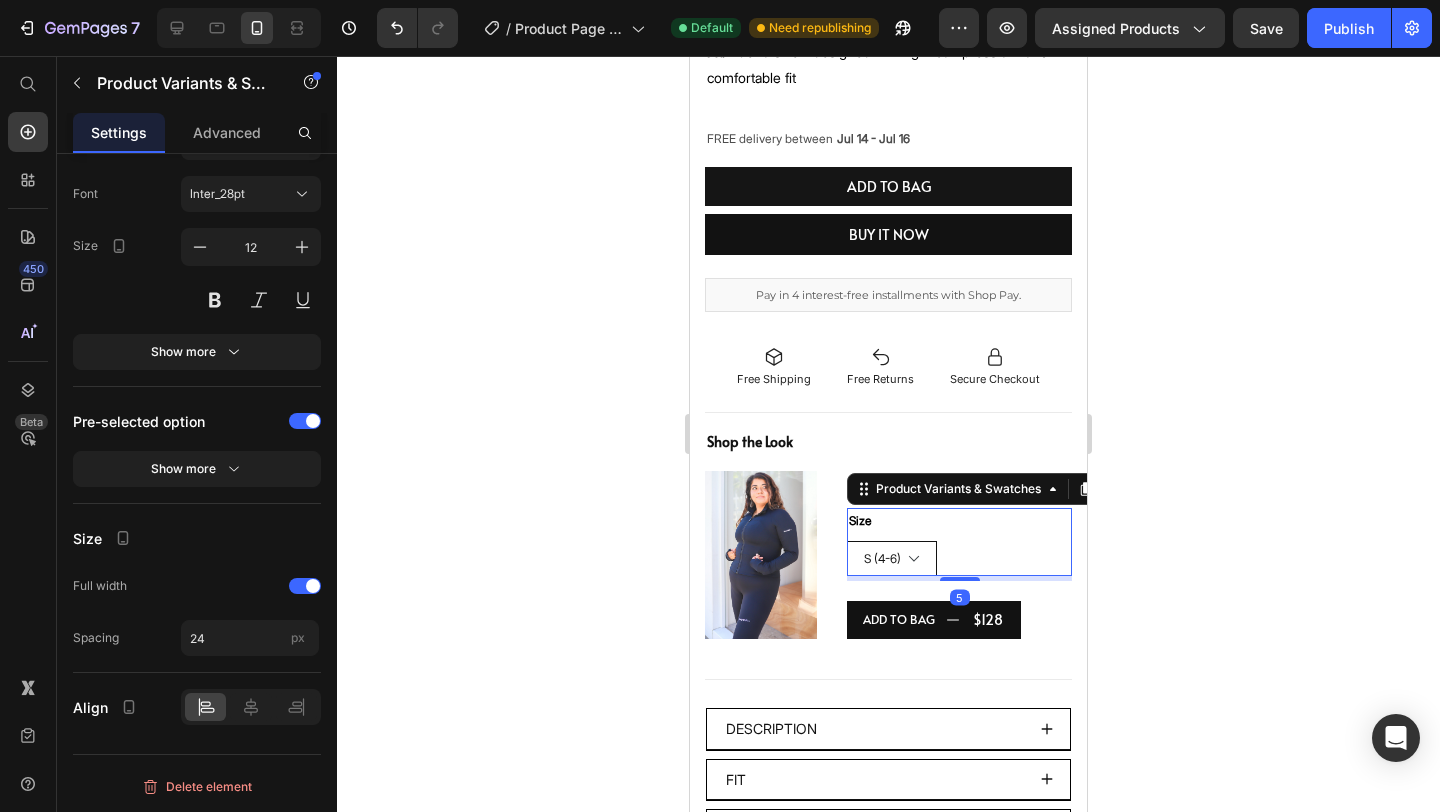 click on "S (4-6) M (8-10) L(12-14) XL (16-18)" at bounding box center [892, 558] 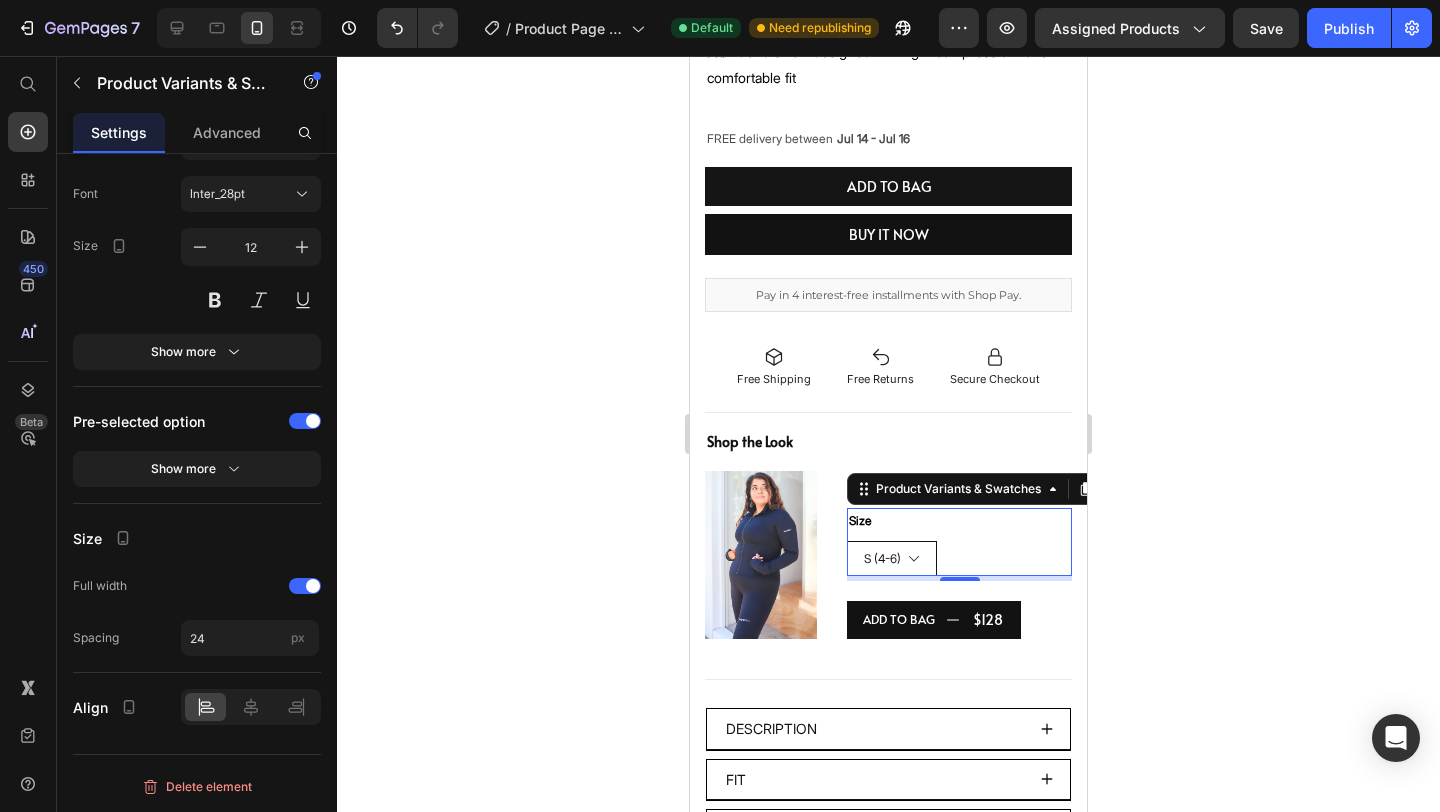 click 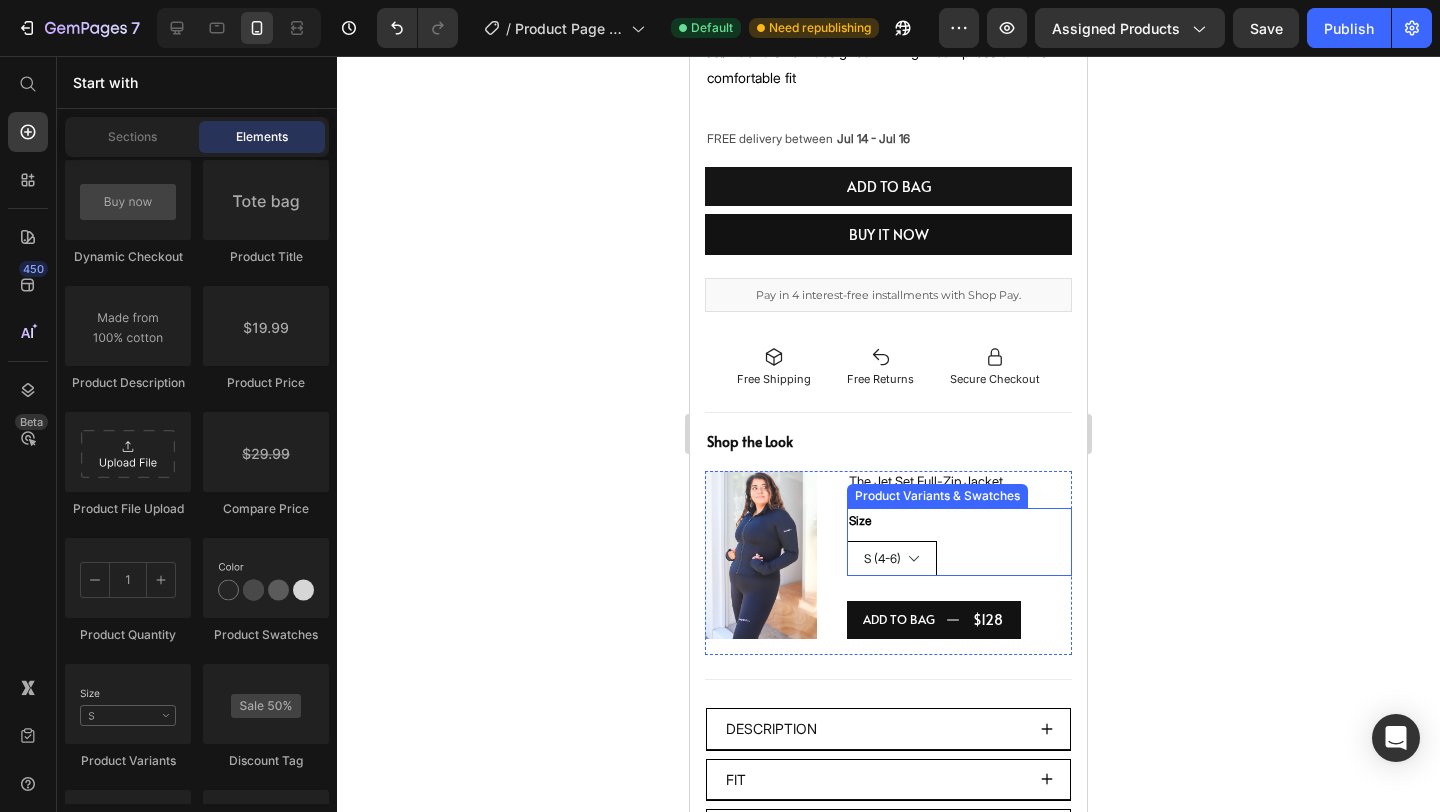 click on "S (4-6) M (8-10) L(12-14) XL (16-18)" at bounding box center [959, 558] 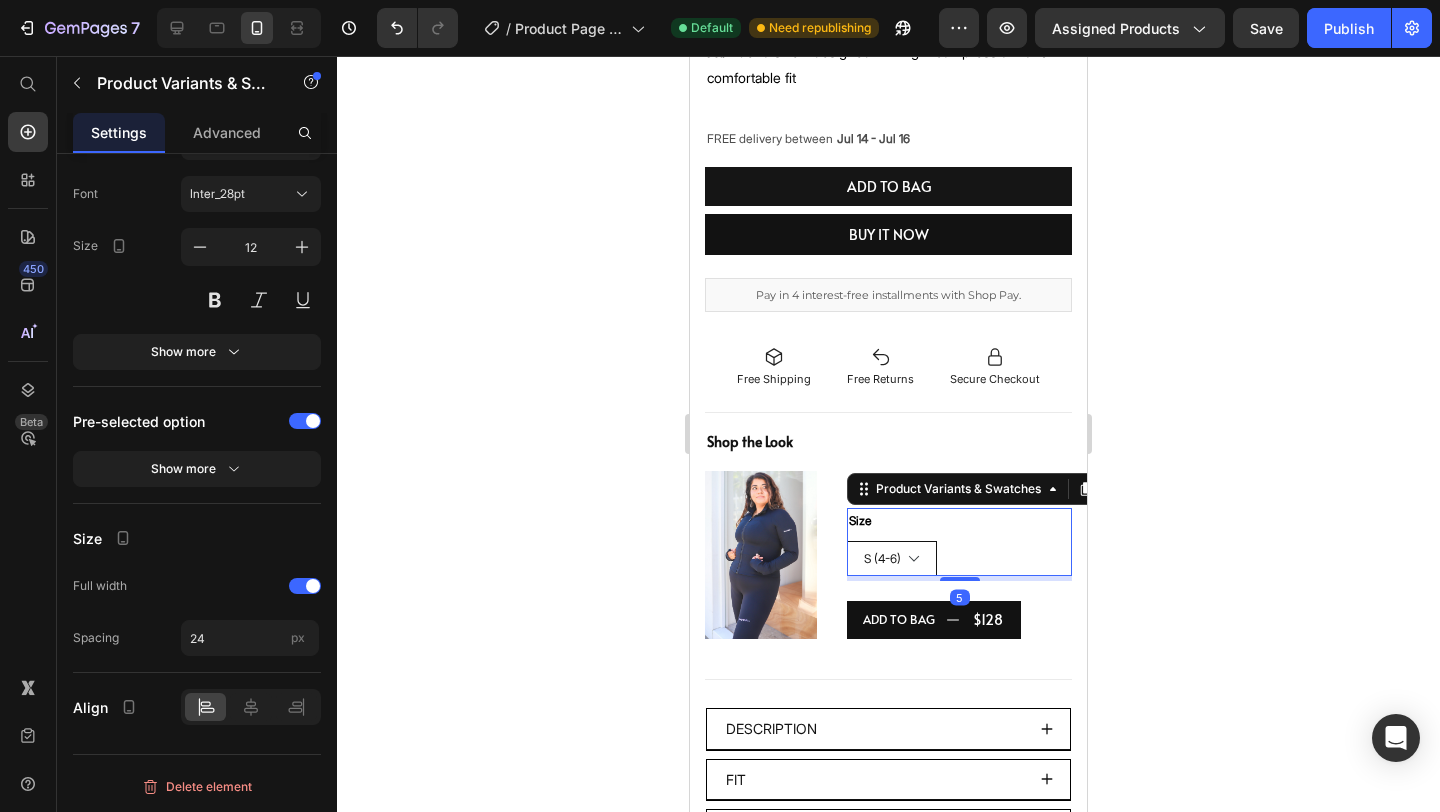 click on "S (4-6) M (8-10) L(12-14) XL (16-18)" at bounding box center (892, 558) 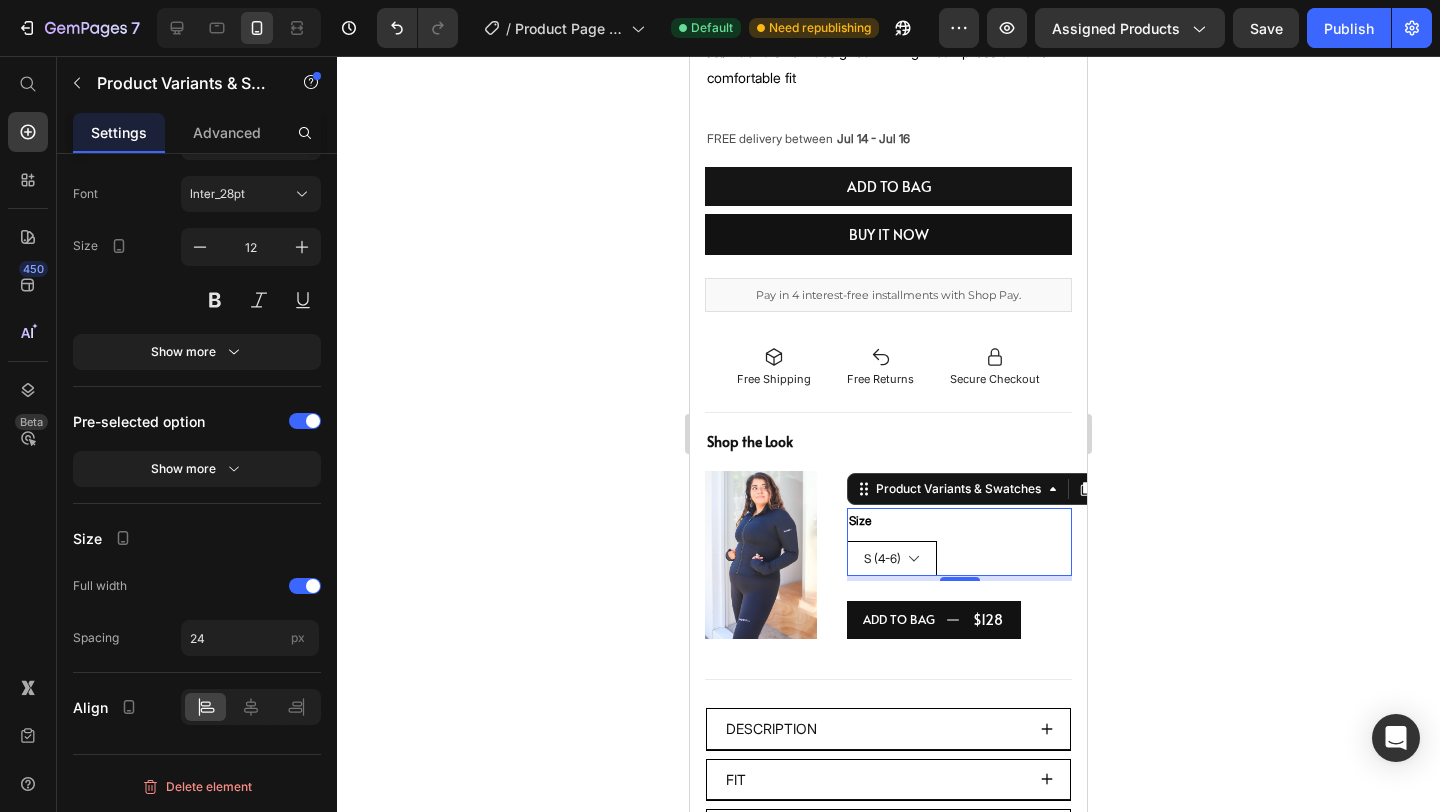 click 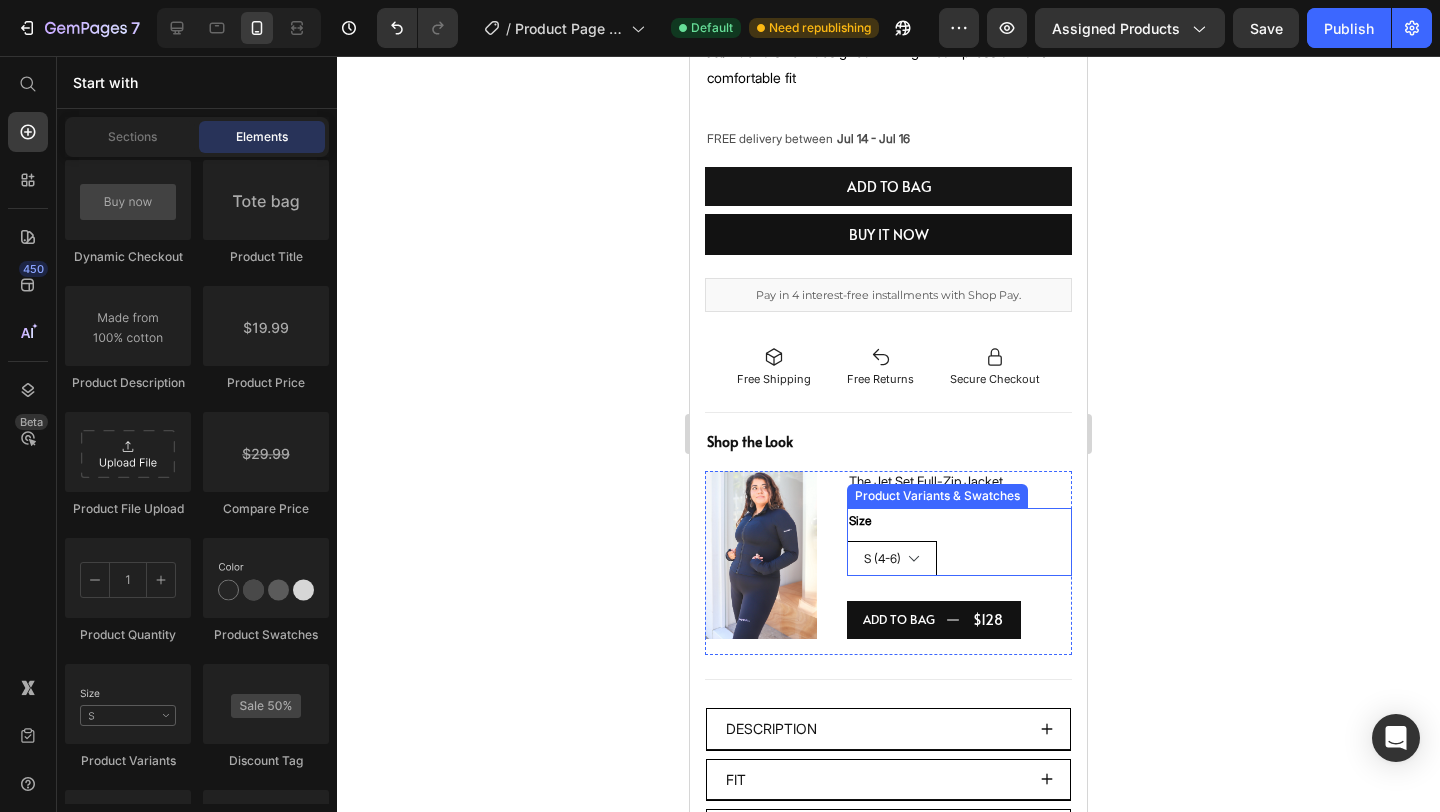 click on "S (4-6) M (8-10) L(12-14) XL (16-18)" at bounding box center (959, 558) 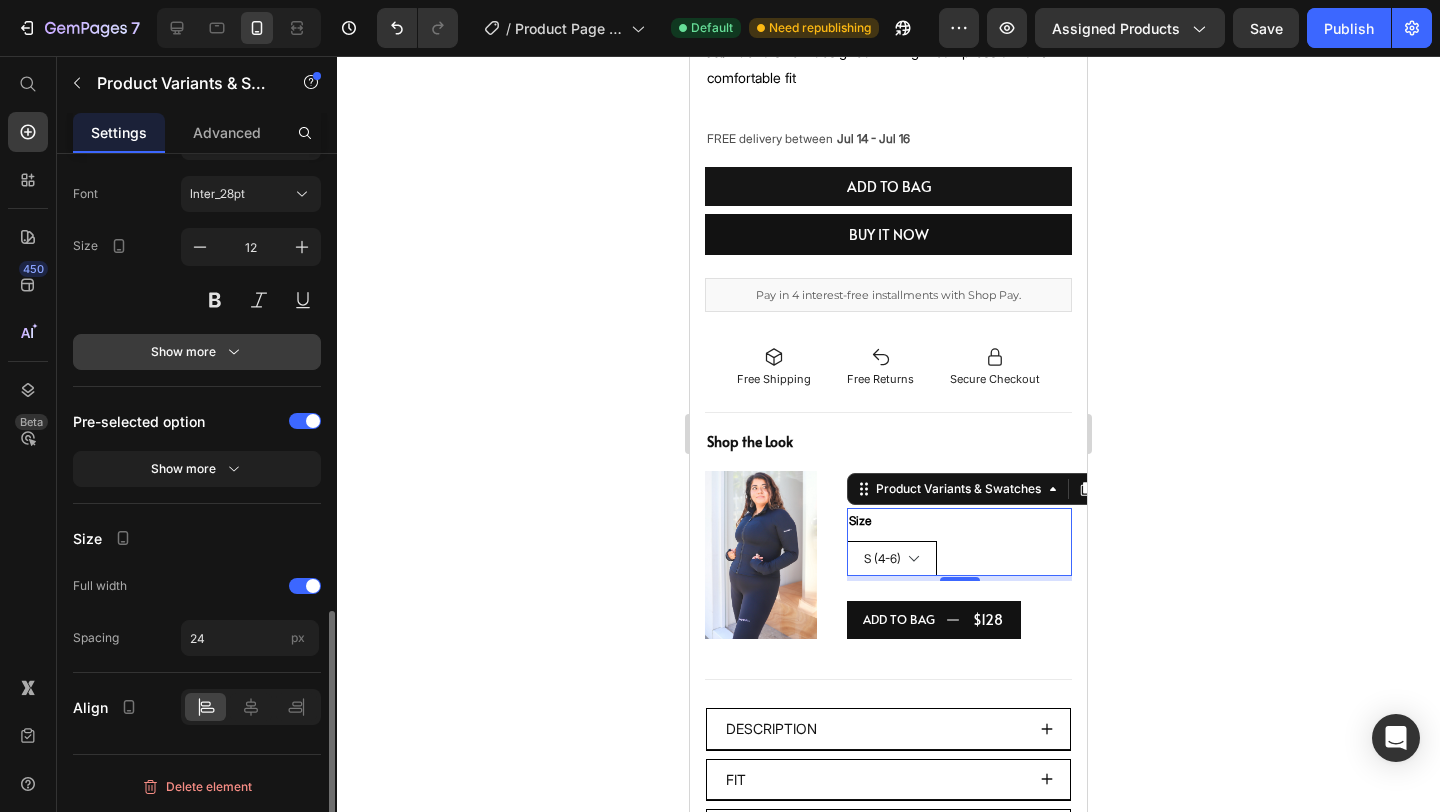 click on "Show more" at bounding box center [197, 352] 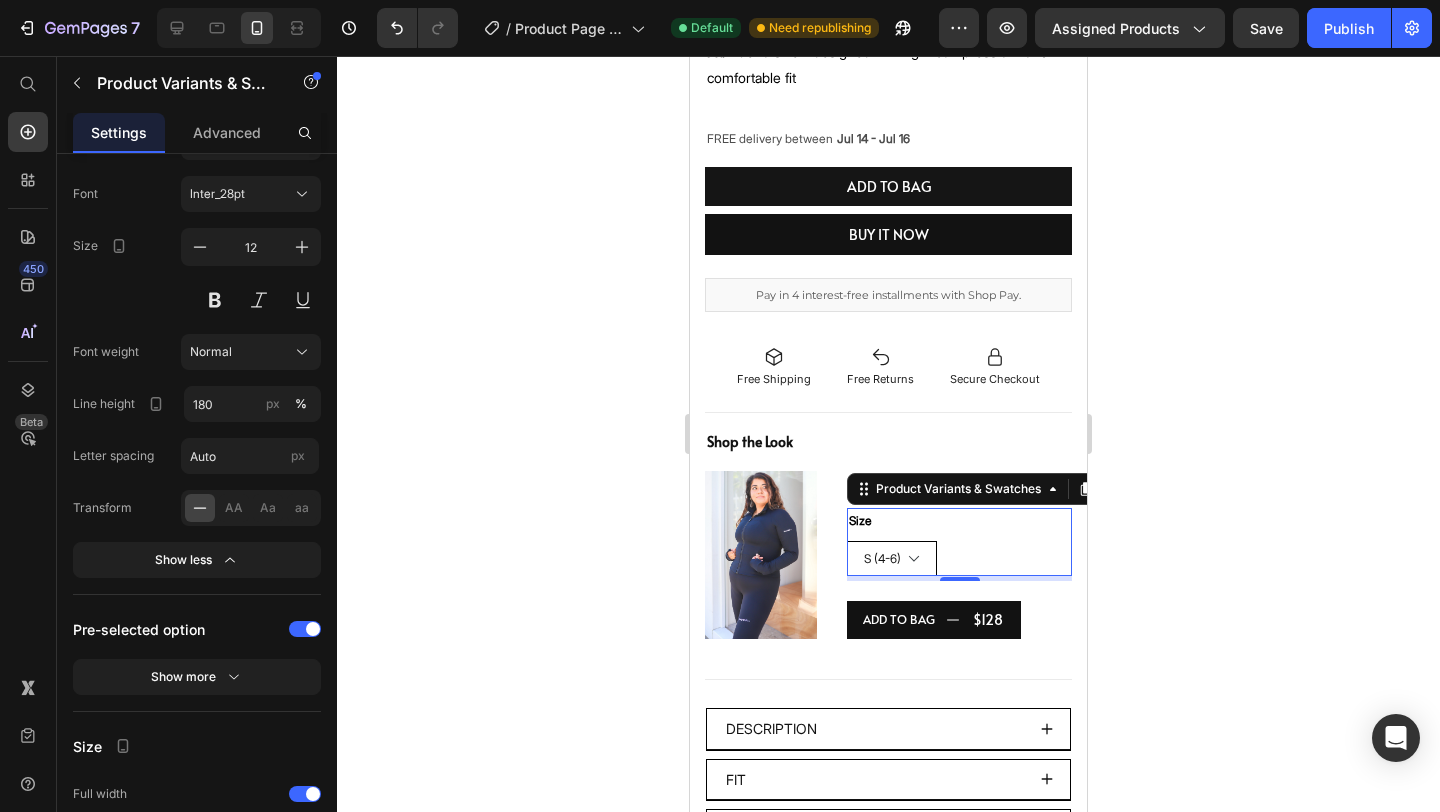 click 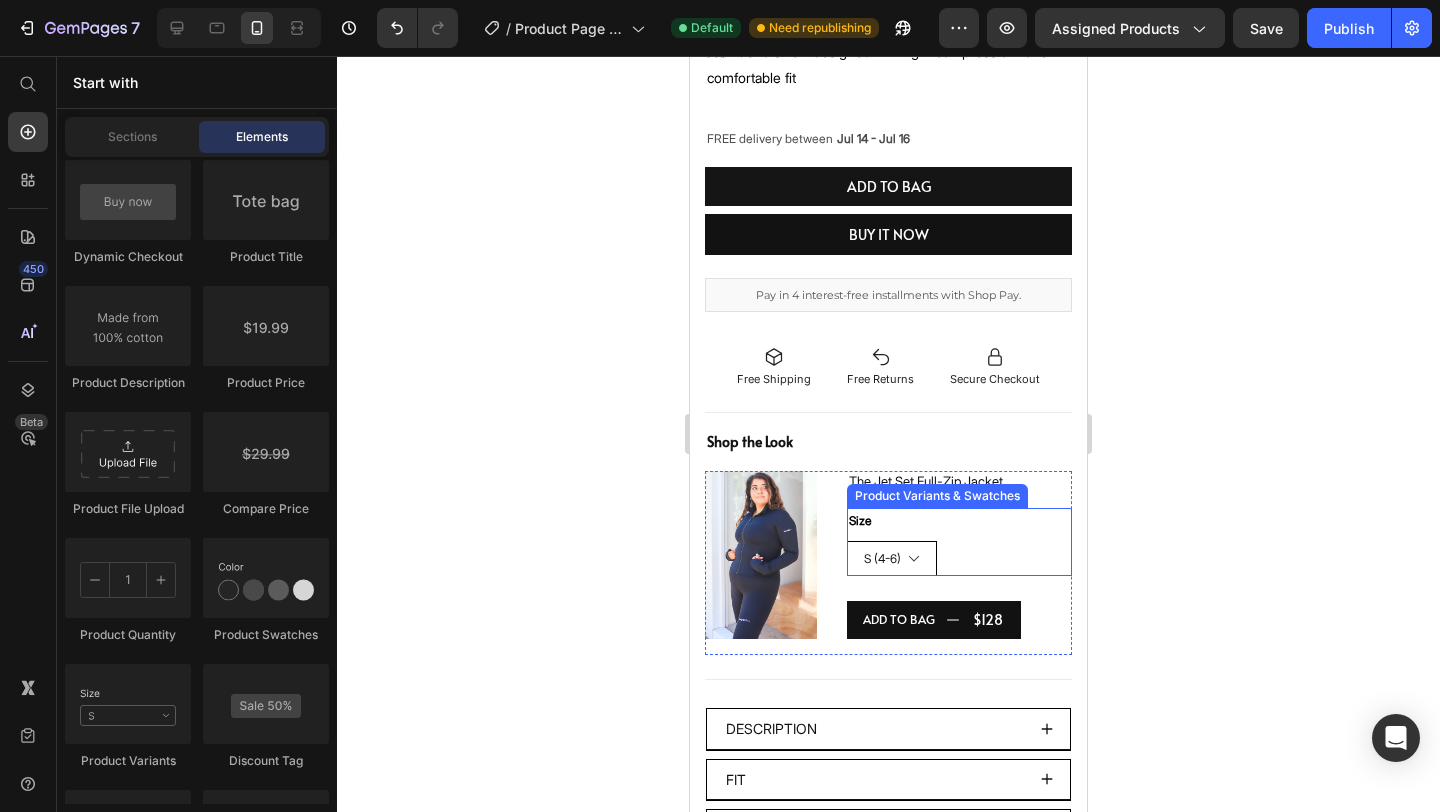 click on "S (4-6) M (8-10) L(12-14) XL (16-18)" at bounding box center (959, 558) 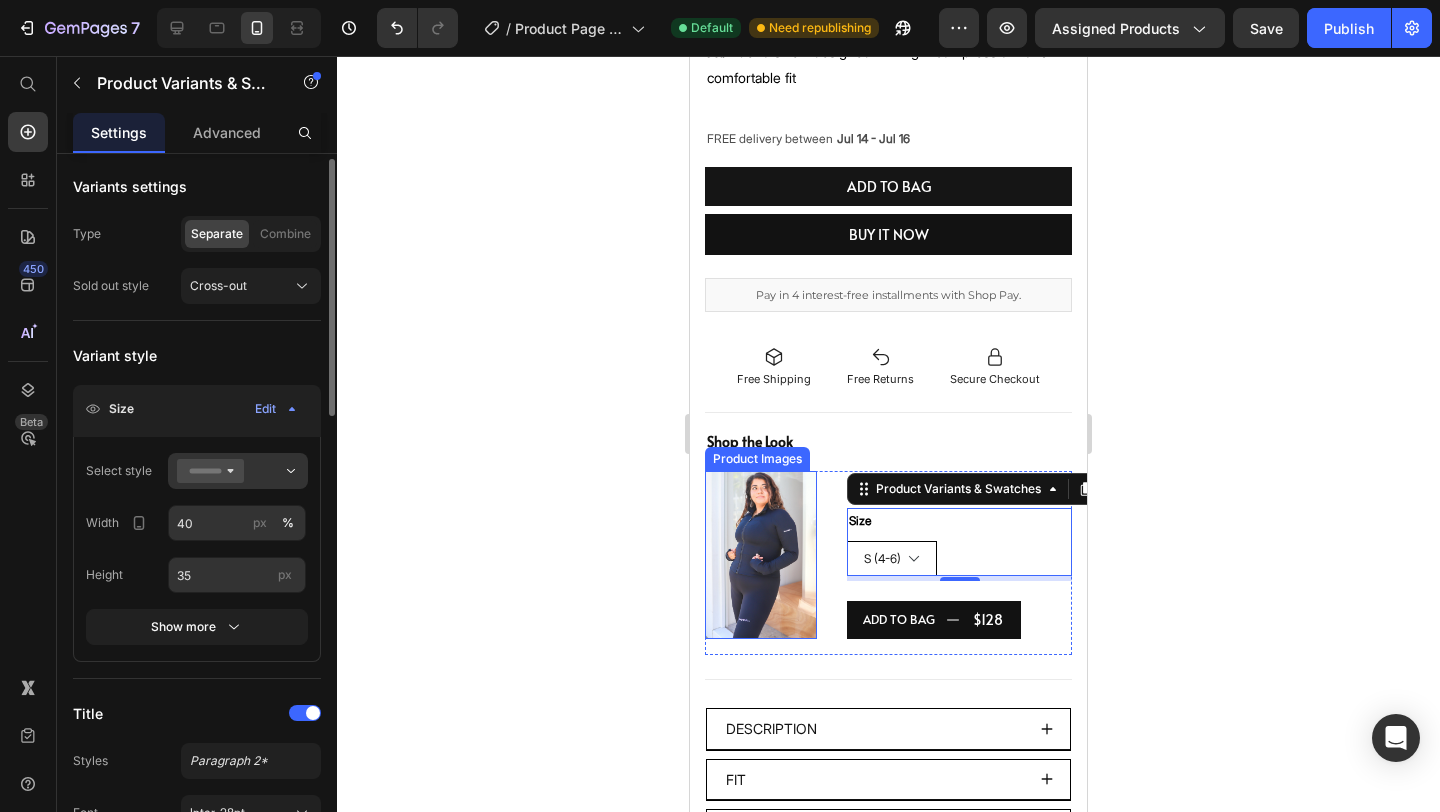 scroll, scrollTop: 216, scrollLeft: 0, axis: vertical 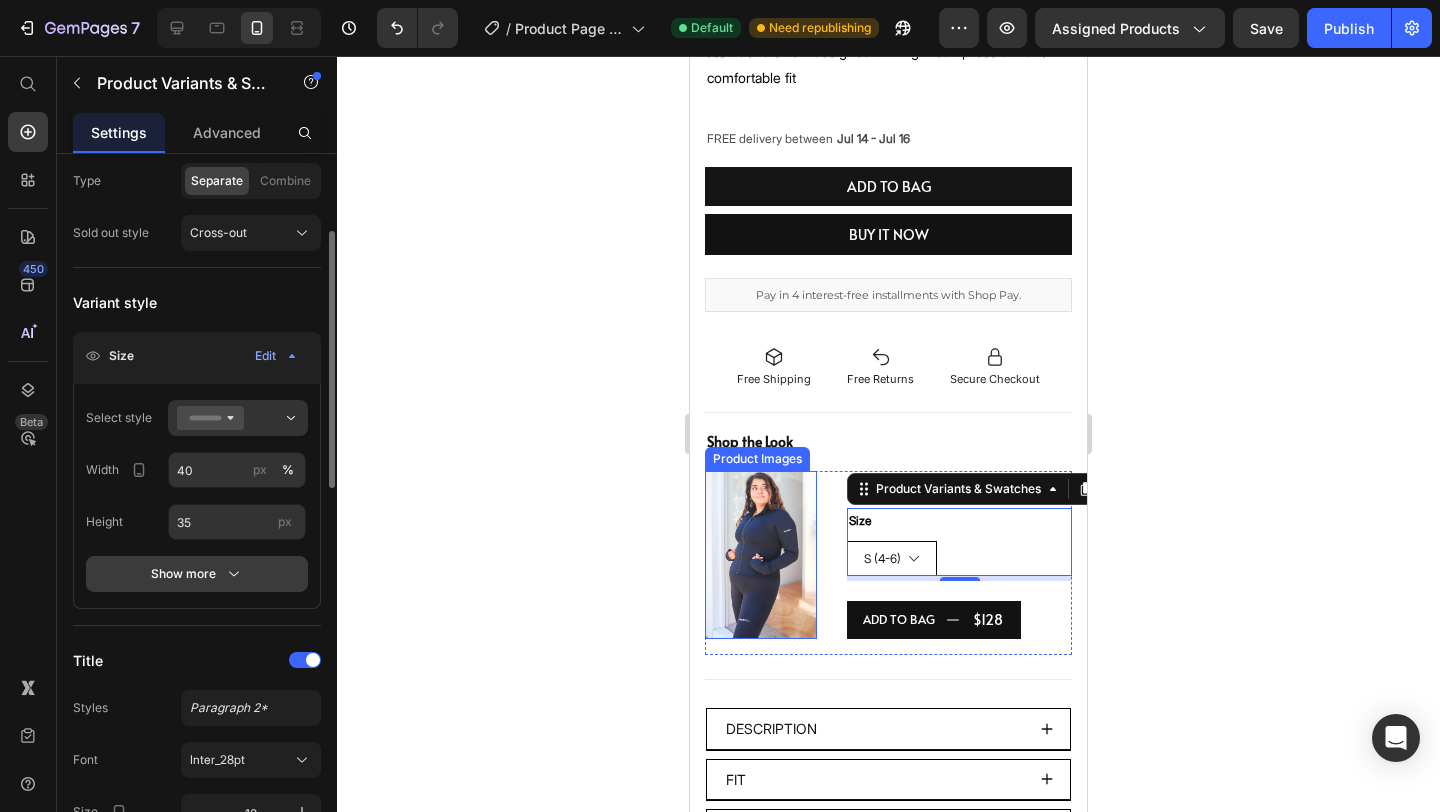 click on "Show more" at bounding box center (197, 574) 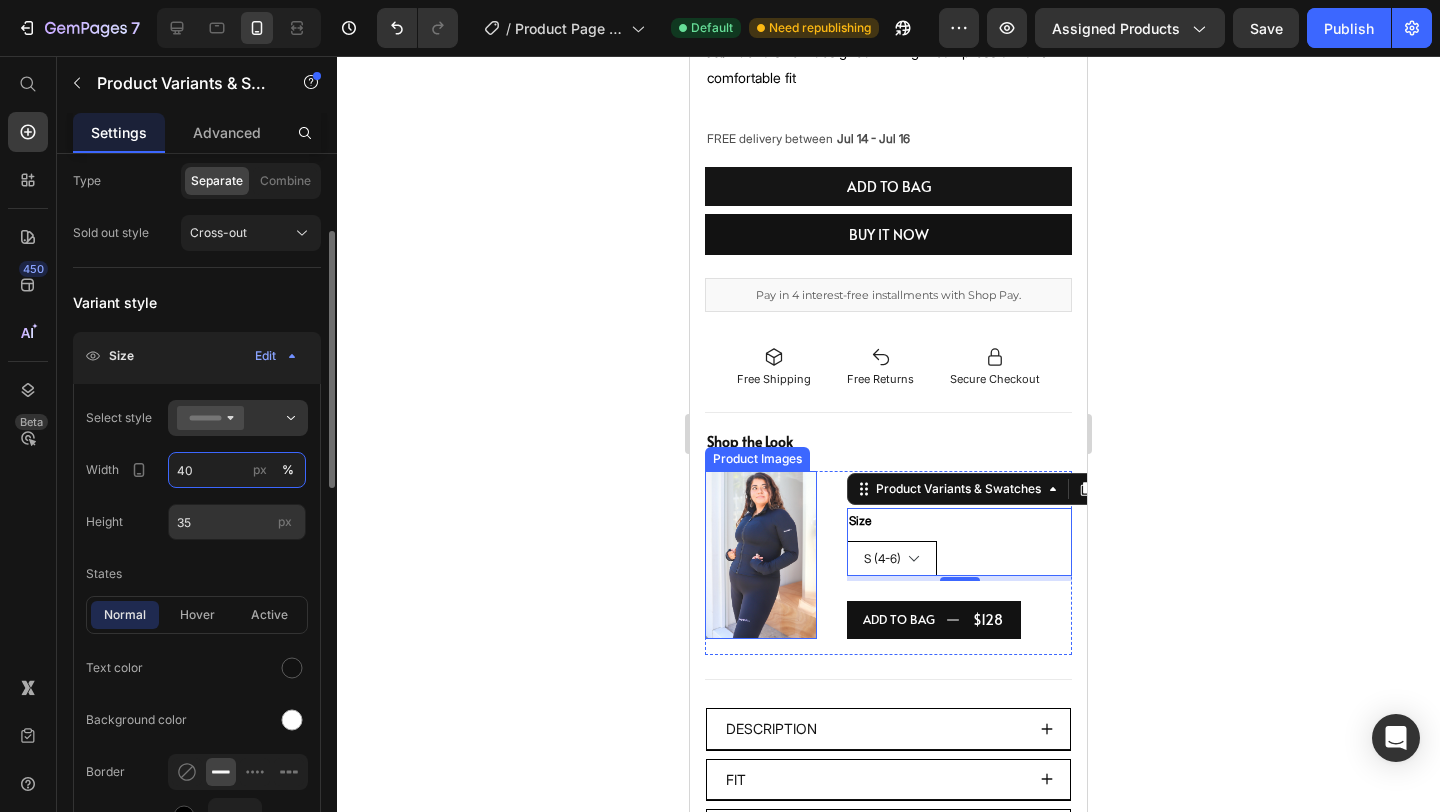 click on "40" at bounding box center (237, 470) 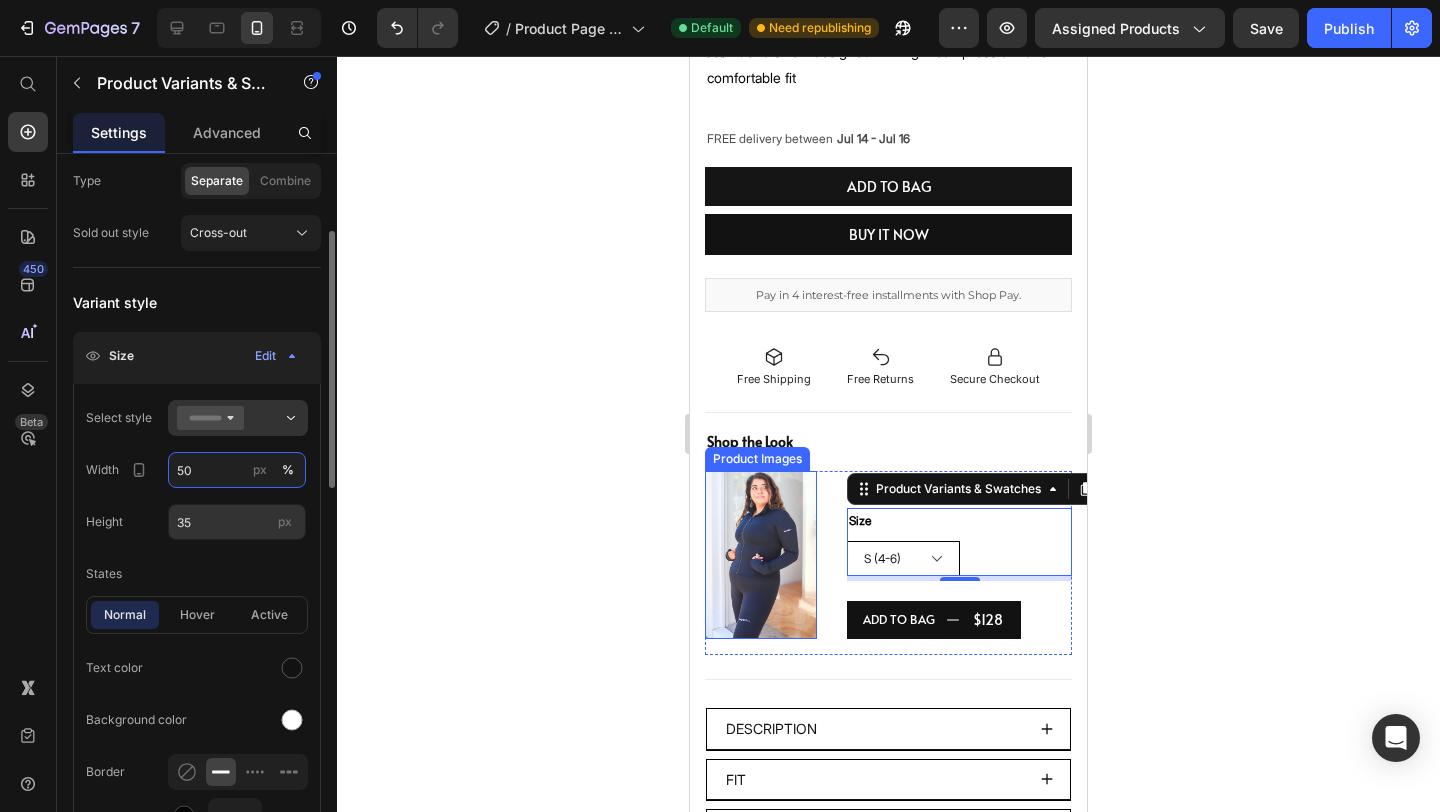 type on "5" 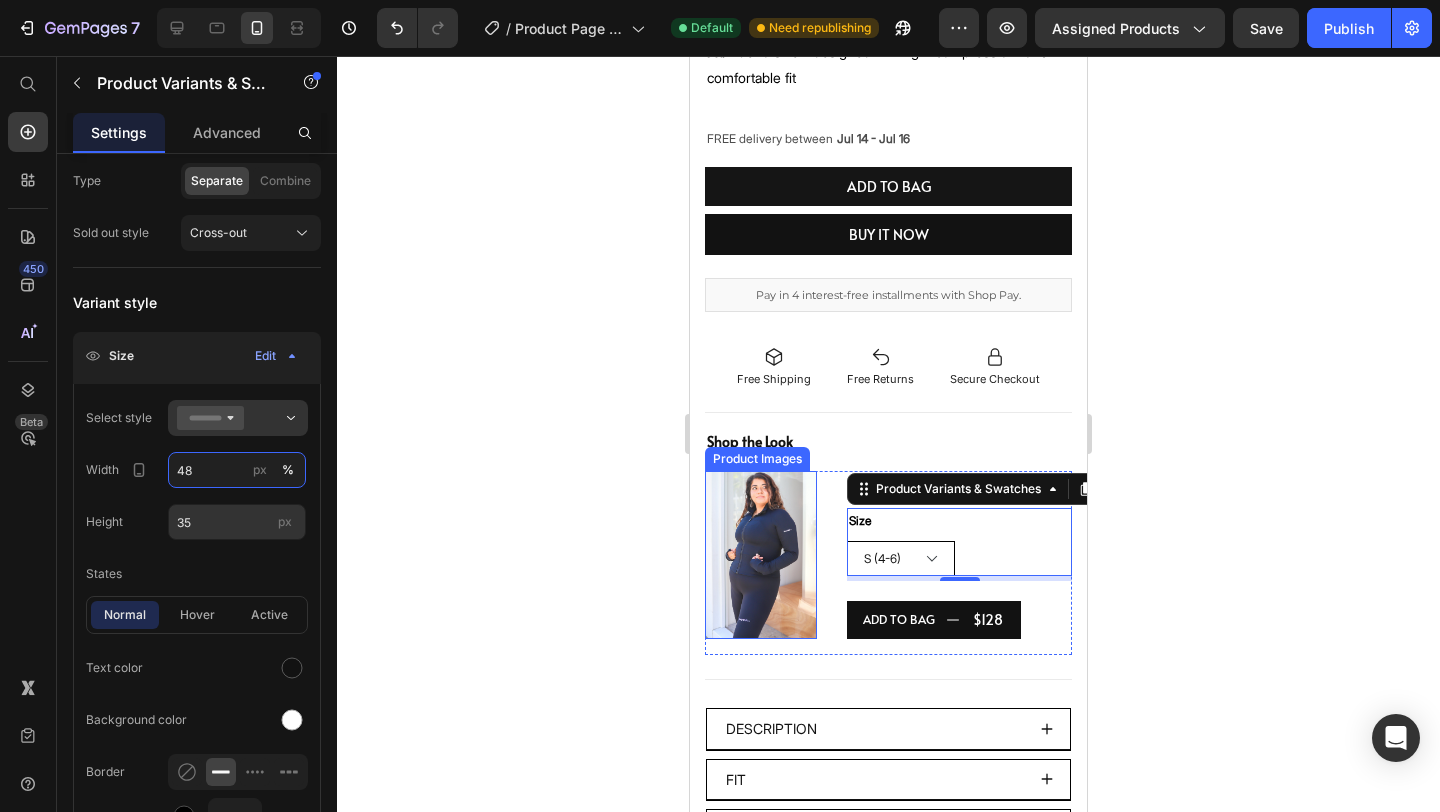 type on "48" 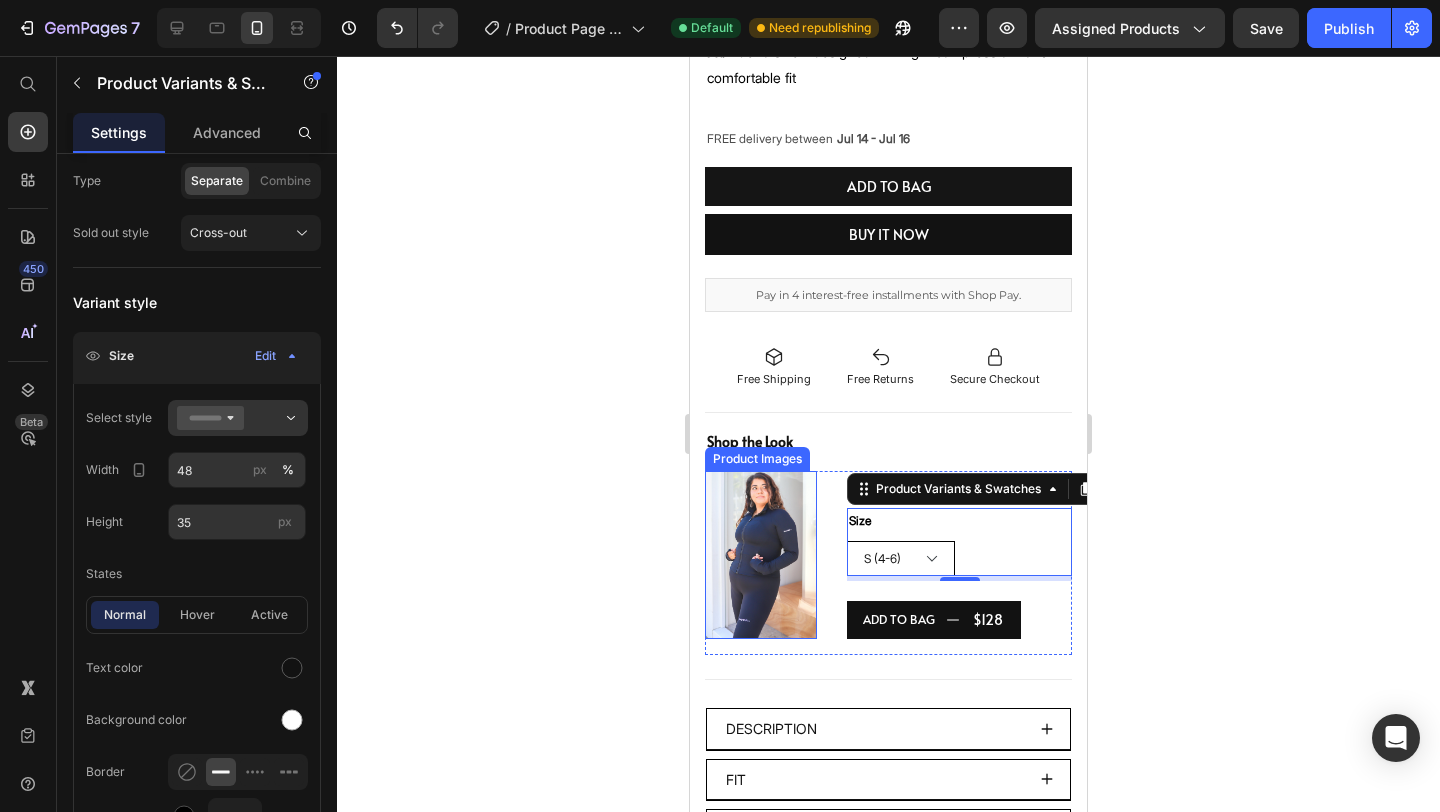 click 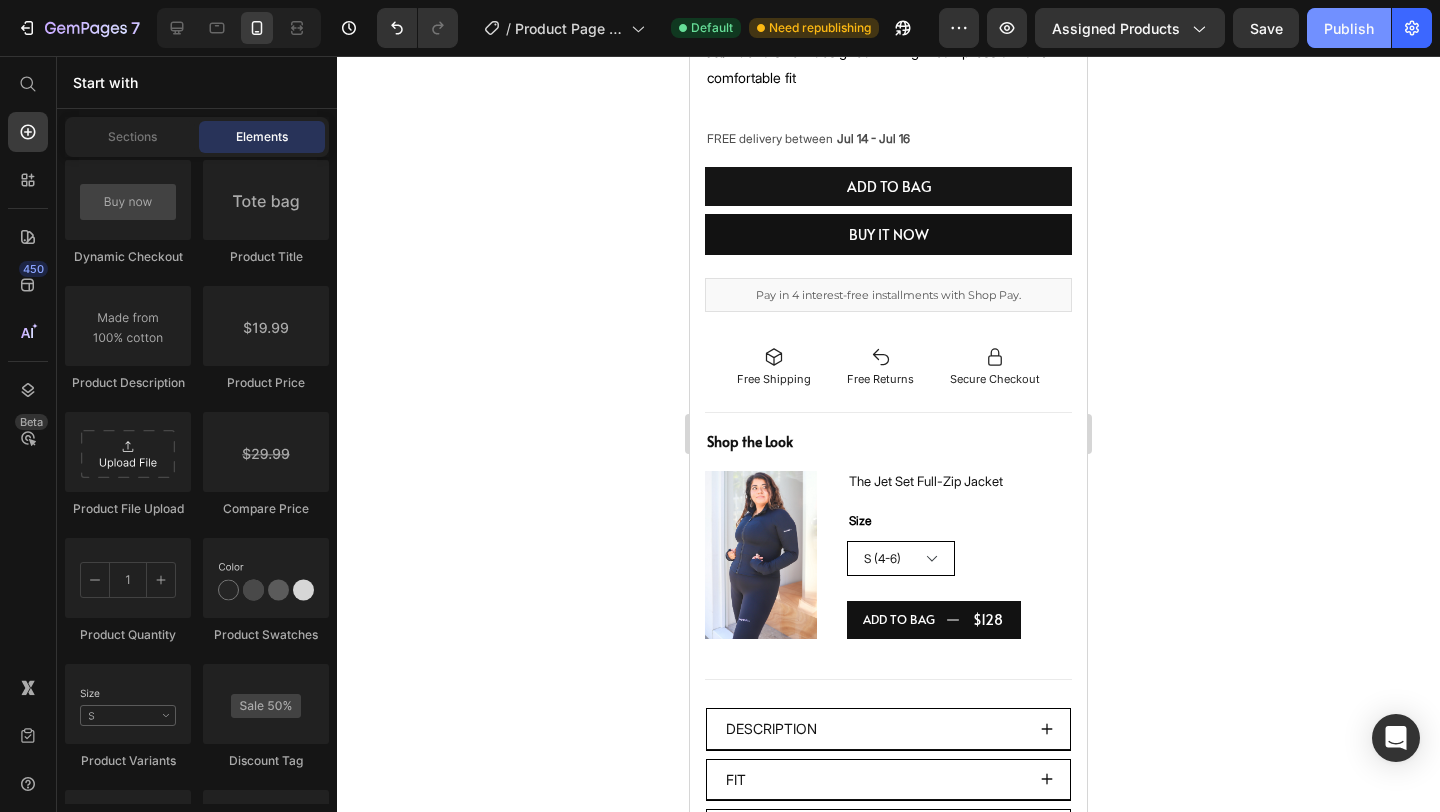 click on "Publish" at bounding box center [1349, 28] 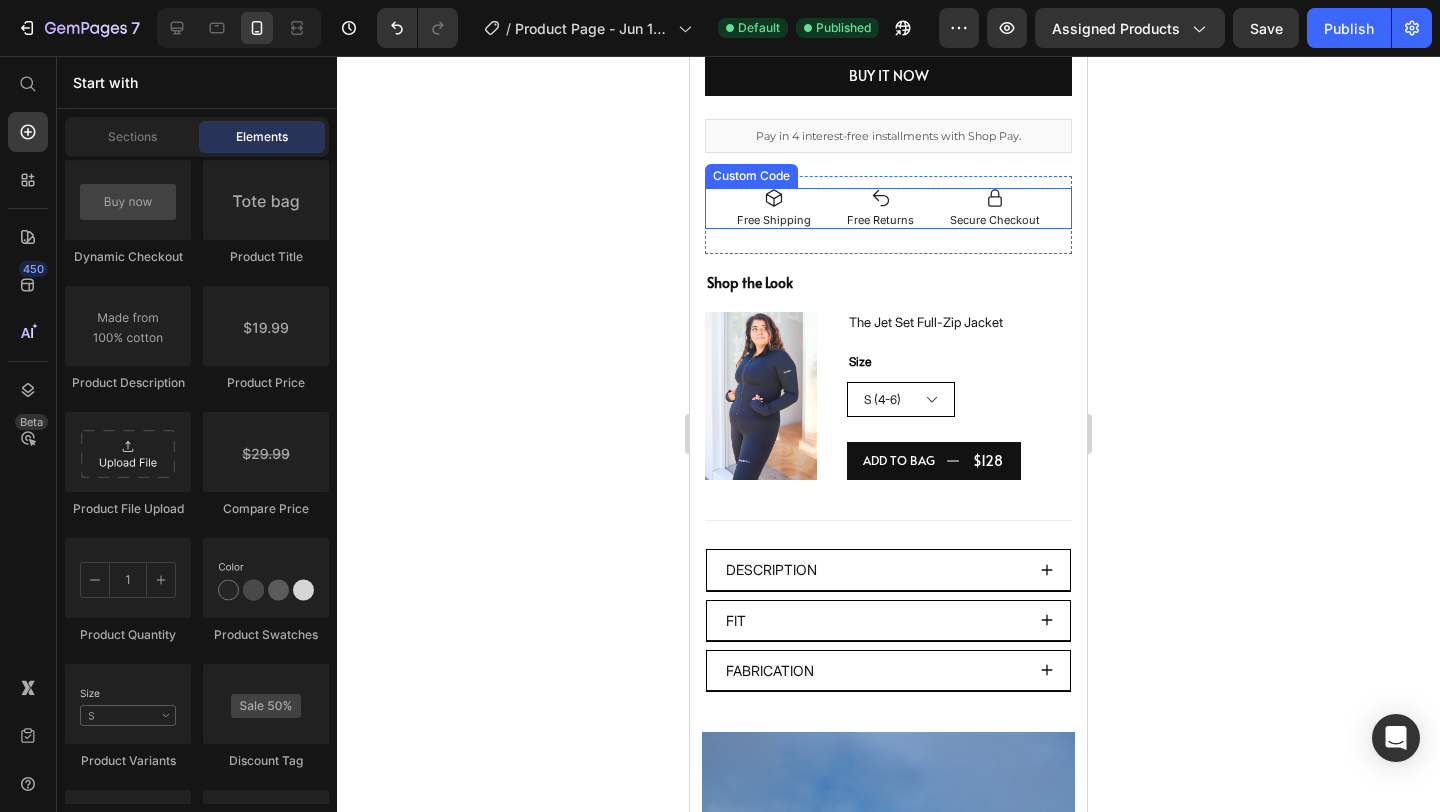 scroll, scrollTop: 1123, scrollLeft: 0, axis: vertical 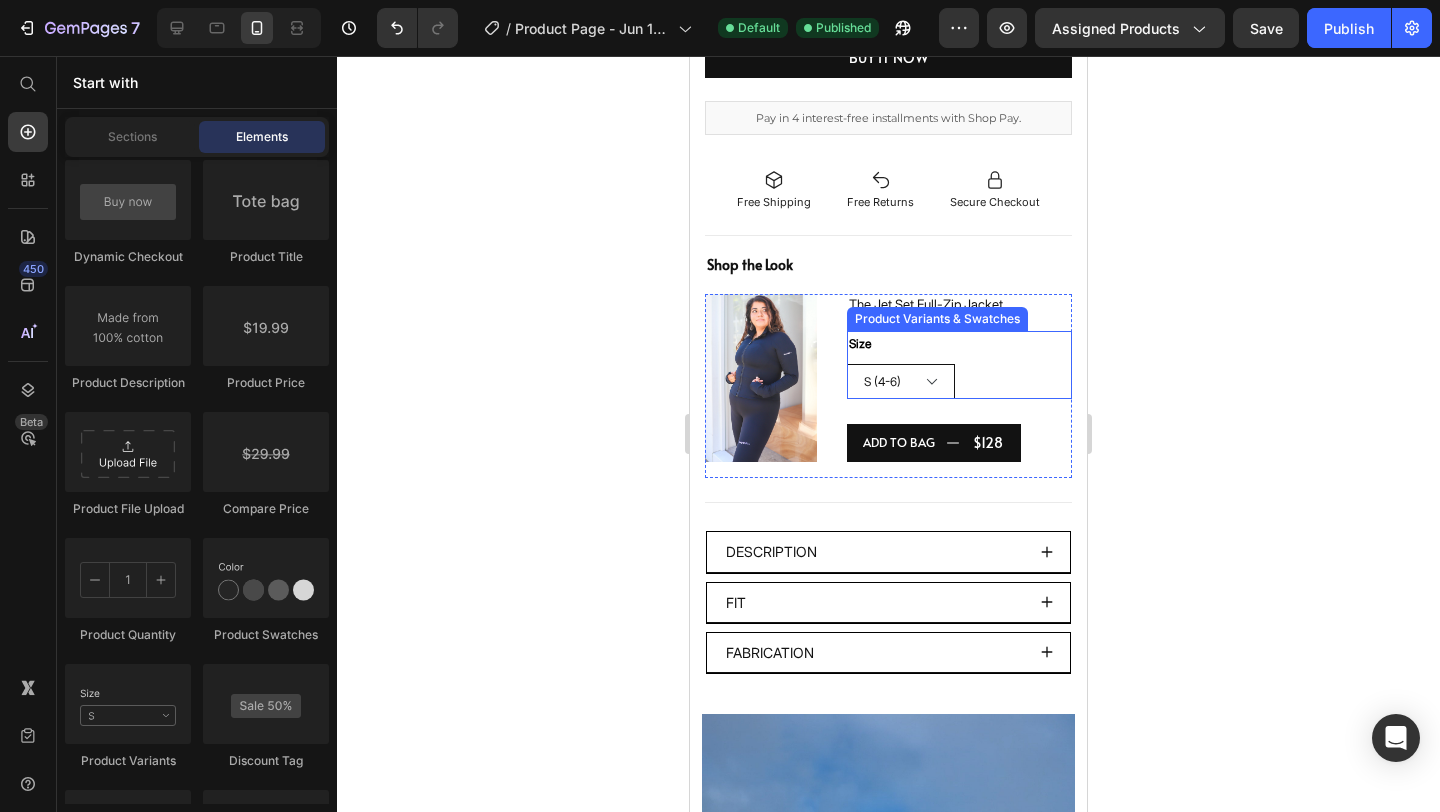 click on "S (4-6) M (8-10) L(12-14) XL (16-18)" at bounding box center [901, 381] 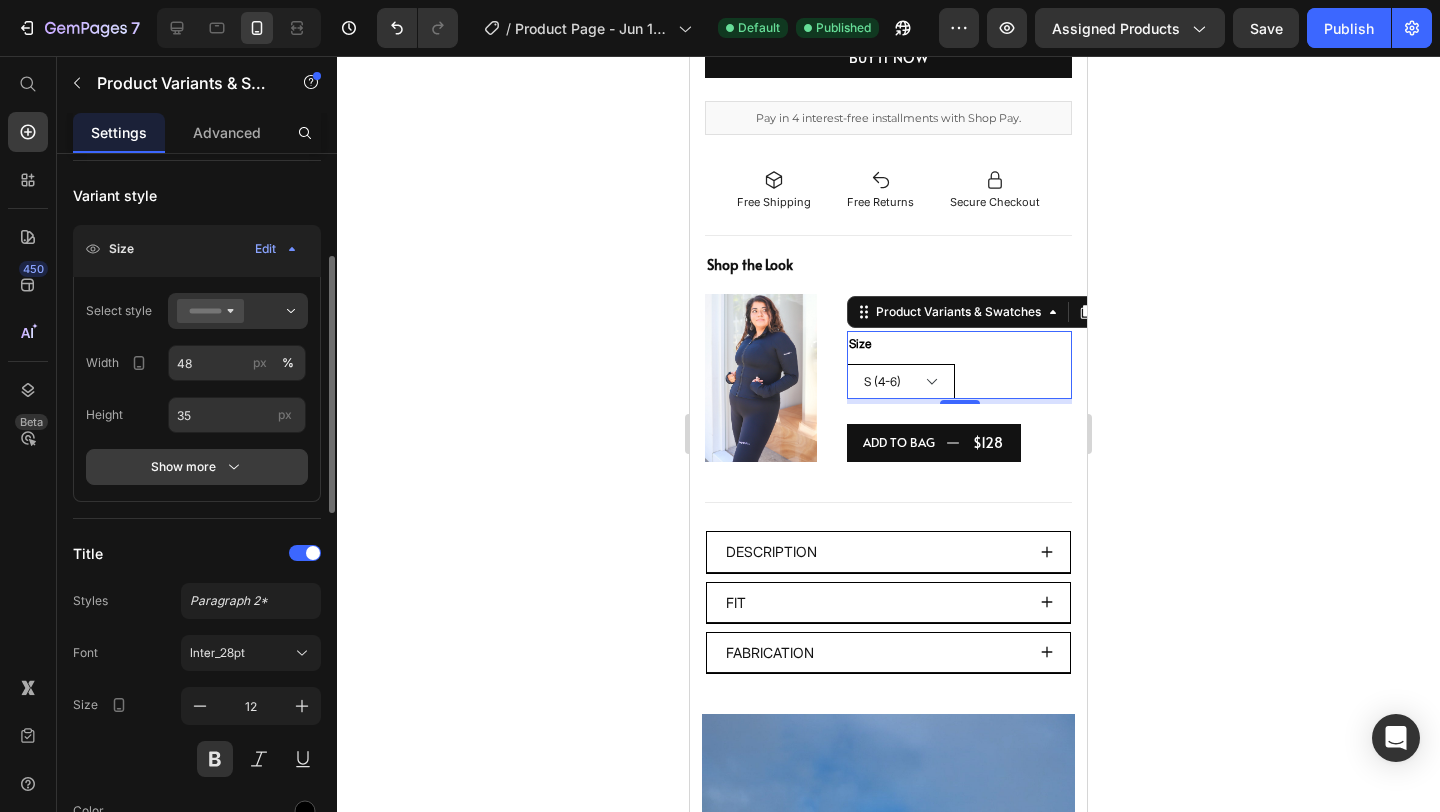 scroll, scrollTop: 327, scrollLeft: 0, axis: vertical 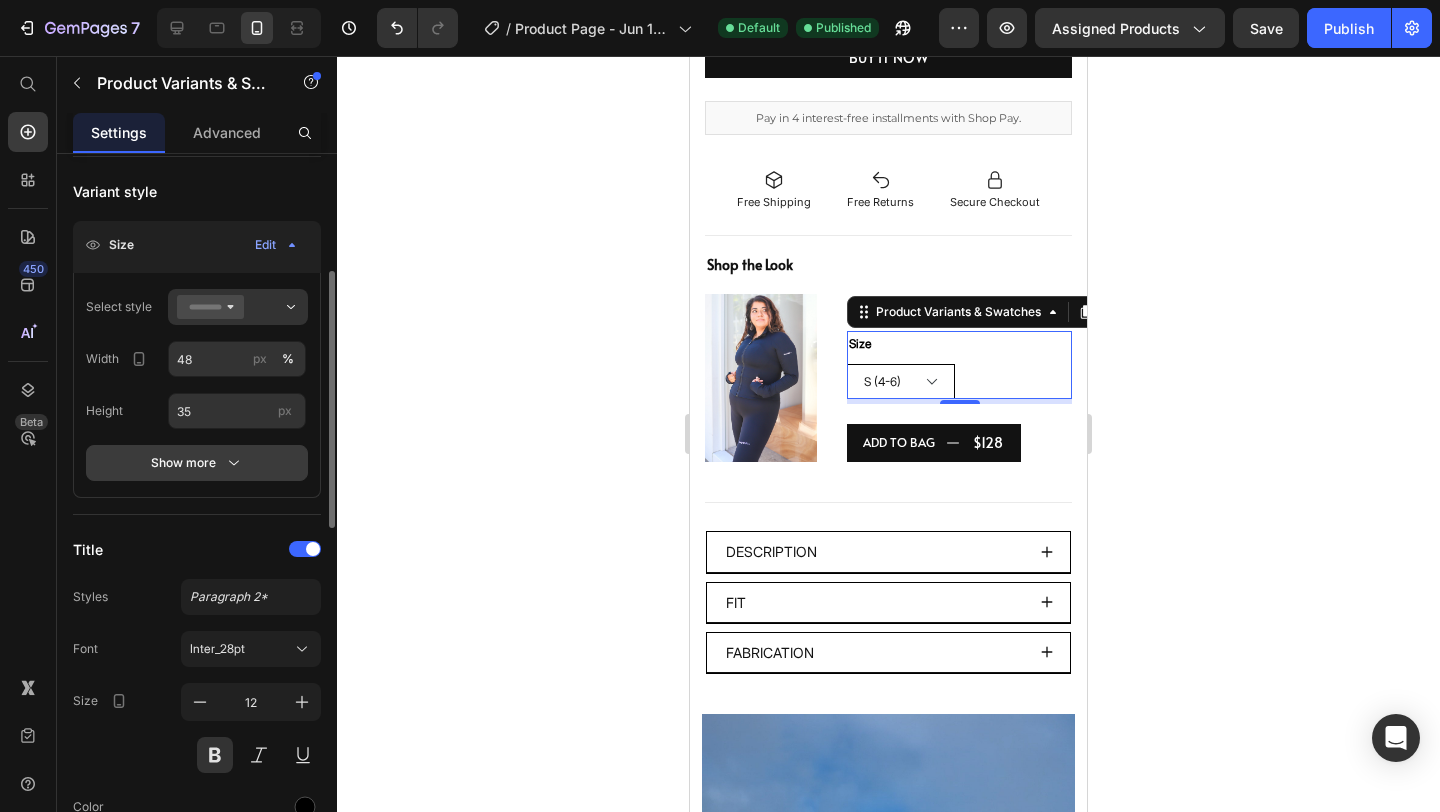 click on "Show more" at bounding box center (197, 463) 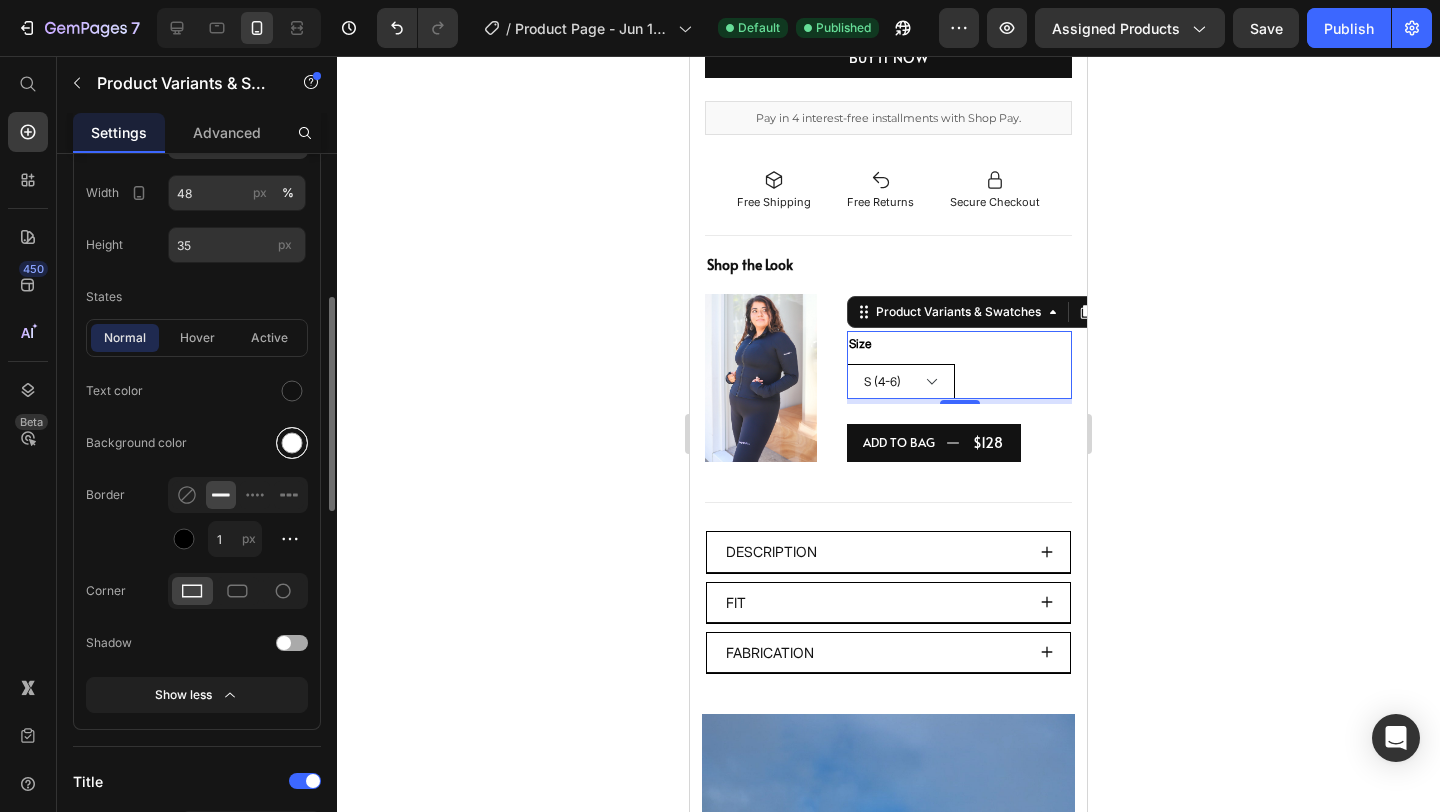 scroll, scrollTop: 490, scrollLeft: 0, axis: vertical 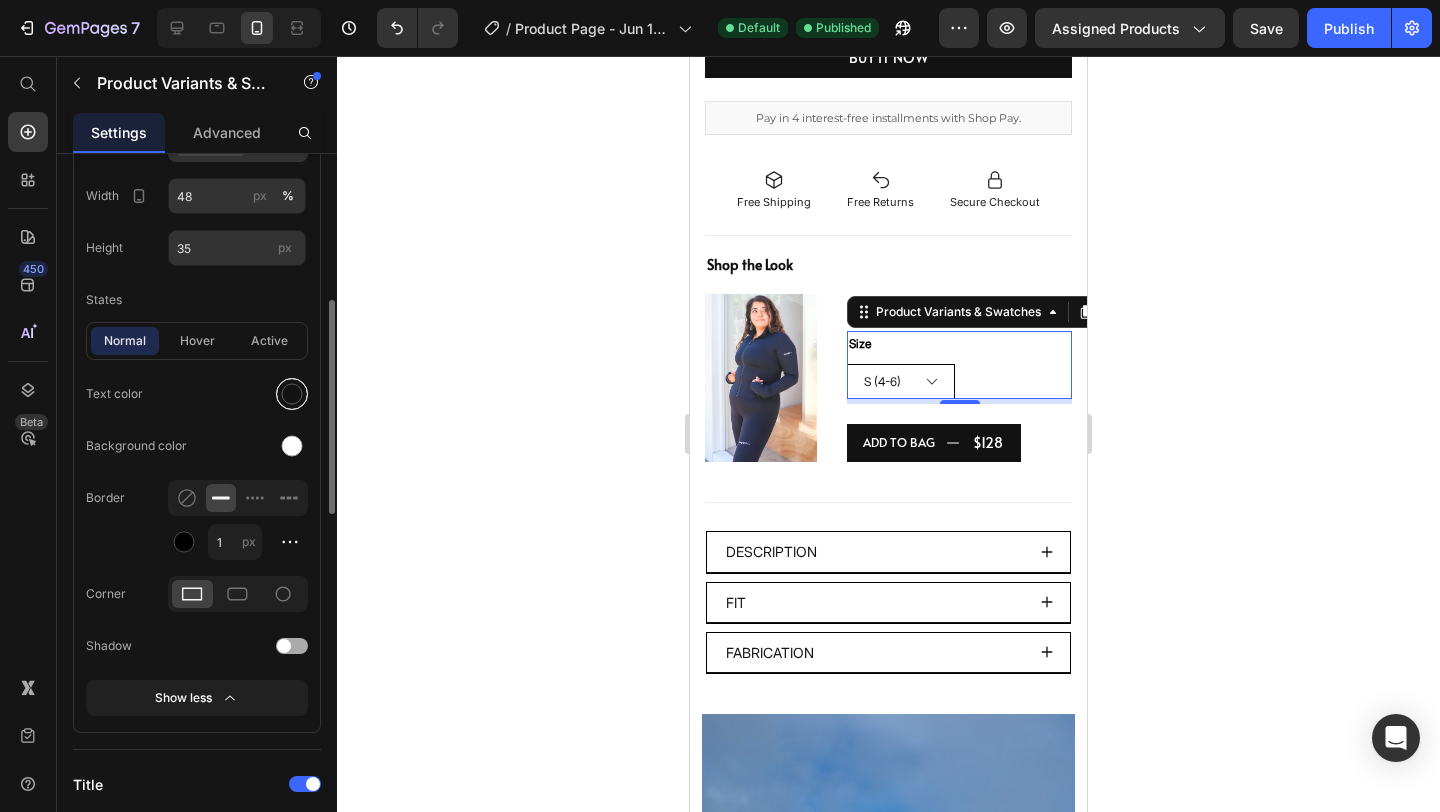 click at bounding box center (292, 394) 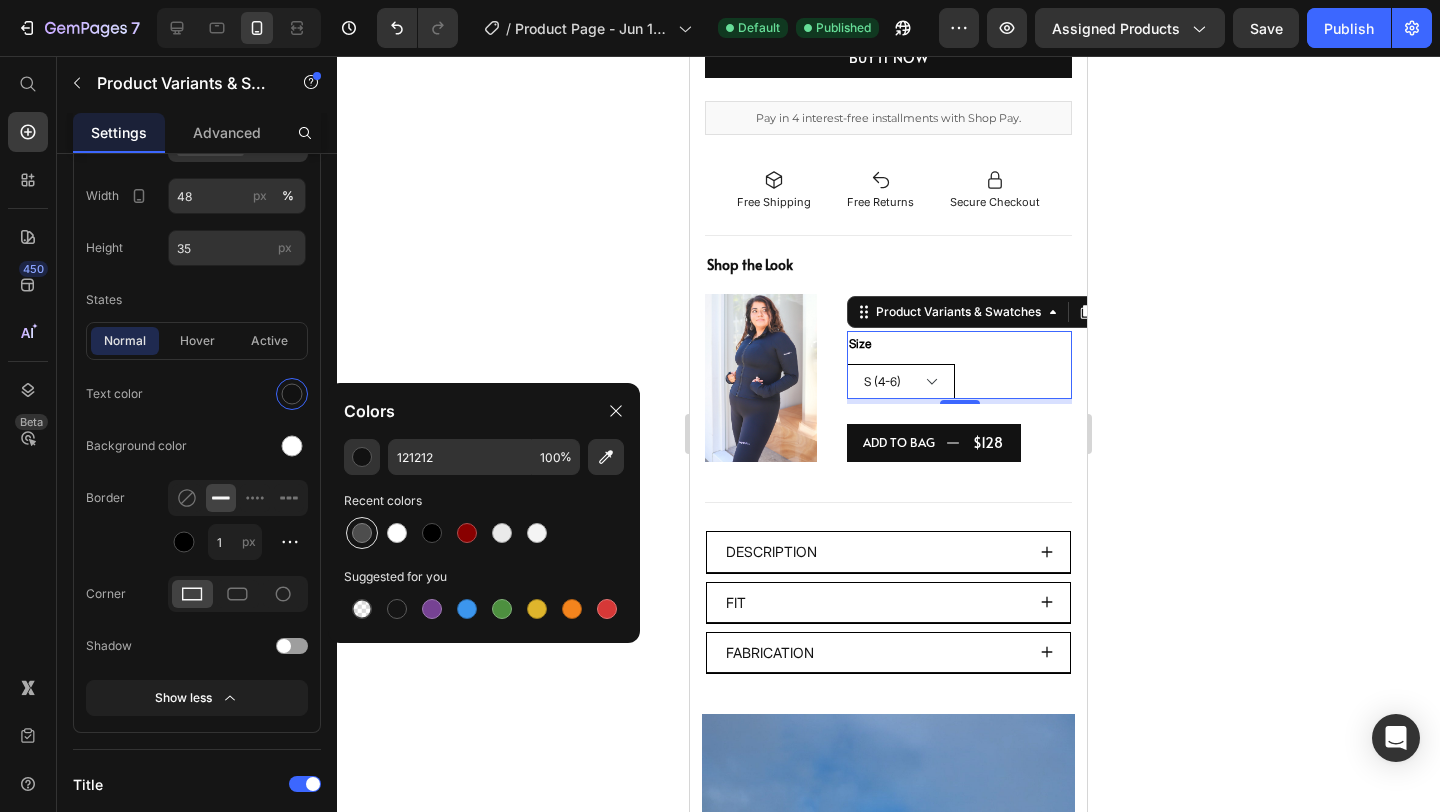 click at bounding box center (362, 533) 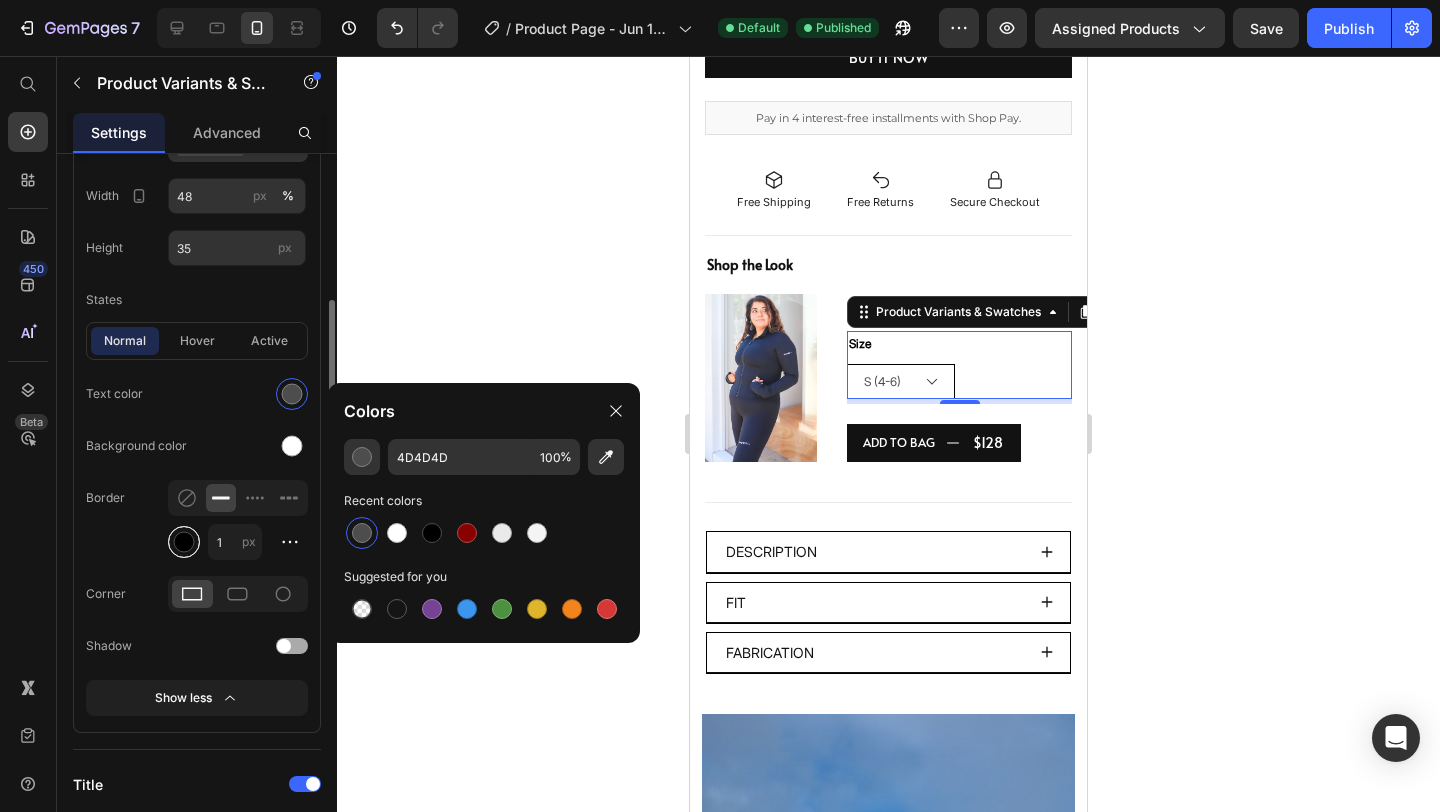 click at bounding box center [184, 542] 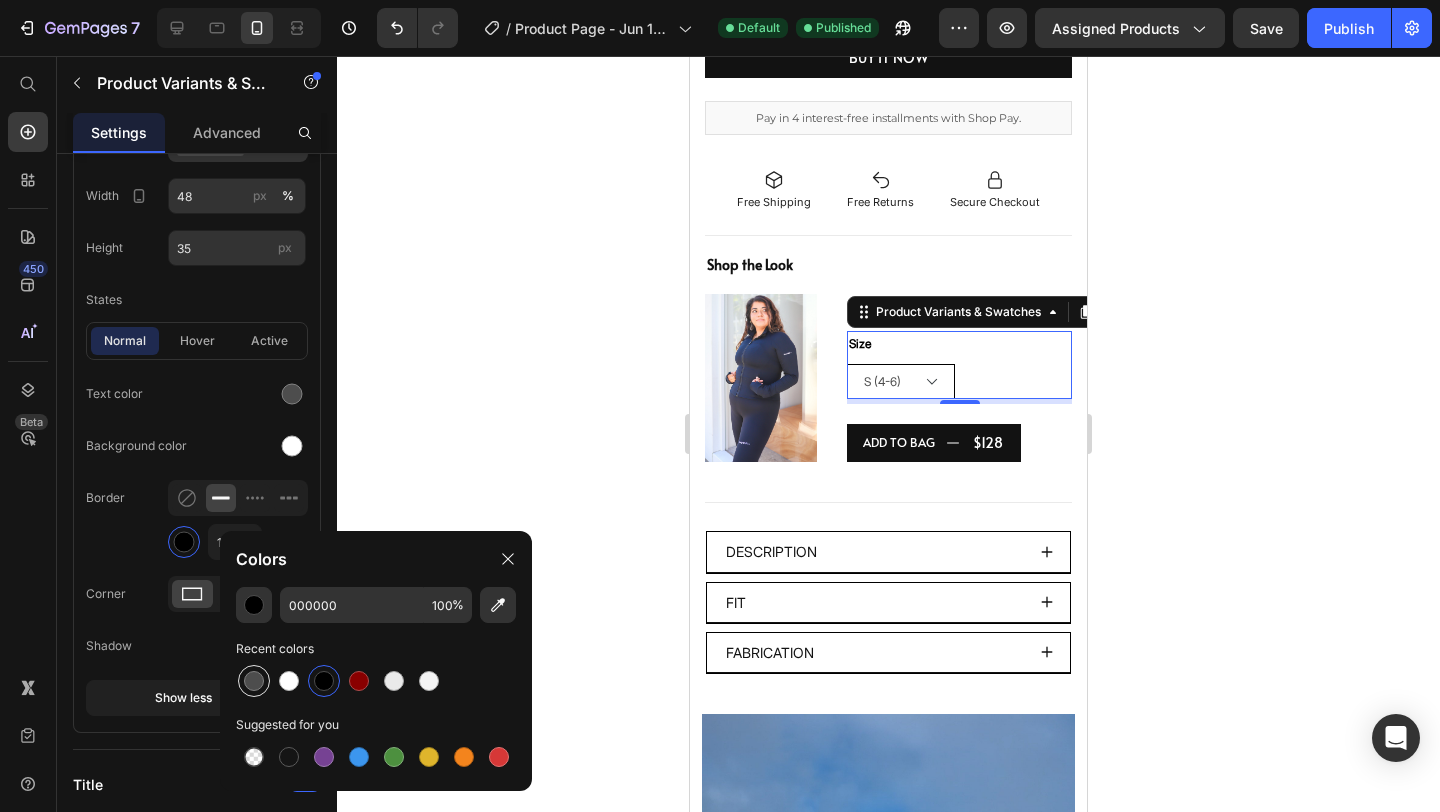 click at bounding box center [254, 681] 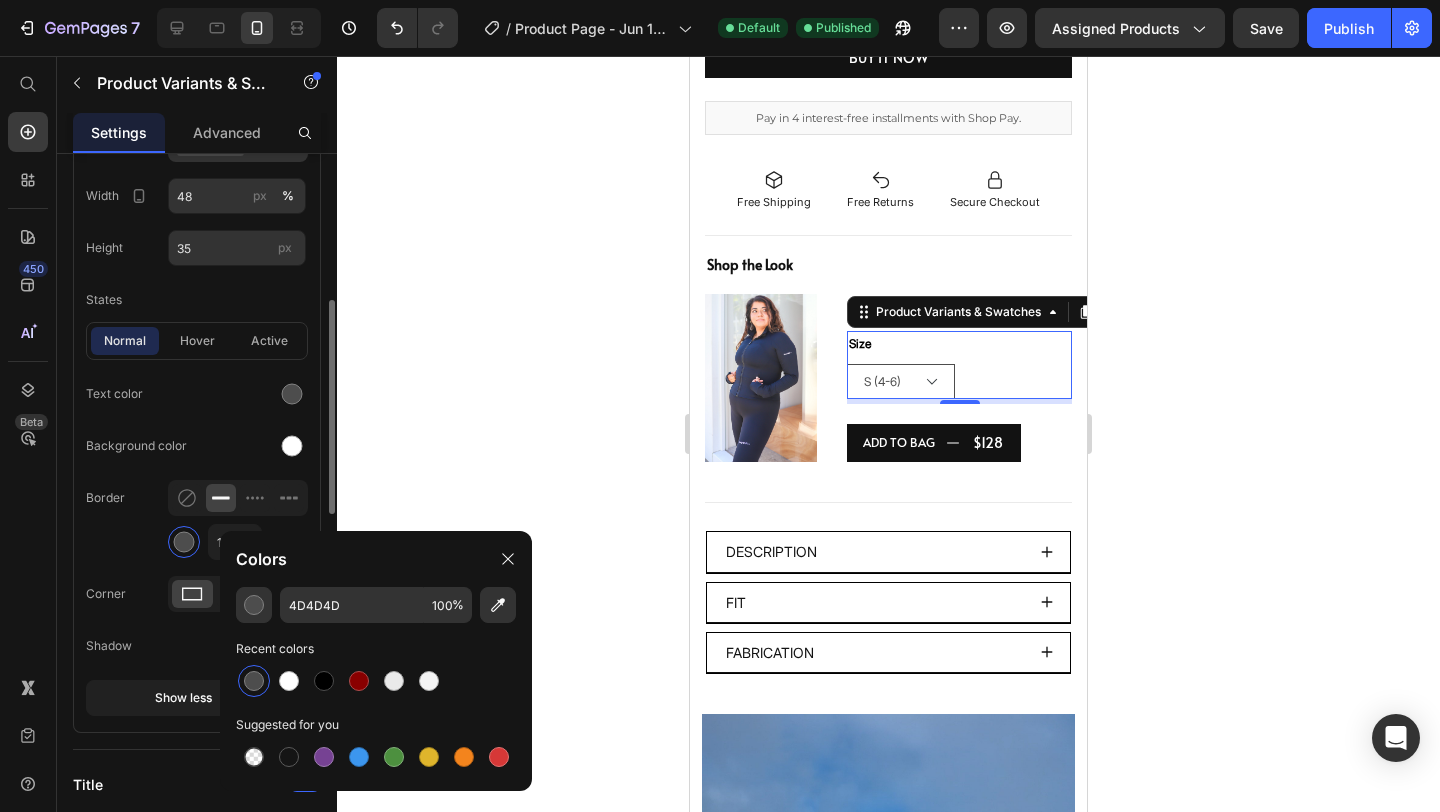 click on "Border 1 px" at bounding box center [197, 520] 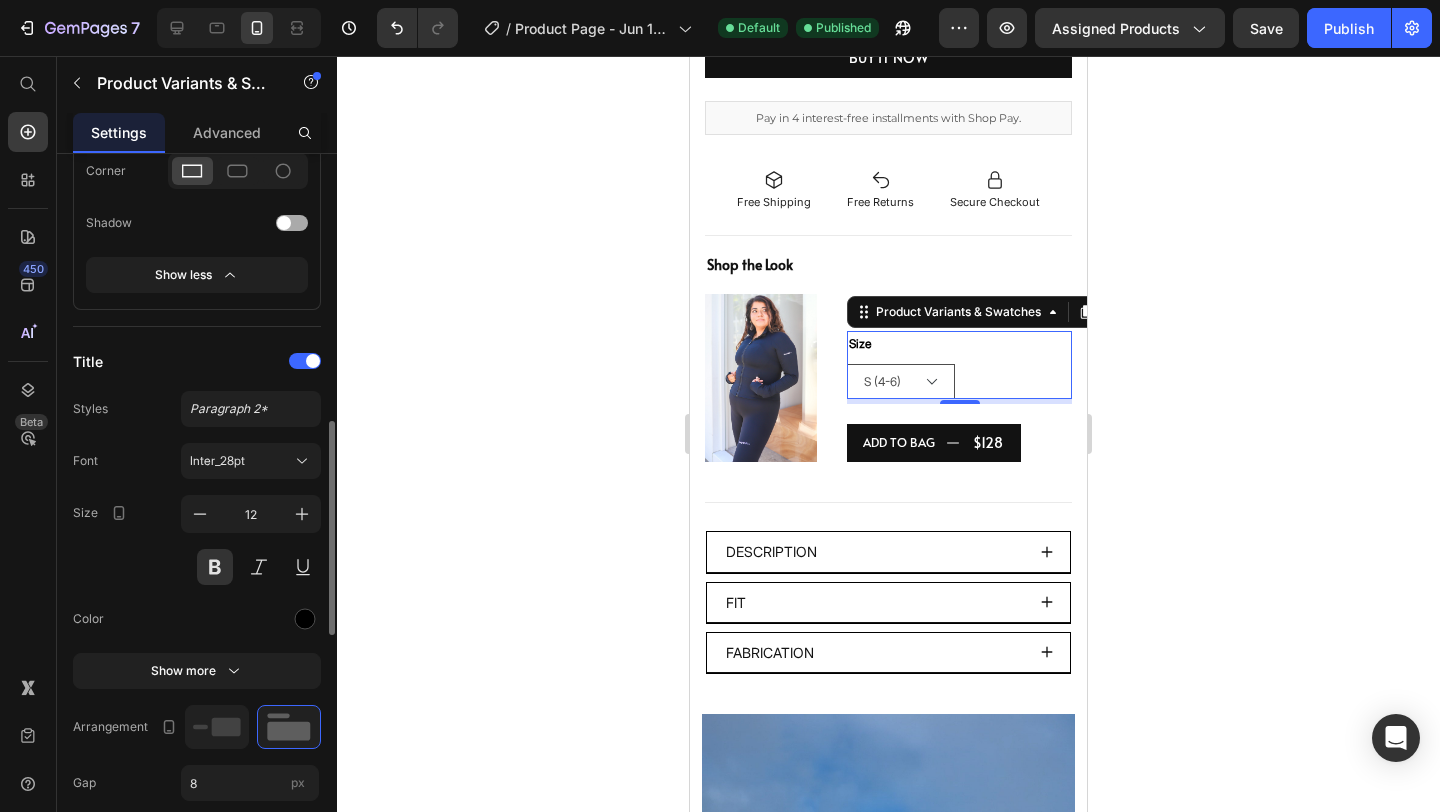 scroll, scrollTop: 927, scrollLeft: 0, axis: vertical 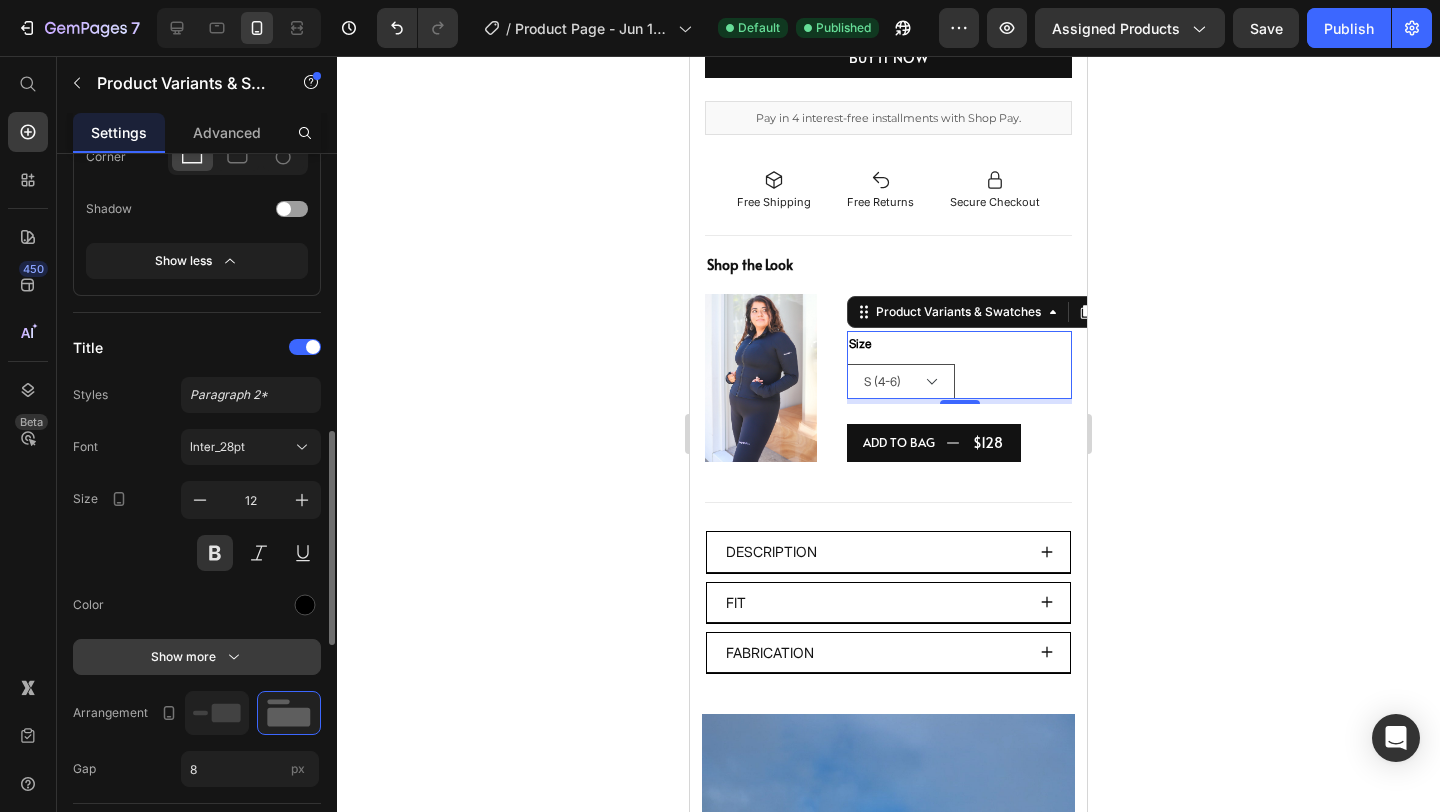 click 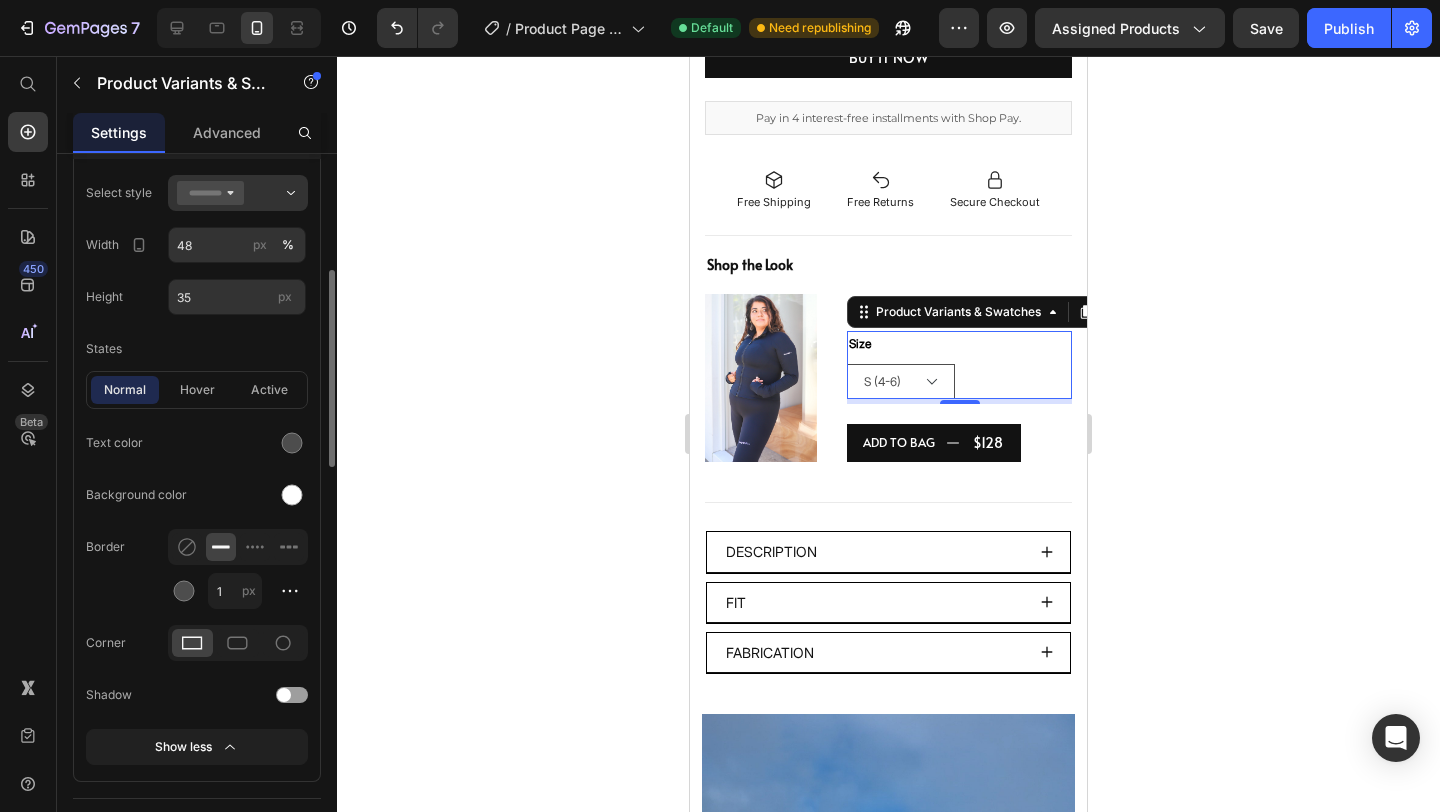 scroll, scrollTop: 409, scrollLeft: 0, axis: vertical 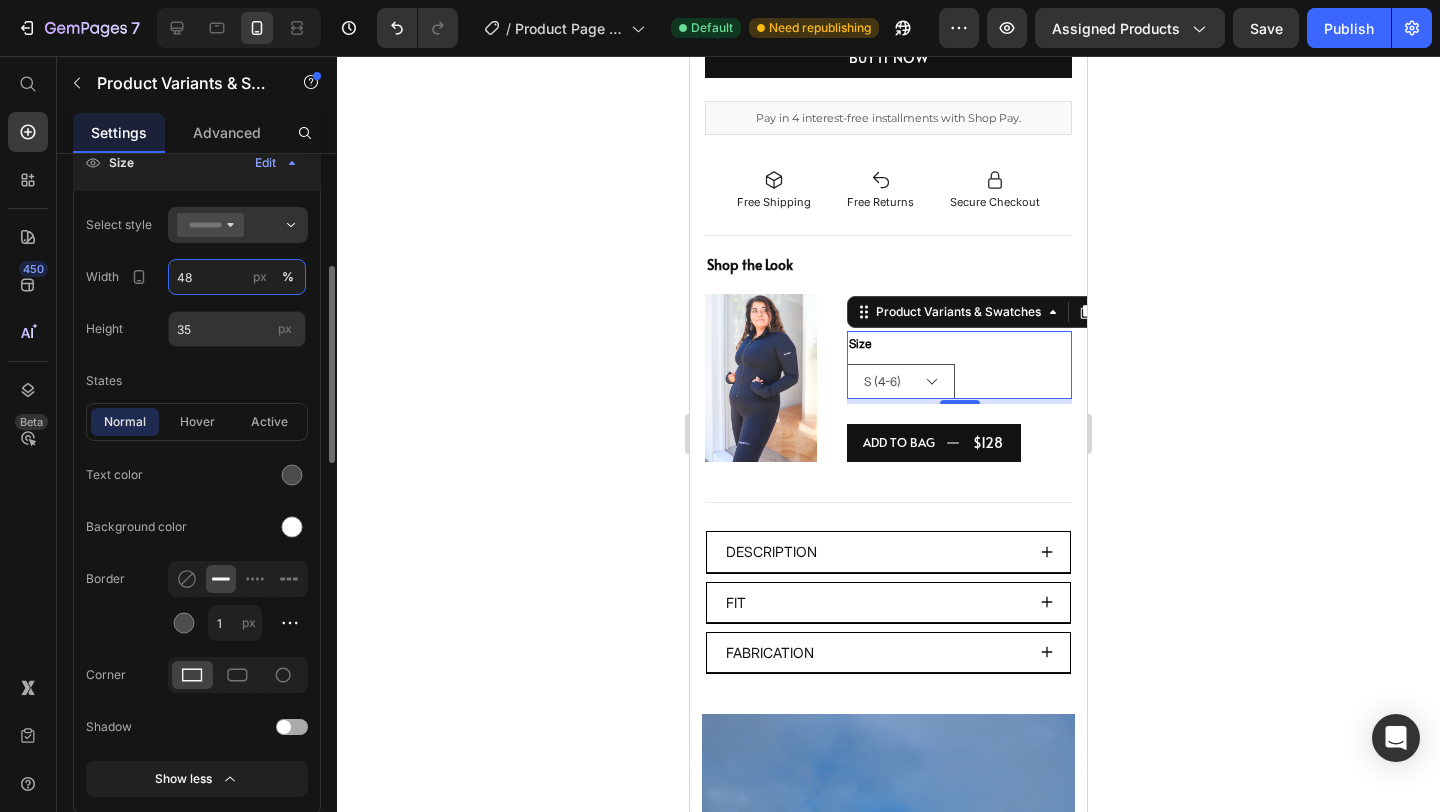 click on "48" at bounding box center [237, 277] 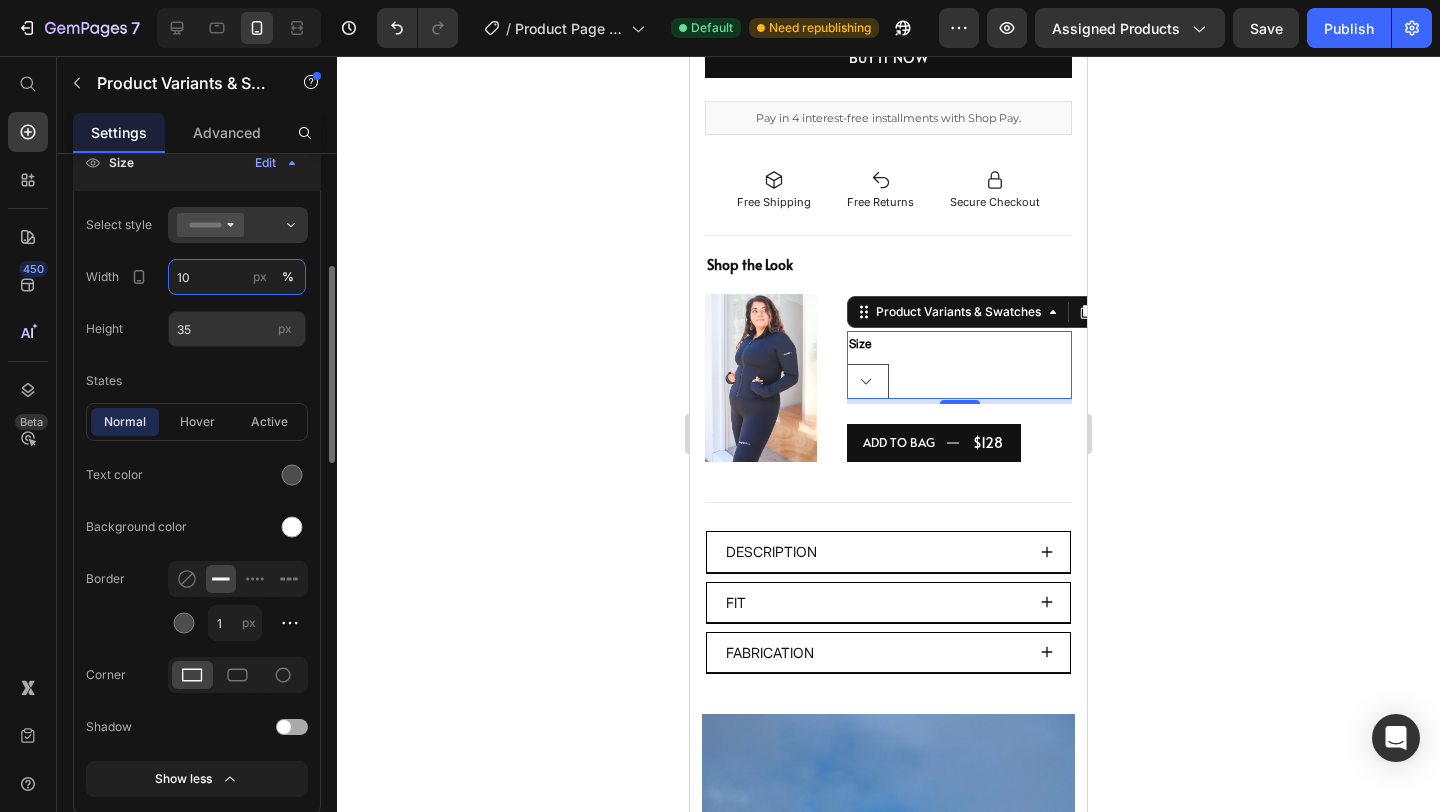 type on "1" 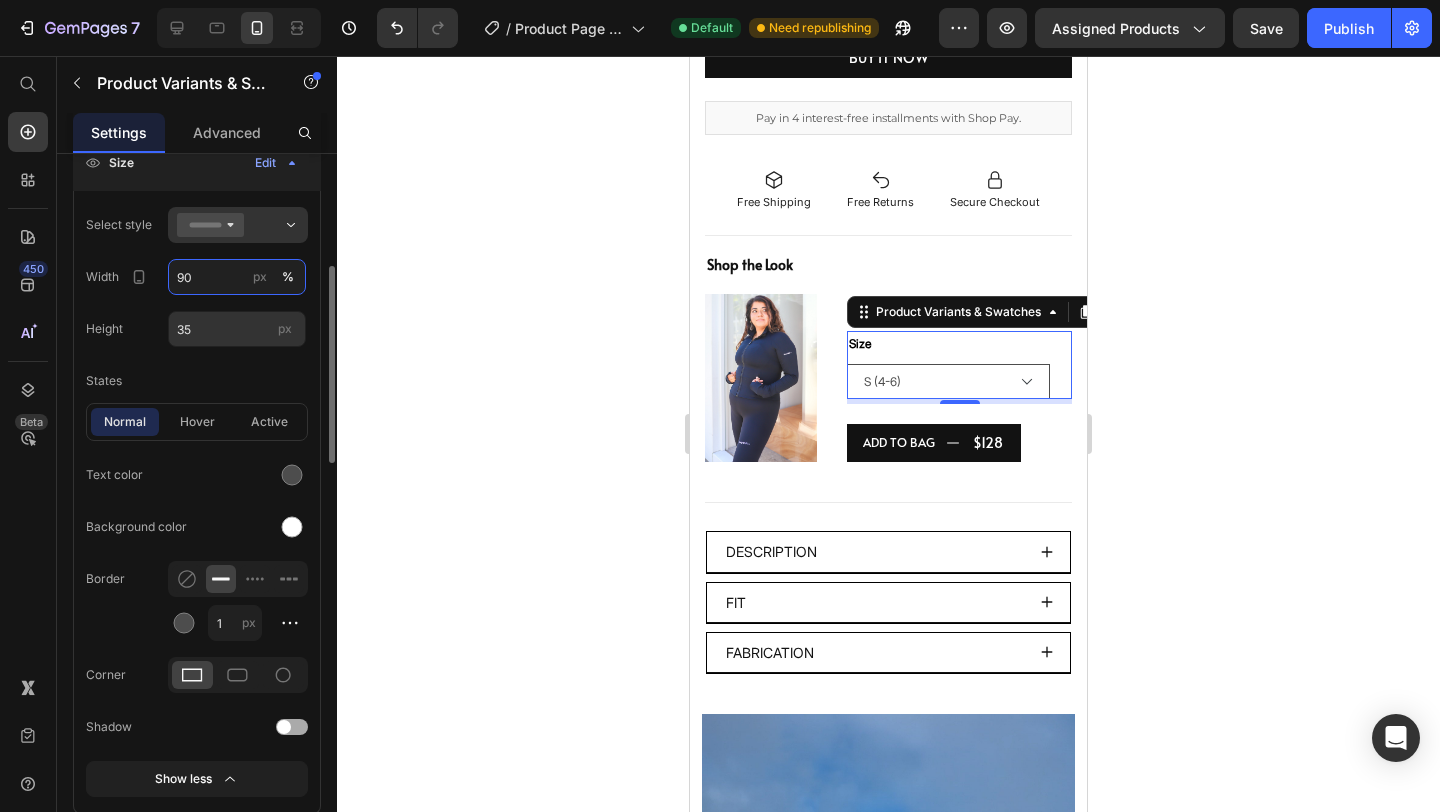 type on "9" 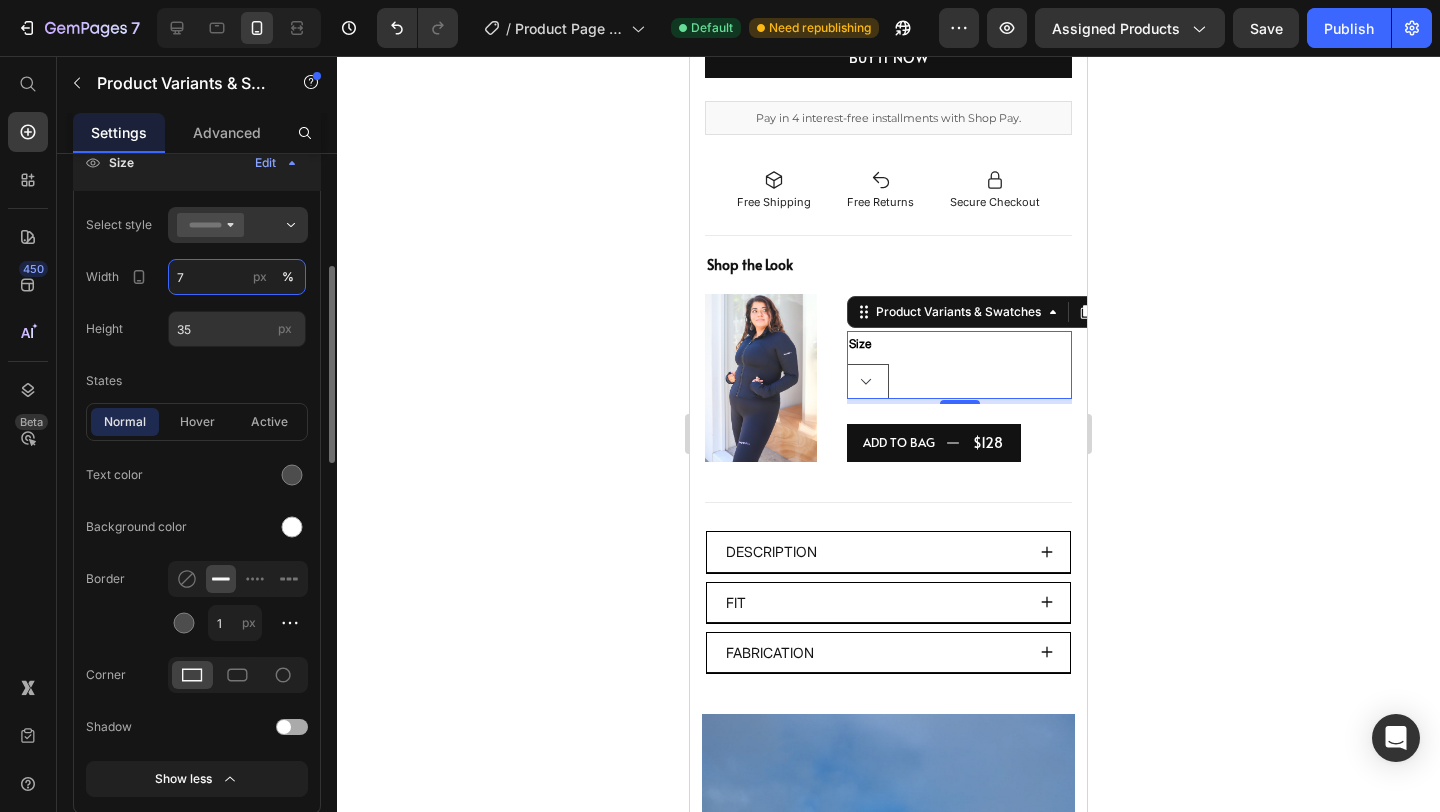type on "77" 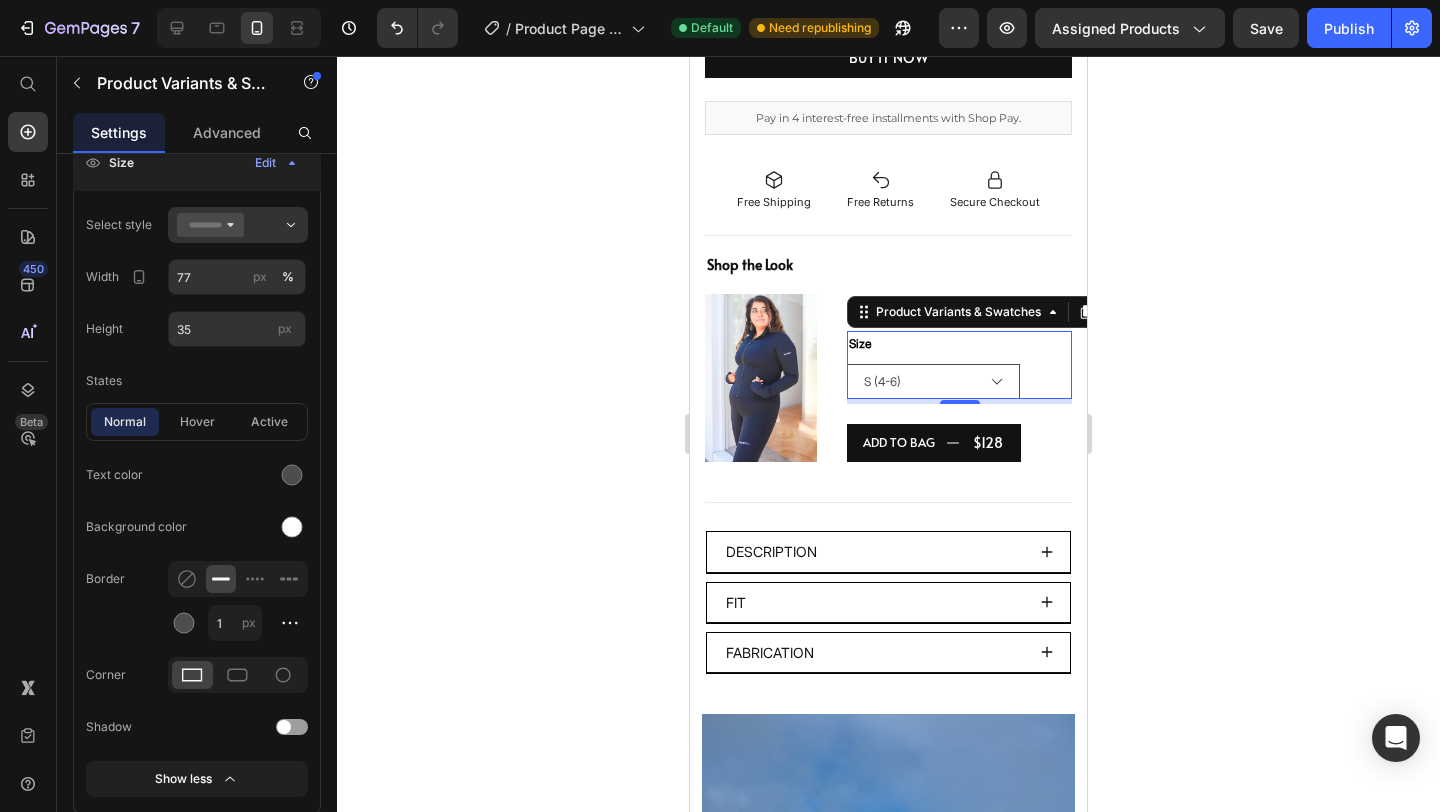 click 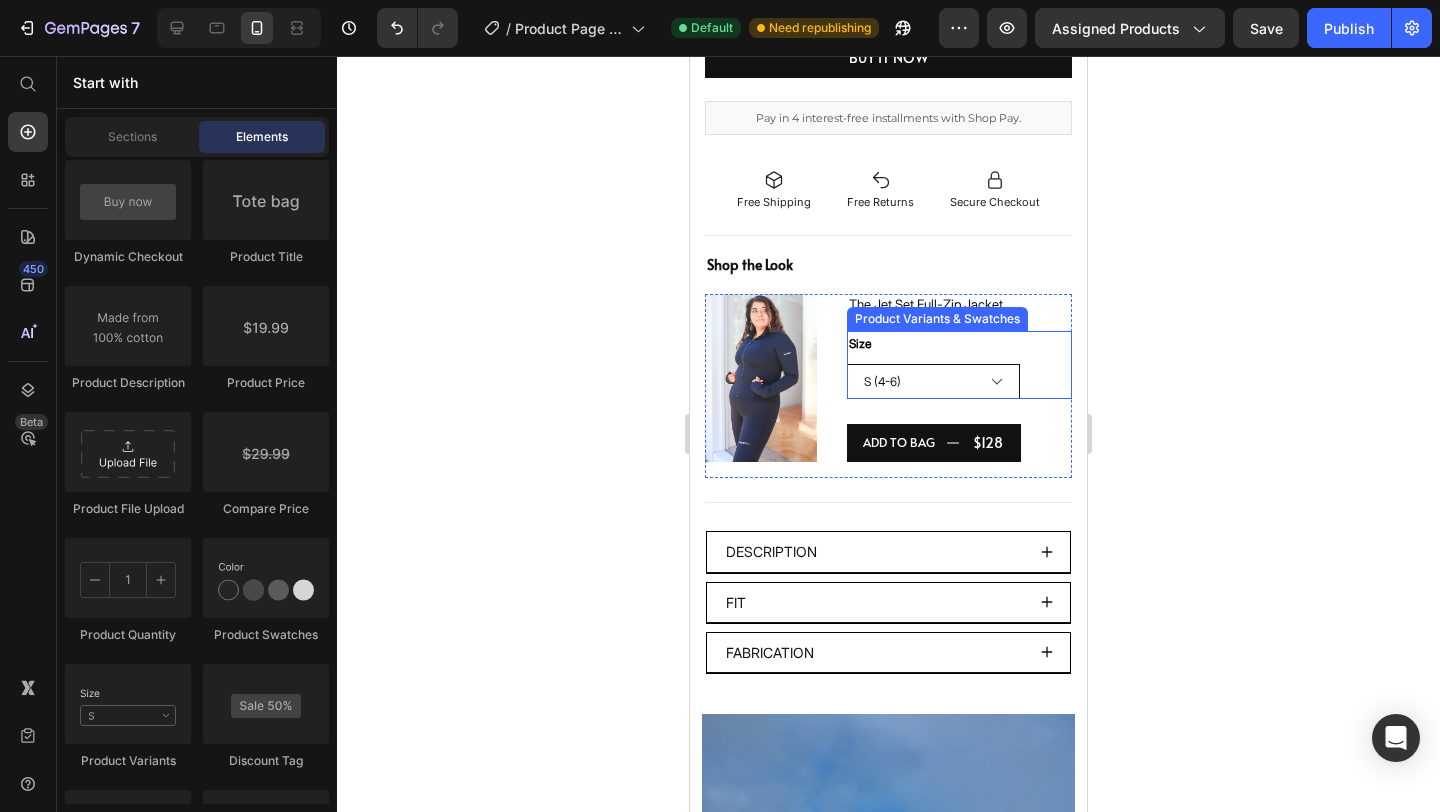 click on "S (4-6) M (8-10) L(12-14) XL (16-18)" at bounding box center (933, 381) 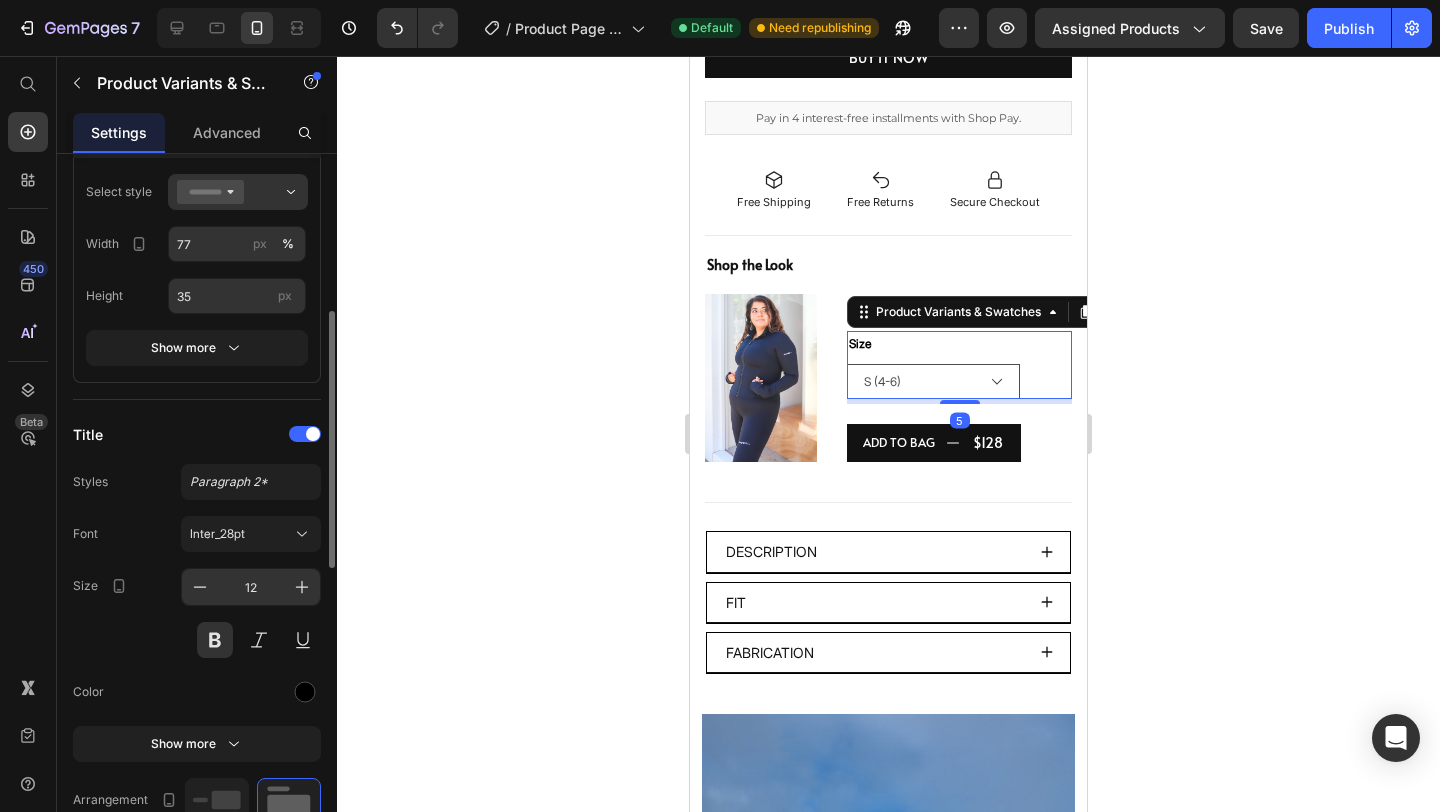 scroll, scrollTop: 453, scrollLeft: 0, axis: vertical 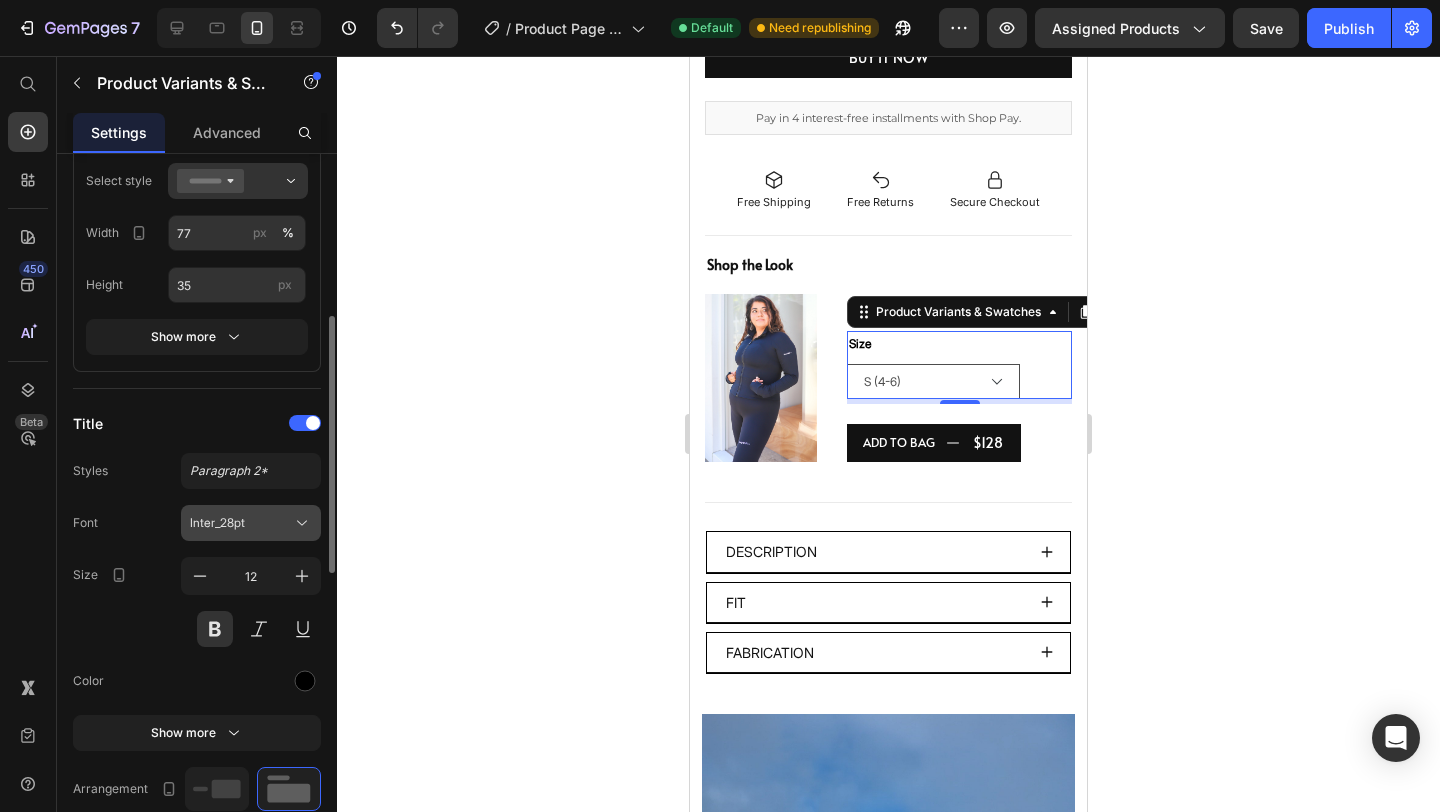 click on "Inter_28pt" at bounding box center [241, 523] 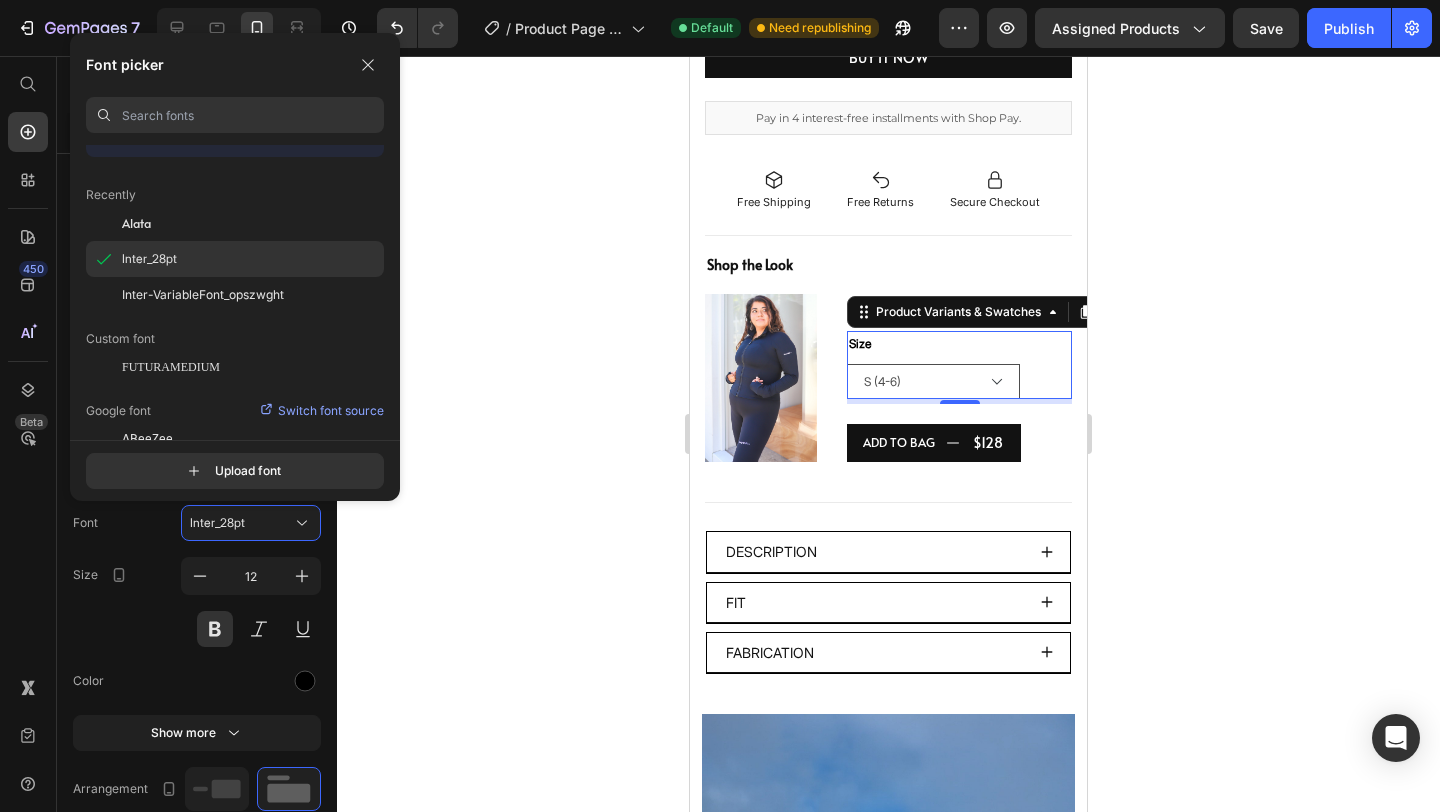 scroll, scrollTop: 38, scrollLeft: 0, axis: vertical 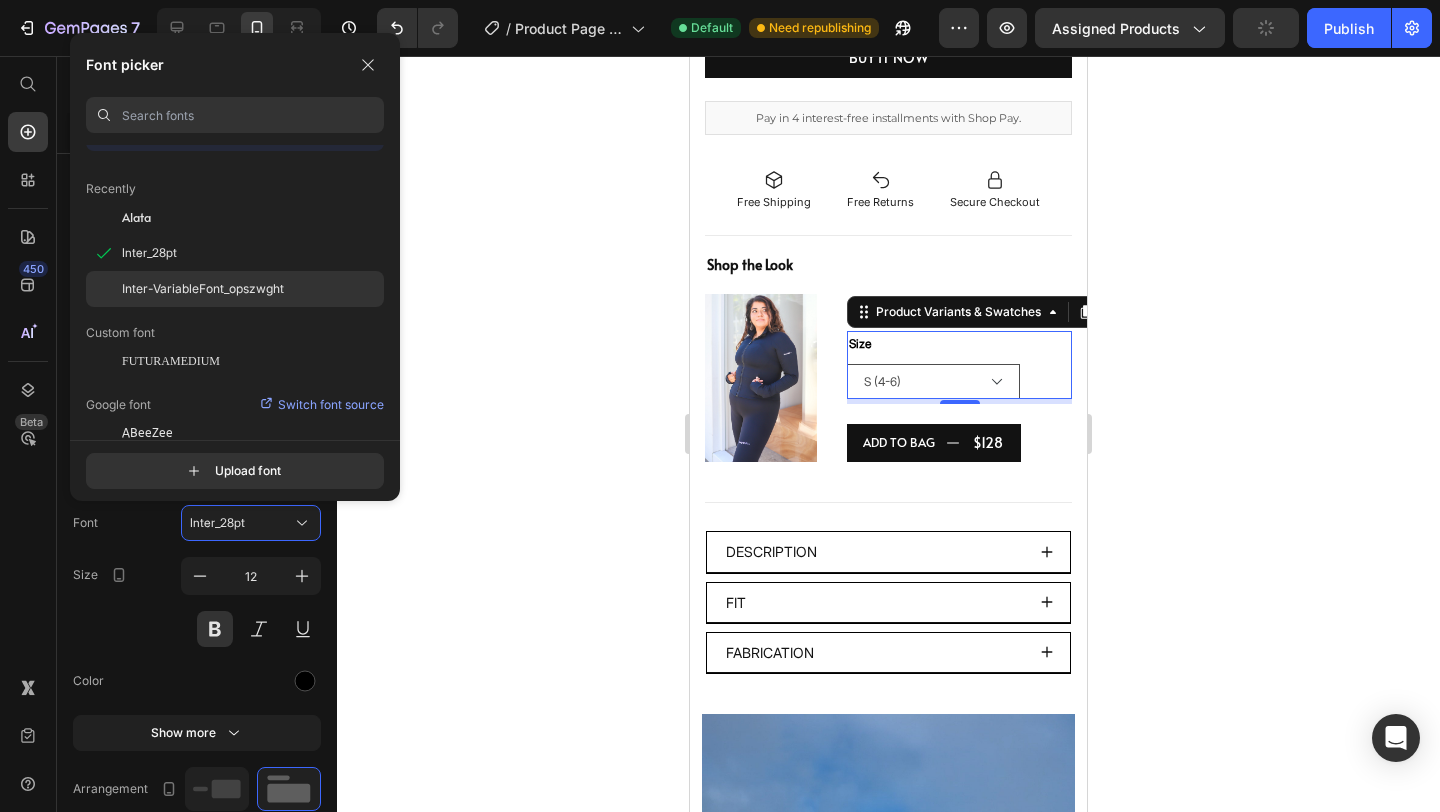 click on "Inter-VariableFont_opszwght" 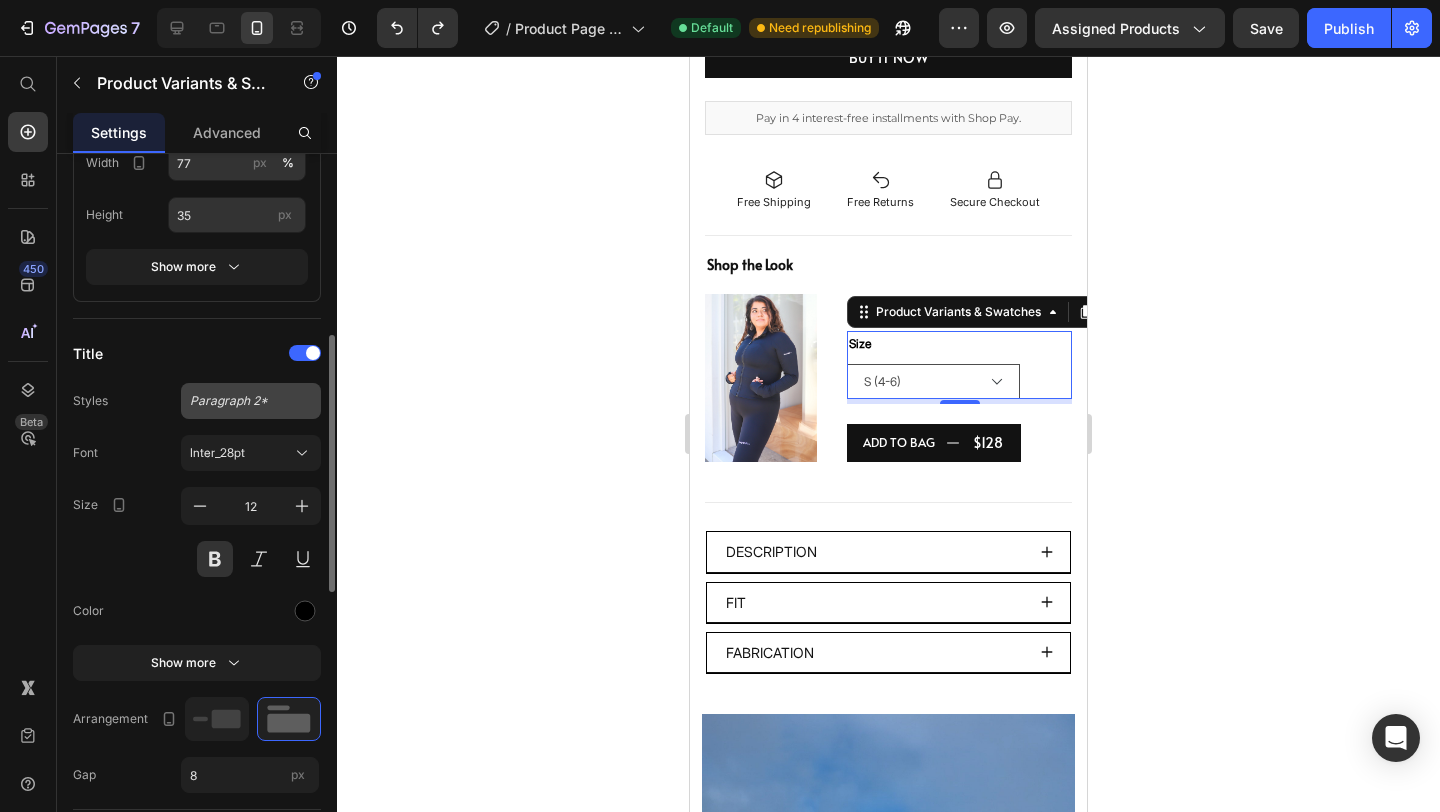 scroll, scrollTop: 569, scrollLeft: 0, axis: vertical 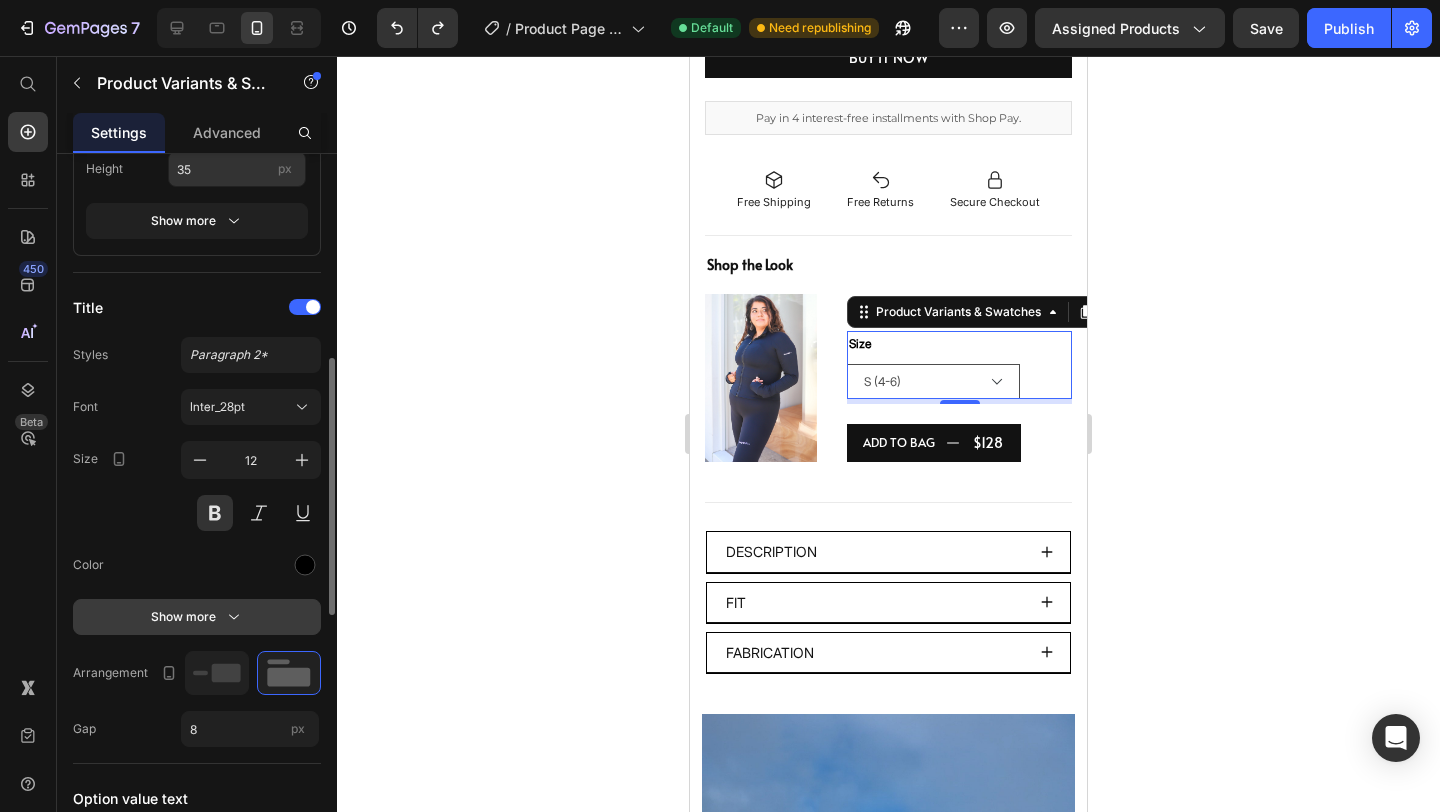 click on "Show more" at bounding box center (197, 617) 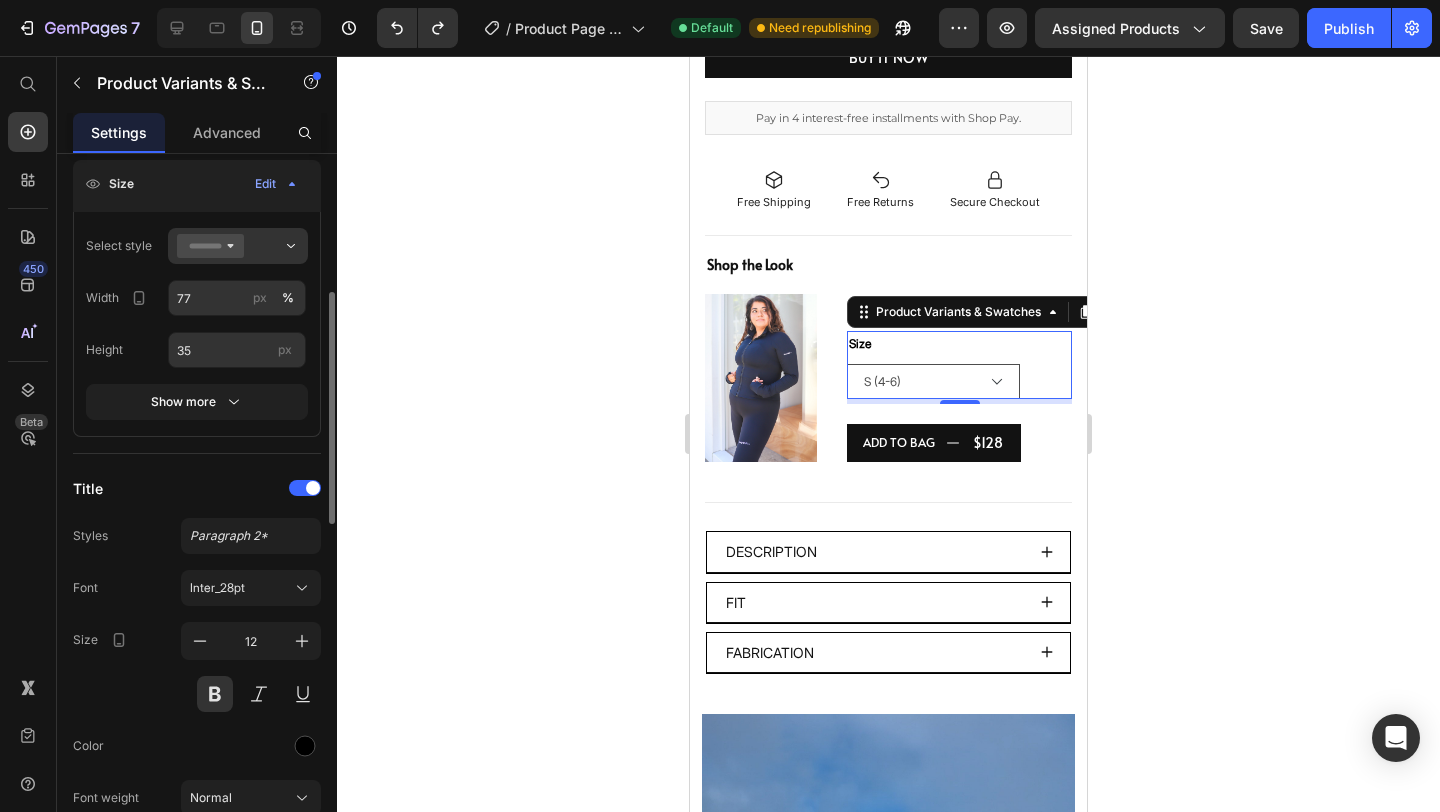 scroll, scrollTop: 372, scrollLeft: 0, axis: vertical 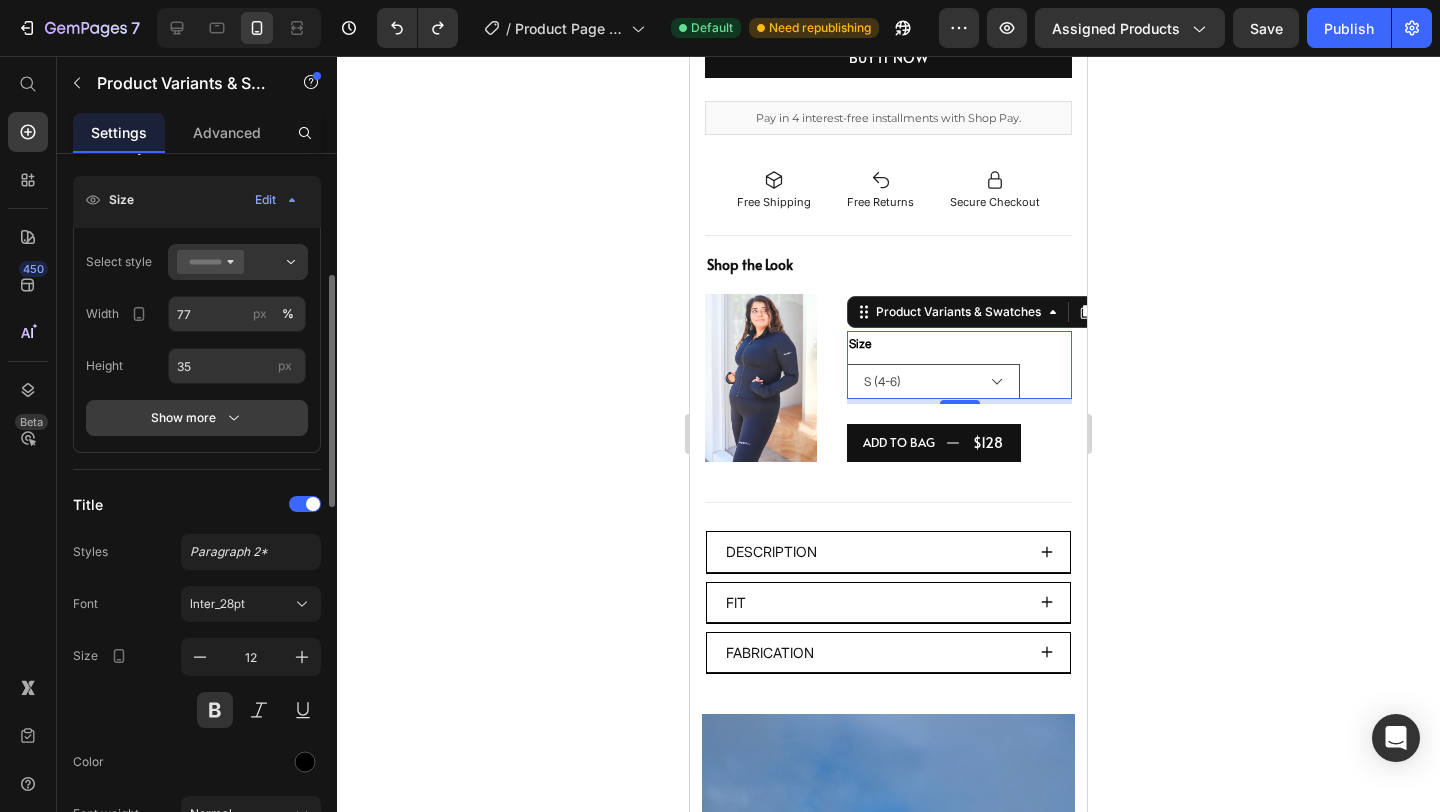 click on "Show more" at bounding box center [197, 418] 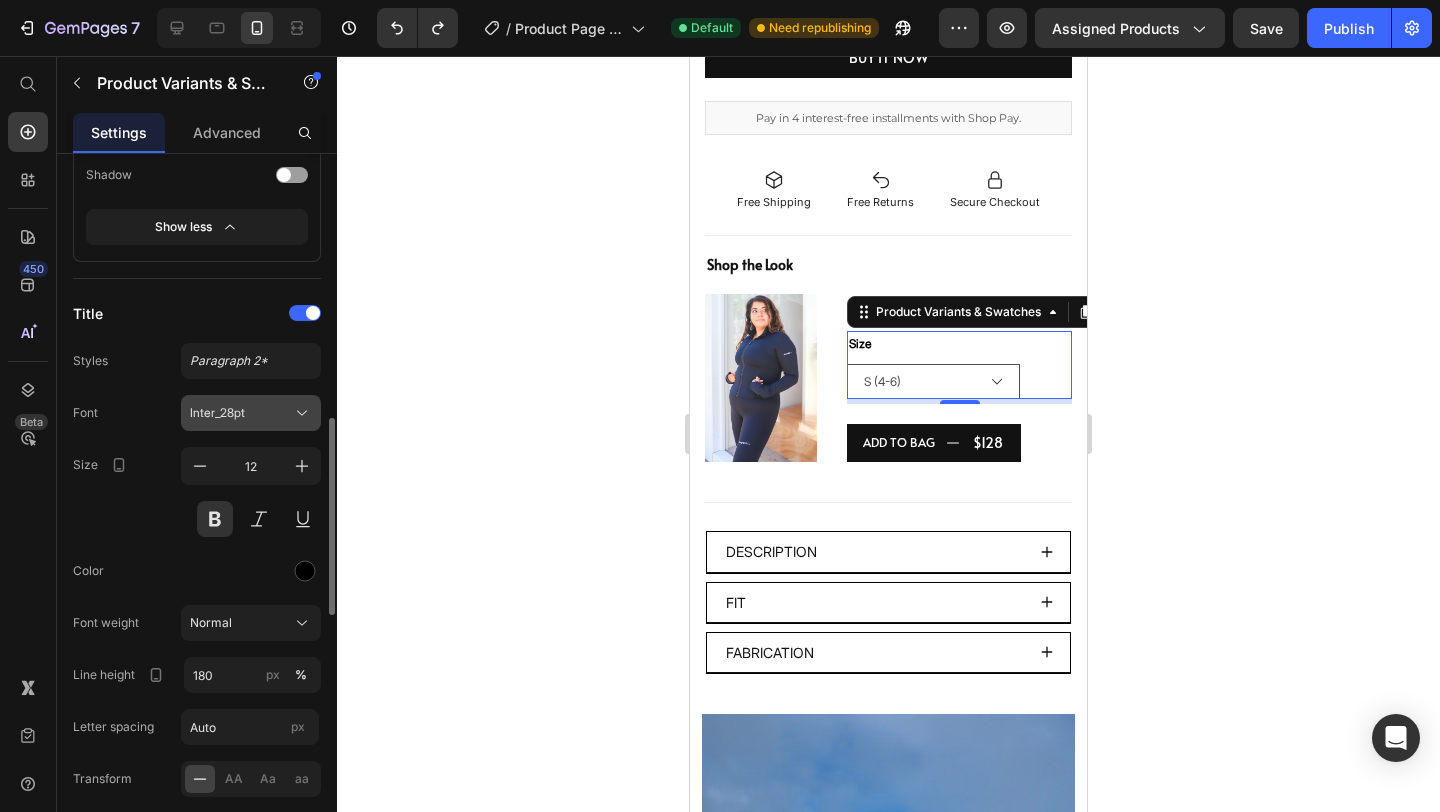 scroll, scrollTop: 984, scrollLeft: 0, axis: vertical 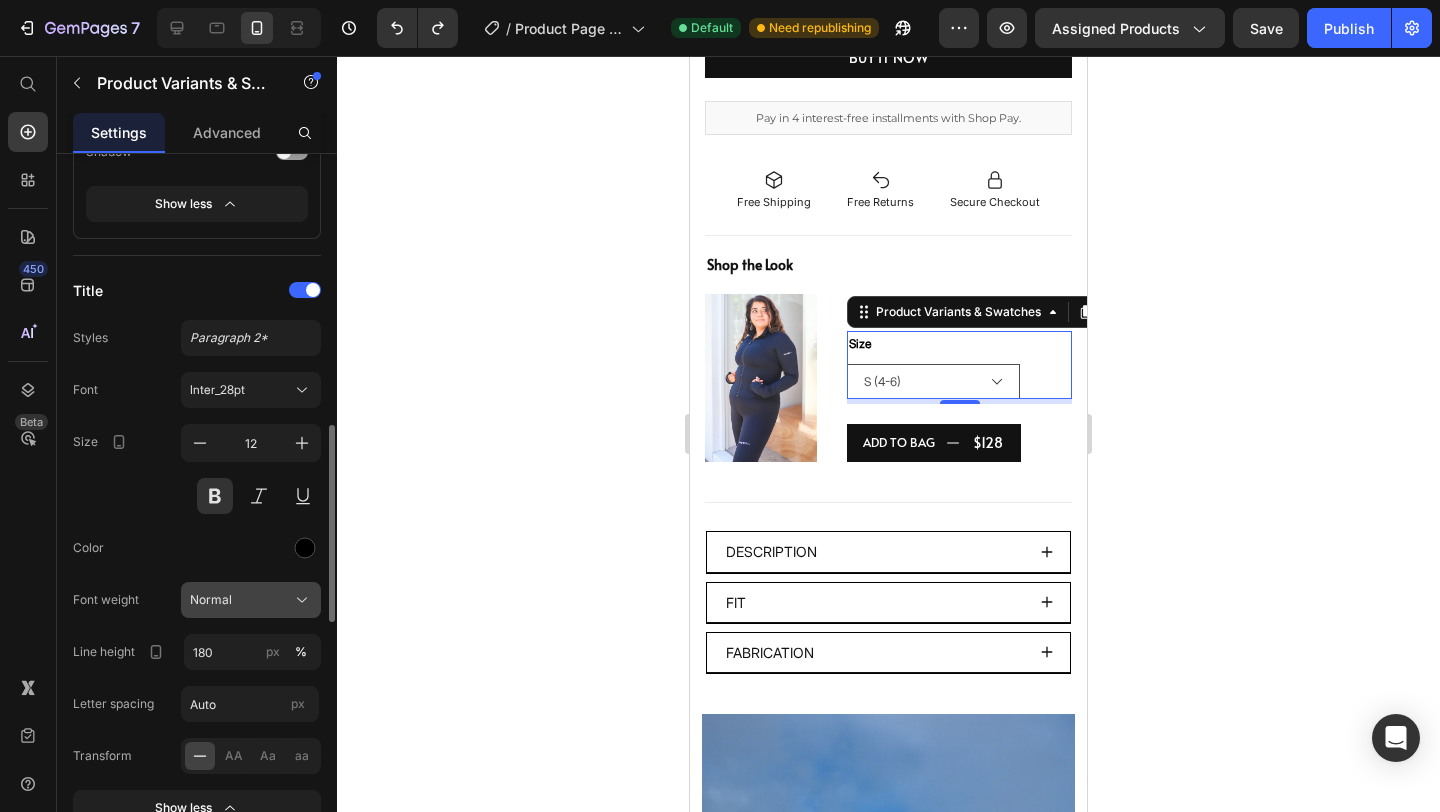 click on "Normal" 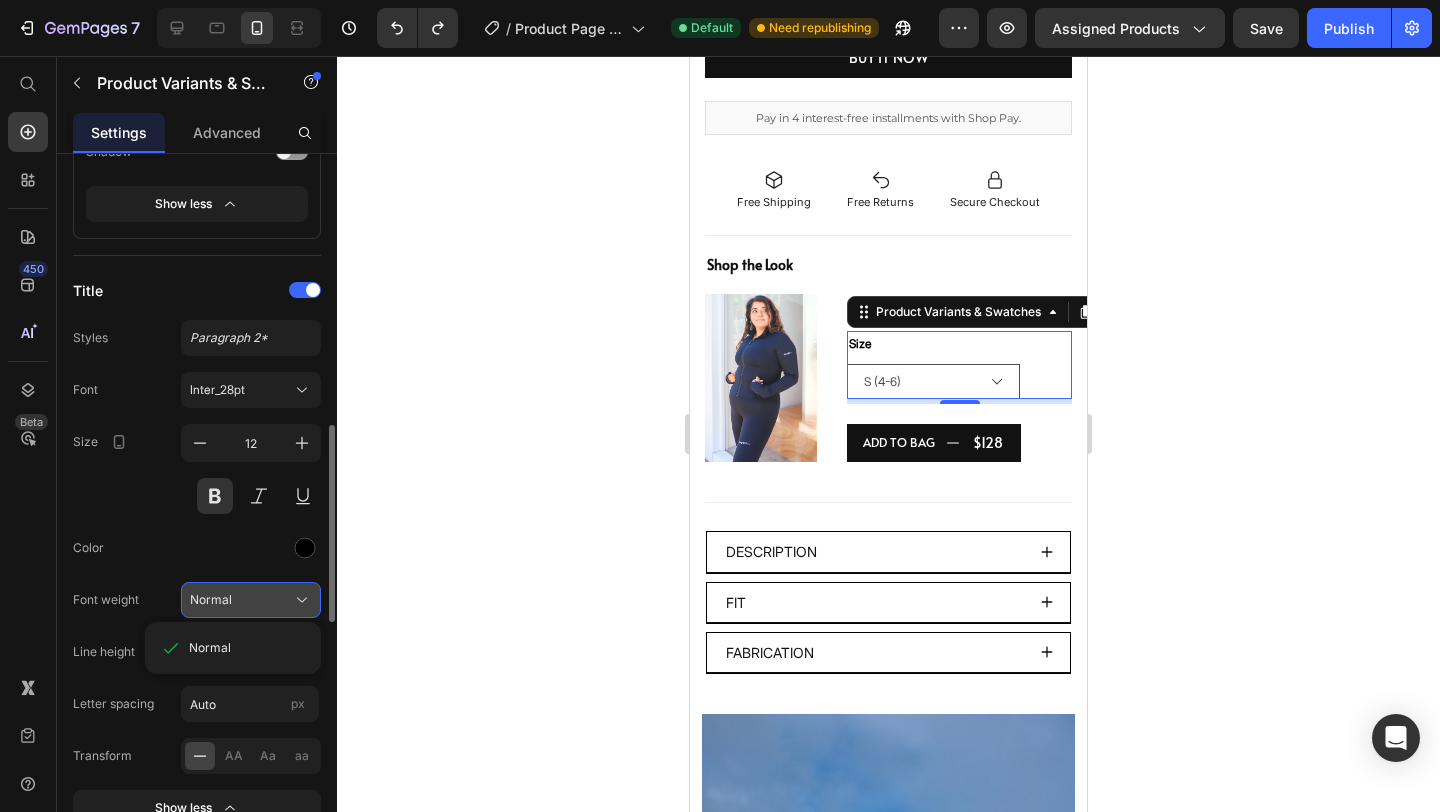 click on "Normal" 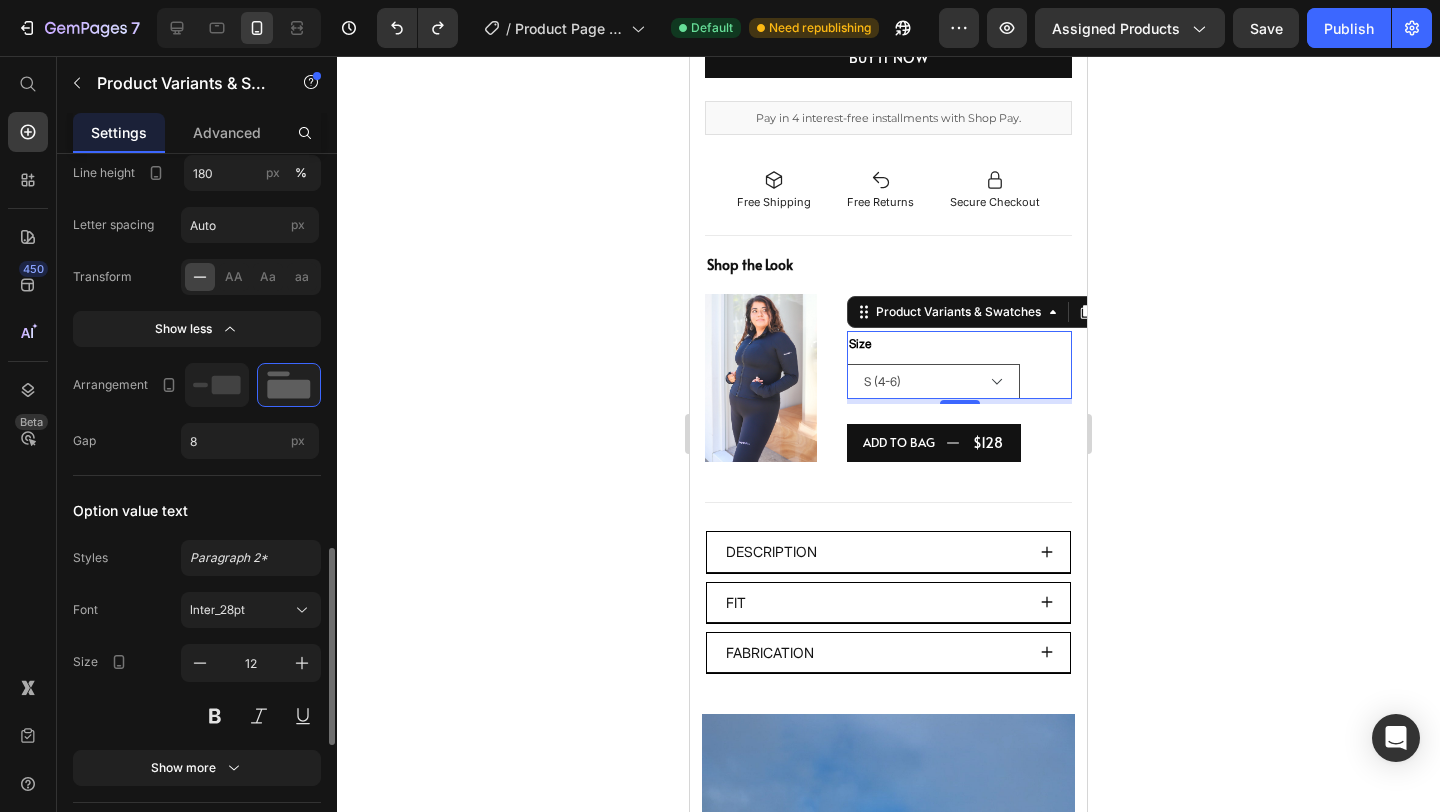 scroll, scrollTop: 1476, scrollLeft: 0, axis: vertical 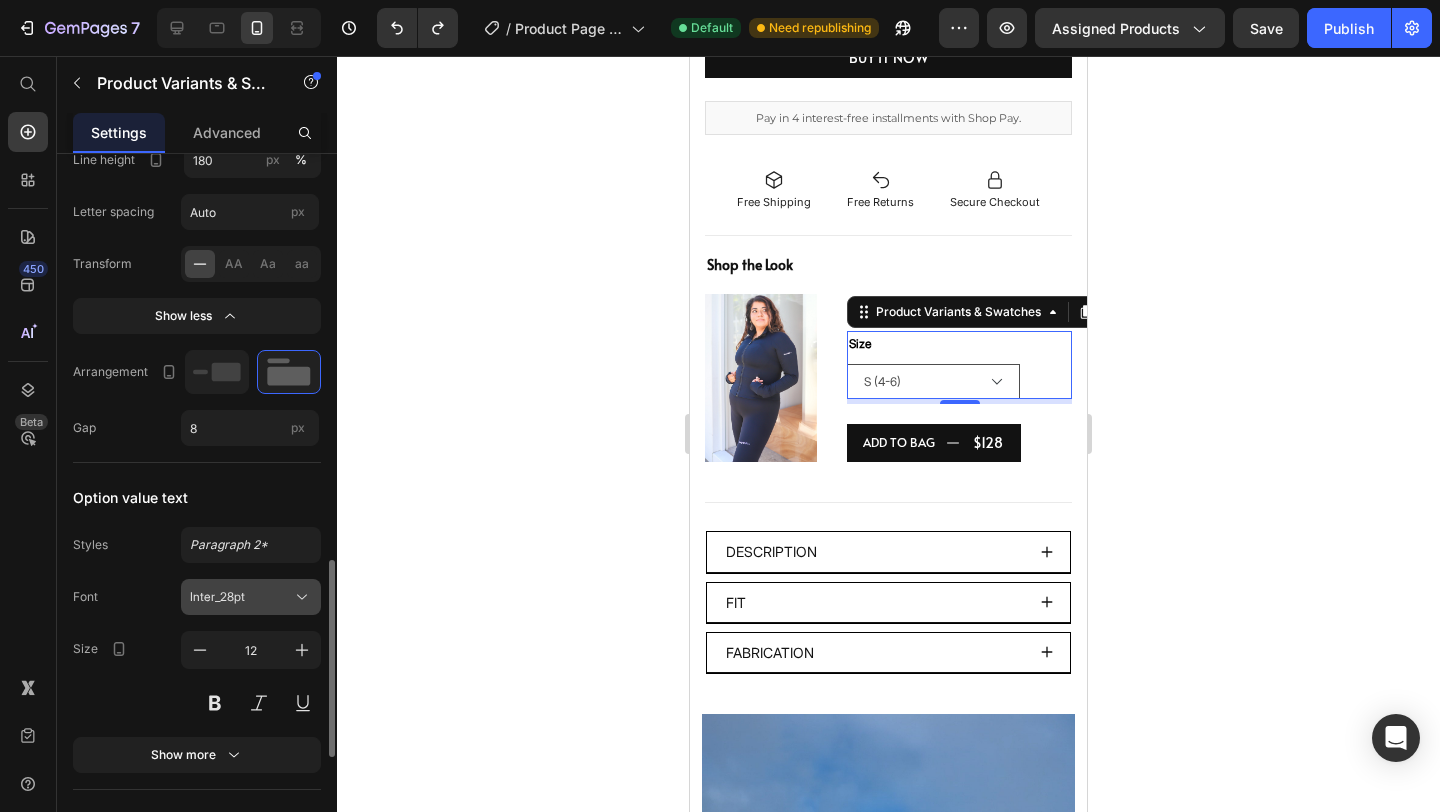 click on "Inter_28pt" at bounding box center (241, 597) 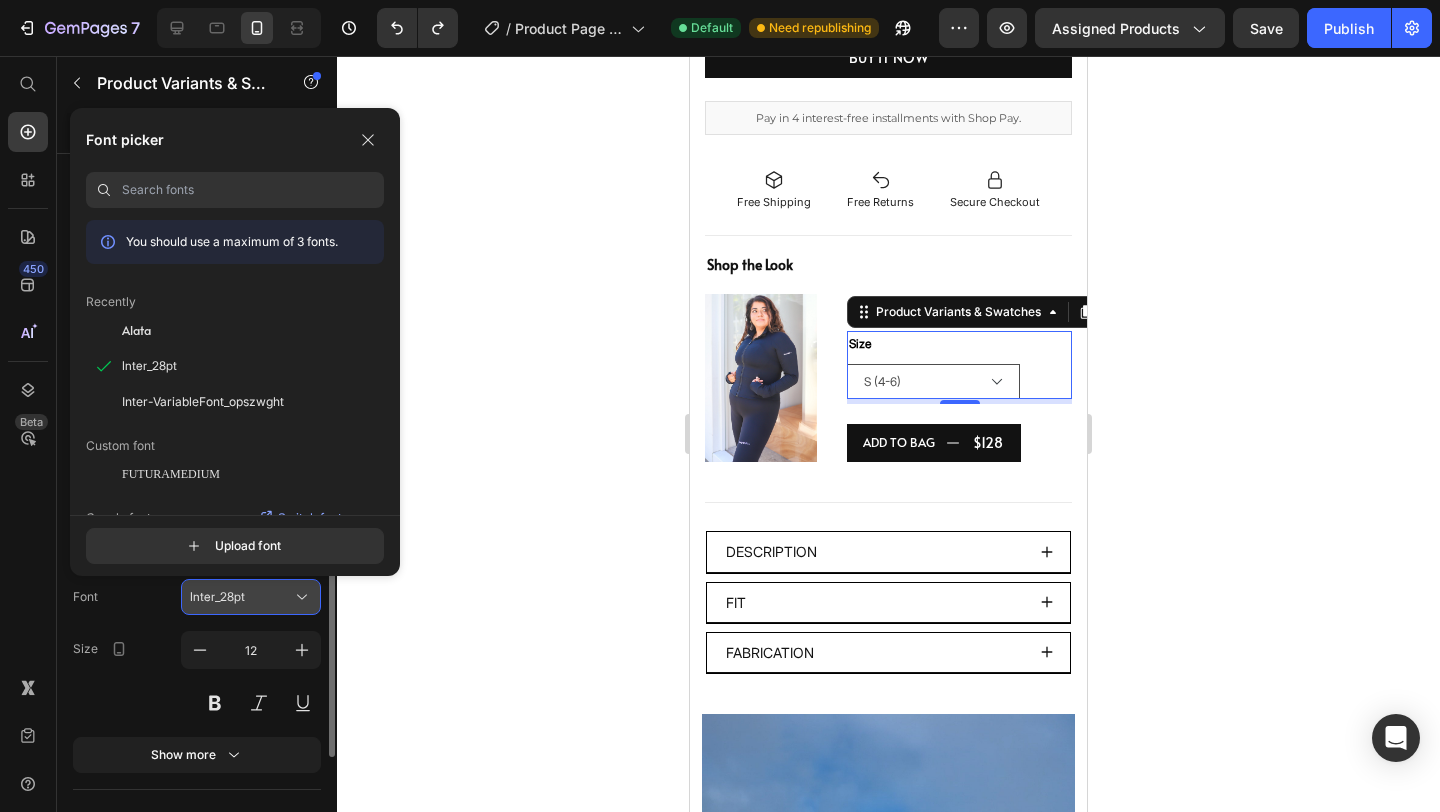 click on "Inter_28pt" at bounding box center (241, 597) 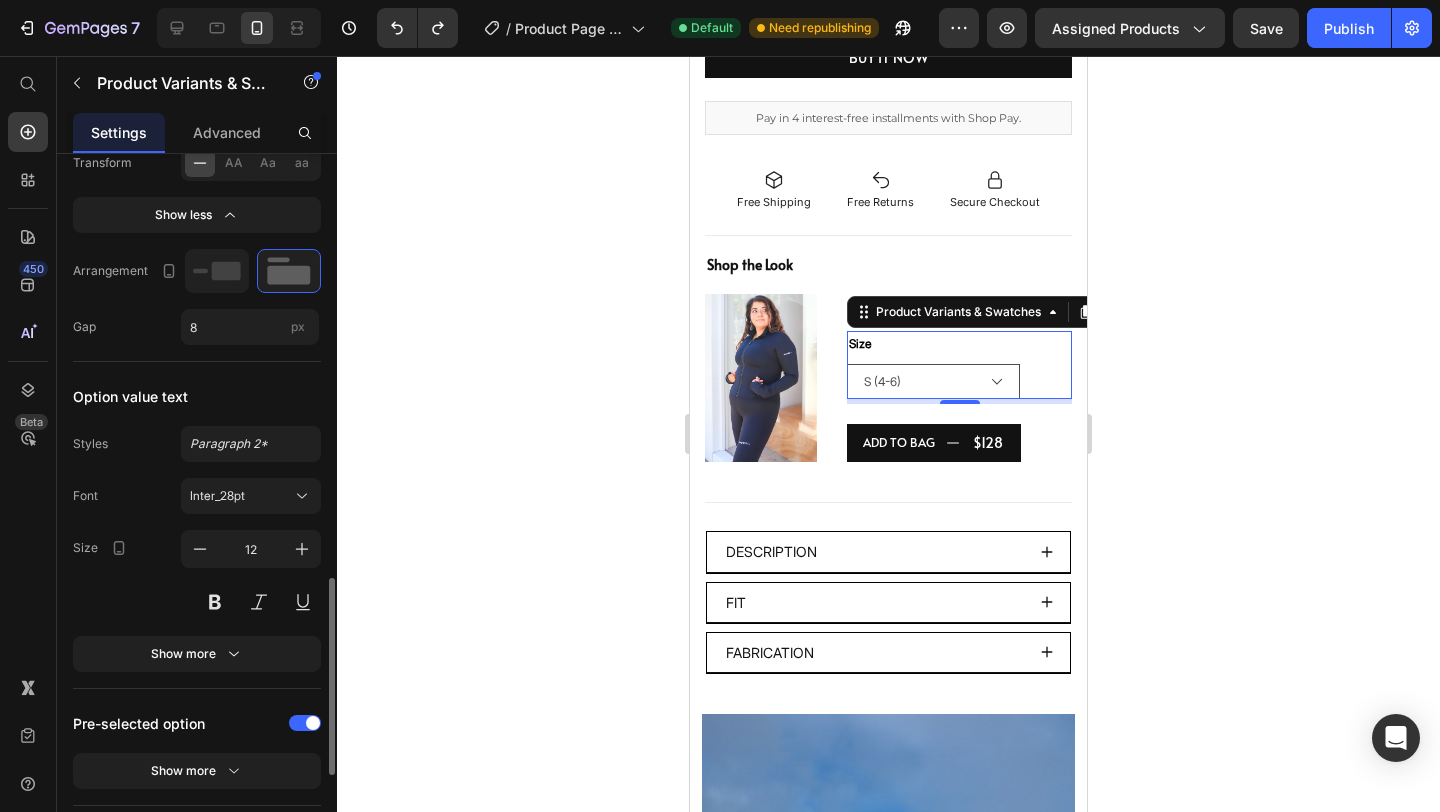 scroll, scrollTop: 1578, scrollLeft: 0, axis: vertical 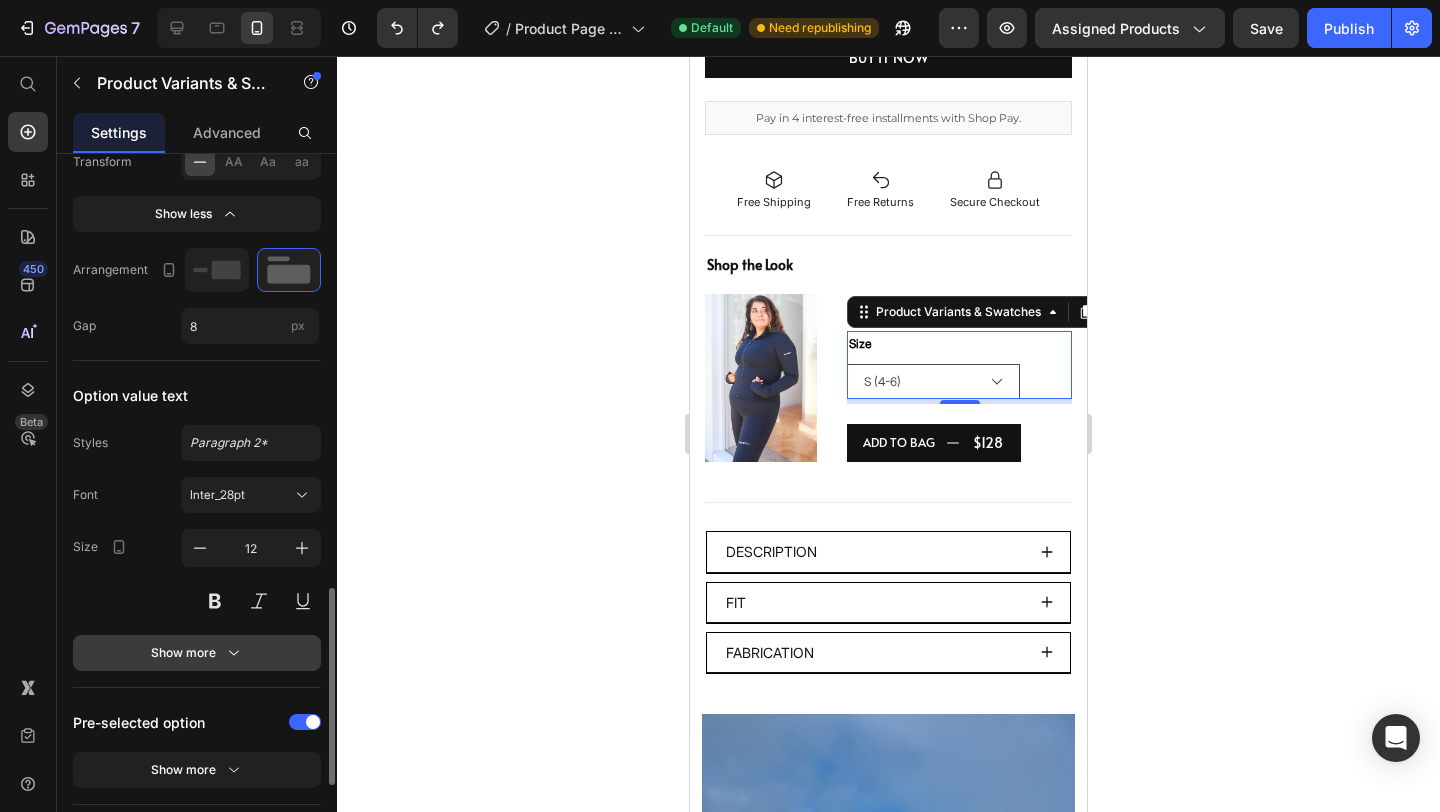 click on "Show more" at bounding box center [197, 653] 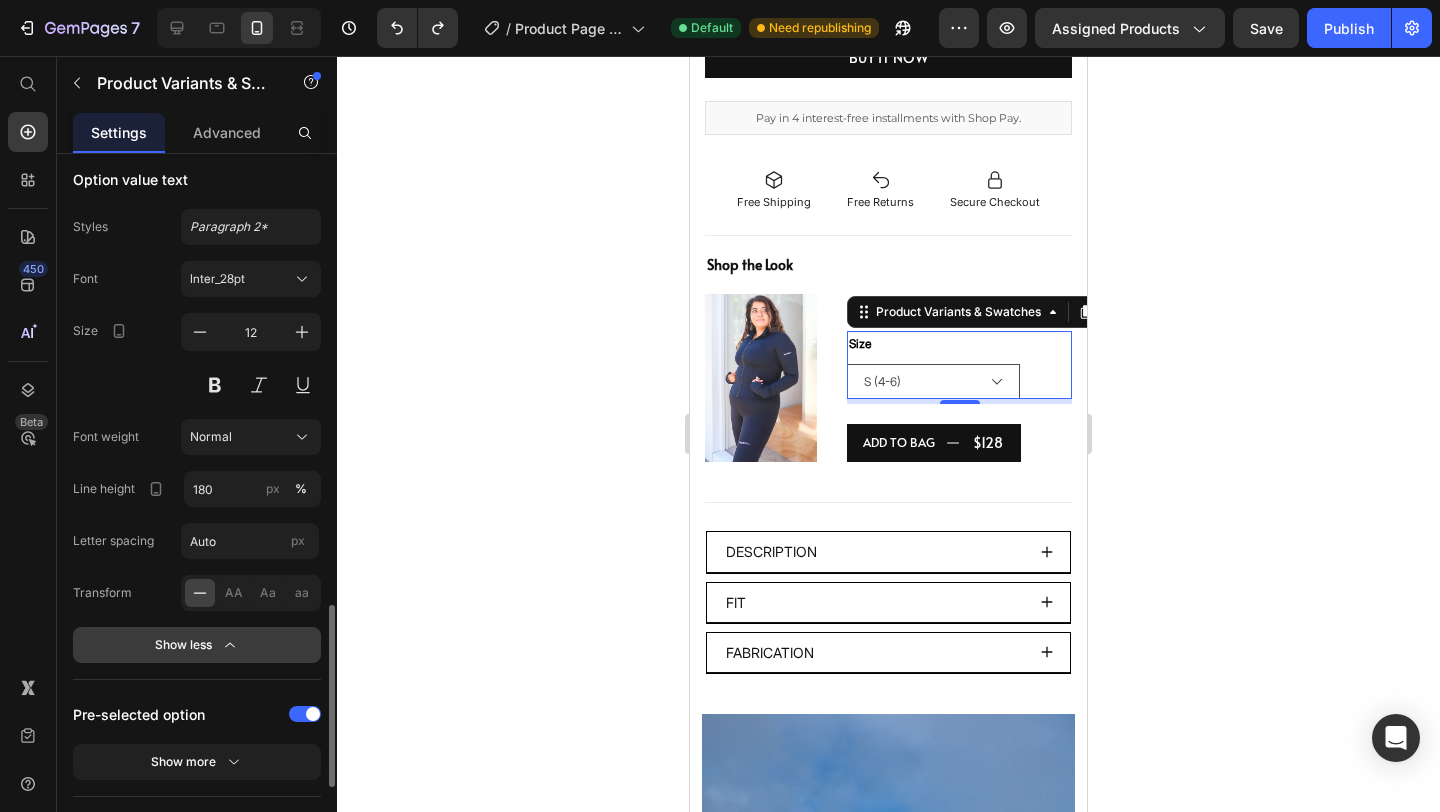 scroll, scrollTop: 1799, scrollLeft: 0, axis: vertical 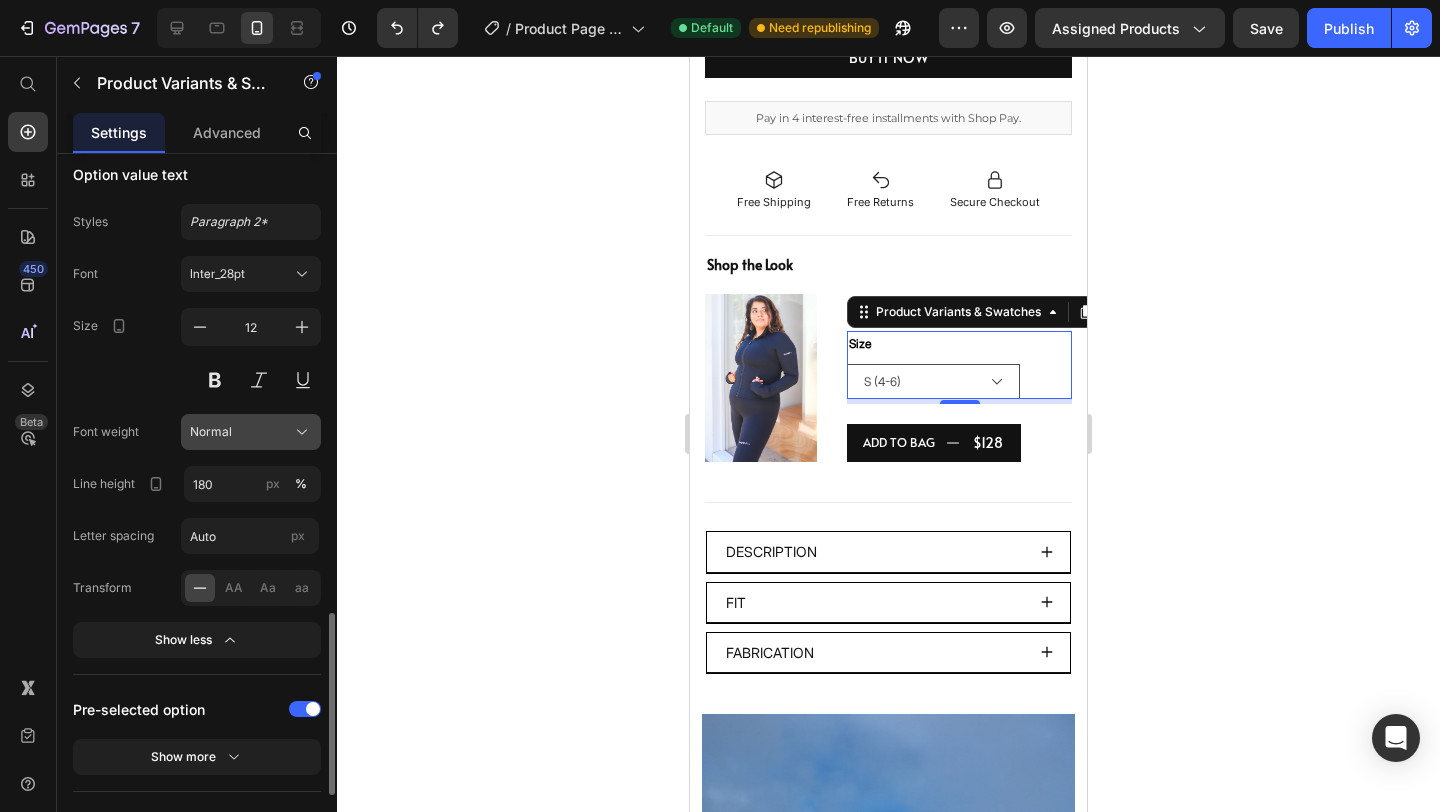 click on "Normal" 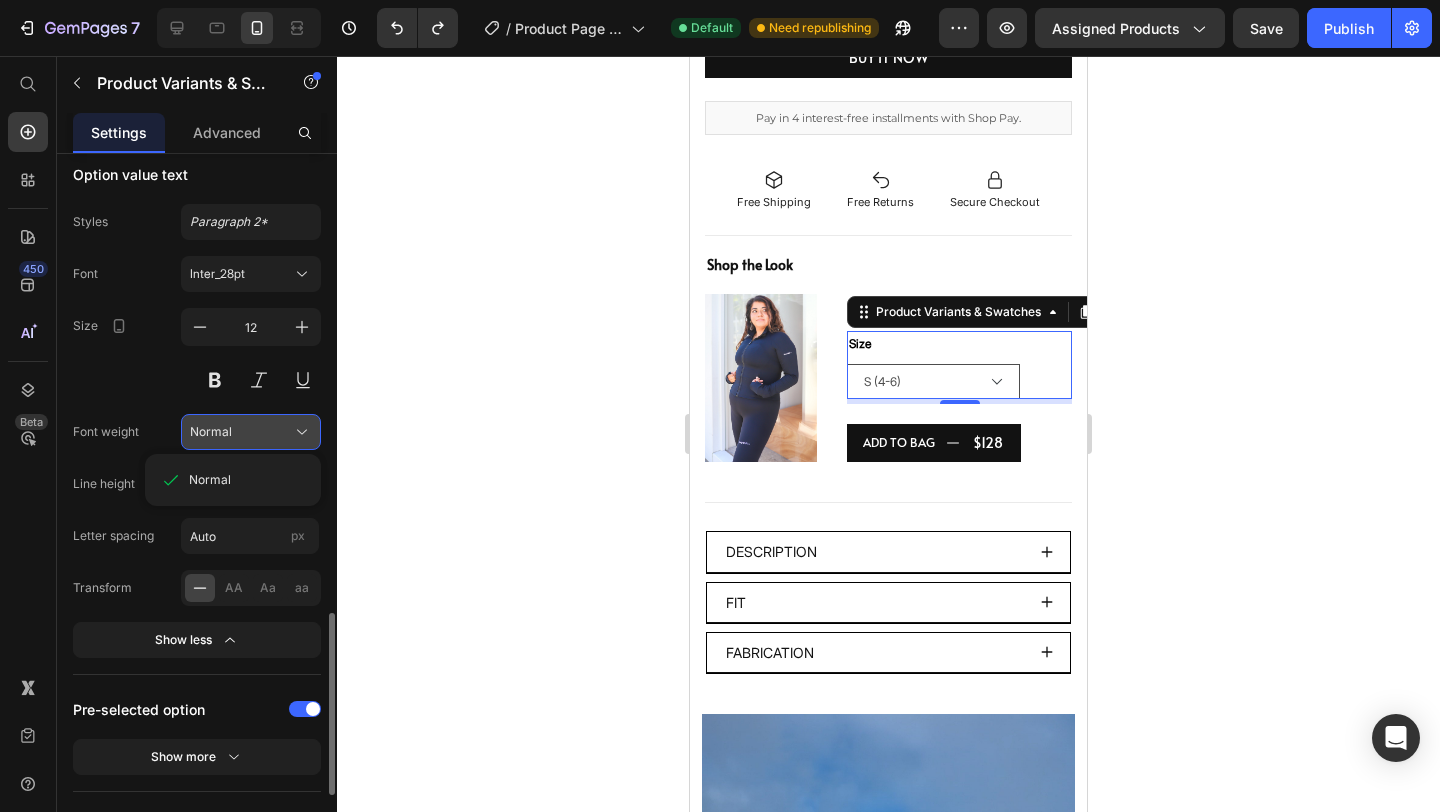 click on "Normal" 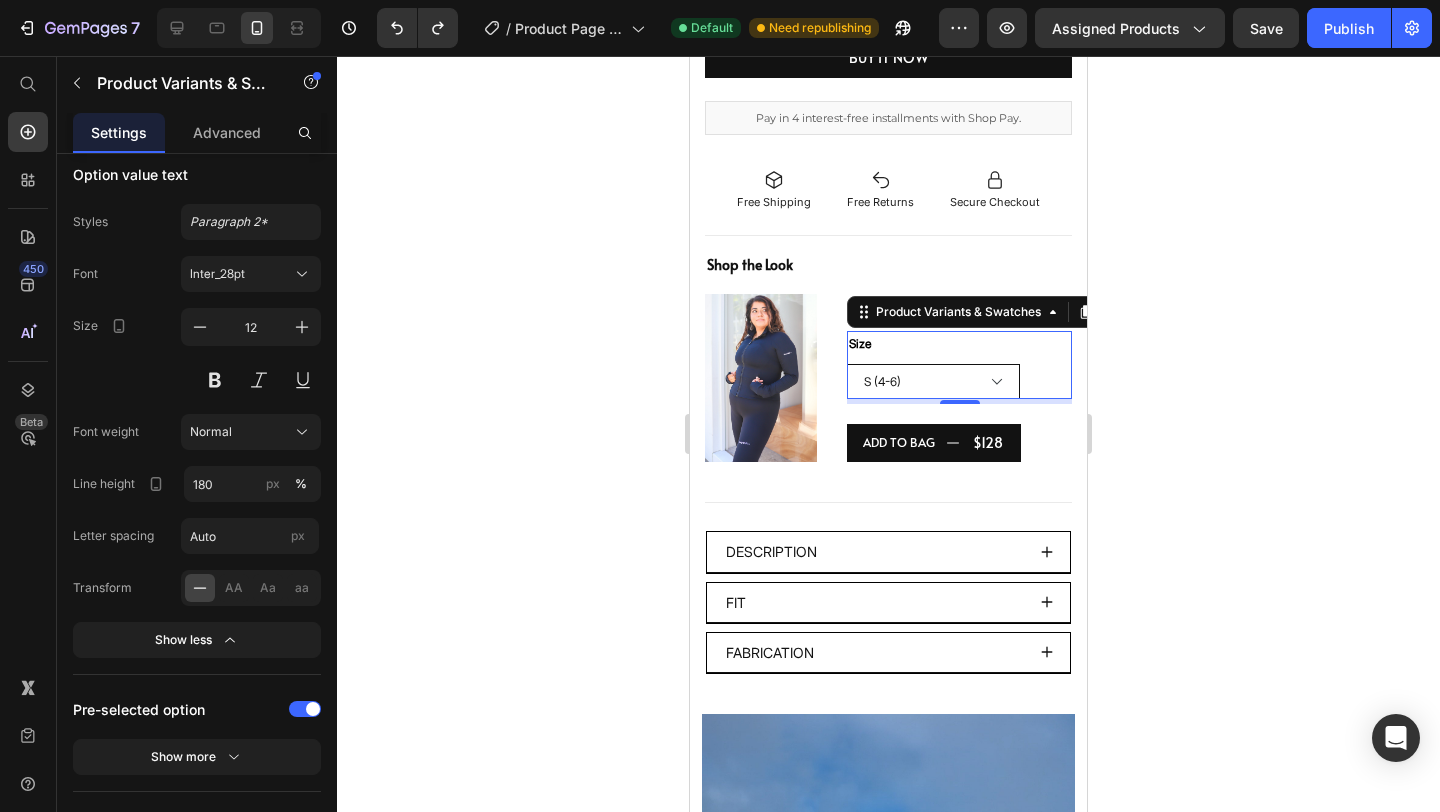 click on "S (4-6) M (8-10) L(12-14) XL (16-18)" at bounding box center [933, 381] 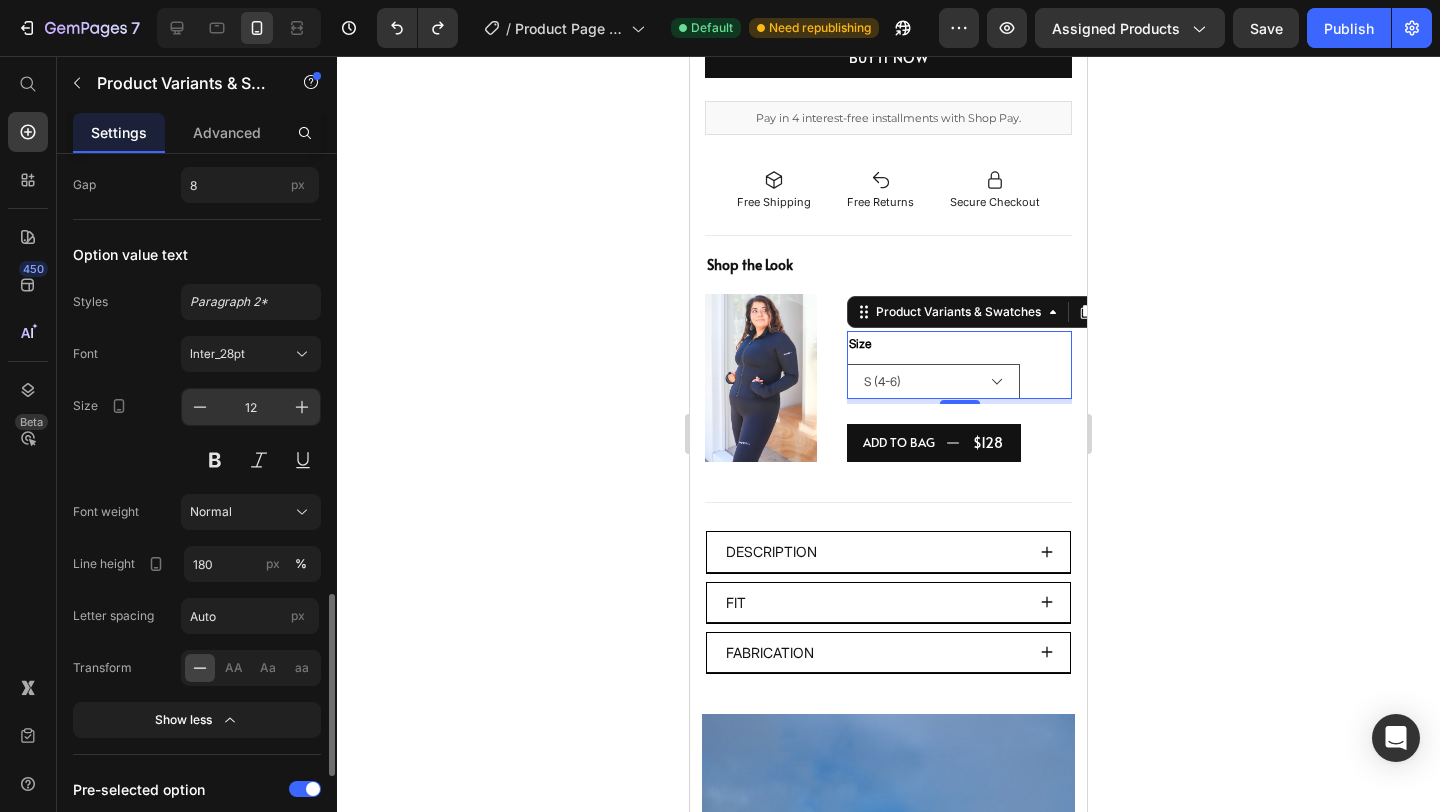 scroll, scrollTop: 1713, scrollLeft: 0, axis: vertical 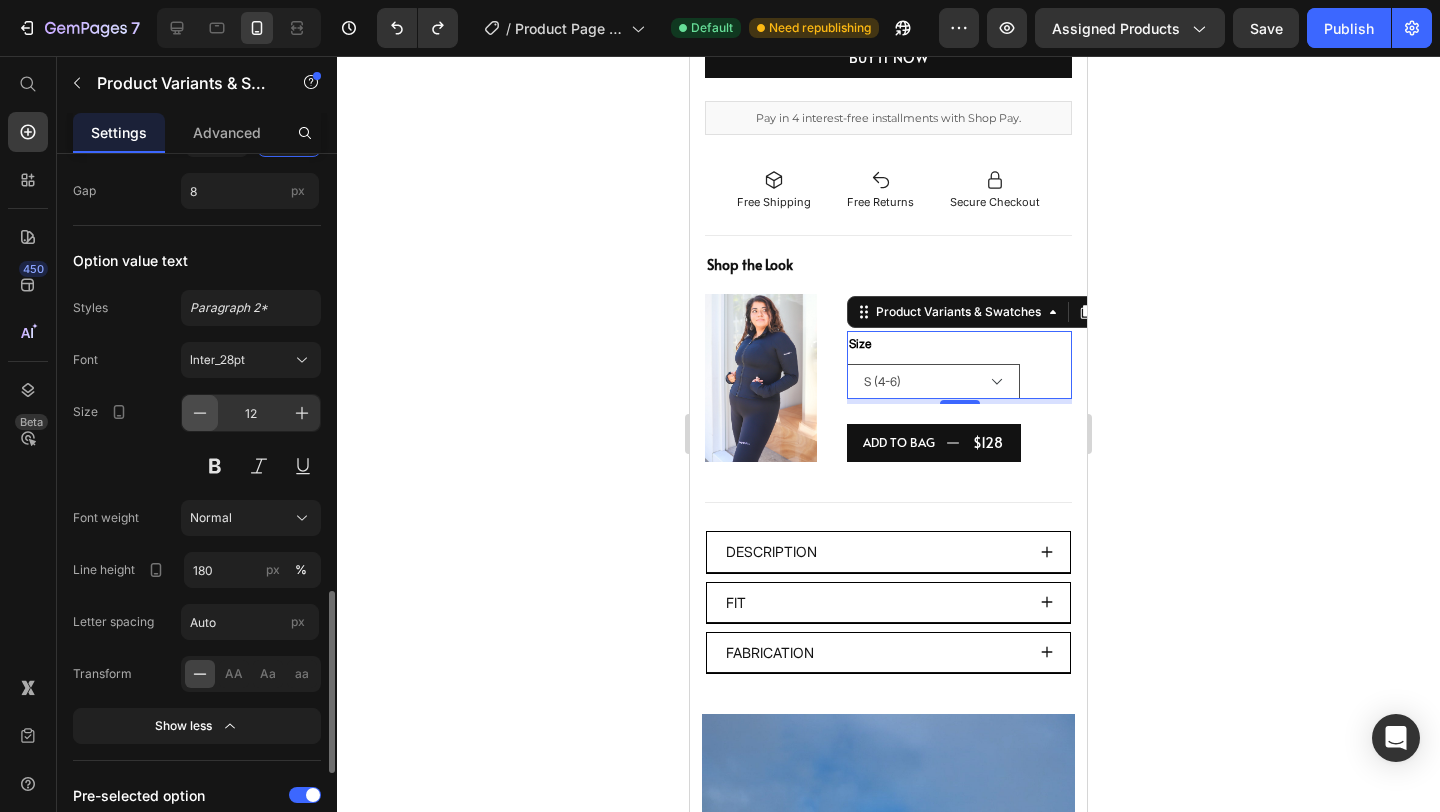 click 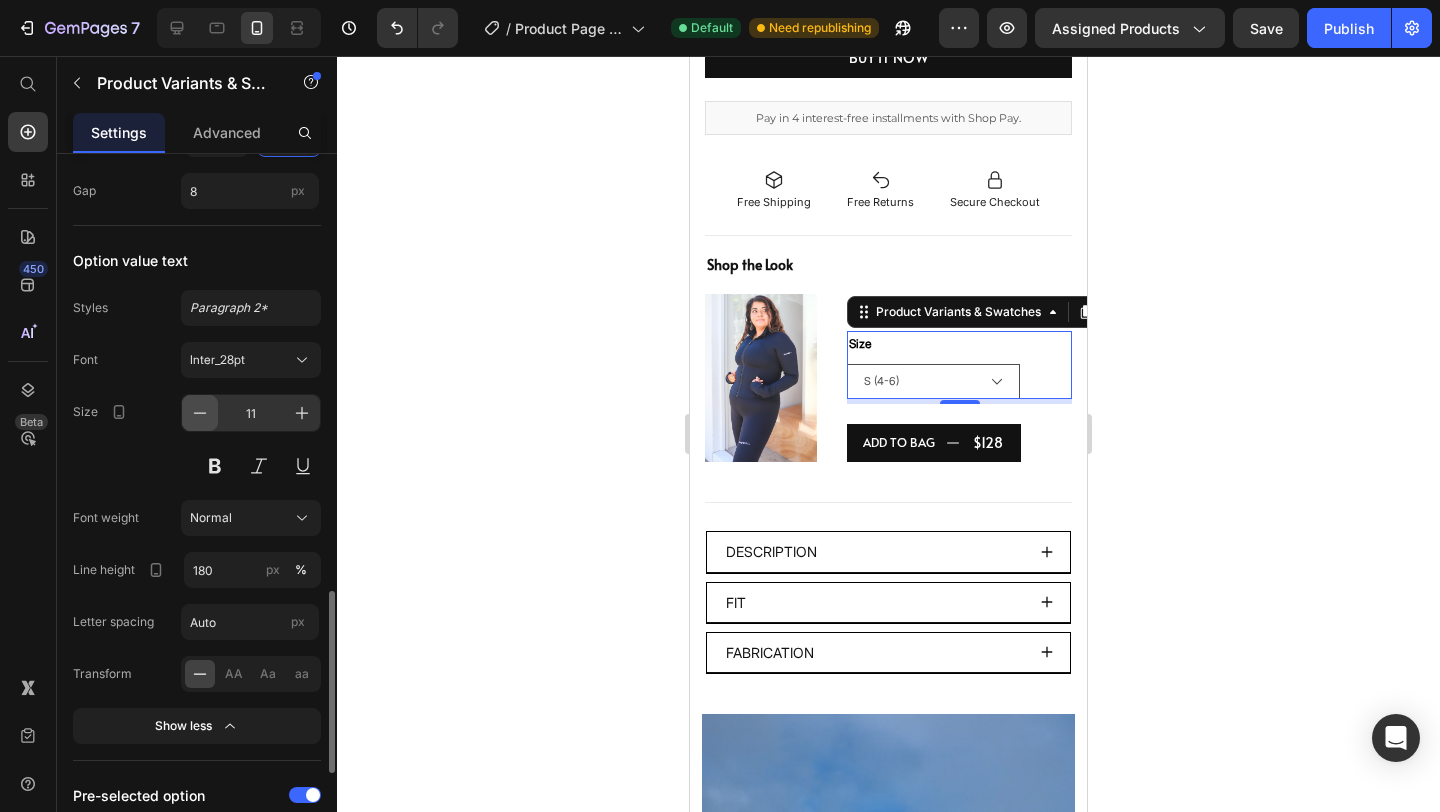 click 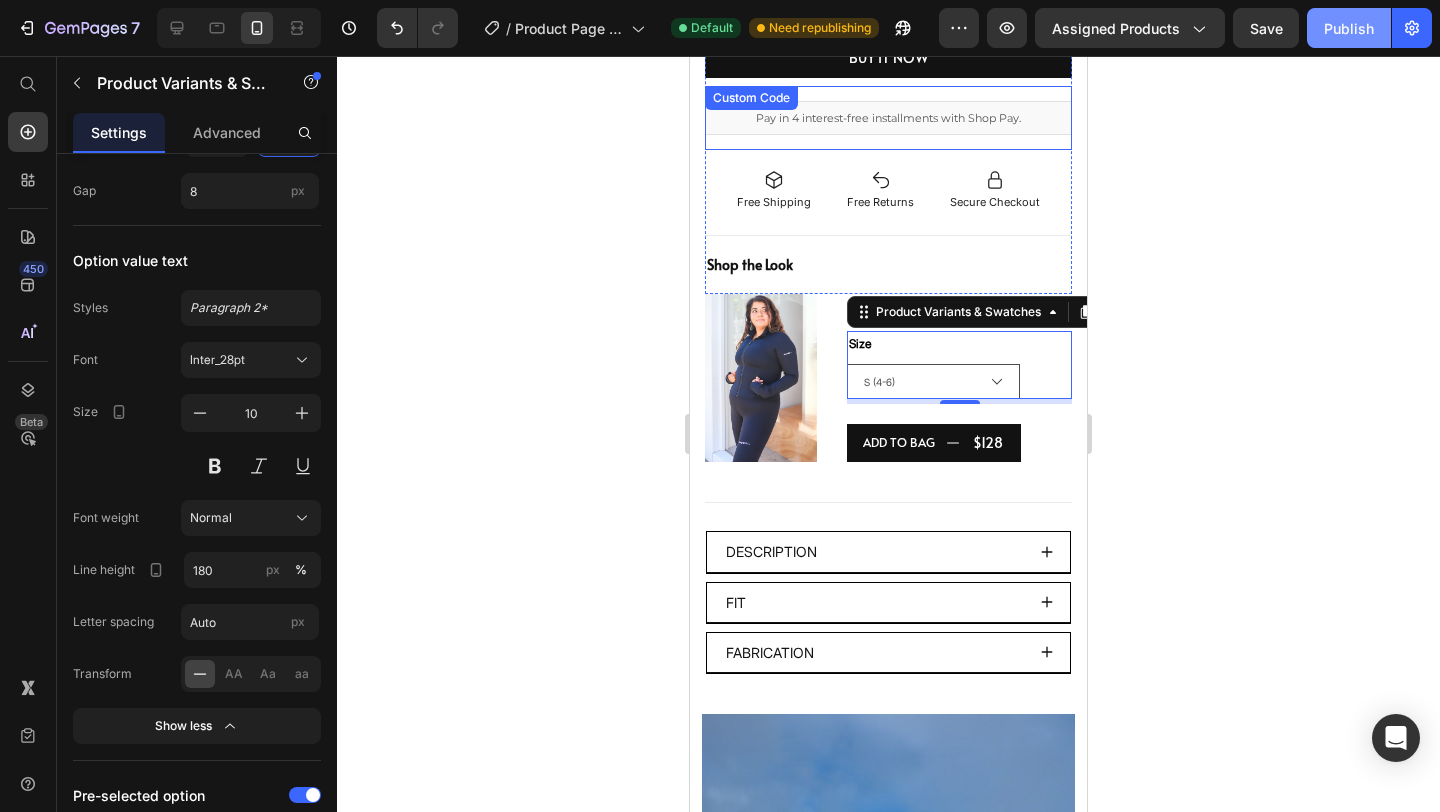 click on "Publish" at bounding box center (1349, 28) 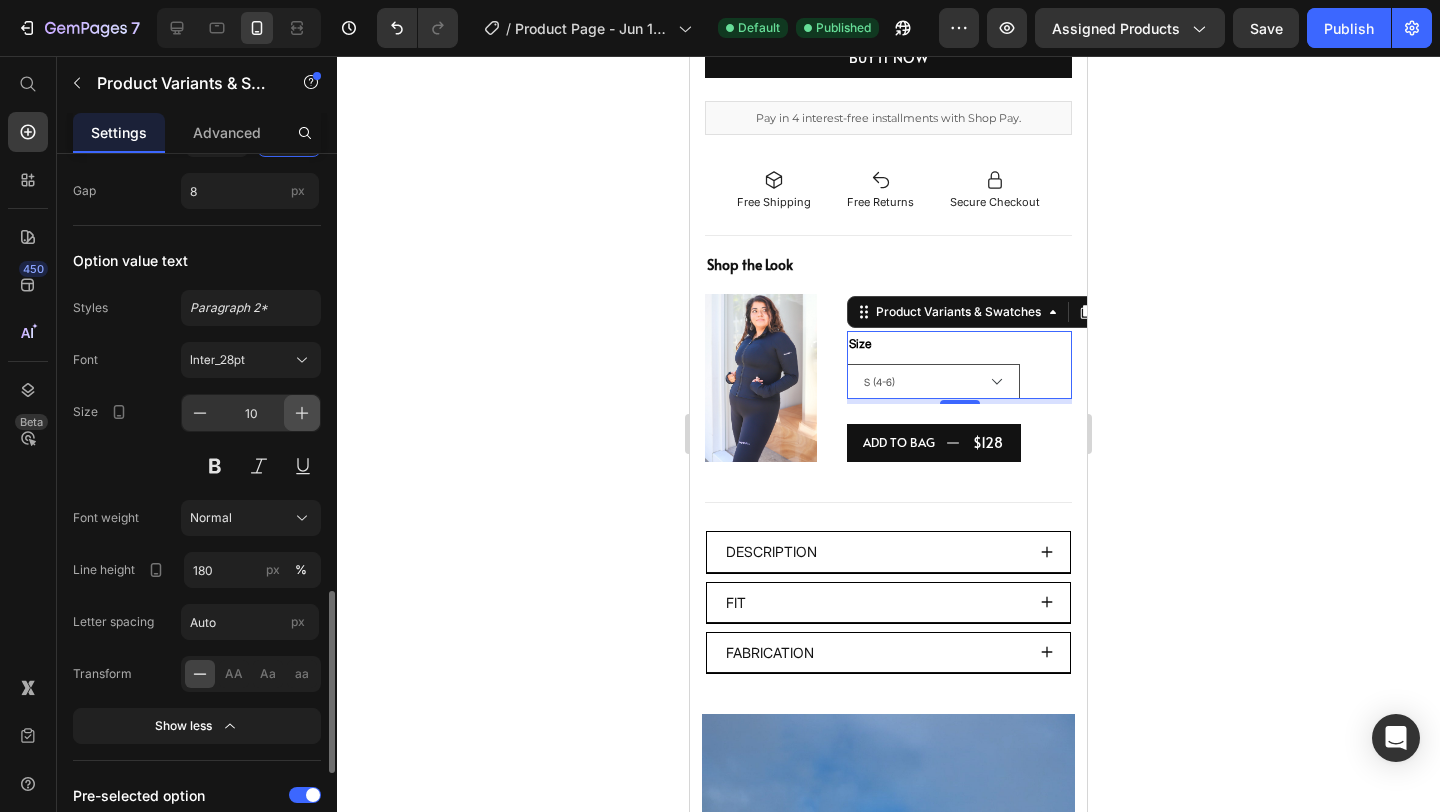 click 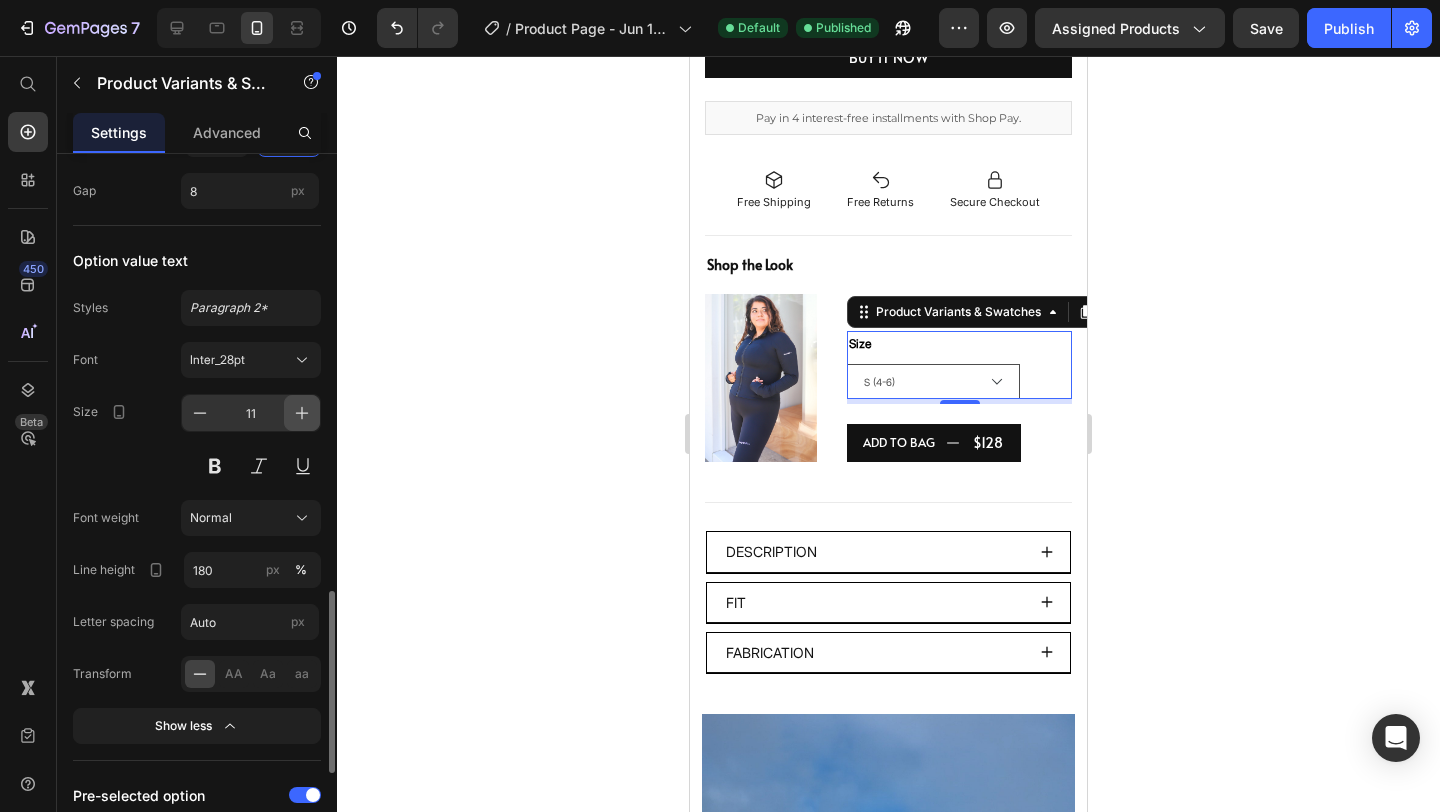 click 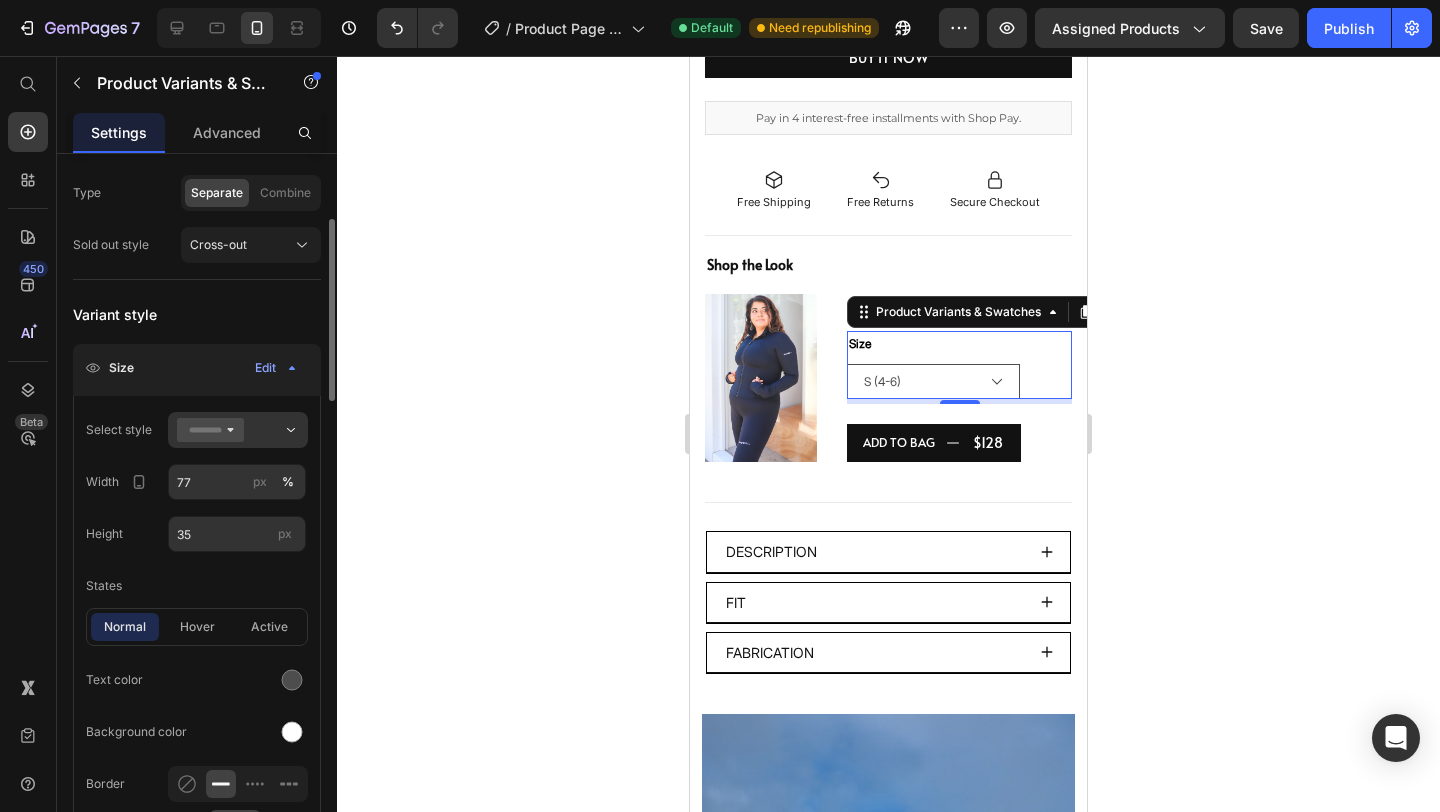 scroll, scrollTop: 215, scrollLeft: 0, axis: vertical 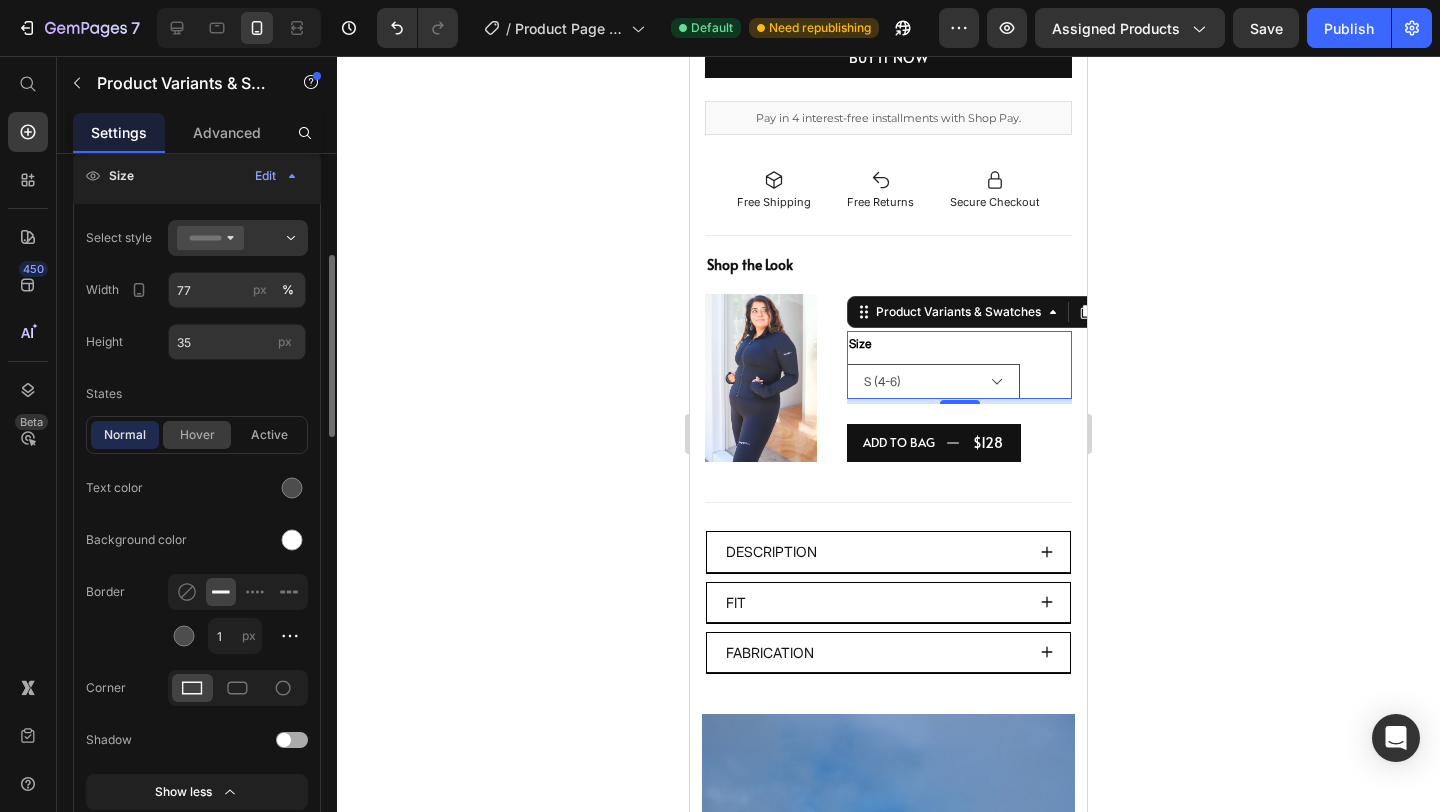 click on "hover" at bounding box center (197, 435) 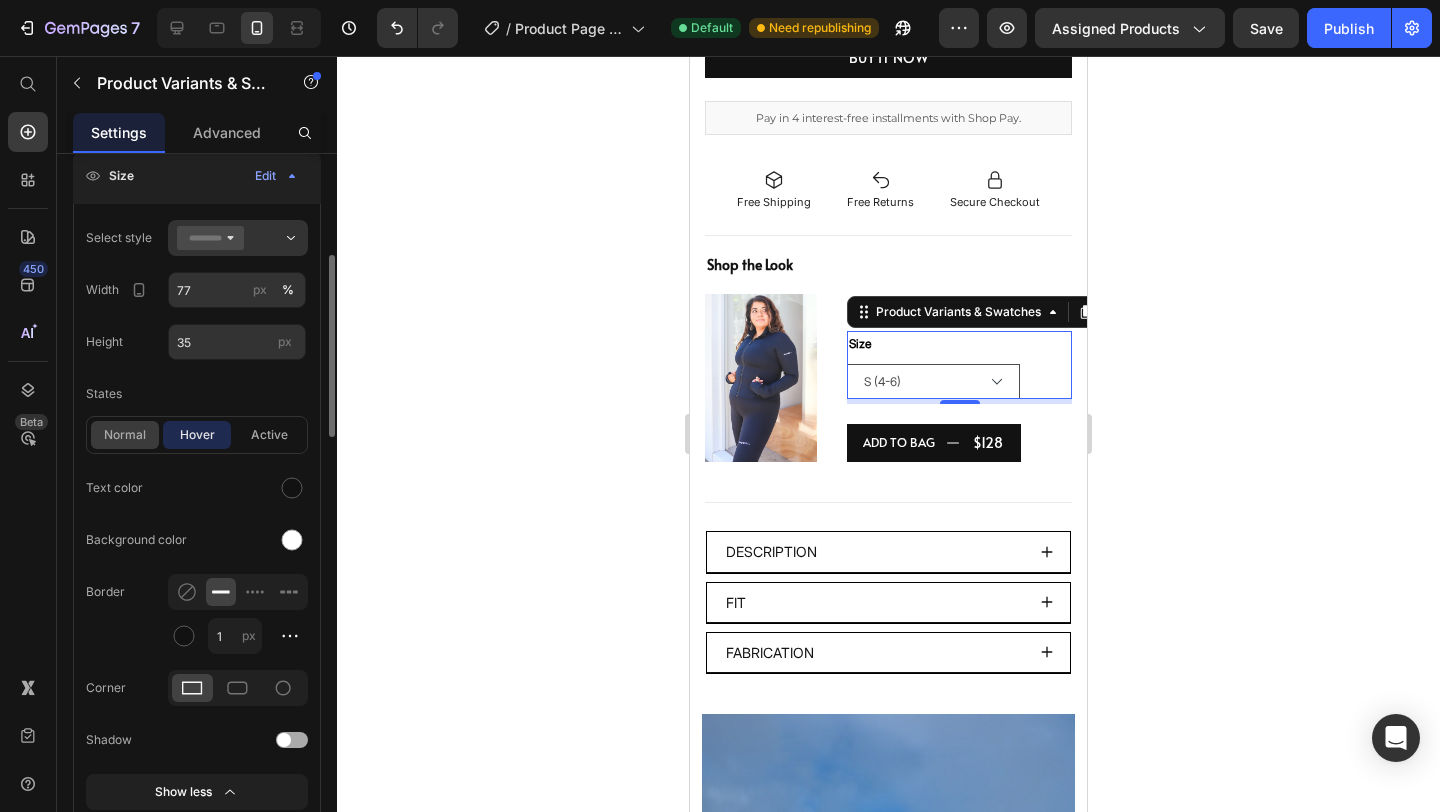 click on "normal" at bounding box center [125, 435] 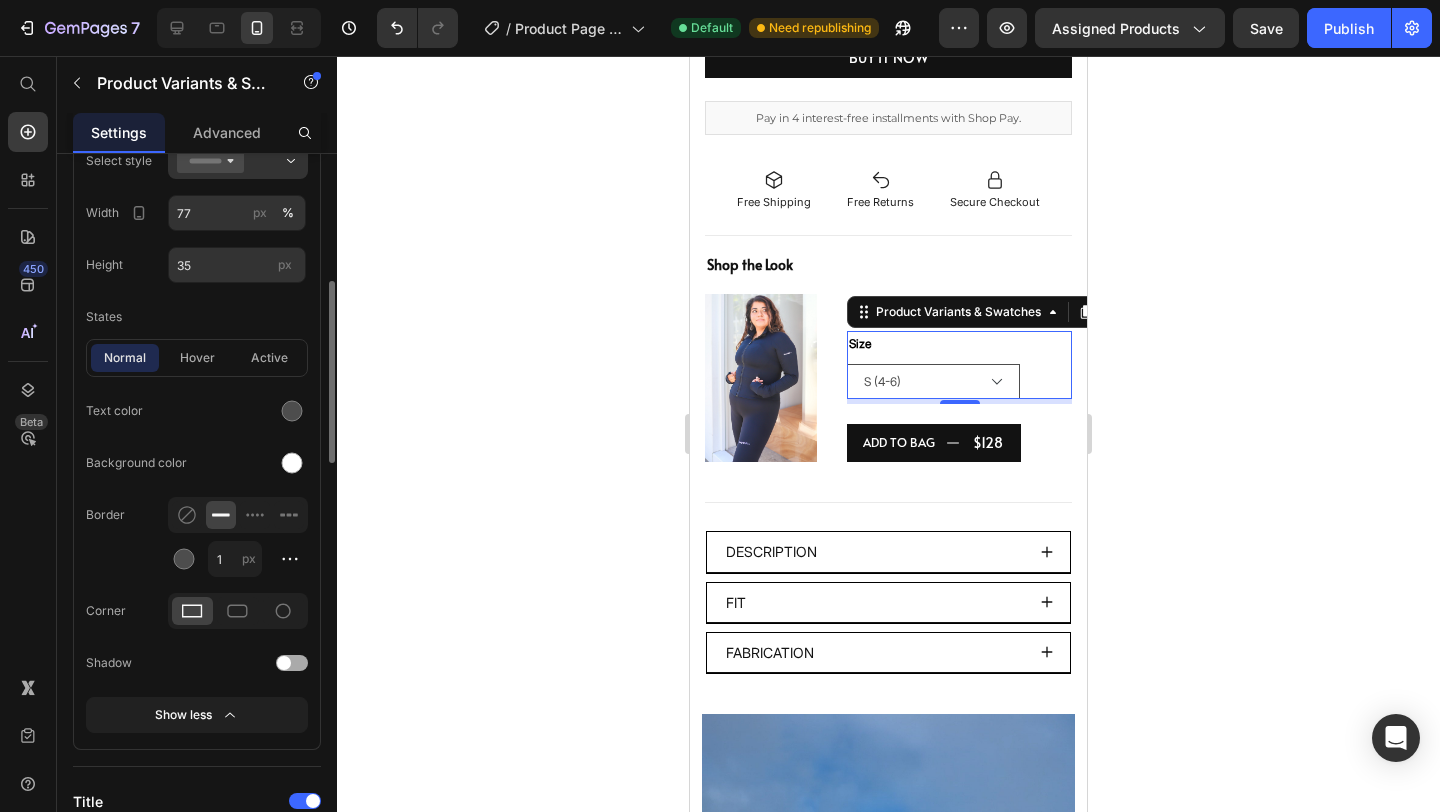 scroll, scrollTop: 485, scrollLeft: 0, axis: vertical 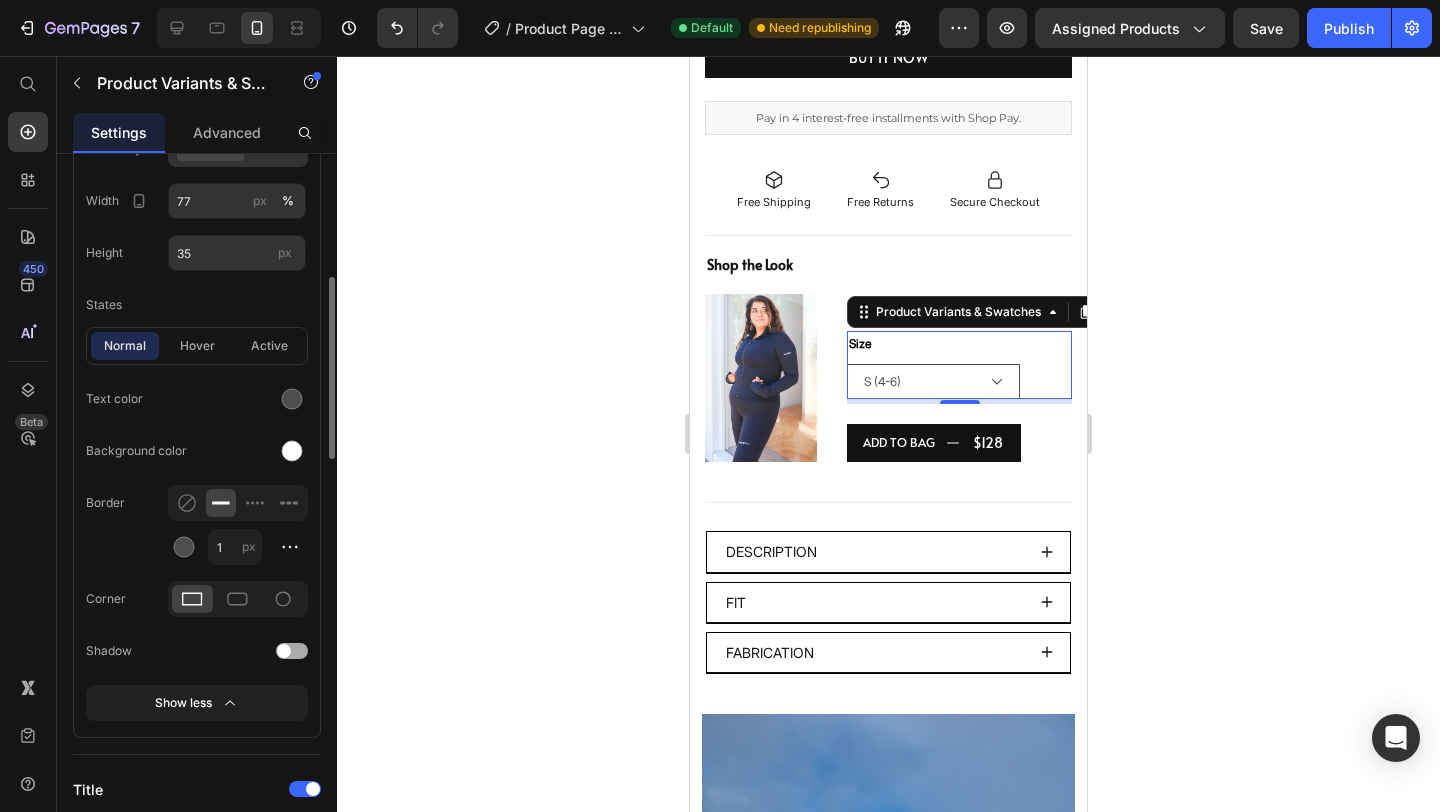 click at bounding box center [292, 651] 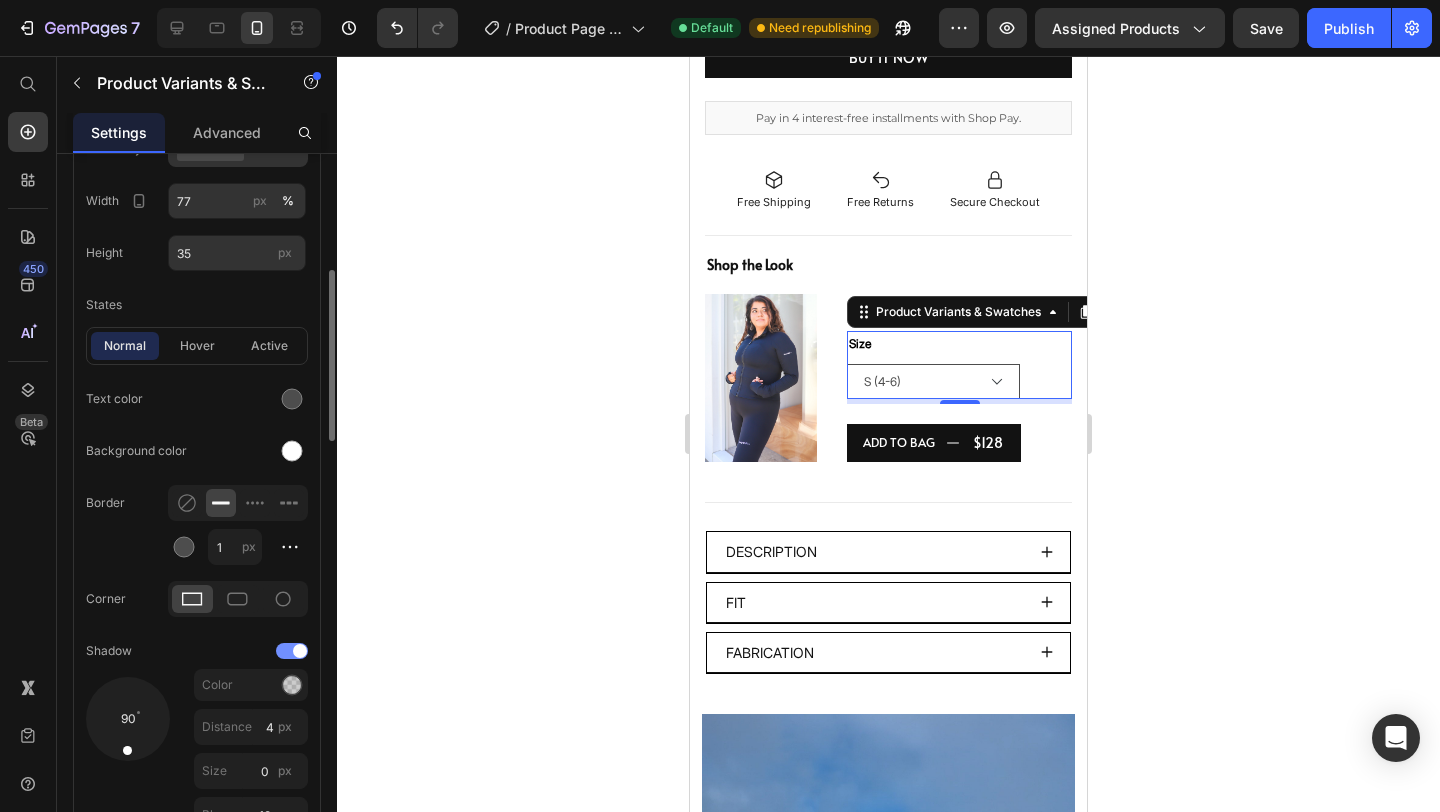 click at bounding box center [300, 651] 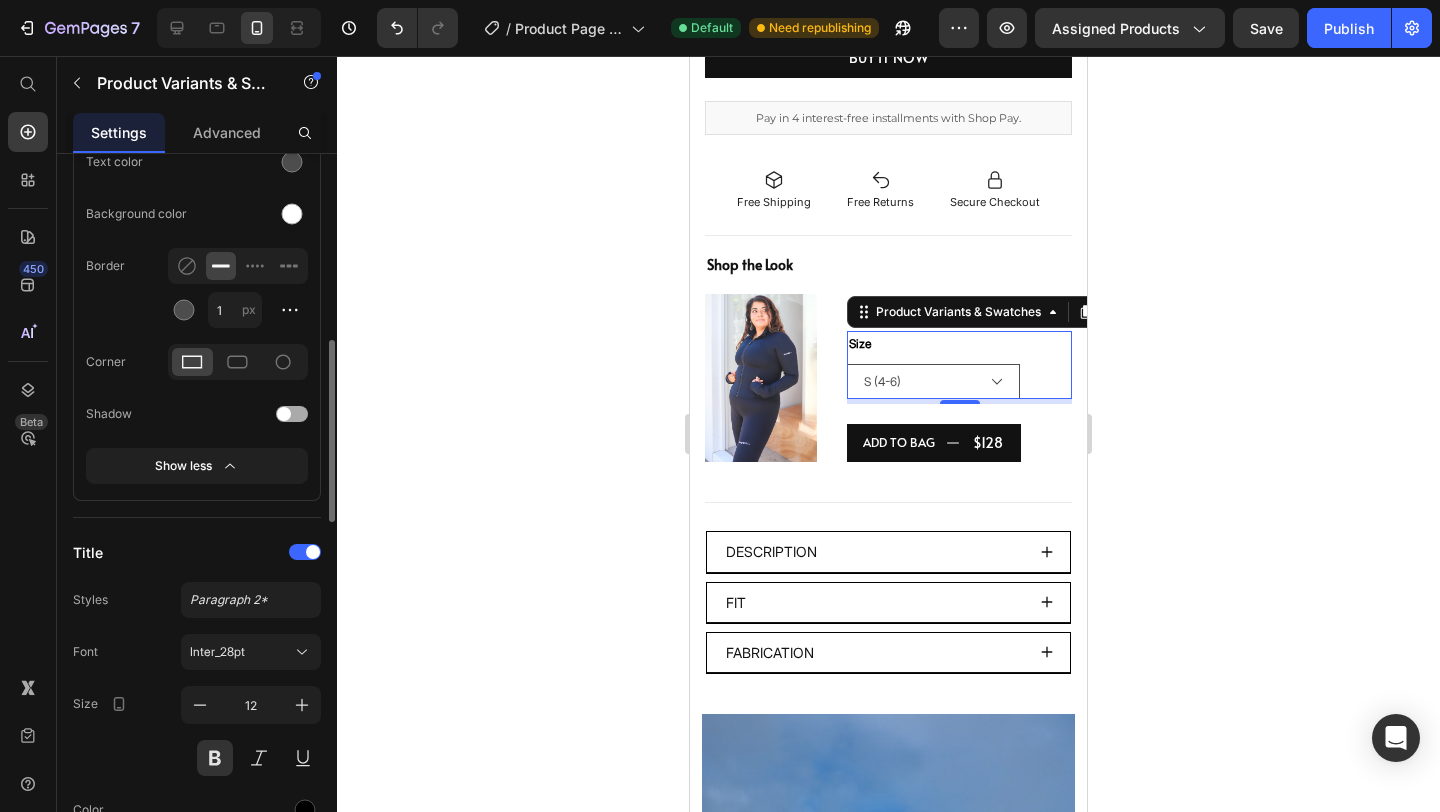 scroll, scrollTop: 731, scrollLeft: 0, axis: vertical 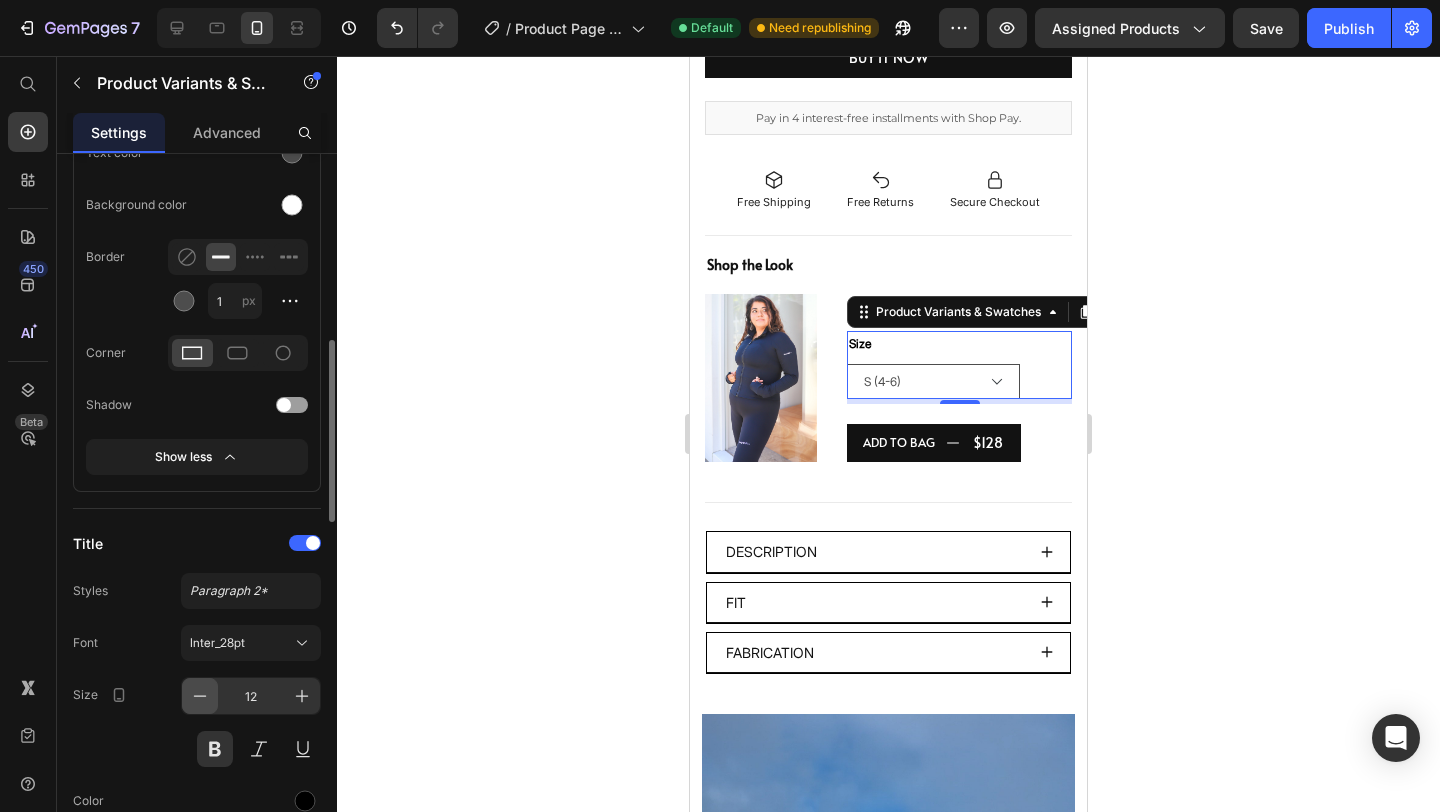 click 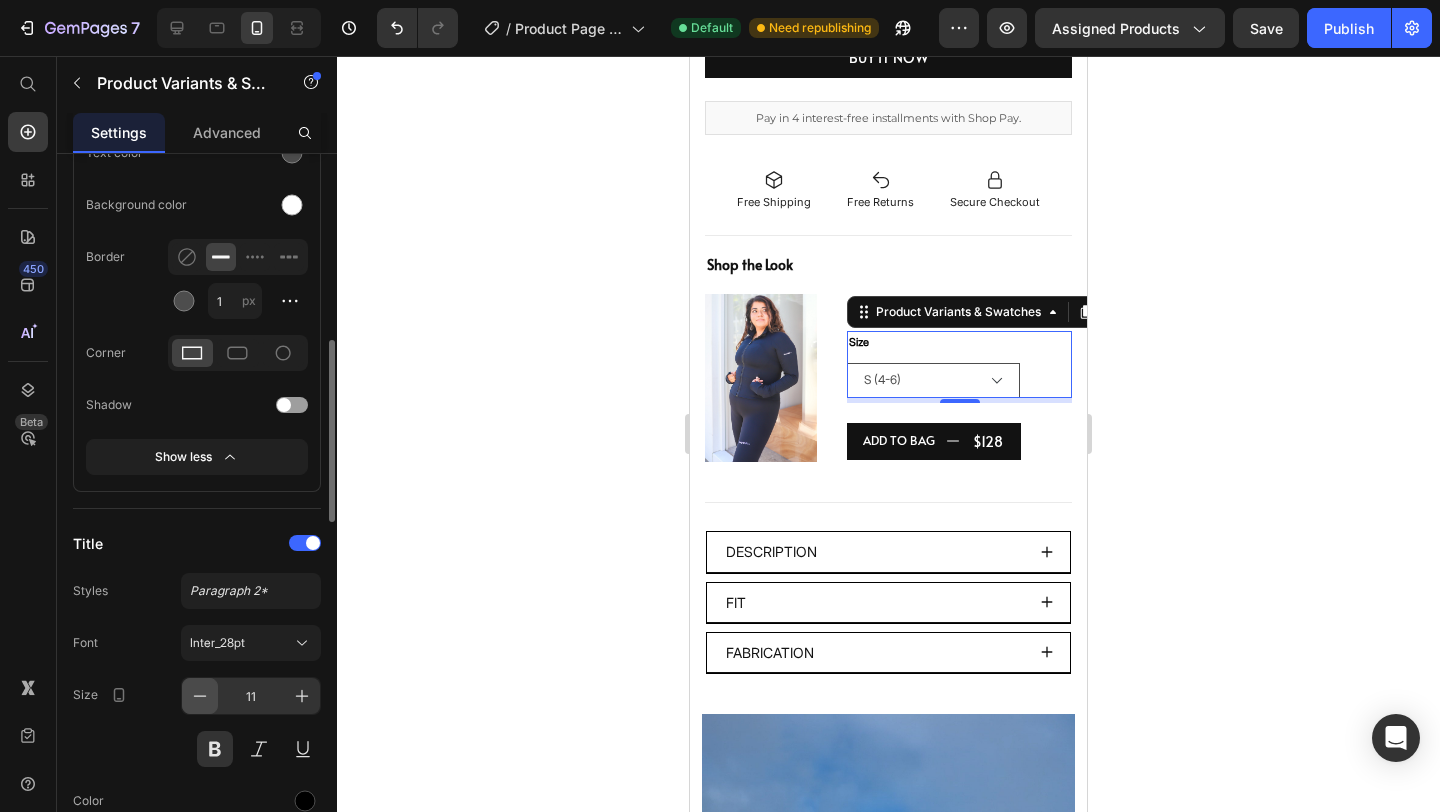 click 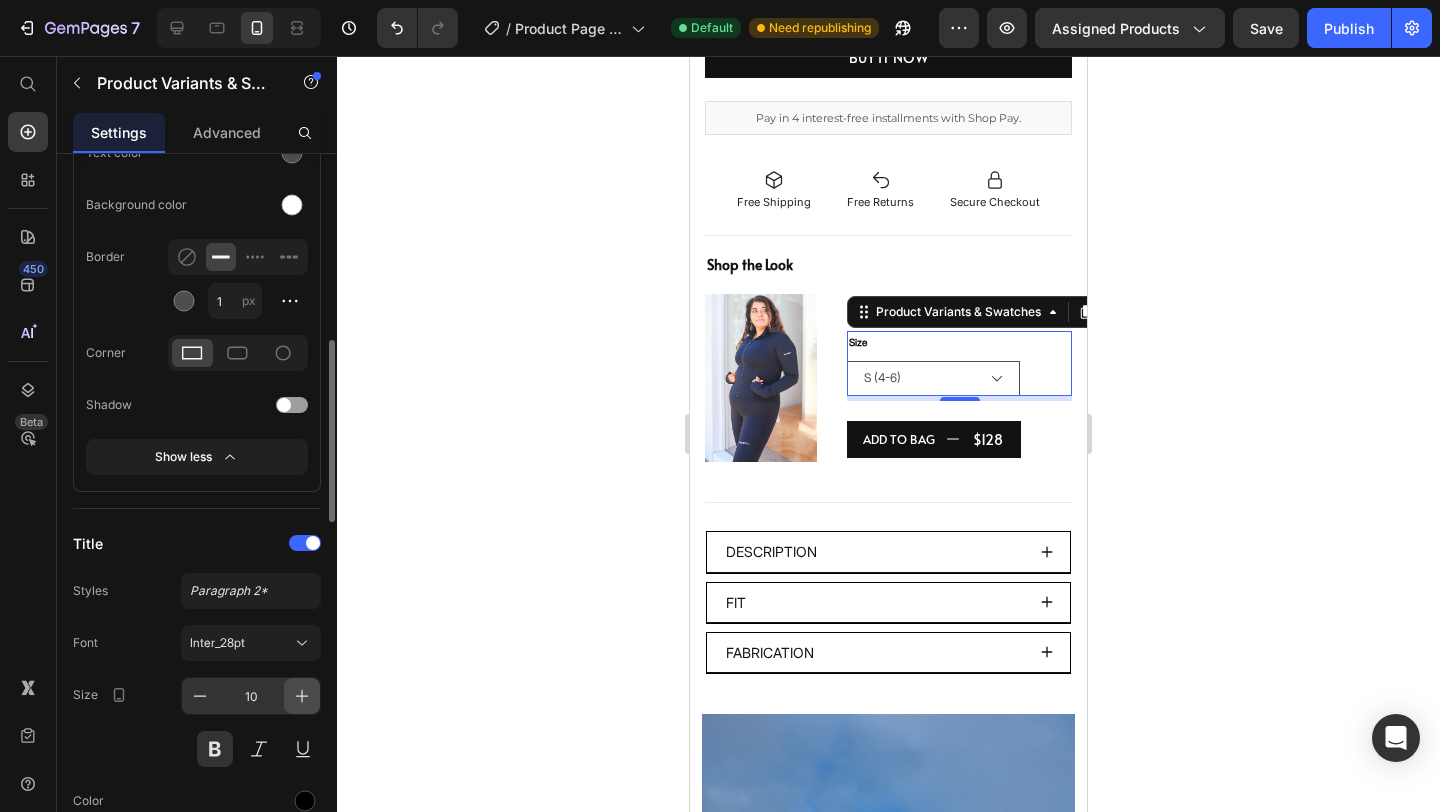 click 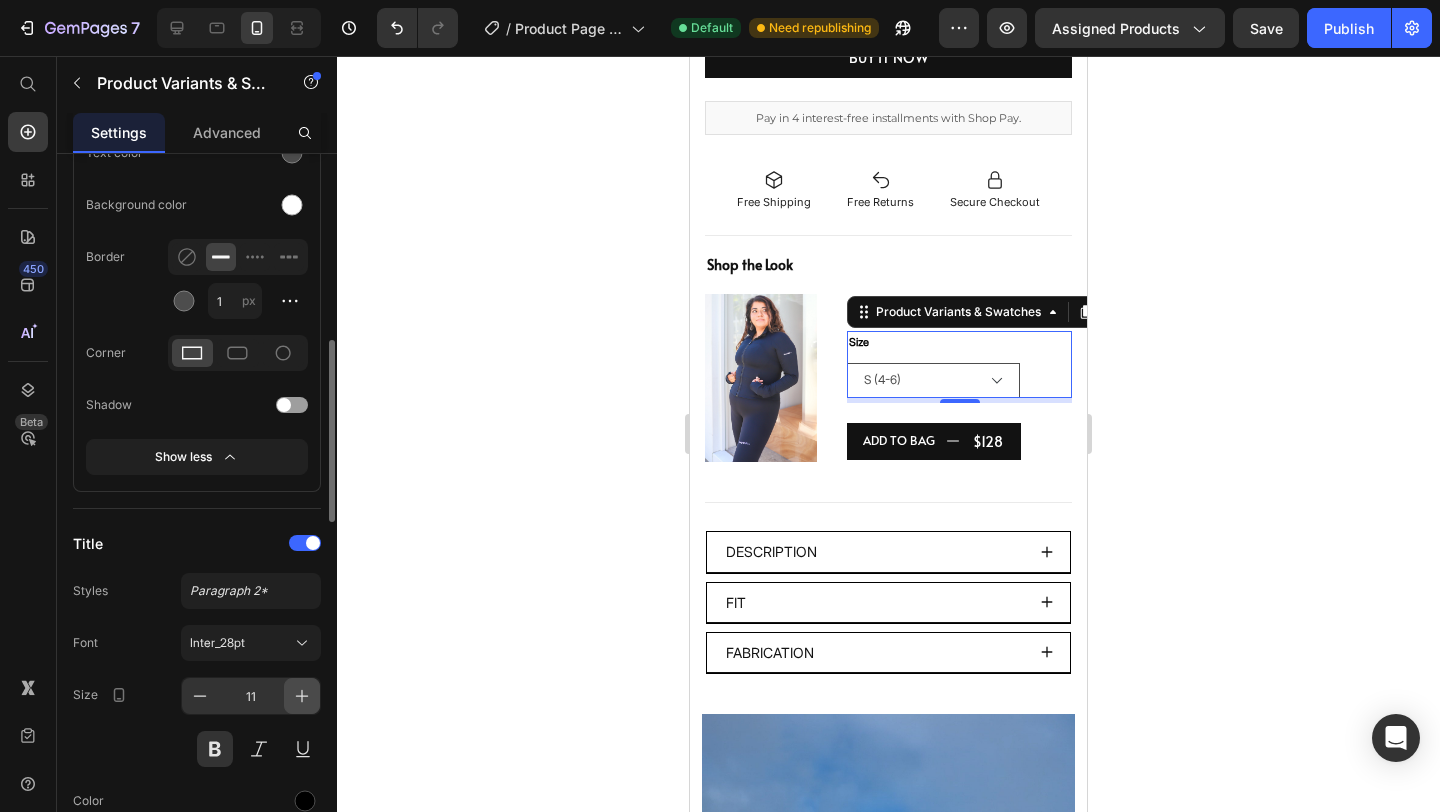 click 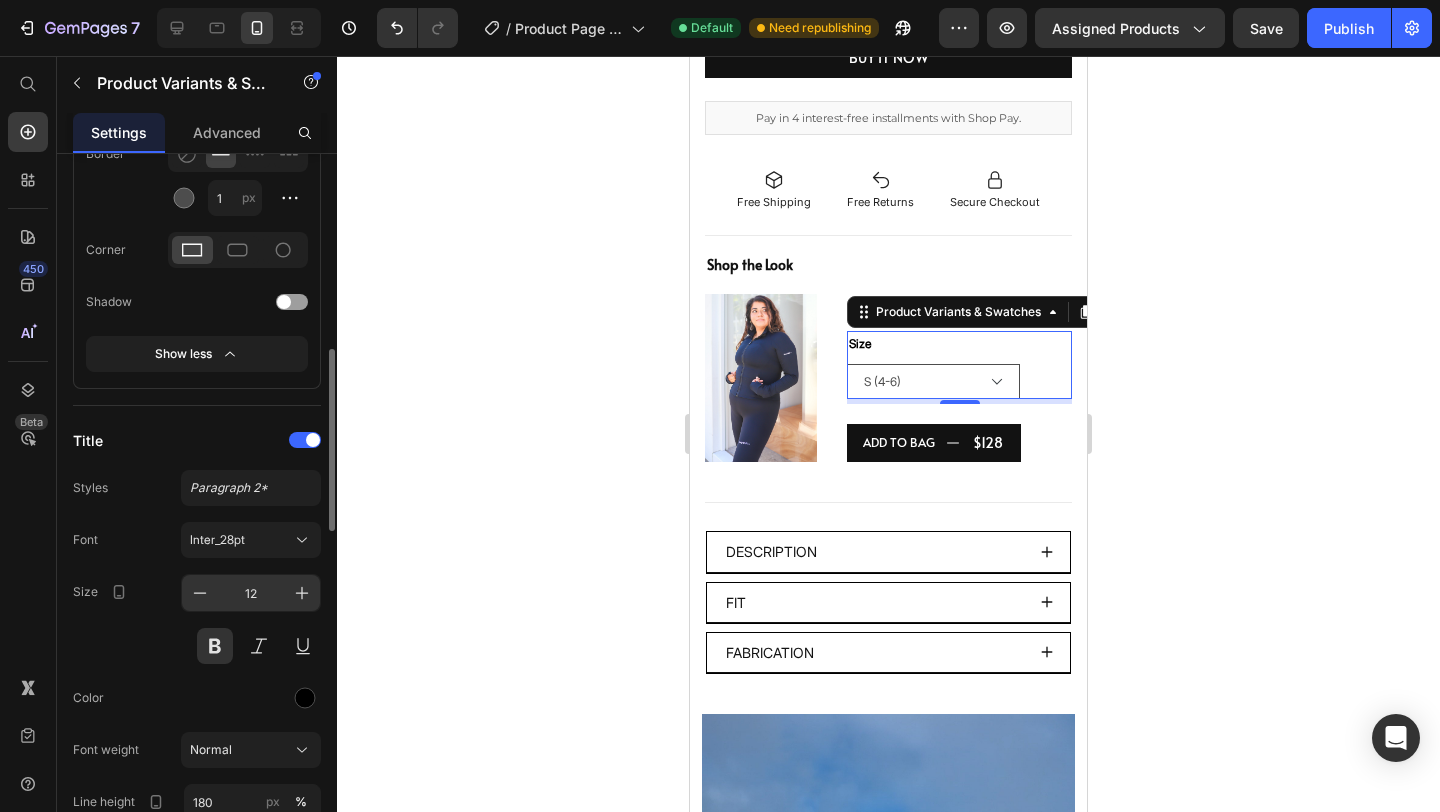 scroll, scrollTop: 839, scrollLeft: 0, axis: vertical 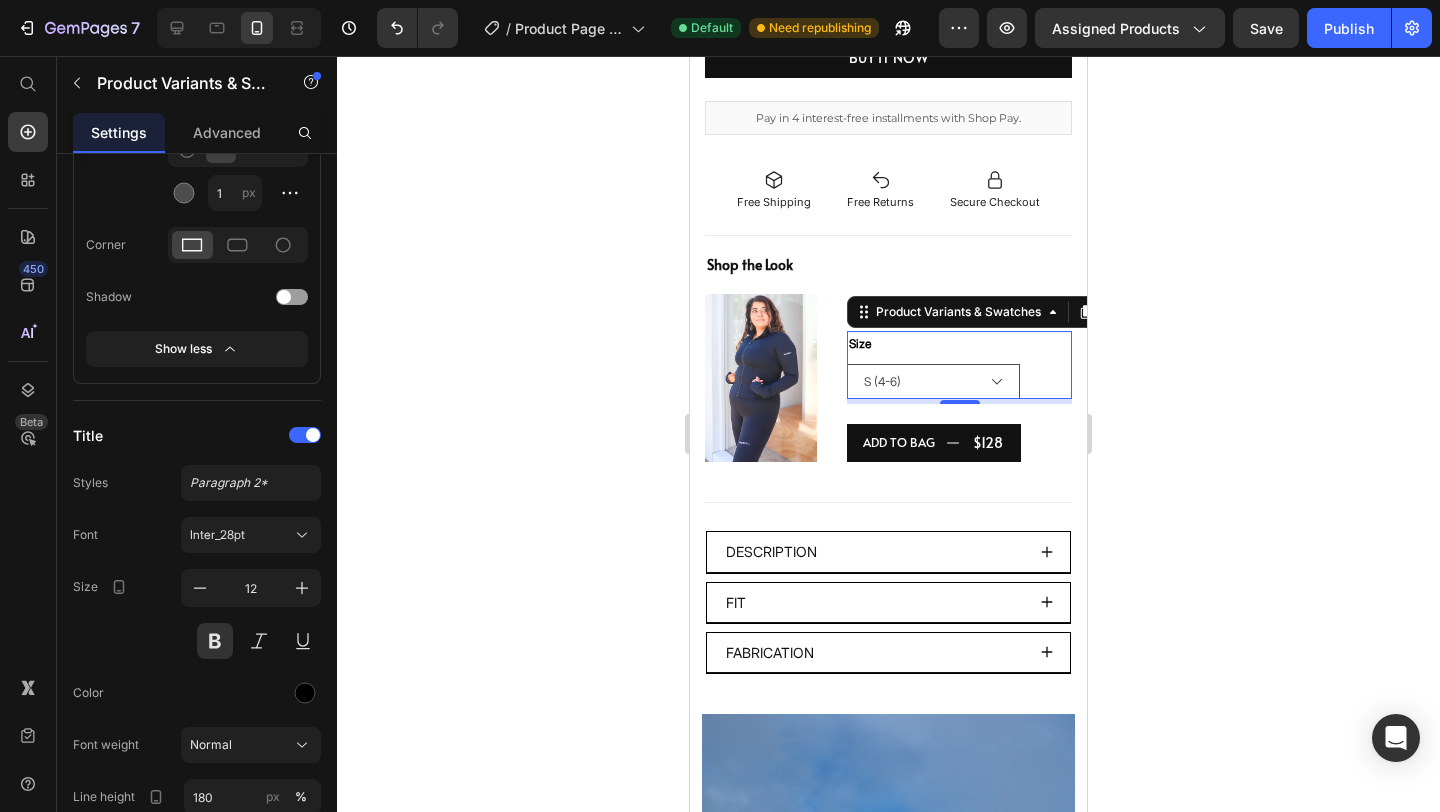 click on "Size" at bounding box center [860, 344] 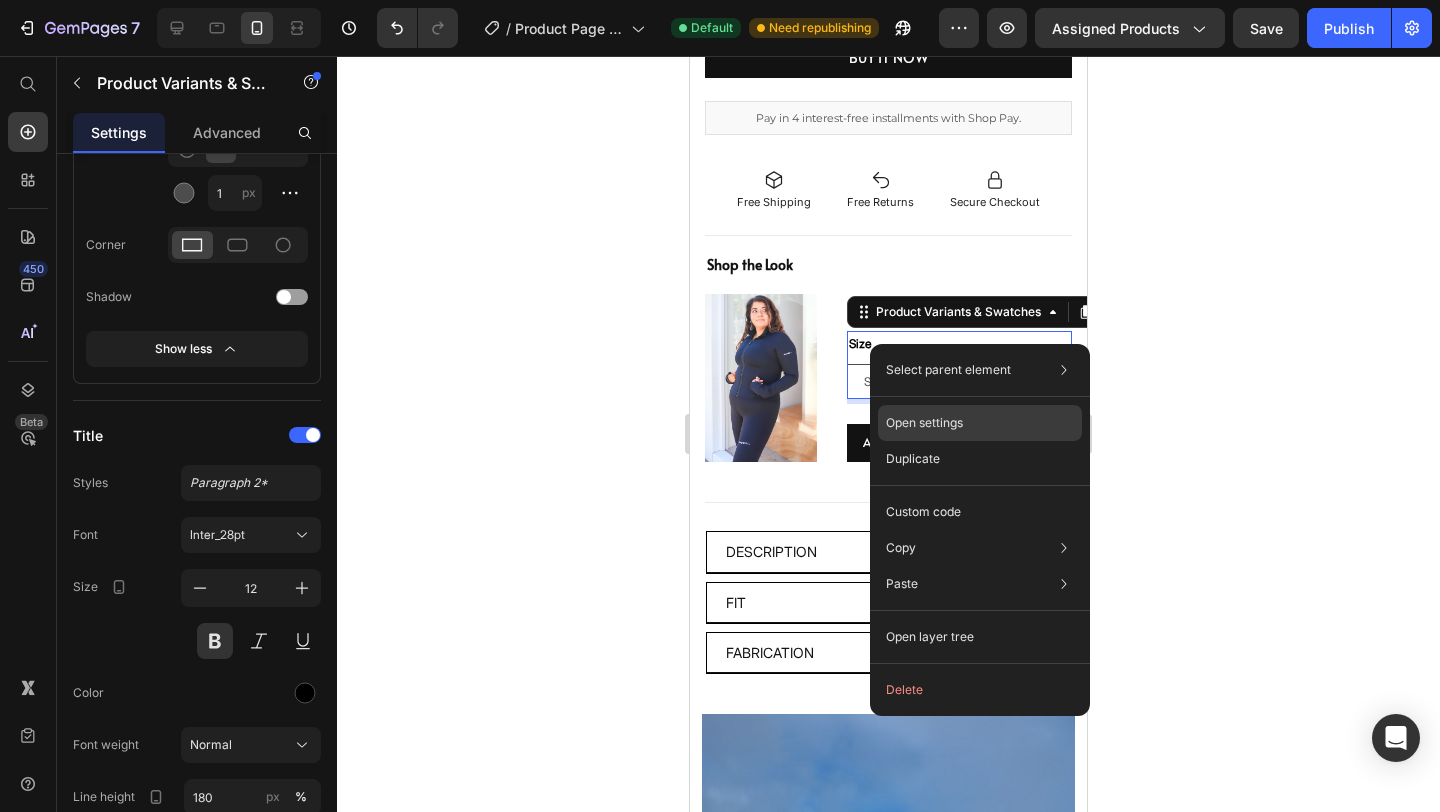click on "Open settings" 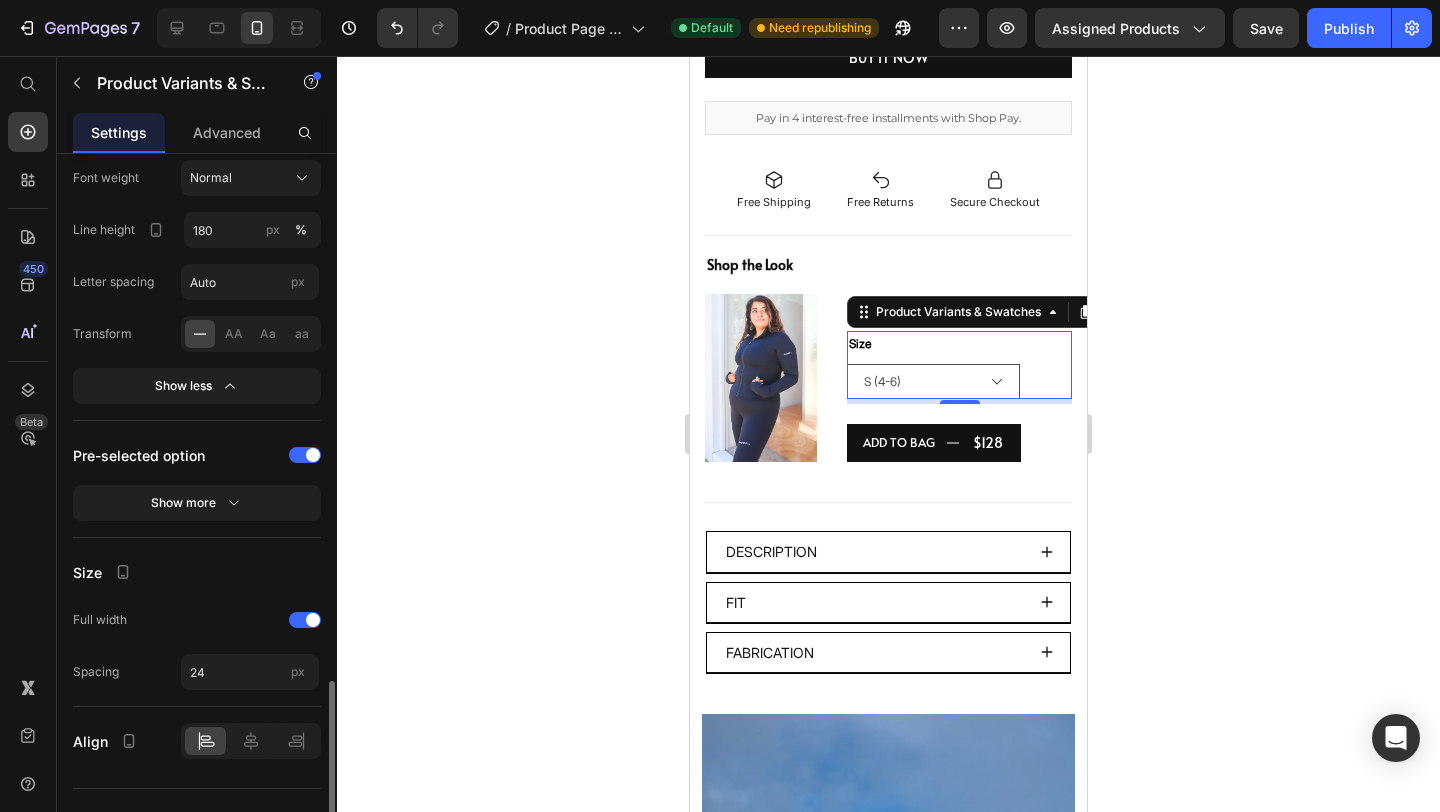 scroll, scrollTop: 2056, scrollLeft: 0, axis: vertical 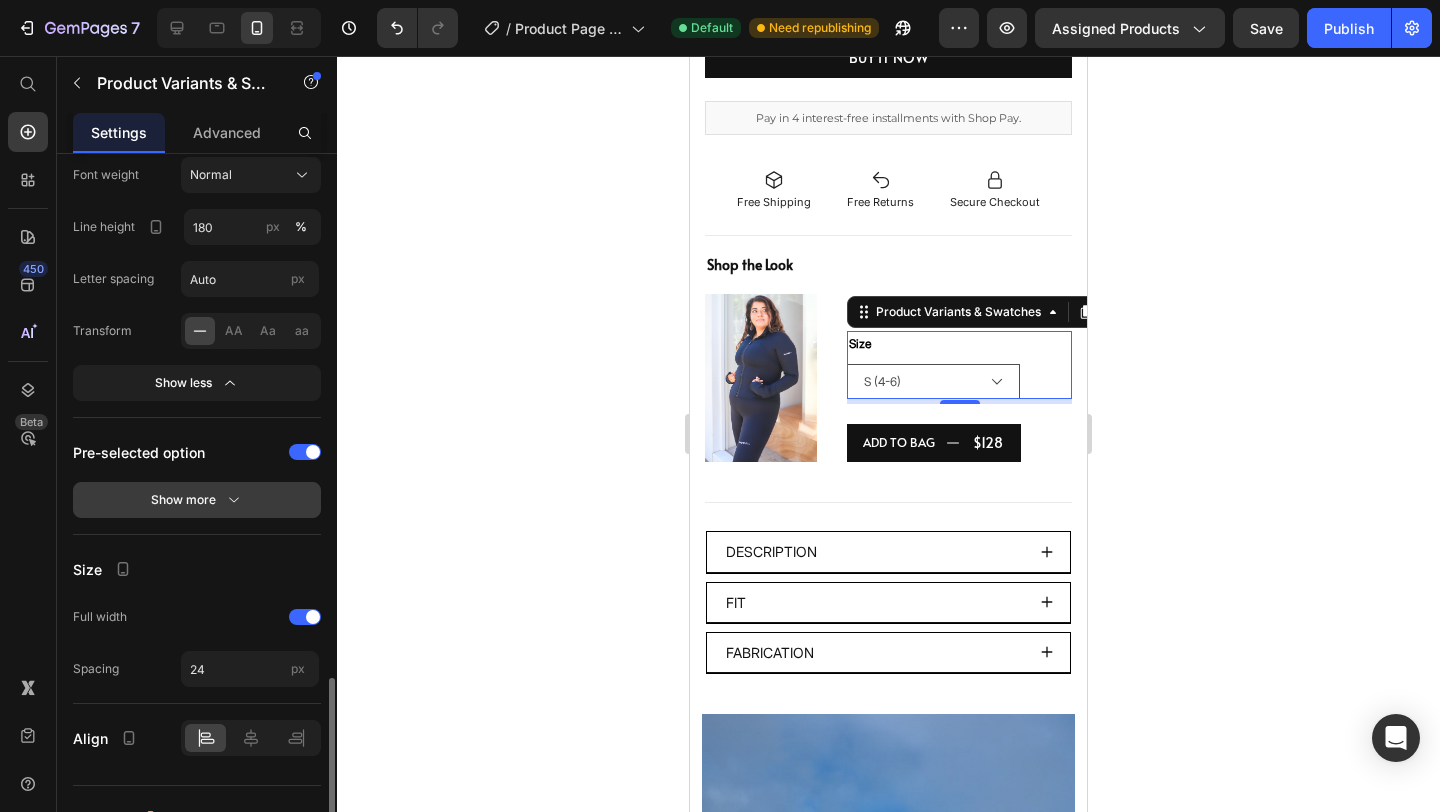 click on "Show more" at bounding box center [197, 500] 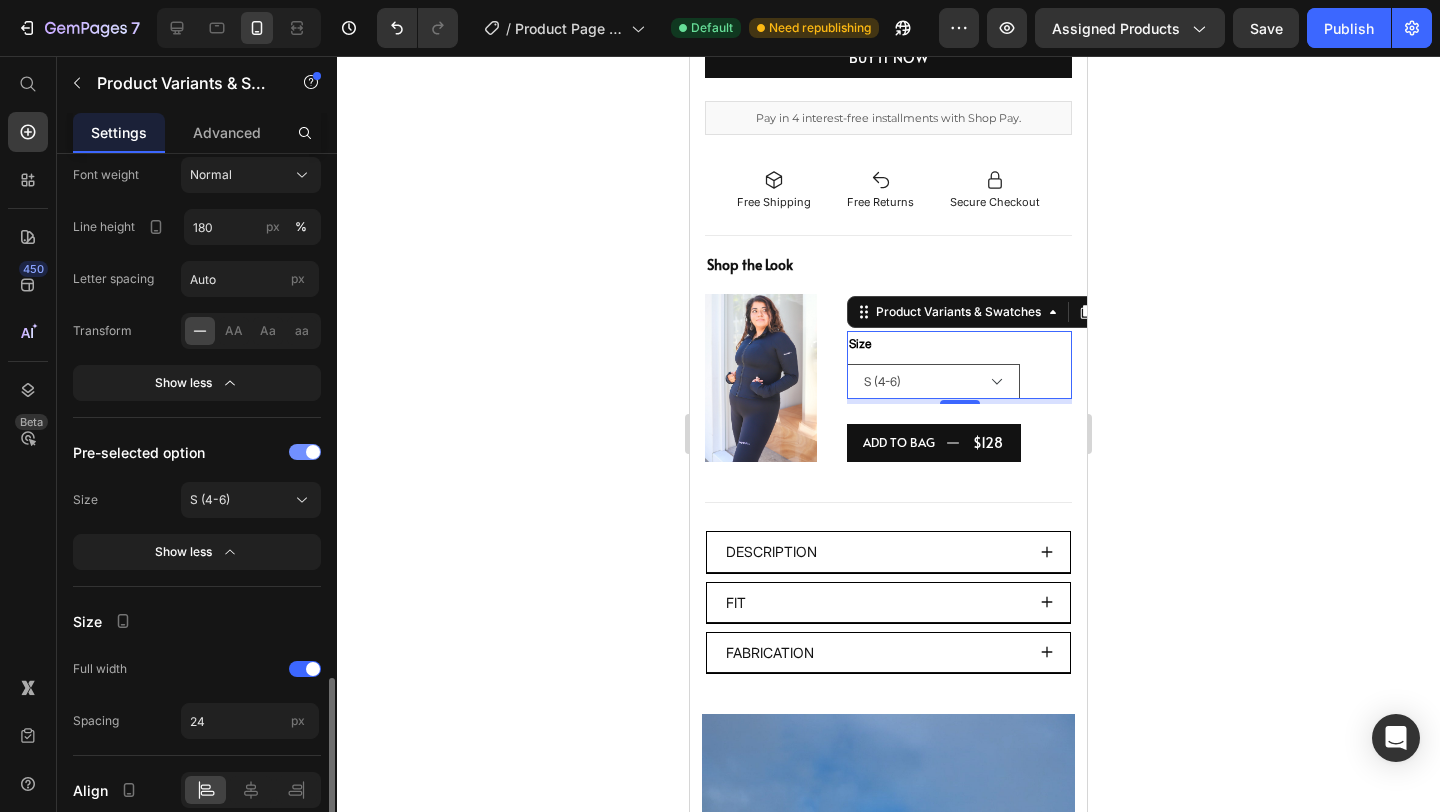 click at bounding box center (305, 452) 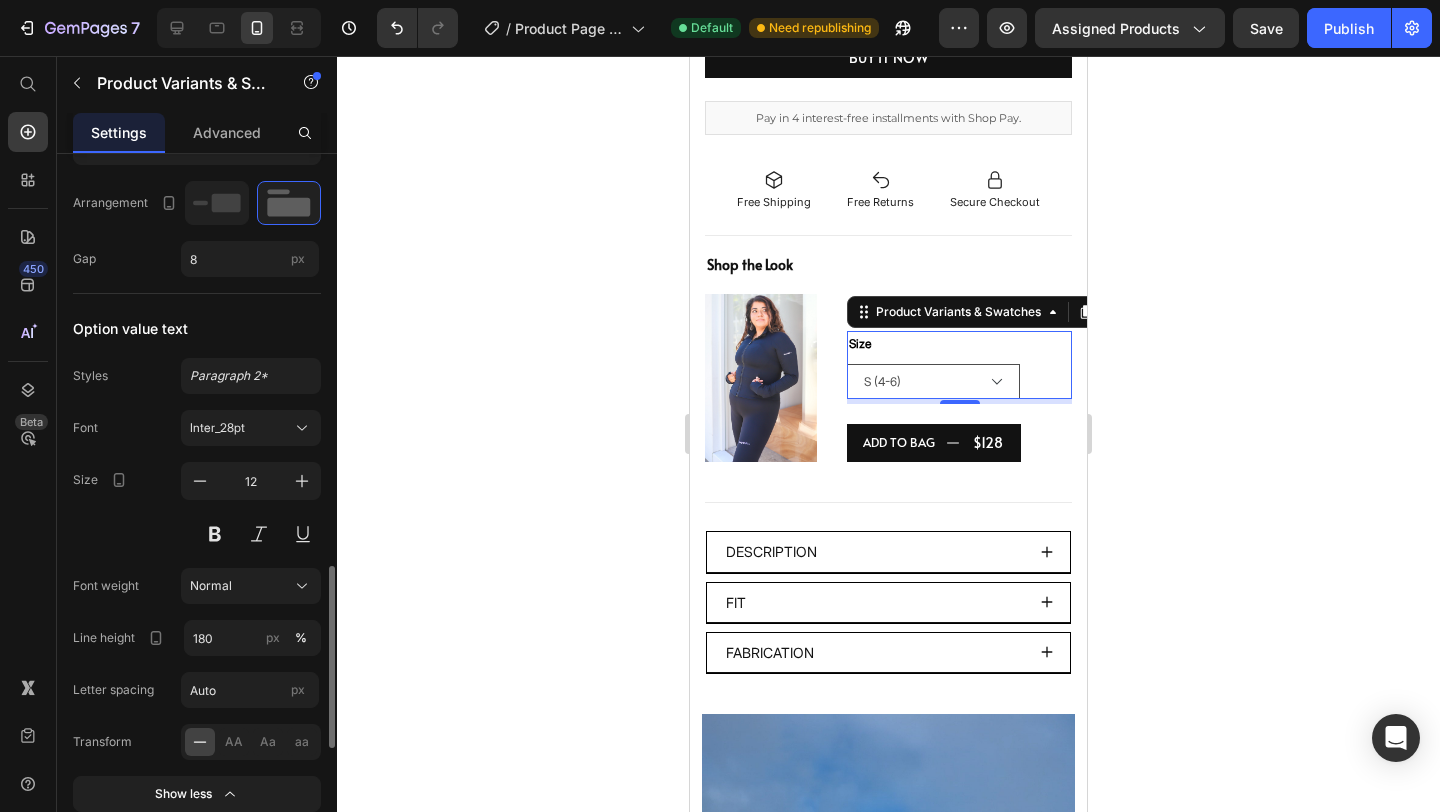 scroll, scrollTop: 1639, scrollLeft: 0, axis: vertical 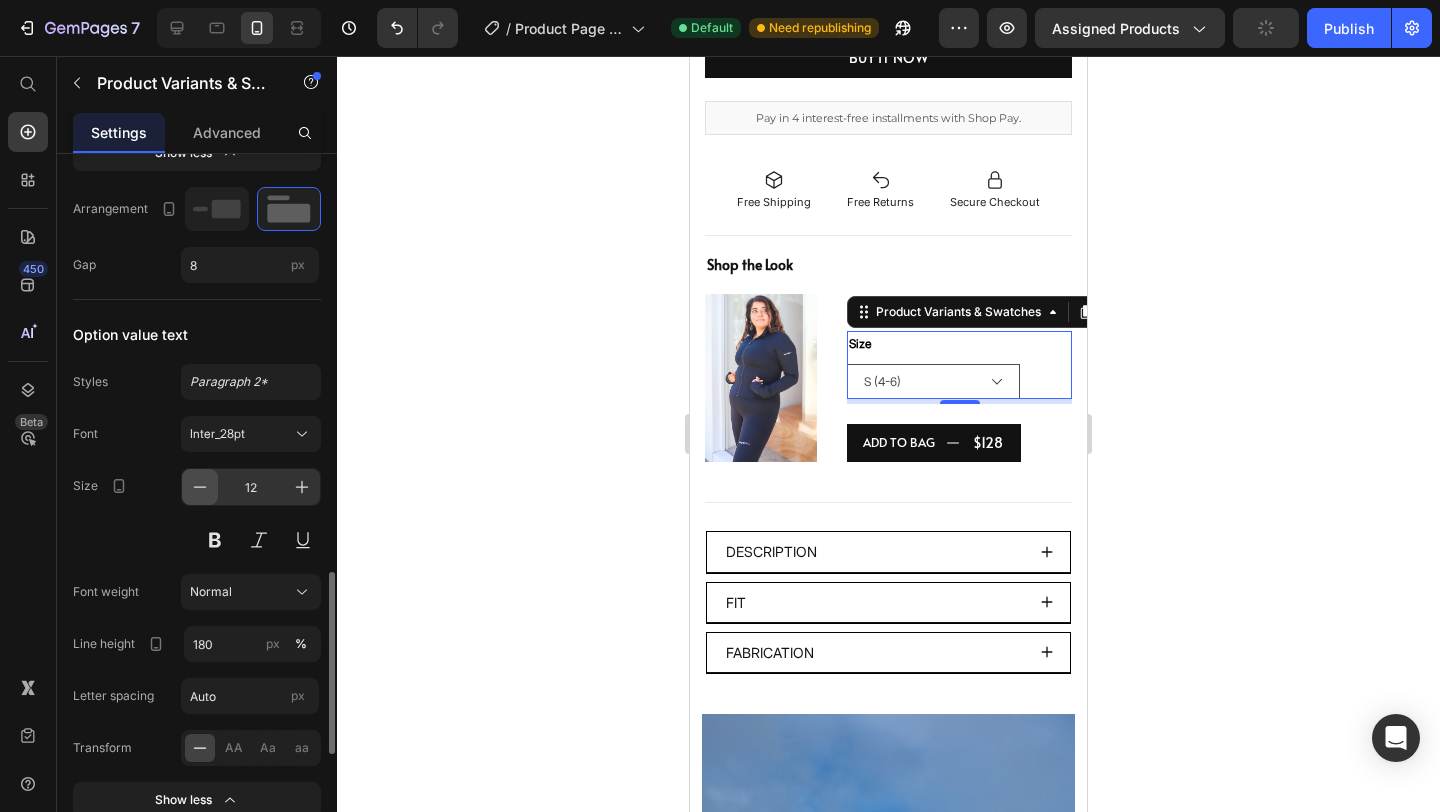 click 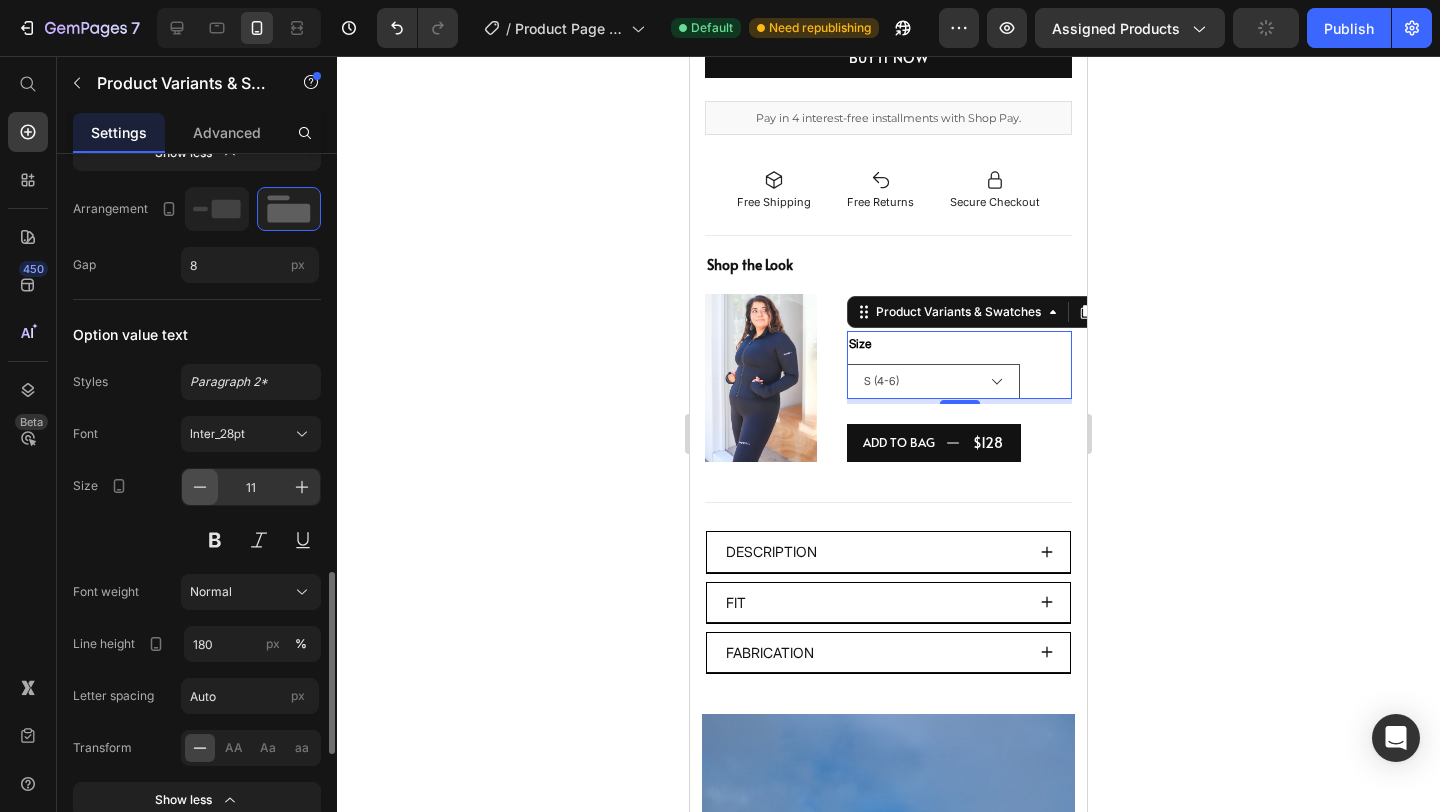 click 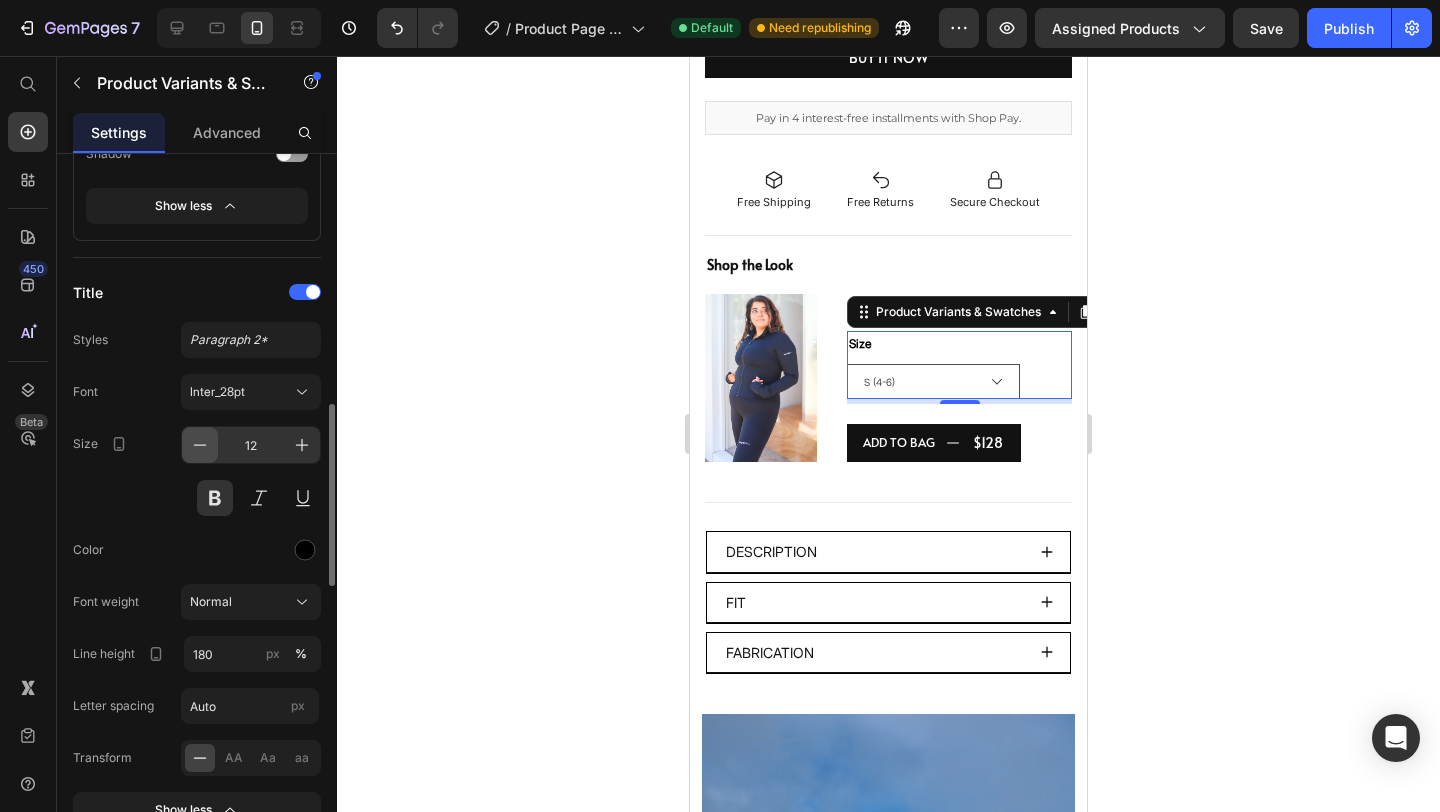 scroll, scrollTop: 963, scrollLeft: 0, axis: vertical 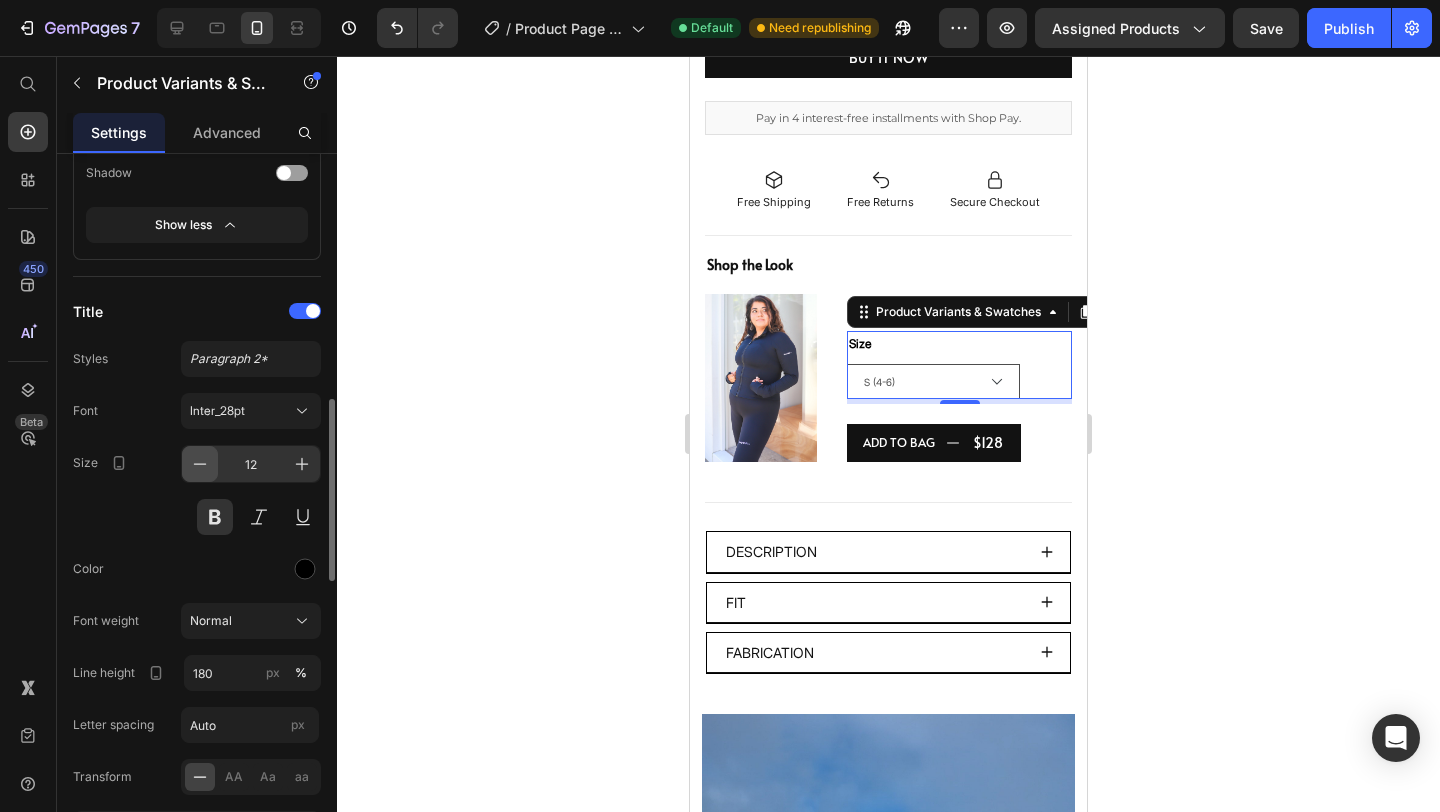 click 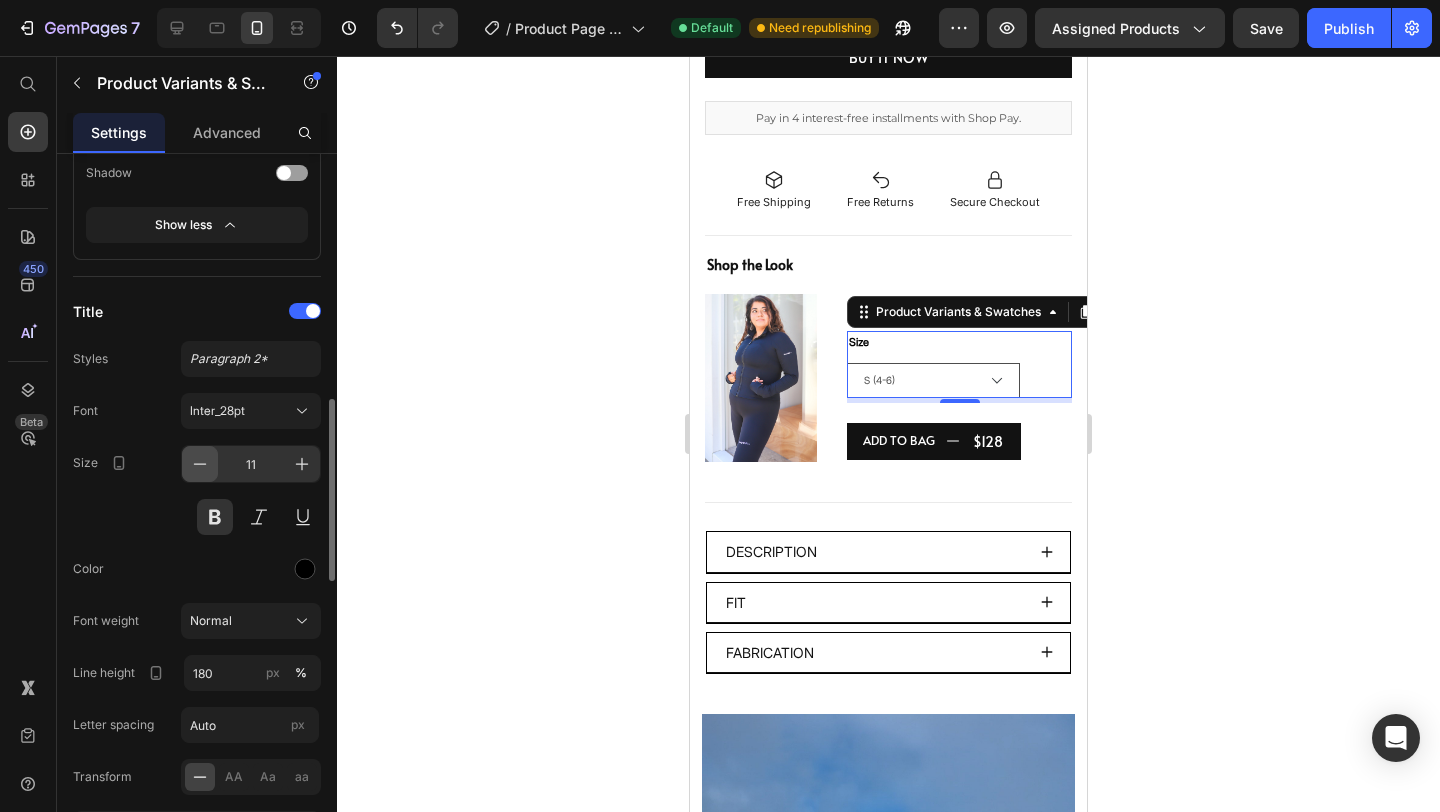 click 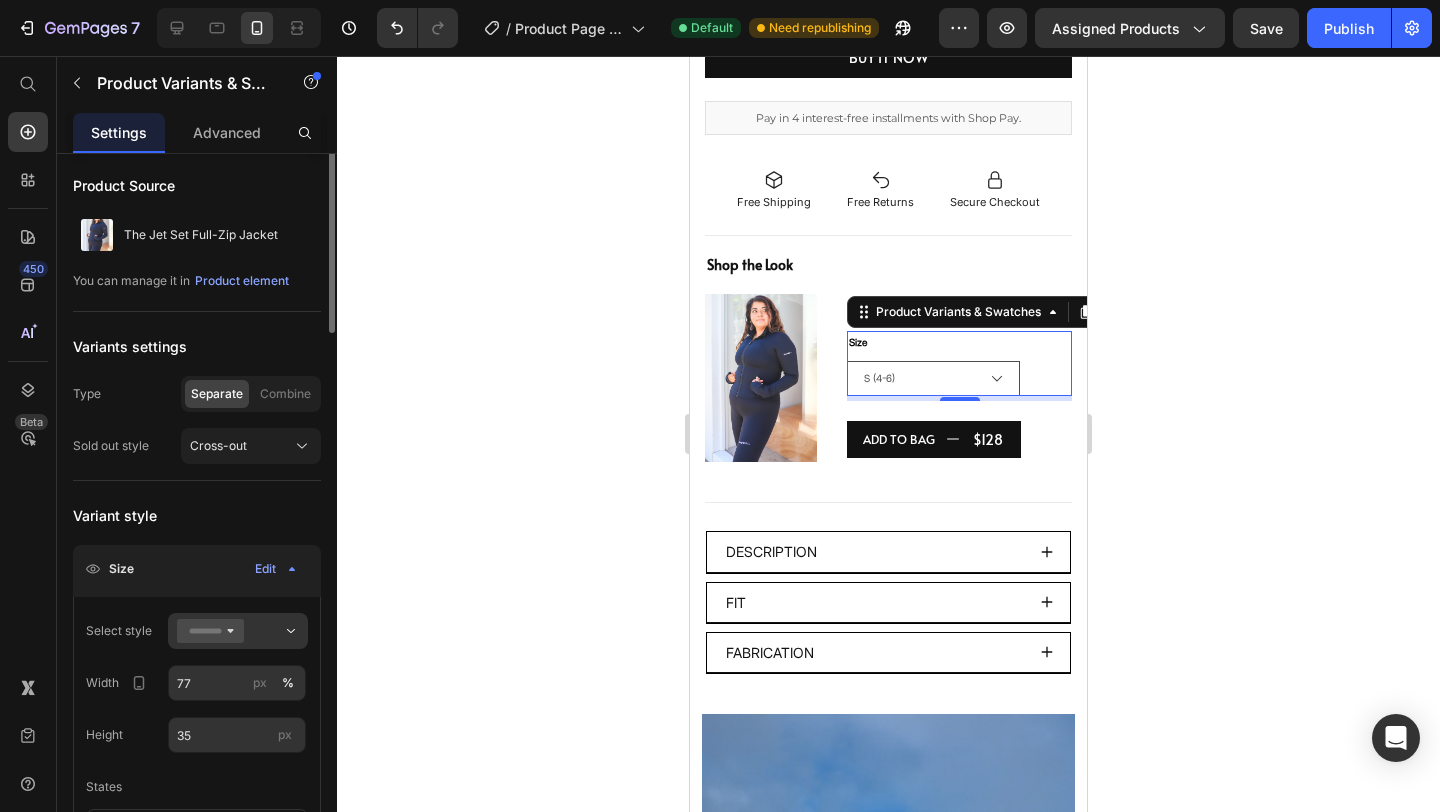 scroll, scrollTop: 0, scrollLeft: 0, axis: both 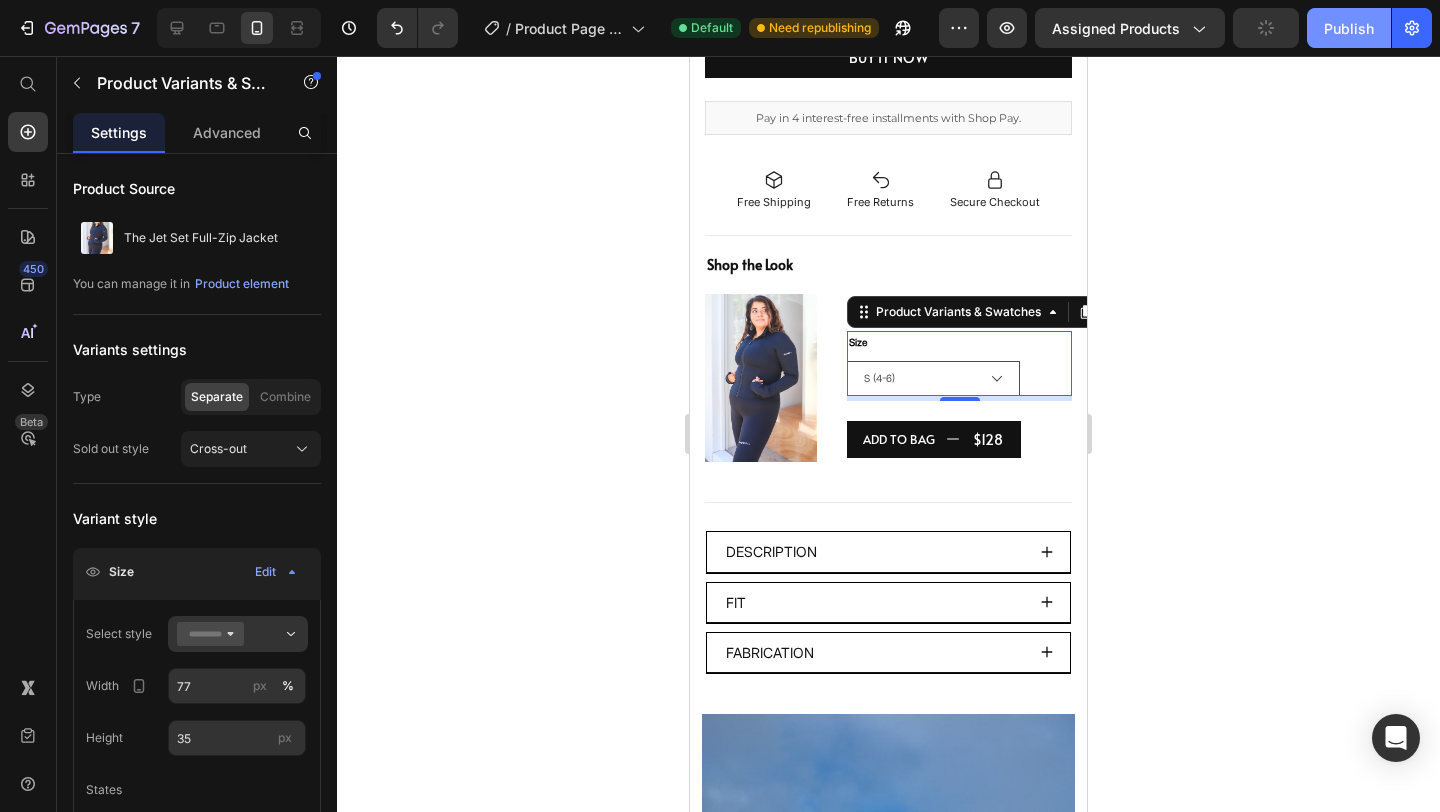 click on "Publish" 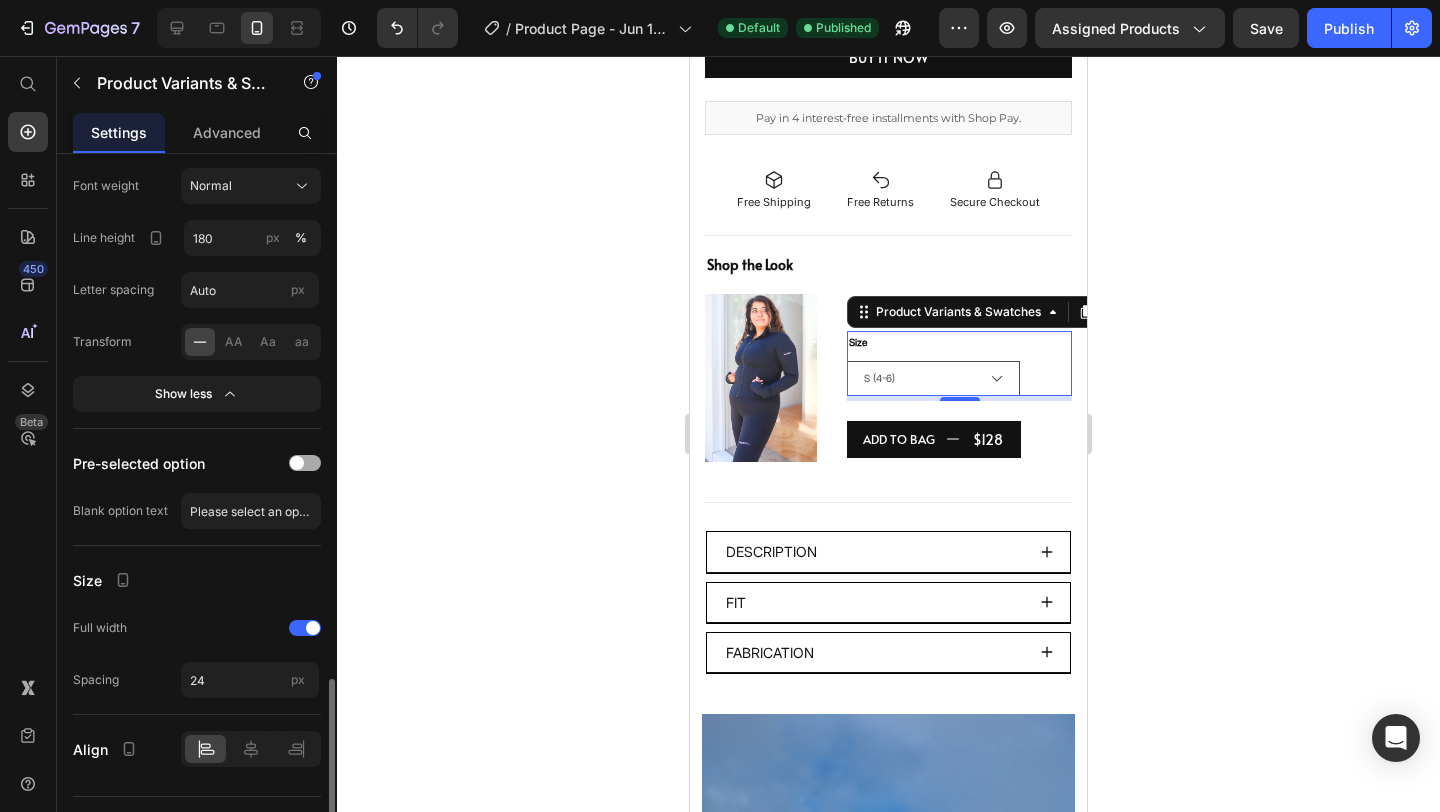 scroll, scrollTop: 2048, scrollLeft: 0, axis: vertical 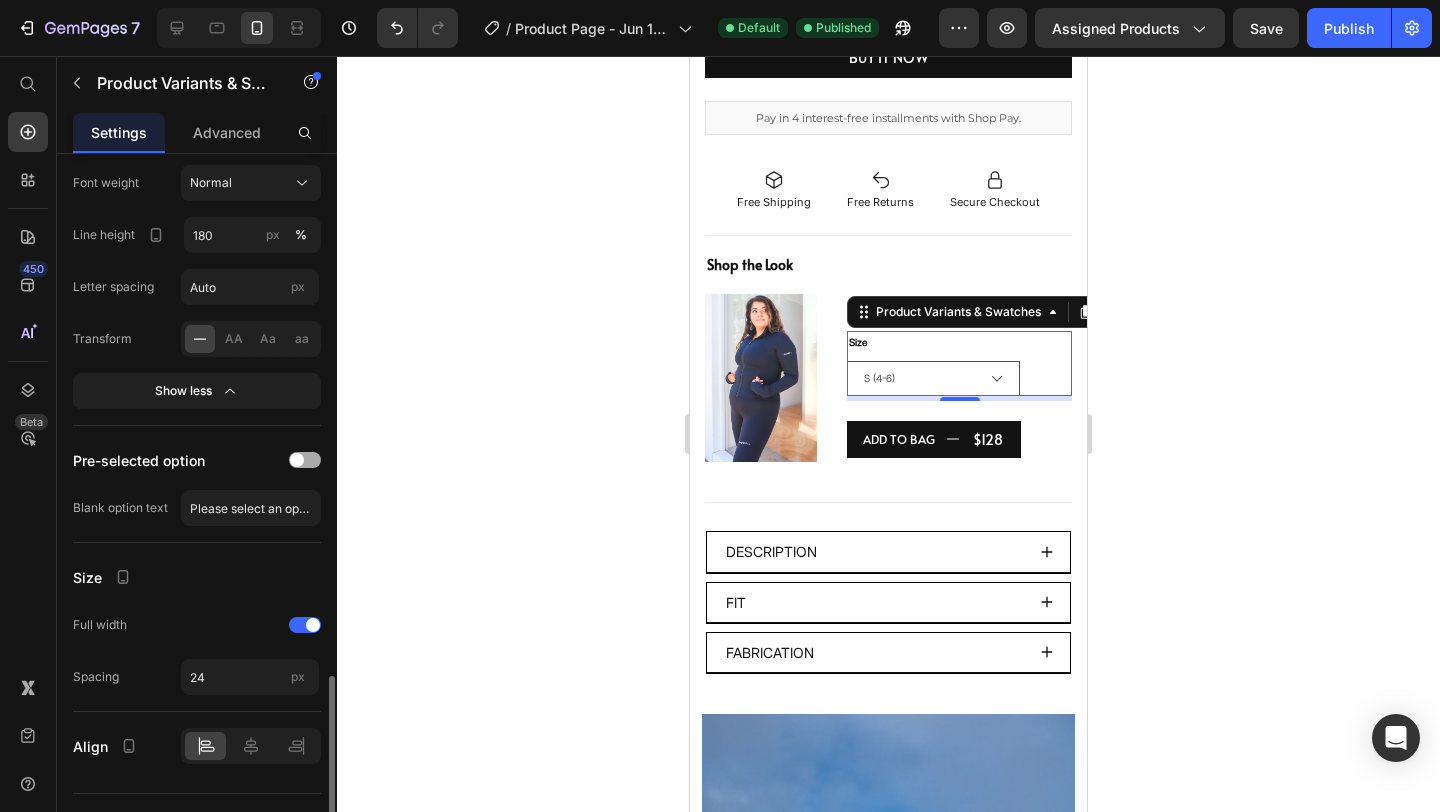 click at bounding box center [297, 460] 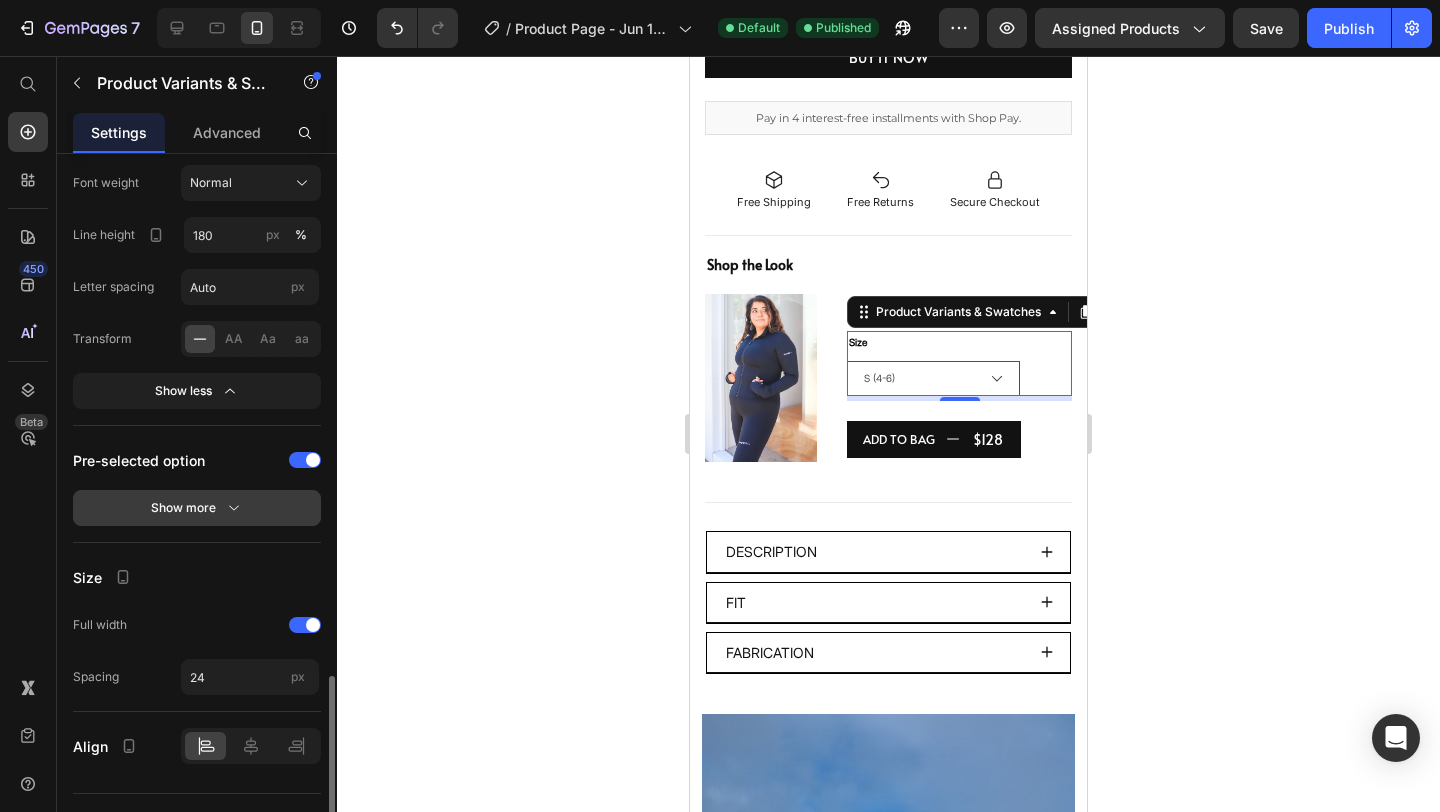 click on "Show more" at bounding box center [197, 508] 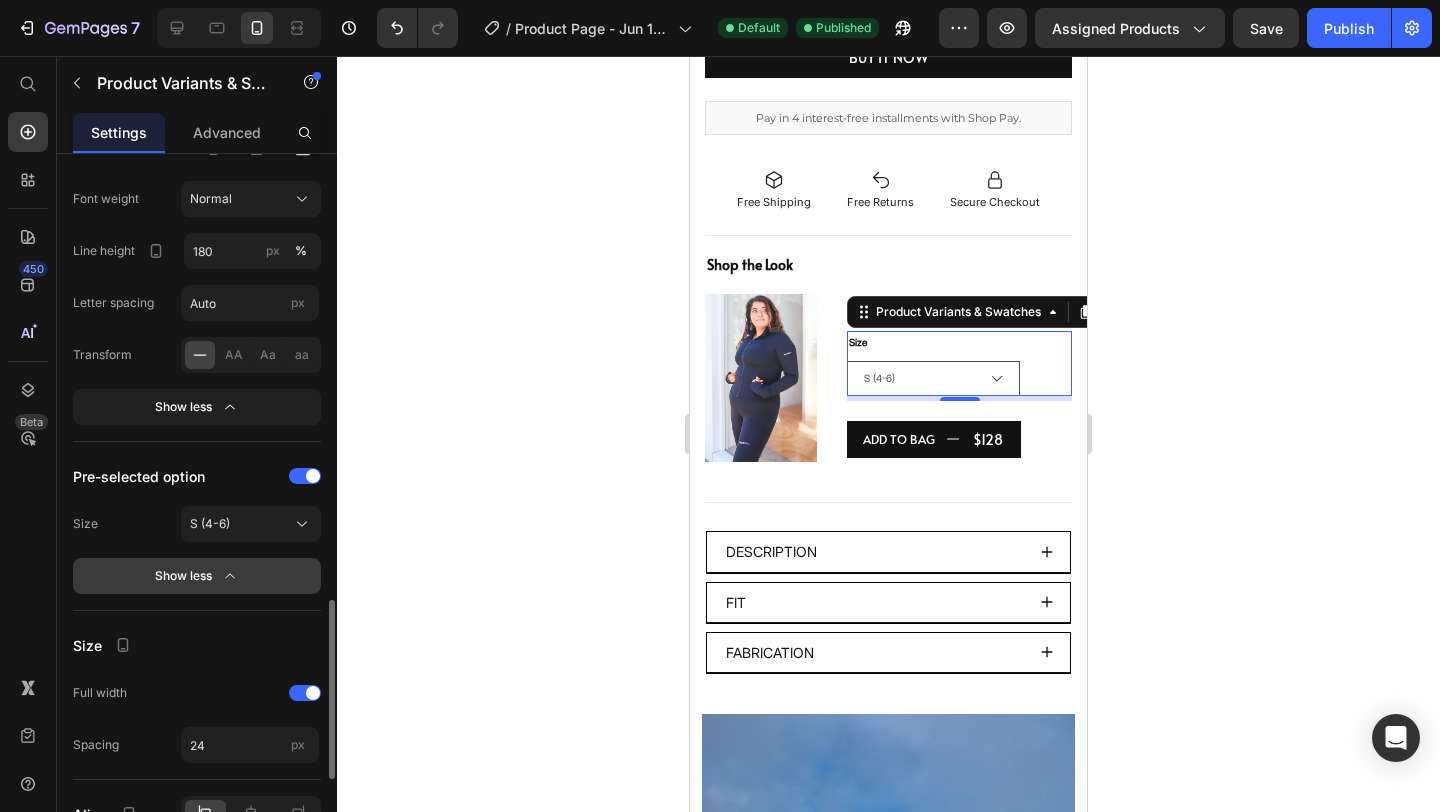 scroll, scrollTop: 1969, scrollLeft: 0, axis: vertical 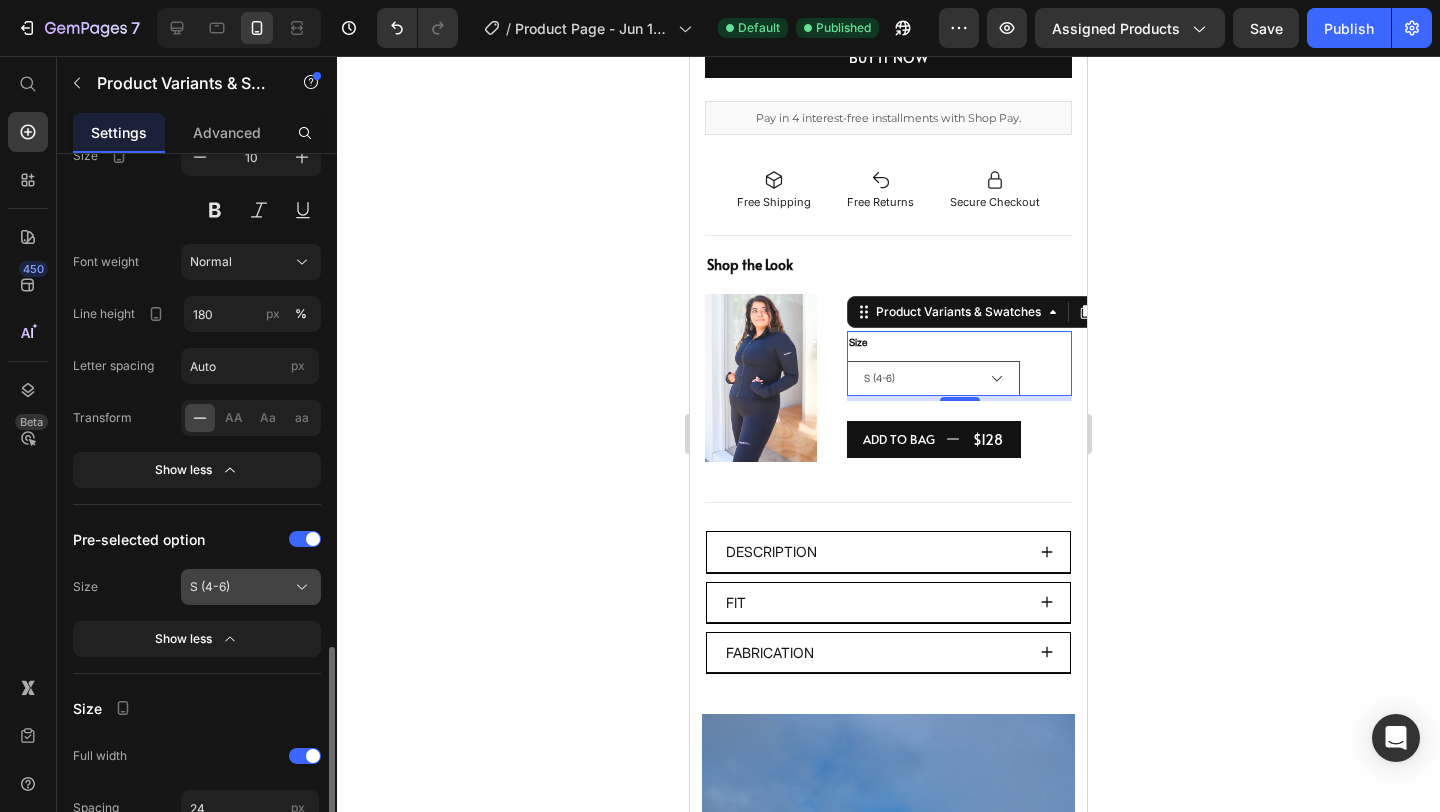 click on "S (4-6)" at bounding box center (251, 587) 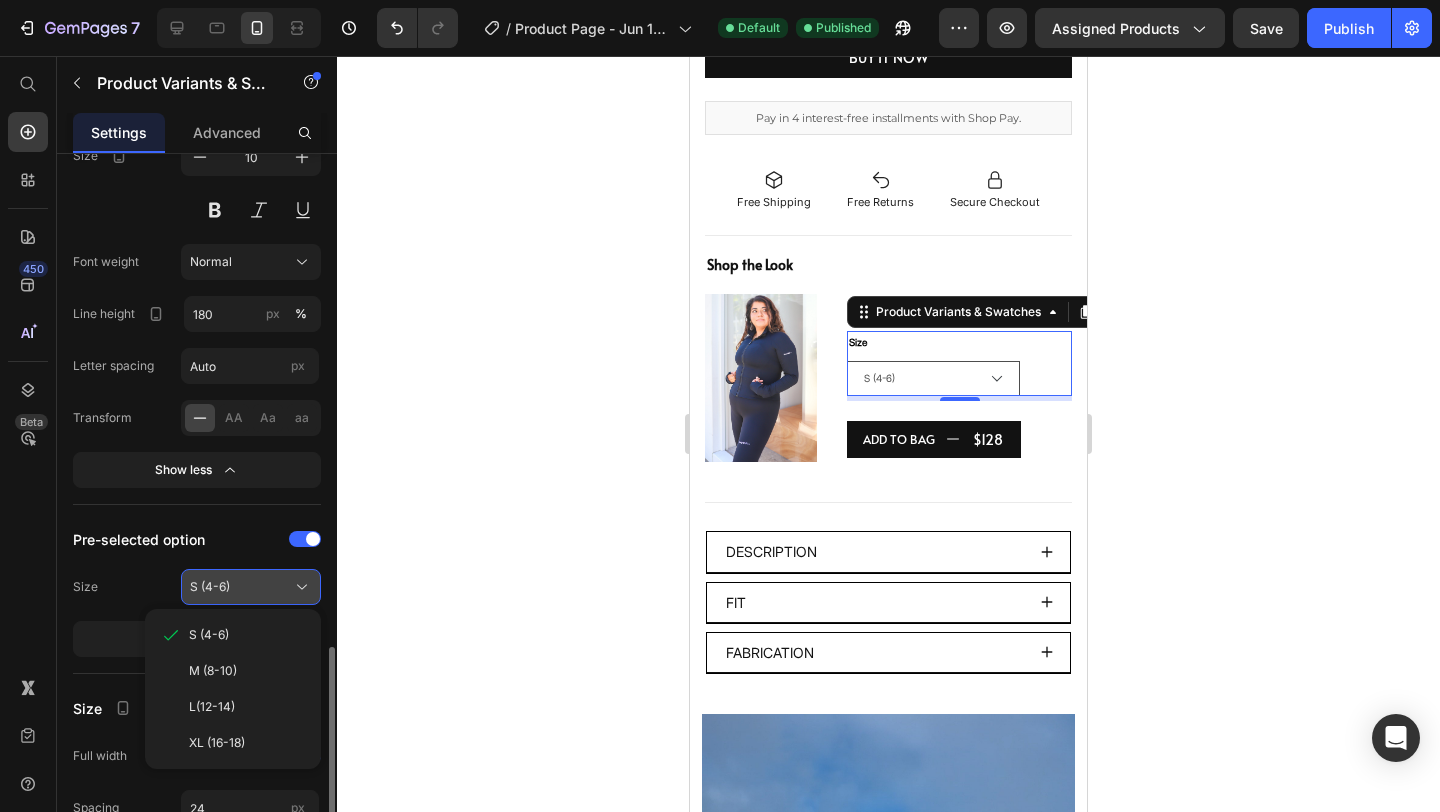 click on "S (4-6)" 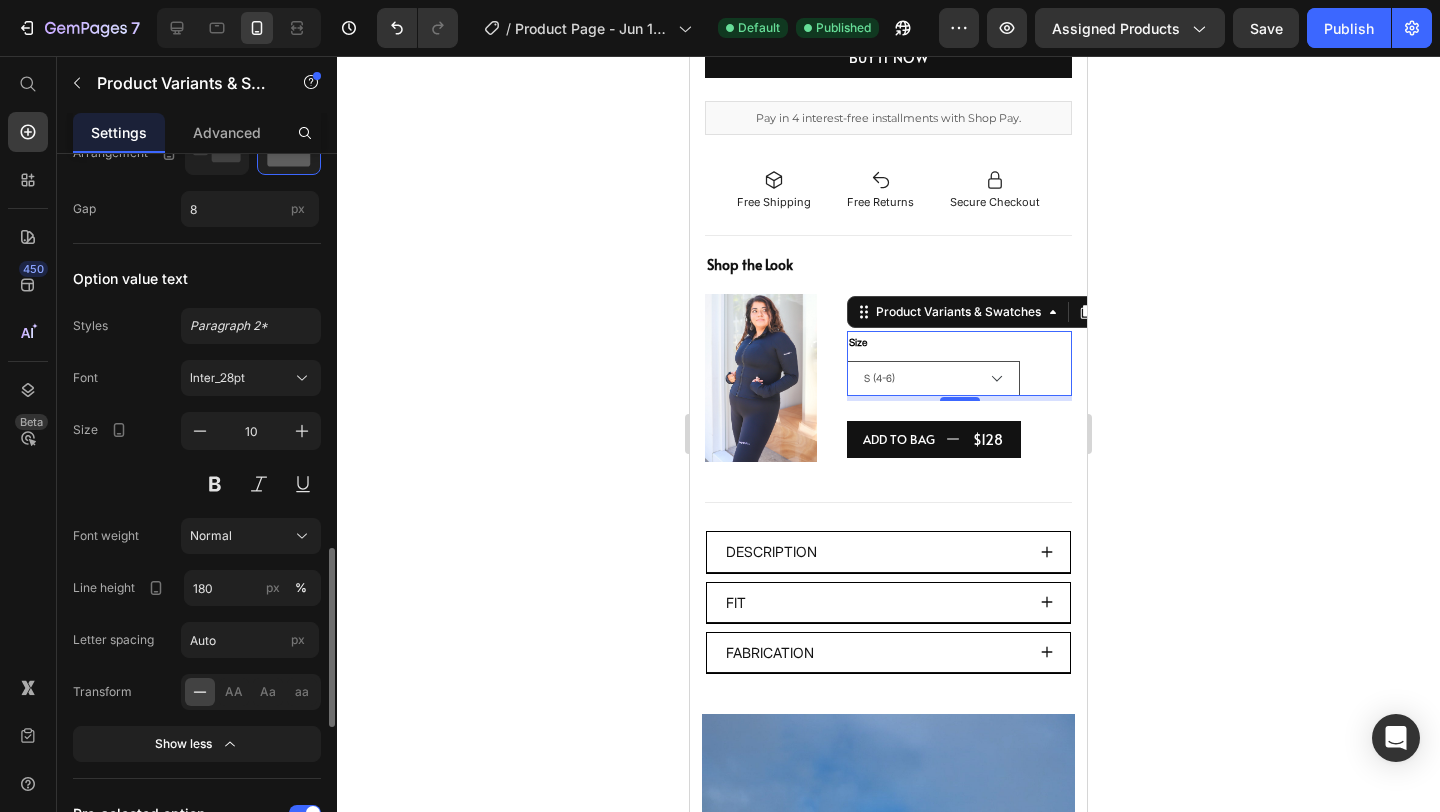 scroll, scrollTop: 1666, scrollLeft: 0, axis: vertical 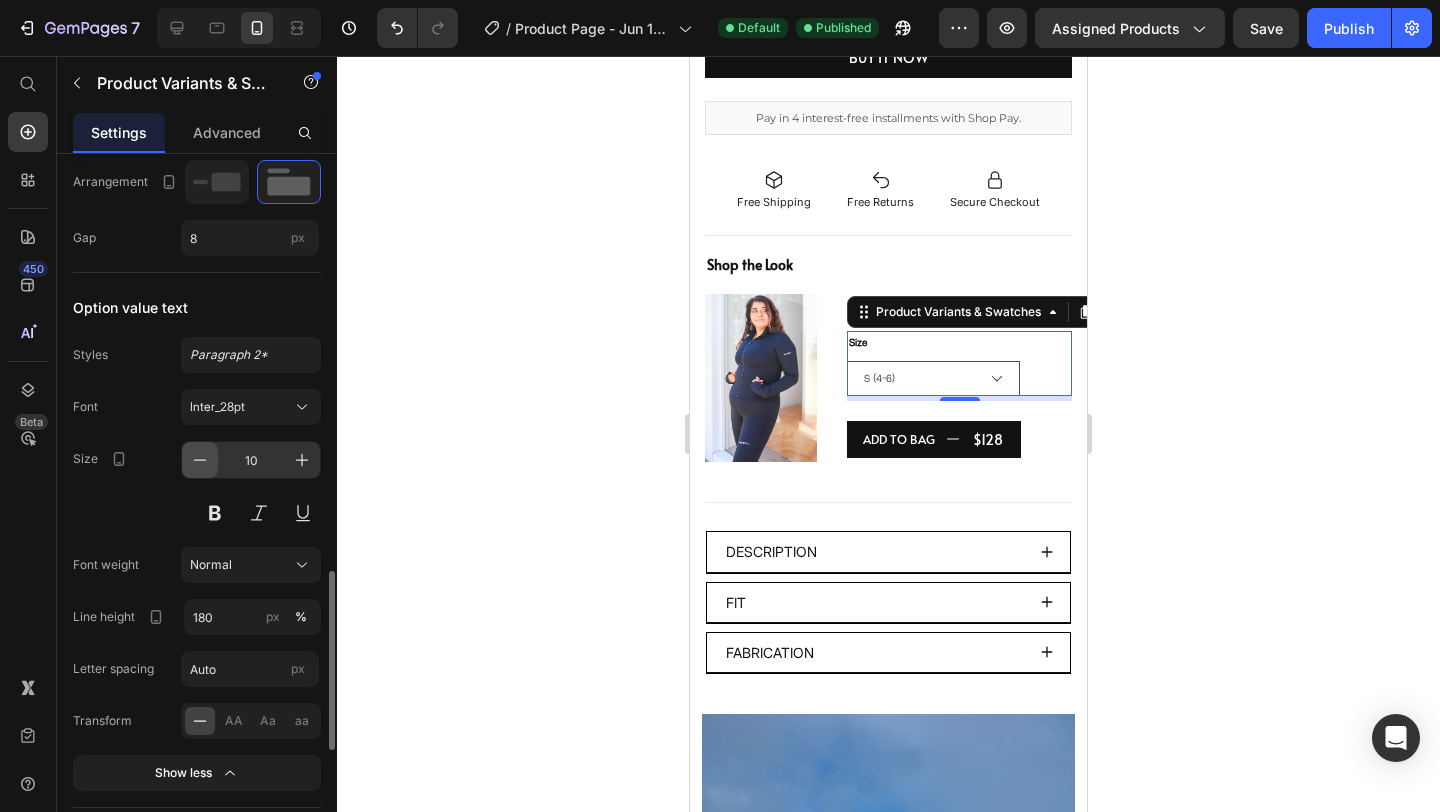 click 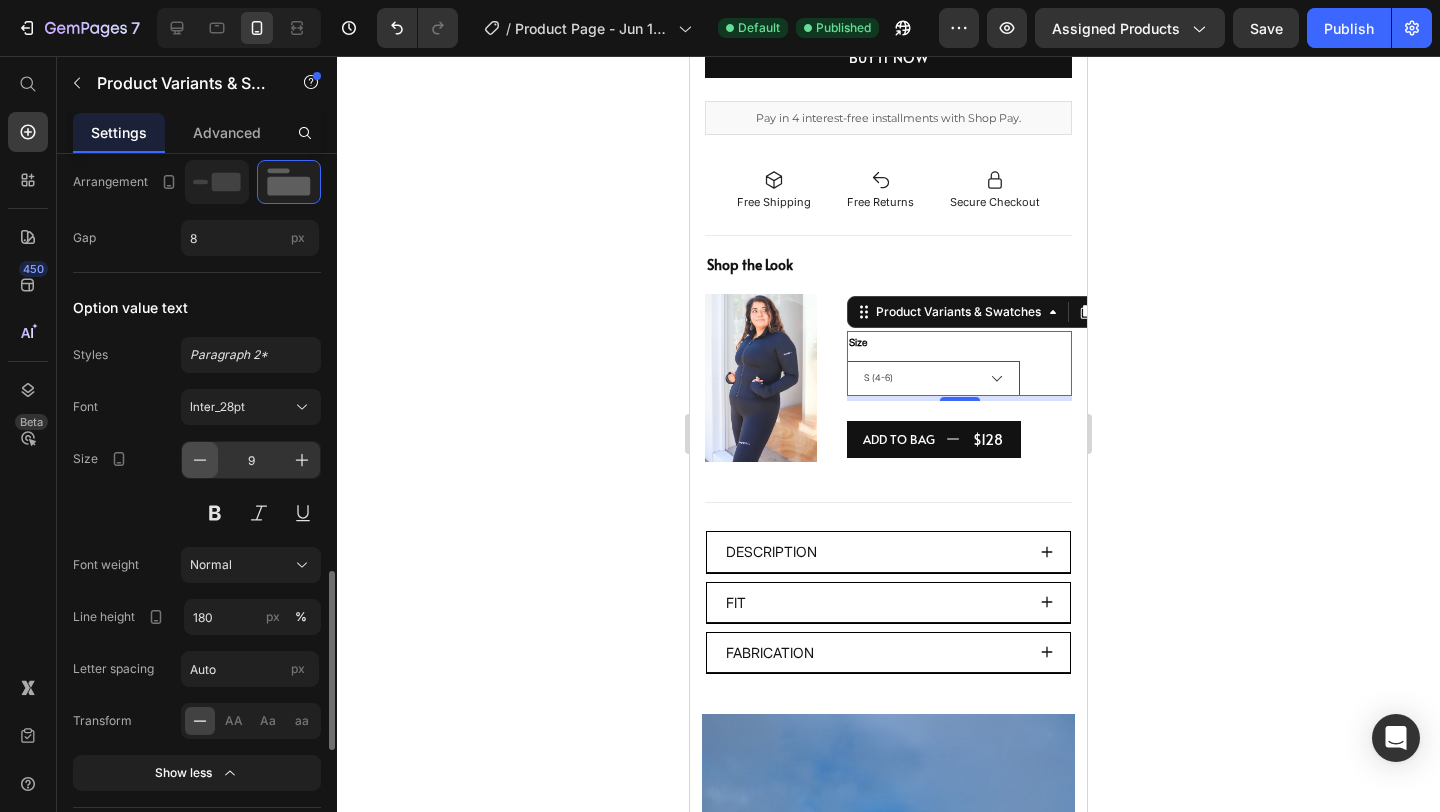 click 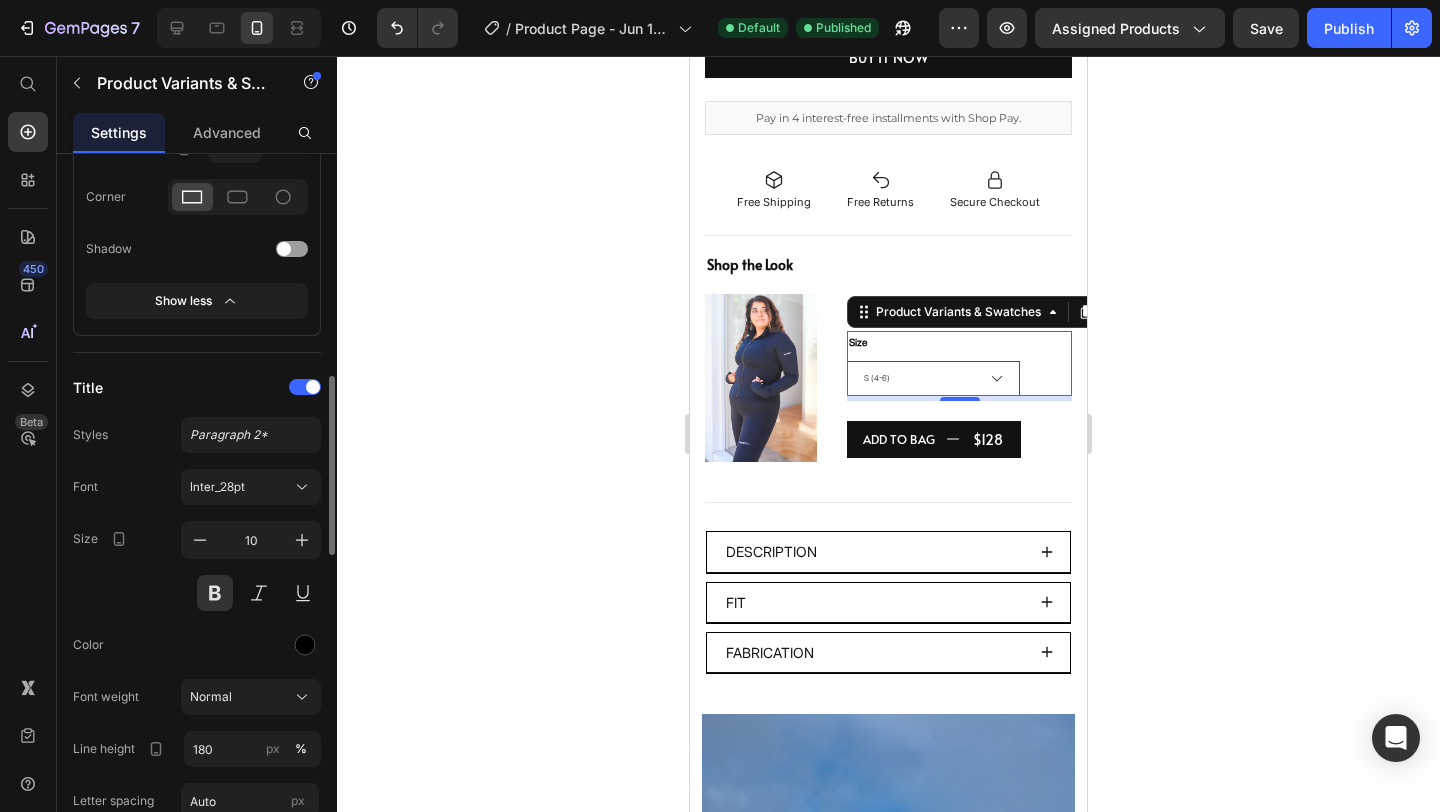 scroll, scrollTop: 857, scrollLeft: 0, axis: vertical 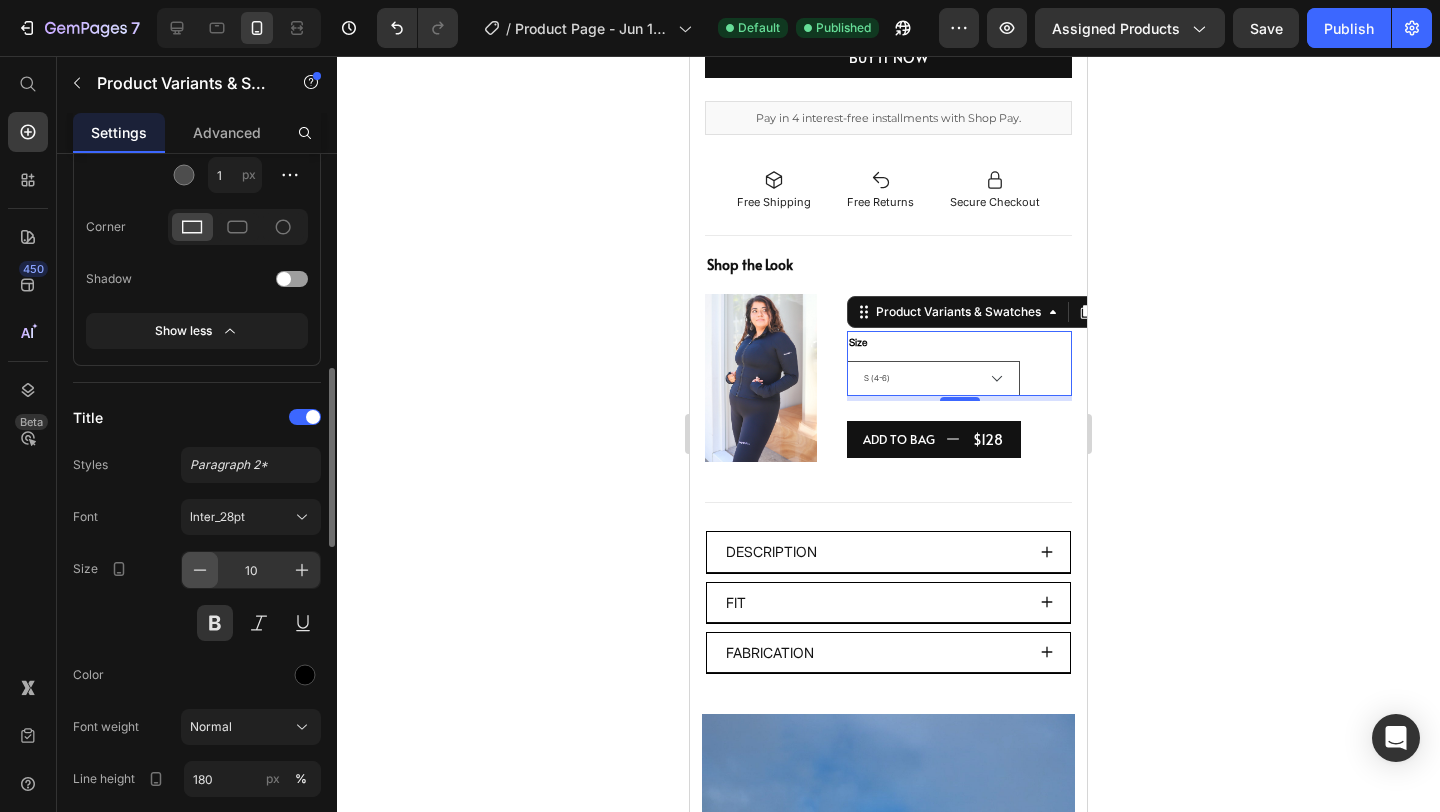 click 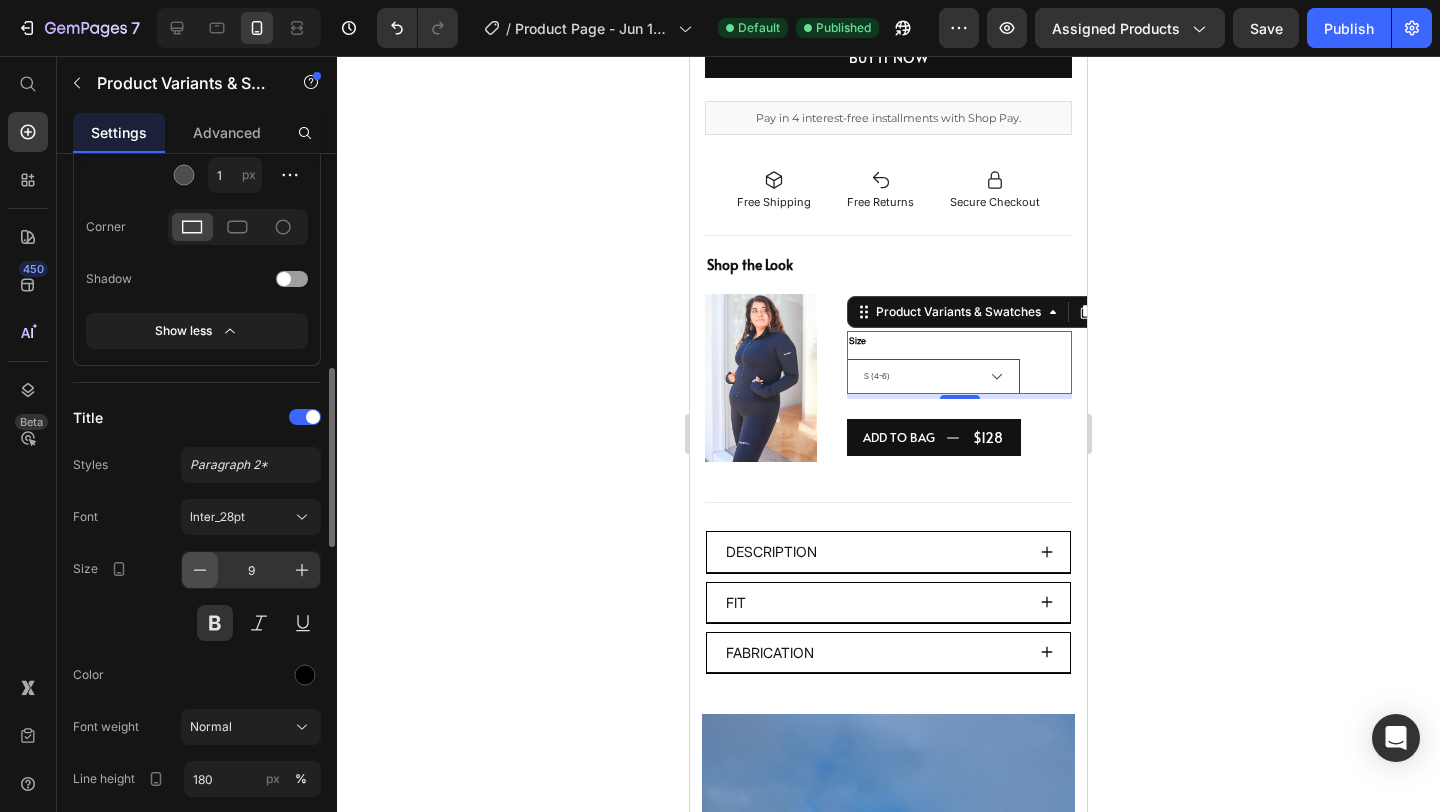 click 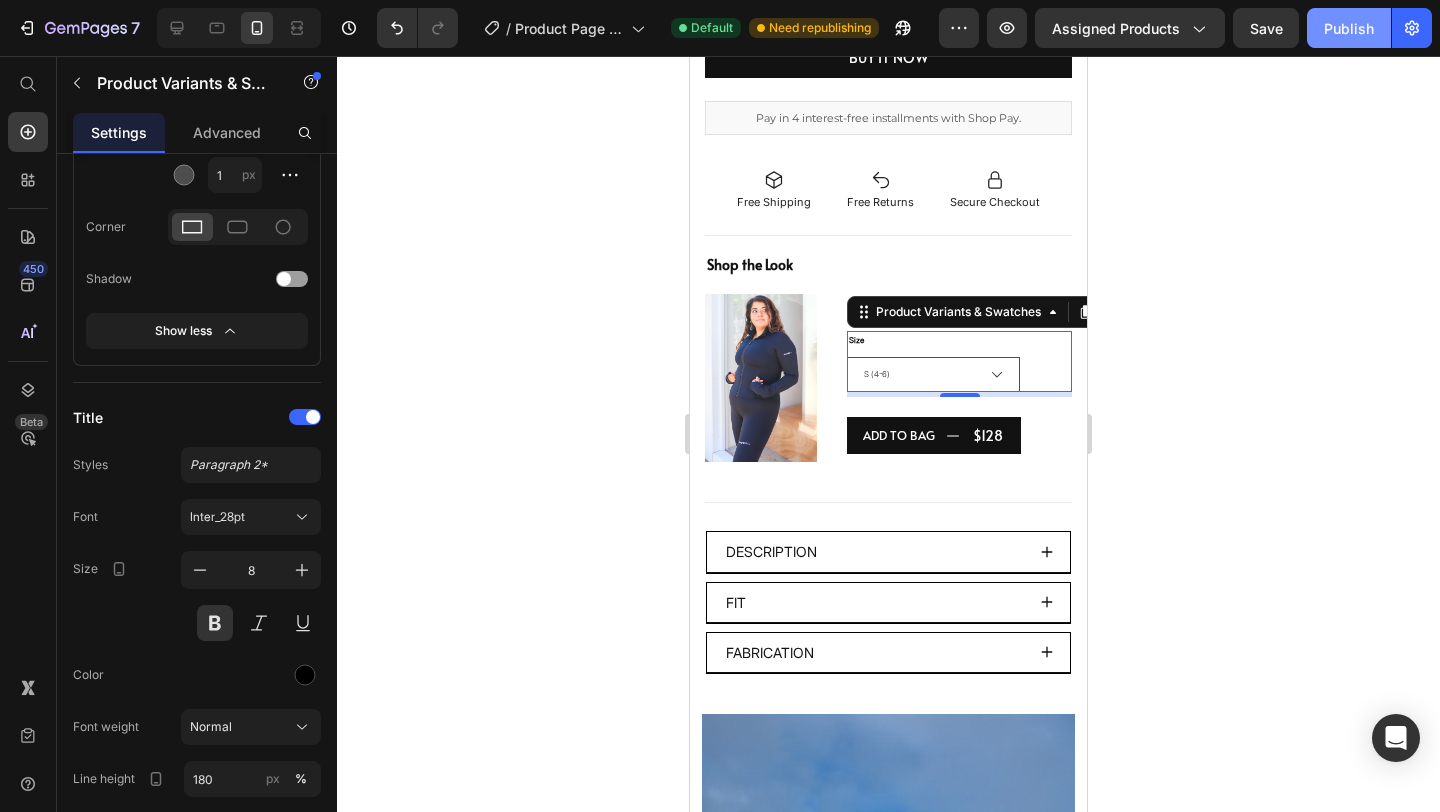 click on "Publish" at bounding box center [1349, 28] 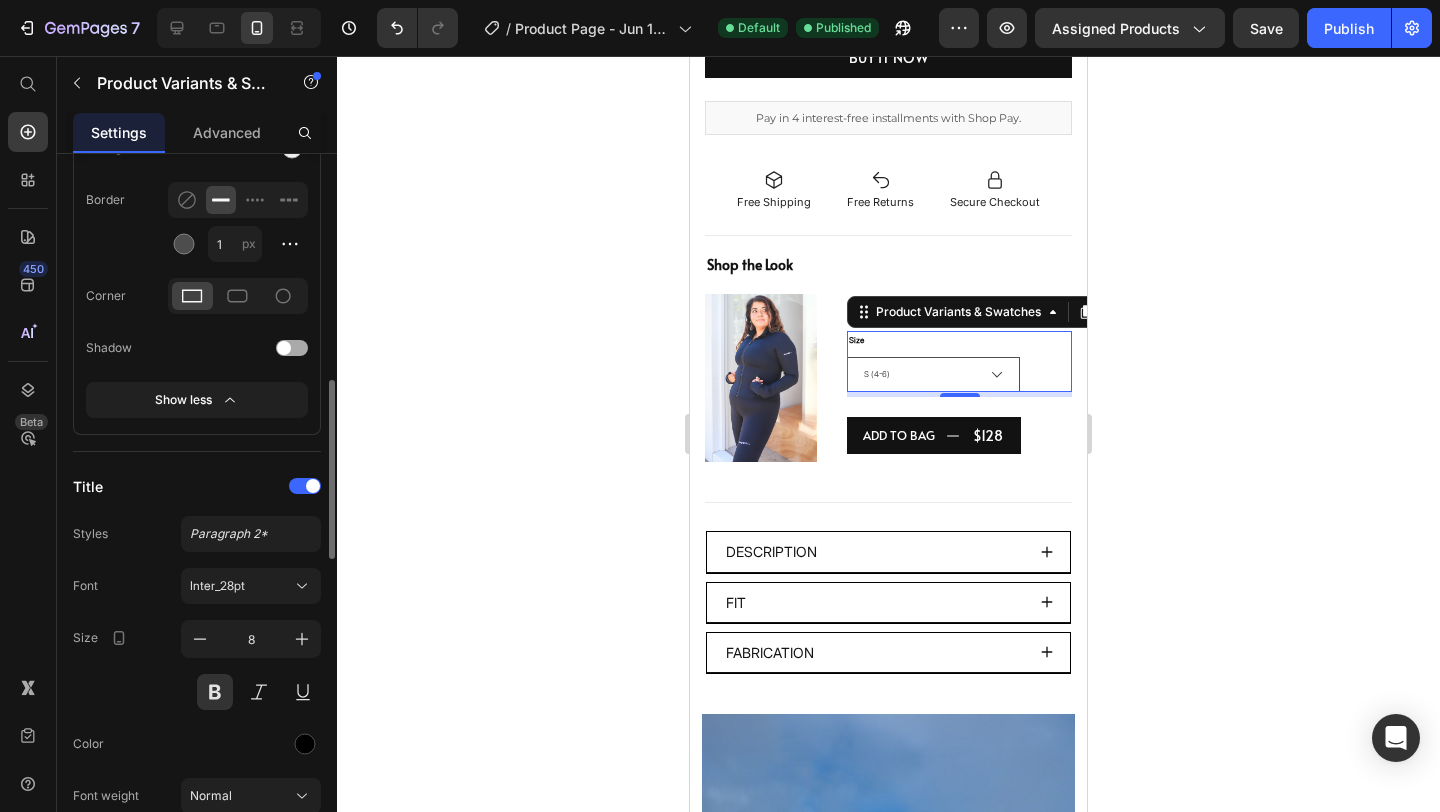 scroll, scrollTop: 828, scrollLeft: 0, axis: vertical 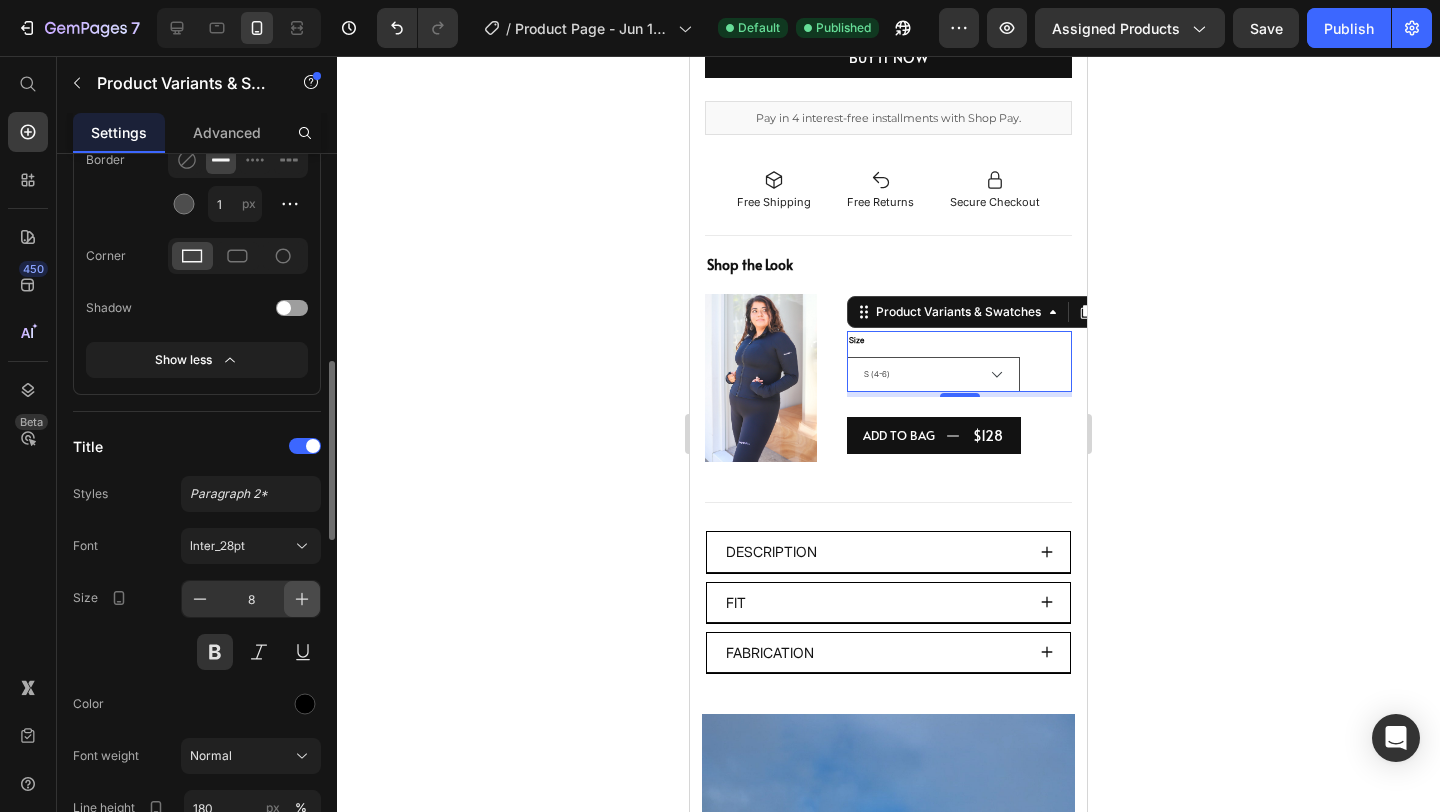 click 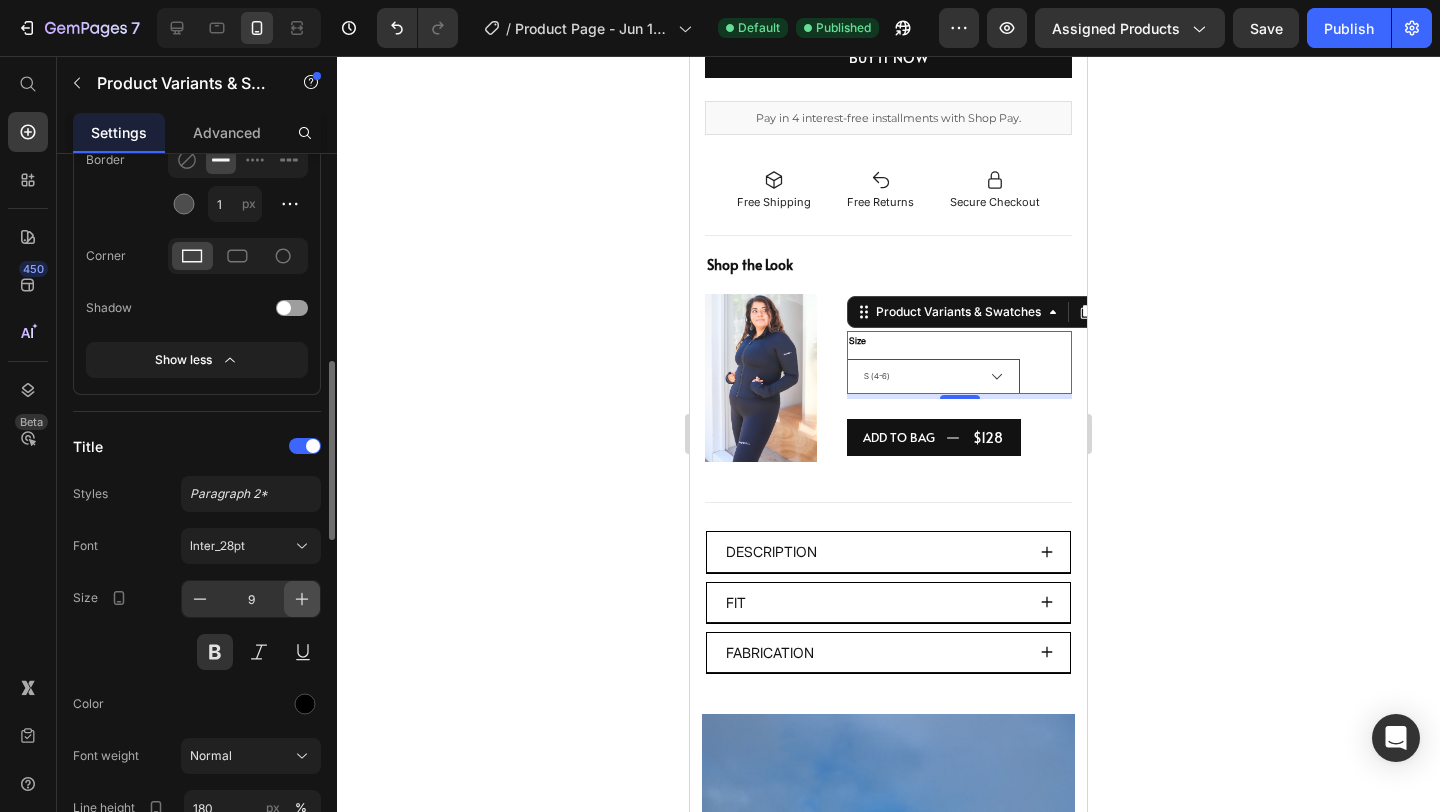 click 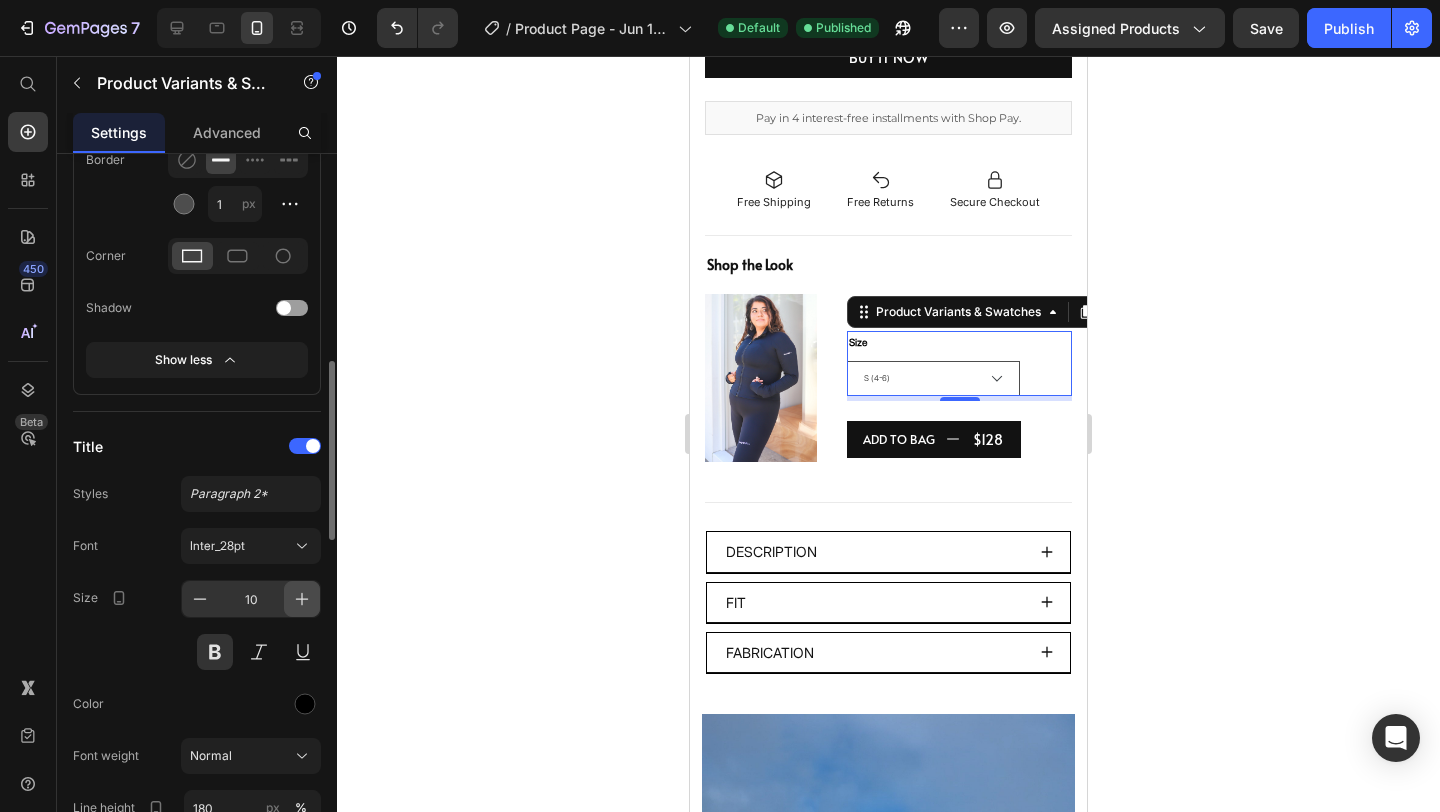 click 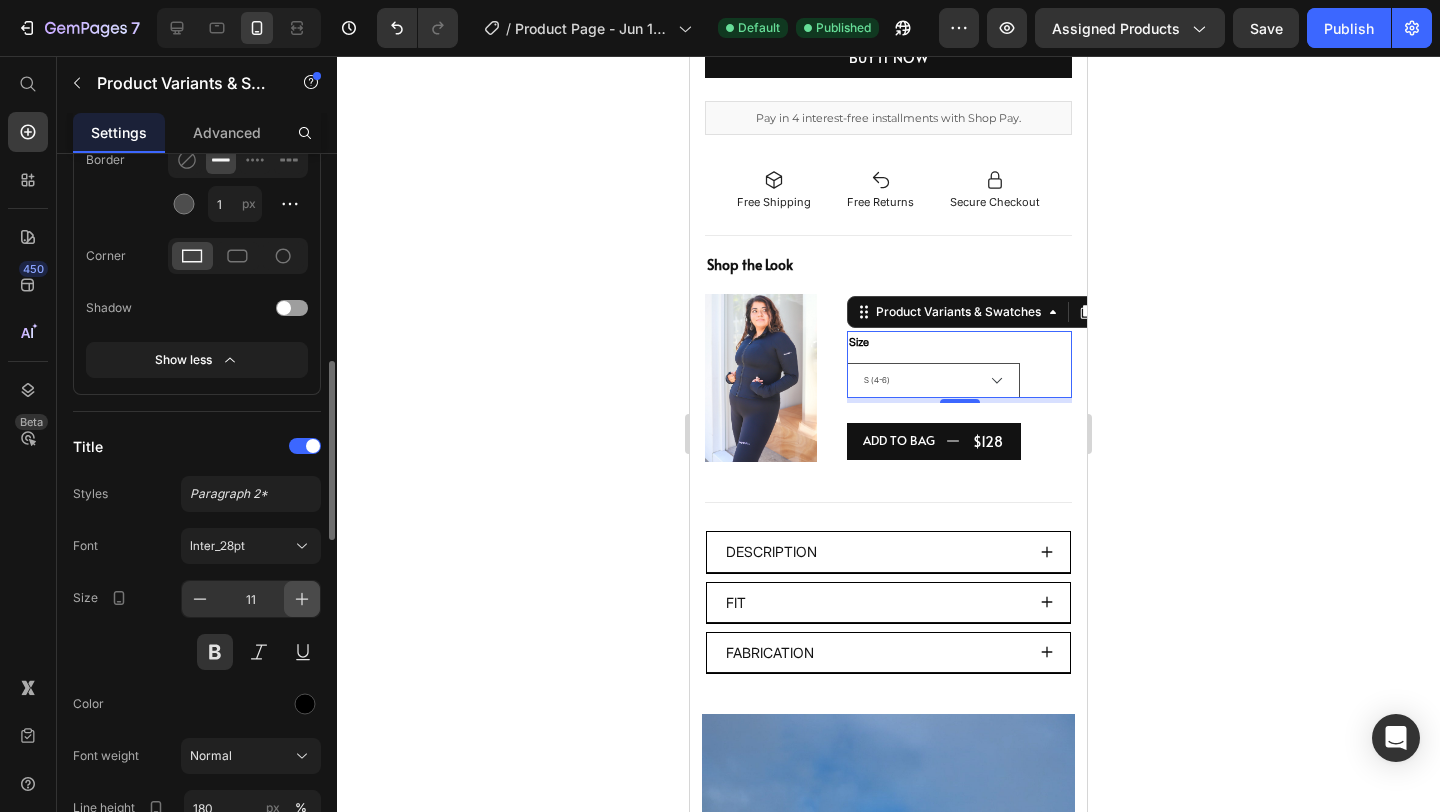 click 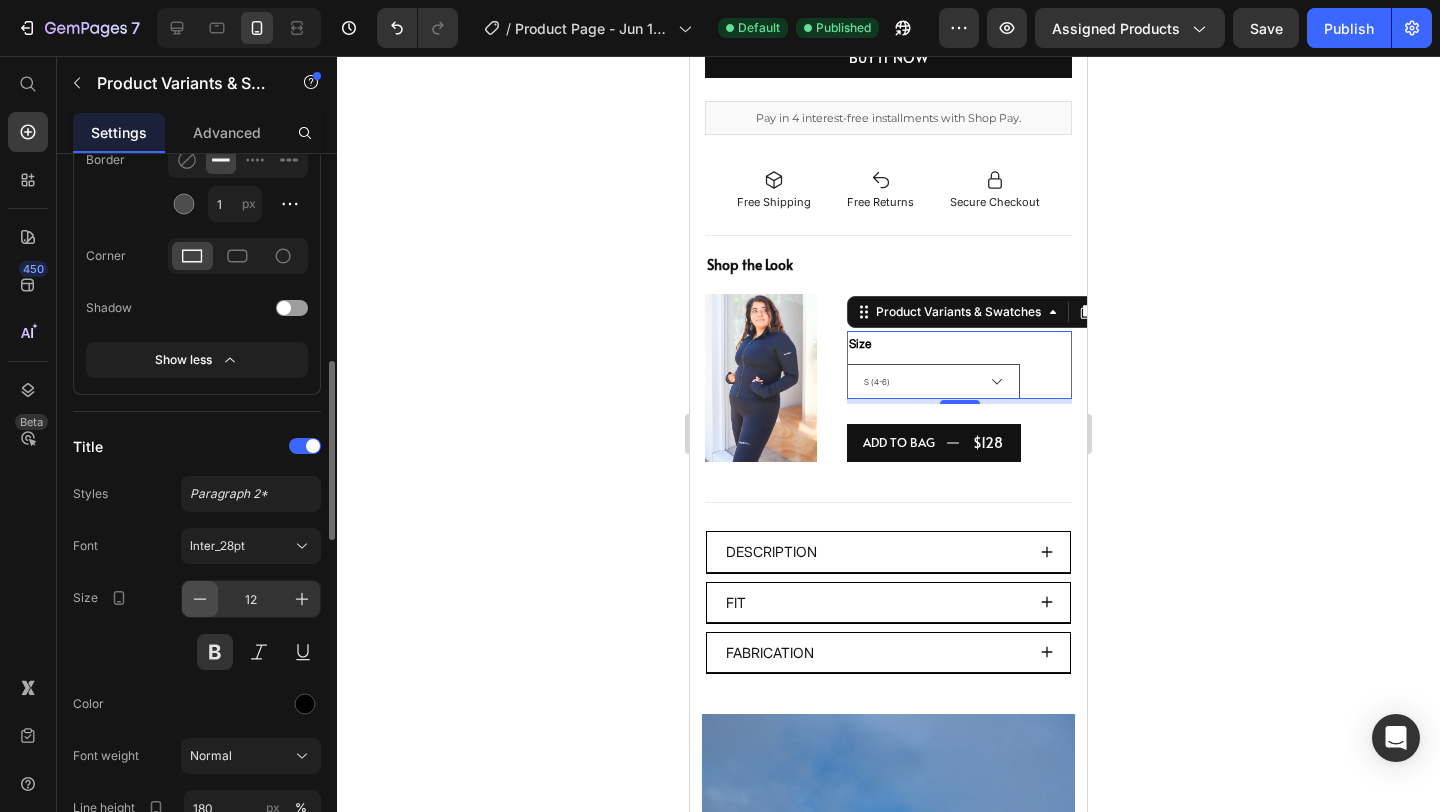 click 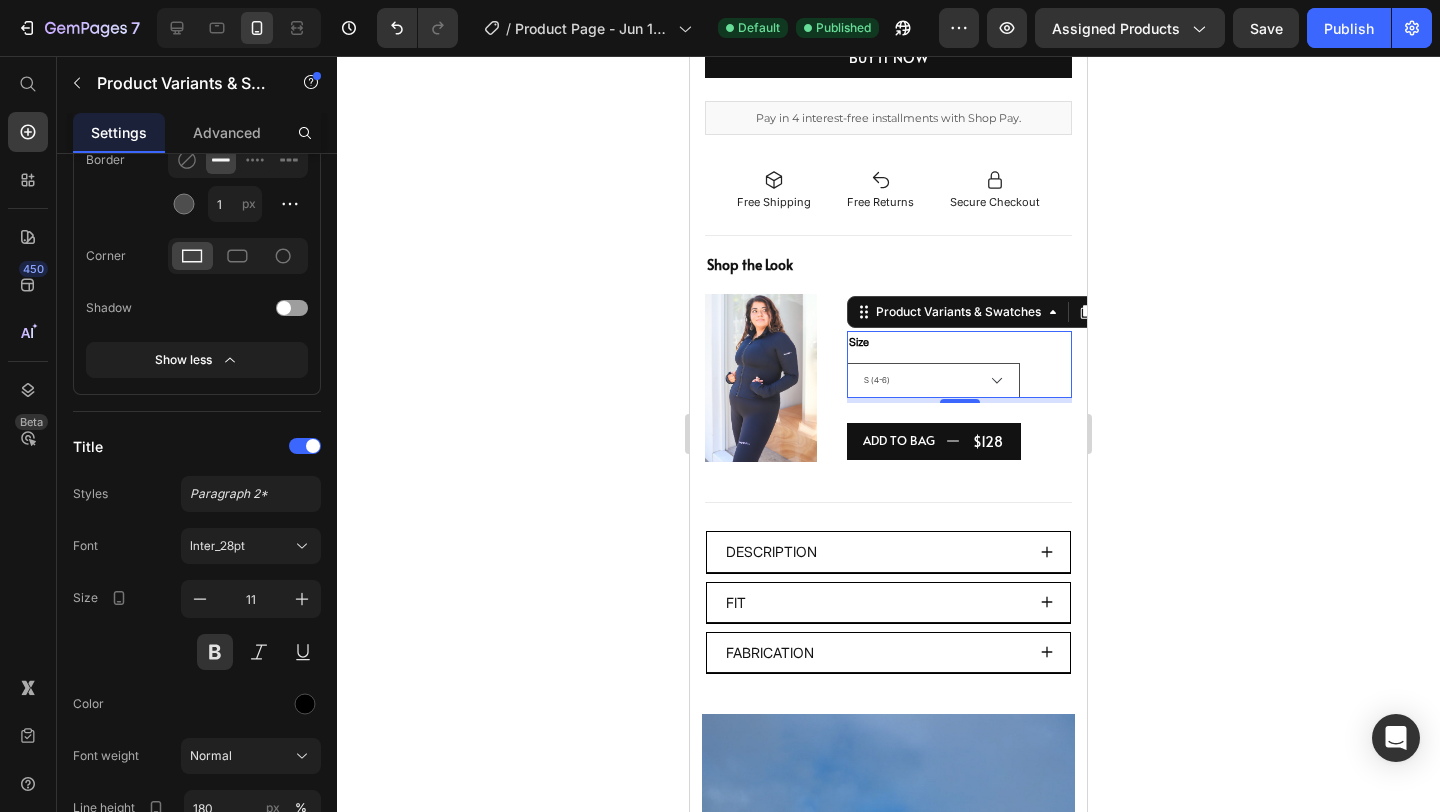 click 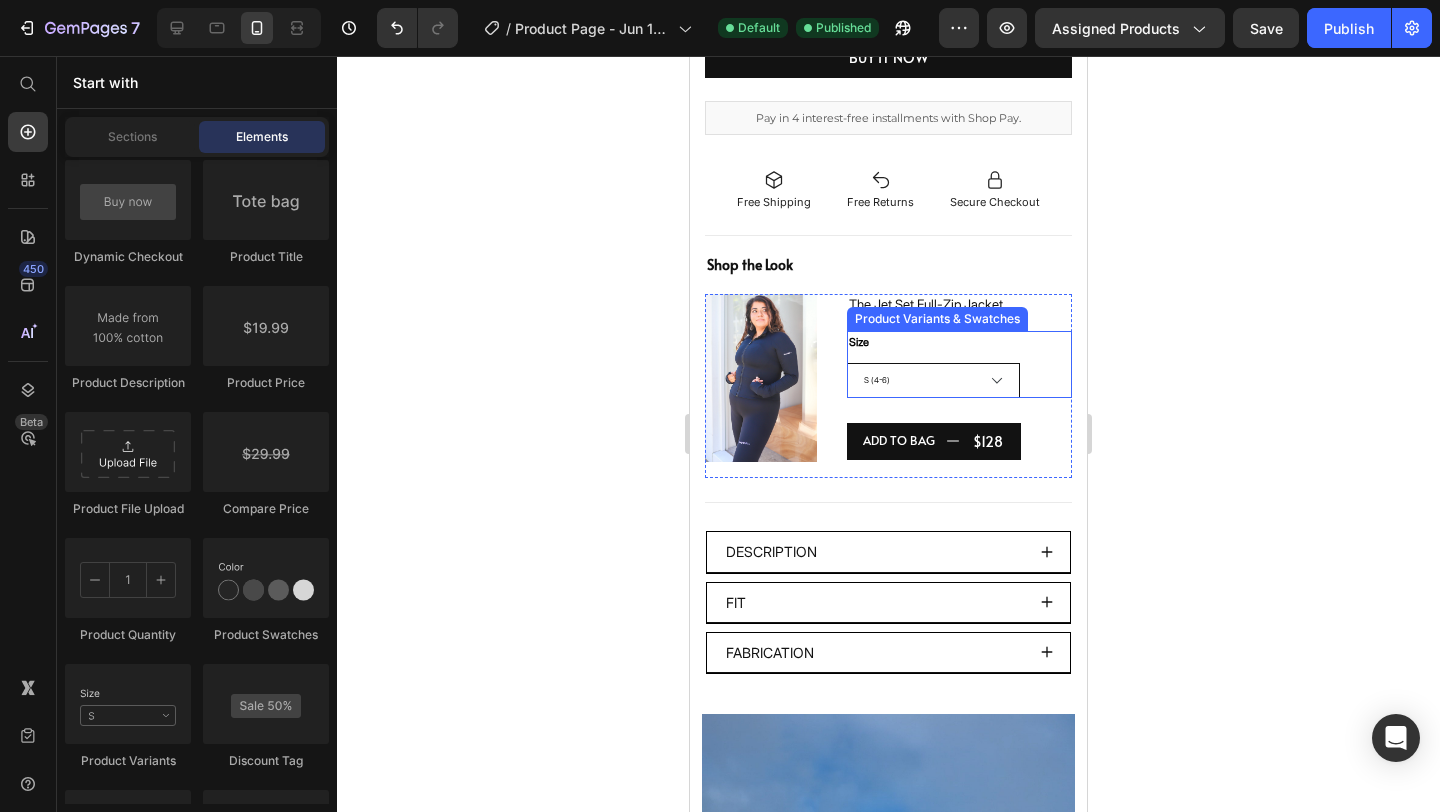 click on "S (4-6) M (8-10) L(12-14) XL (16-18)" at bounding box center [933, 380] 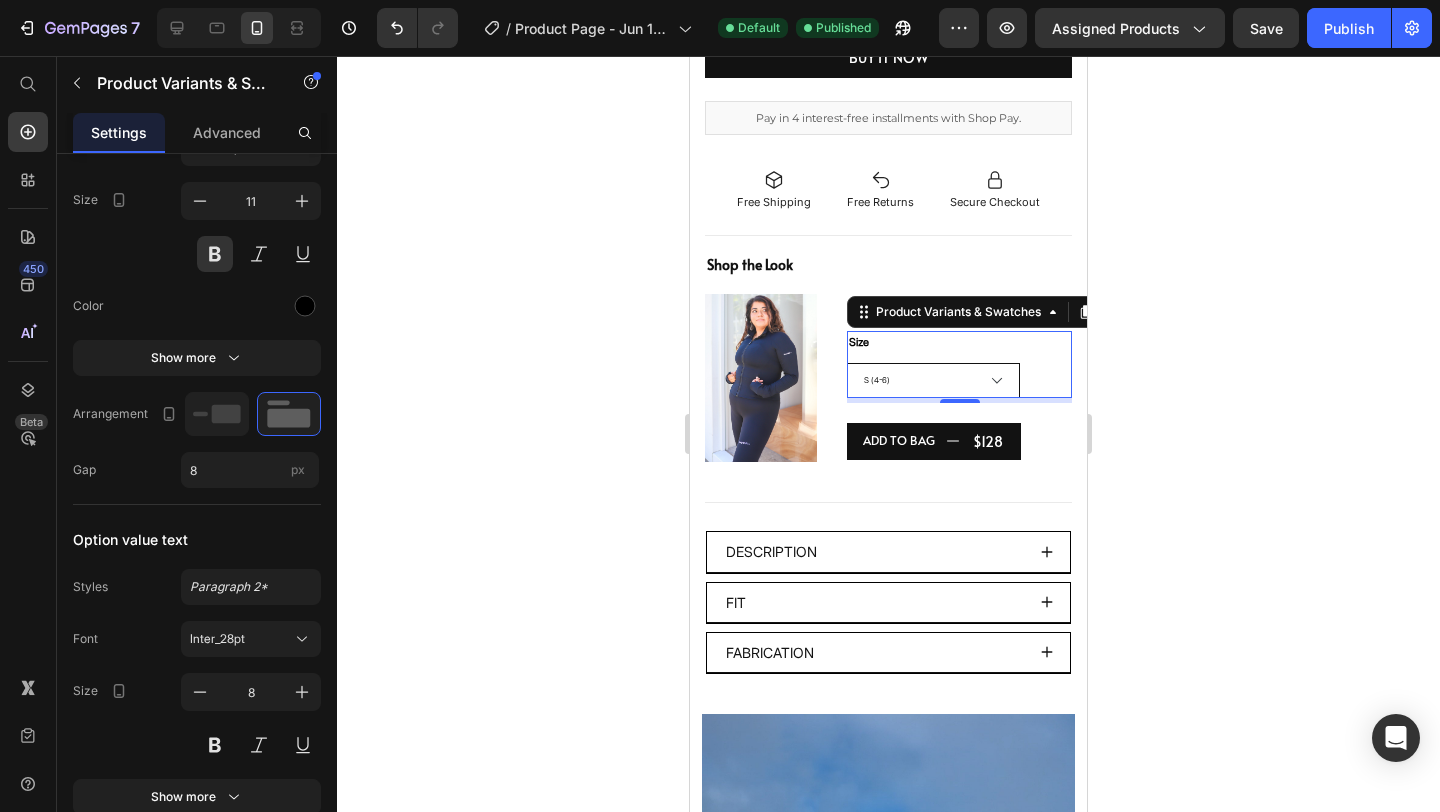 click on "S (4-6) M (8-10) L(12-14) XL (16-18)" at bounding box center (933, 380) 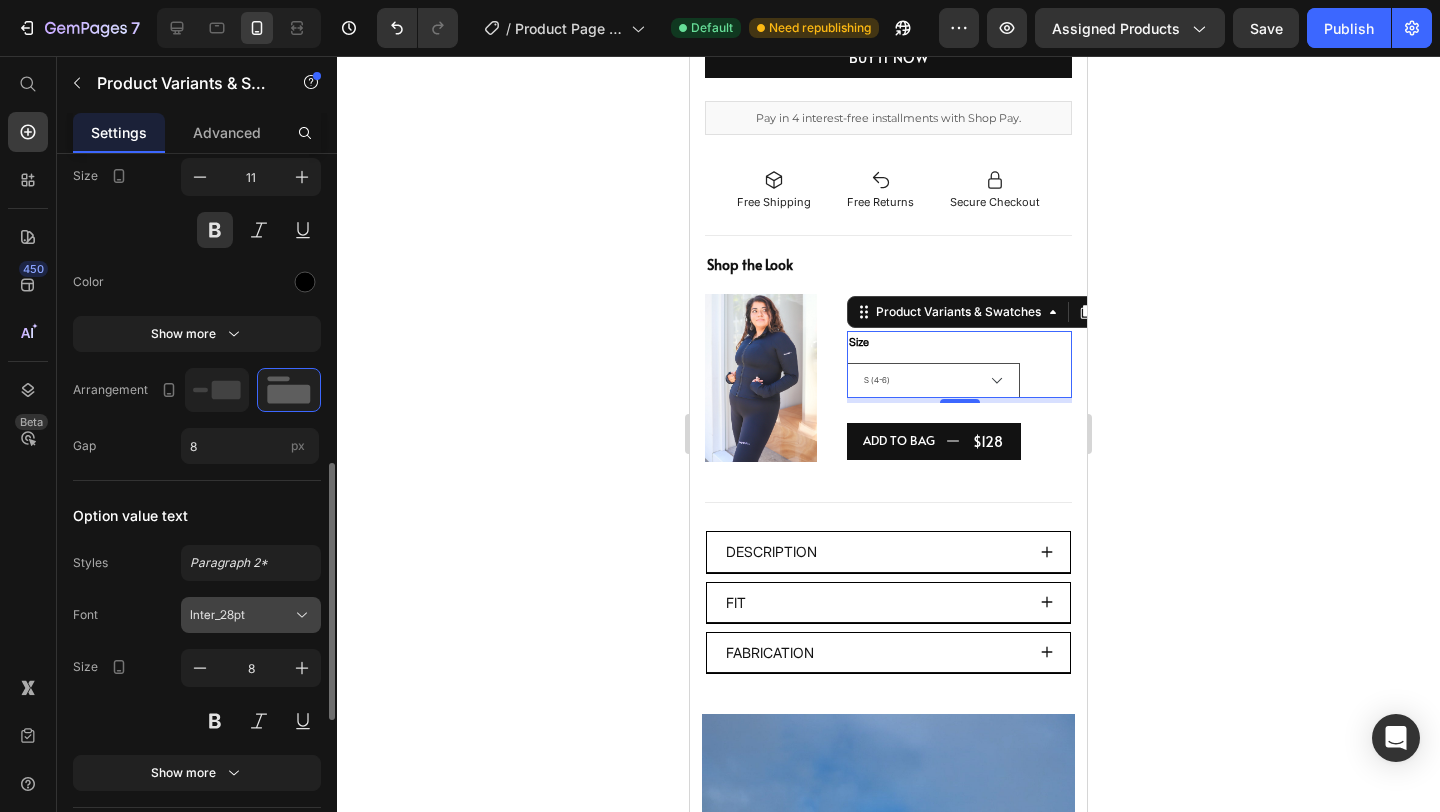 scroll, scrollTop: 856, scrollLeft: 0, axis: vertical 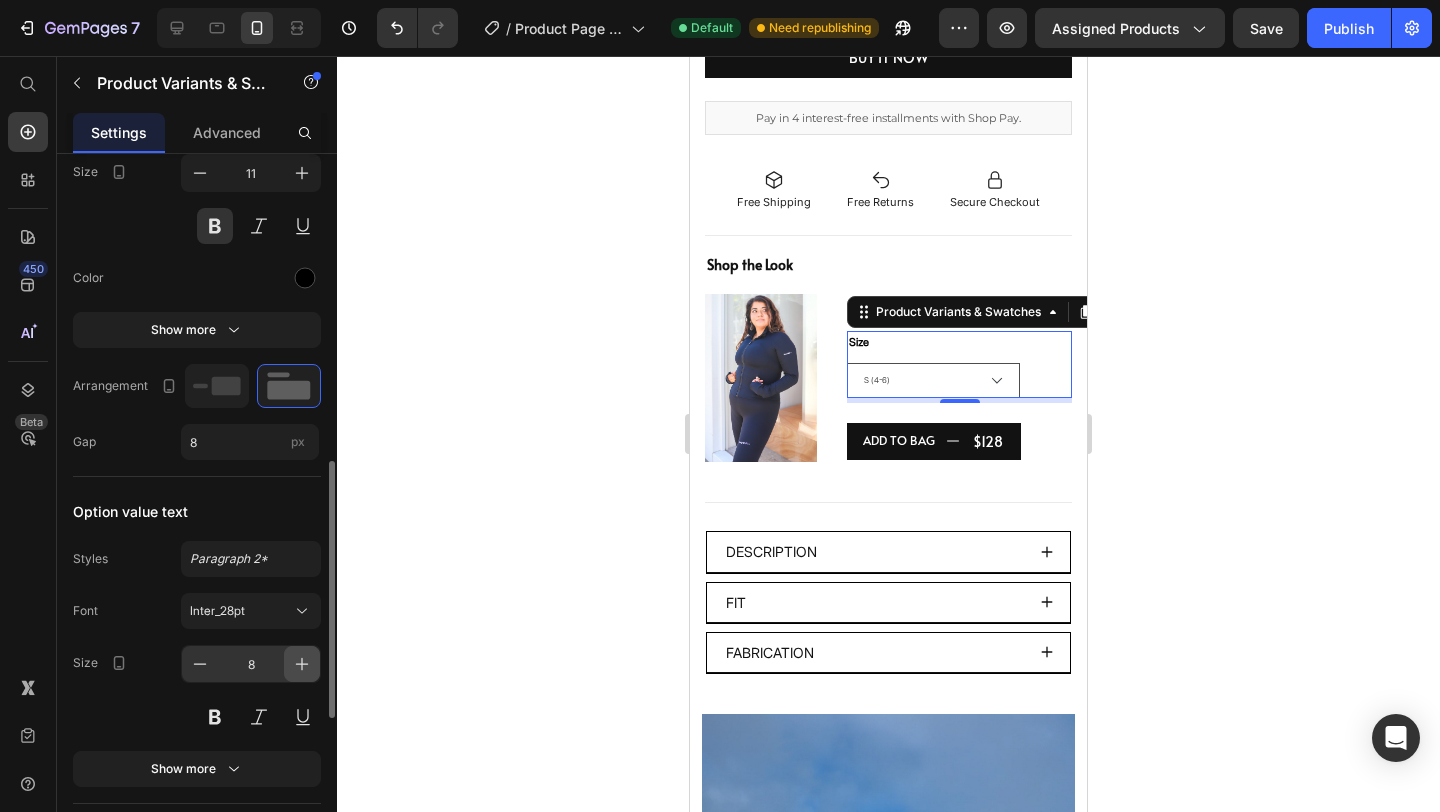 click 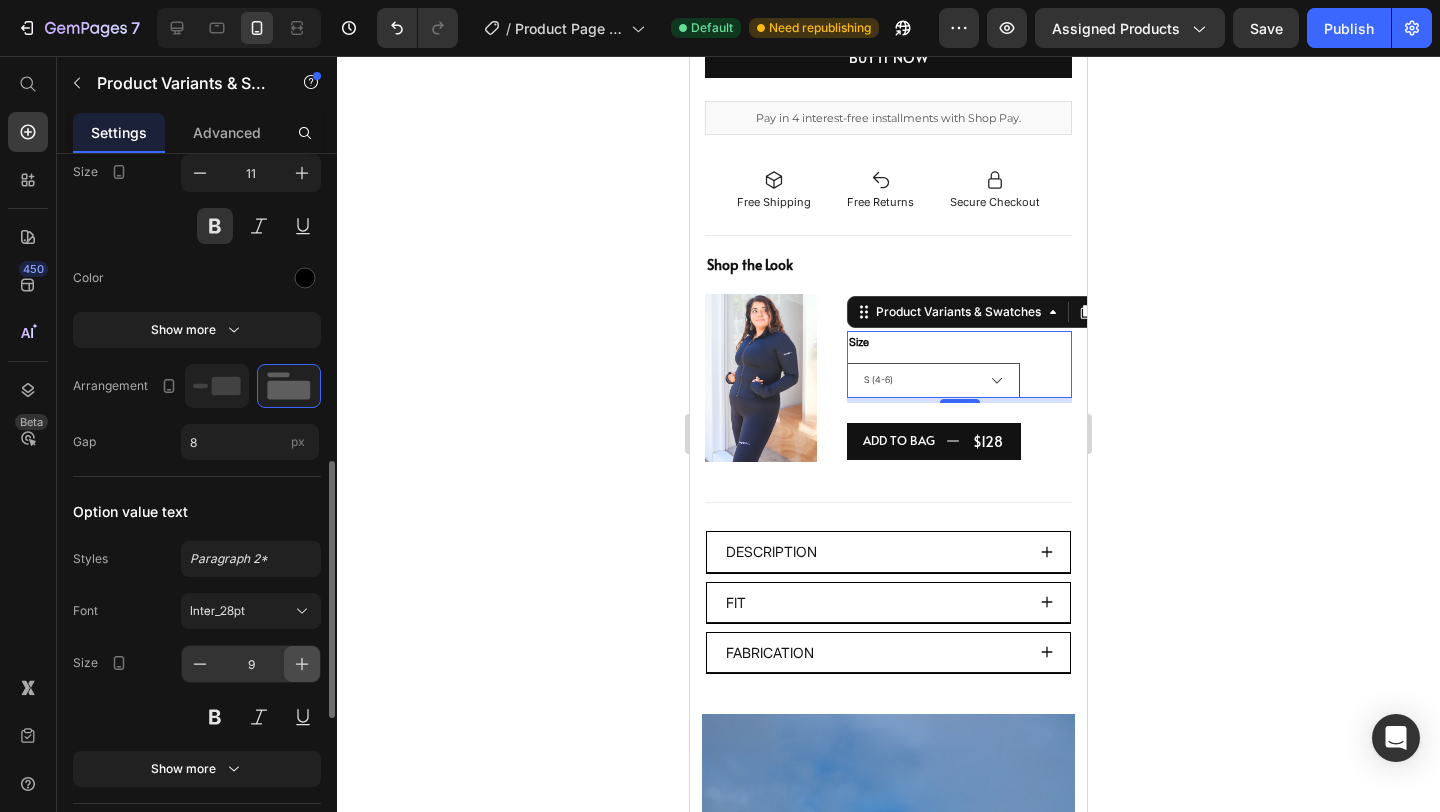 click 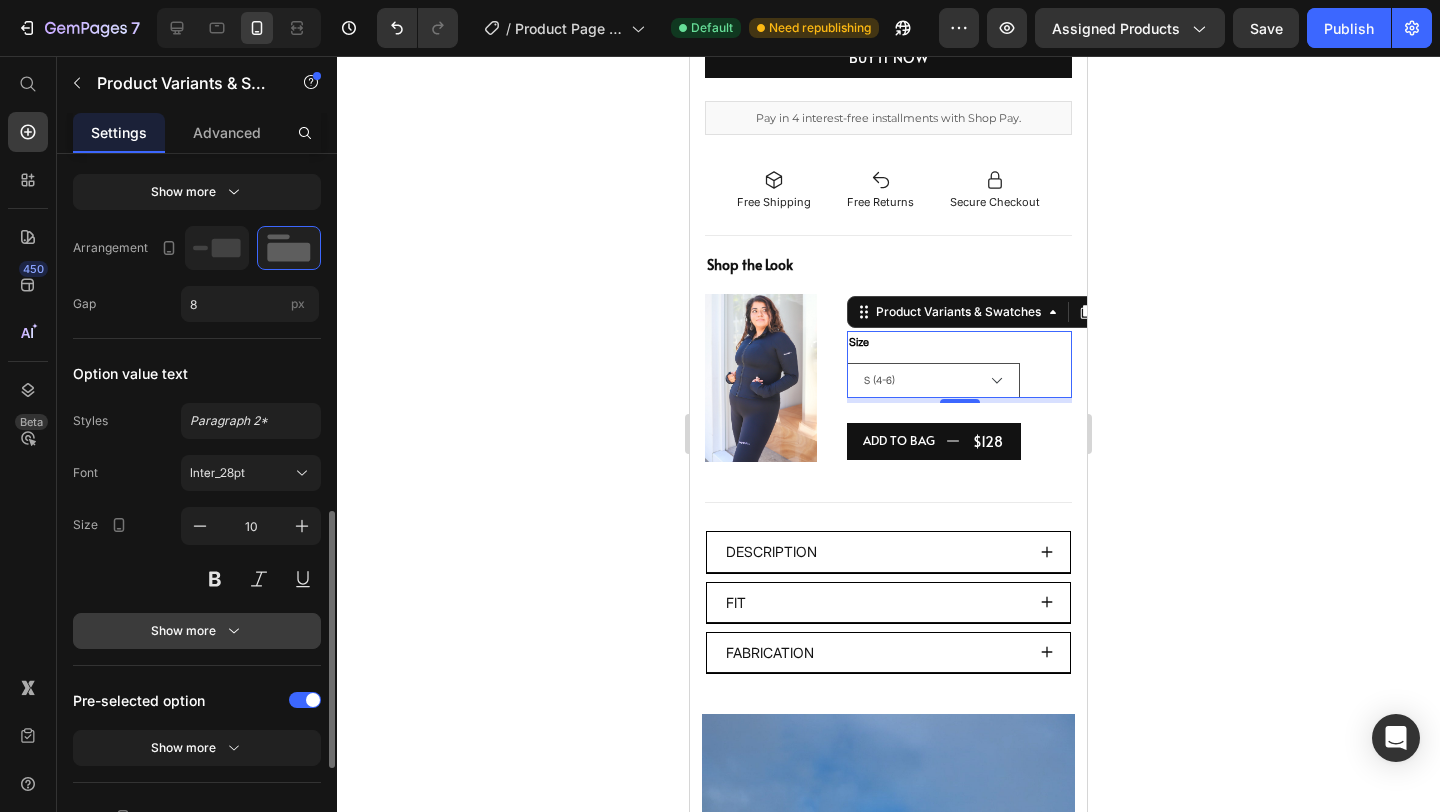 click on "Show more" at bounding box center [197, 631] 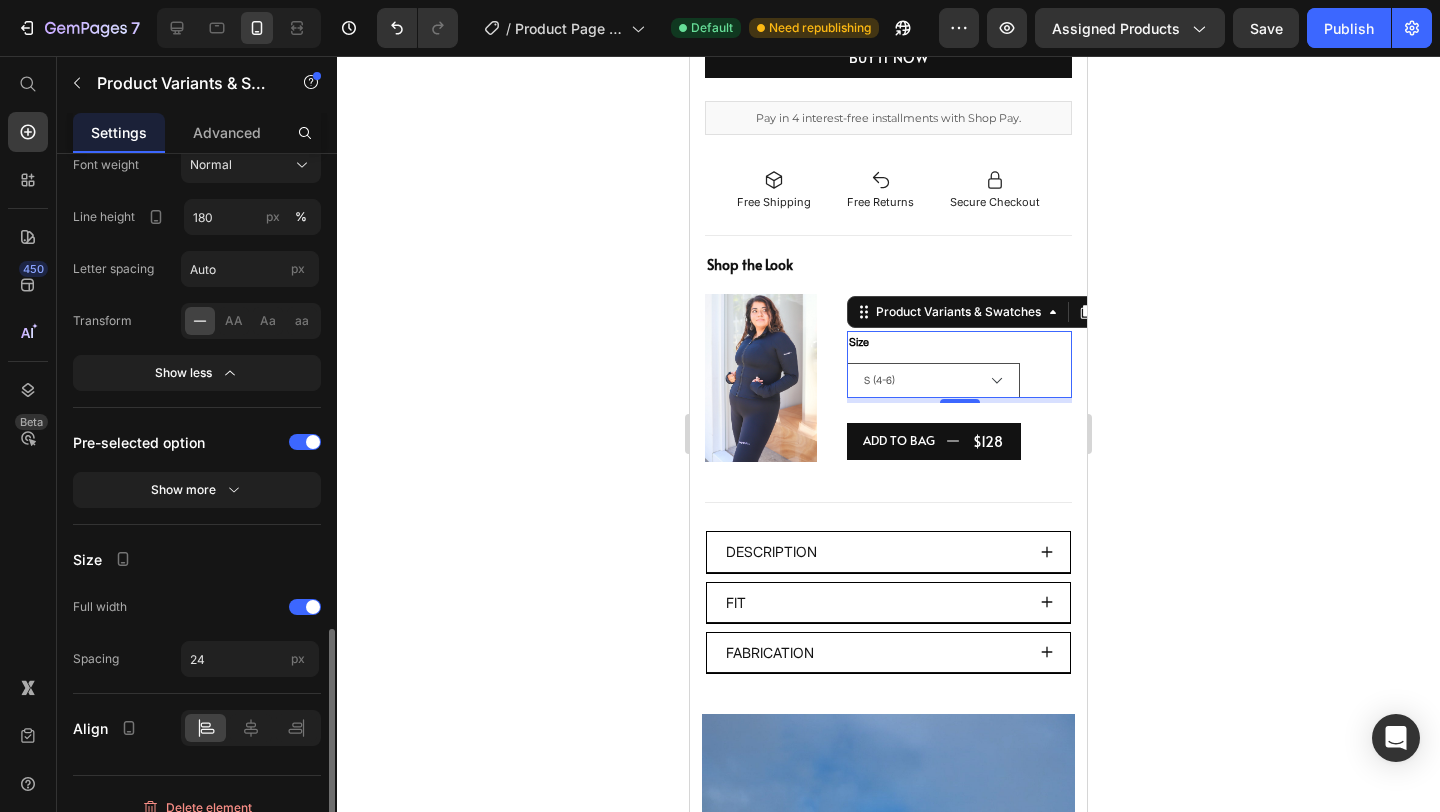 scroll, scrollTop: 1481, scrollLeft: 0, axis: vertical 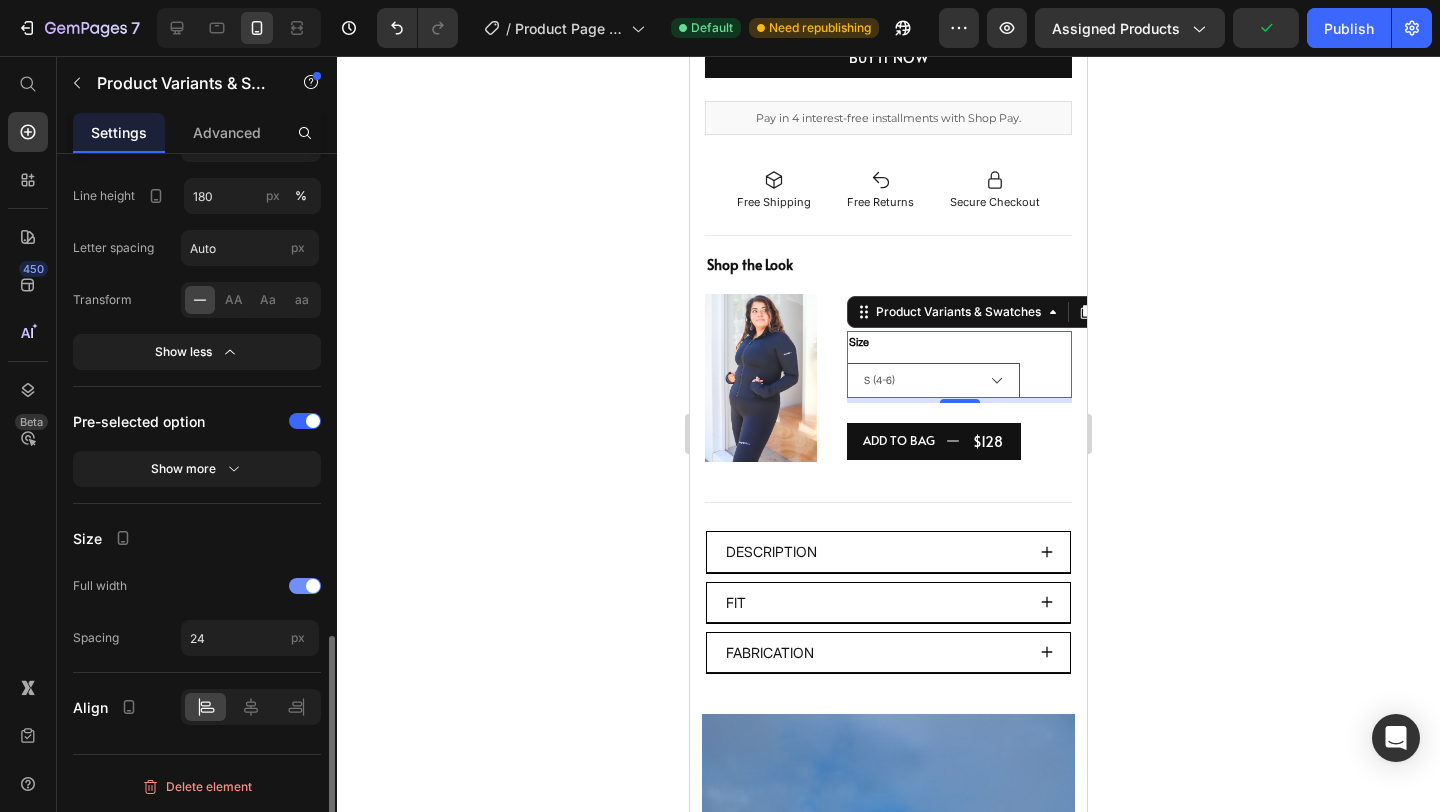 click at bounding box center (313, 586) 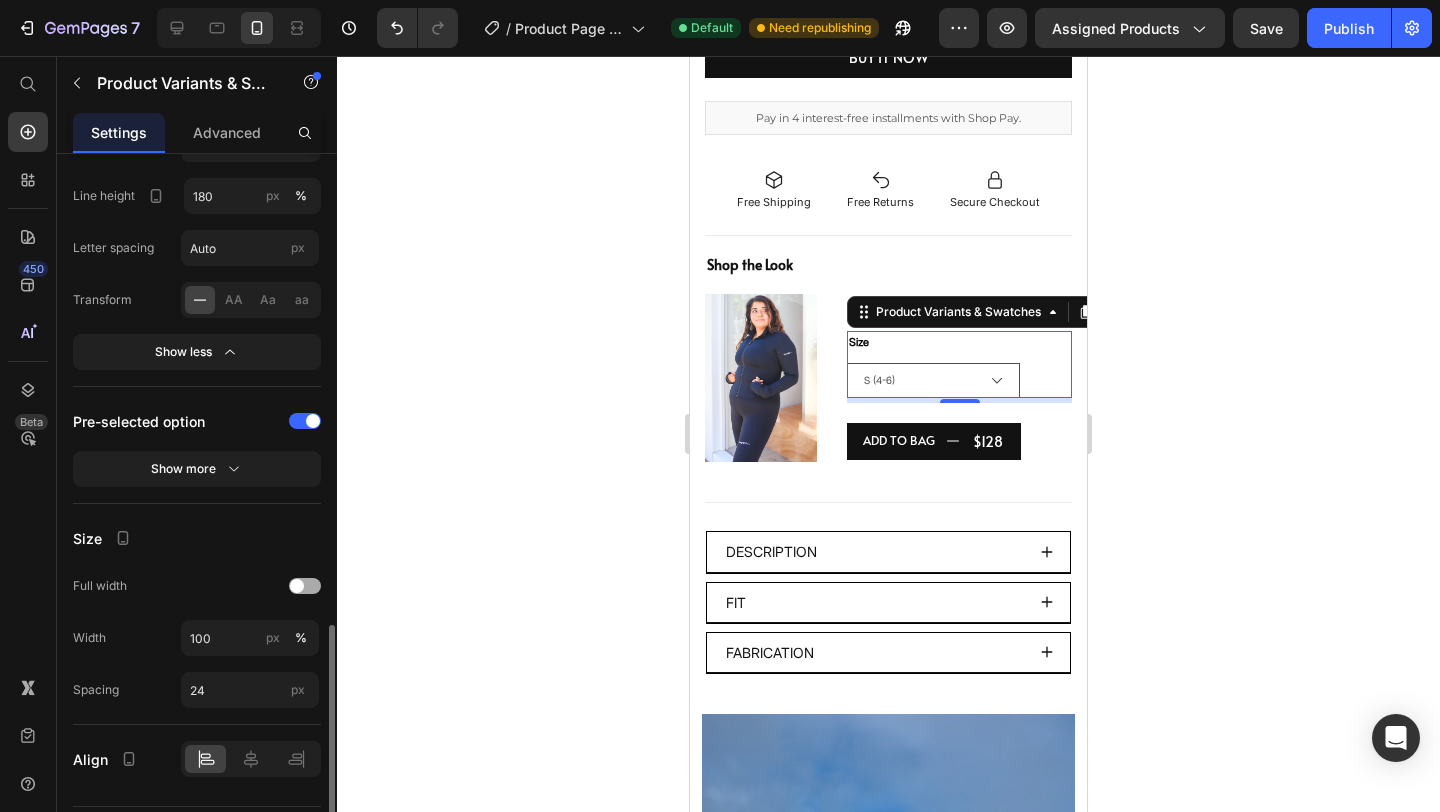 scroll, scrollTop: 1533, scrollLeft: 0, axis: vertical 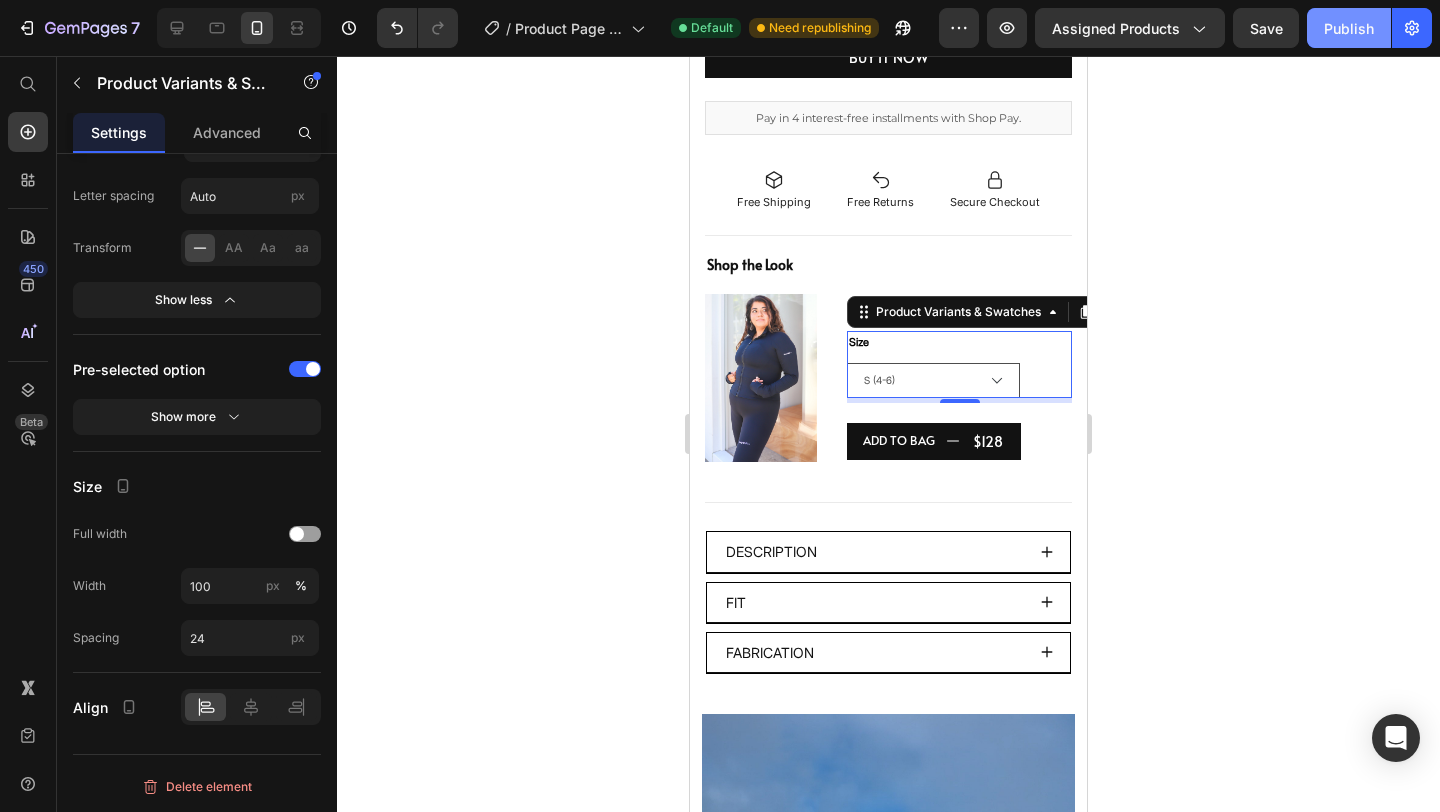 click on "Publish" at bounding box center (1349, 28) 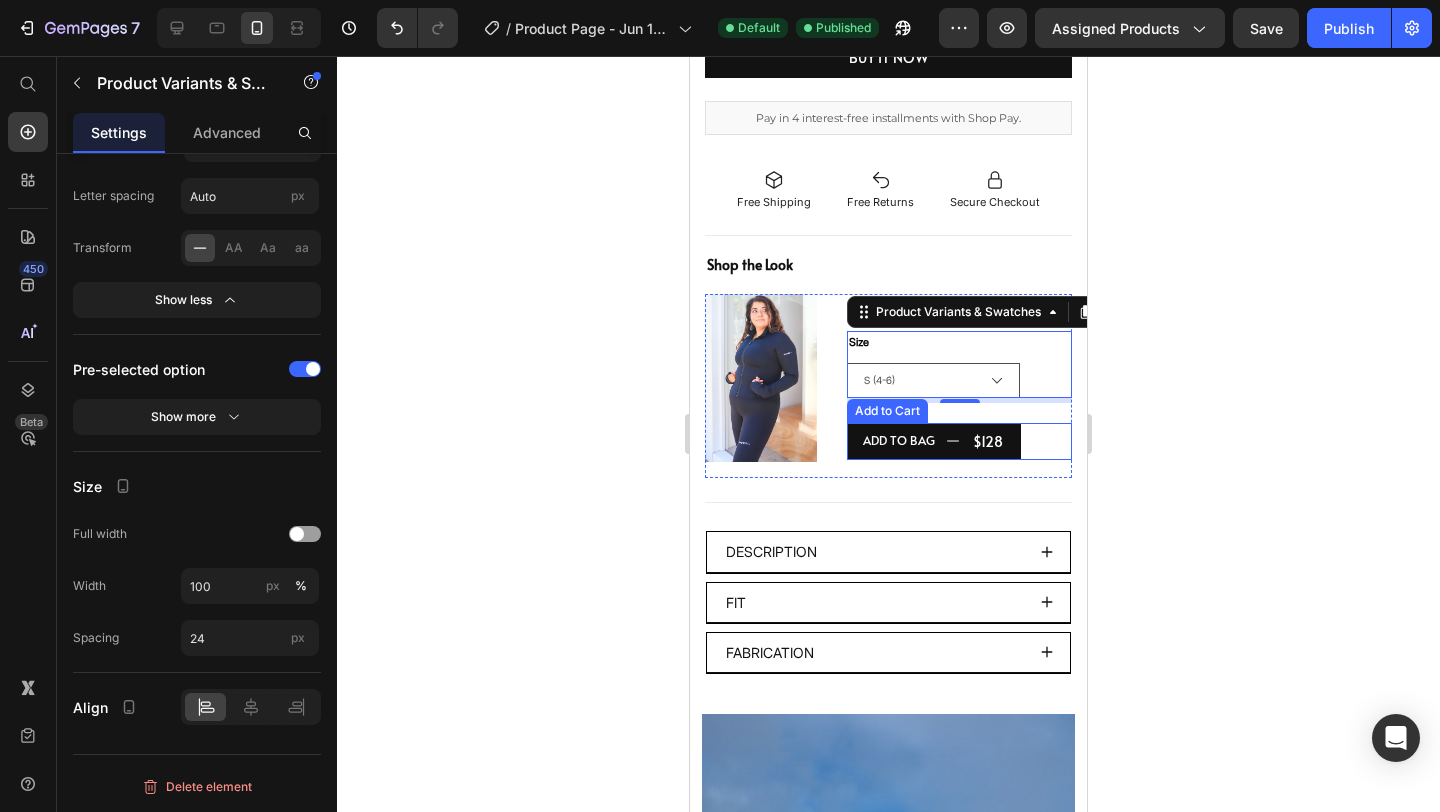 click on "ADD TO BAG
$128 Add to Cart" at bounding box center [959, 441] 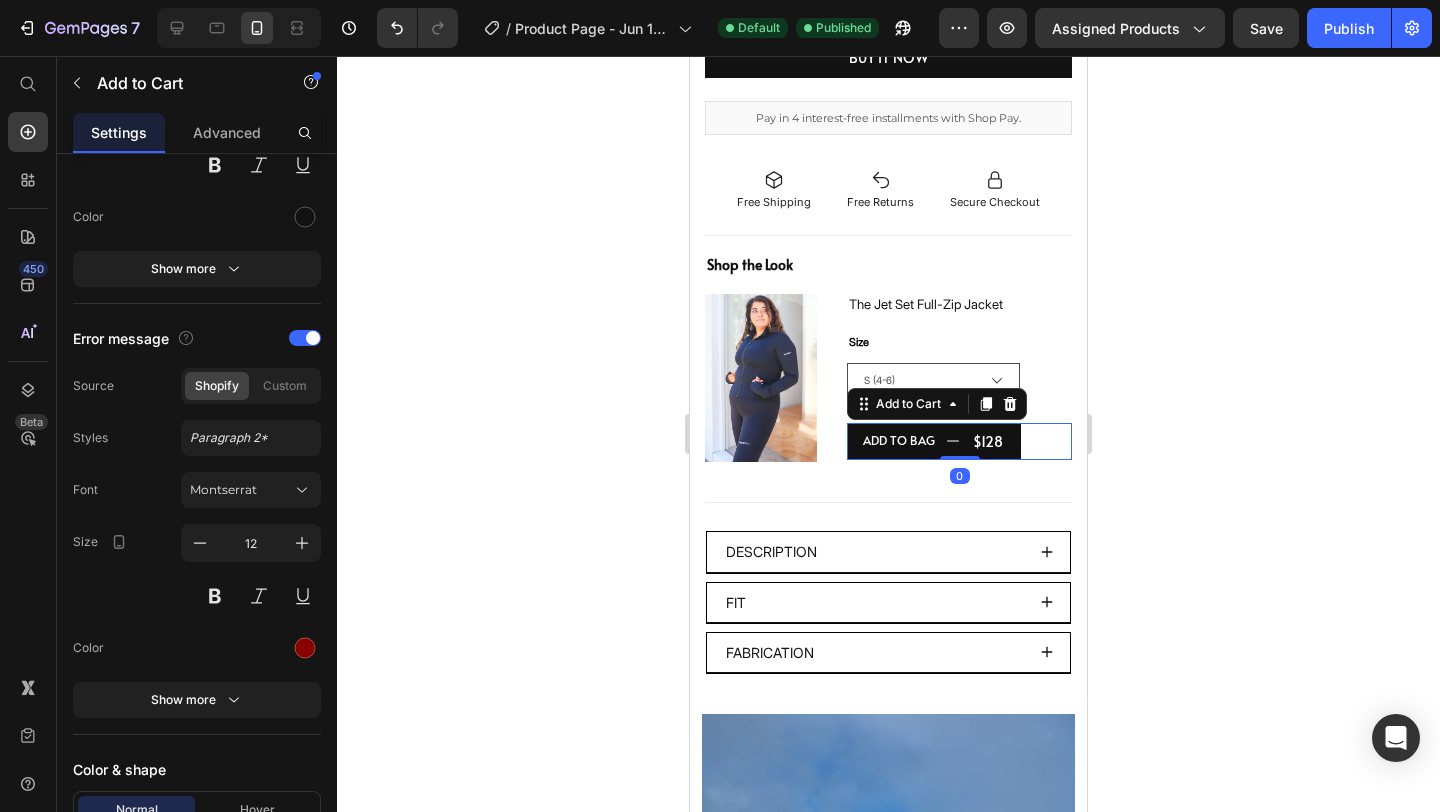 scroll, scrollTop: 0, scrollLeft: 0, axis: both 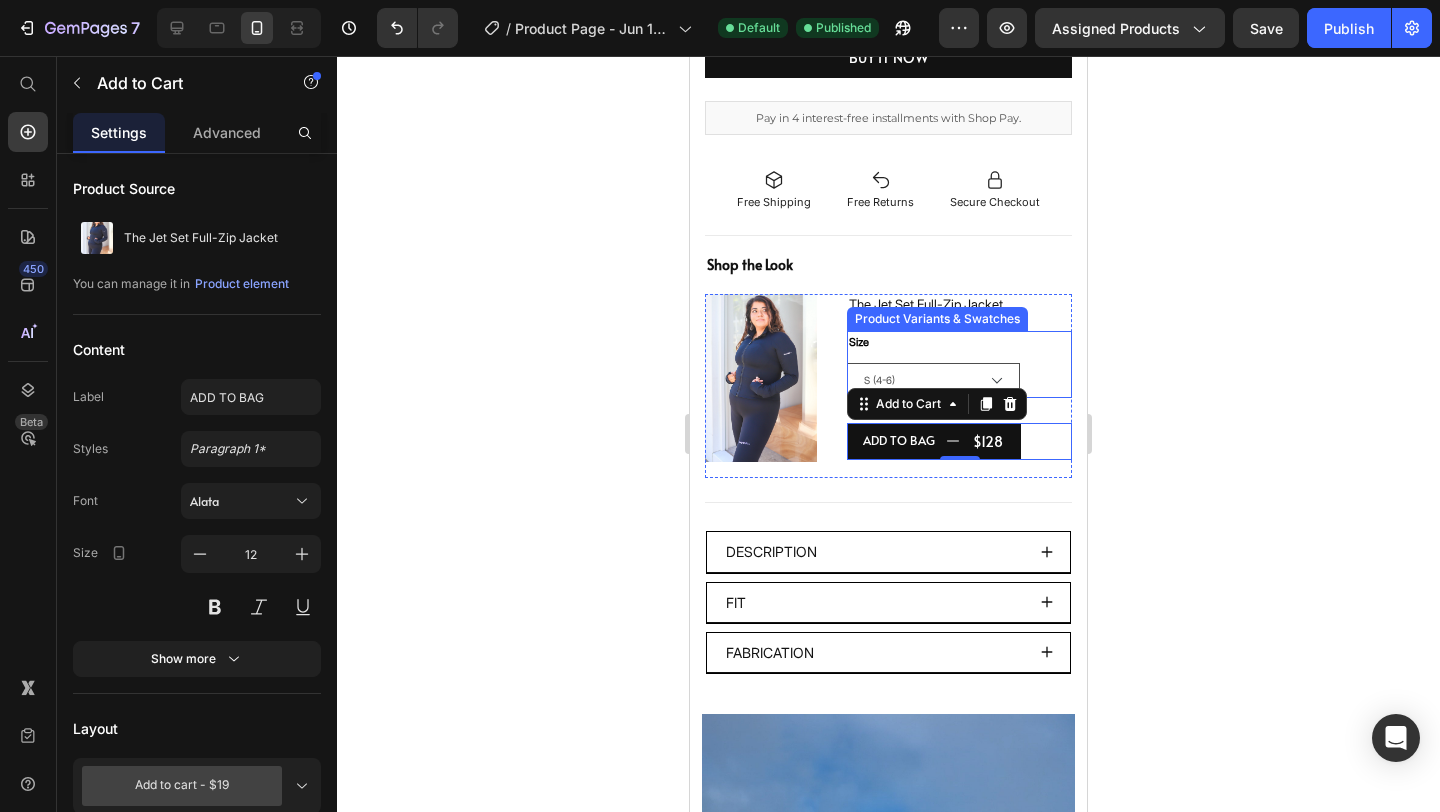 click on "S (4-6) M (8-10) L(12-14) XL (16-18)" at bounding box center (959, 380) 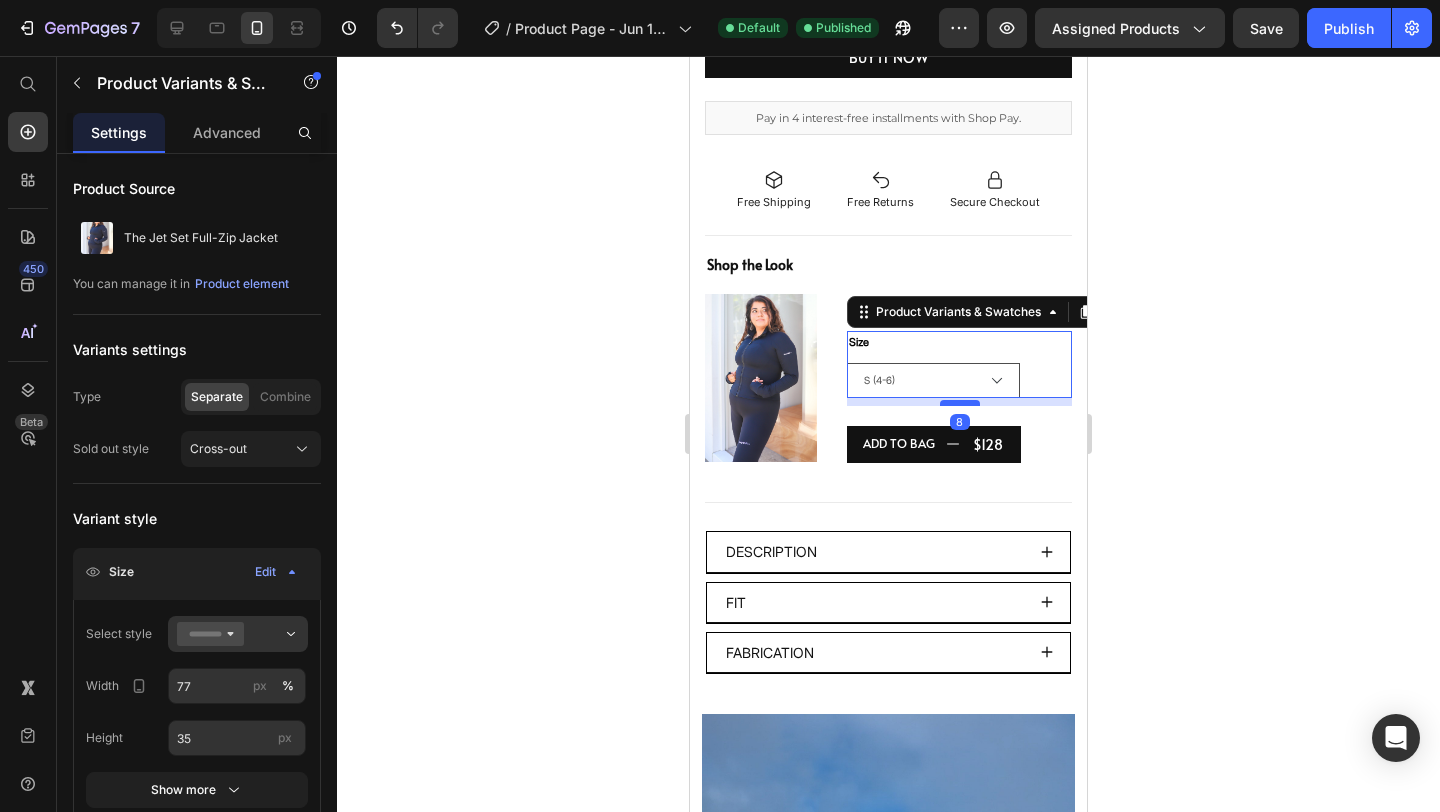 click at bounding box center (960, 403) 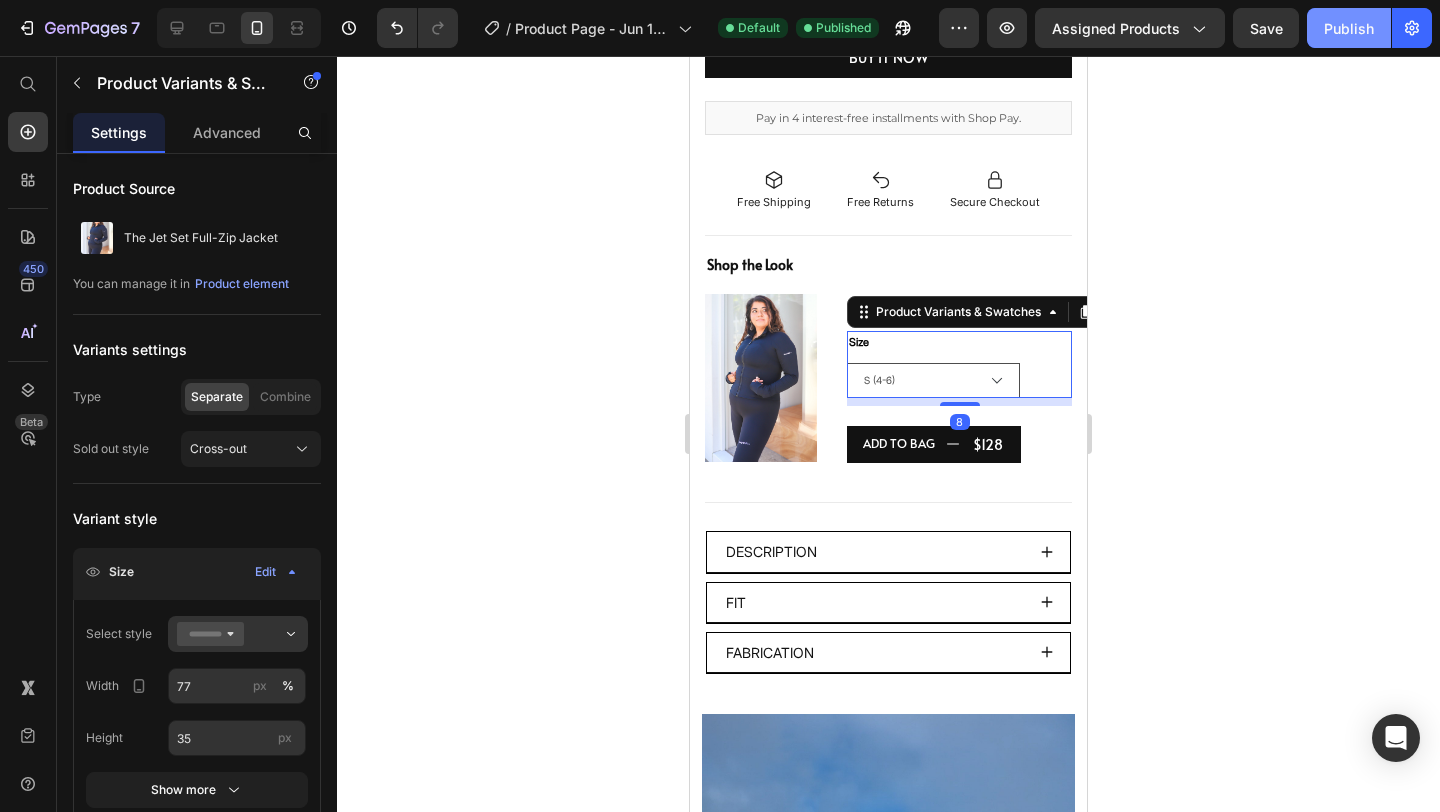 click on "Publish" at bounding box center (1349, 28) 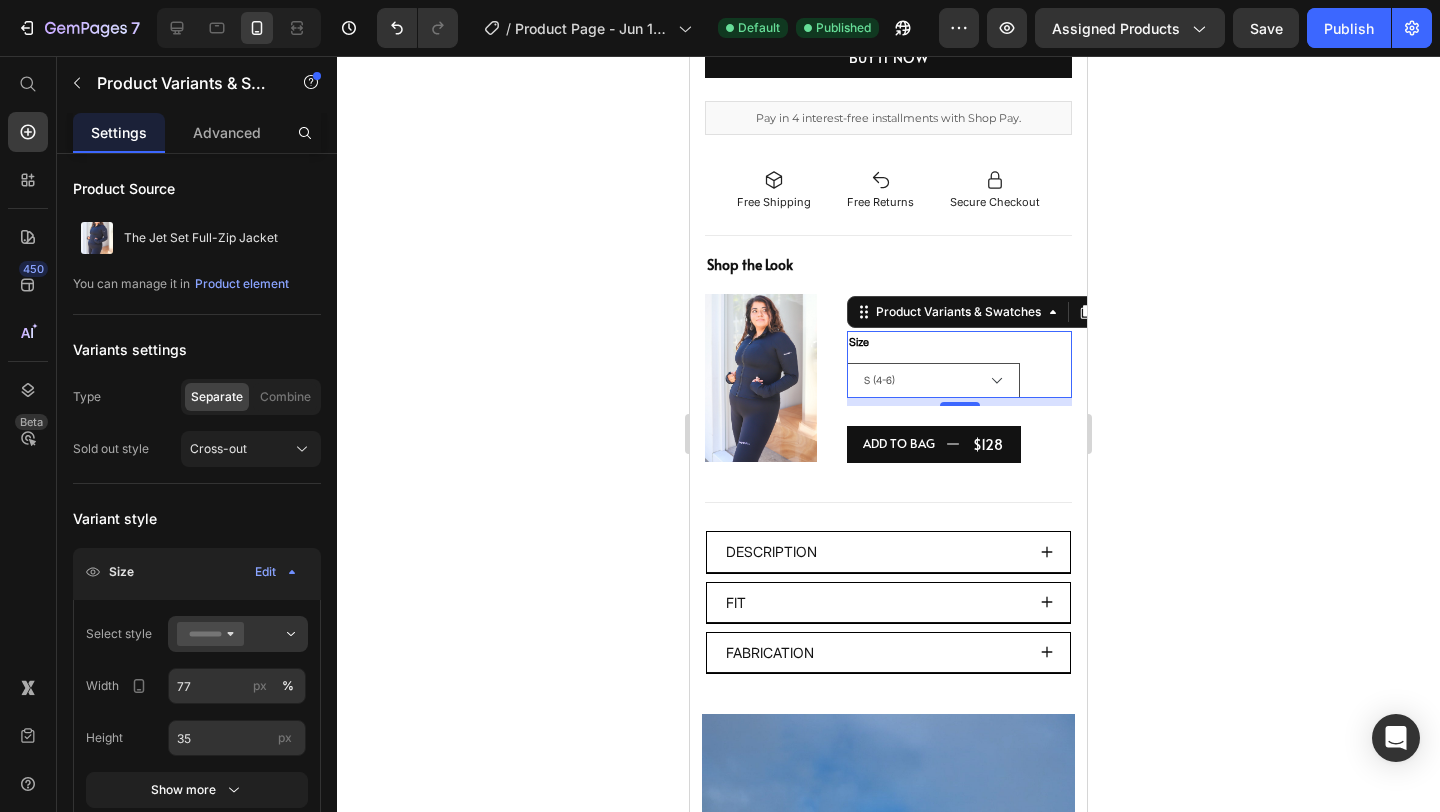 click 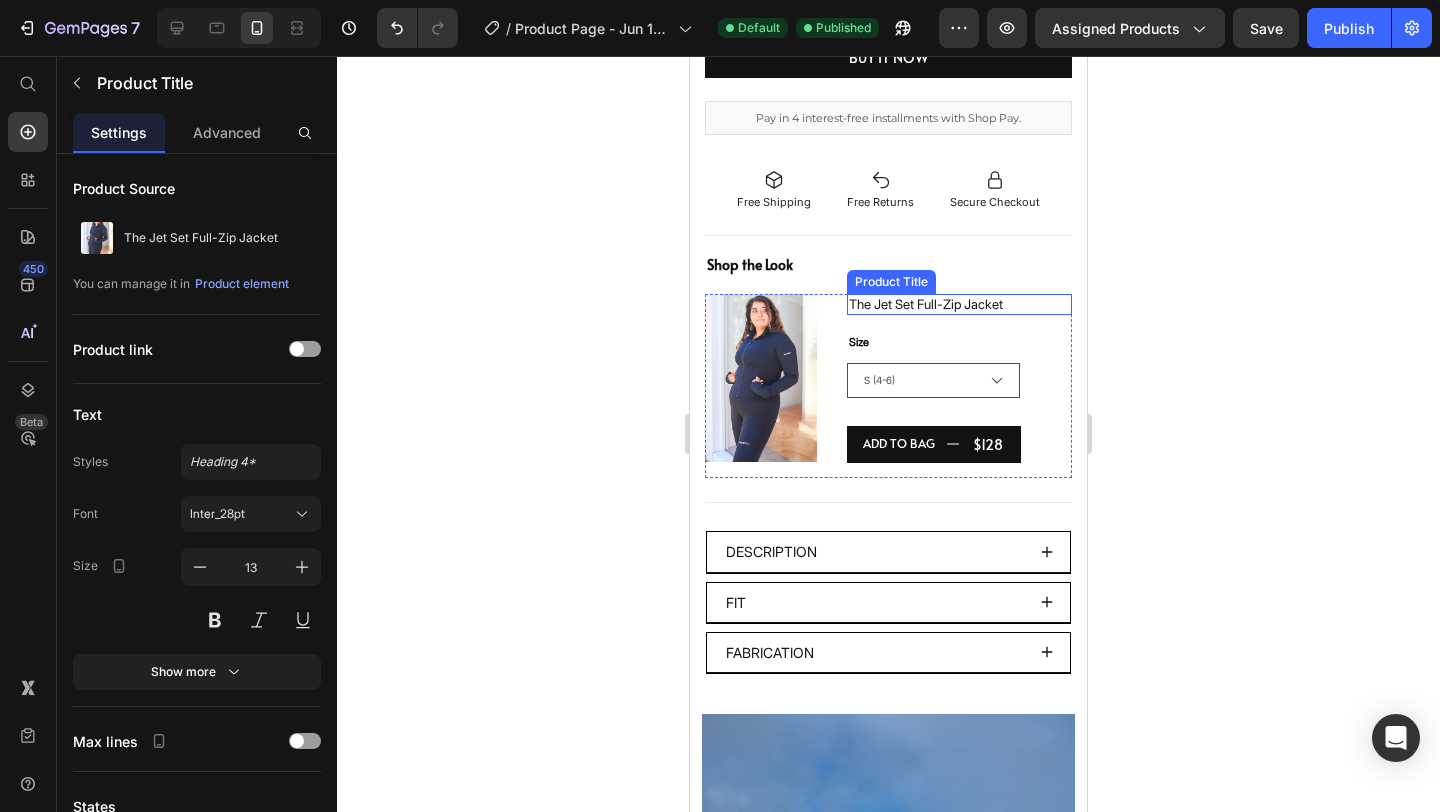 click on "The Jet Set Full-Zip Jacket" at bounding box center (959, 304) 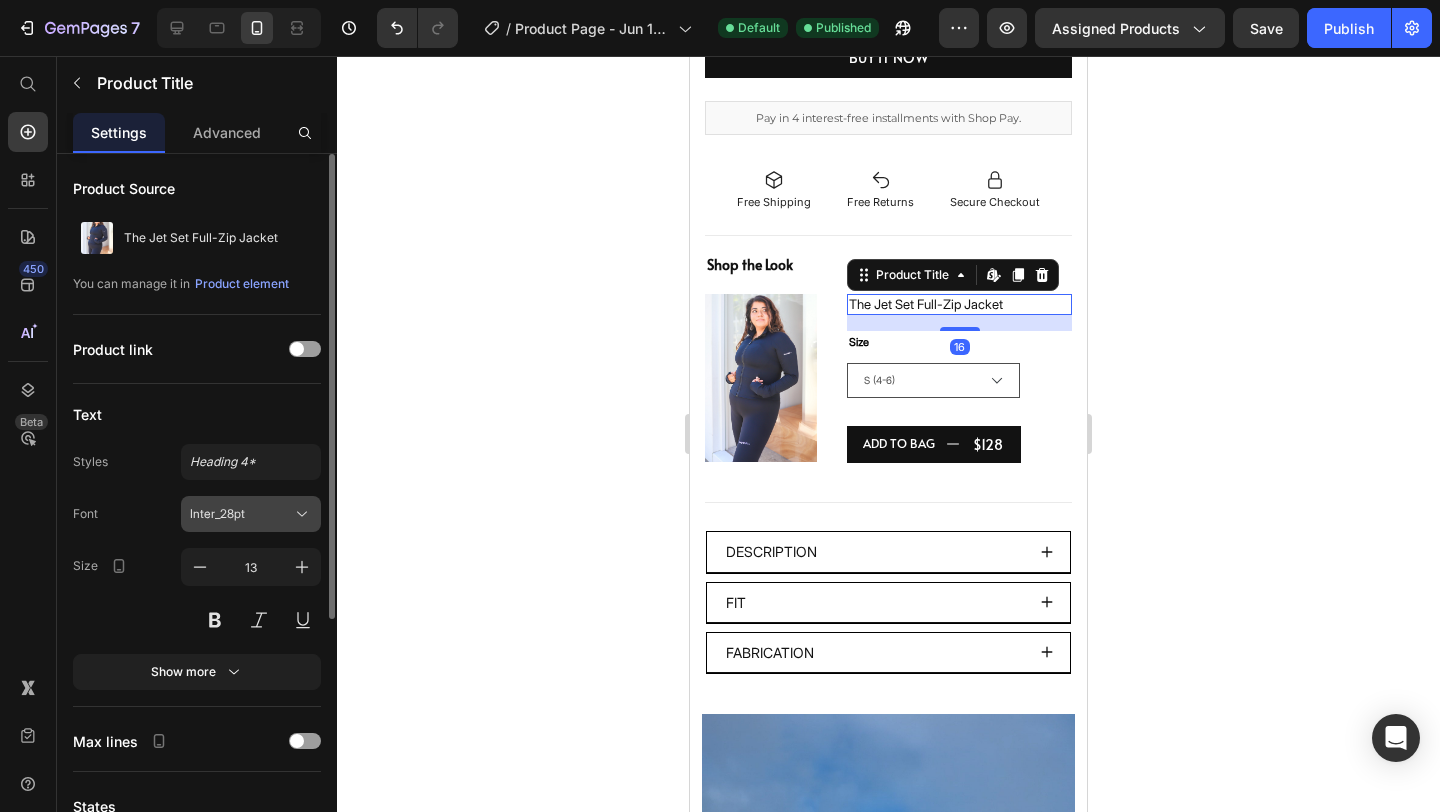 click on "Inter_28pt" at bounding box center [241, 514] 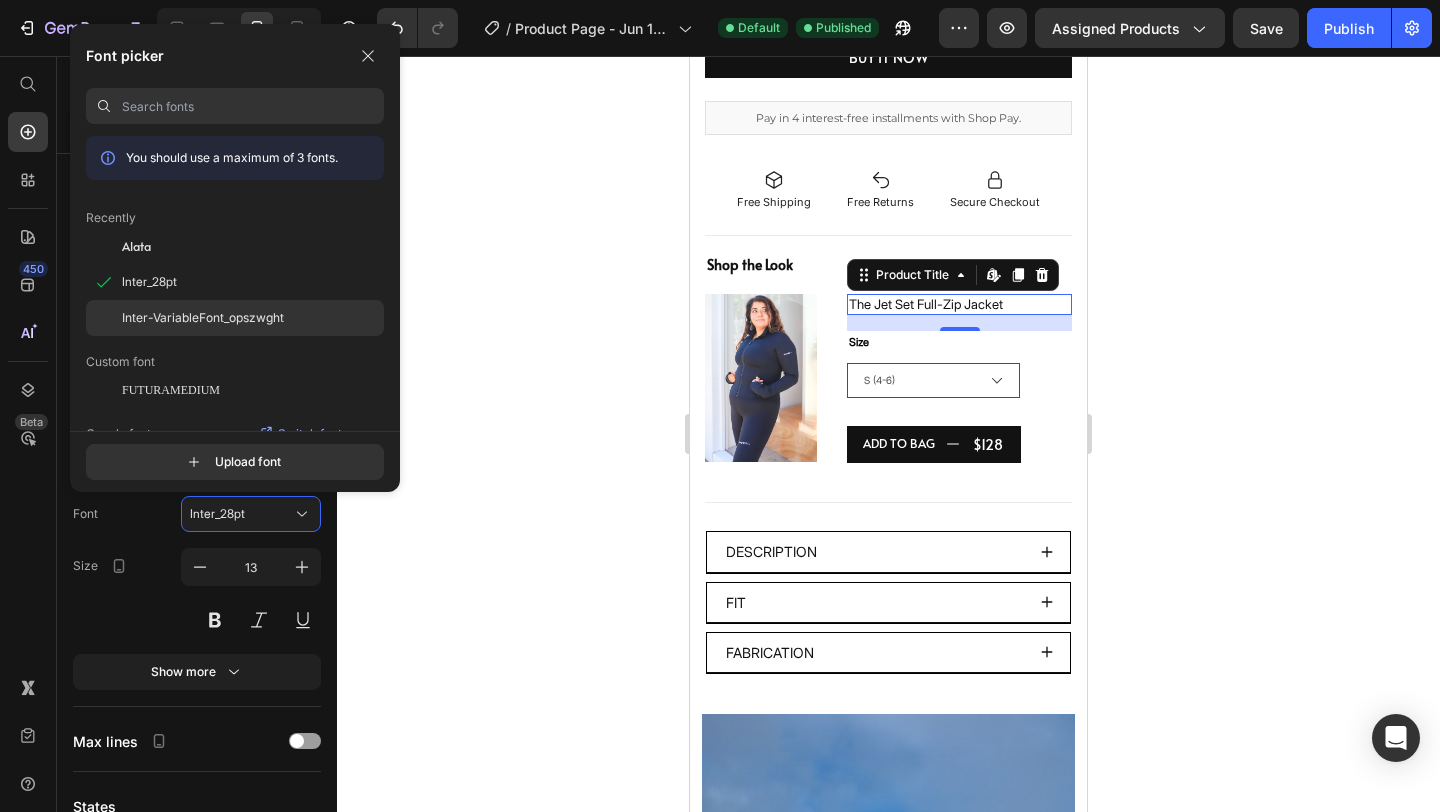click on "Inter-VariableFont_opszwght" at bounding box center (203, 318) 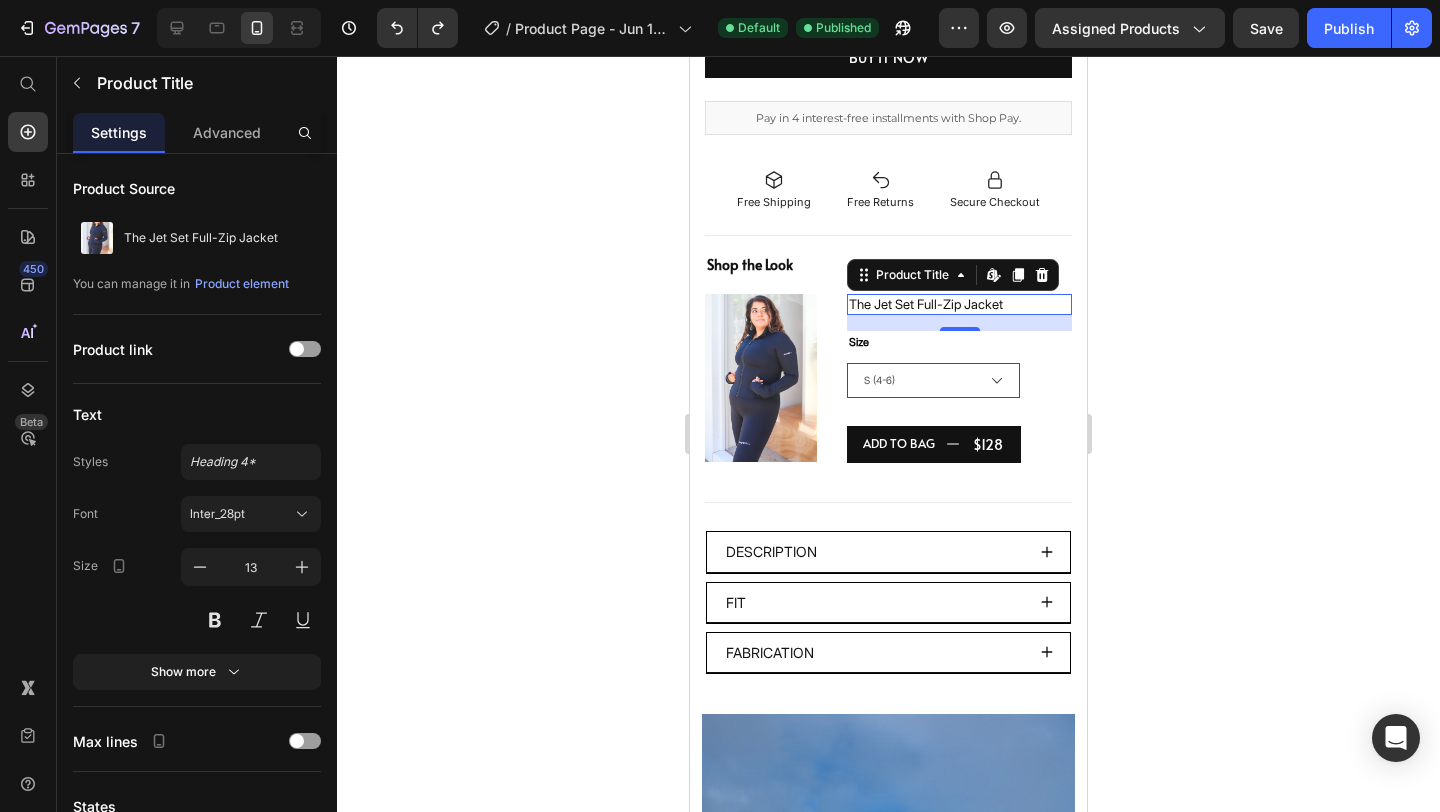 click 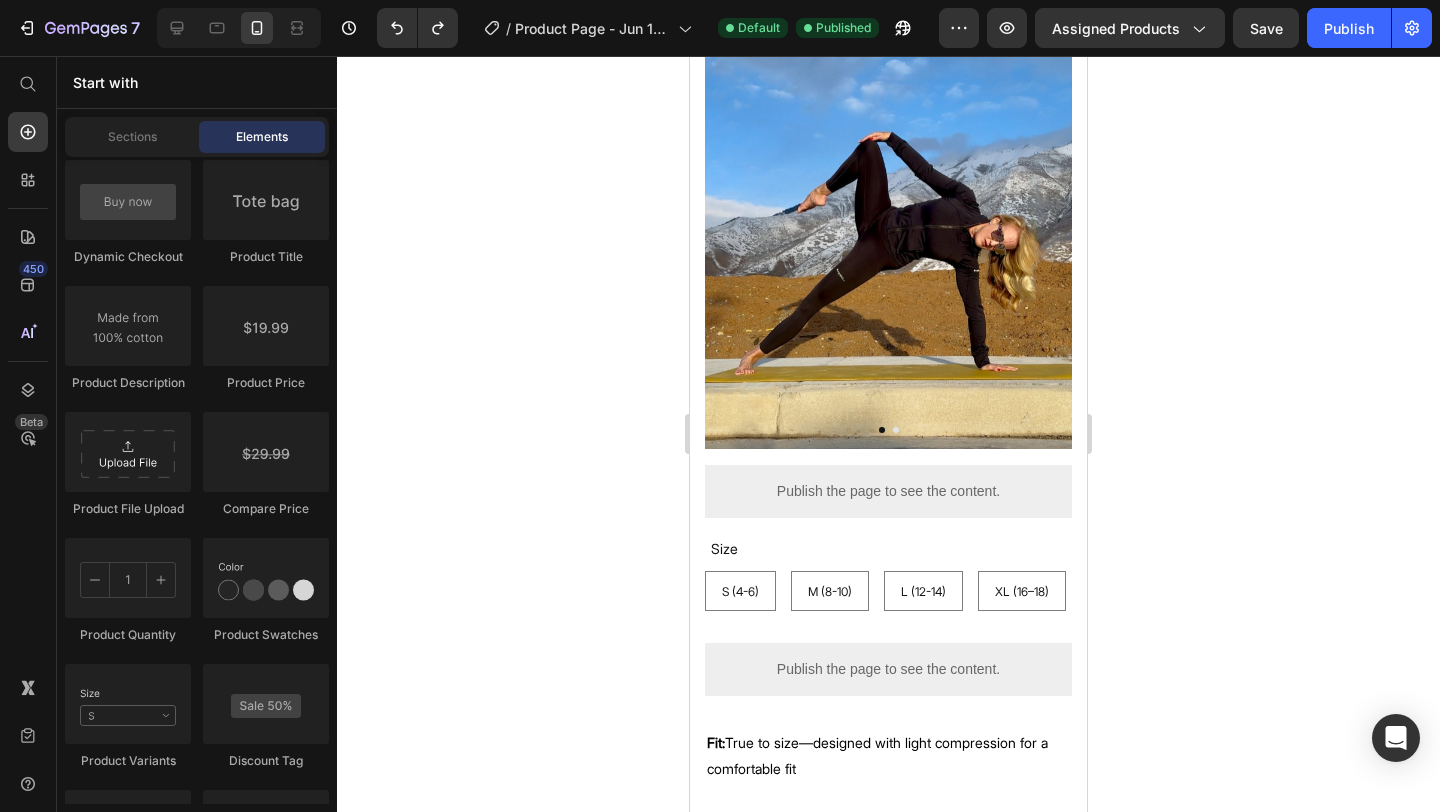 scroll, scrollTop: 0, scrollLeft: 0, axis: both 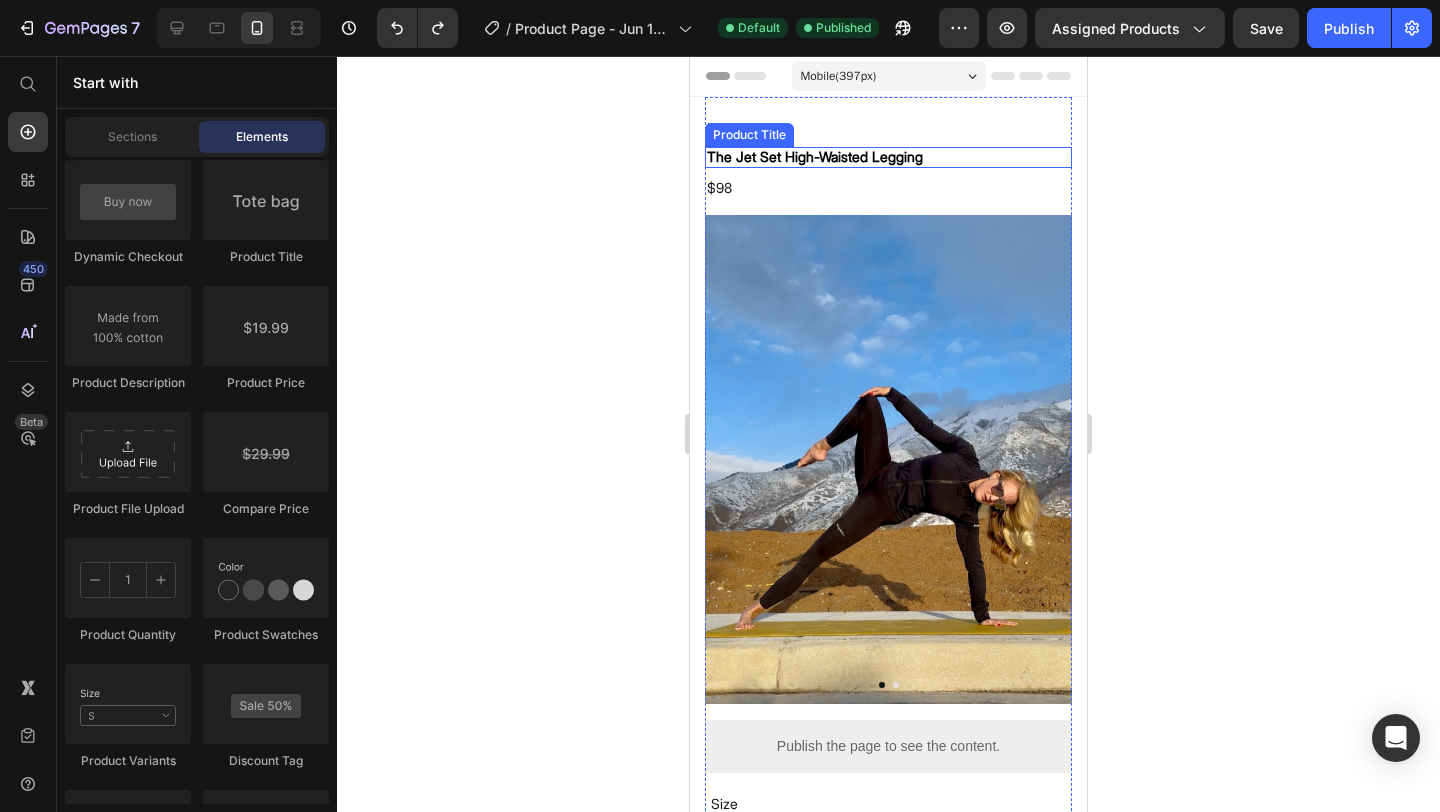 click on "The Jet Set High-Waisted Legging" at bounding box center [888, 157] 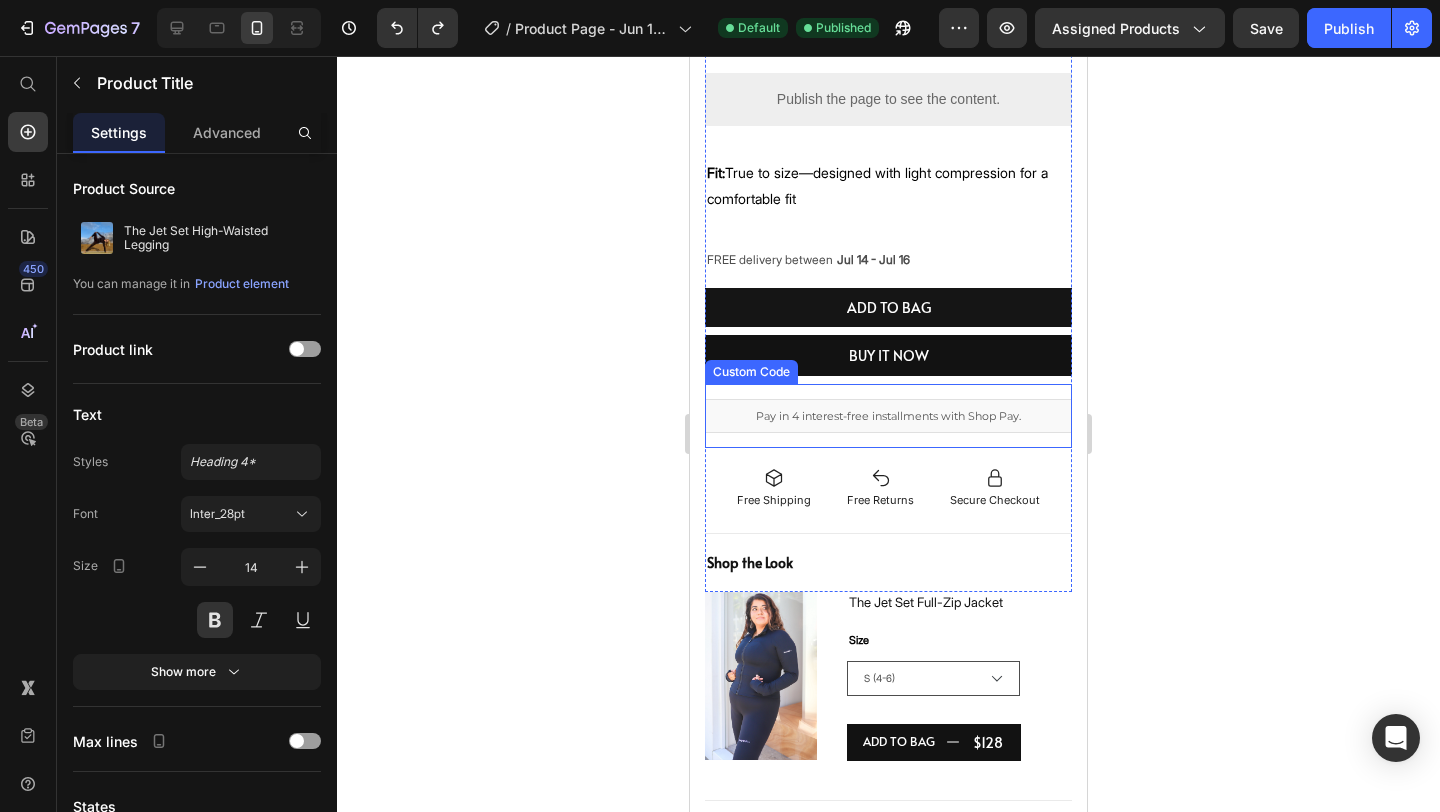 scroll, scrollTop: 986, scrollLeft: 0, axis: vertical 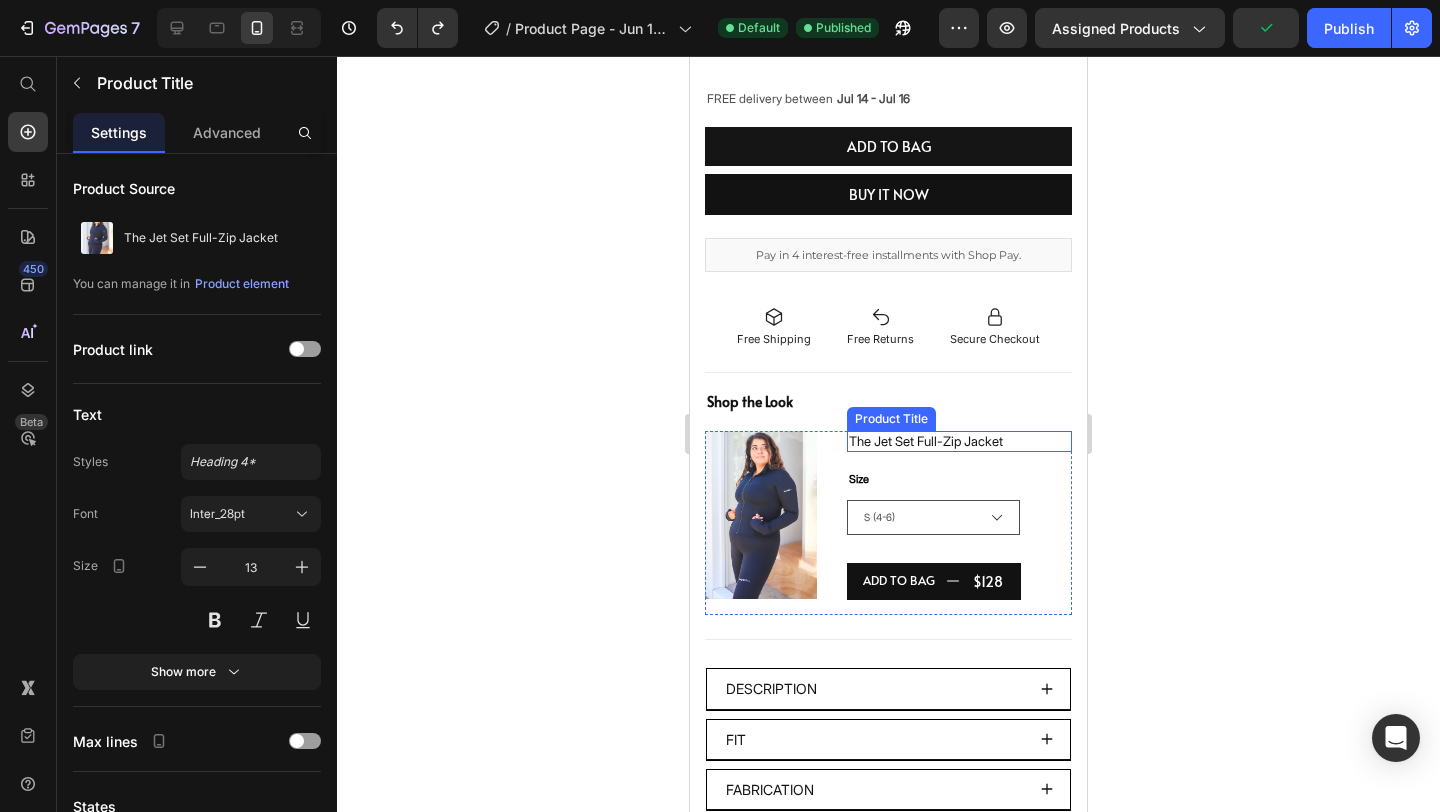click on "The Jet Set Full-Zip Jacket" at bounding box center (959, 441) 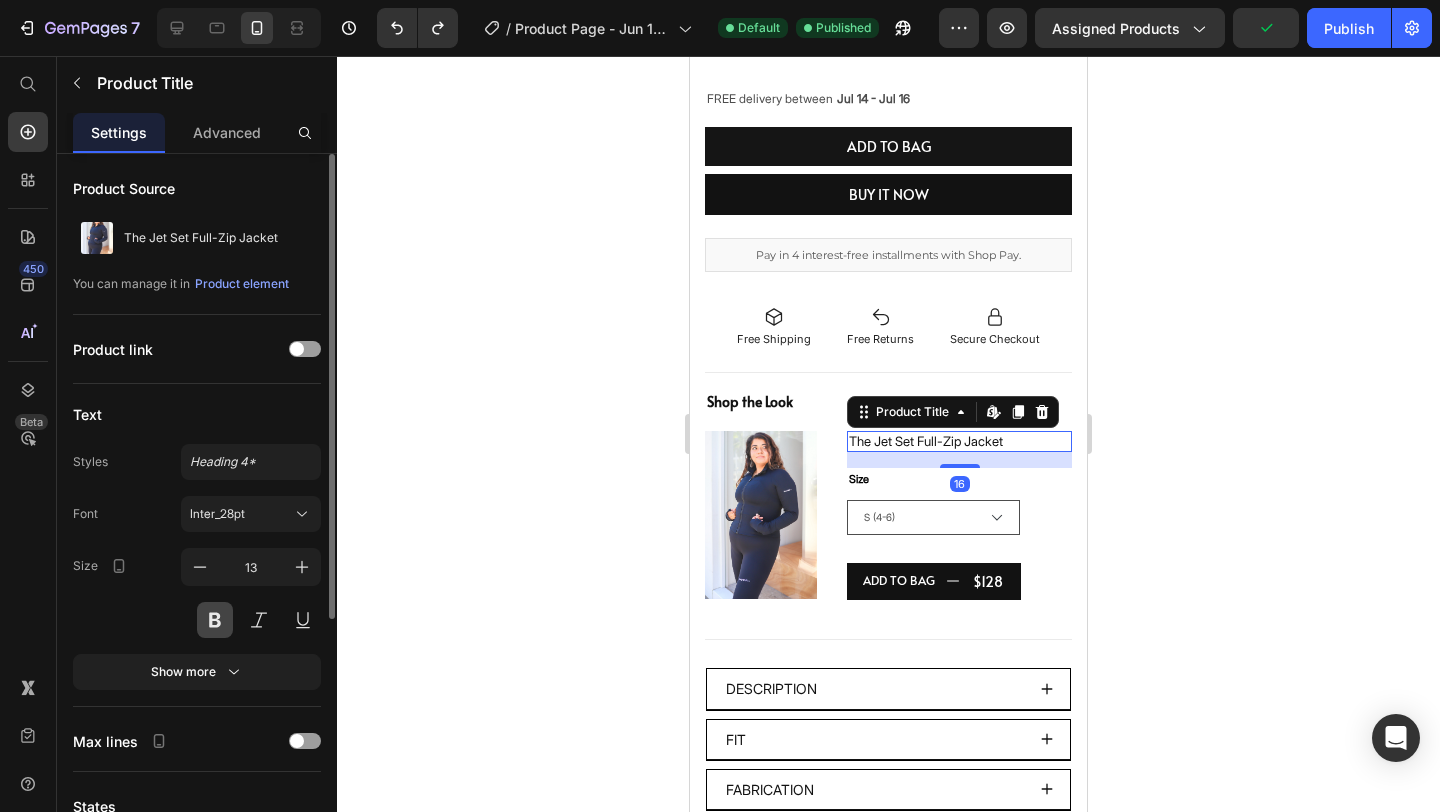 click at bounding box center (215, 620) 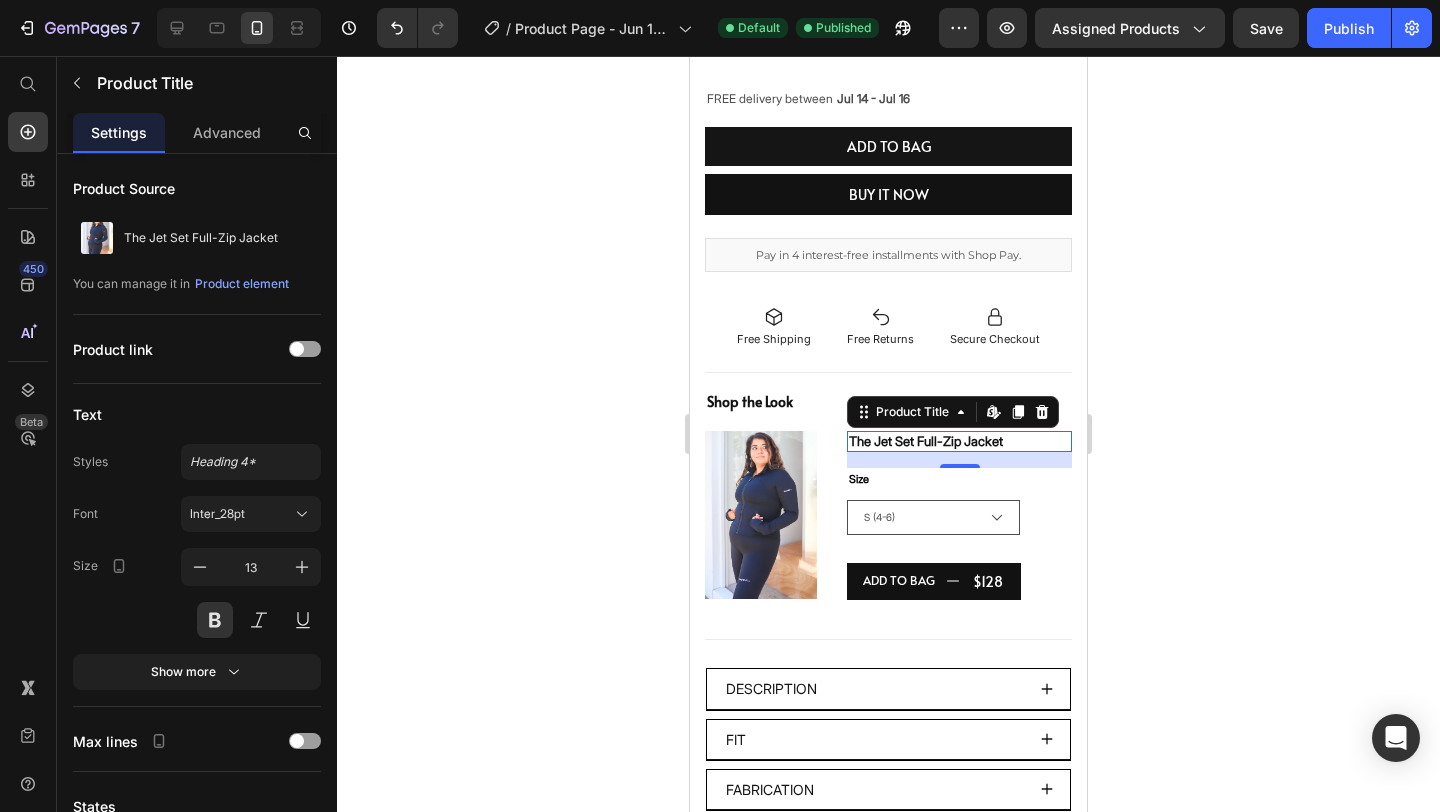click 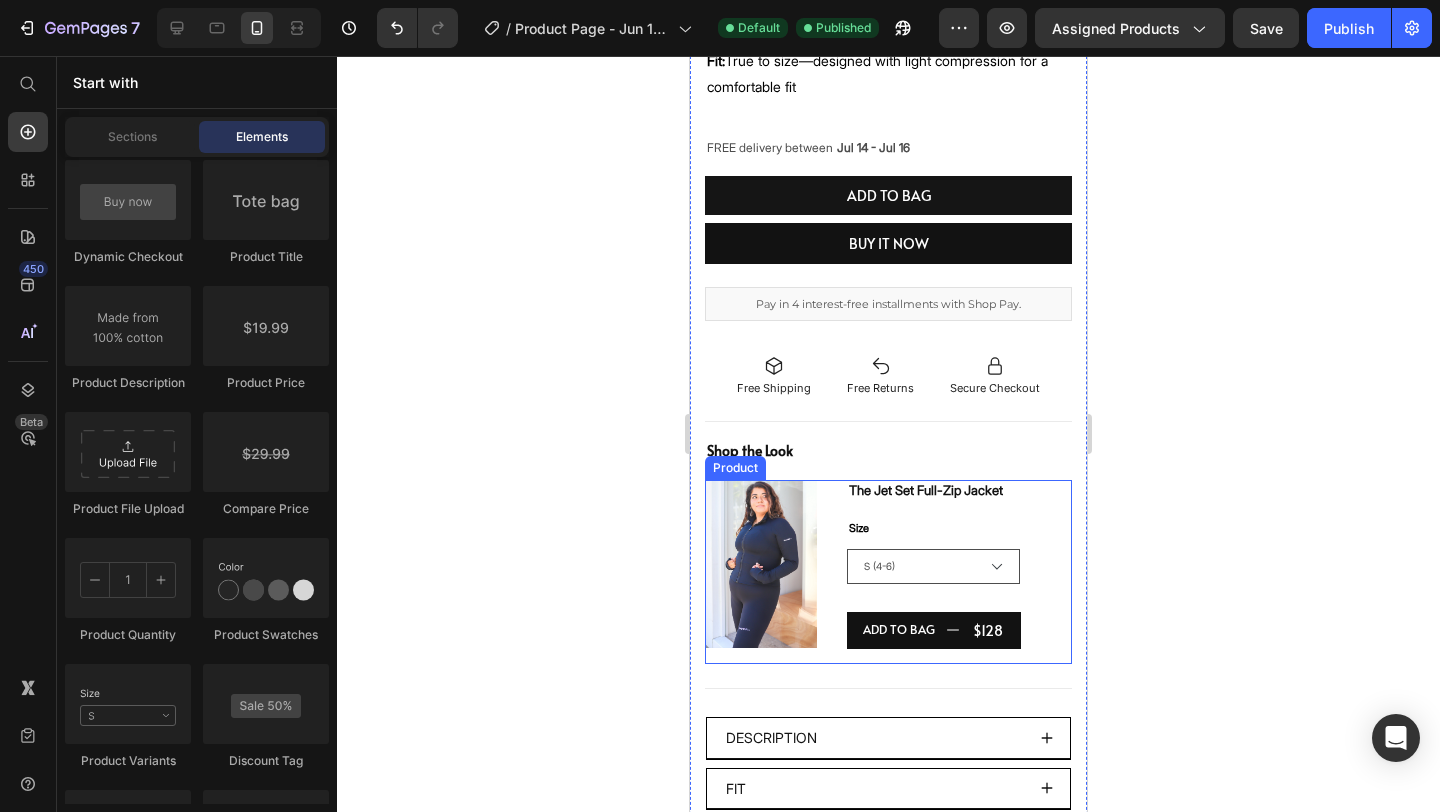 scroll, scrollTop: 947, scrollLeft: 0, axis: vertical 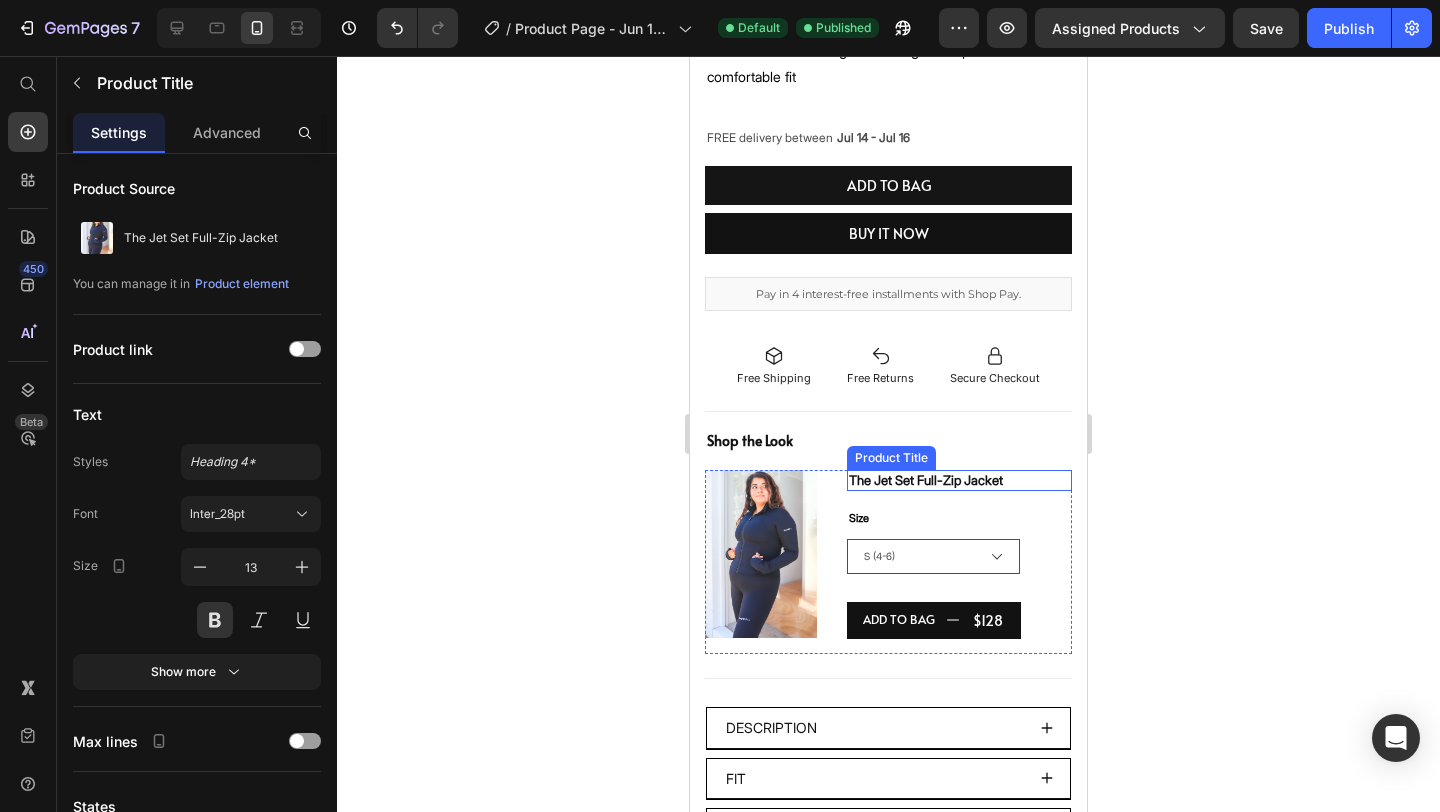 click on "The Jet Set Full-Zip Jacket" at bounding box center [959, 480] 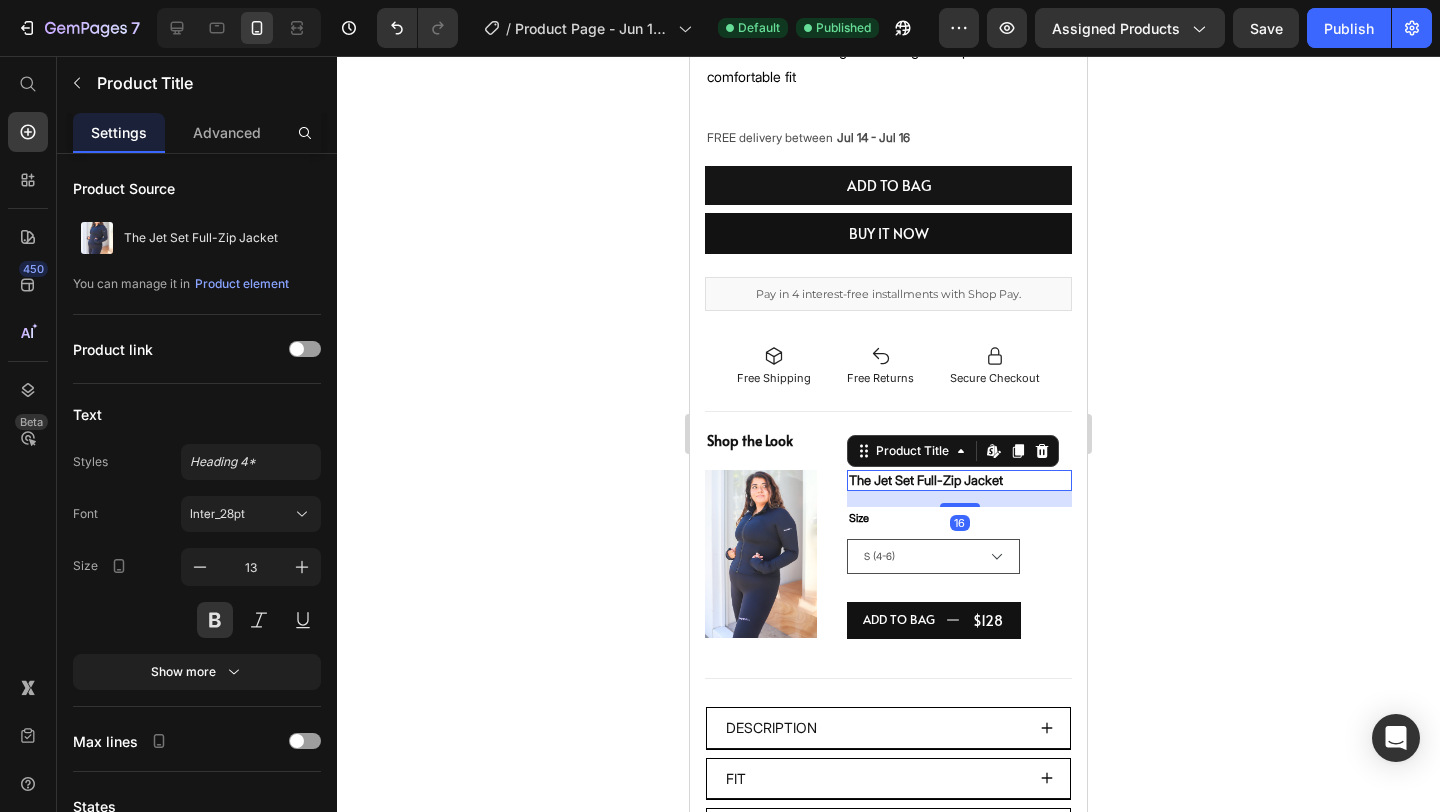 click 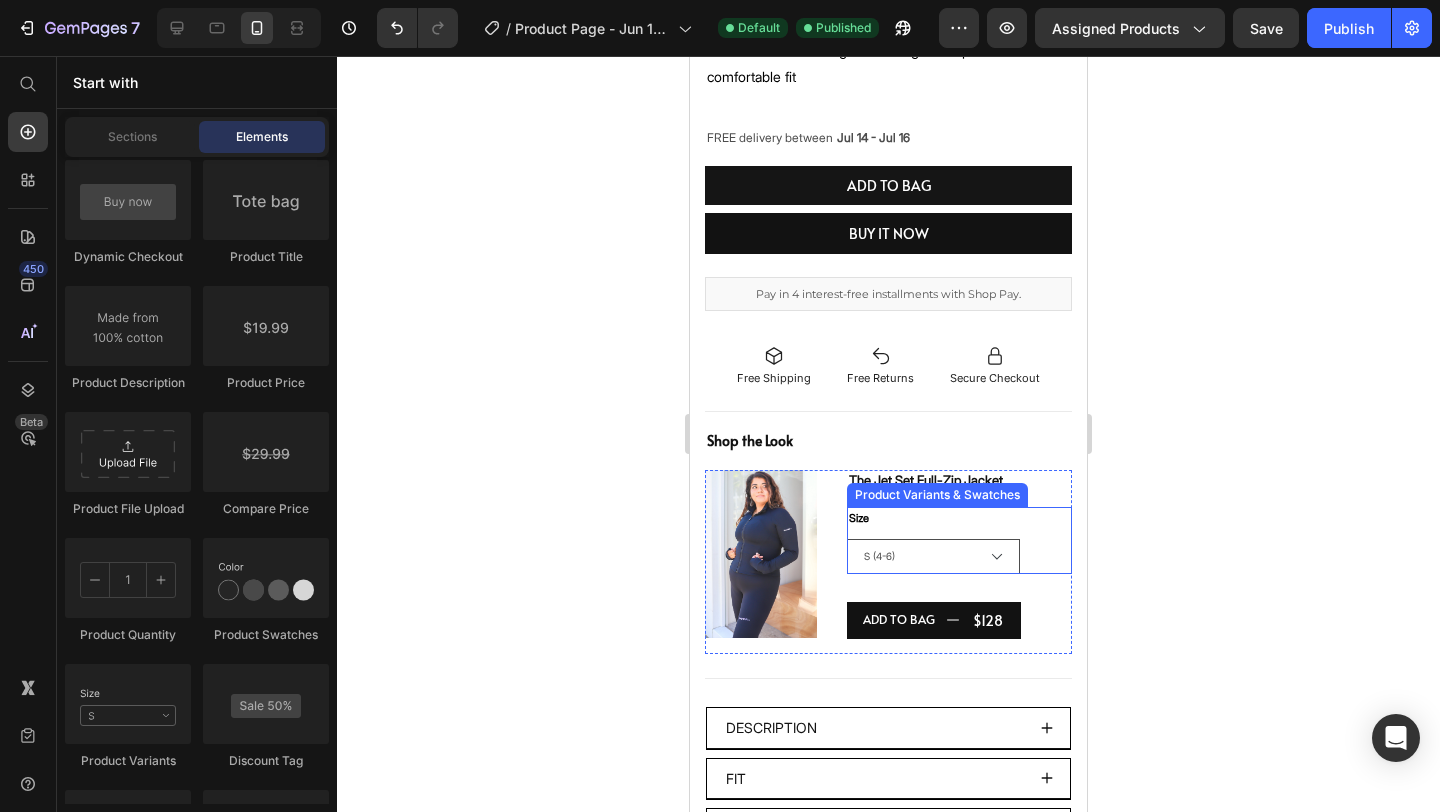 click on "Size" at bounding box center [859, 519] 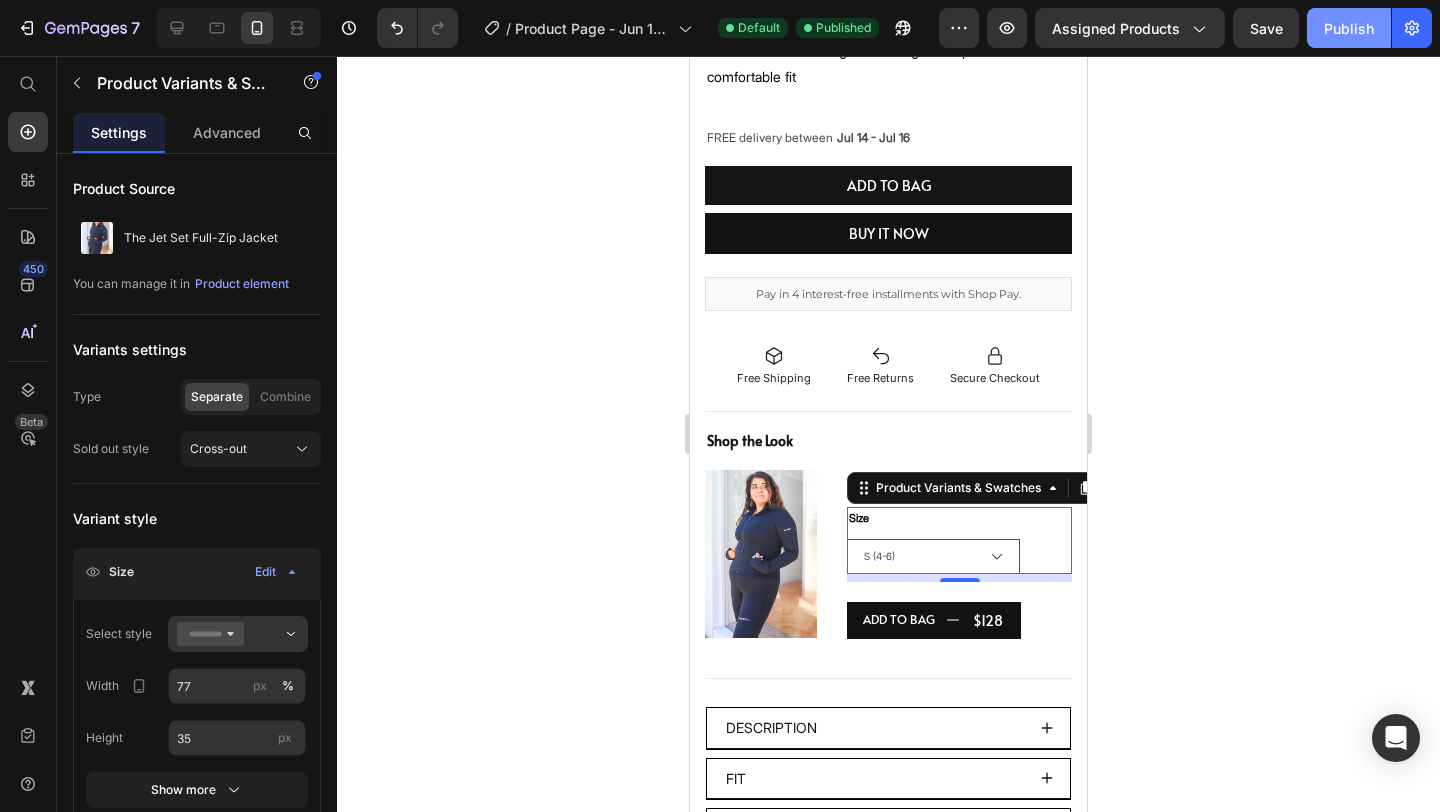 click on "Publish" at bounding box center [1349, 28] 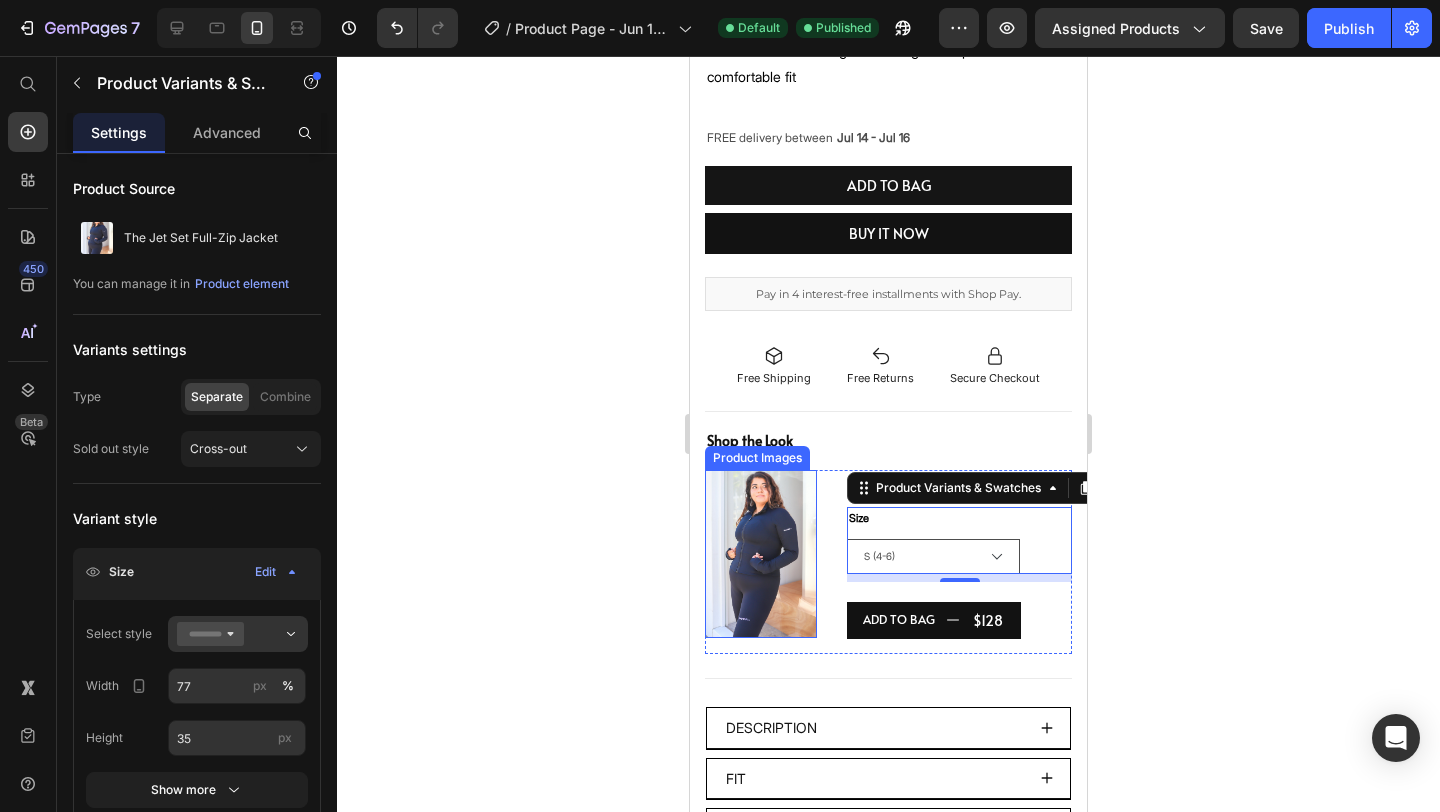click 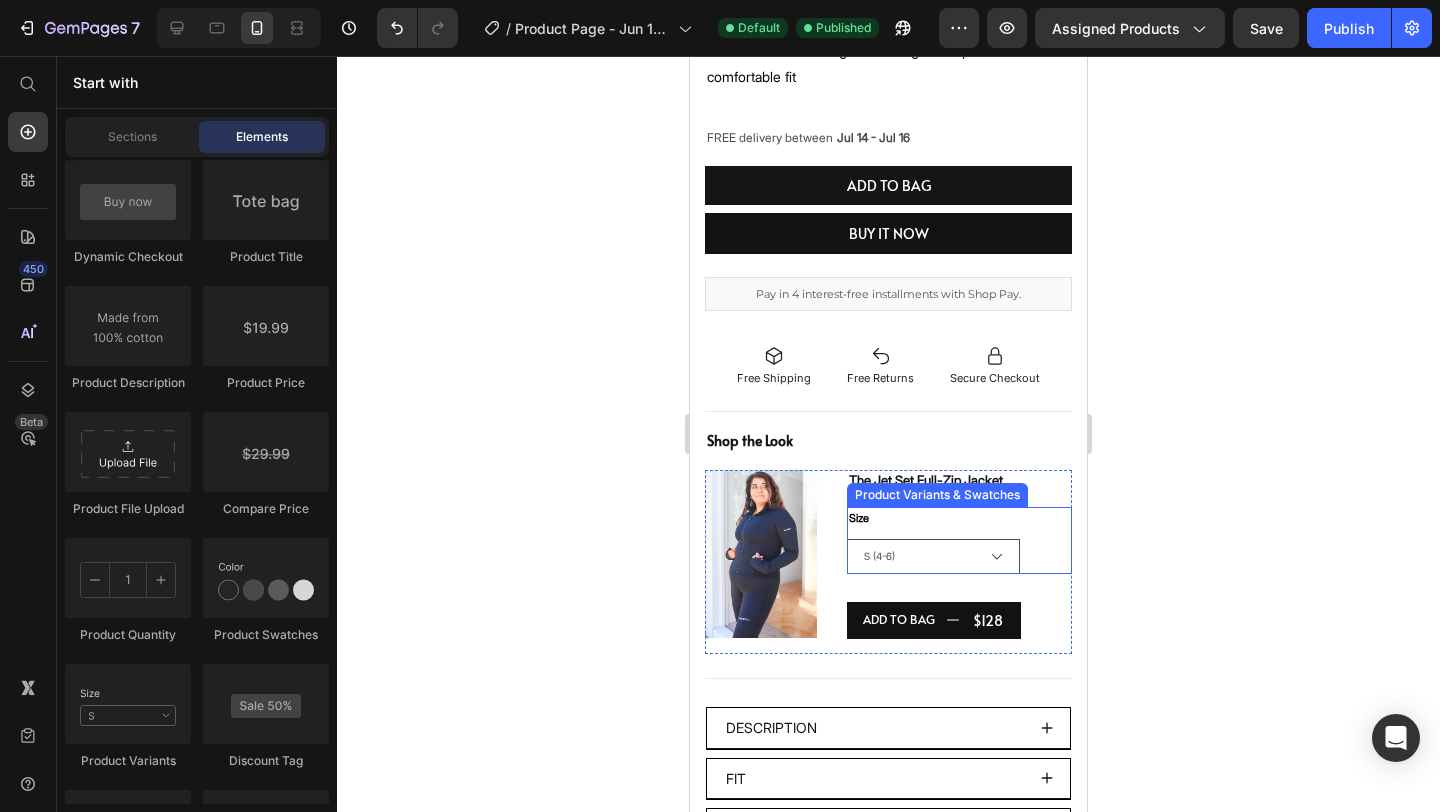 click on "Size S (4-6) M (8-10) L(12-14) XL (16-18)" at bounding box center (959, 540) 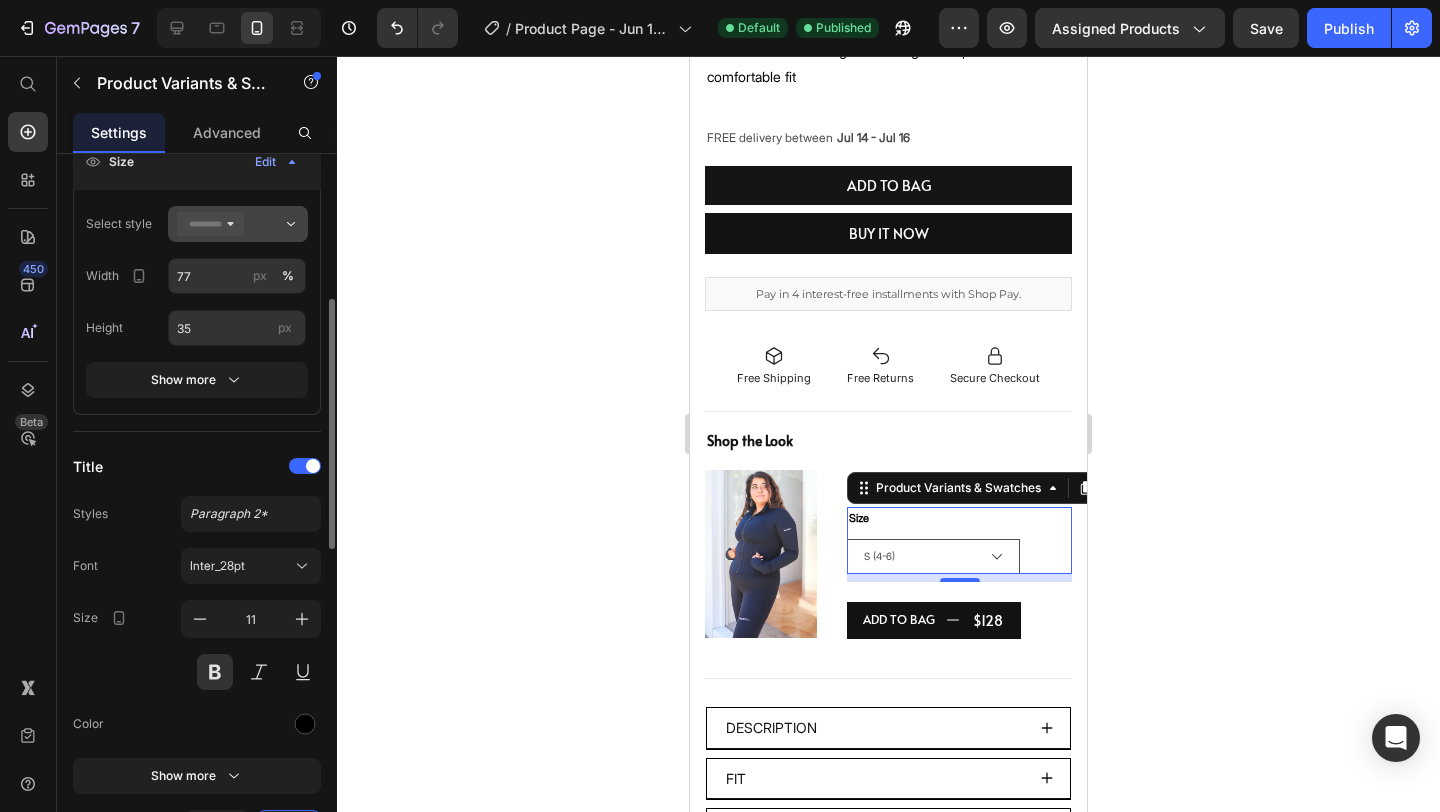 scroll, scrollTop: 411, scrollLeft: 0, axis: vertical 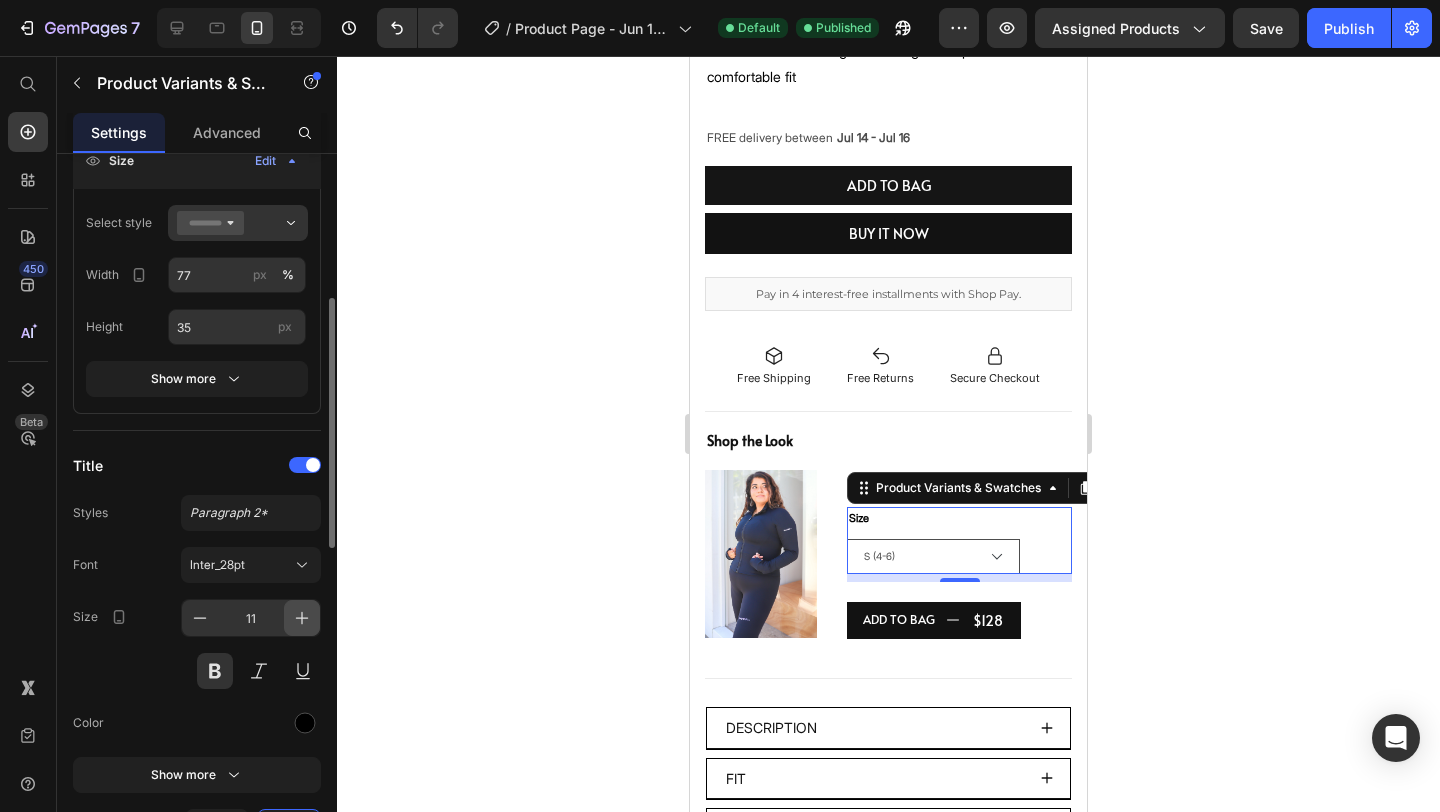 click 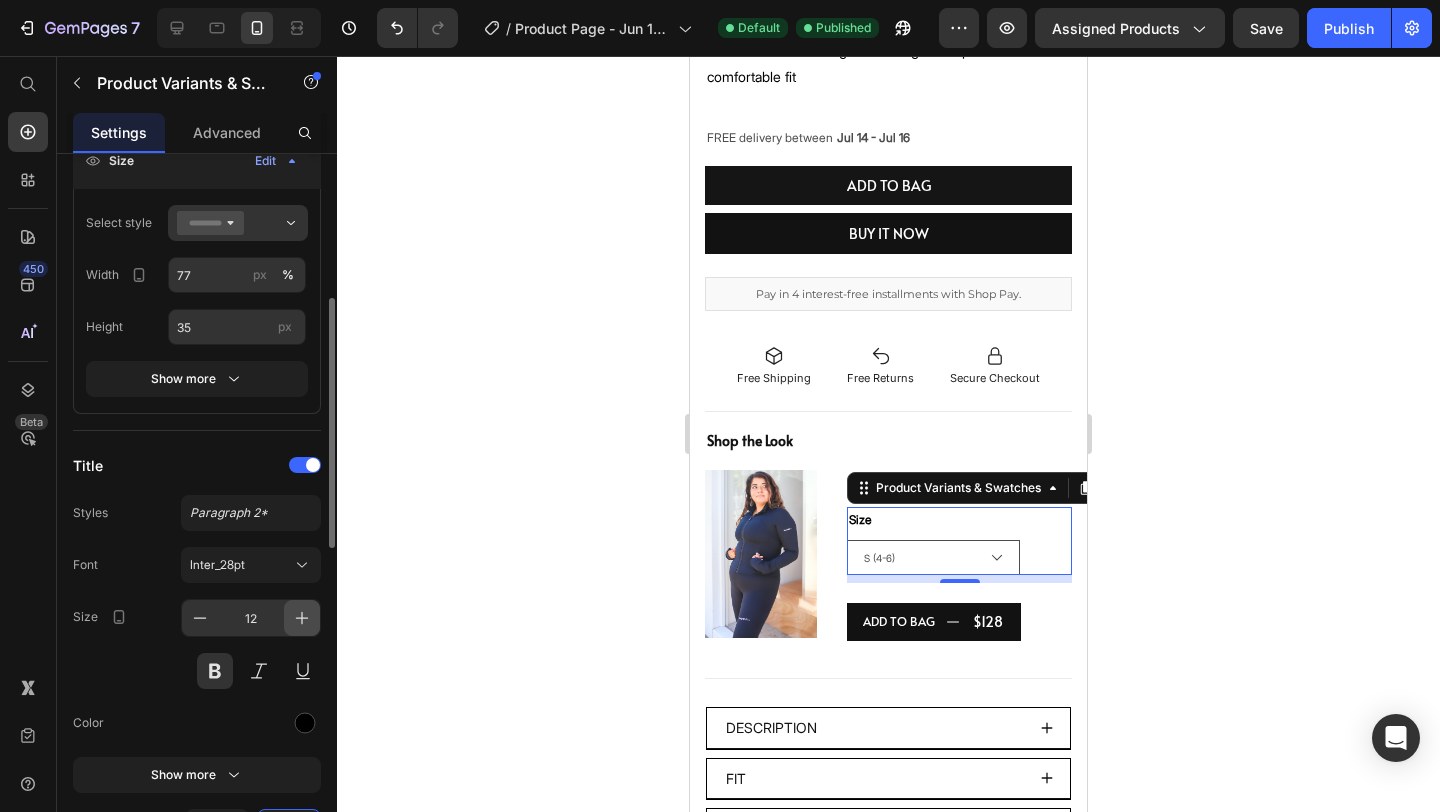 click 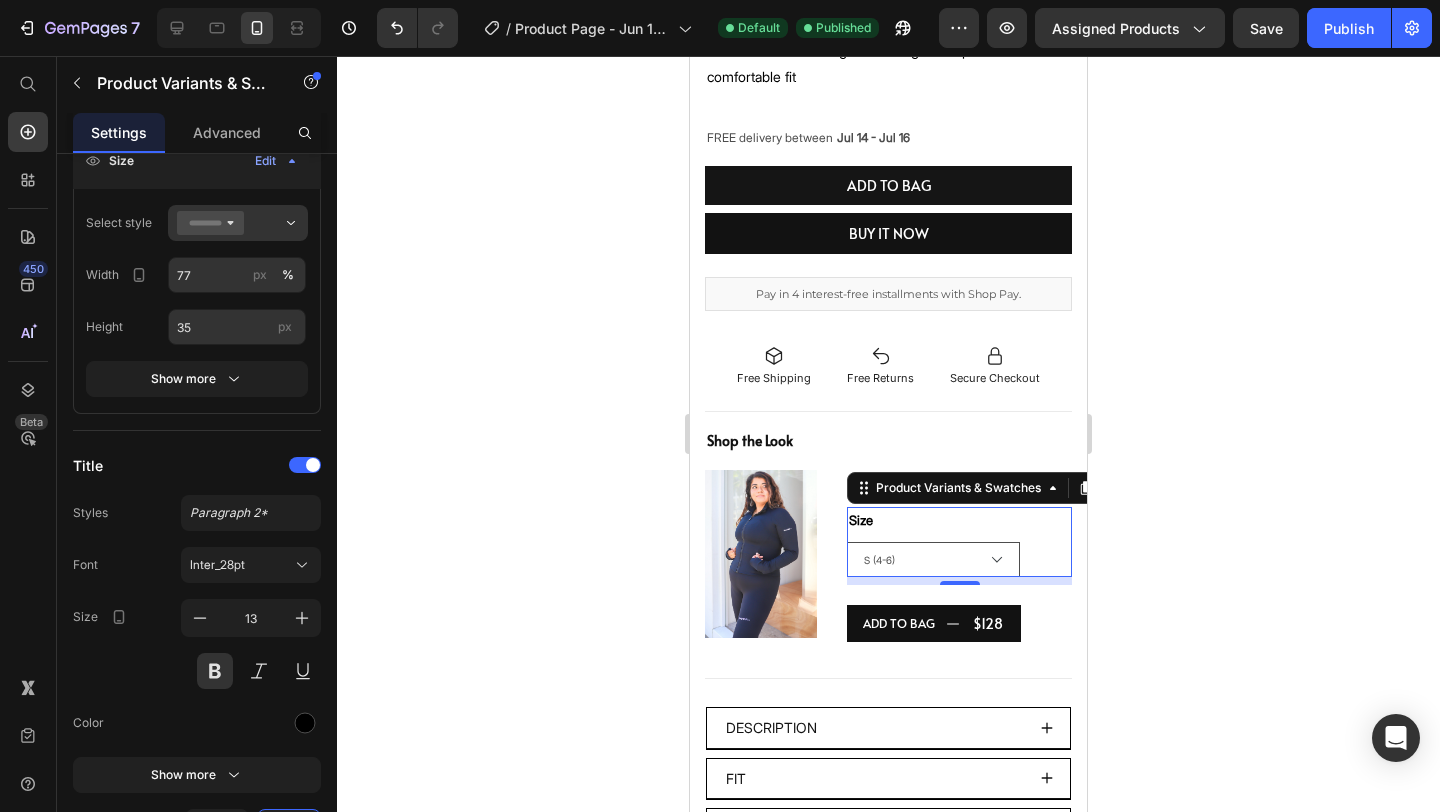 click 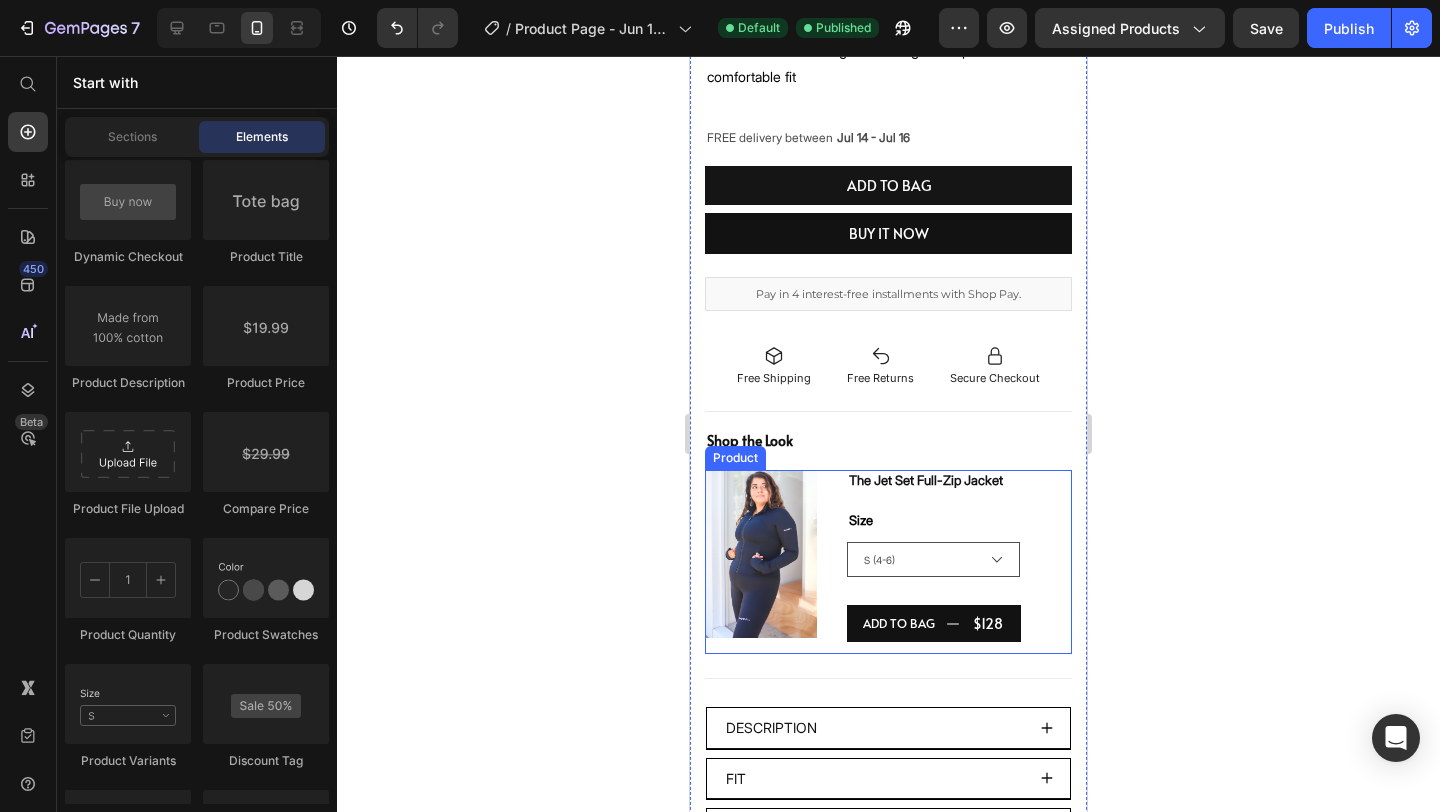 click on "ADD TO BAG
$128 Add to Cart" at bounding box center (959, 623) 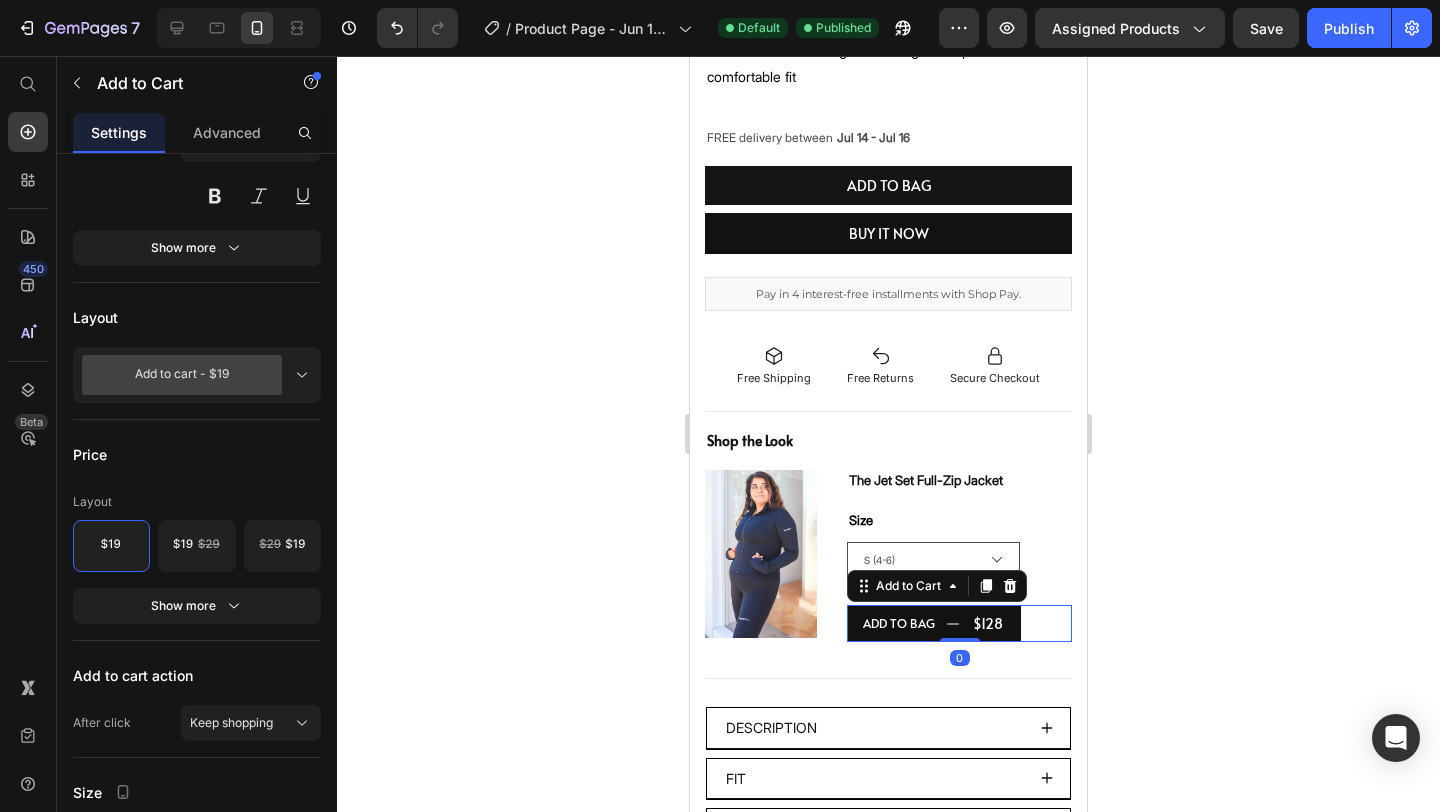 scroll, scrollTop: 0, scrollLeft: 0, axis: both 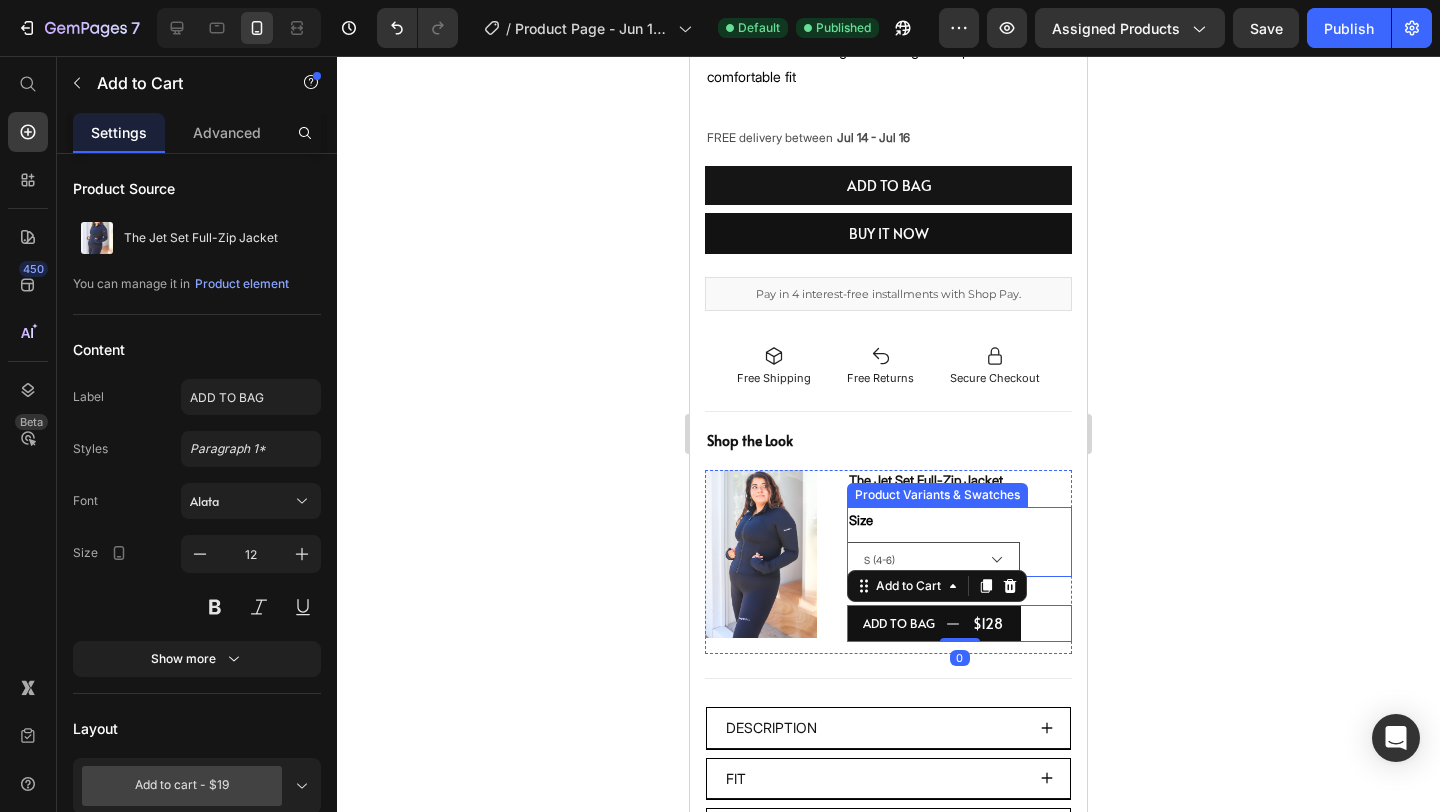 click on "S (4-6) M (8-10) L(12-14) XL (16-18)" at bounding box center (959, 559) 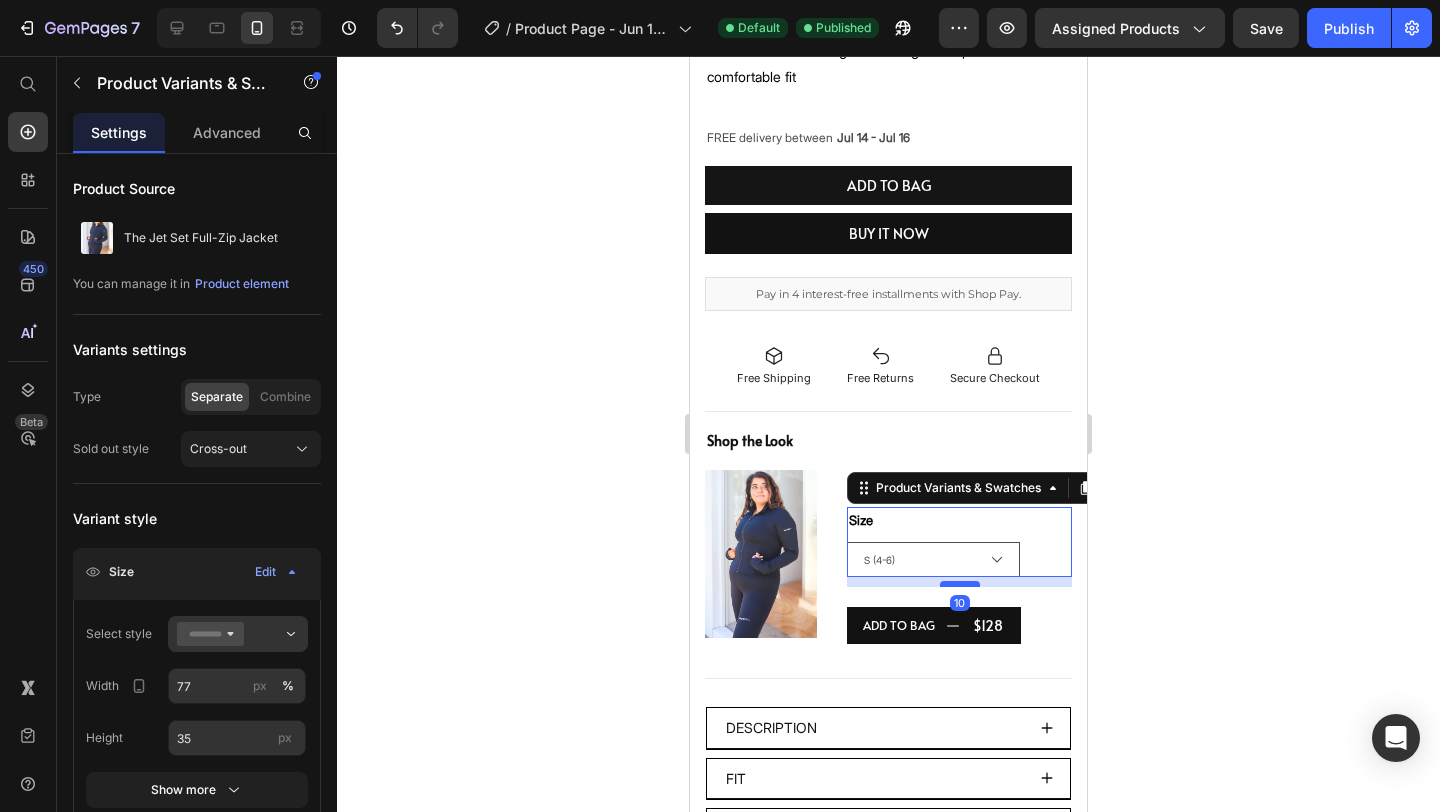 click on "10" at bounding box center (959, 577) 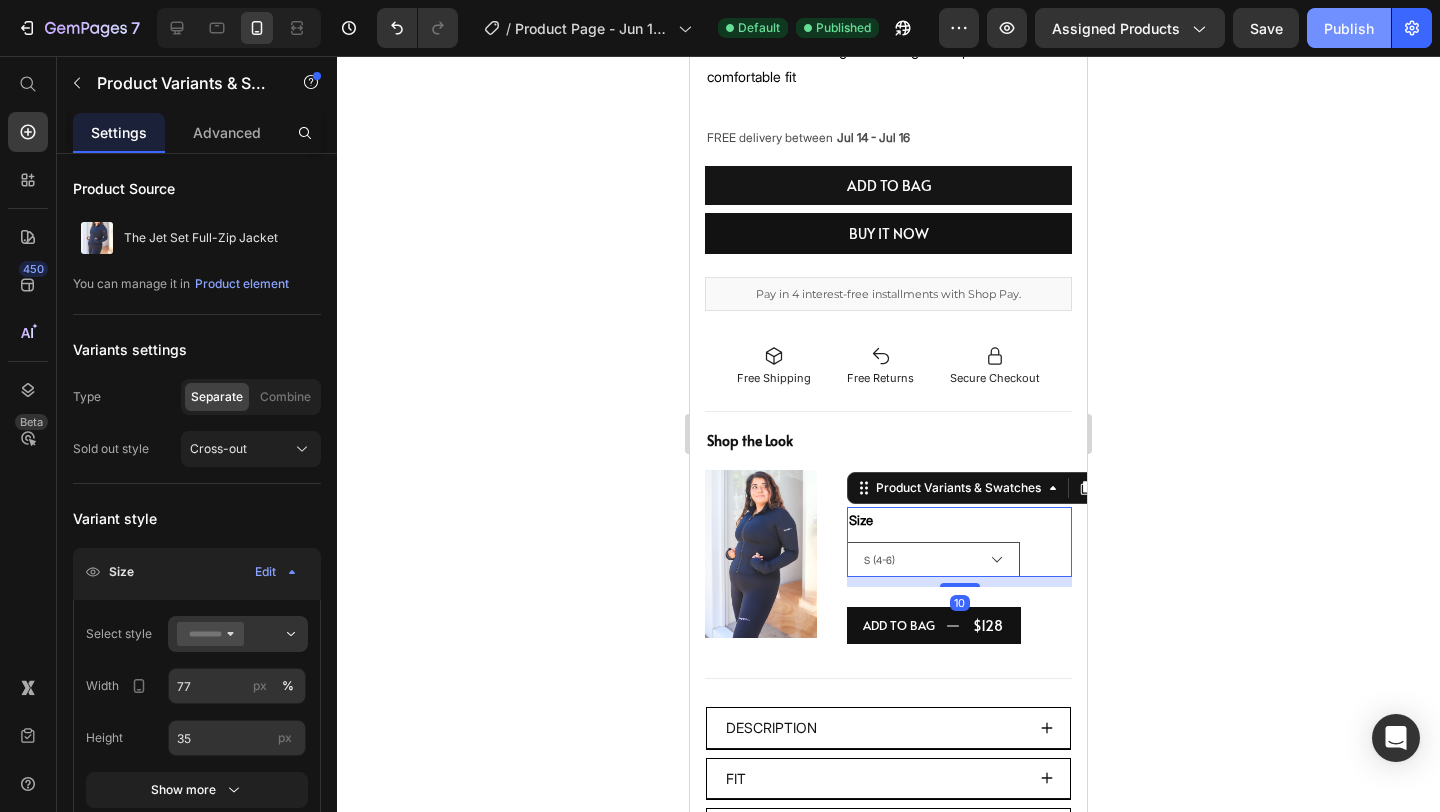 click on "Publish" at bounding box center (1349, 28) 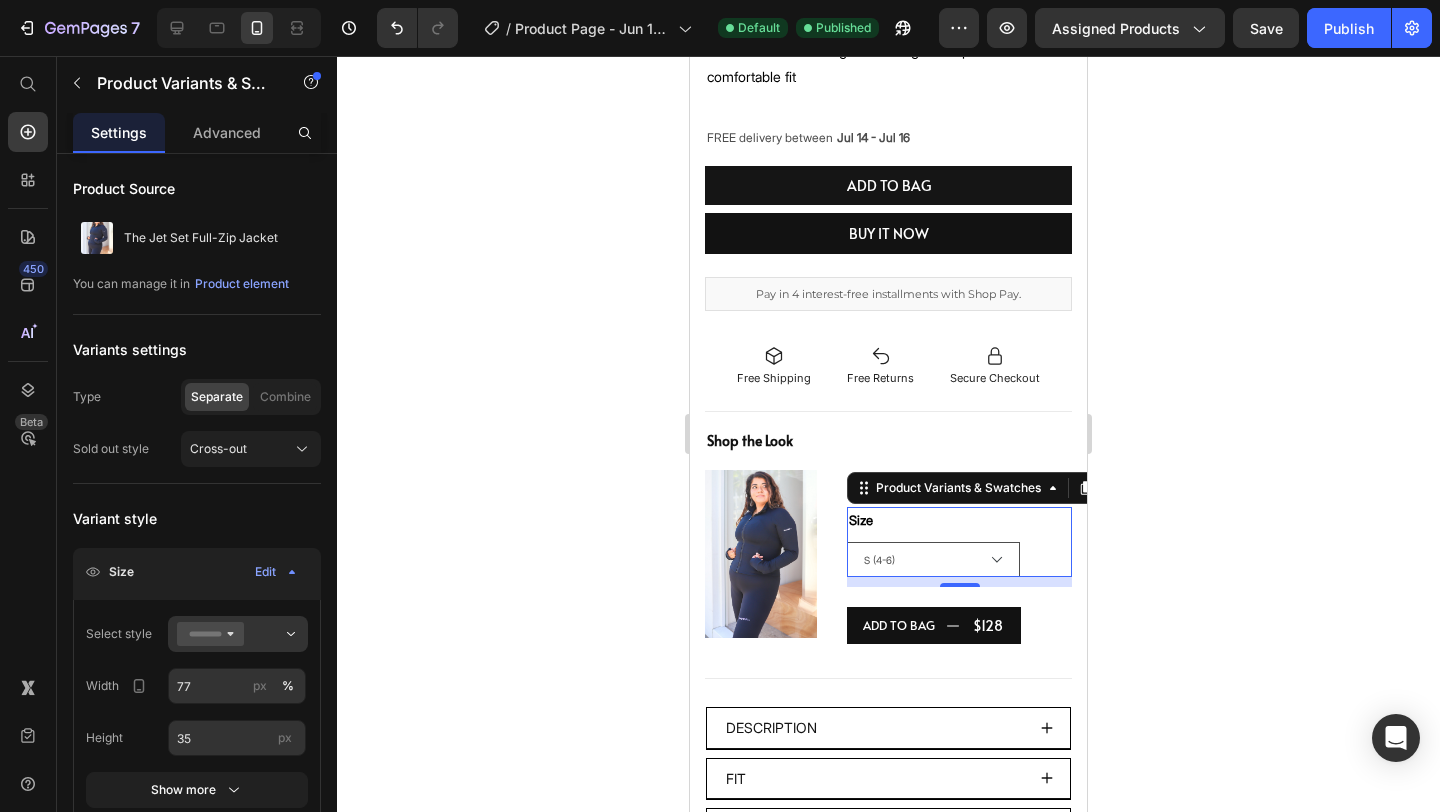click 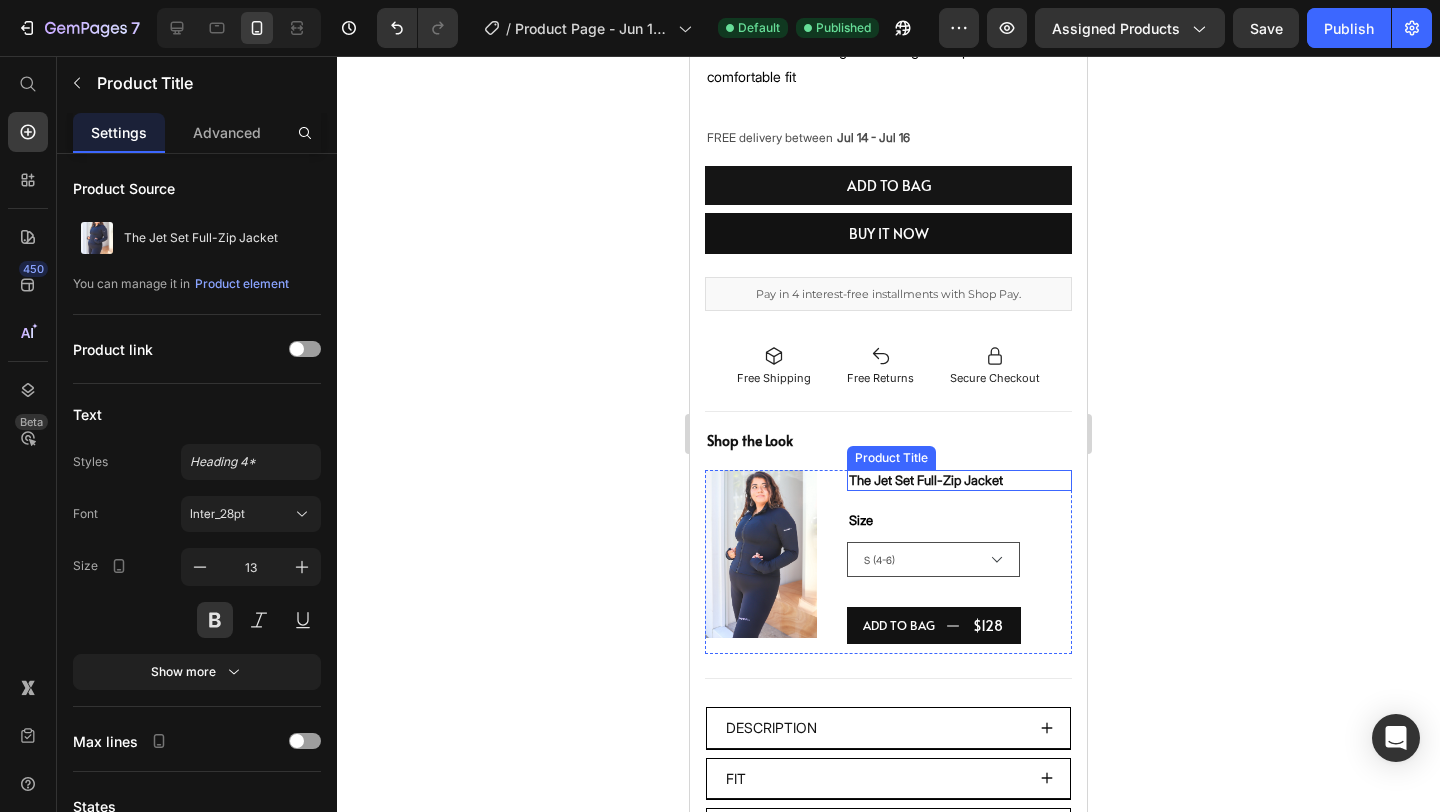 click on "The Jet Set Full-Zip Jacket" at bounding box center (959, 480) 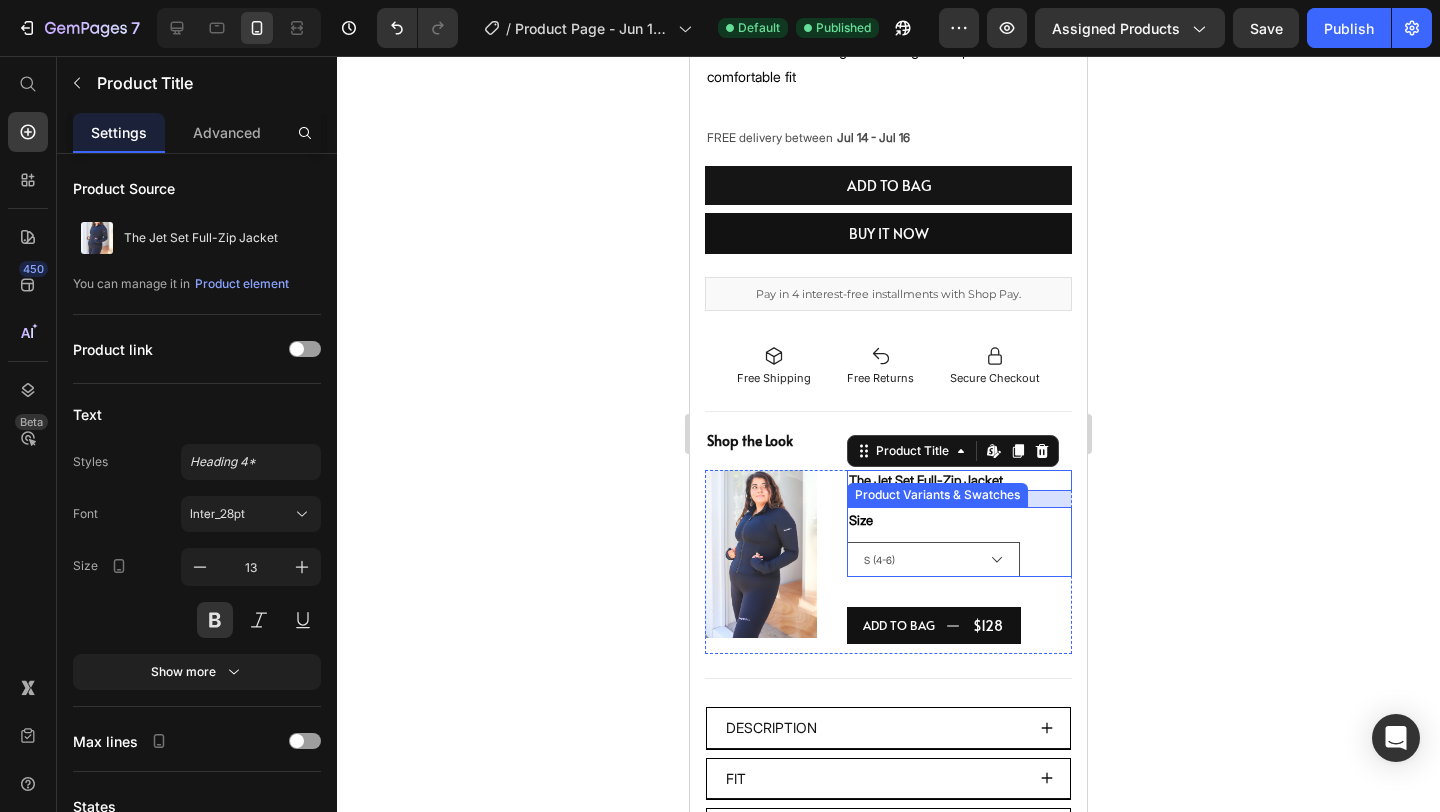 click on "Size S (4-6) M (8-10) L(12-14) XL (16-18)" at bounding box center (959, 542) 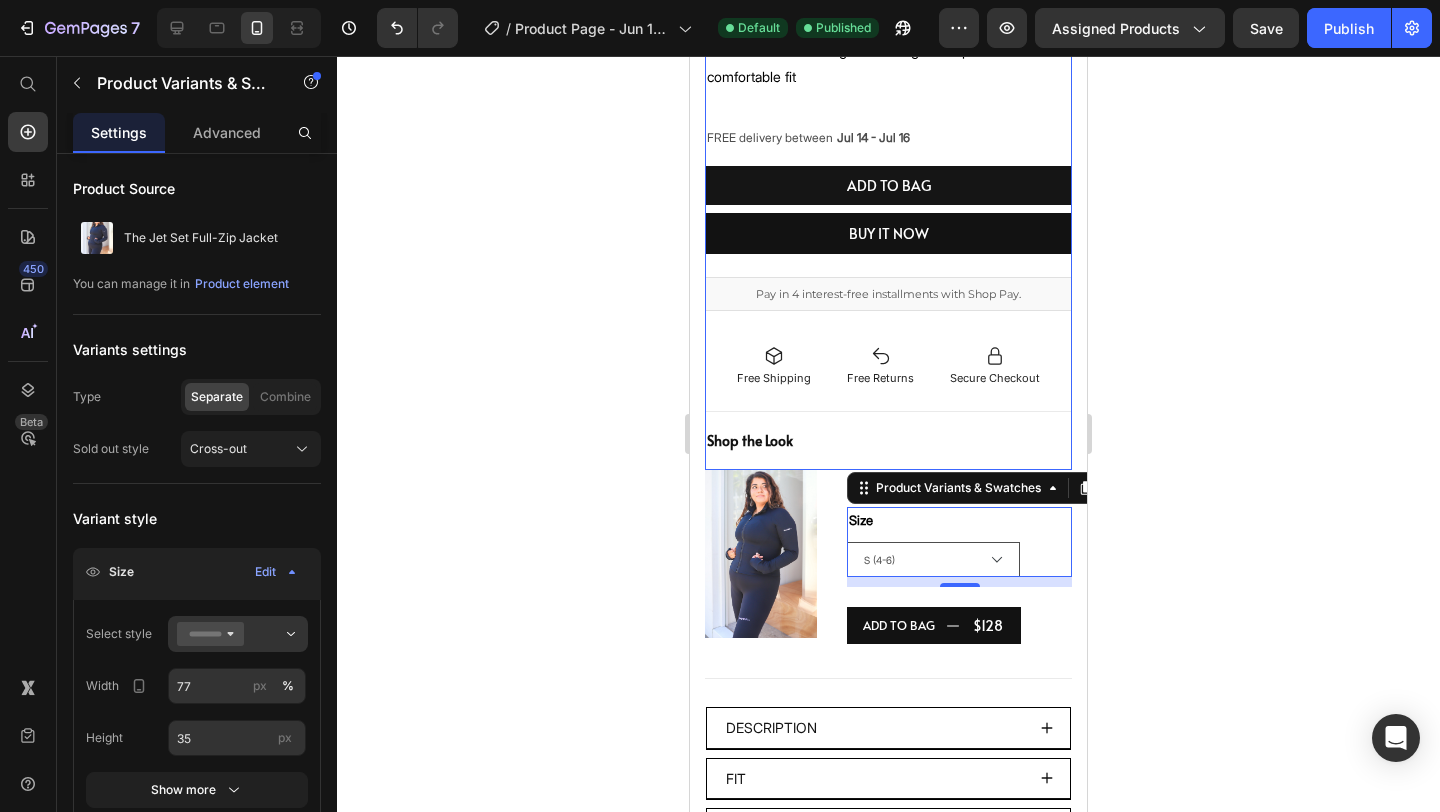 click 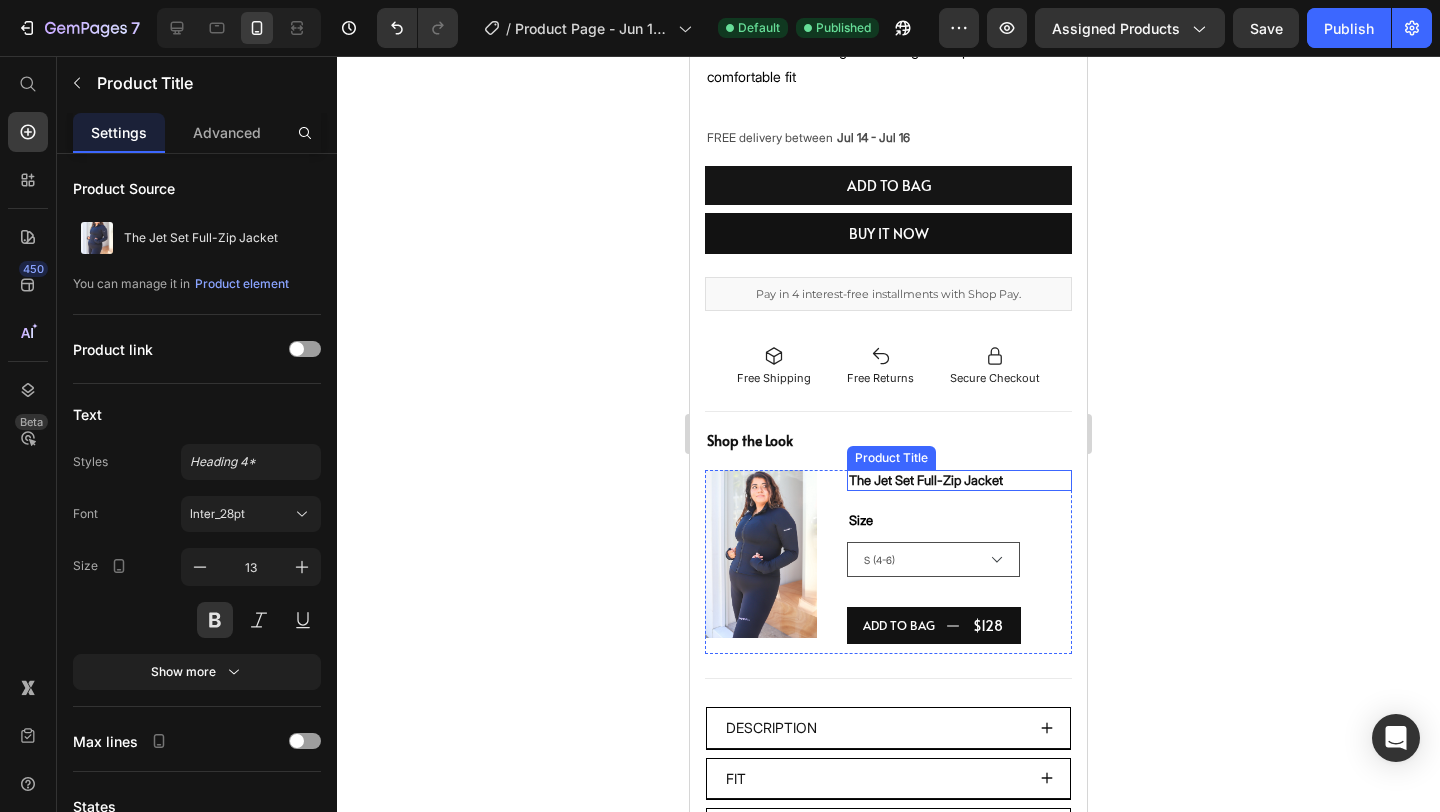 click on "The Jet Set Full-Zip Jacket" at bounding box center [959, 480] 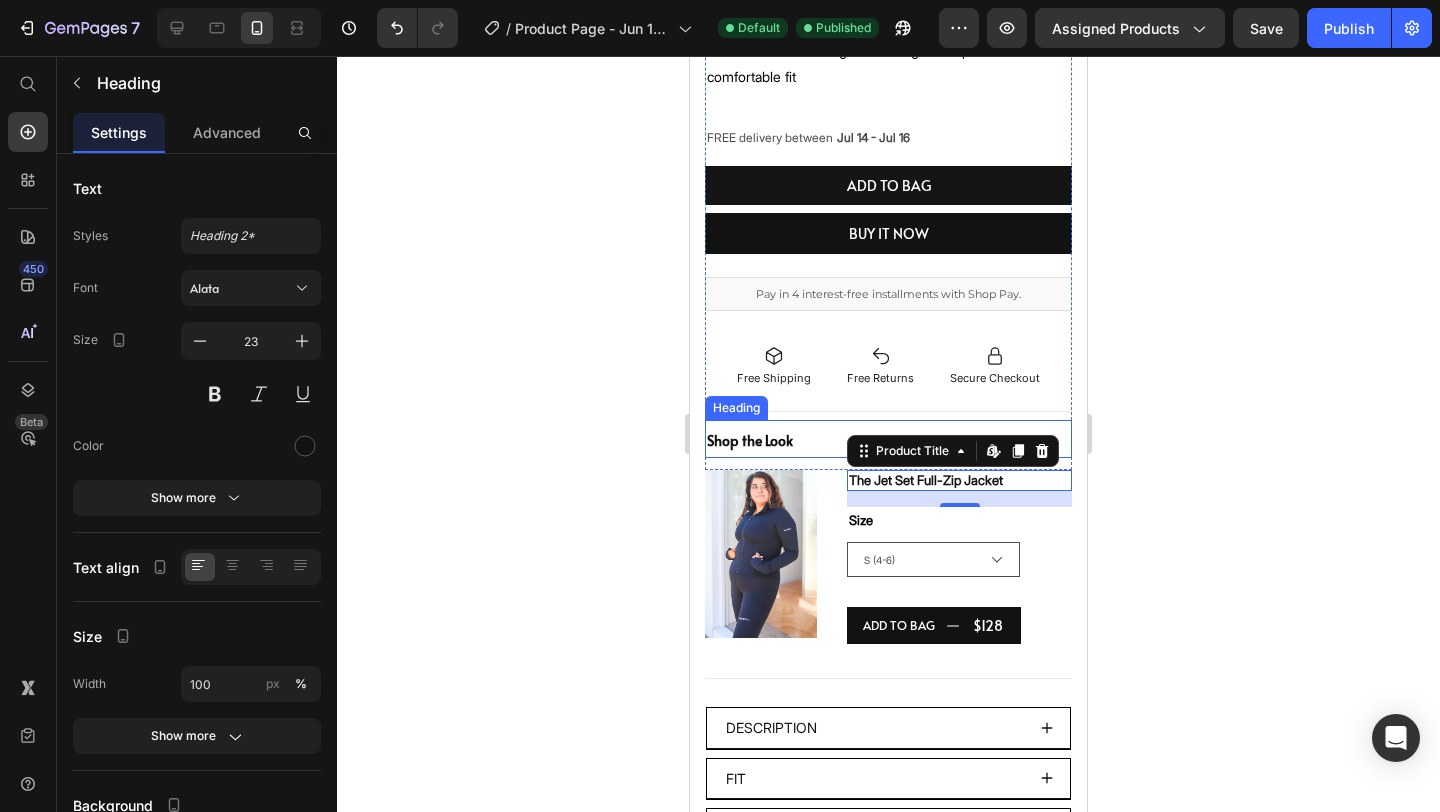 click on "Shop the Look" at bounding box center (750, 440) 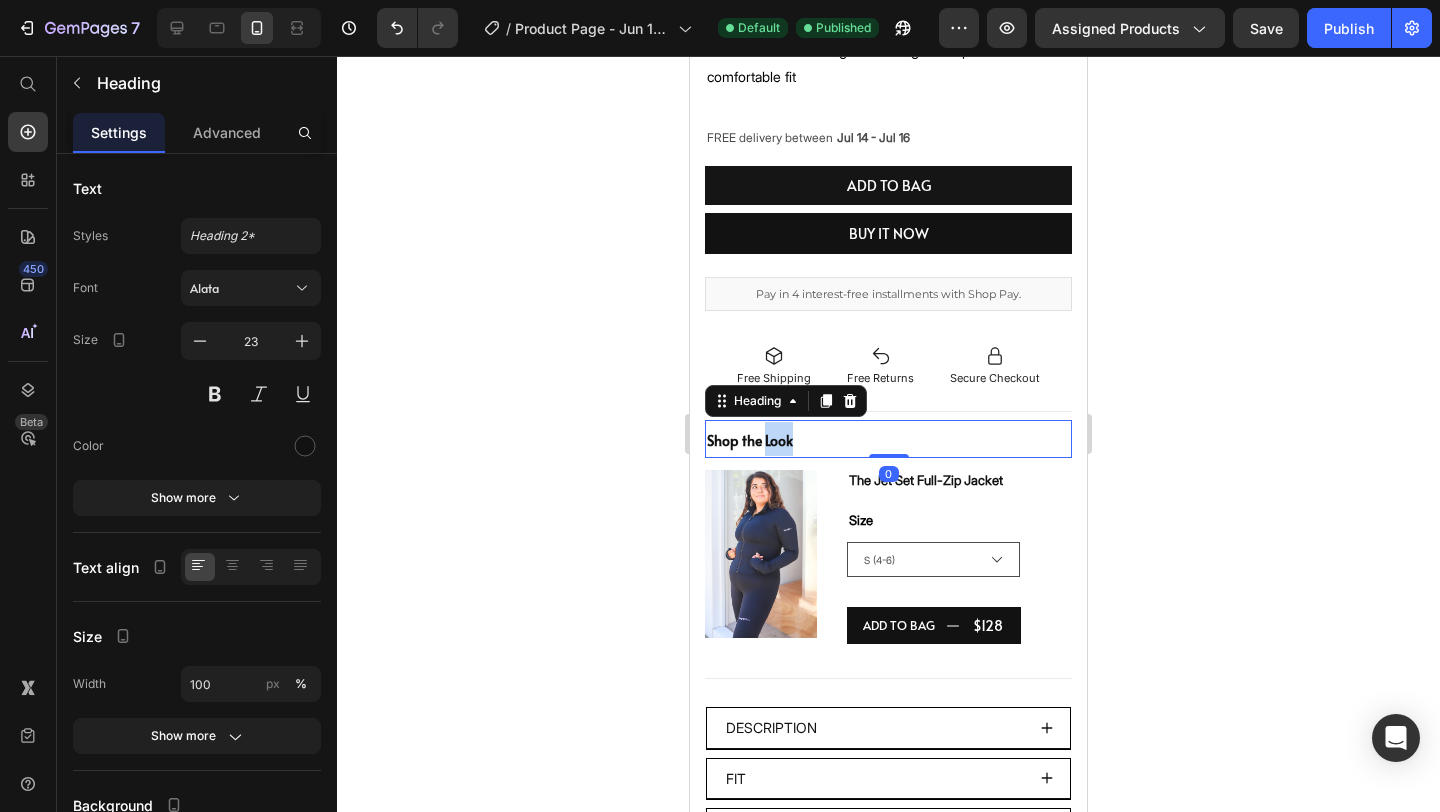 click on "Shop the Look" at bounding box center (750, 440) 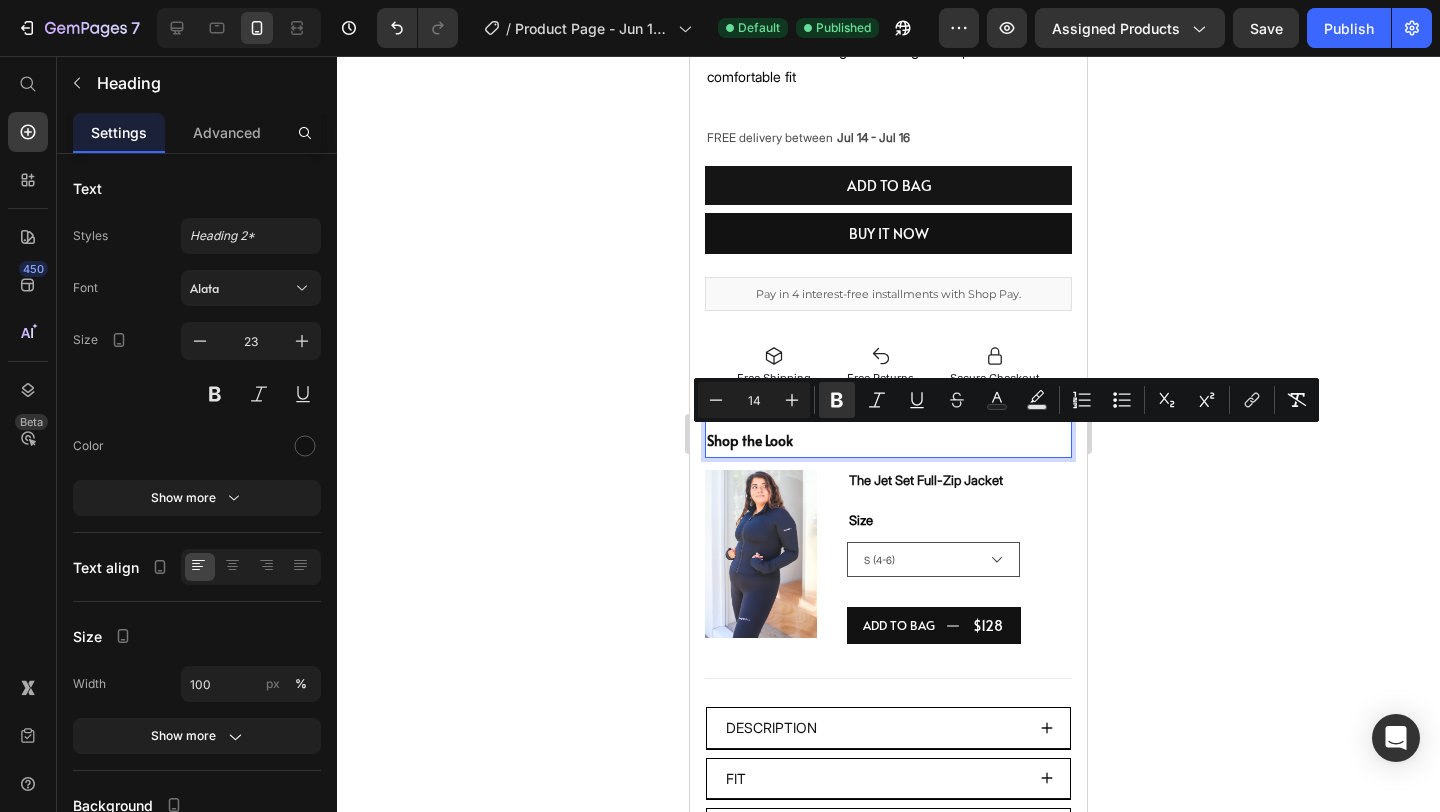 click on "Shop the Look" at bounding box center [750, 440] 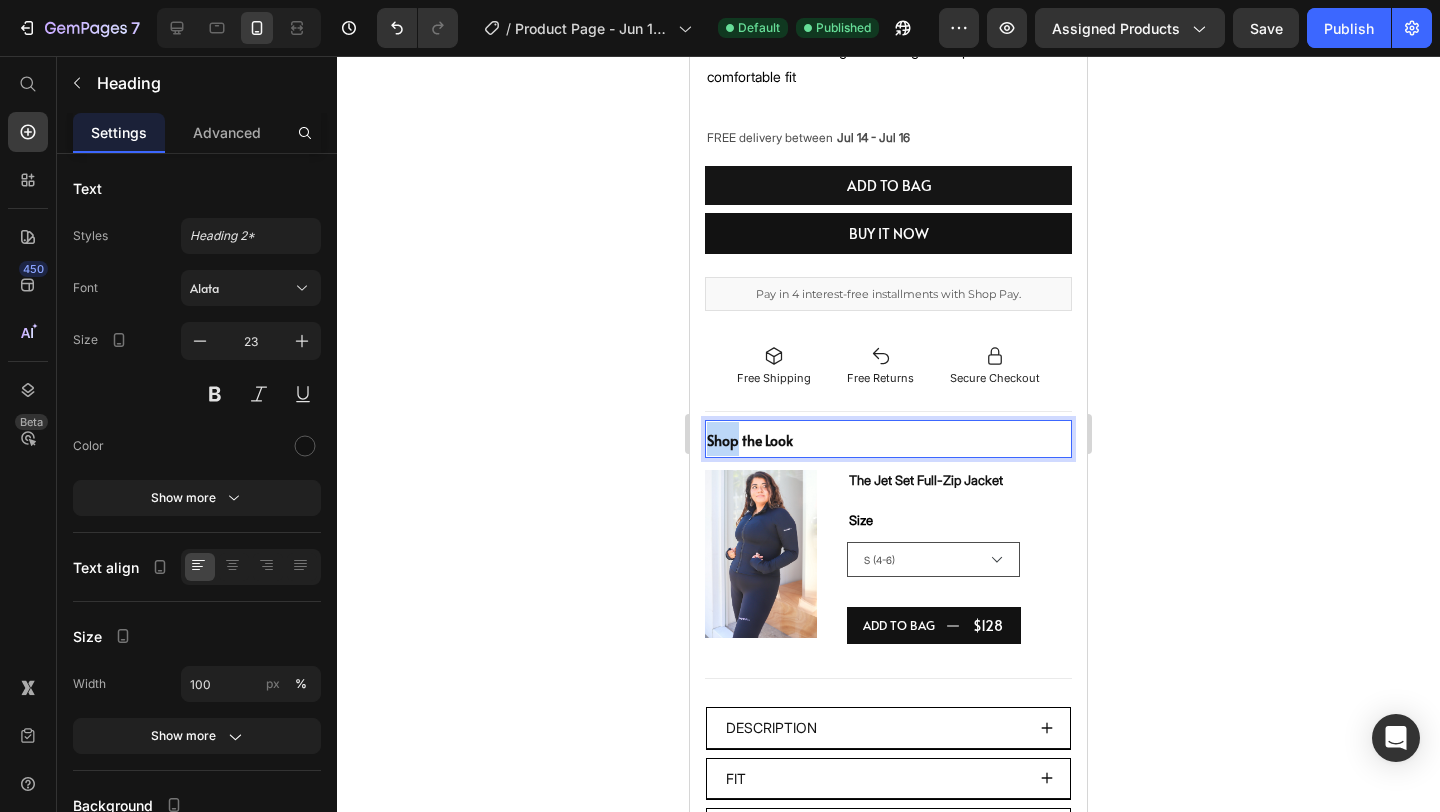 click on "Shop the Look" at bounding box center [750, 440] 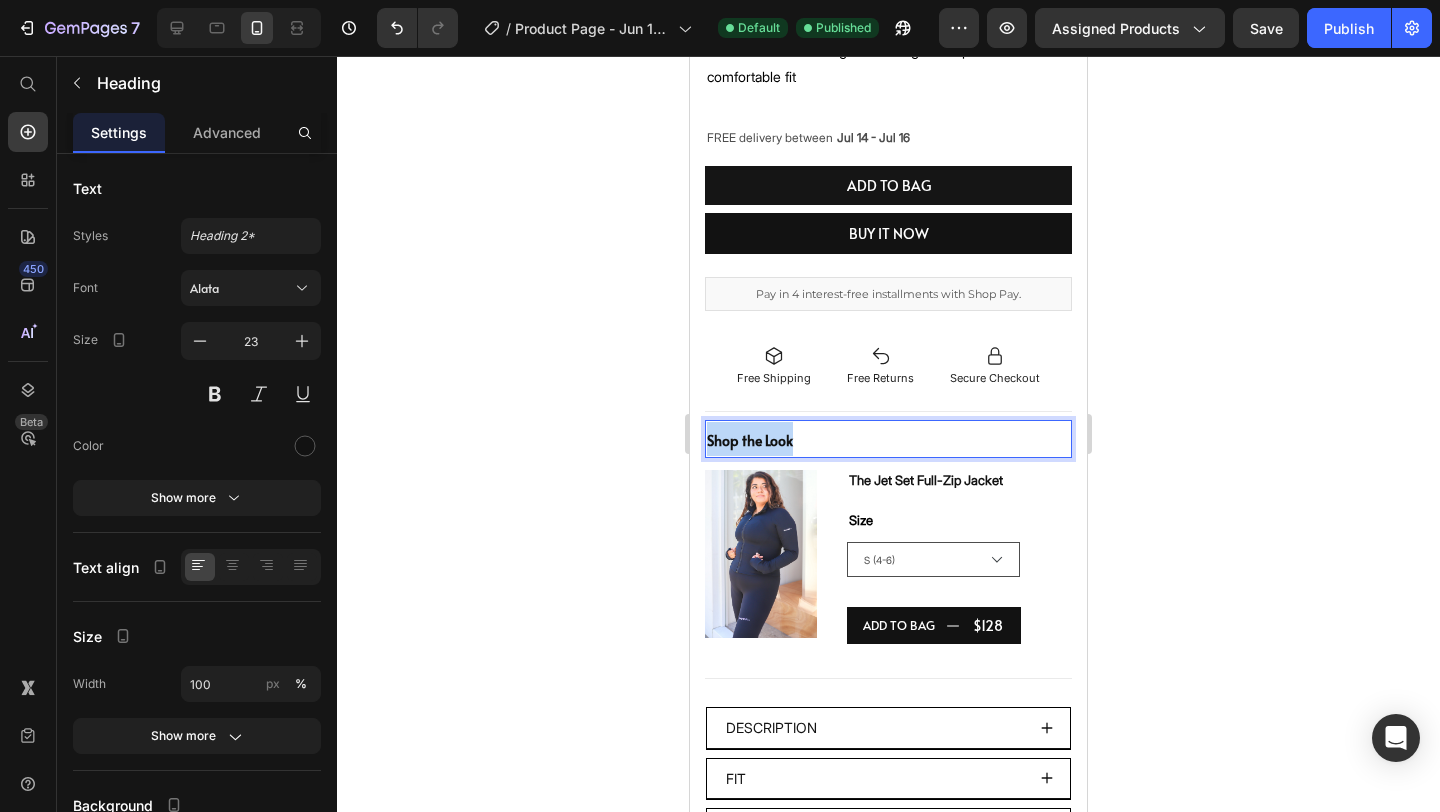 click on "Shop the Look" at bounding box center (750, 440) 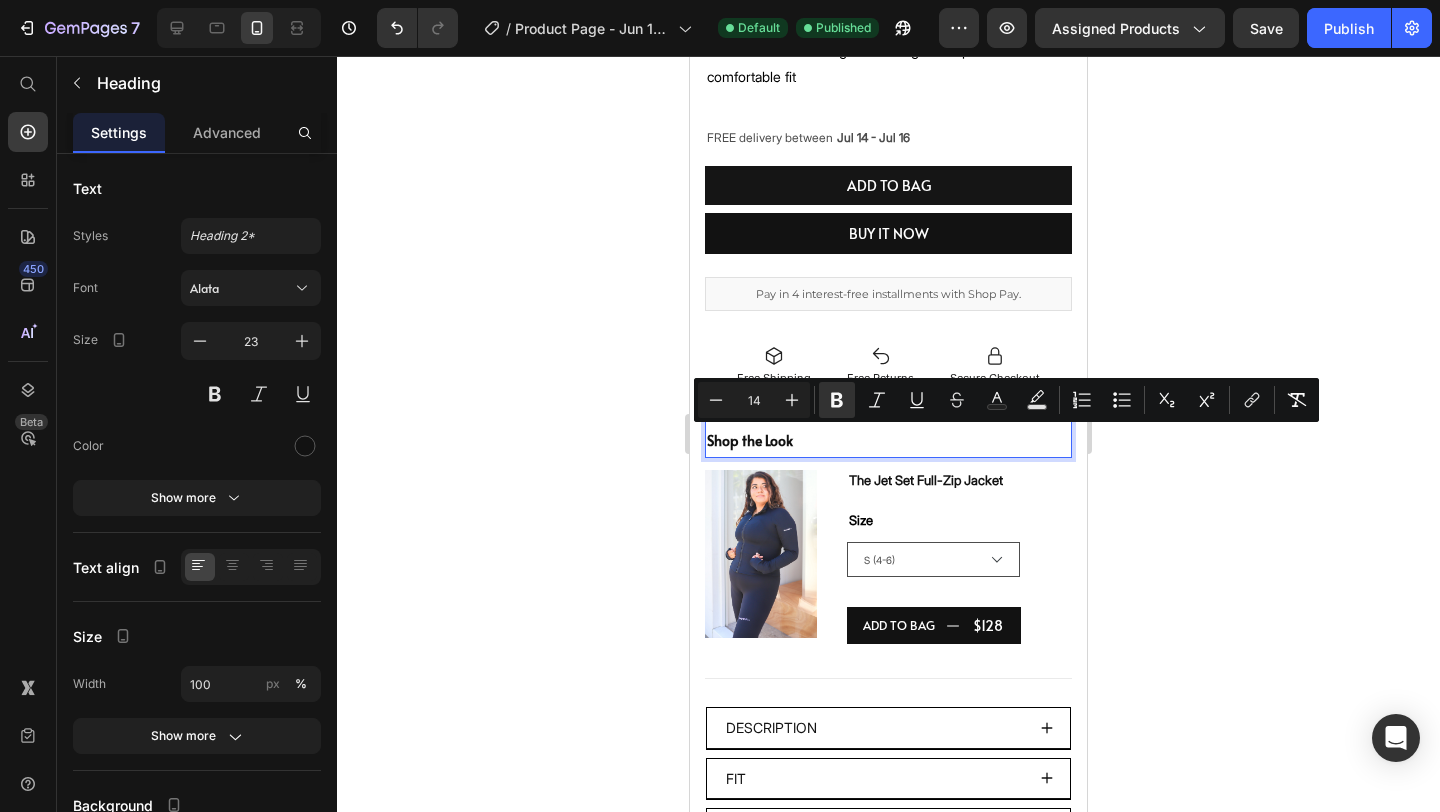 click on "Shop the Look" at bounding box center (888, 439) 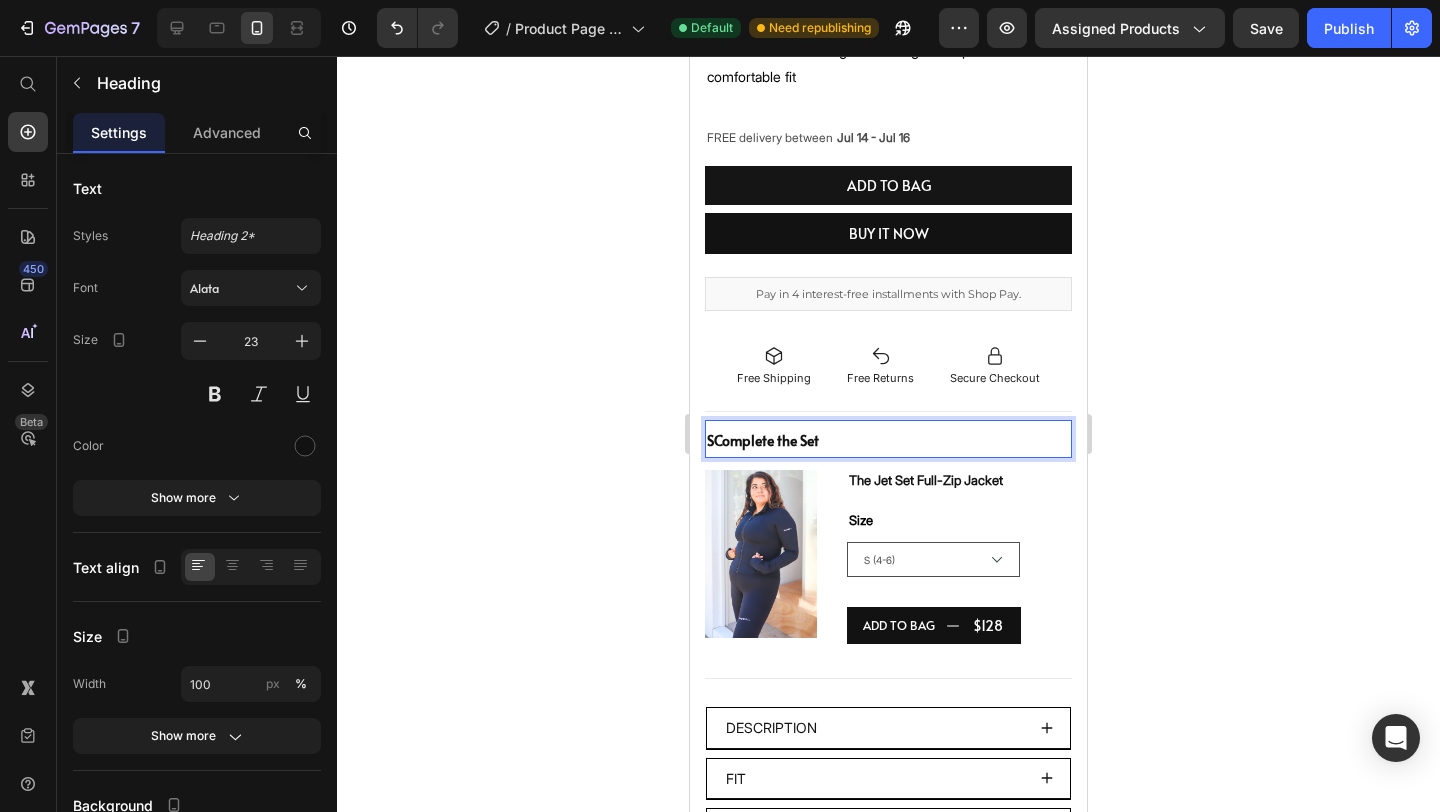 click on "SComplete the Set" at bounding box center [763, 440] 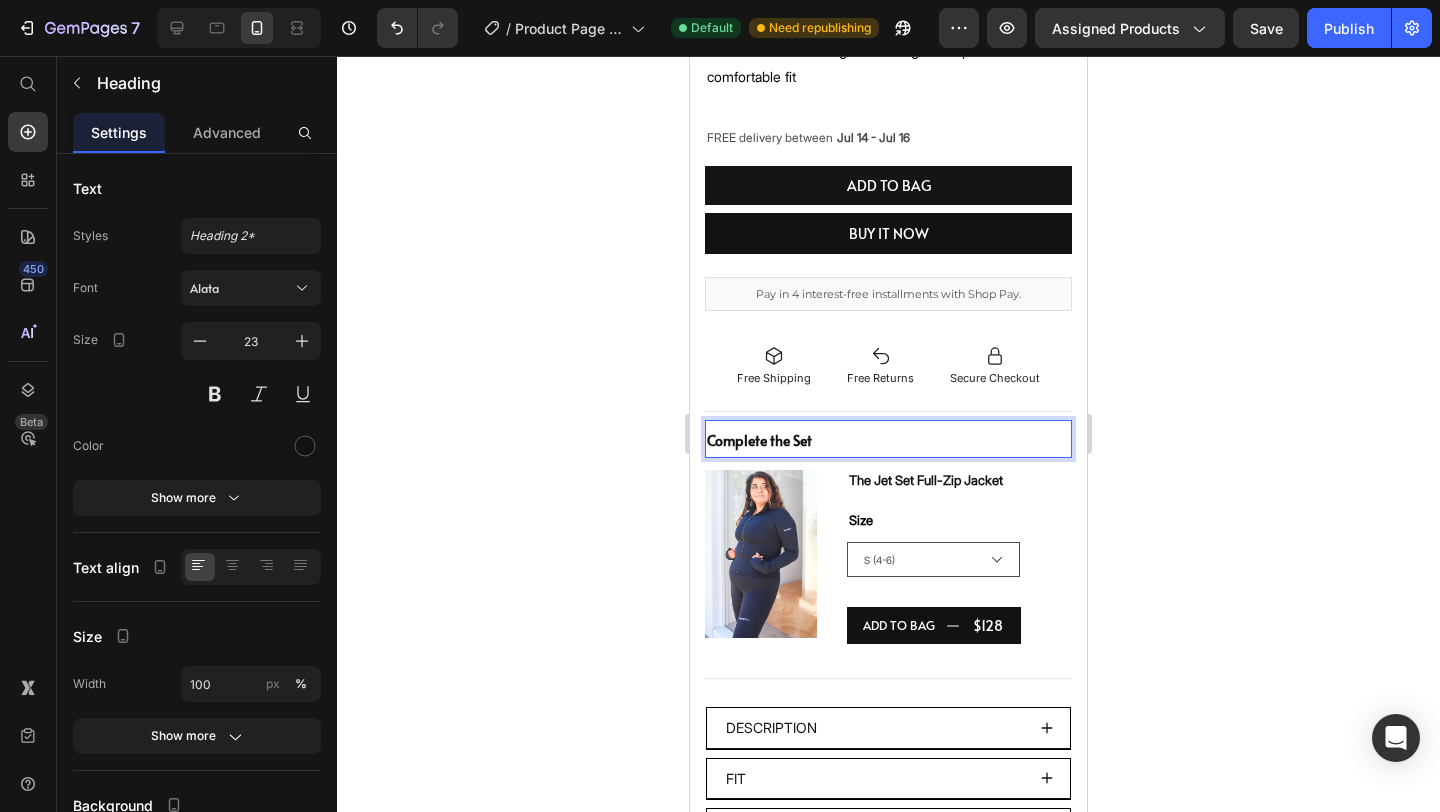 click 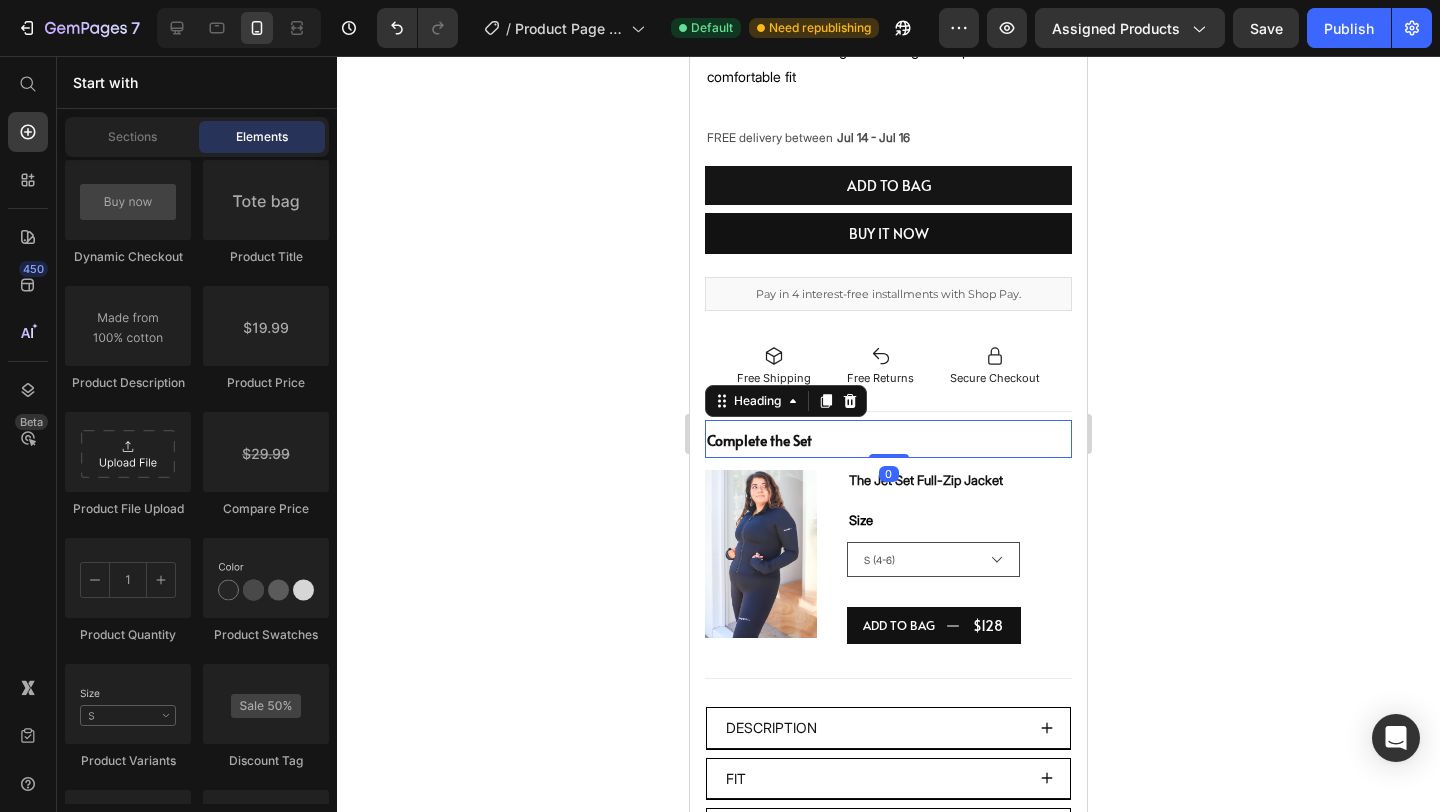 click on "Complete the Set" at bounding box center [759, 440] 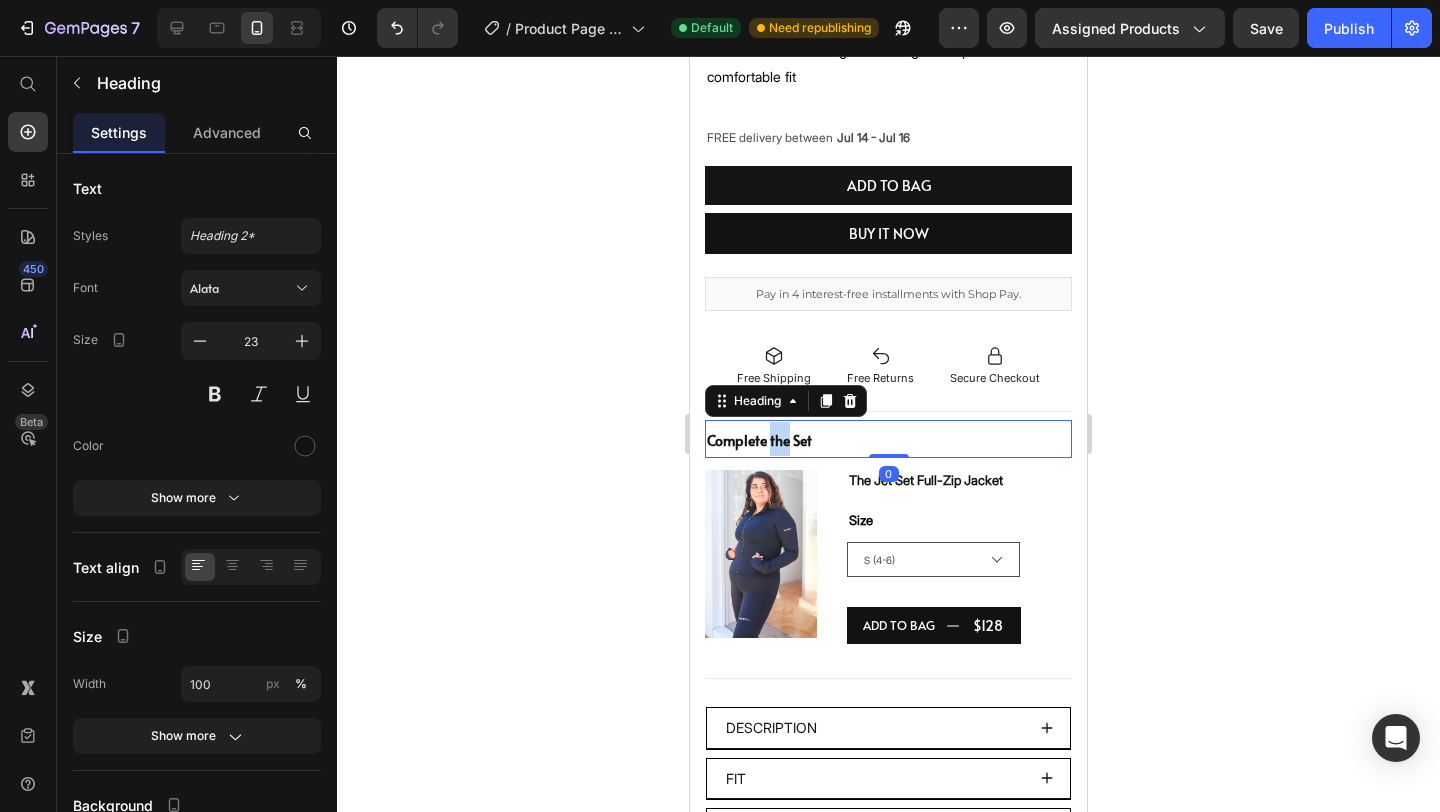 click on "Complete the Set" at bounding box center (759, 440) 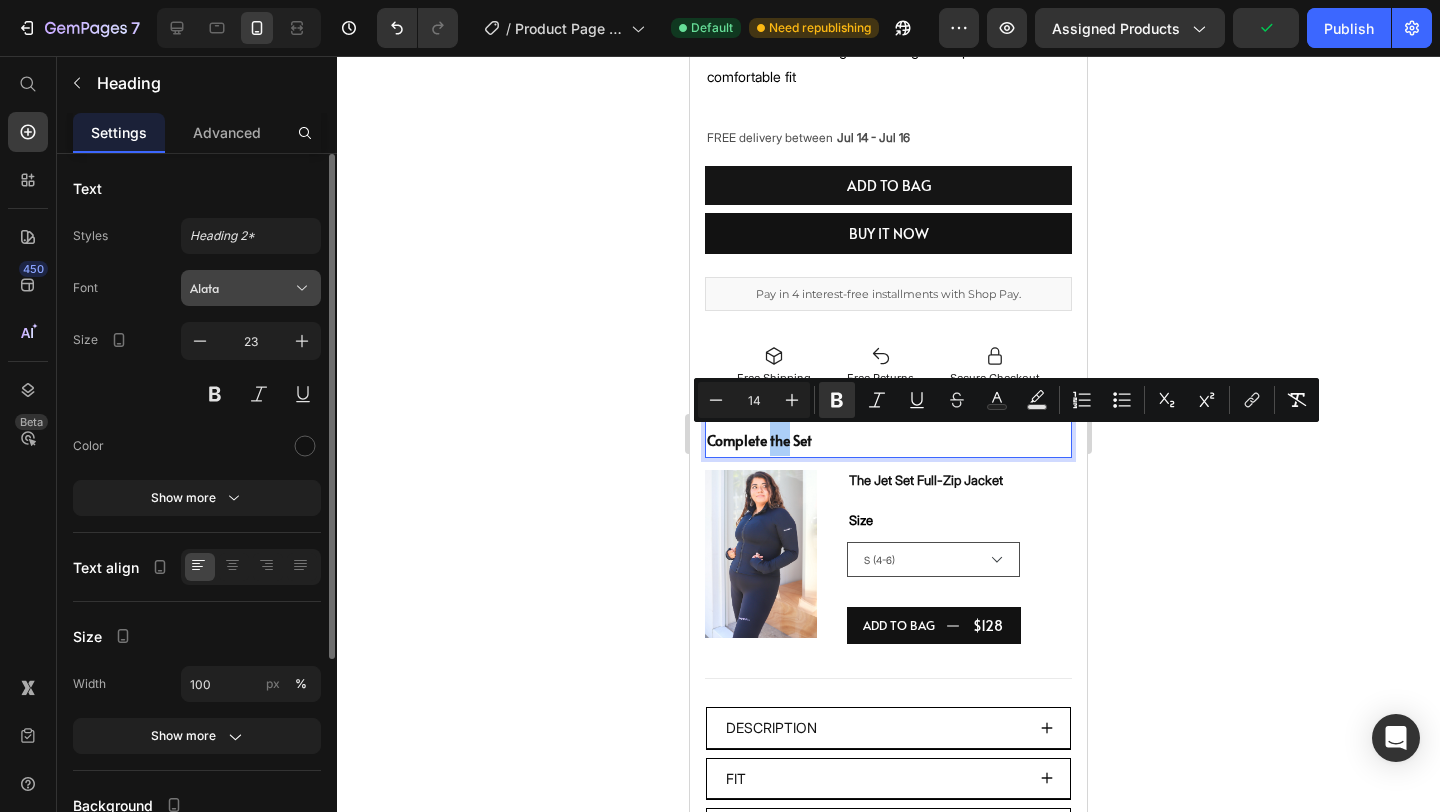 click on "Alata" at bounding box center [241, 288] 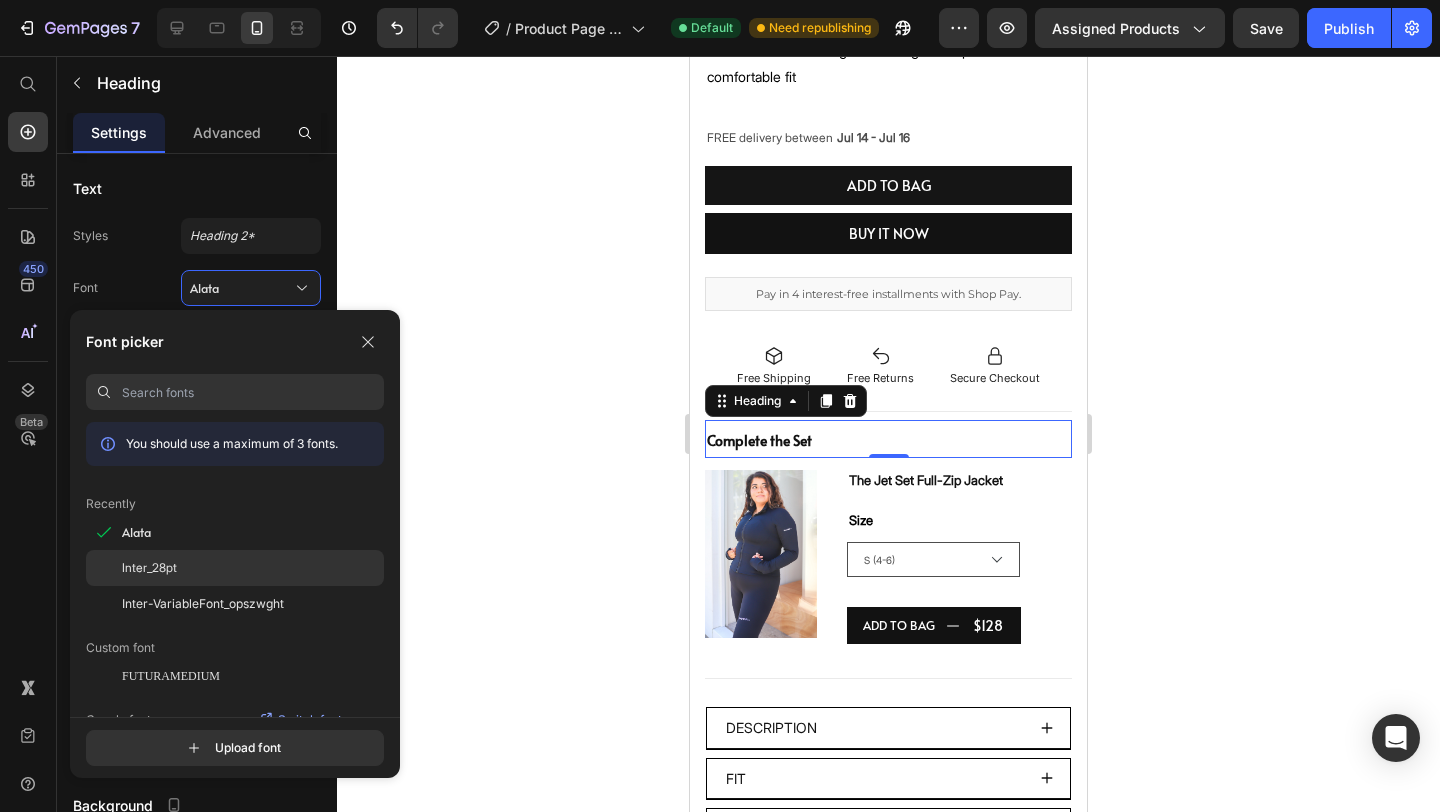 click on "Inter_28pt" 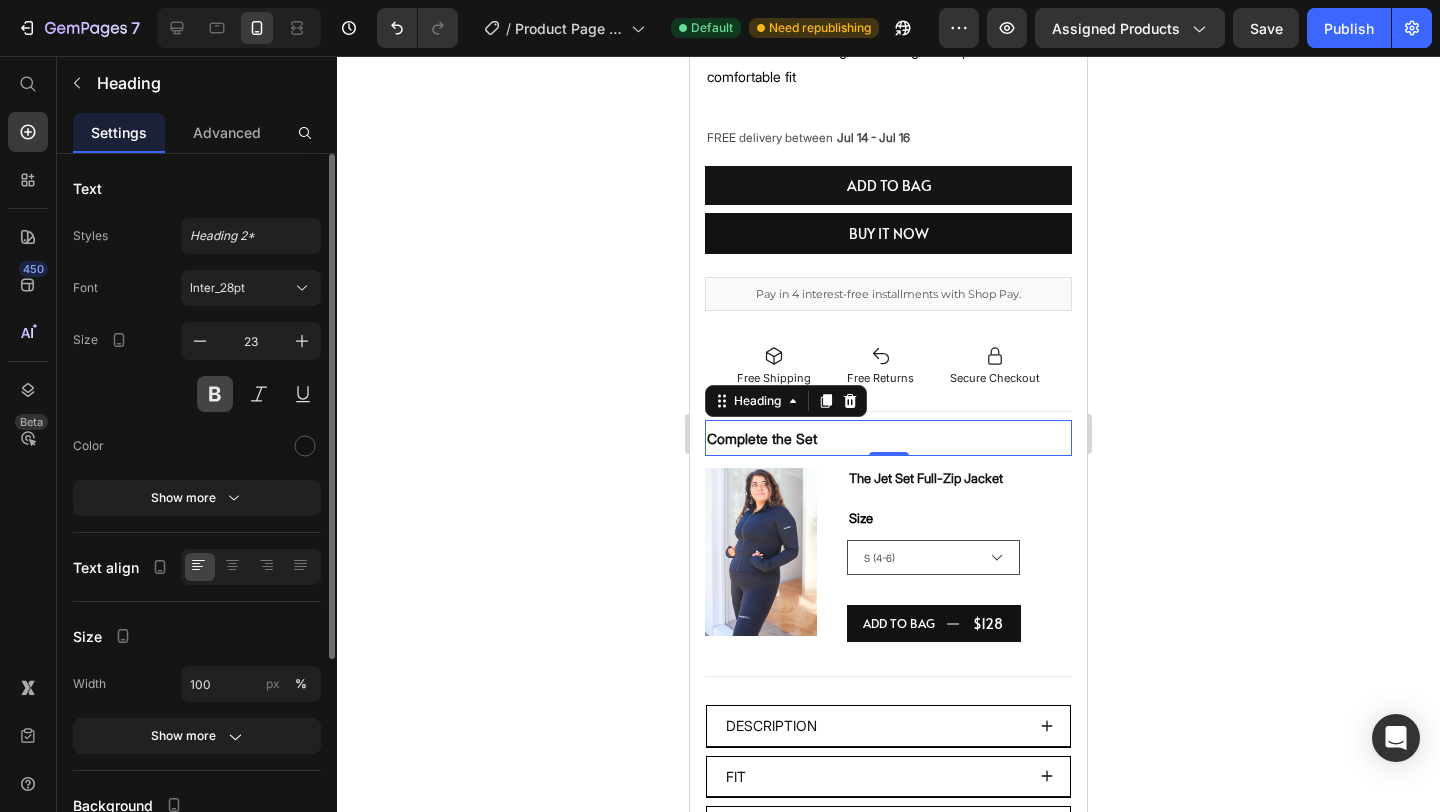 click at bounding box center (215, 394) 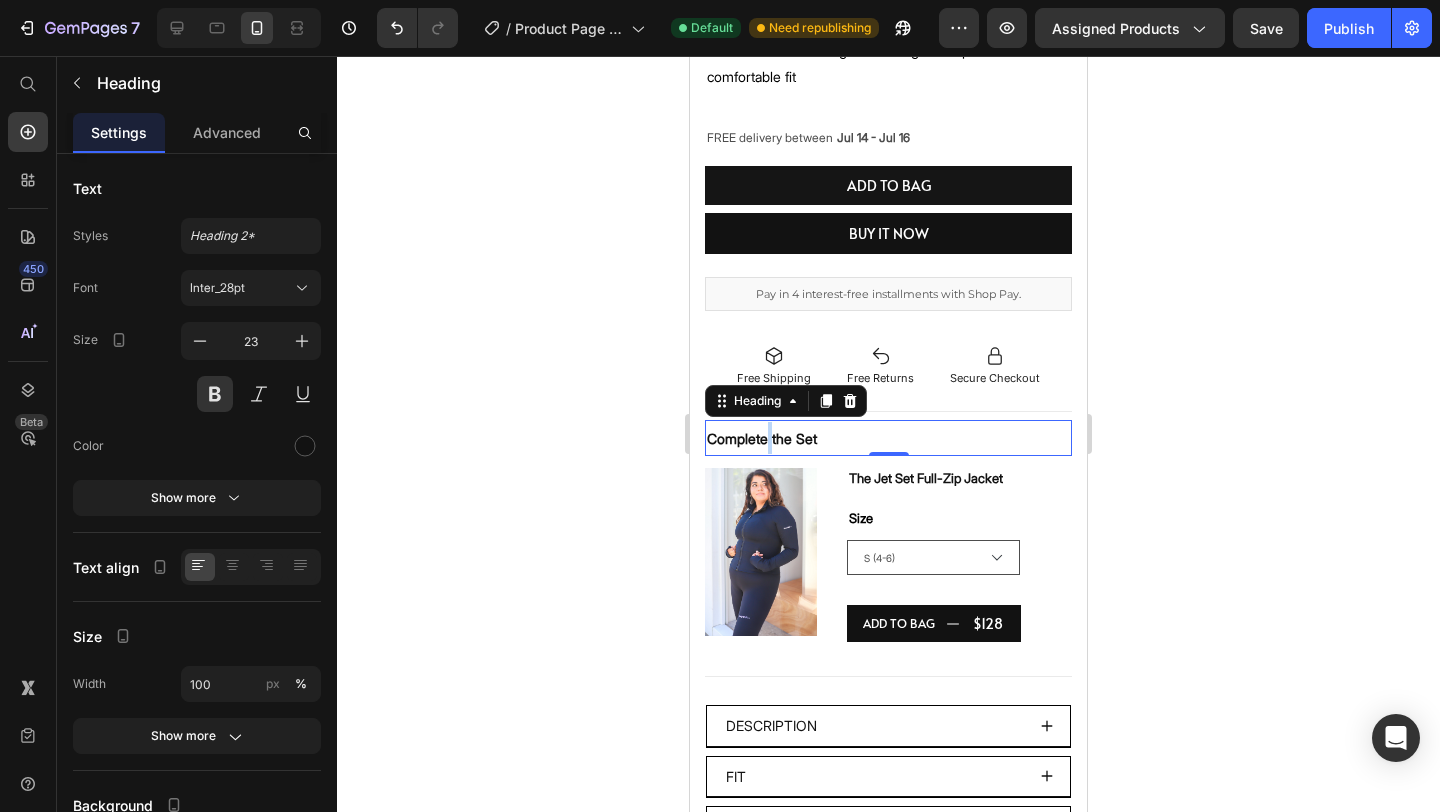 click on "Complete the Set" at bounding box center (762, 438) 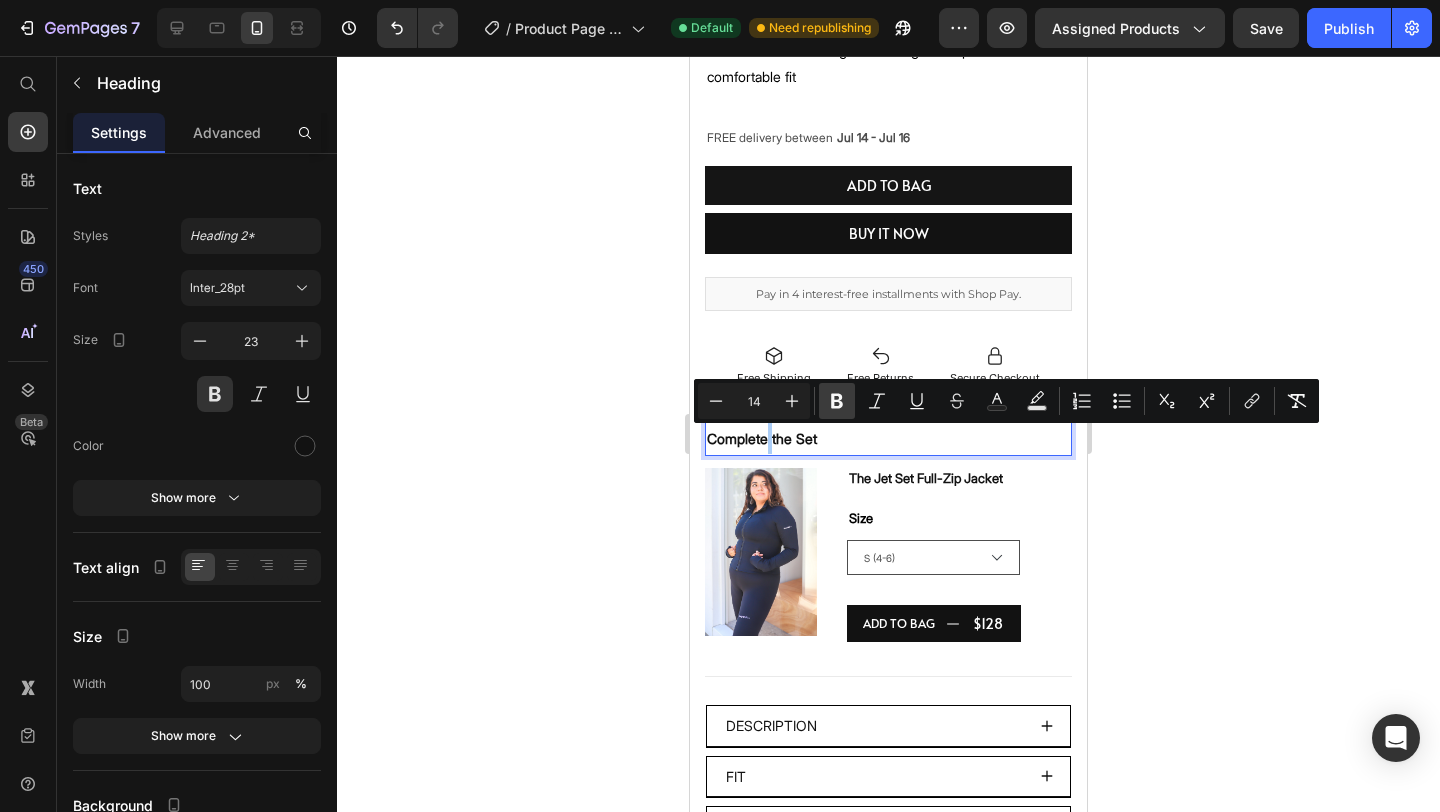 click 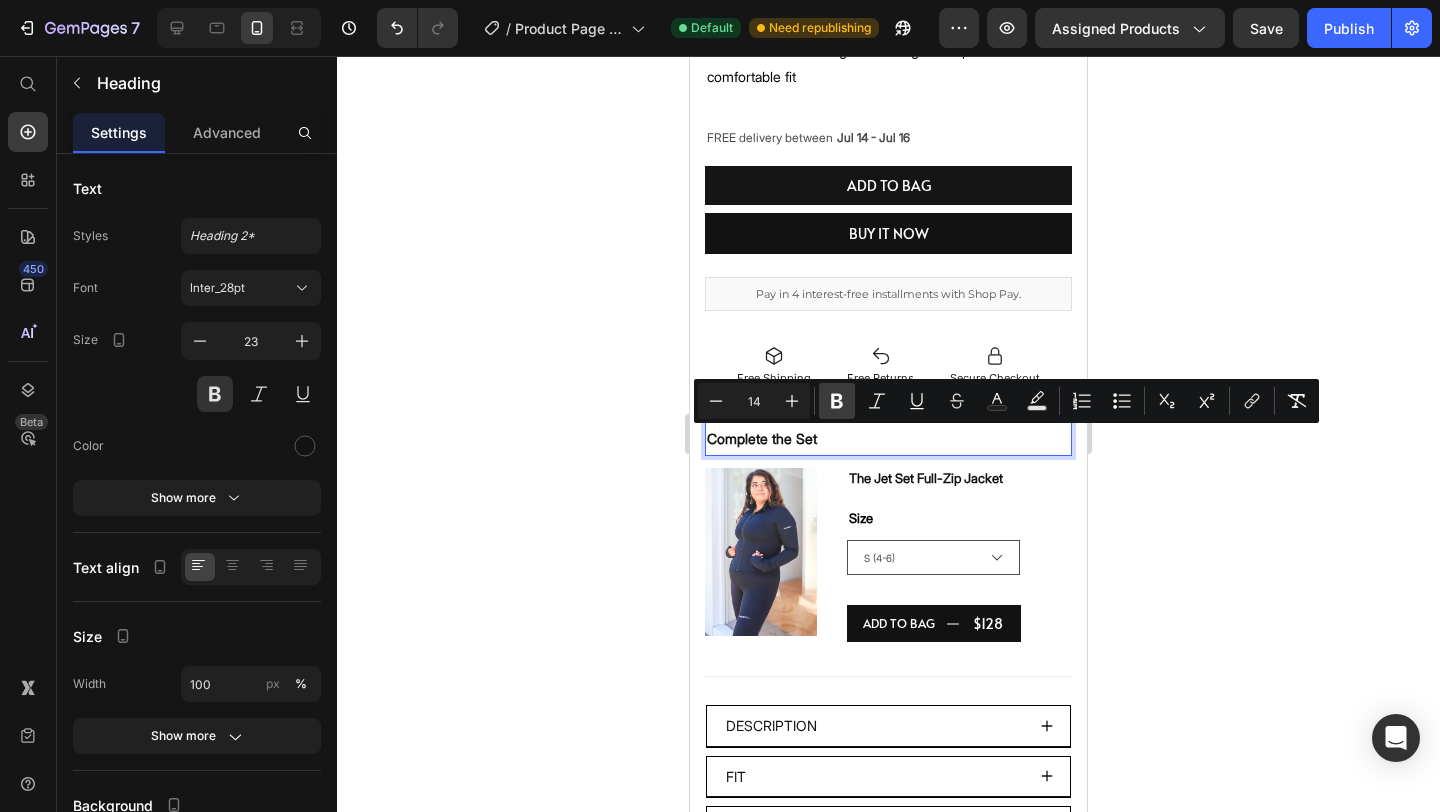 click 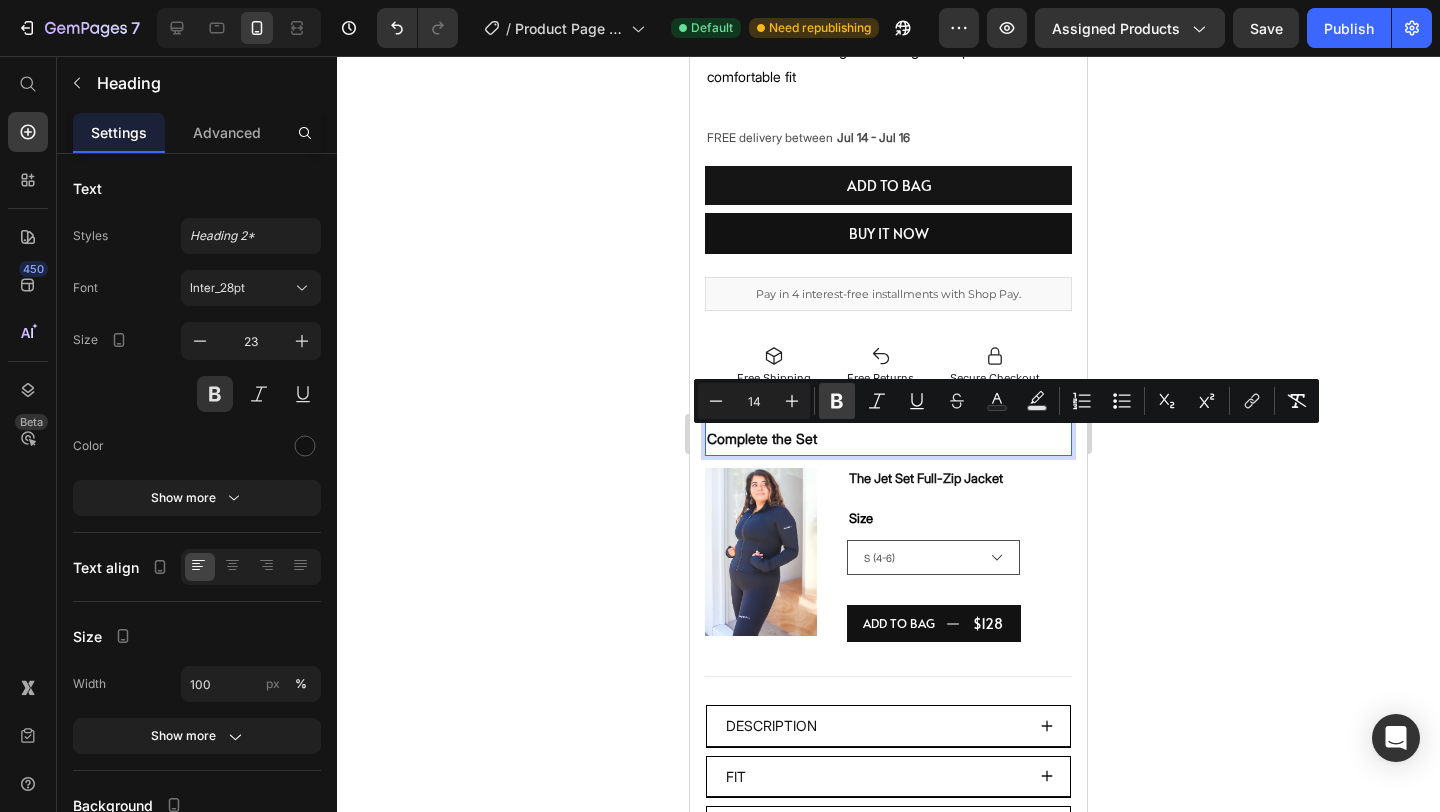 click 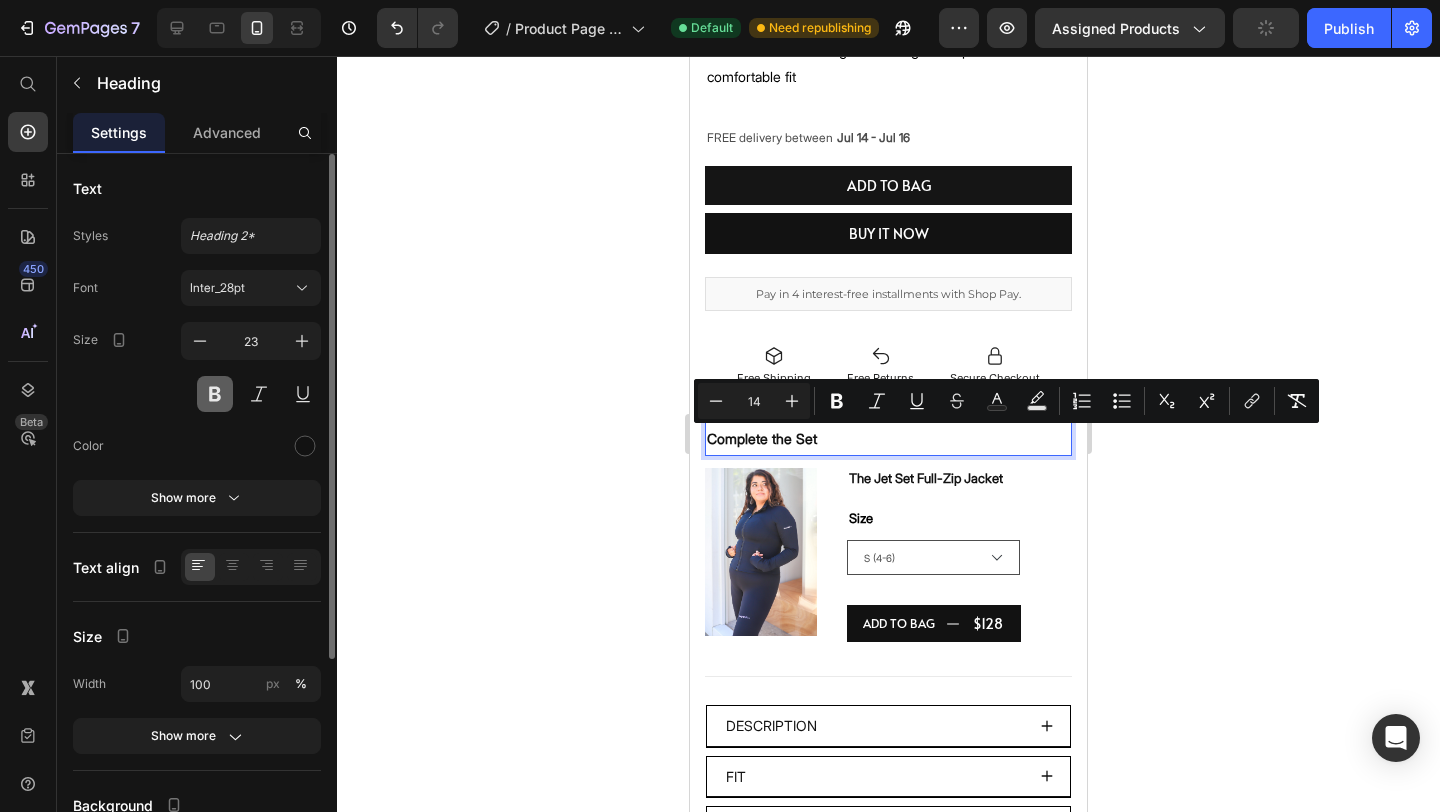 click at bounding box center [215, 394] 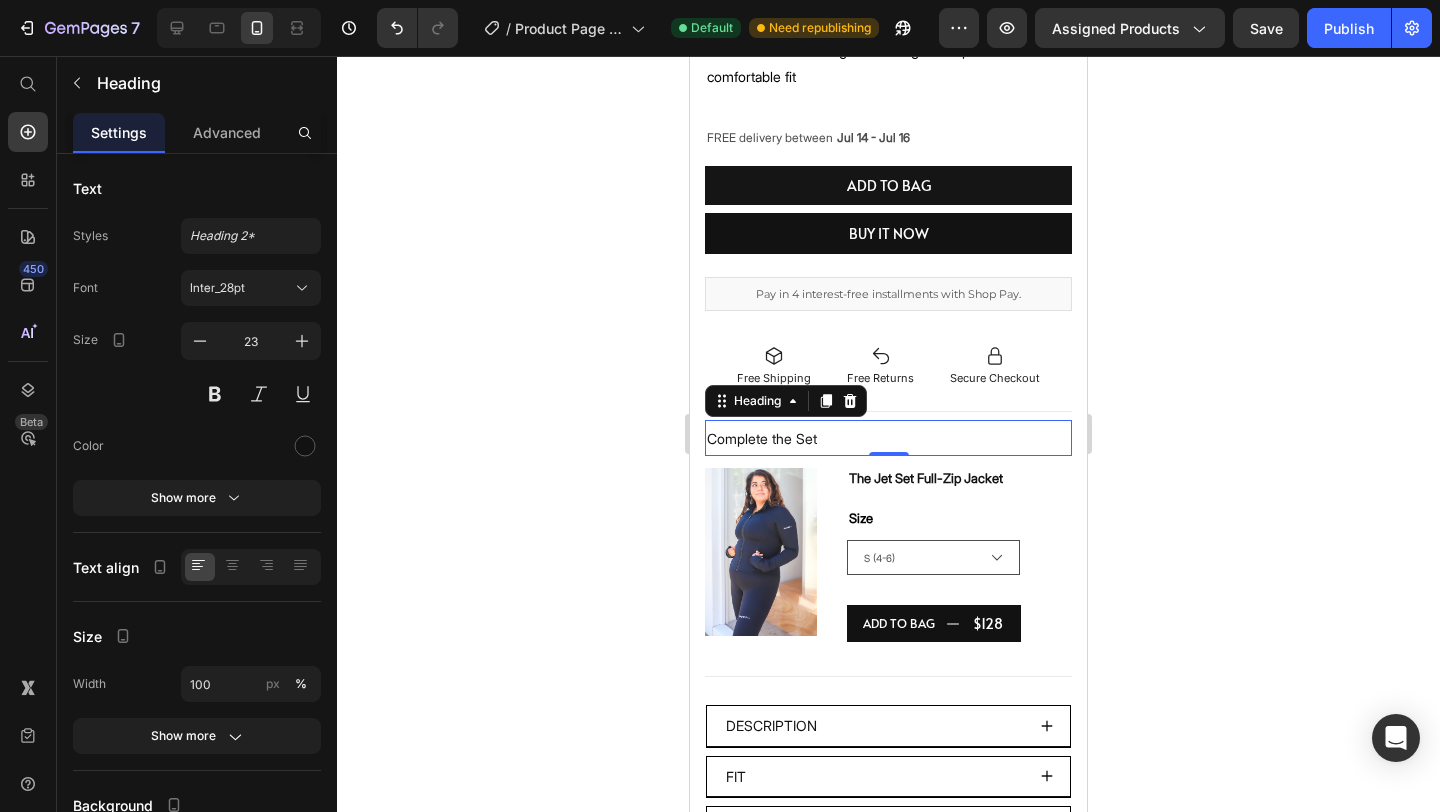 click 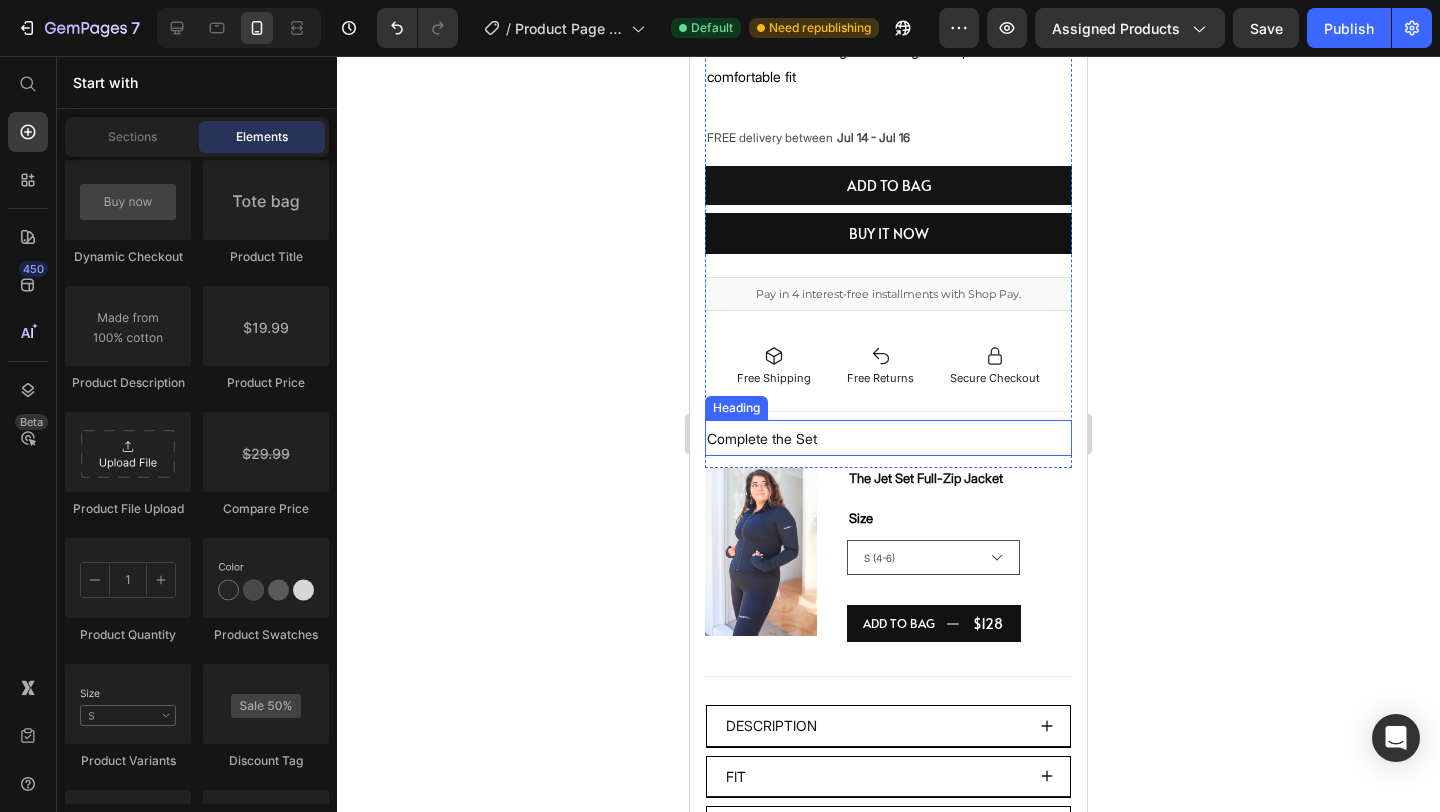 click on "Complete the Set" at bounding box center [762, 438] 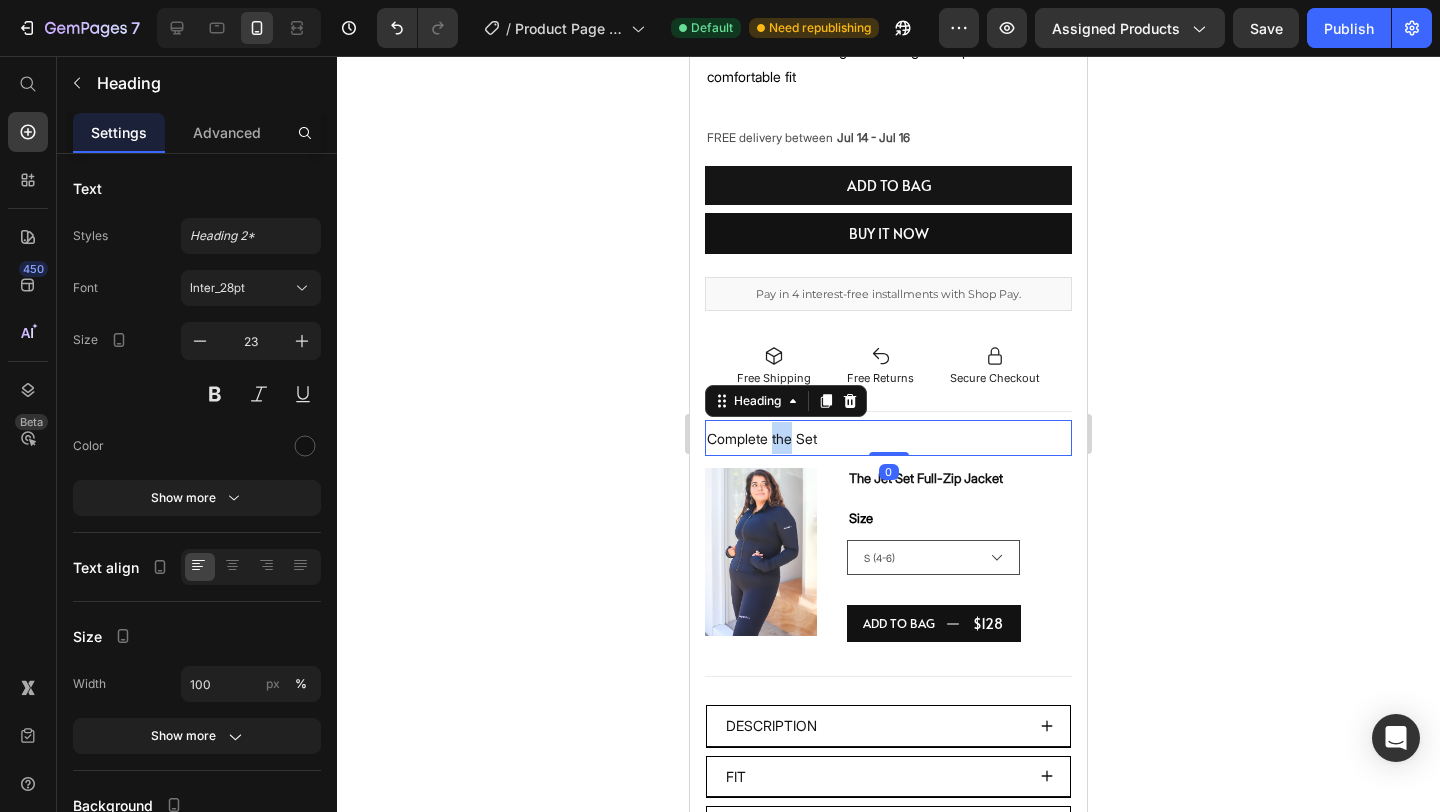 click on "Complete the Set" at bounding box center [762, 438] 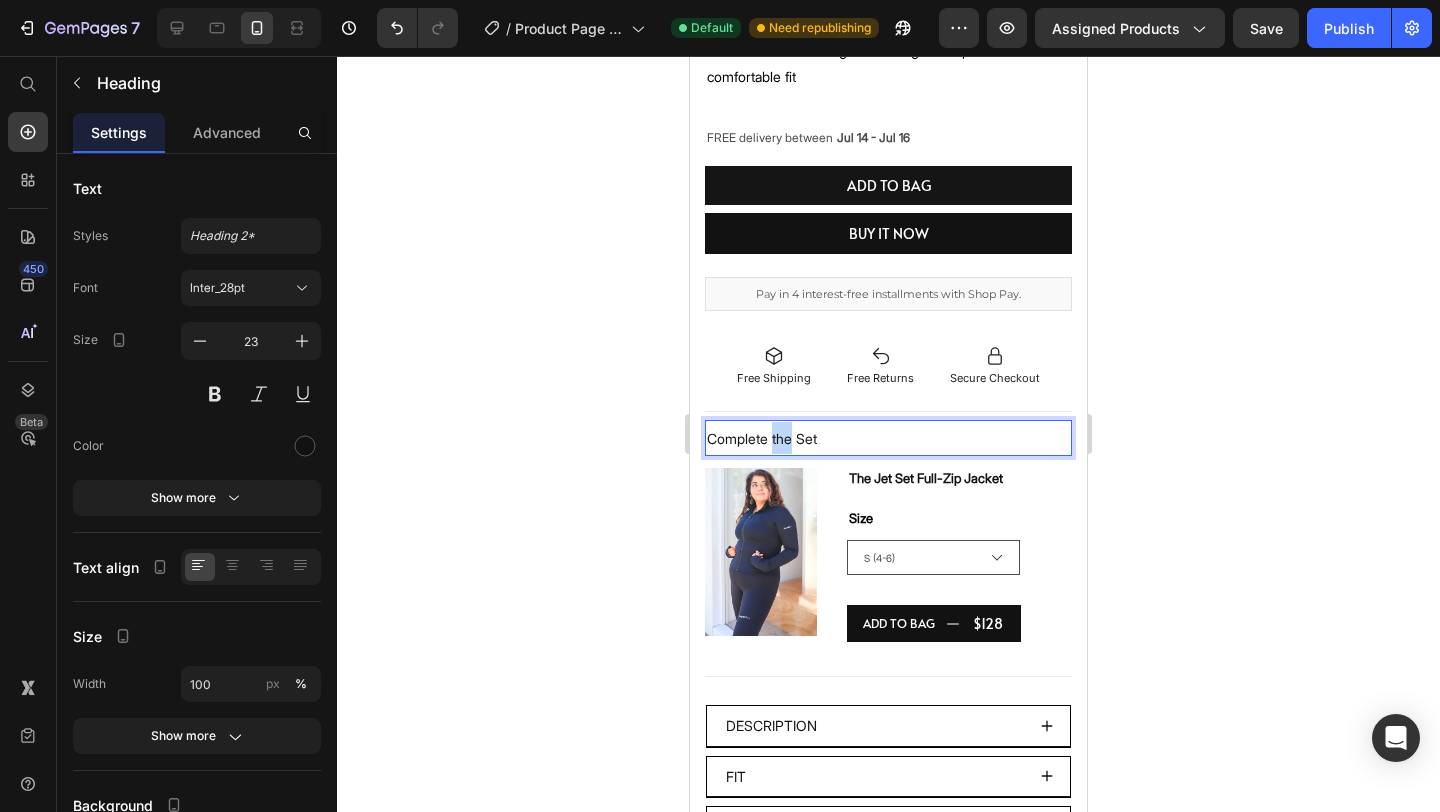 click on "Complete the Set" at bounding box center [762, 438] 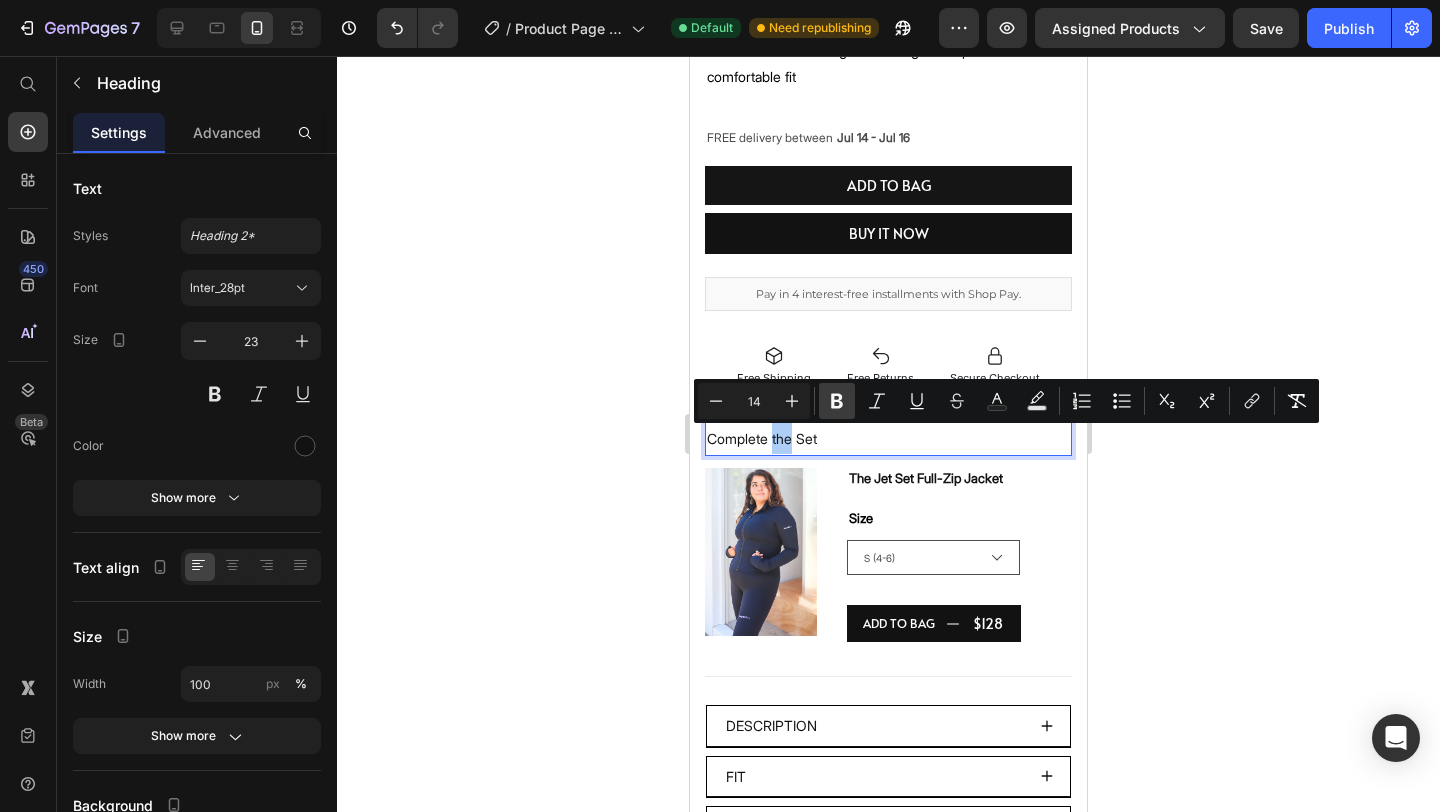 click 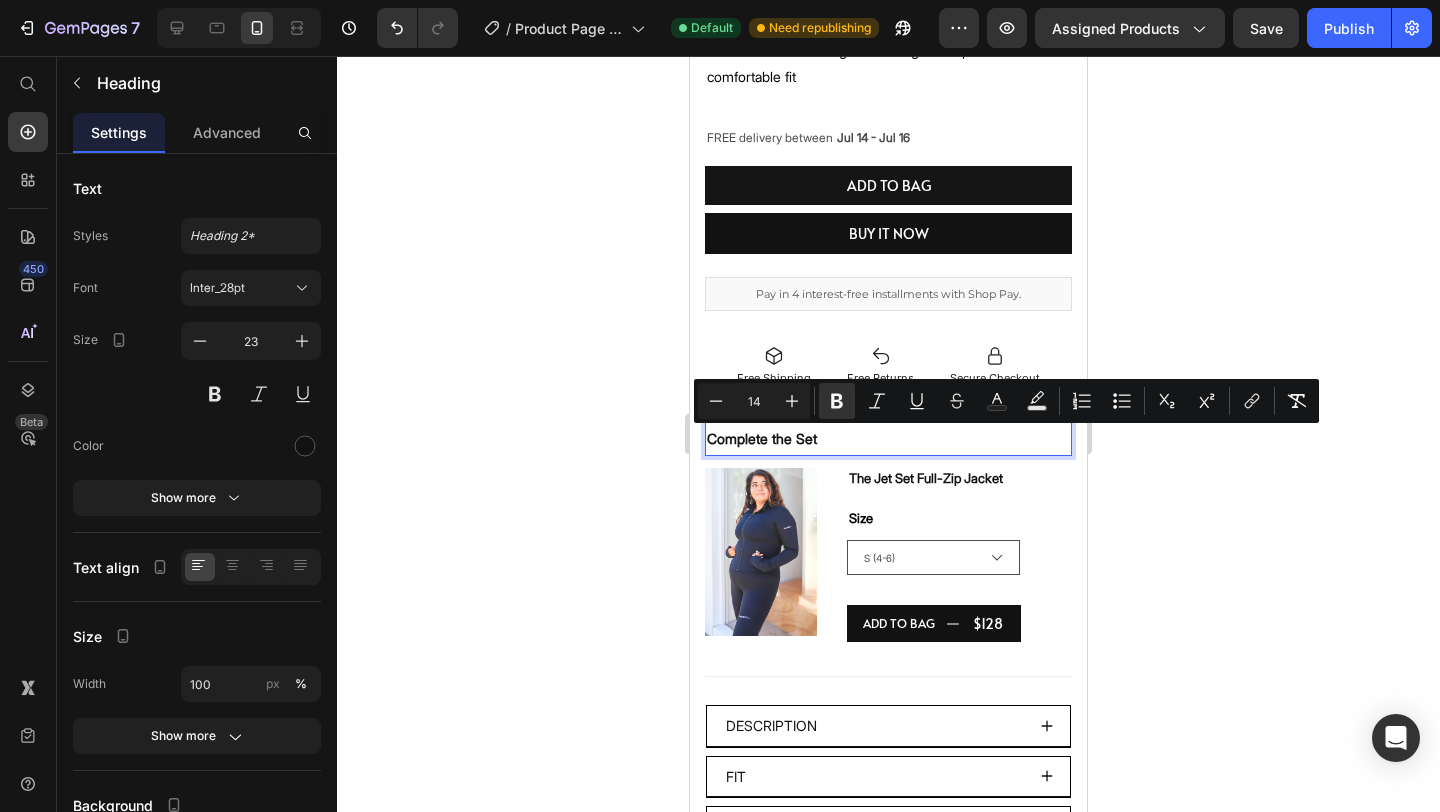 click 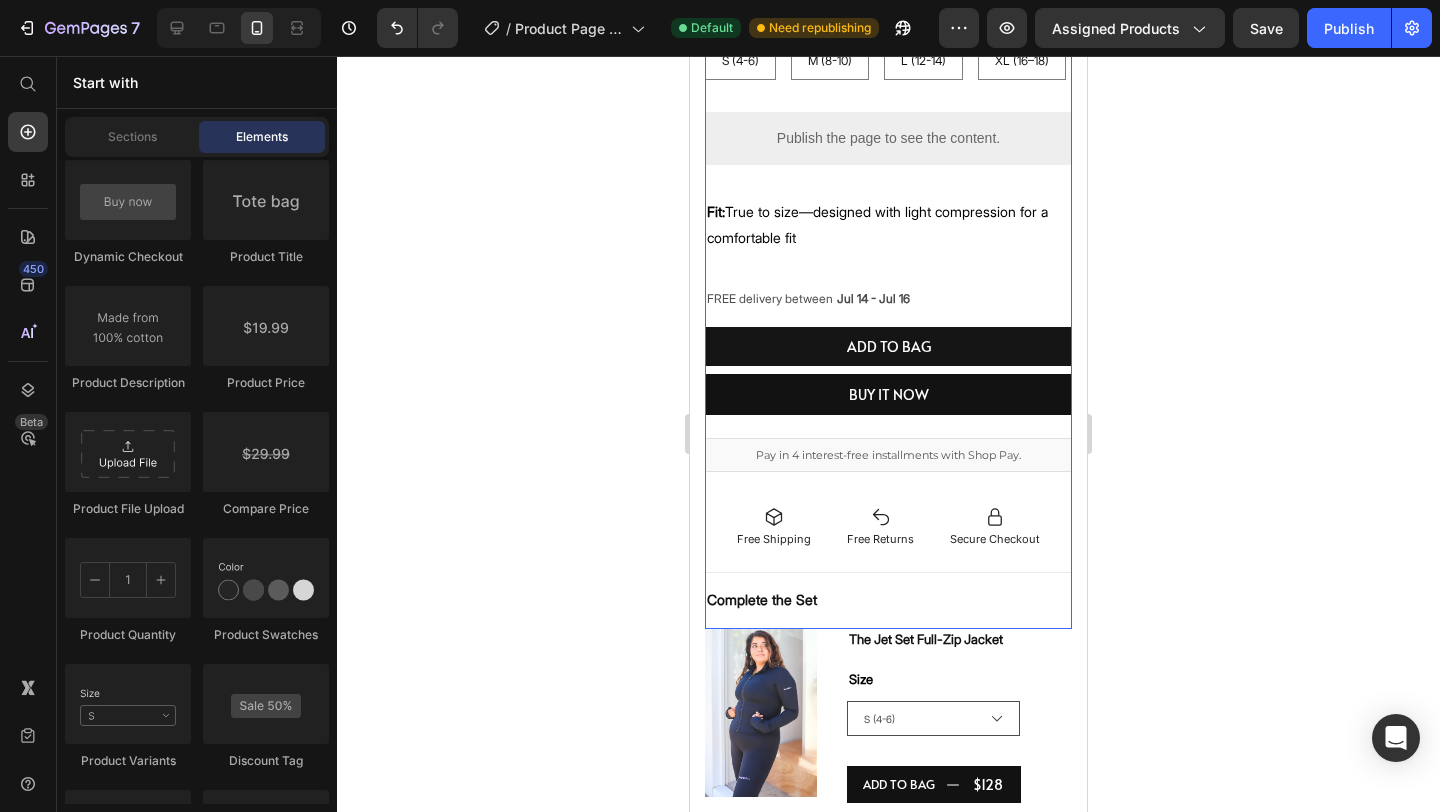 scroll, scrollTop: 776, scrollLeft: 0, axis: vertical 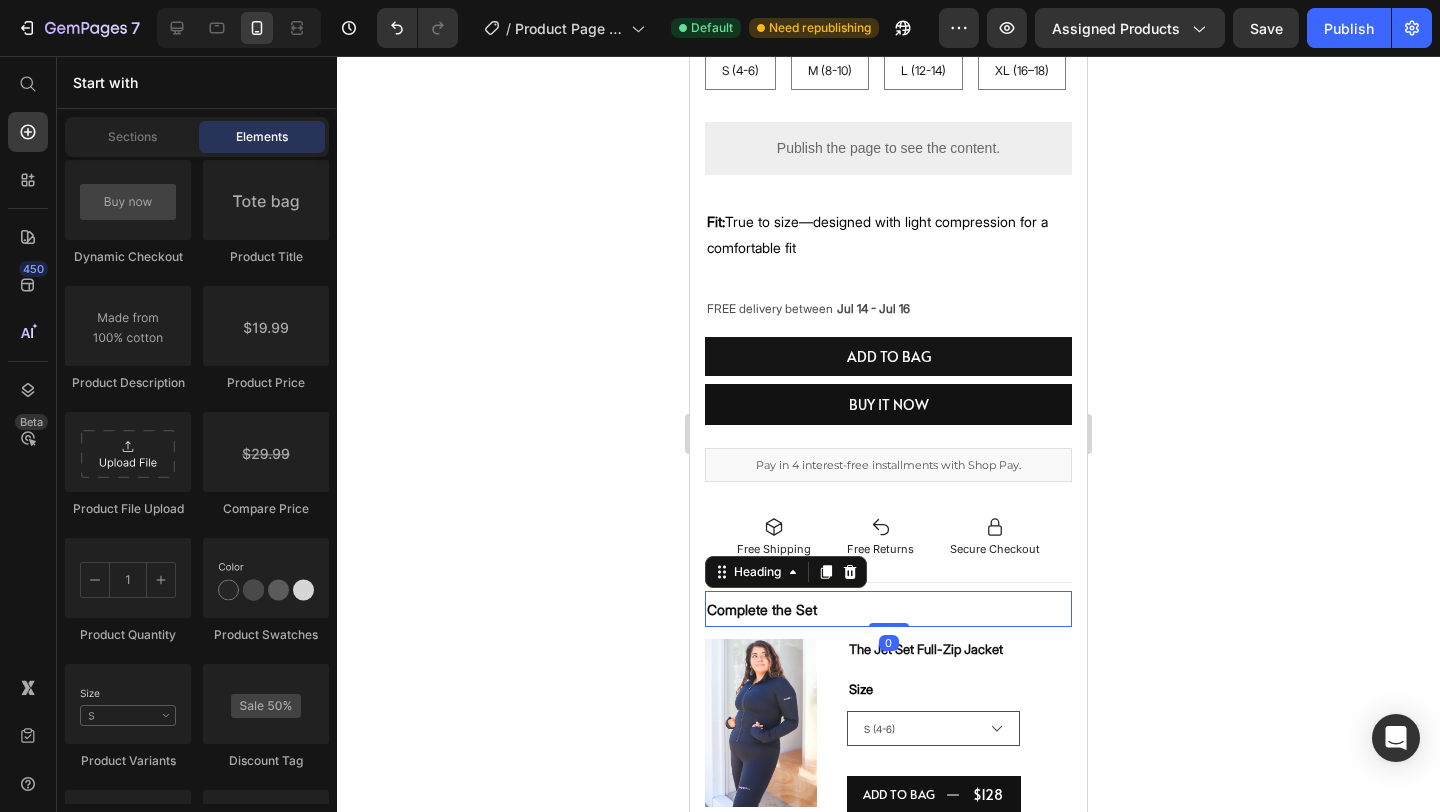 click on "Complete the Set" at bounding box center [762, 609] 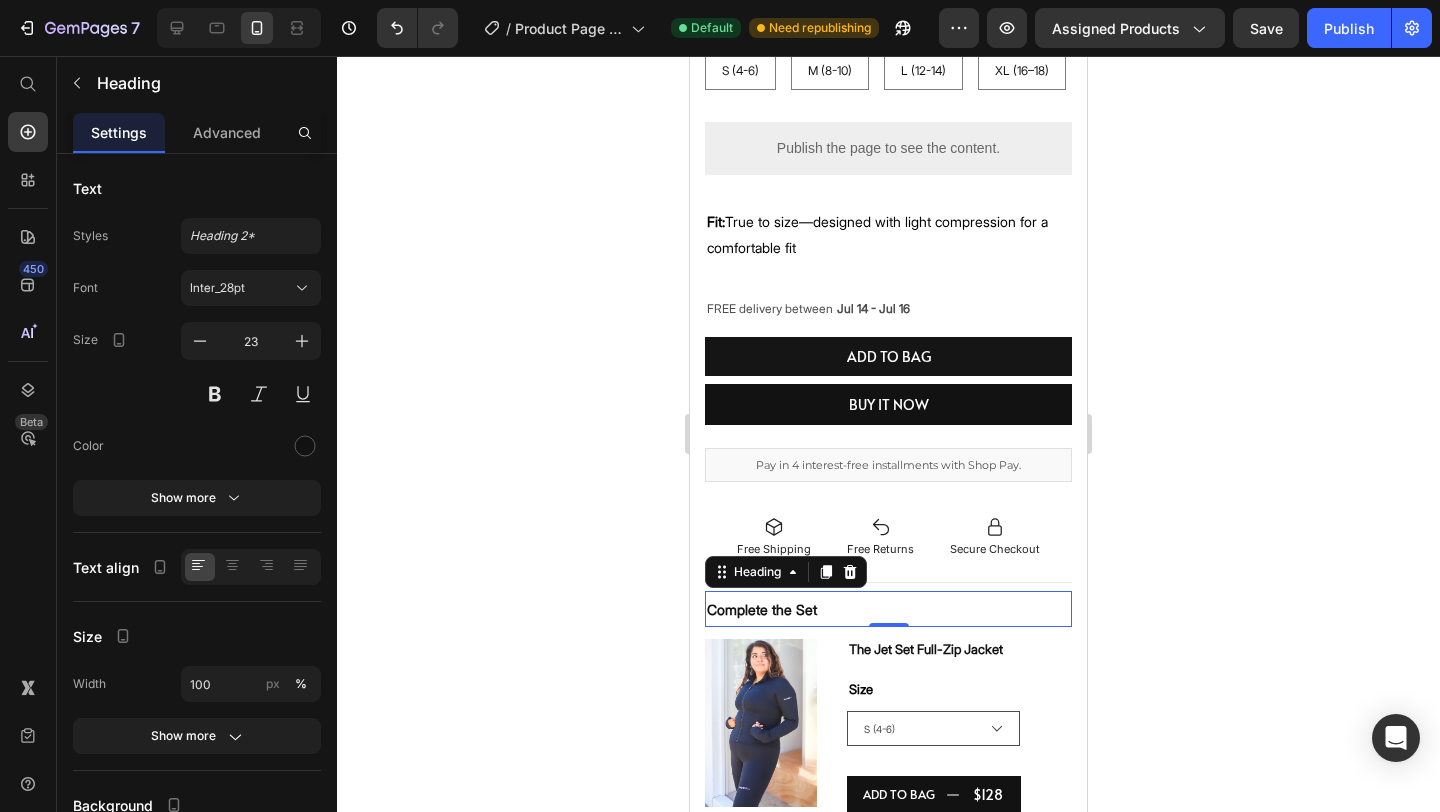 click 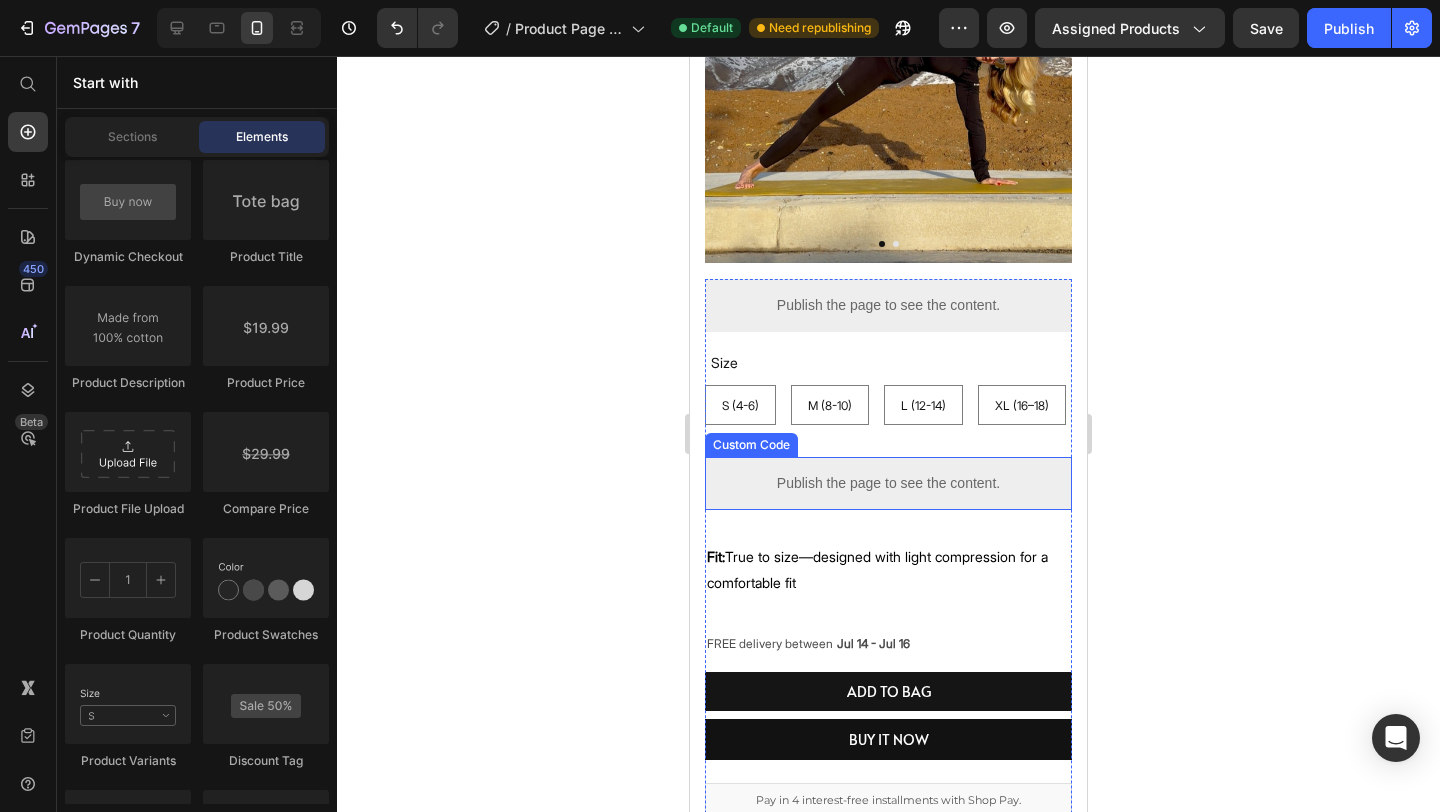 scroll, scrollTop: 422, scrollLeft: 0, axis: vertical 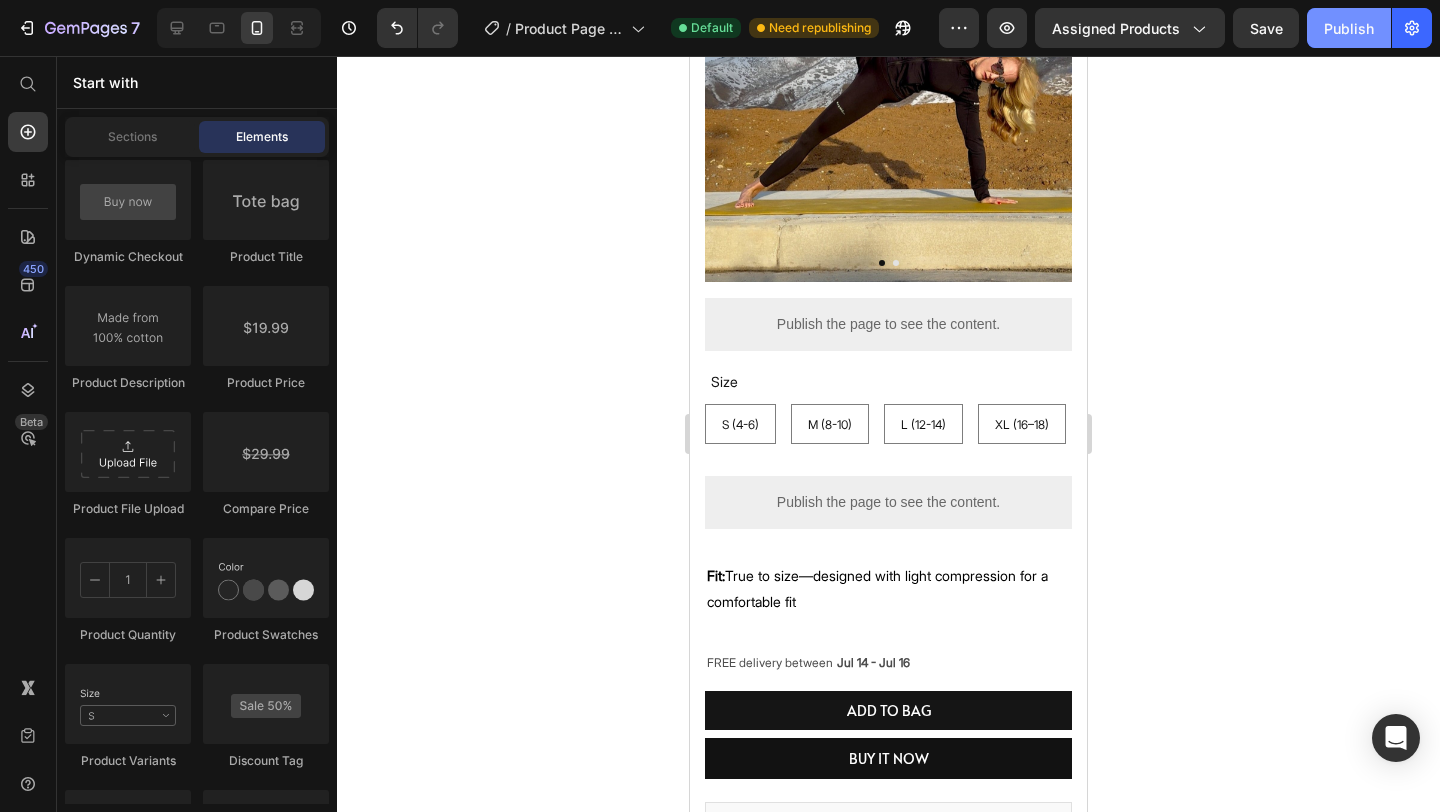 click on "Publish" at bounding box center (1349, 28) 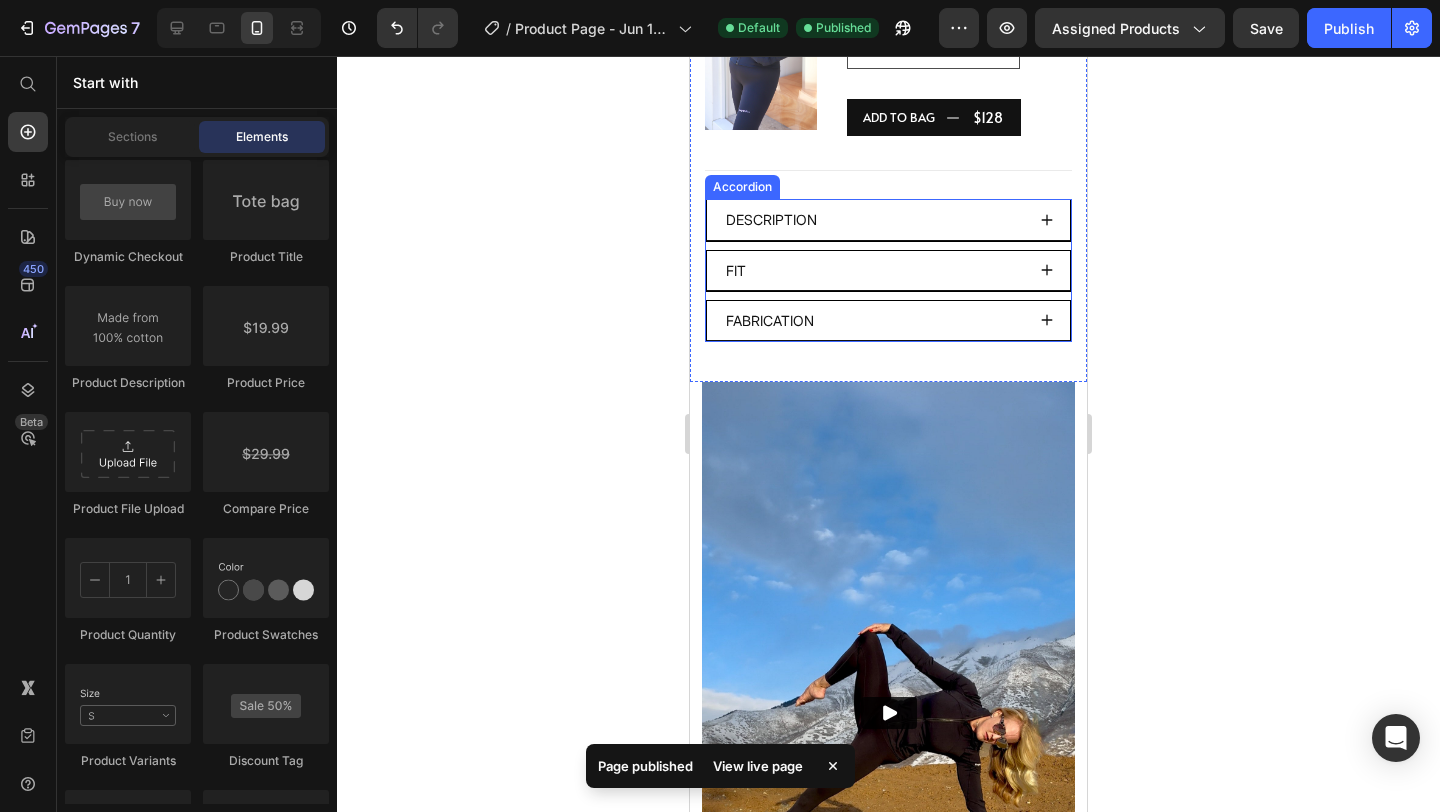 scroll, scrollTop: 1459, scrollLeft: 0, axis: vertical 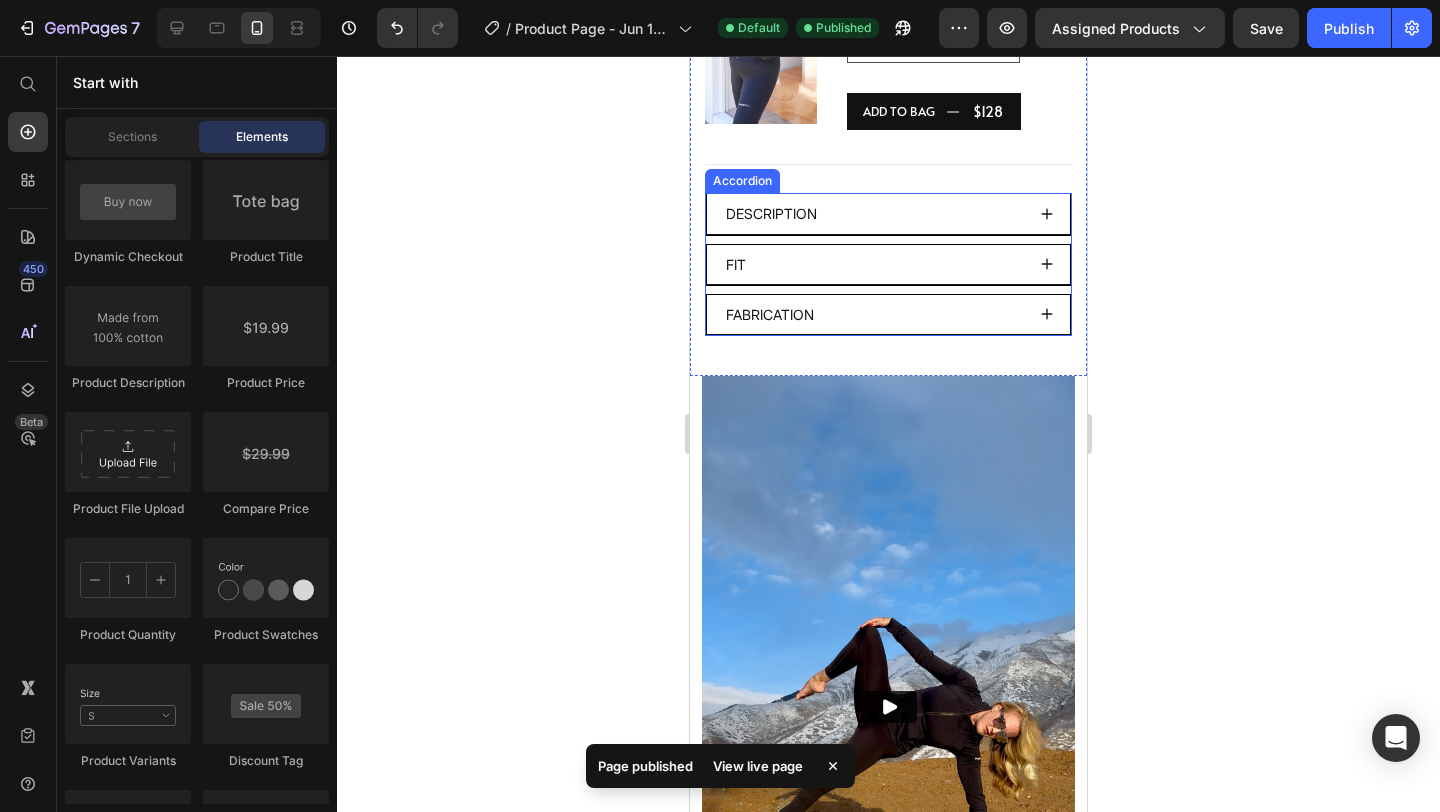 click on "Description" at bounding box center [888, 214] 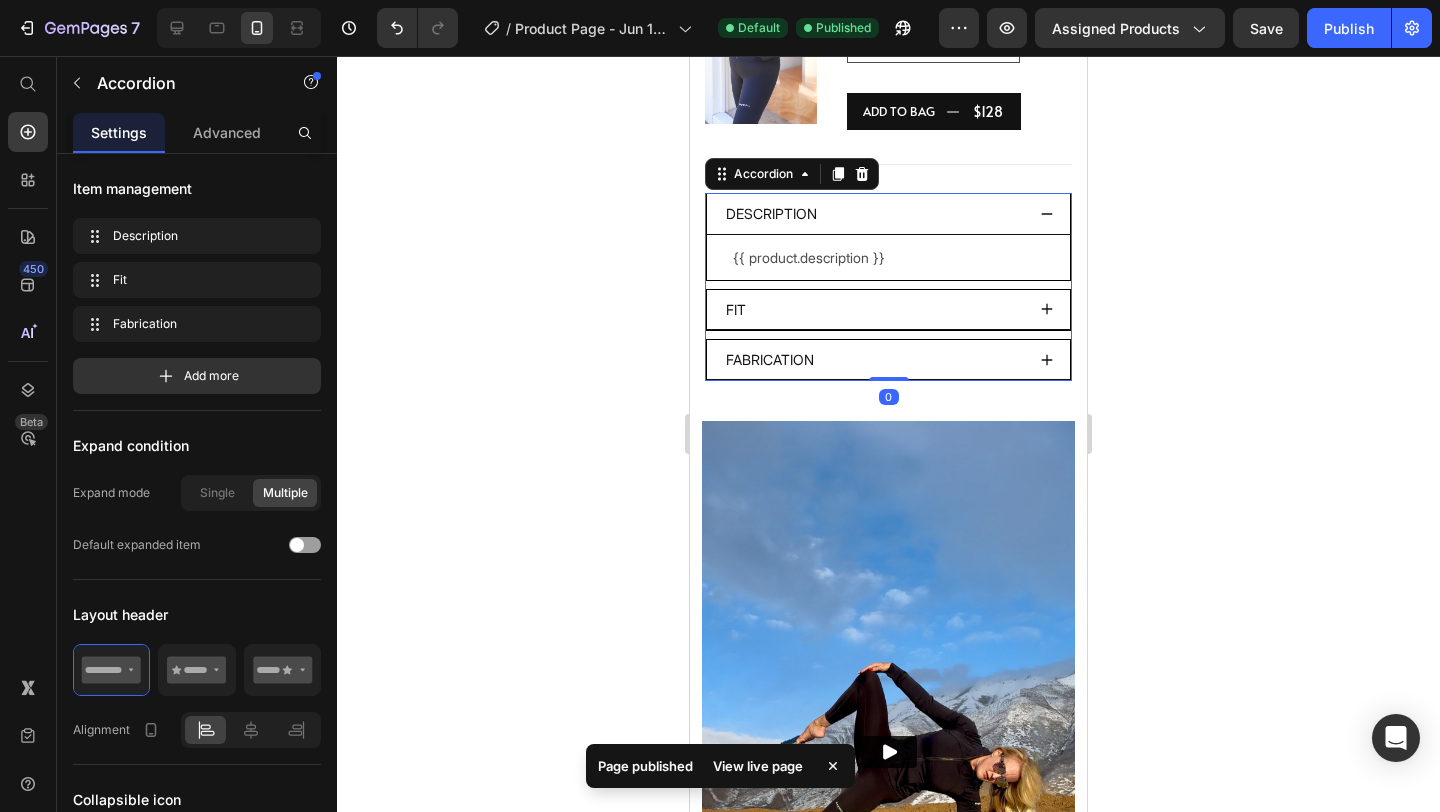 click on "Description" at bounding box center [888, 214] 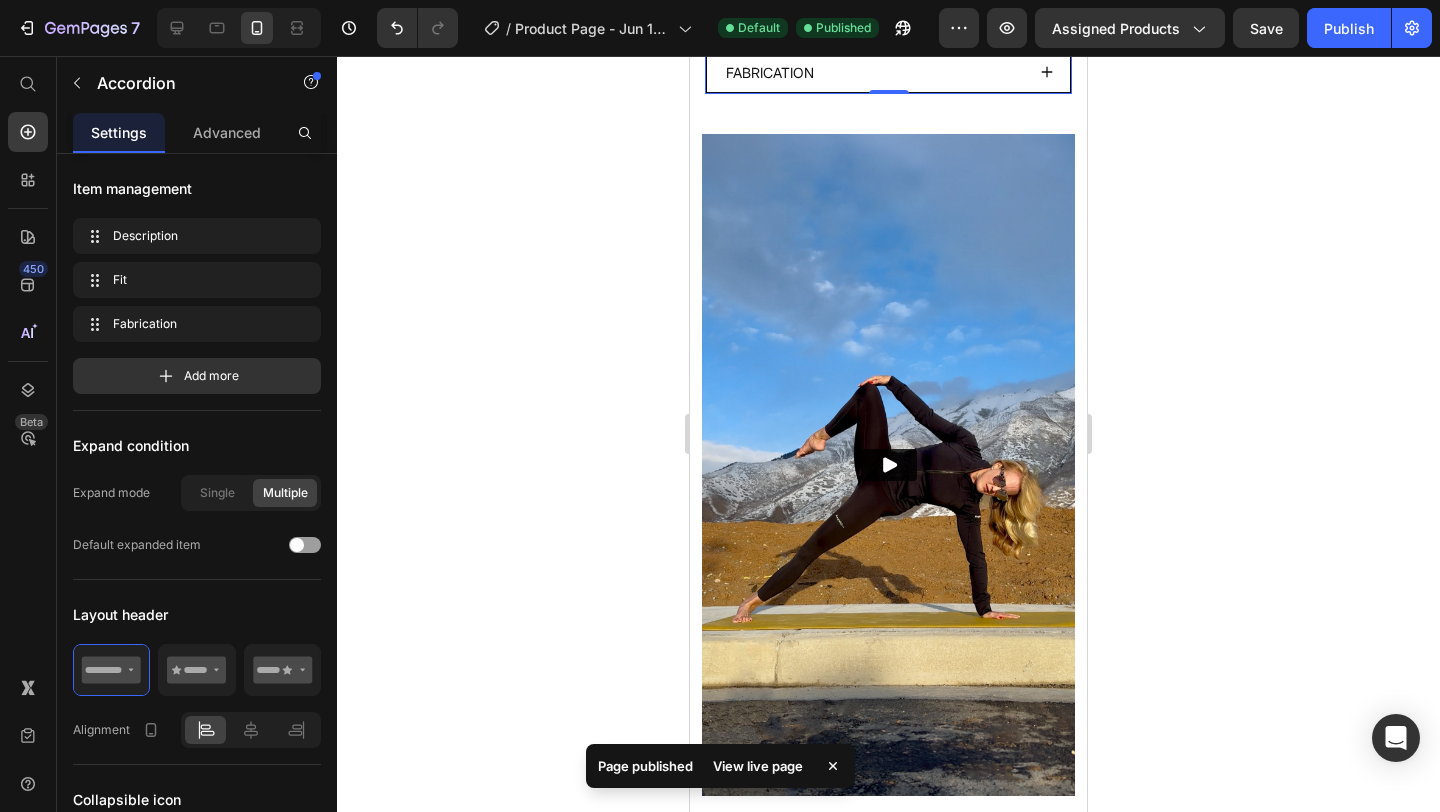 scroll, scrollTop: 1772, scrollLeft: 0, axis: vertical 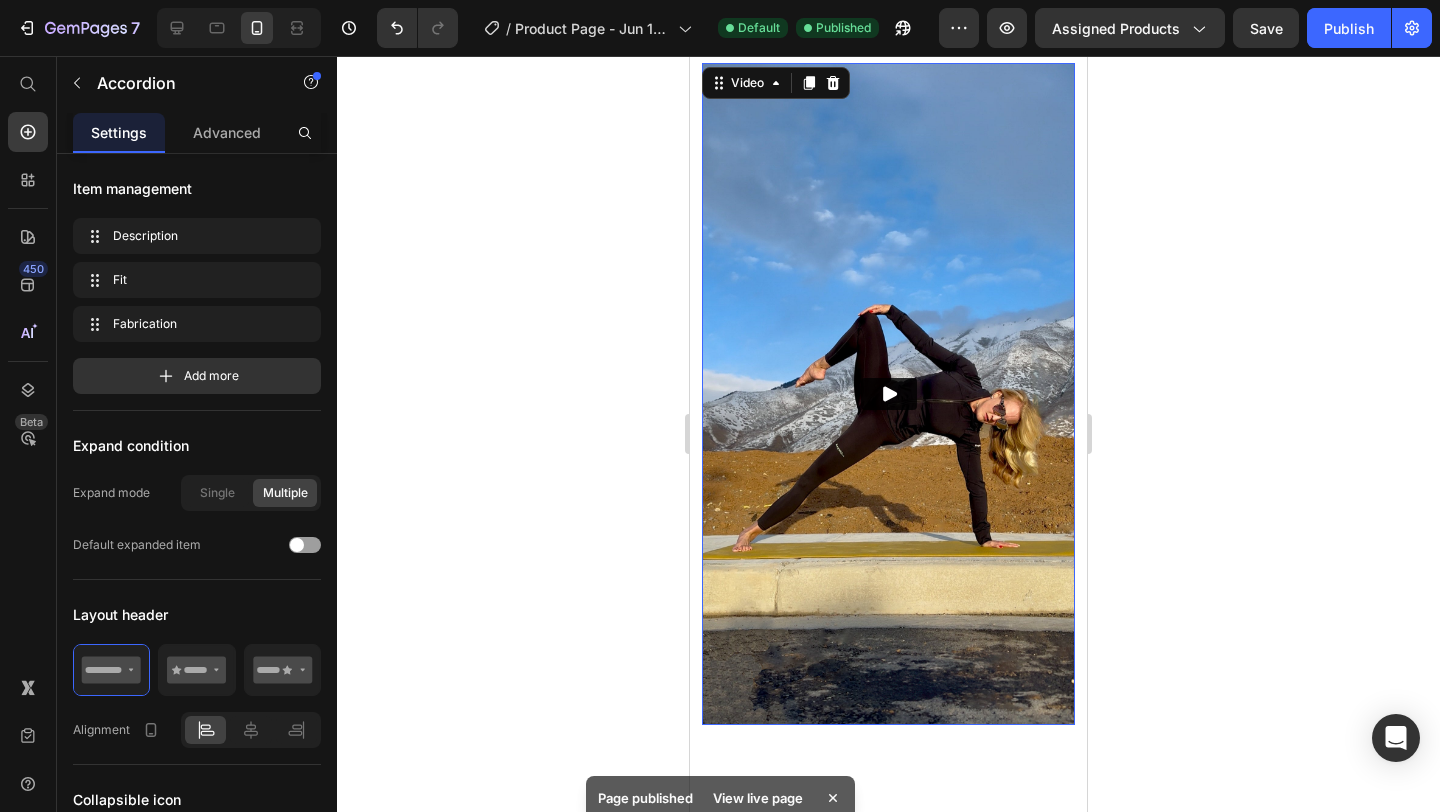 click at bounding box center (888, 394) 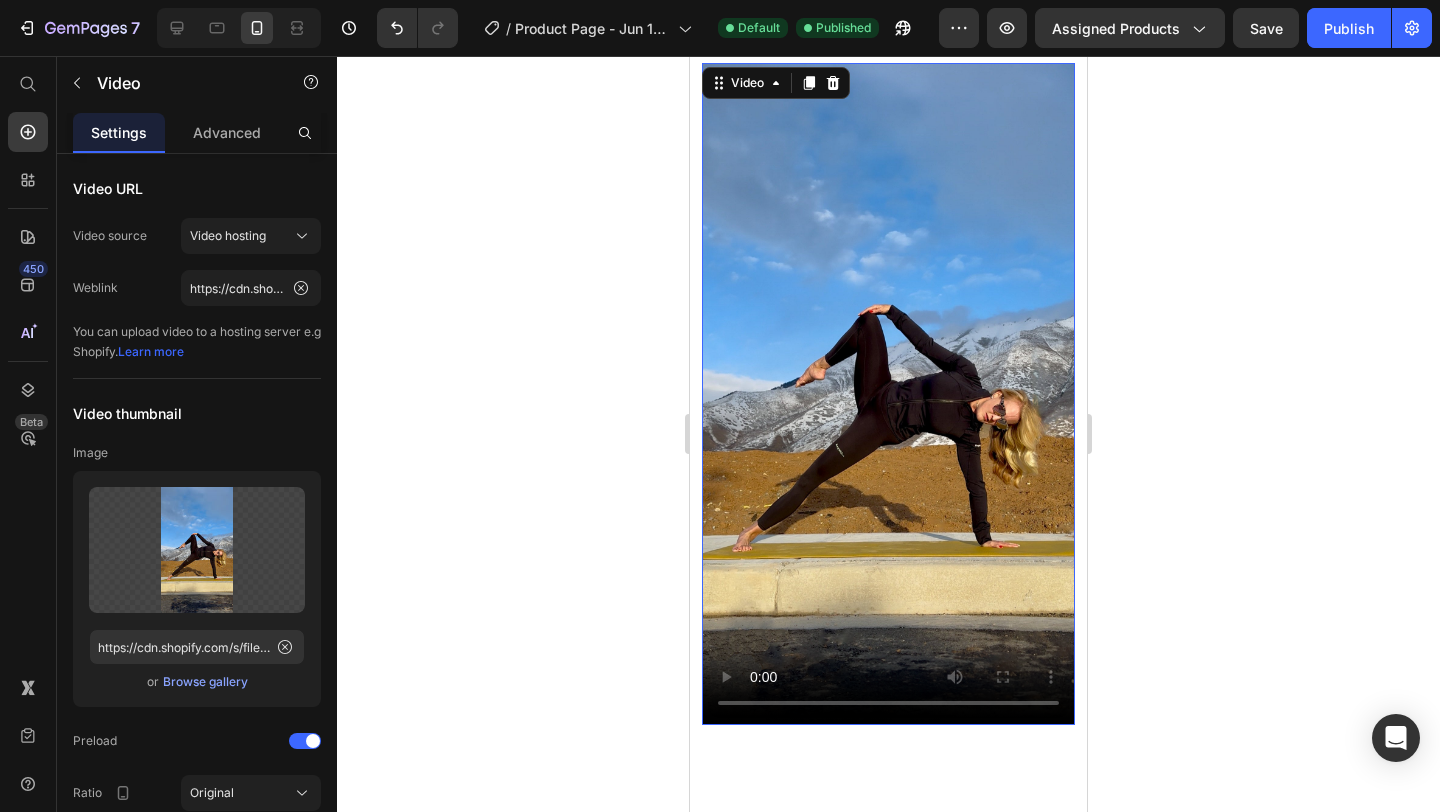 click at bounding box center [888, 394] 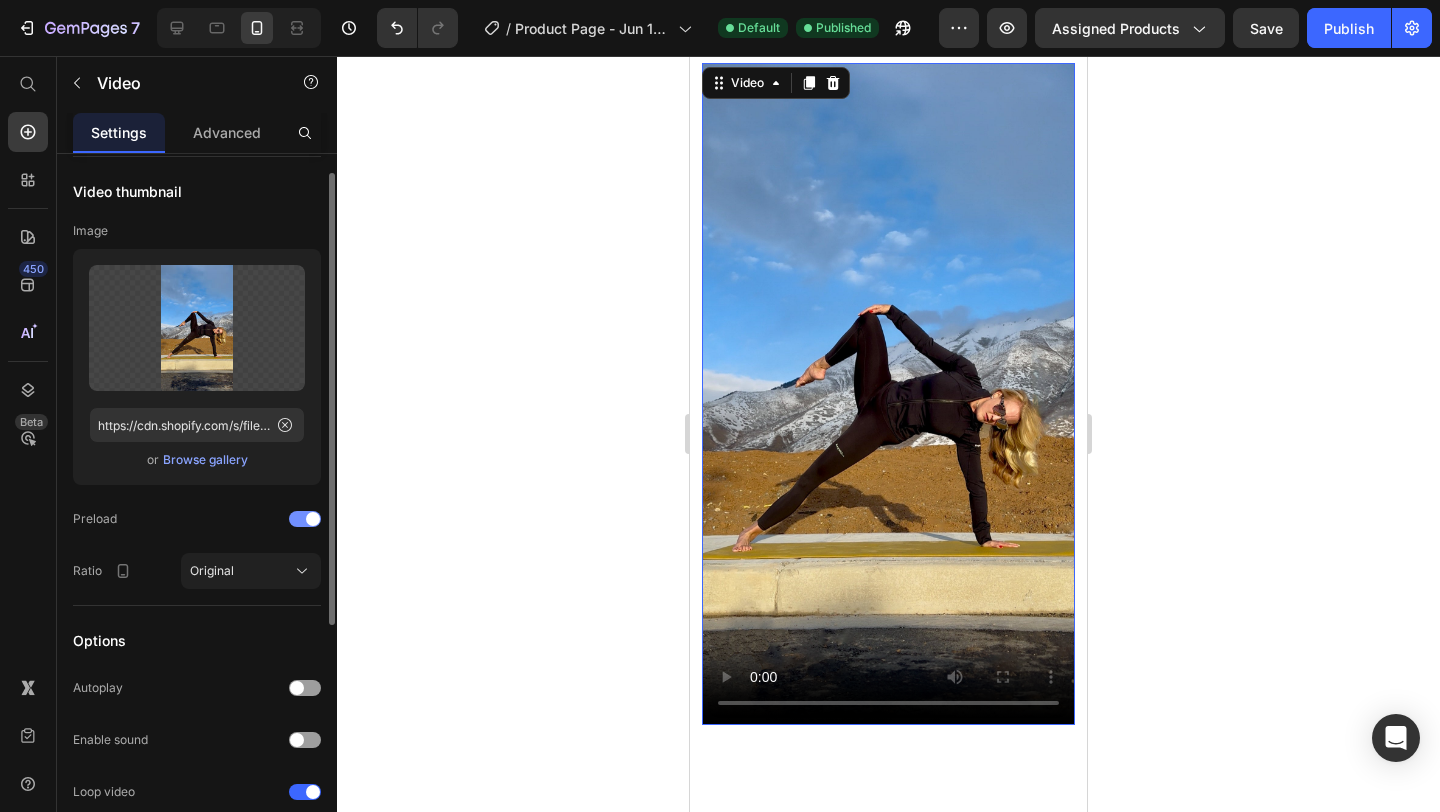 scroll, scrollTop: 232, scrollLeft: 0, axis: vertical 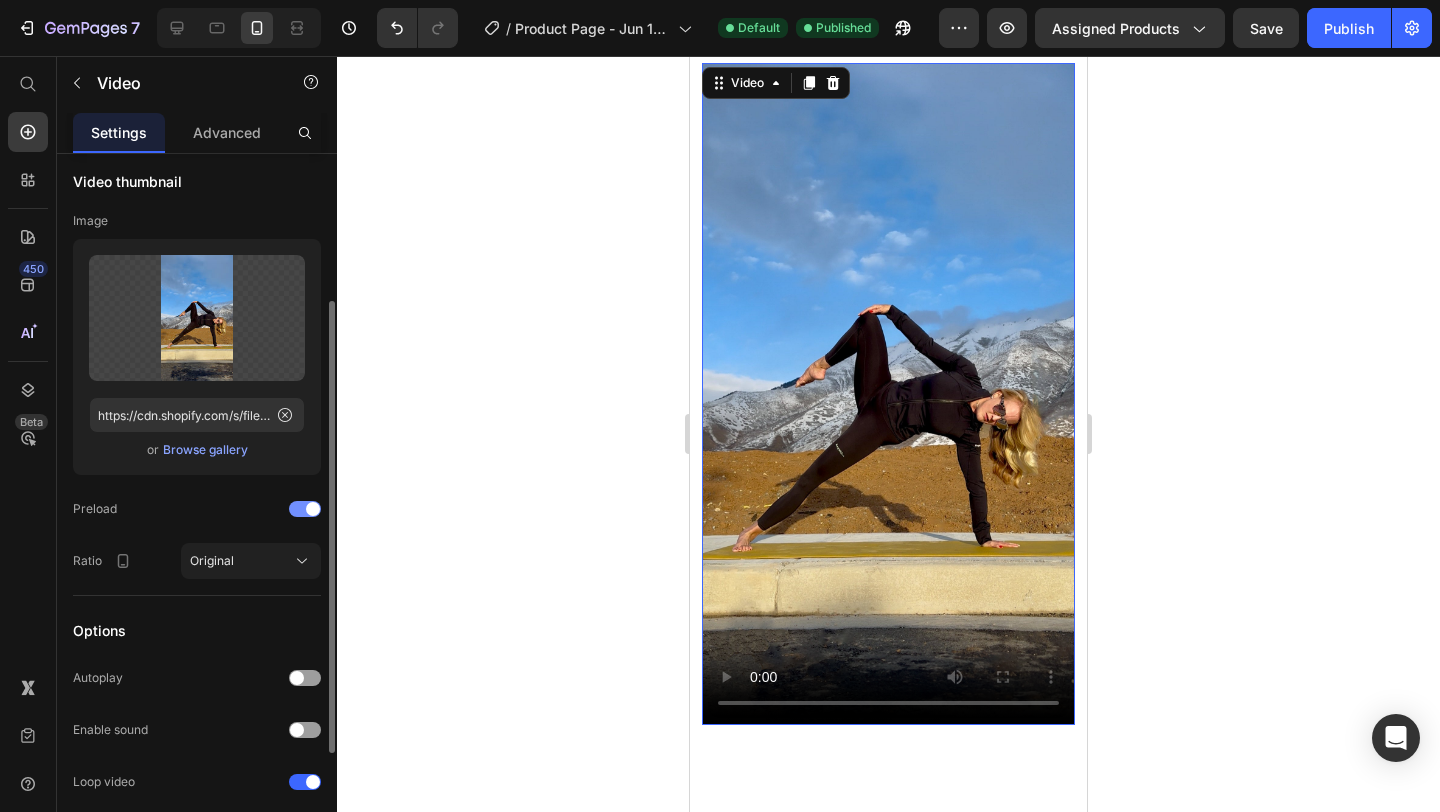 click at bounding box center [305, 509] 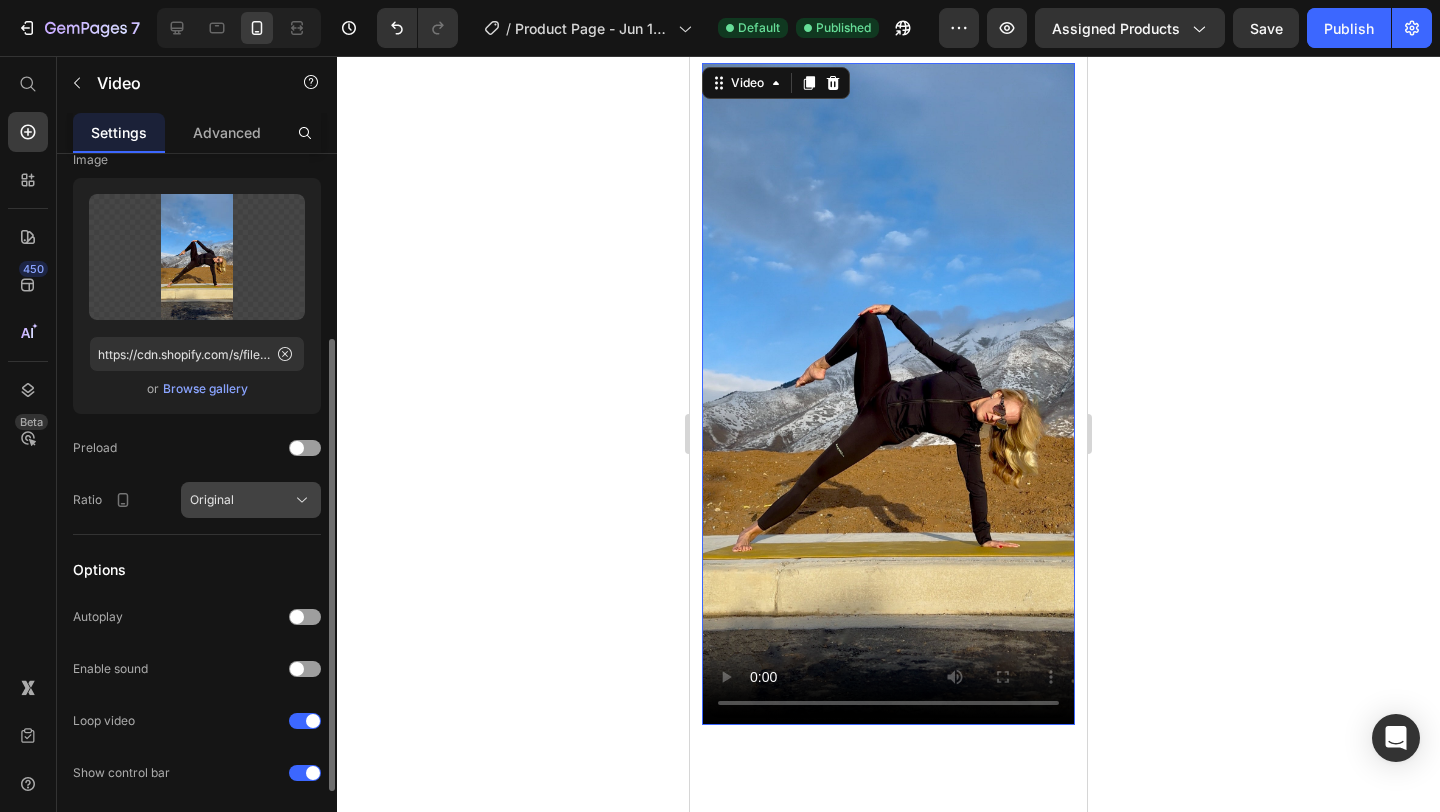 scroll, scrollTop: 328, scrollLeft: 0, axis: vertical 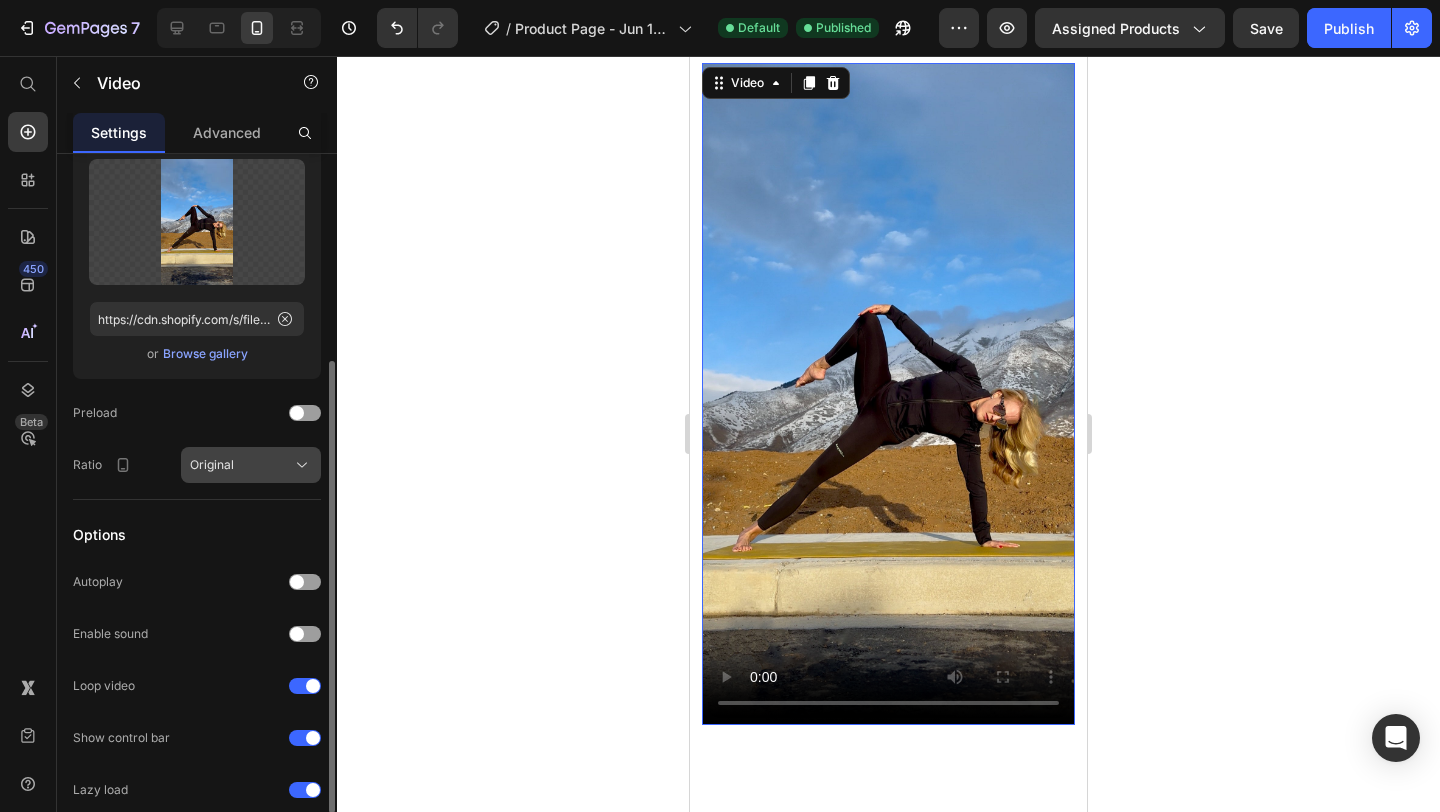 click on "Original" at bounding box center [251, 465] 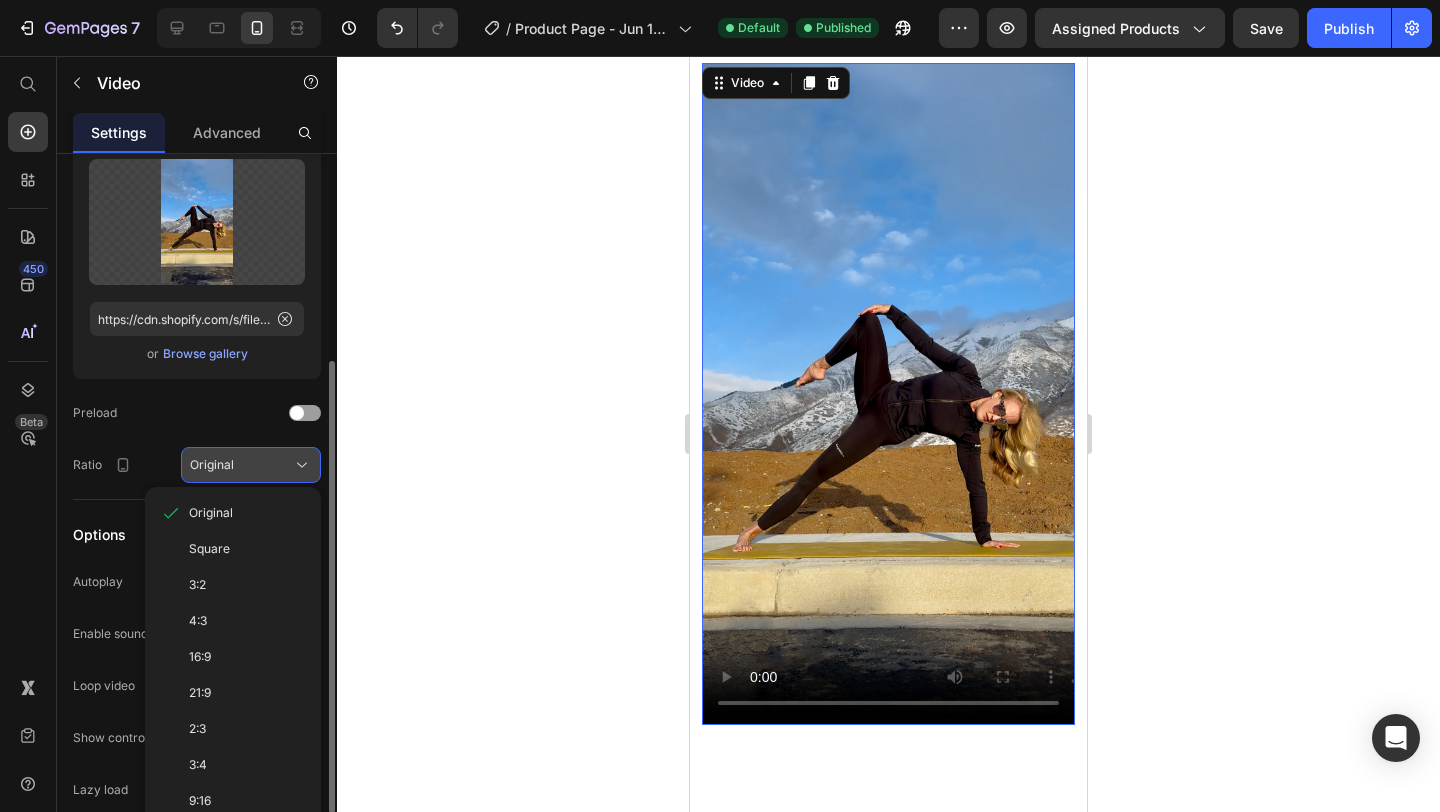 click on "Original" at bounding box center [251, 465] 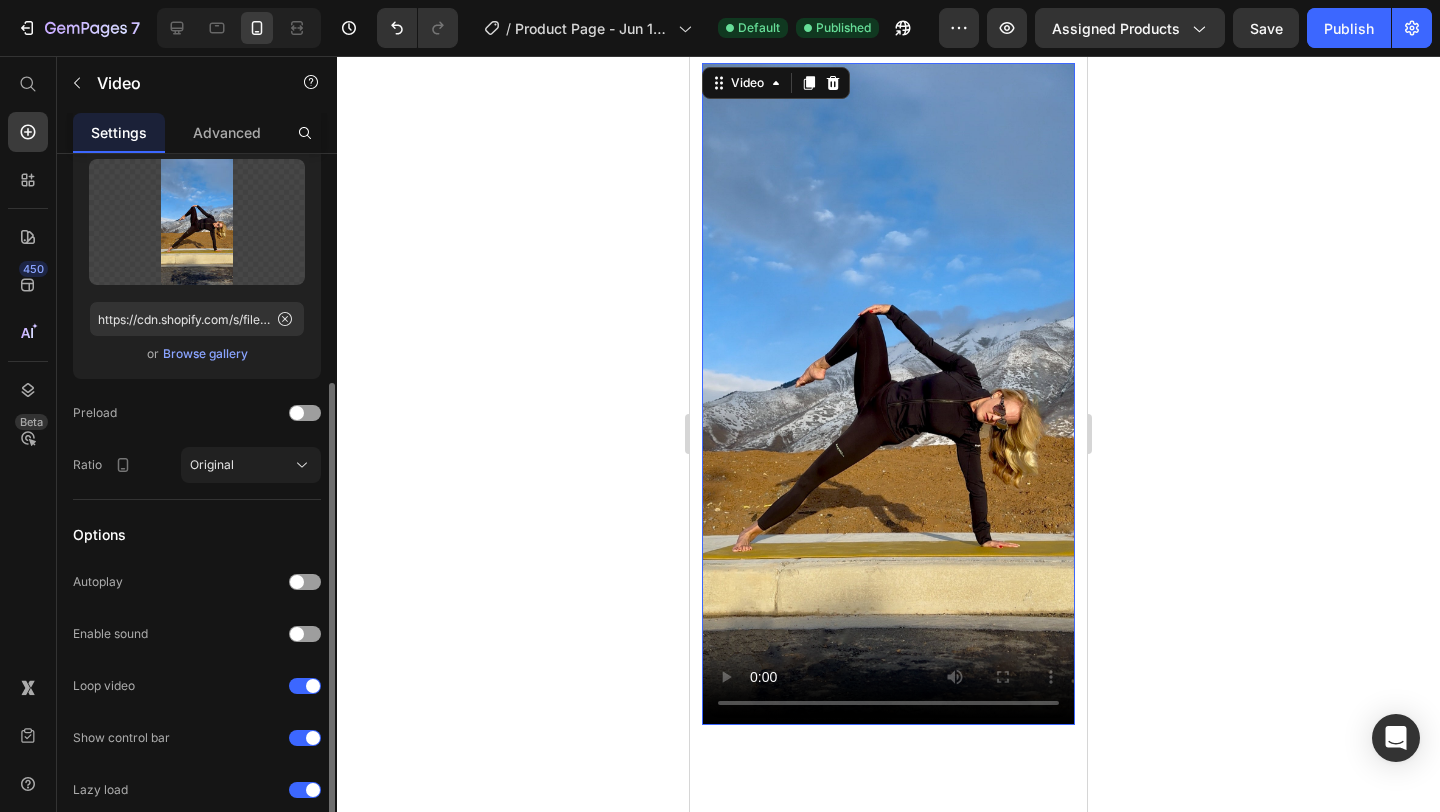 scroll, scrollTop: 415, scrollLeft: 0, axis: vertical 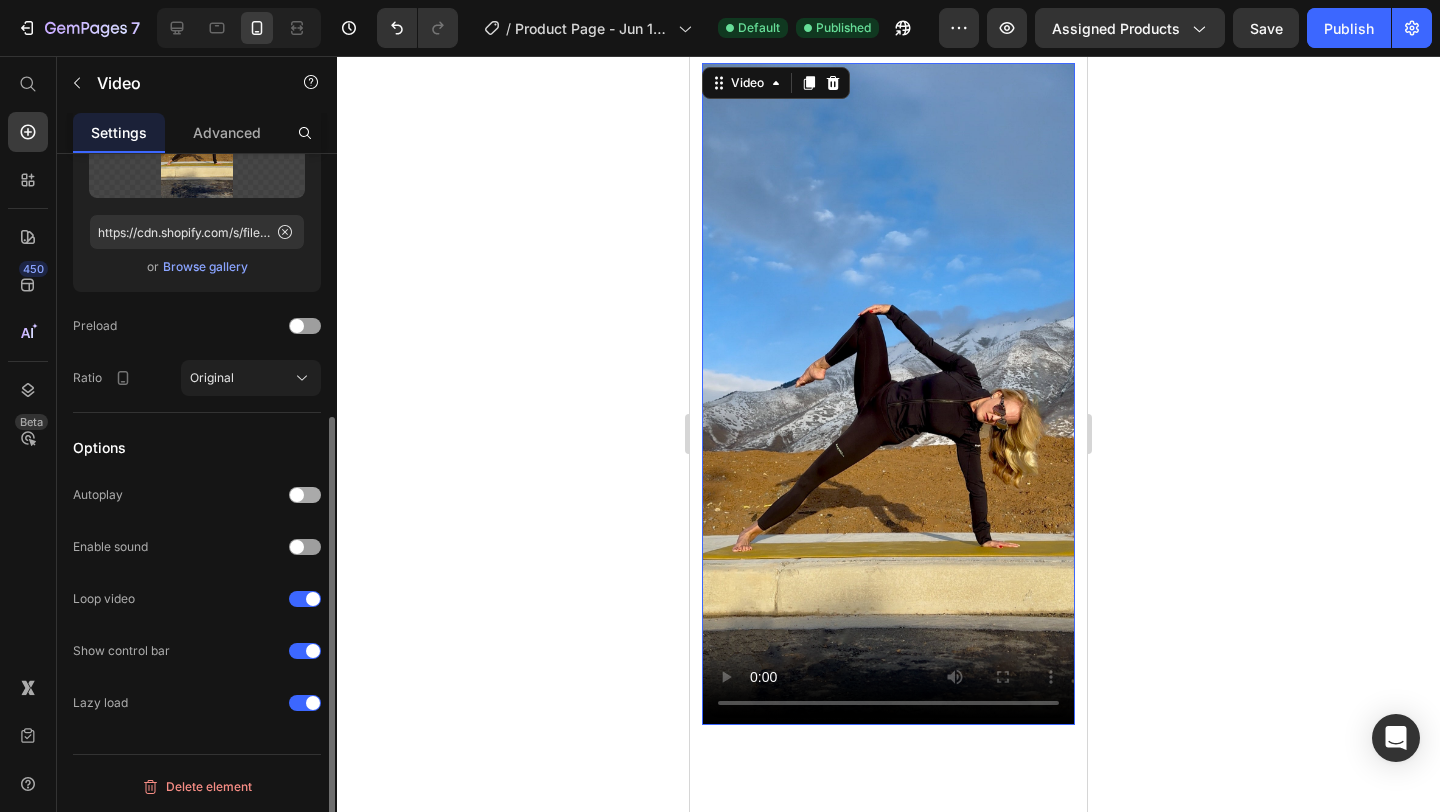 click at bounding box center [297, 495] 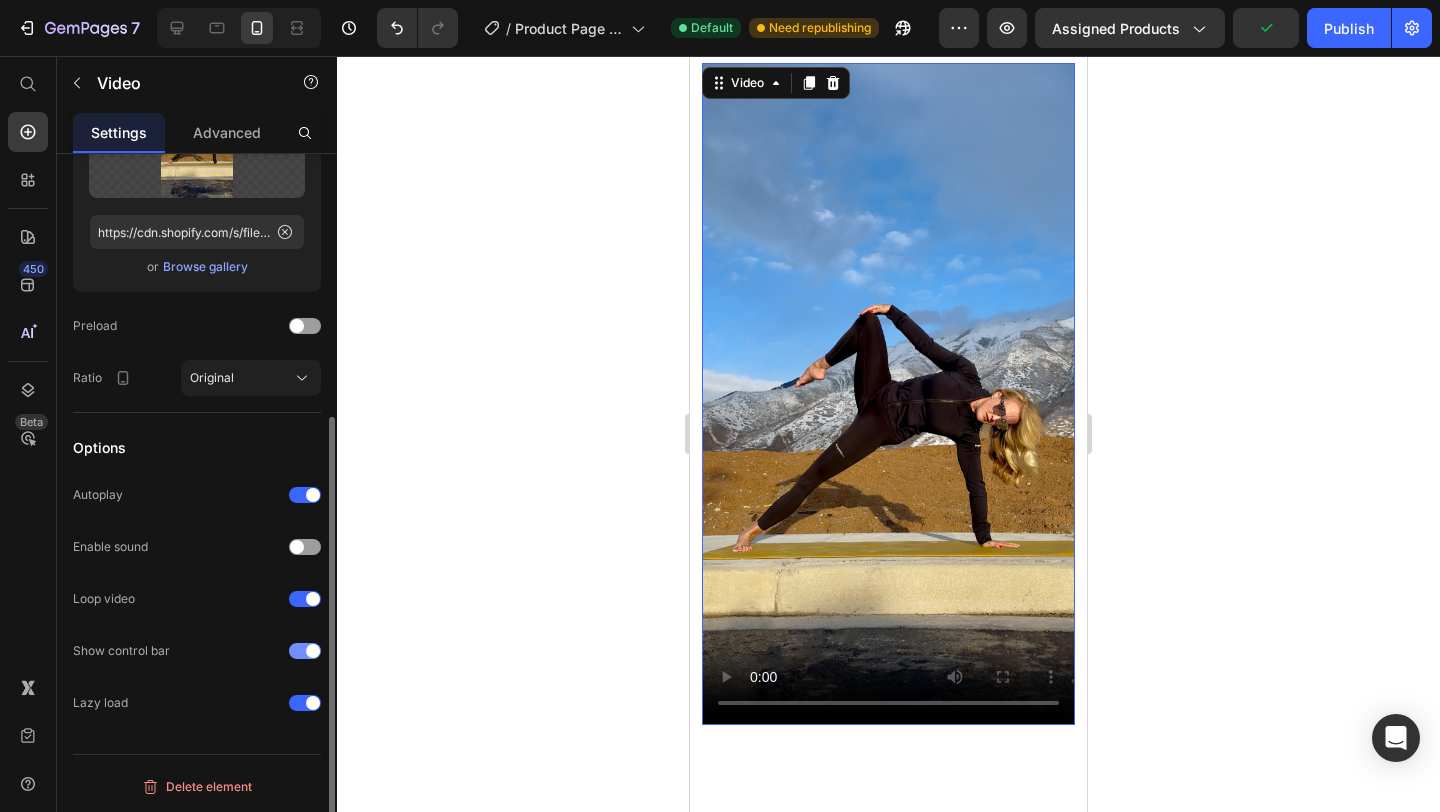 click at bounding box center [313, 651] 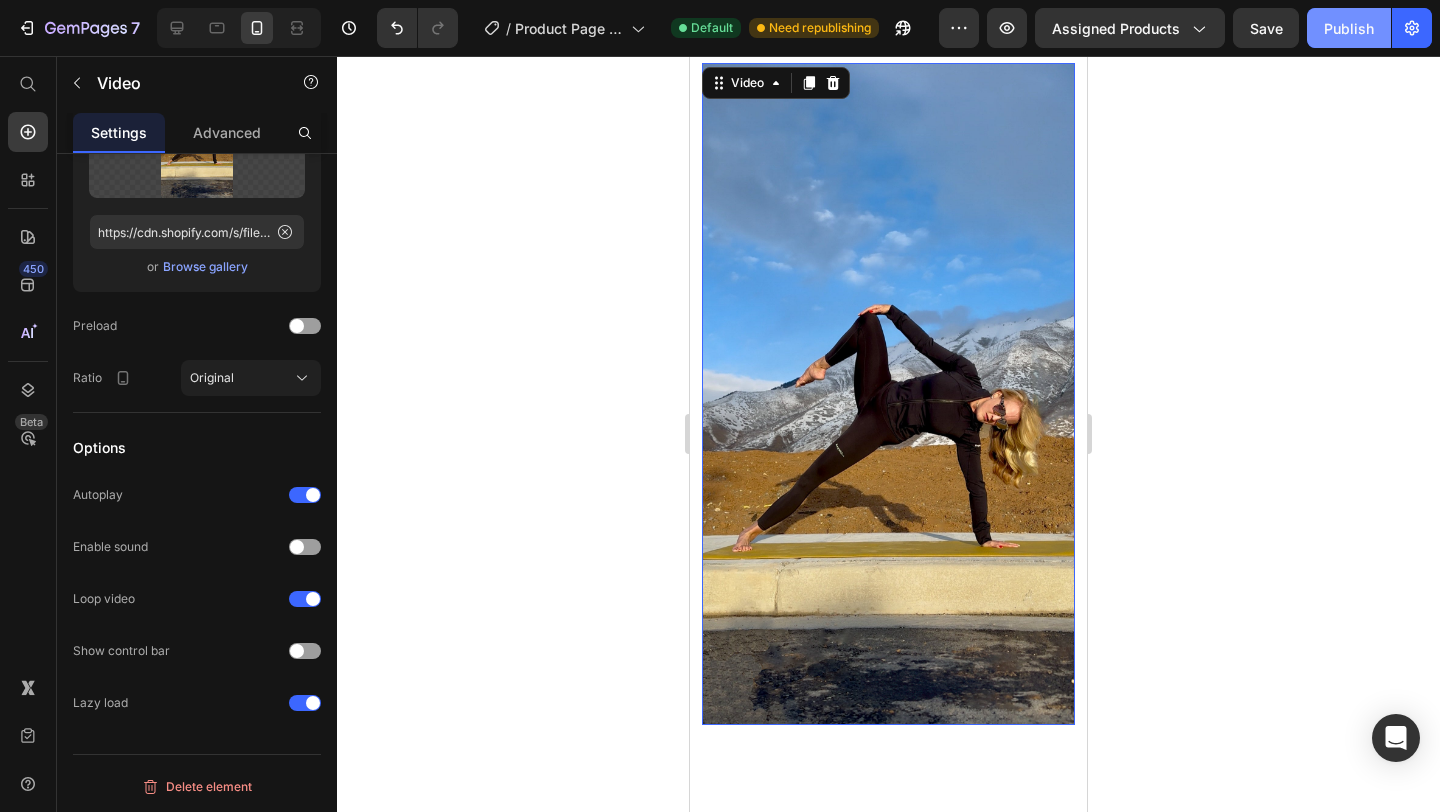 click on "Publish" at bounding box center (1349, 28) 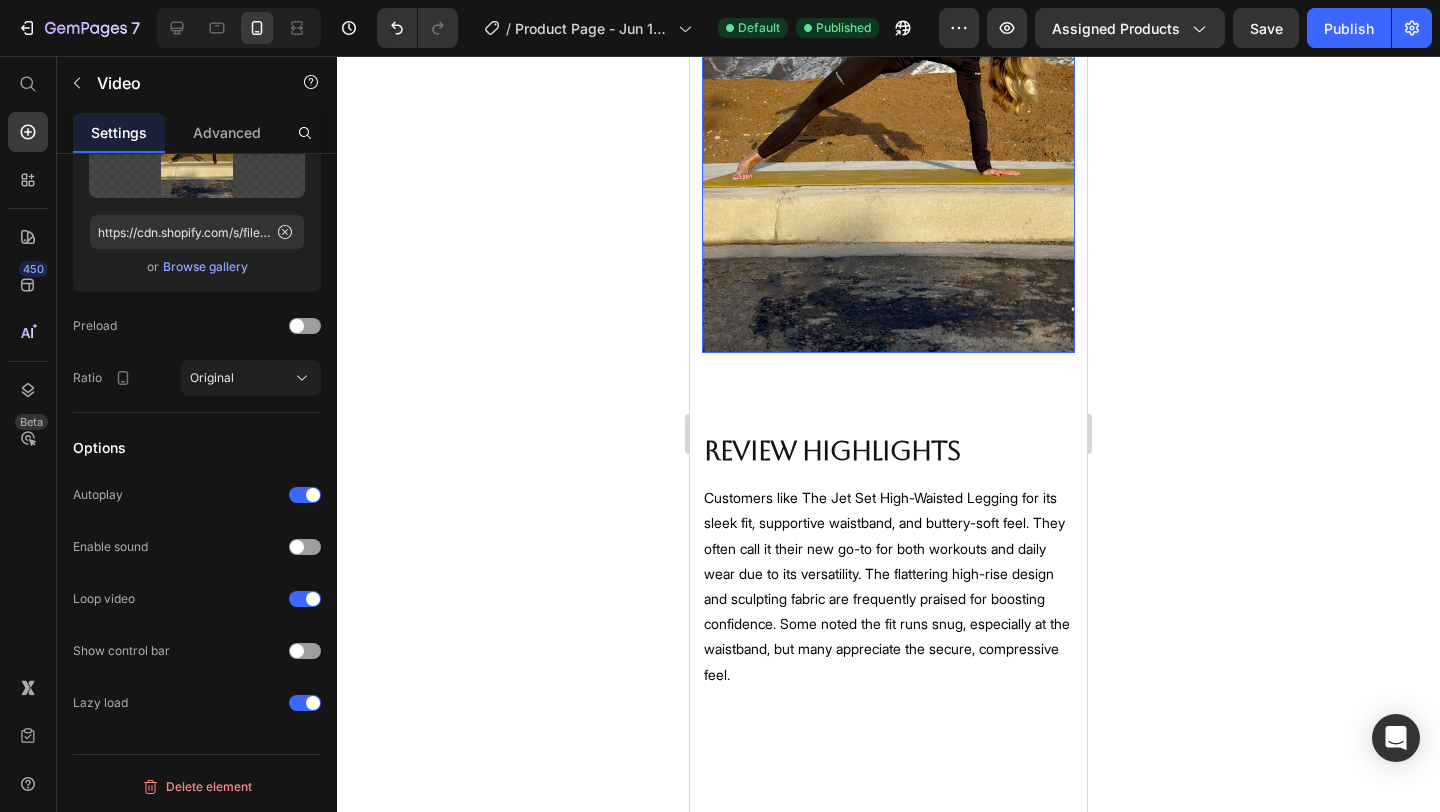 scroll, scrollTop: 2151, scrollLeft: 0, axis: vertical 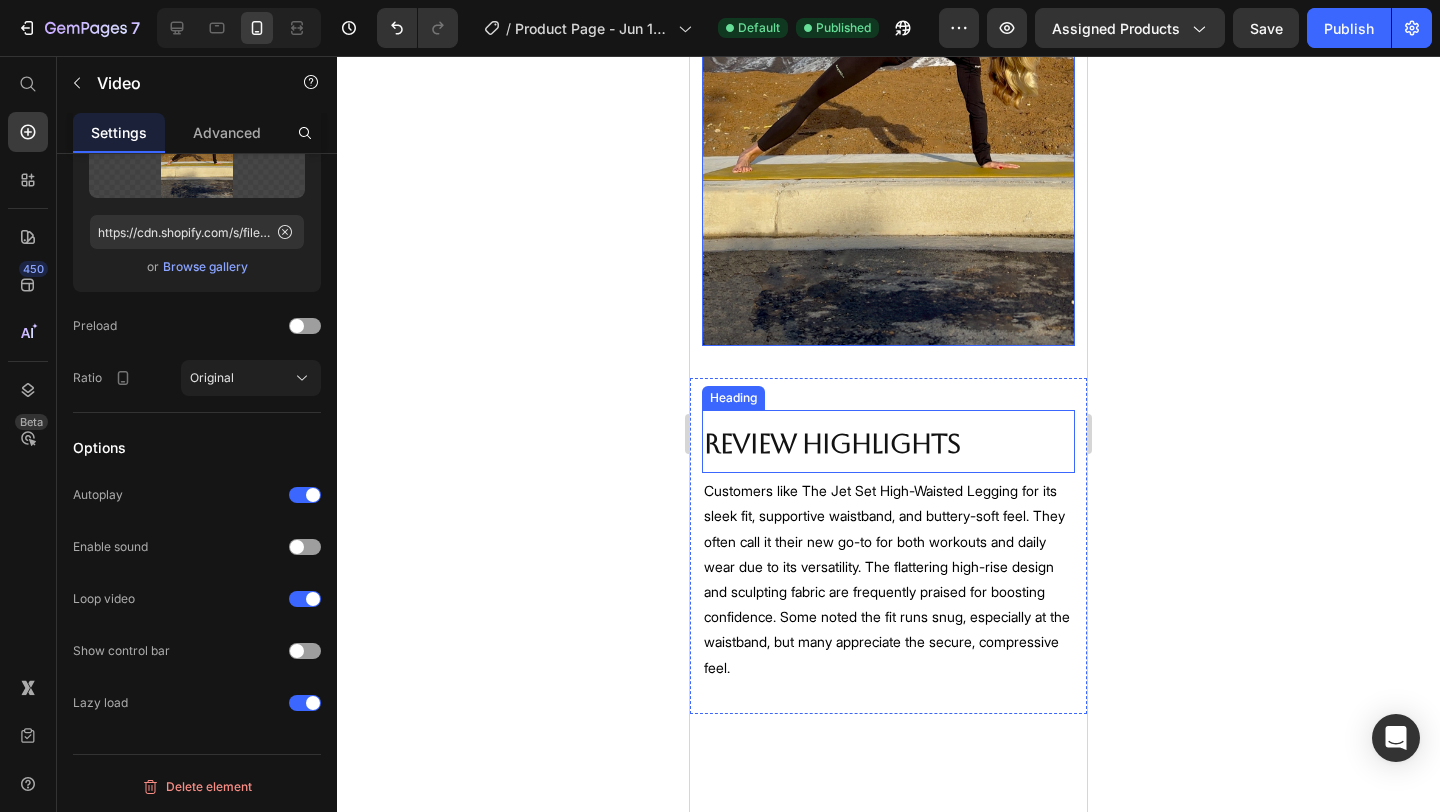 click on "Review Highlights" at bounding box center [832, 444] 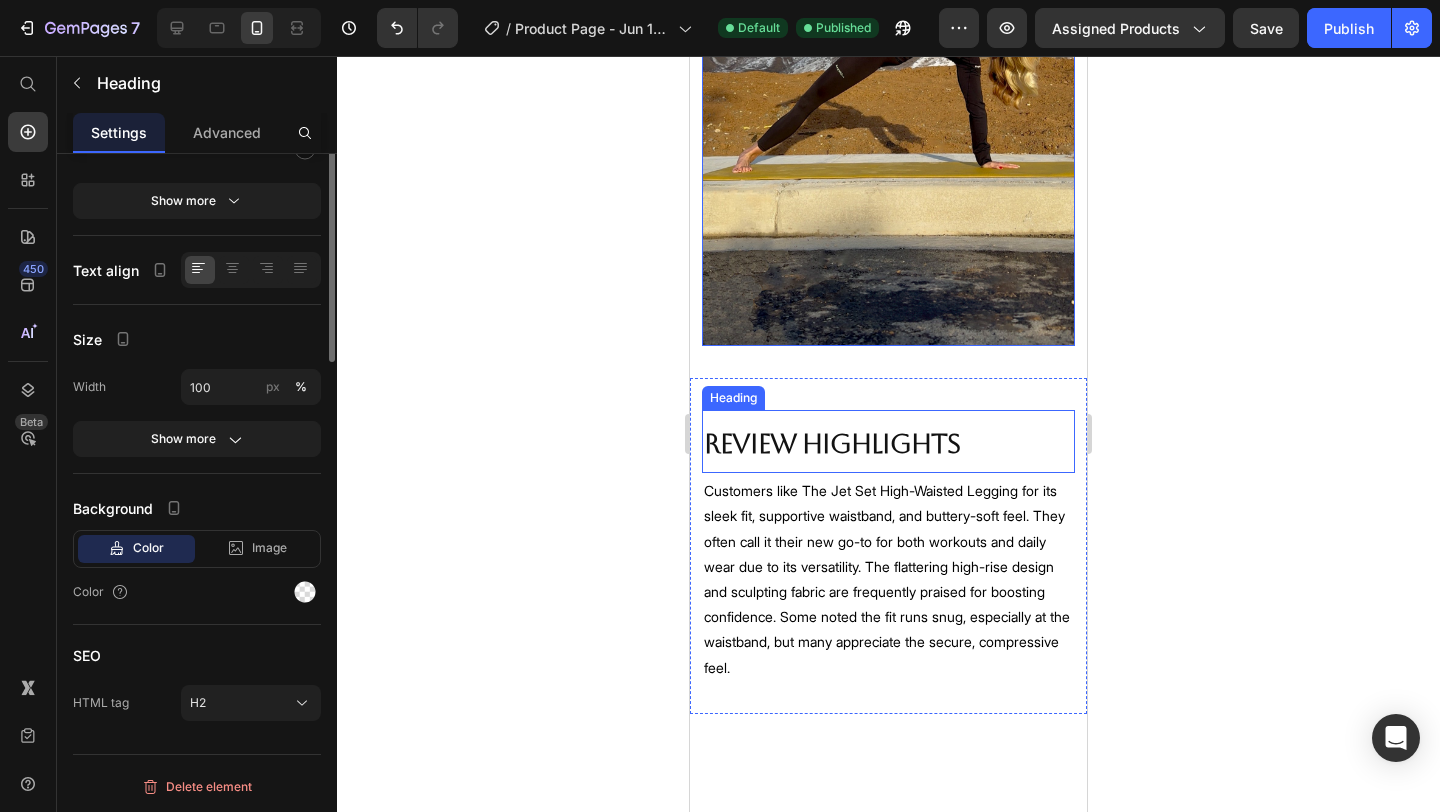 scroll, scrollTop: 0, scrollLeft: 0, axis: both 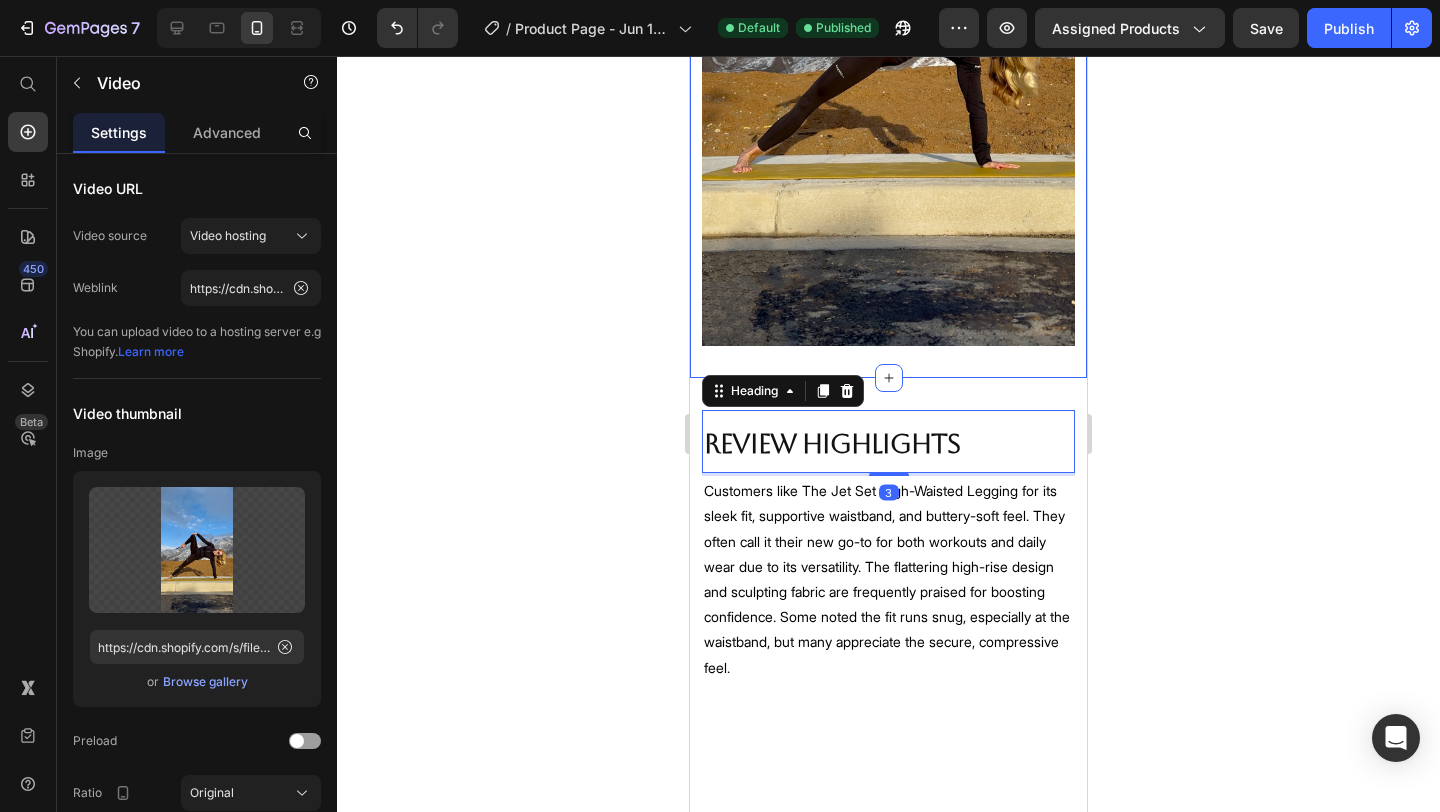 click at bounding box center (888, 15) 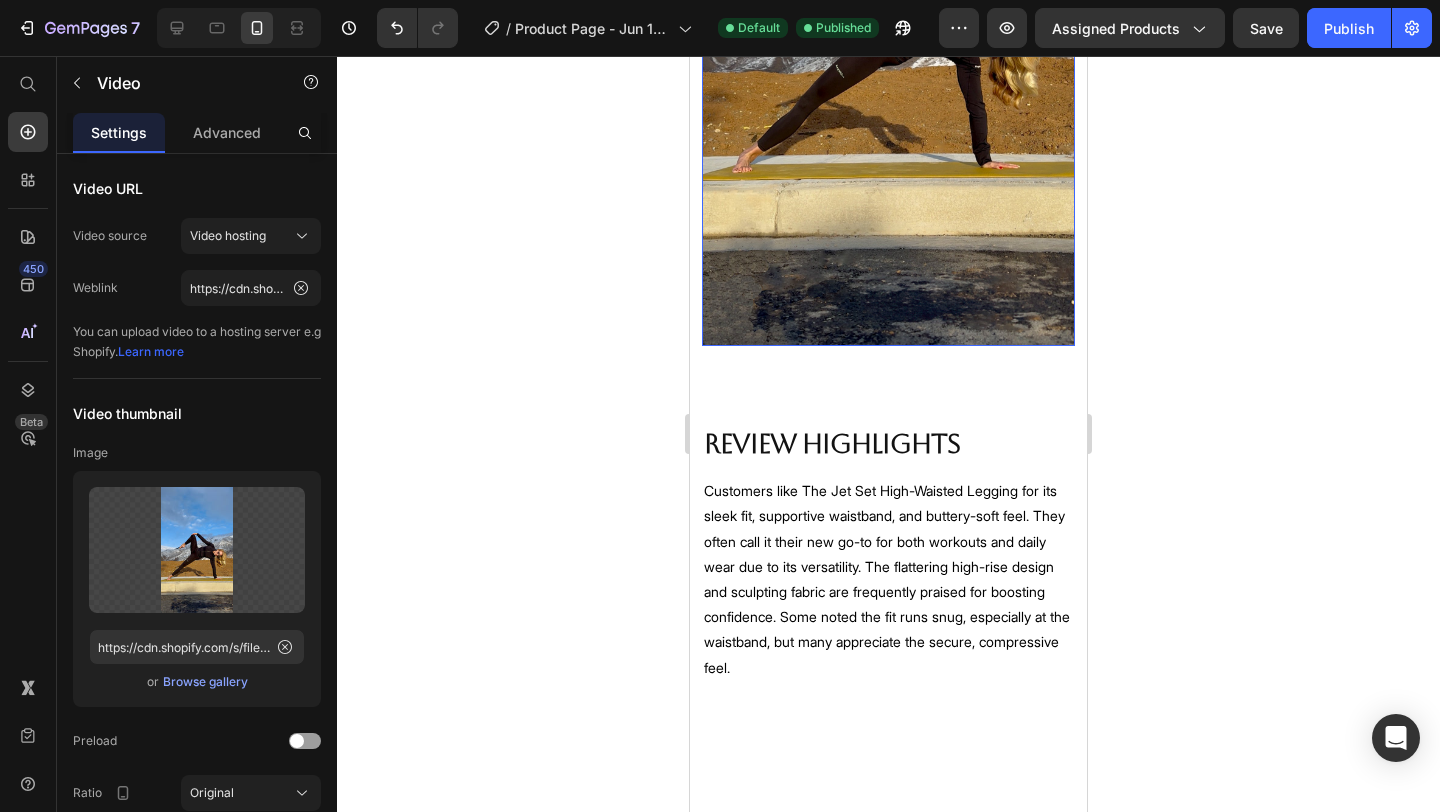 click at bounding box center (888, 15) 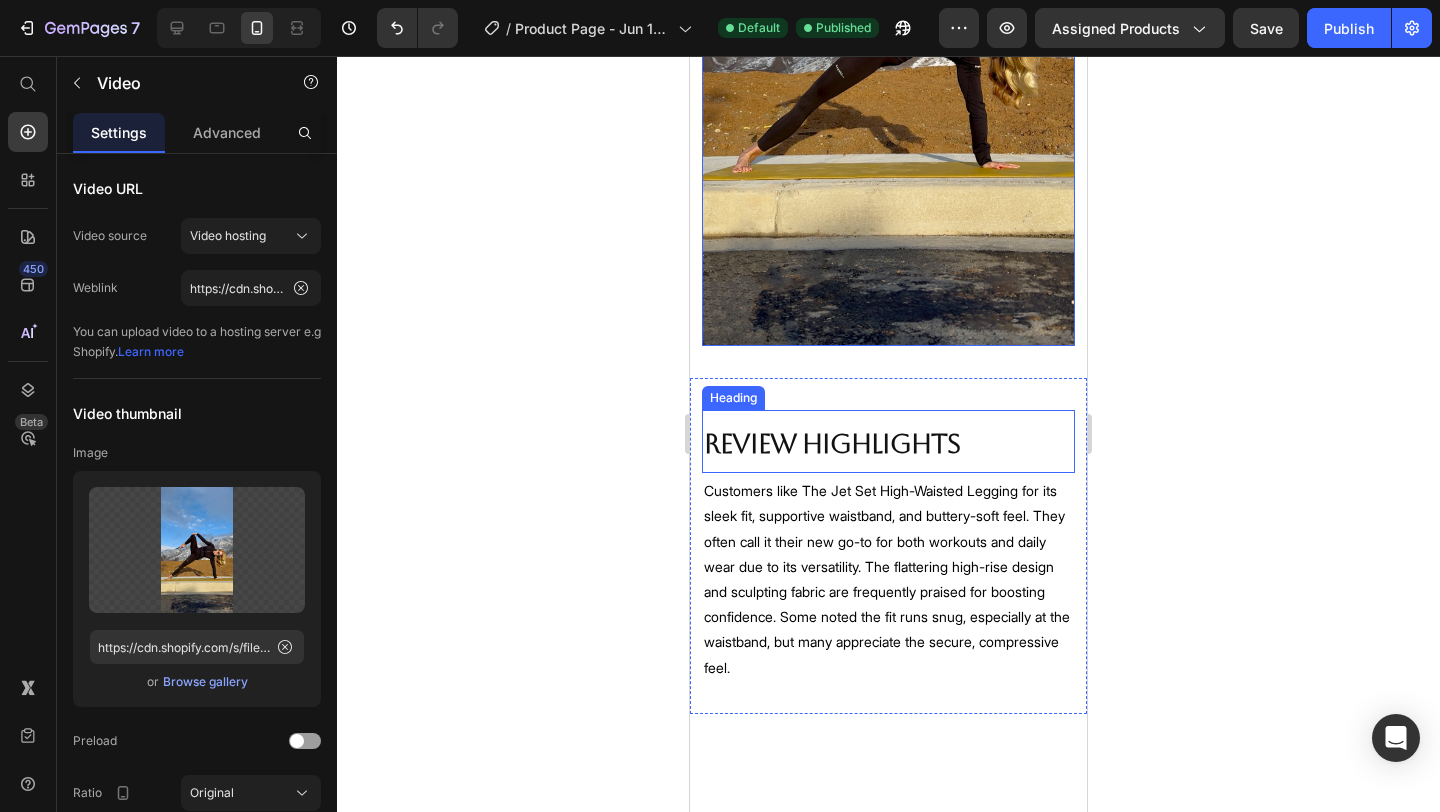 click on "Review Highlights" at bounding box center [832, 444] 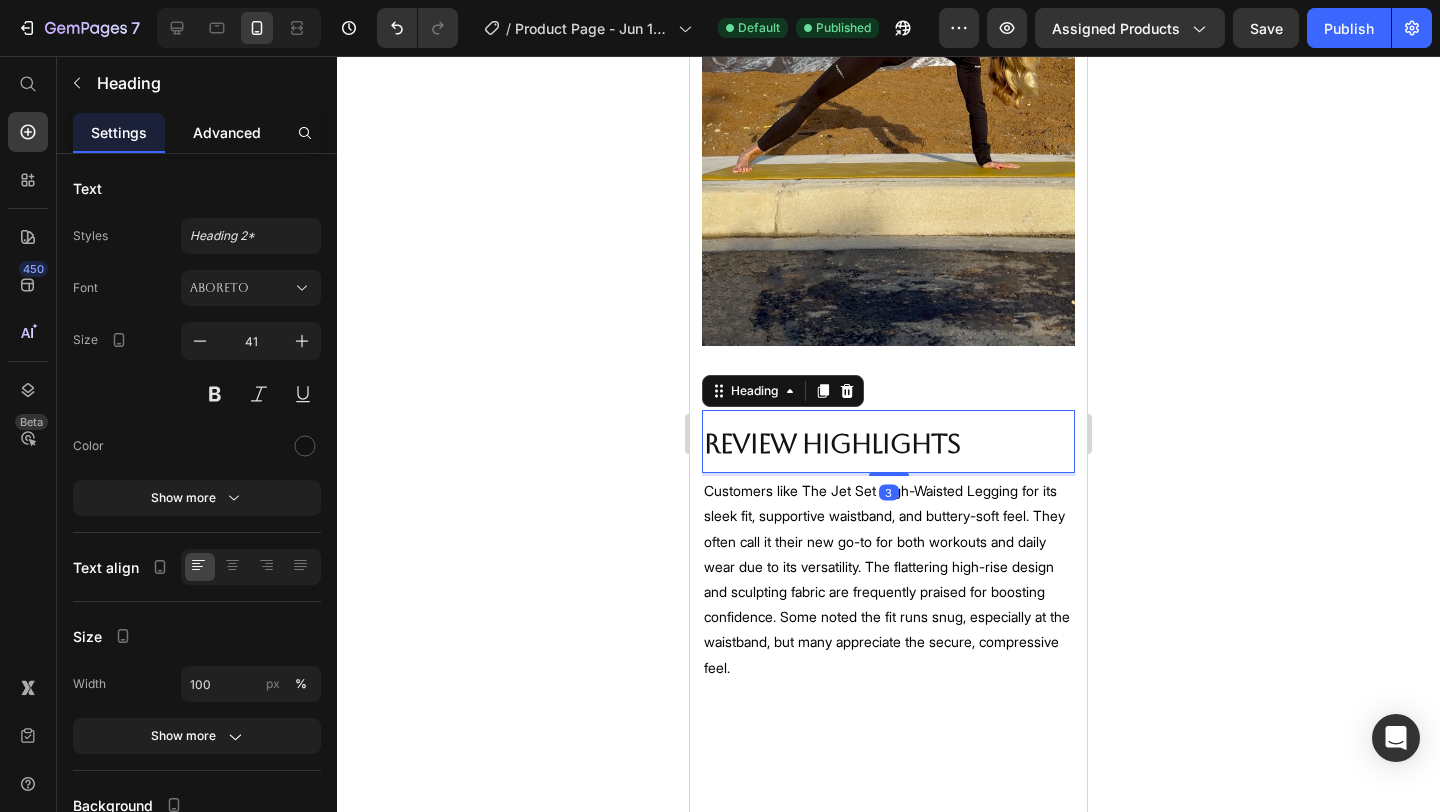 click on "Advanced" 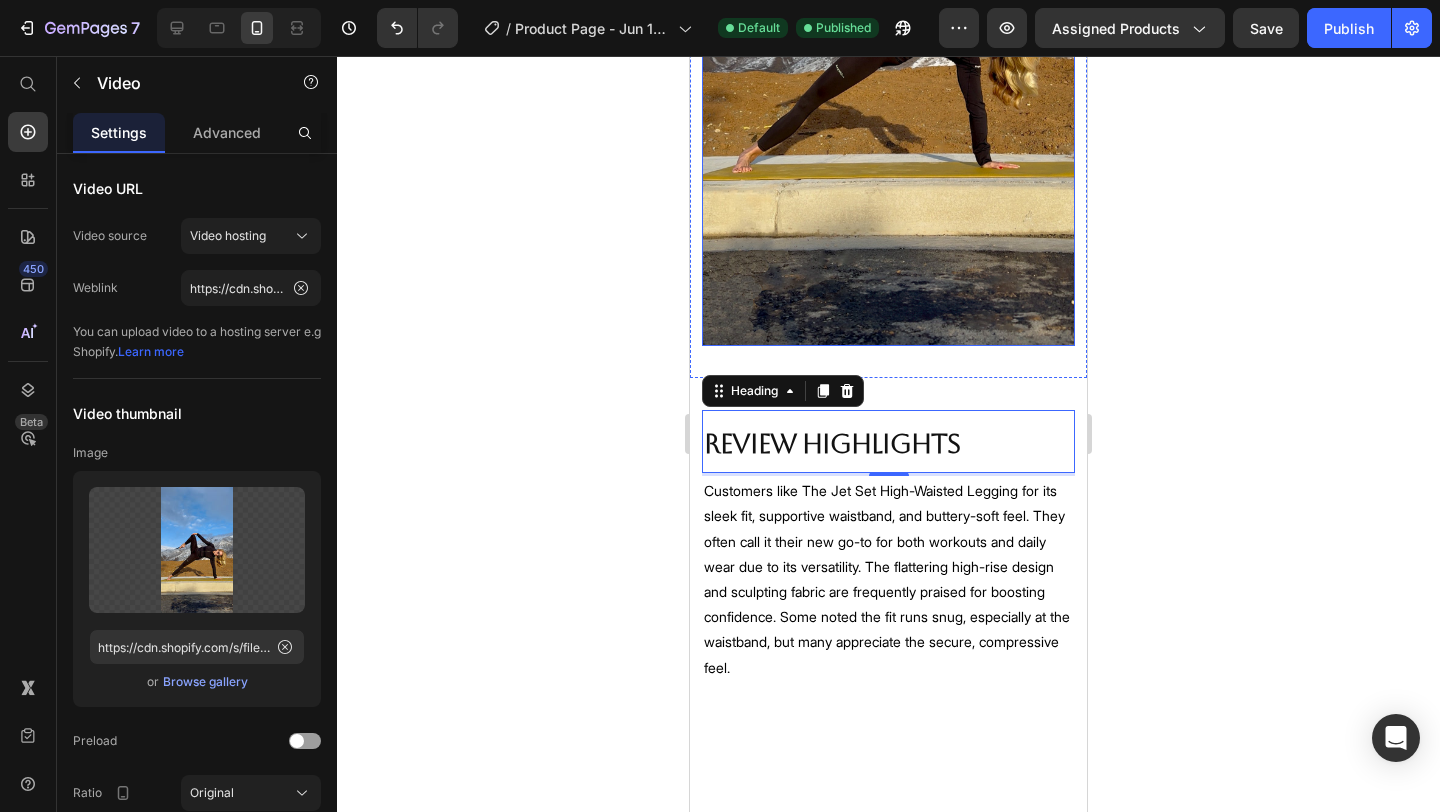 click at bounding box center [888, 15] 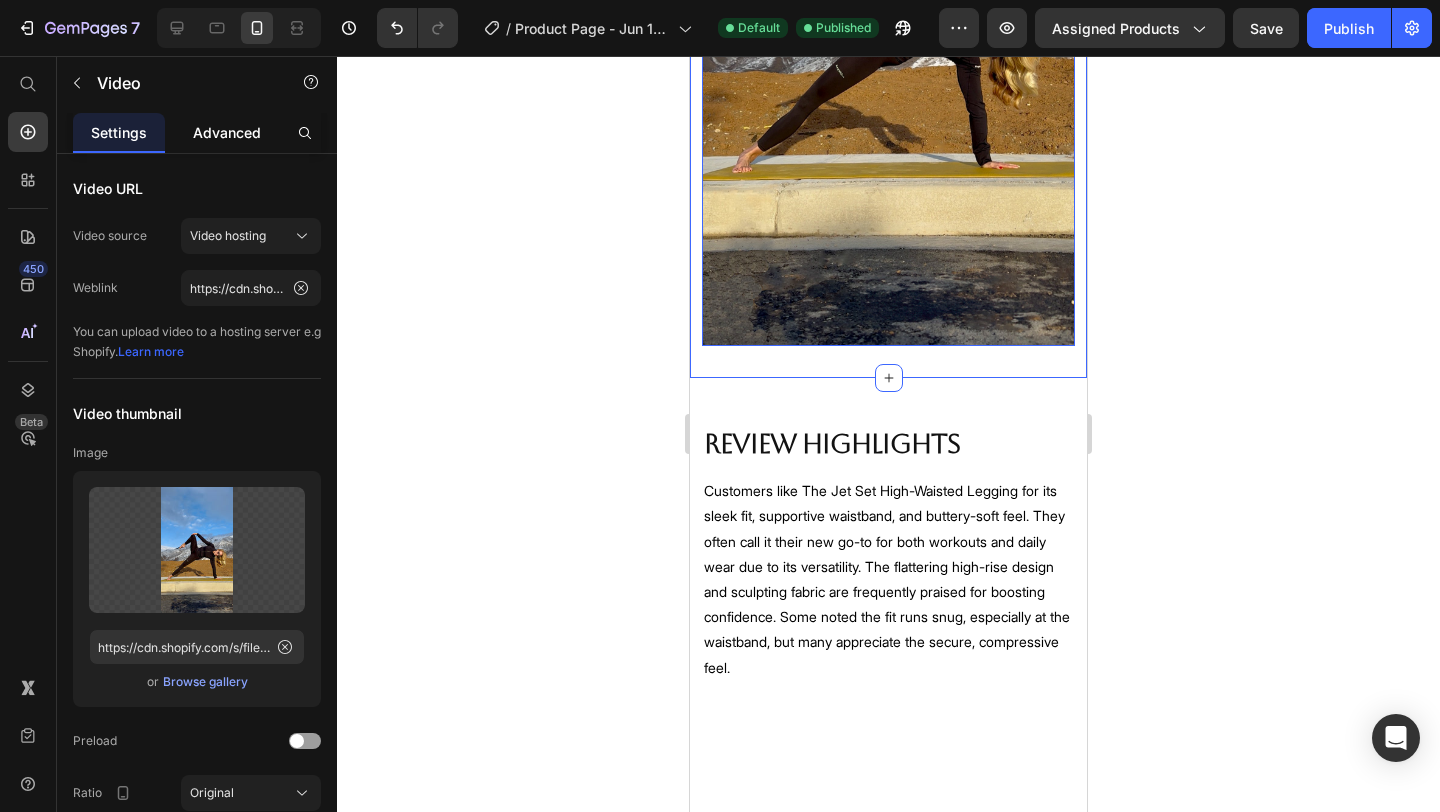 click on "Advanced" 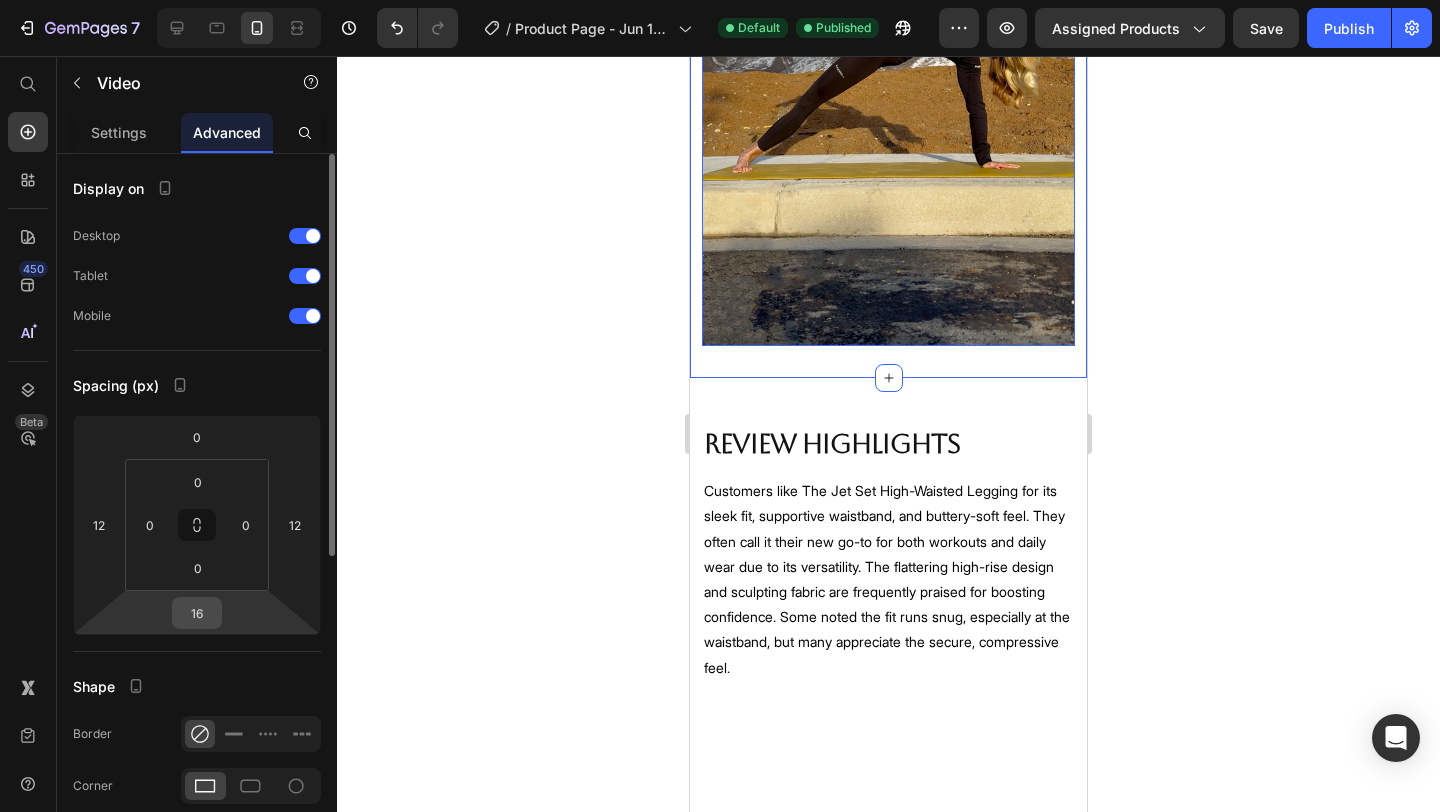click on "16" at bounding box center [197, 613] 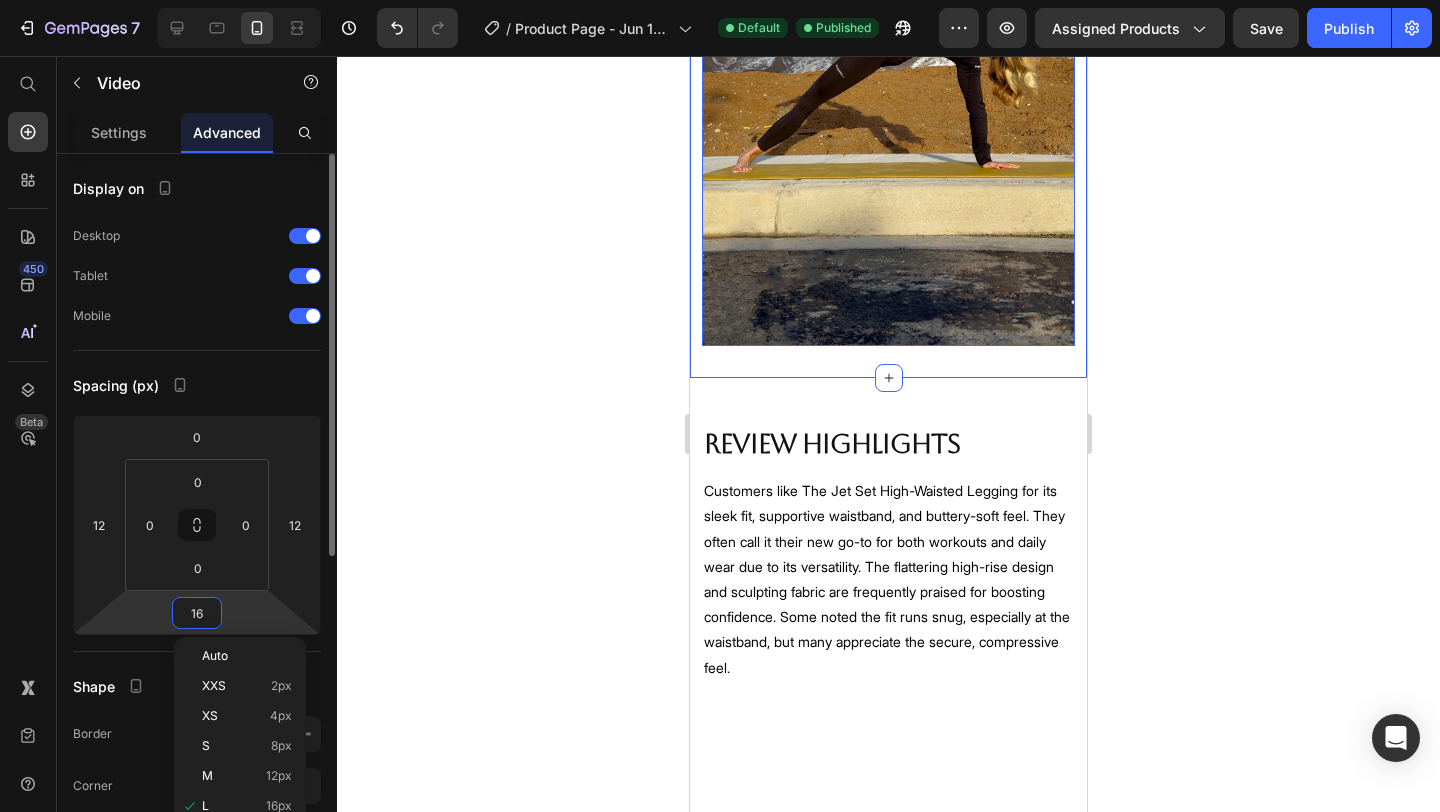 type 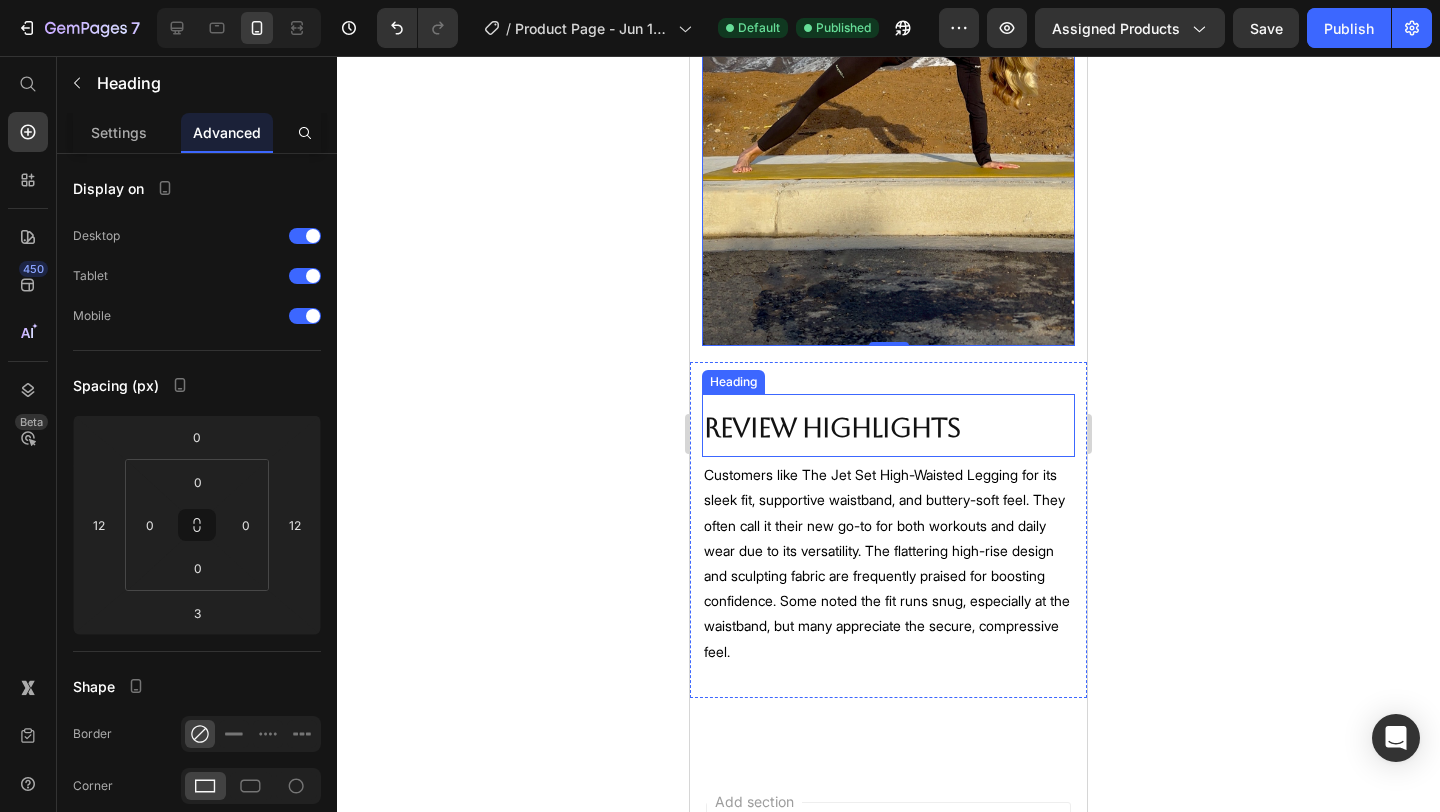 click on "Review Highlights" at bounding box center [832, 428] 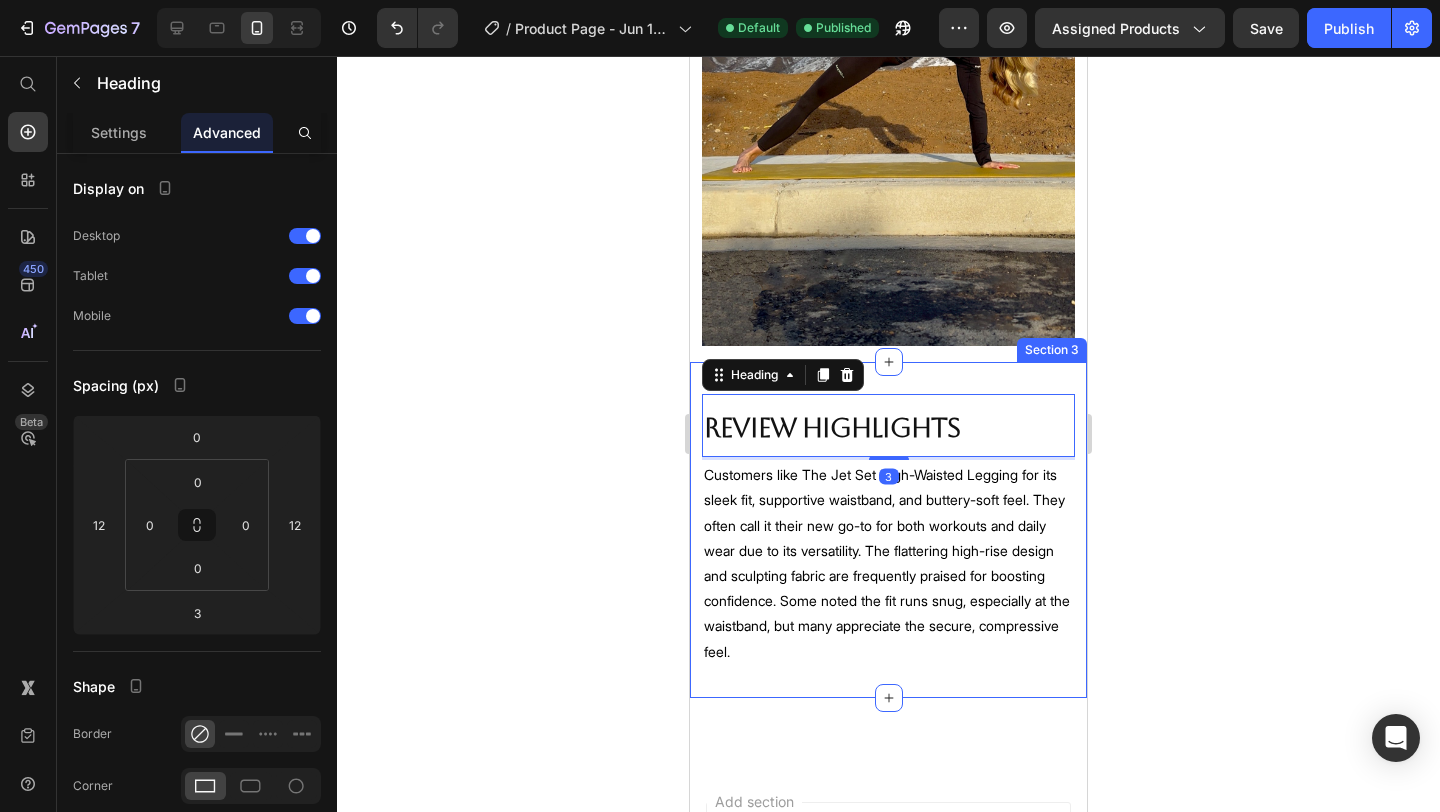 click 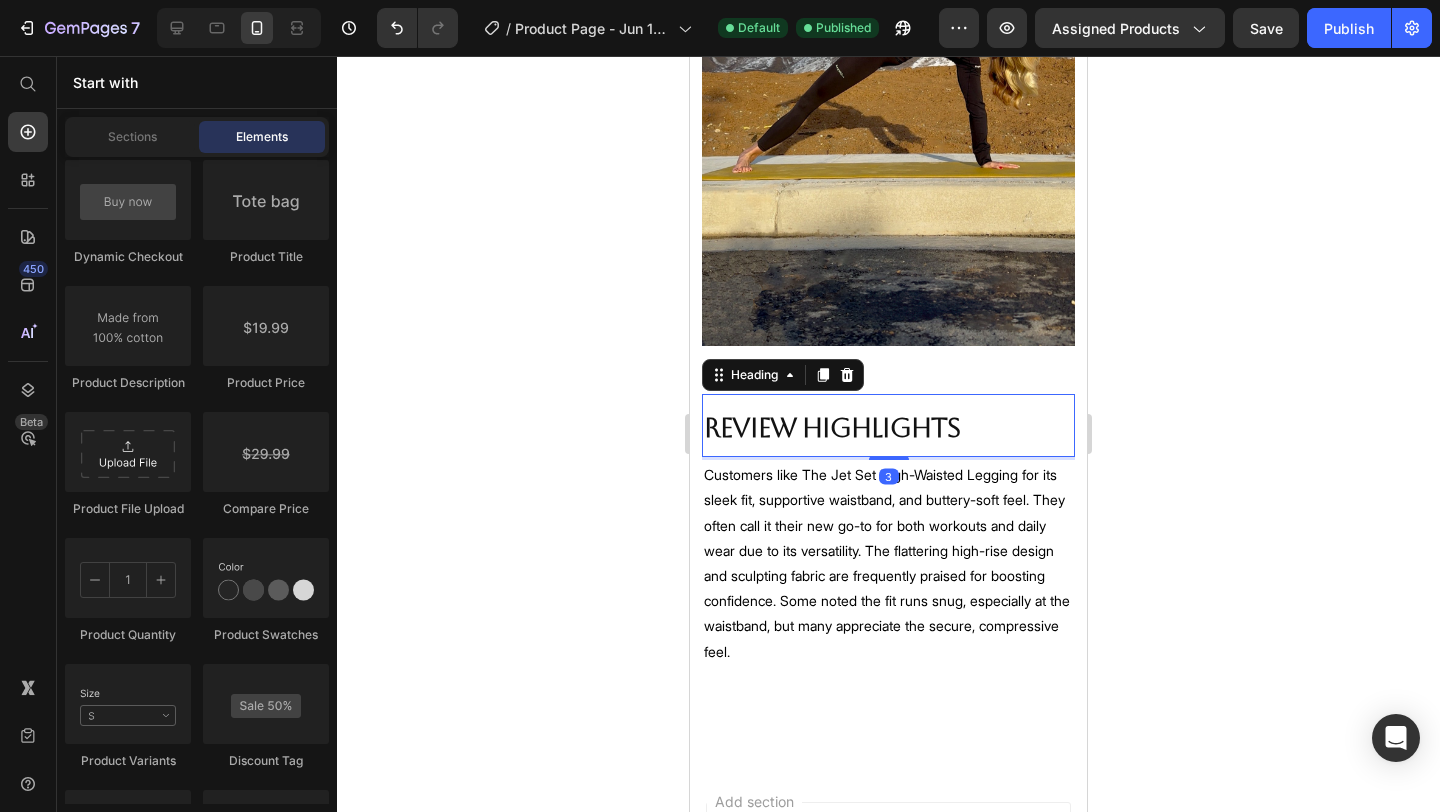 click on "Review Highlights" at bounding box center [832, 428] 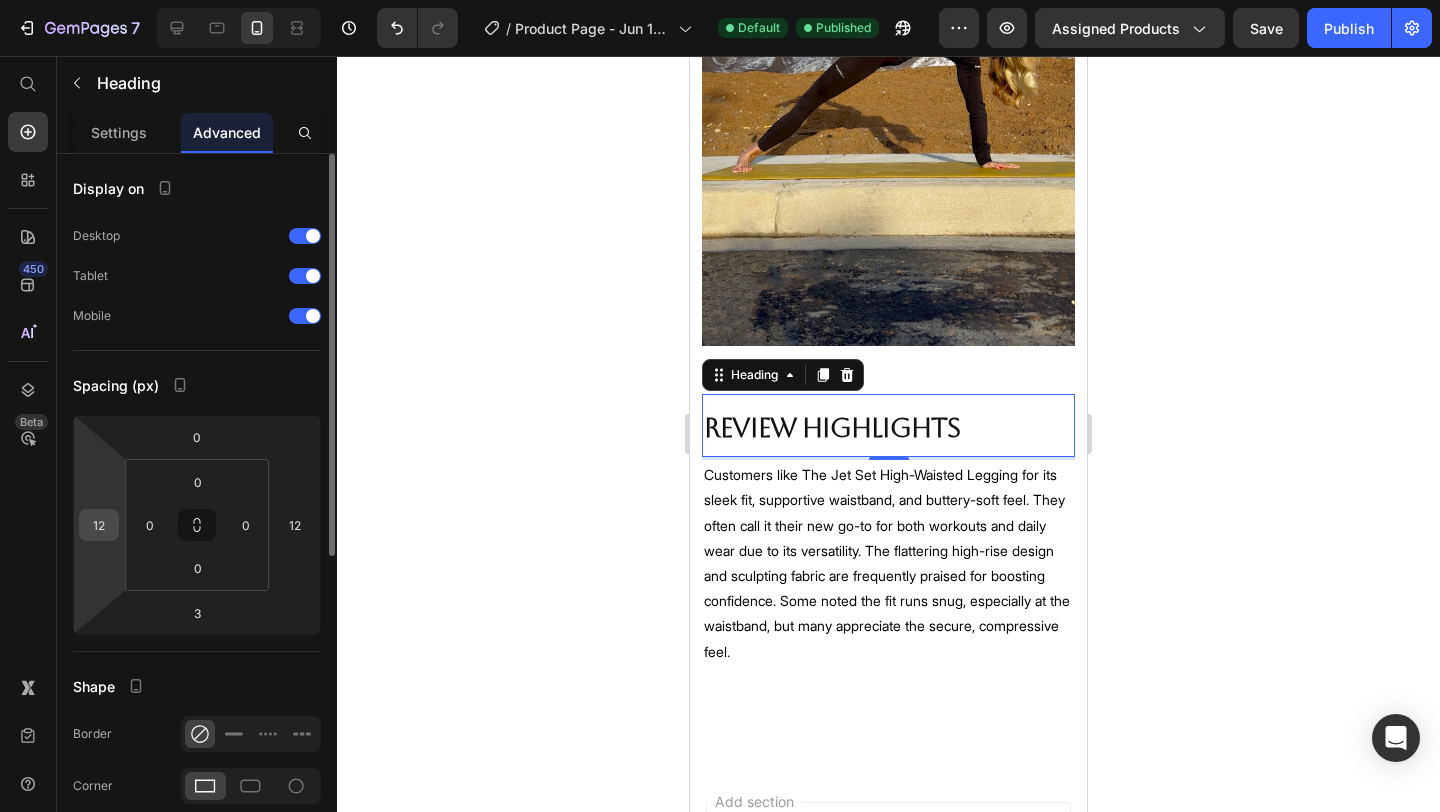 click on "12" at bounding box center (99, 525) 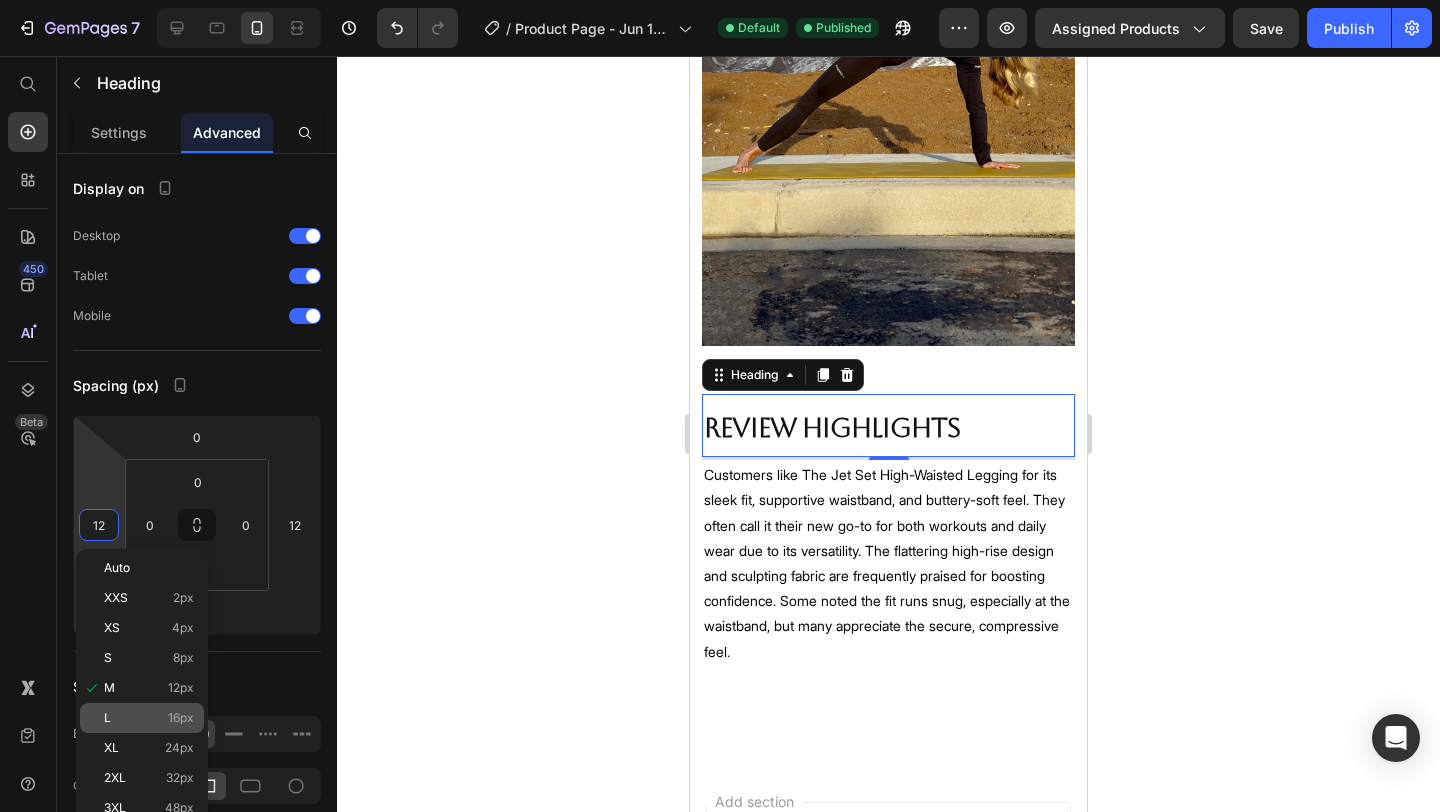 click on "L 16px" at bounding box center [149, 718] 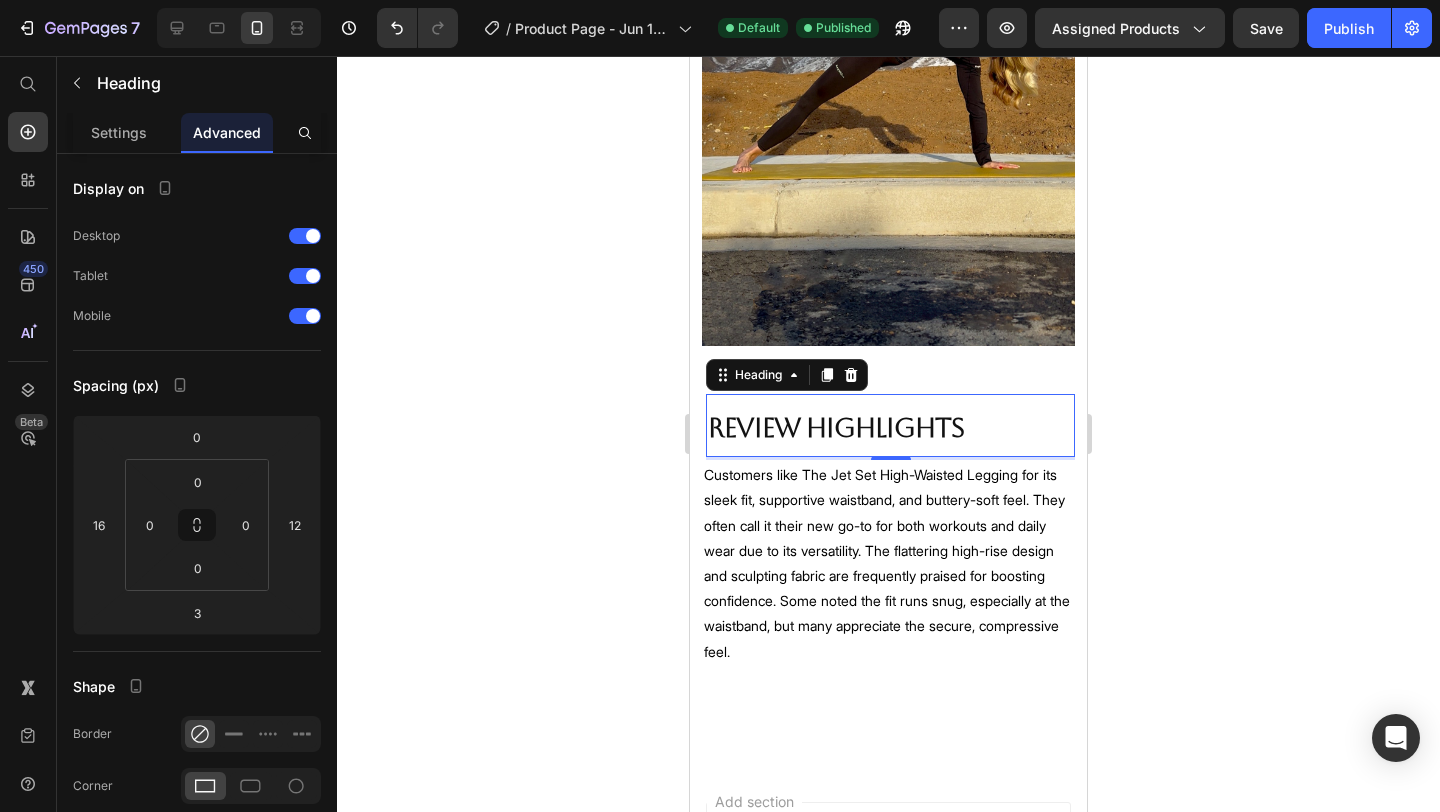 click 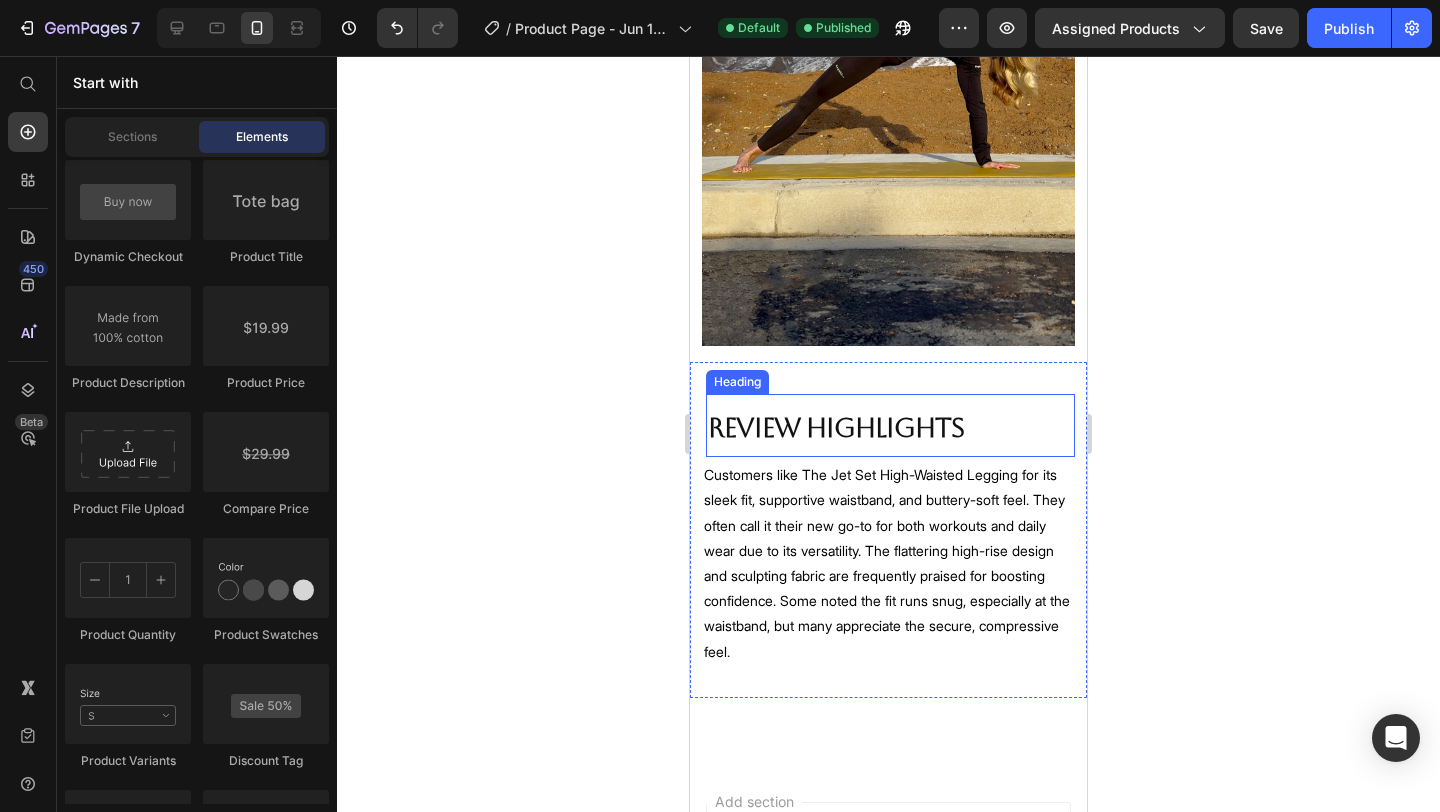 click on "Review Highlights" at bounding box center [836, 428] 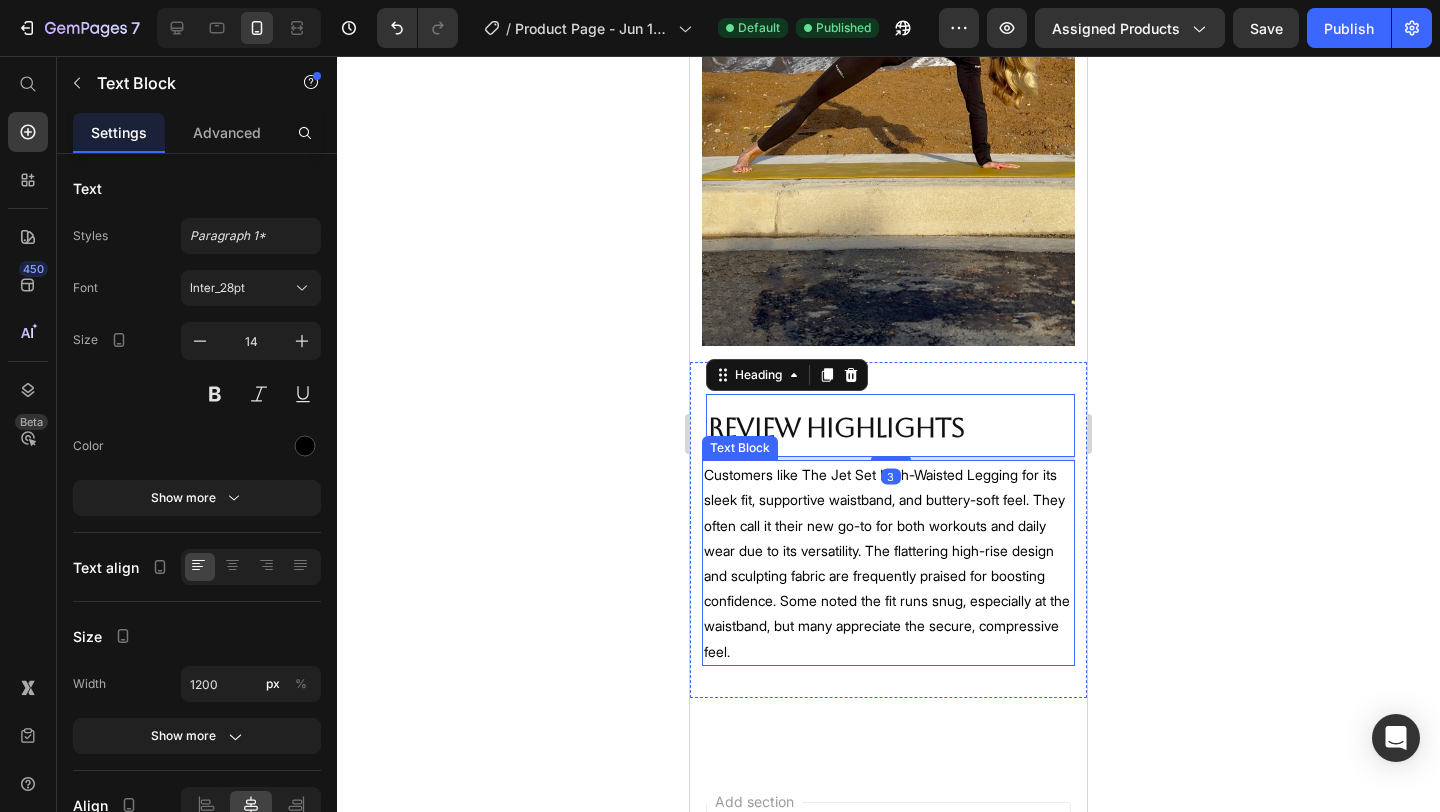 click on "Customers like The Jet Set High-Waisted Legging for its sleek fit, supportive waistband, and buttery-soft feel. They often call it their new go-to for both workouts and daily wear due to its versatility. The flattering high-rise design and sculpting fabric are frequently praised for boosting confidence. Some noted the fit runs snug, especially at the waistband, but many appreciate the secure, compressive feel." at bounding box center [888, 563] 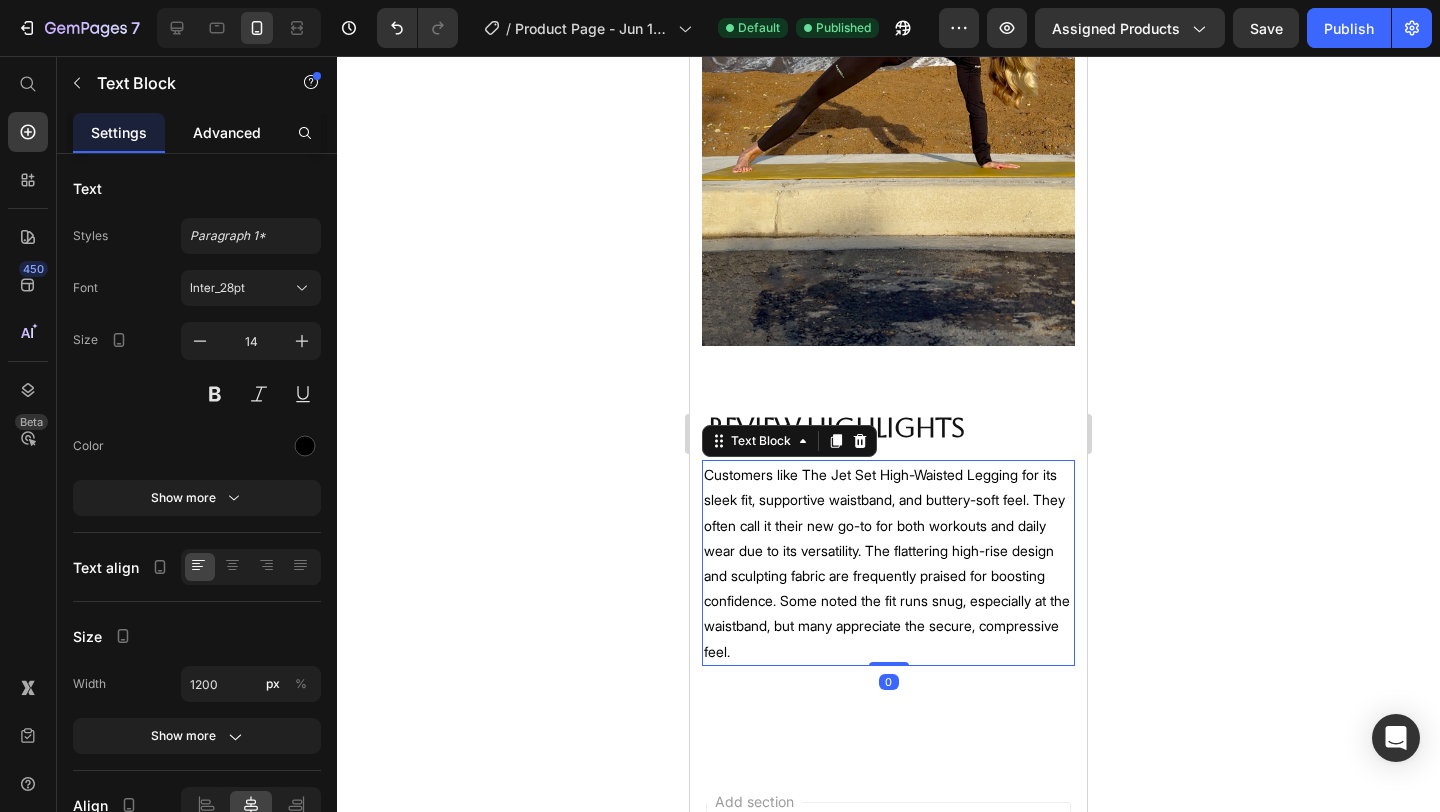 click on "Advanced" at bounding box center [227, 132] 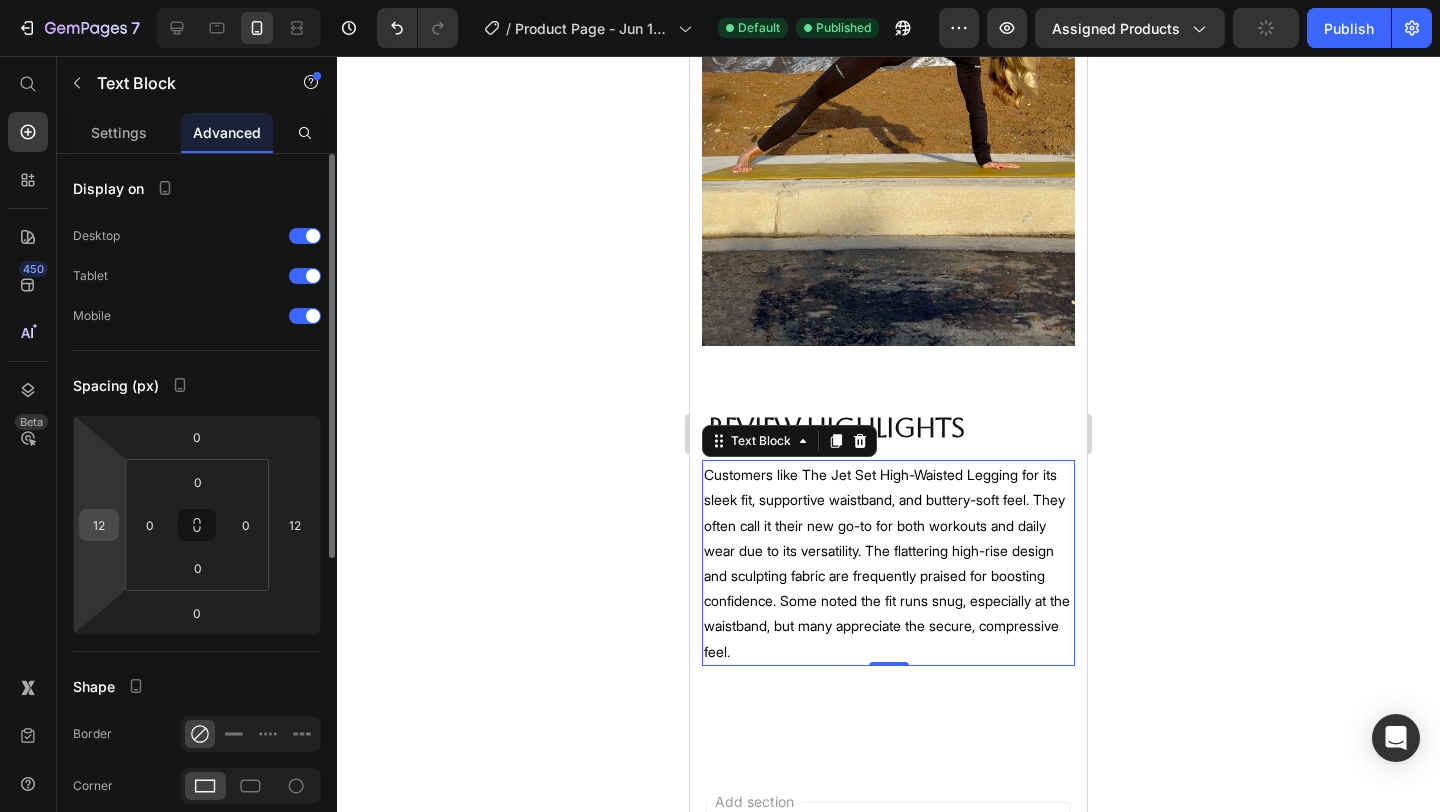 click on "12" at bounding box center (99, 525) 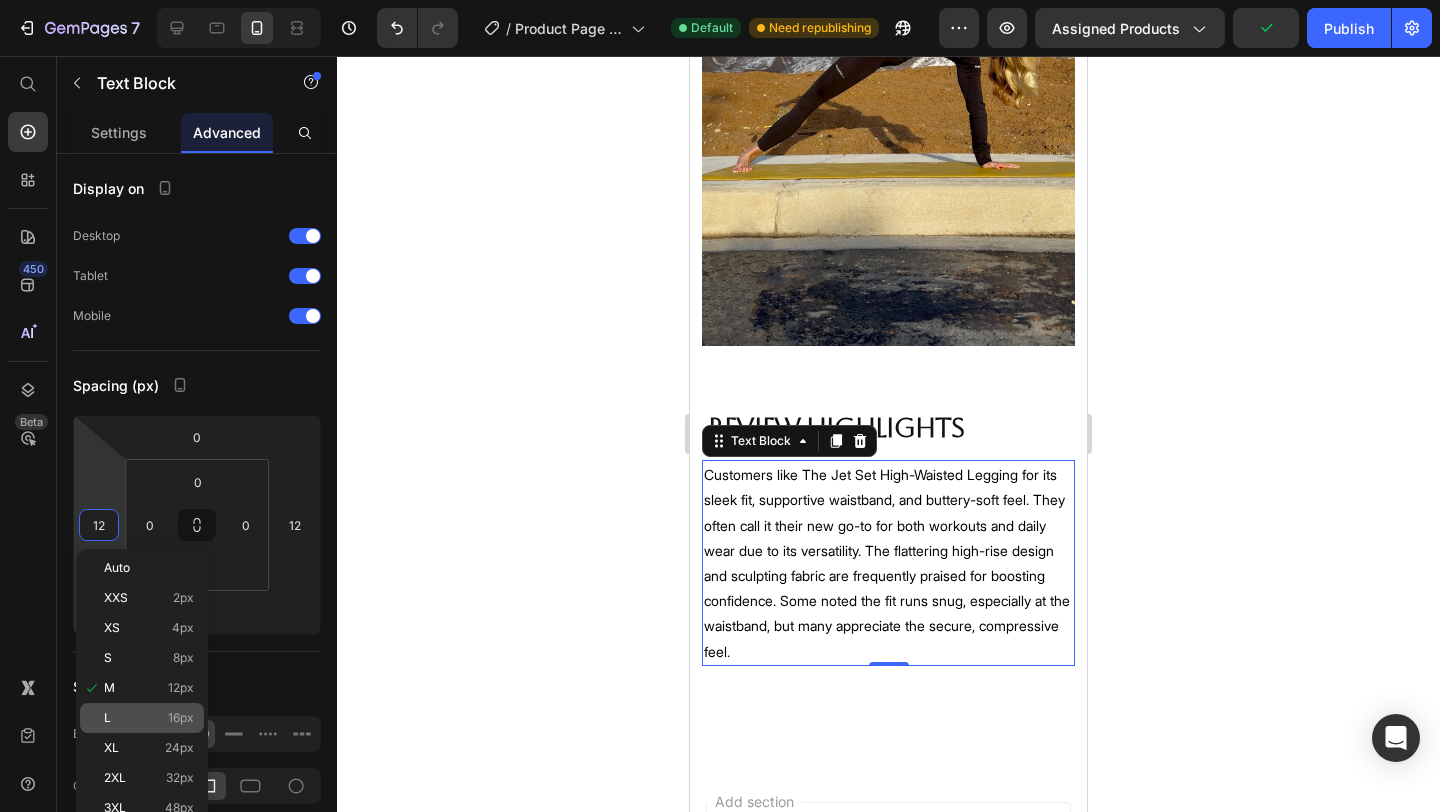 click on "L 16px" at bounding box center [149, 718] 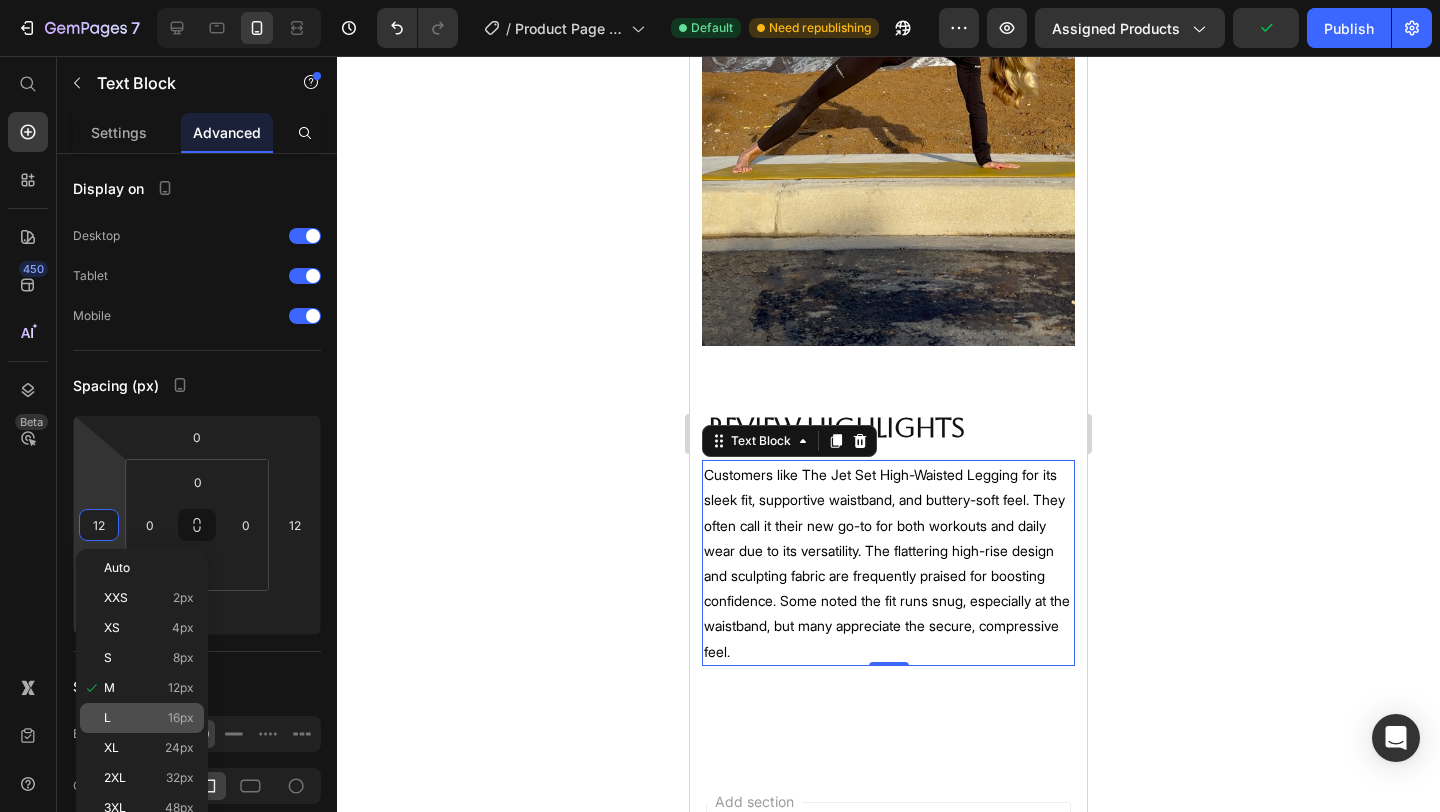 type on "16" 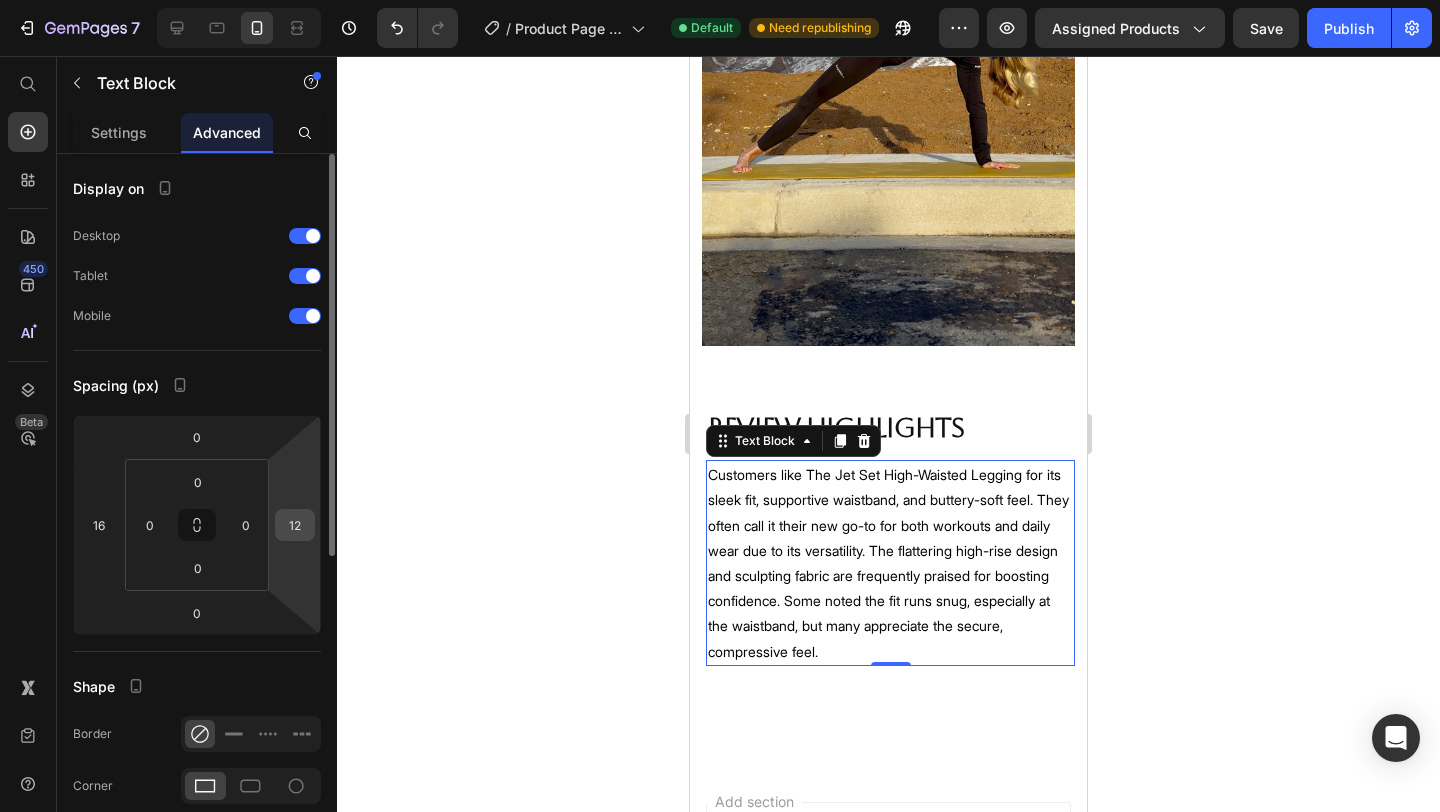 click on "12" at bounding box center (295, 525) 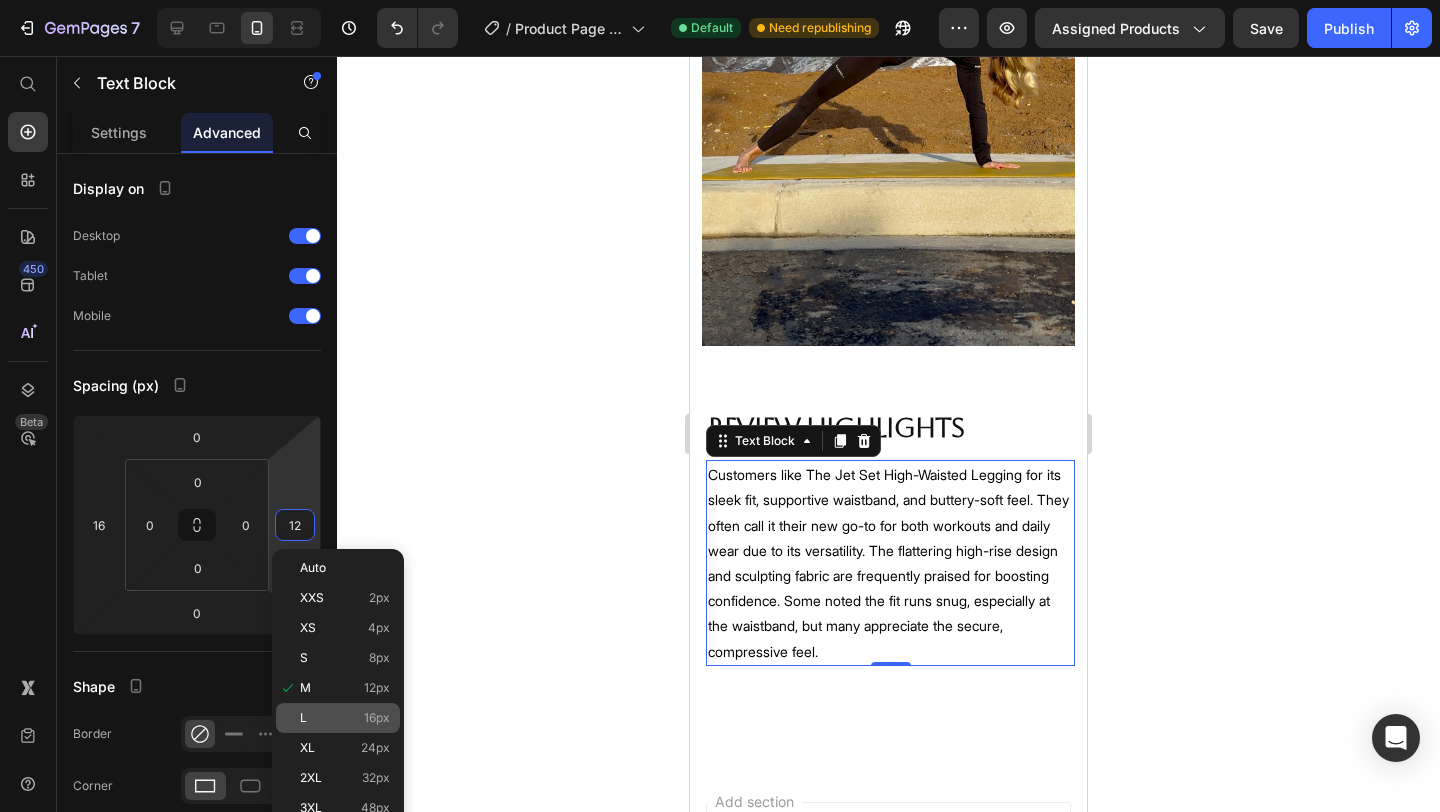 click on "L 16px" at bounding box center [345, 718] 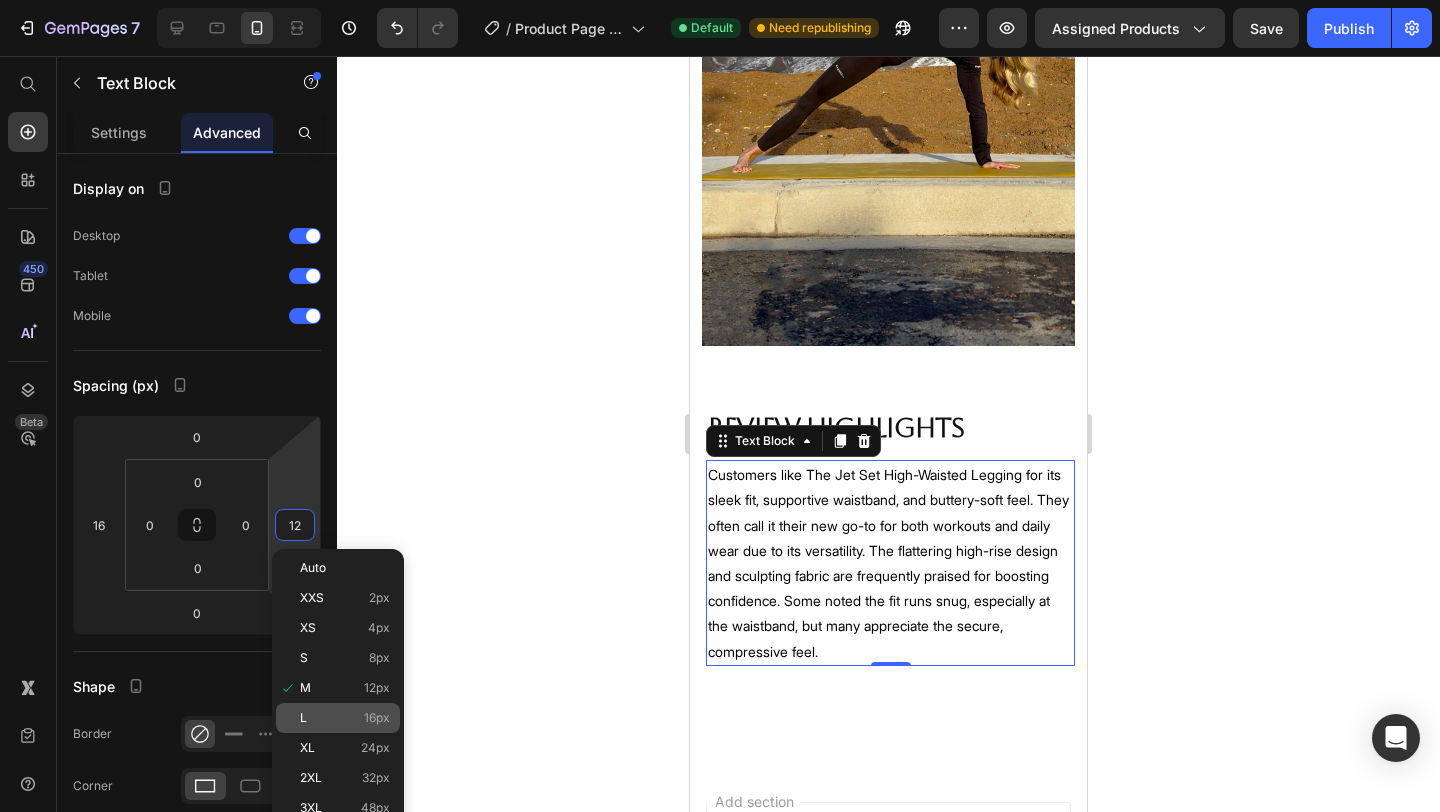 type on "16" 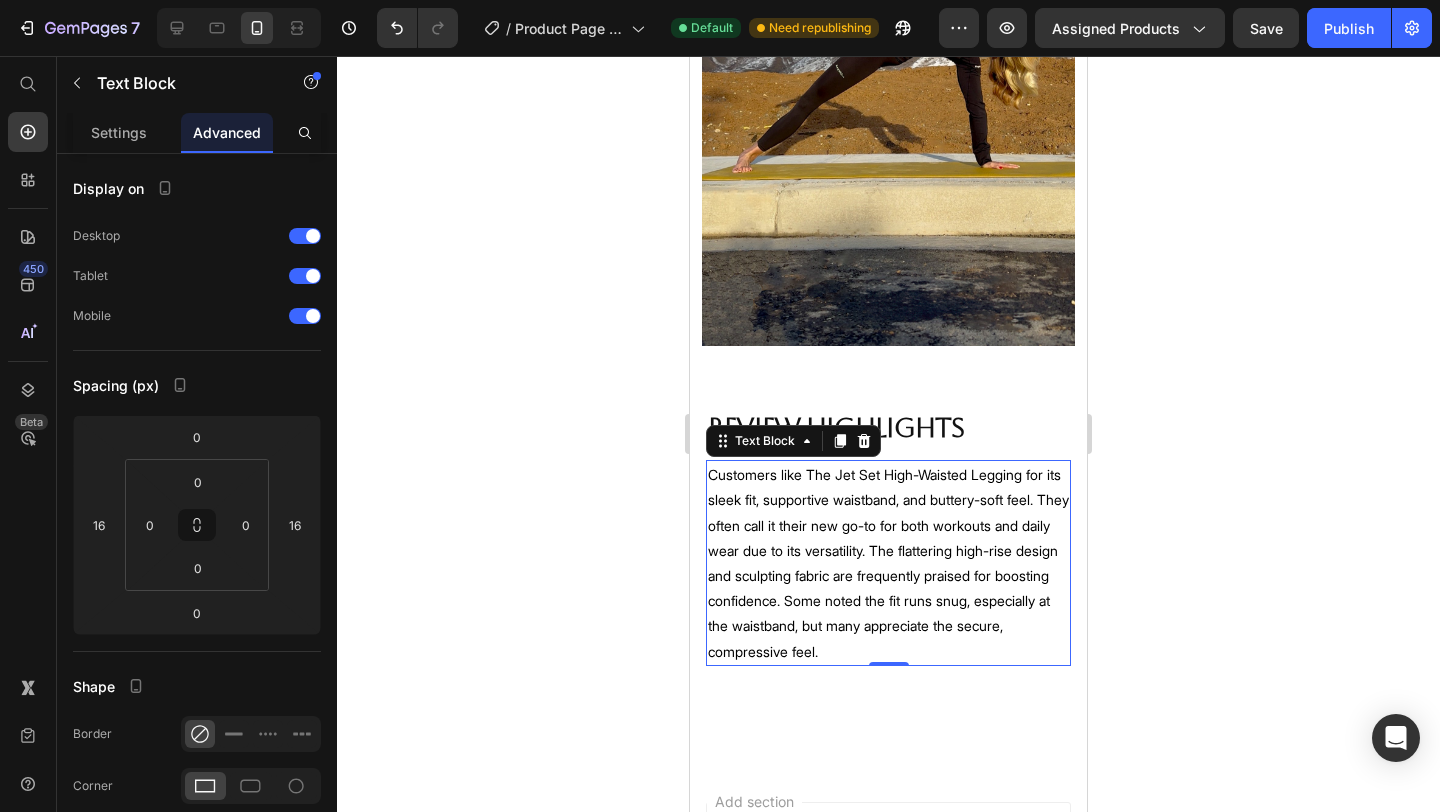 click 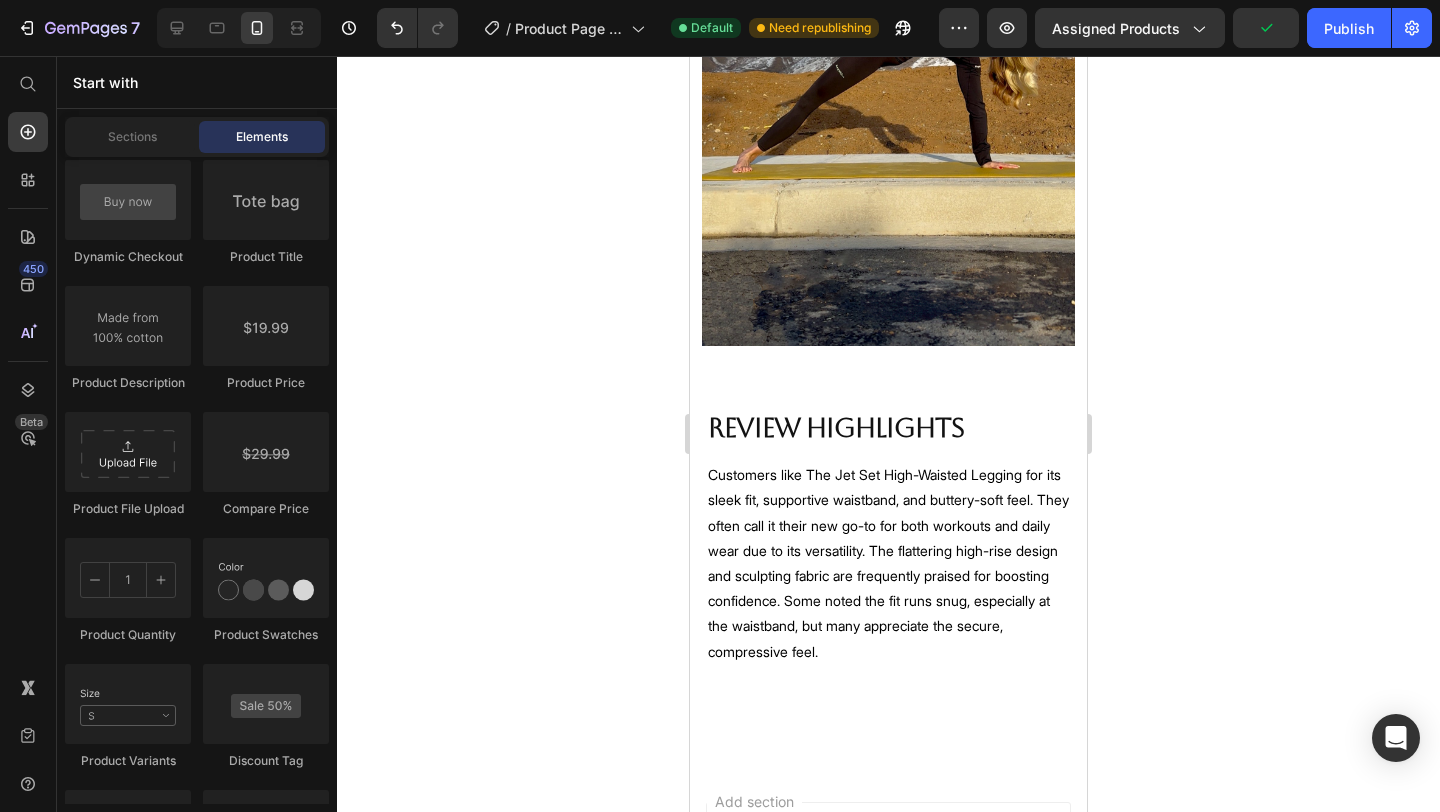 click 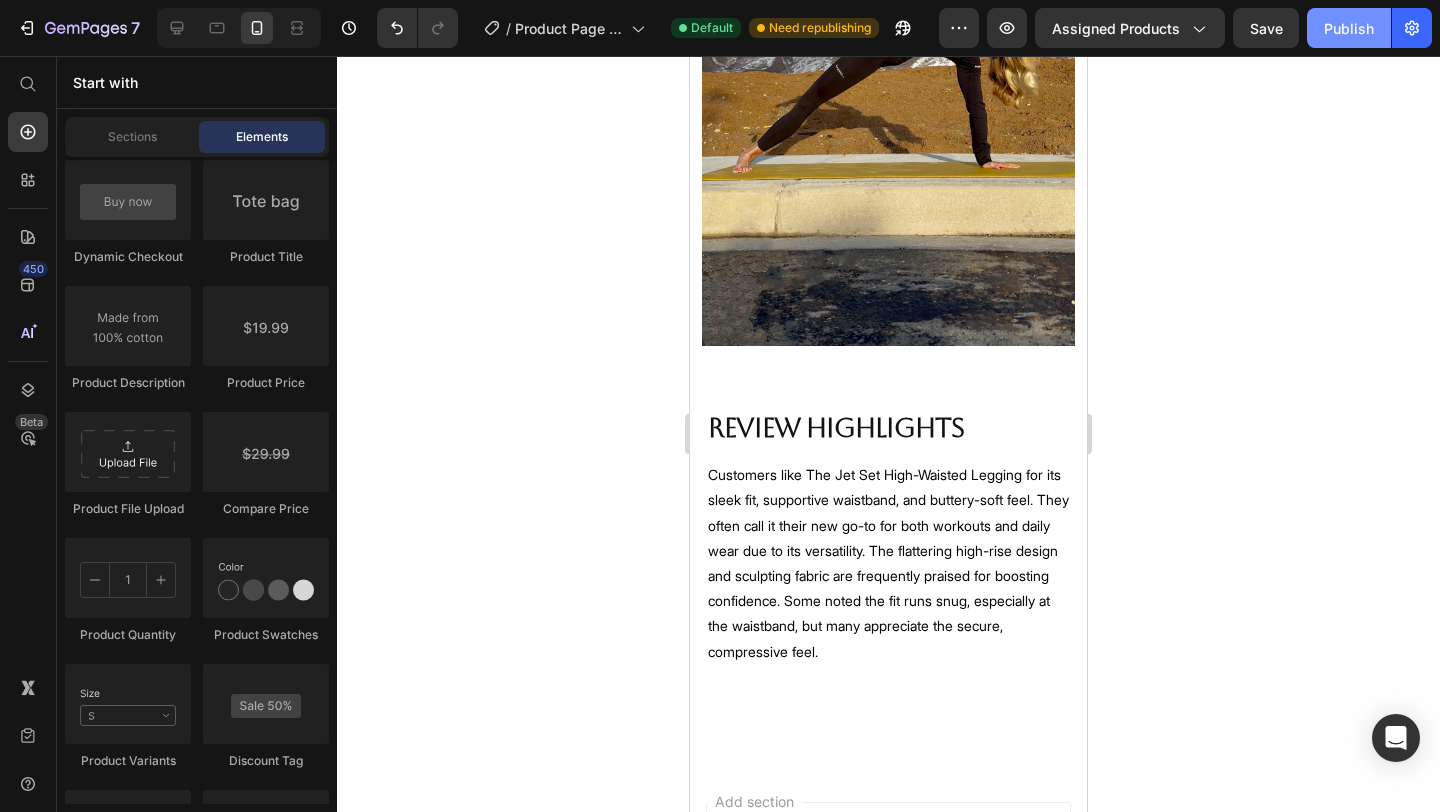 click on "Publish" at bounding box center [1349, 28] 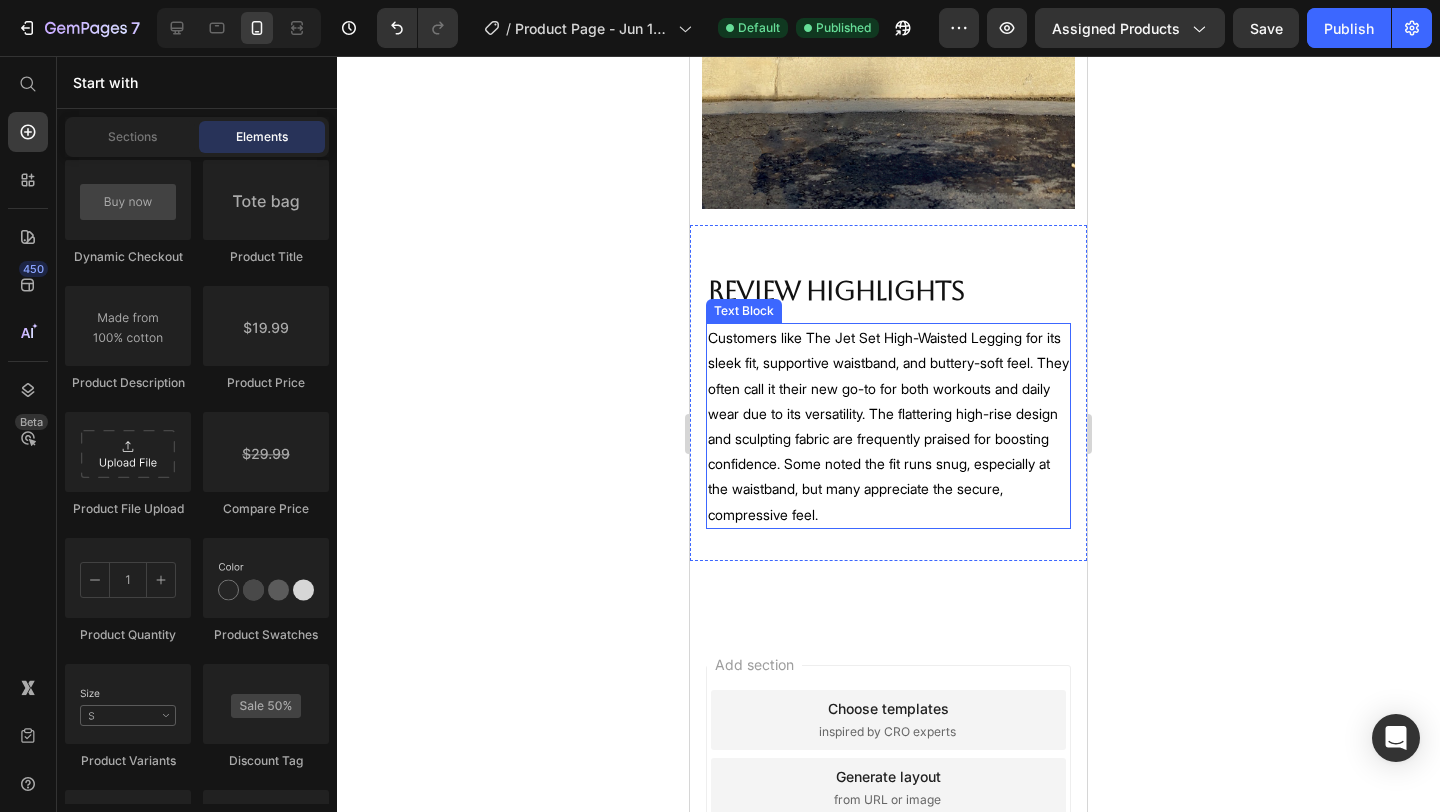 scroll, scrollTop: 2191, scrollLeft: 0, axis: vertical 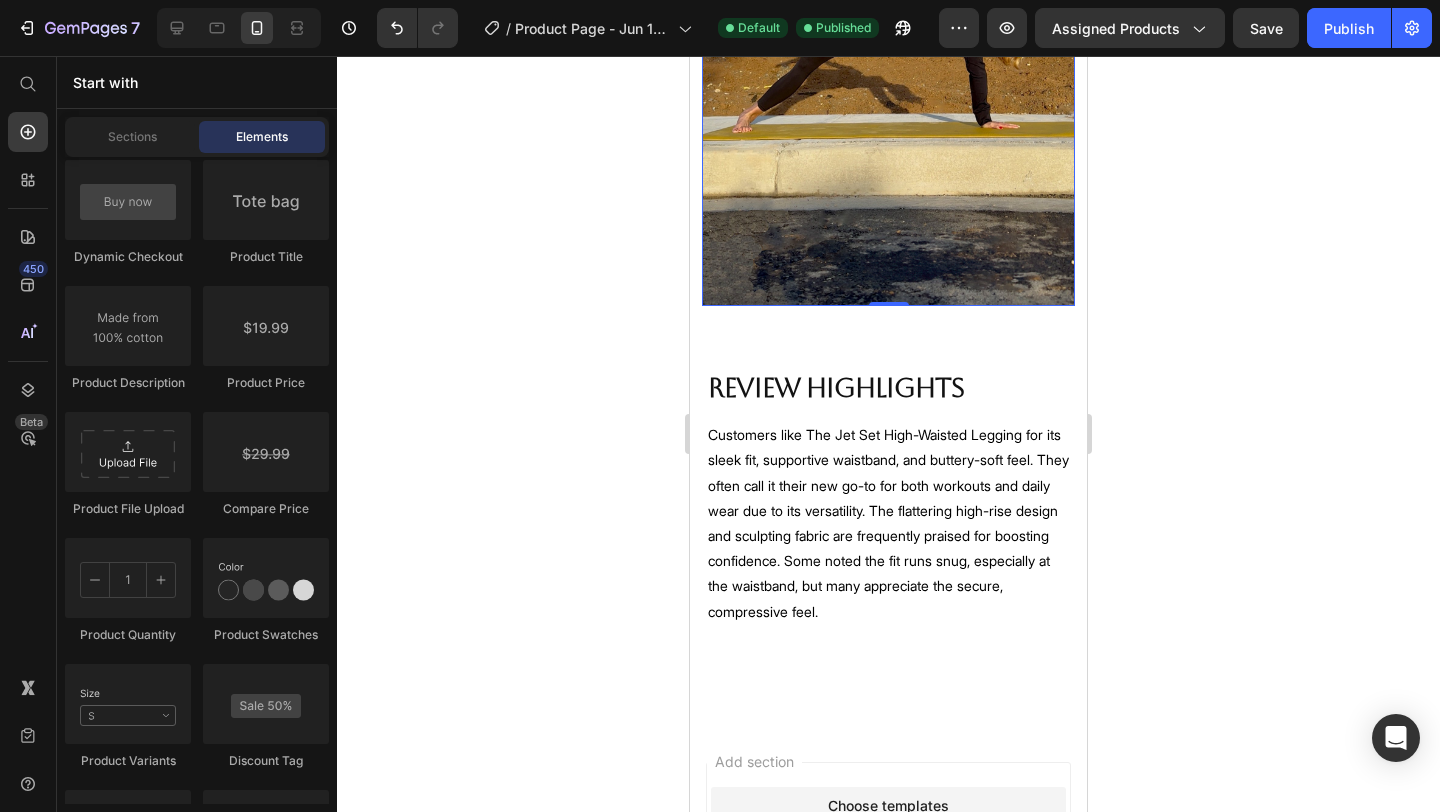 click at bounding box center [888, -25] 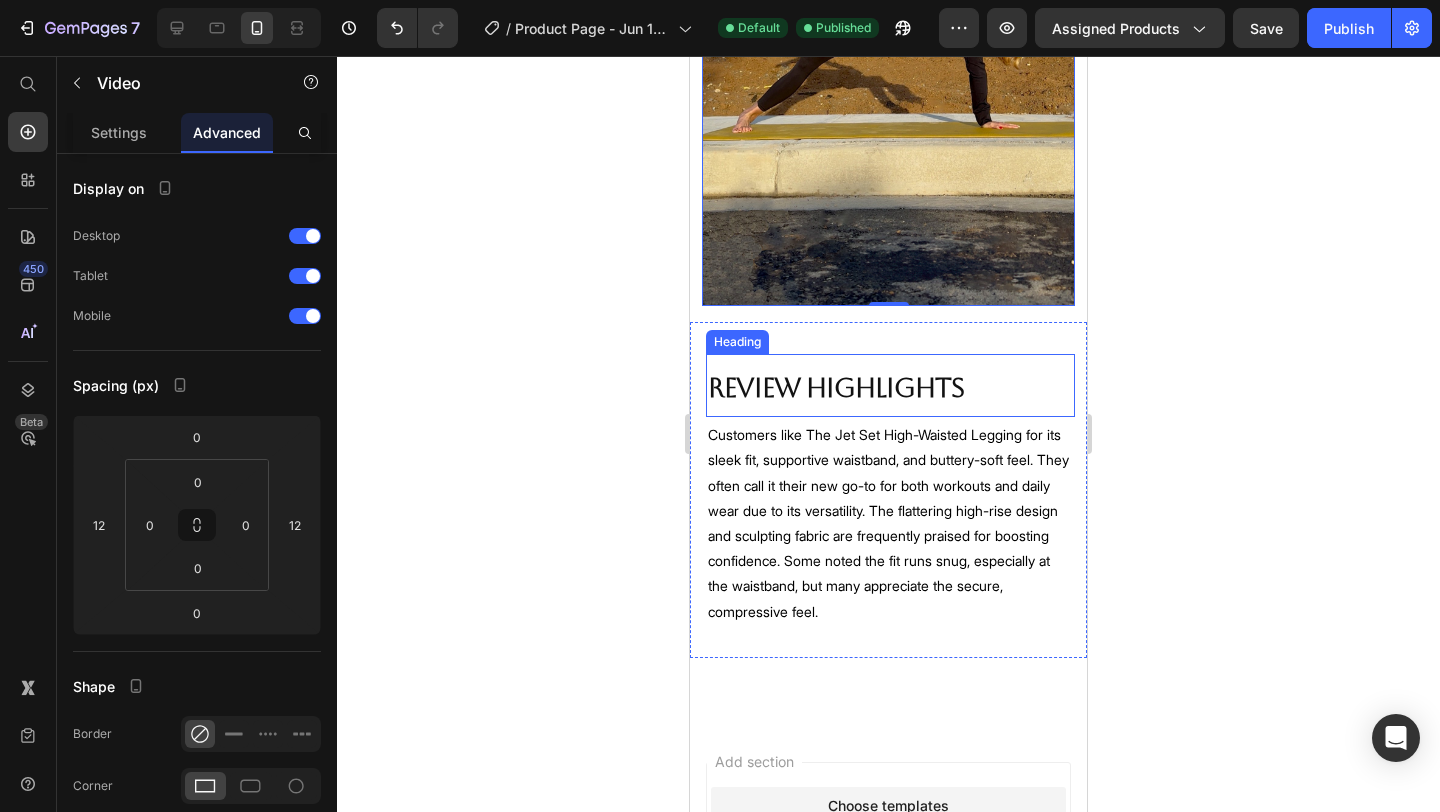 click on "Review Highlights" at bounding box center [836, 388] 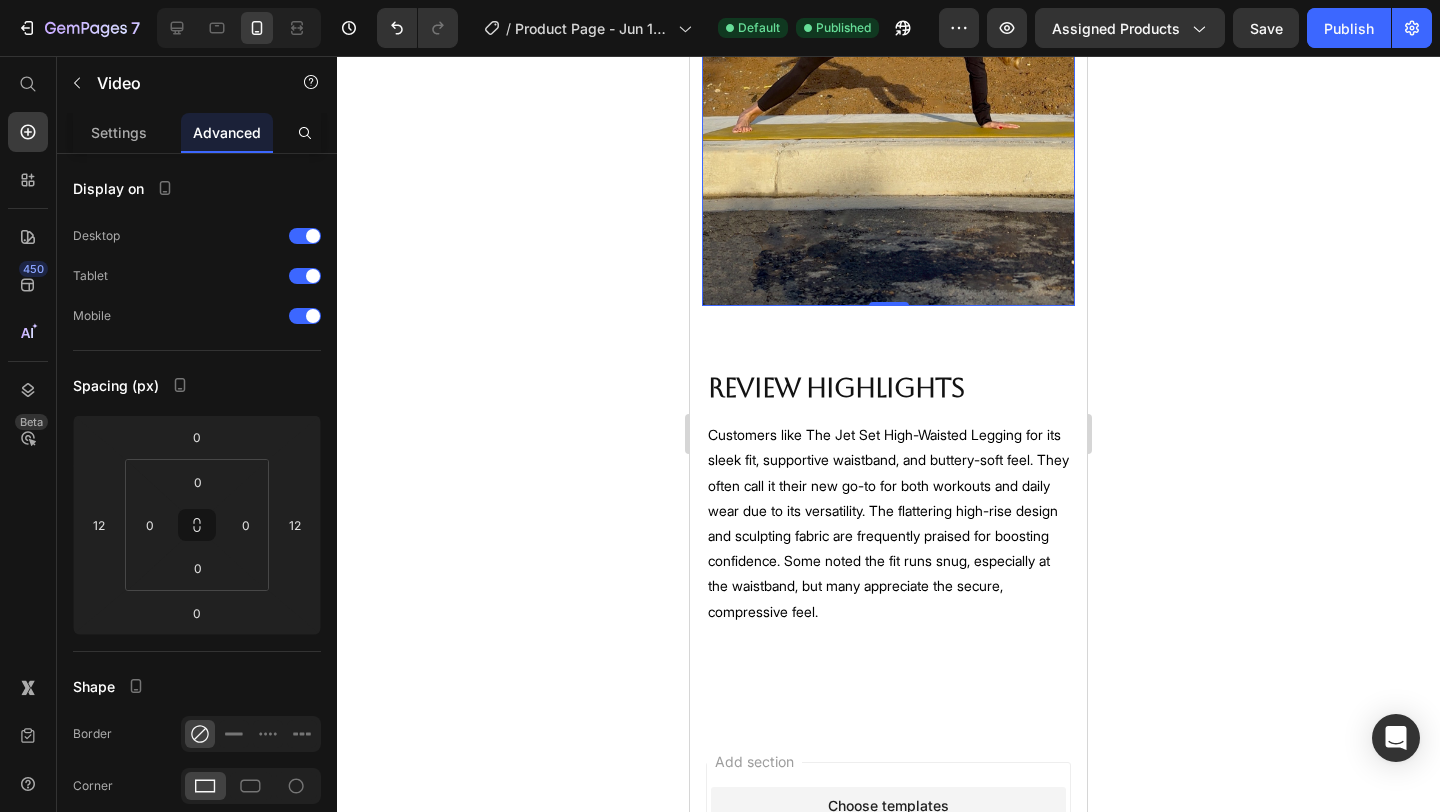click at bounding box center [888, -25] 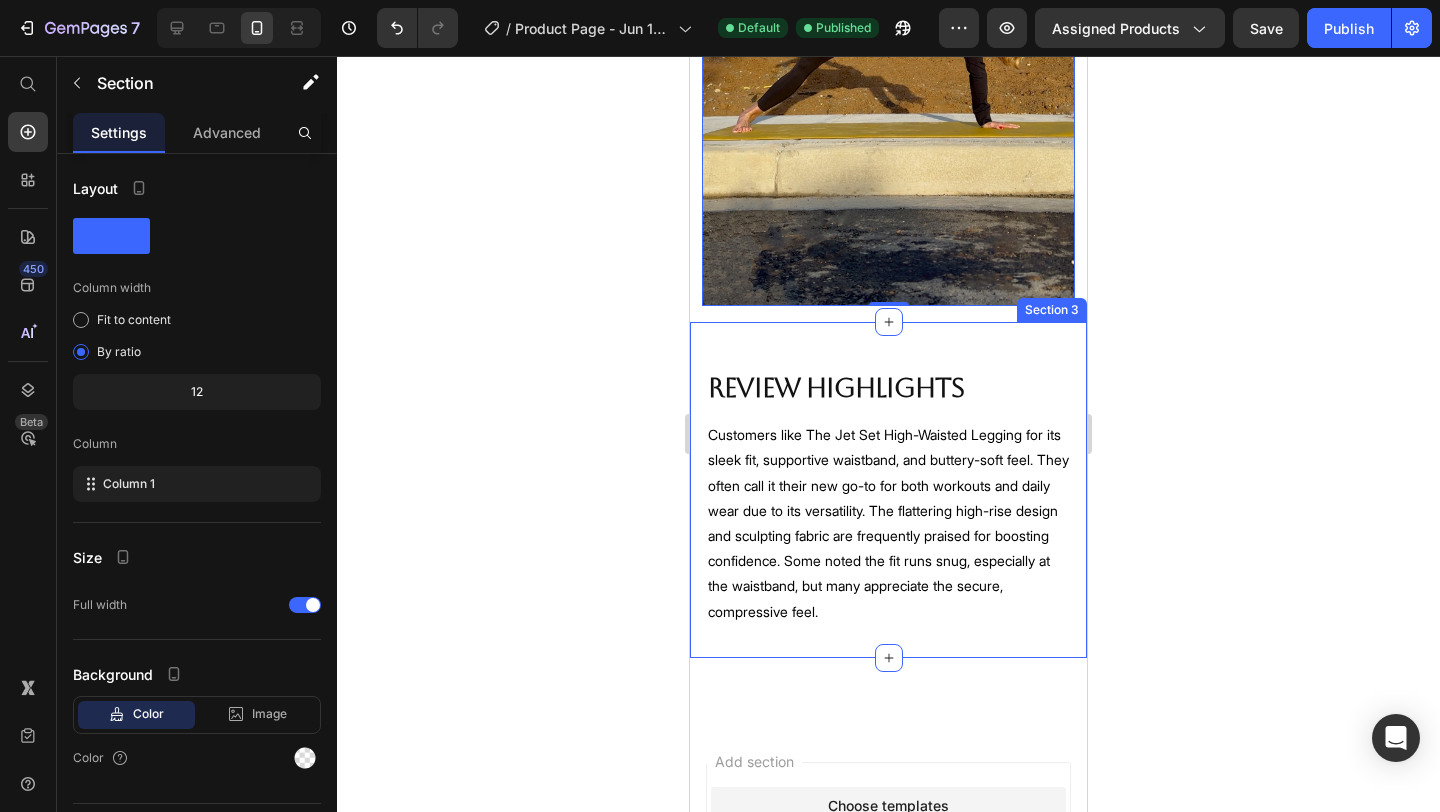 click on "Review Highlights  Heading Customers like The Jet Set High-Waisted Legging for its sleek fit, supportive waistband, and buttery-soft feel. They often call it their new go-to for both workouts and daily wear due to its versatility. The flattering high-rise design and sculpting fabric are frequently praised for boosting confidence. Some noted the fit runs snug, especially at the waistband, but many appreciate the secure, compressive feel. Text Block Section 3" at bounding box center (888, 490) 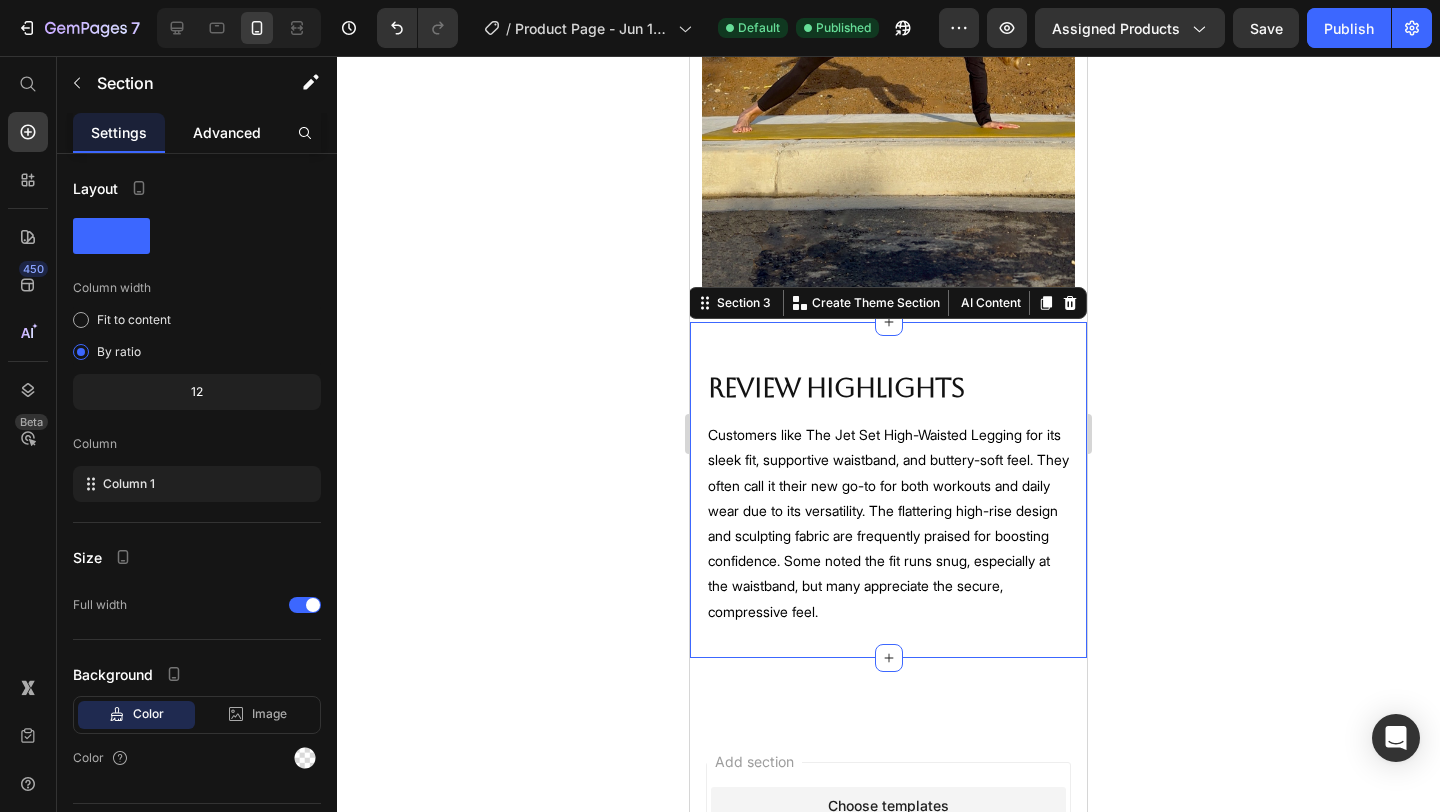 click on "Advanced" at bounding box center [227, 132] 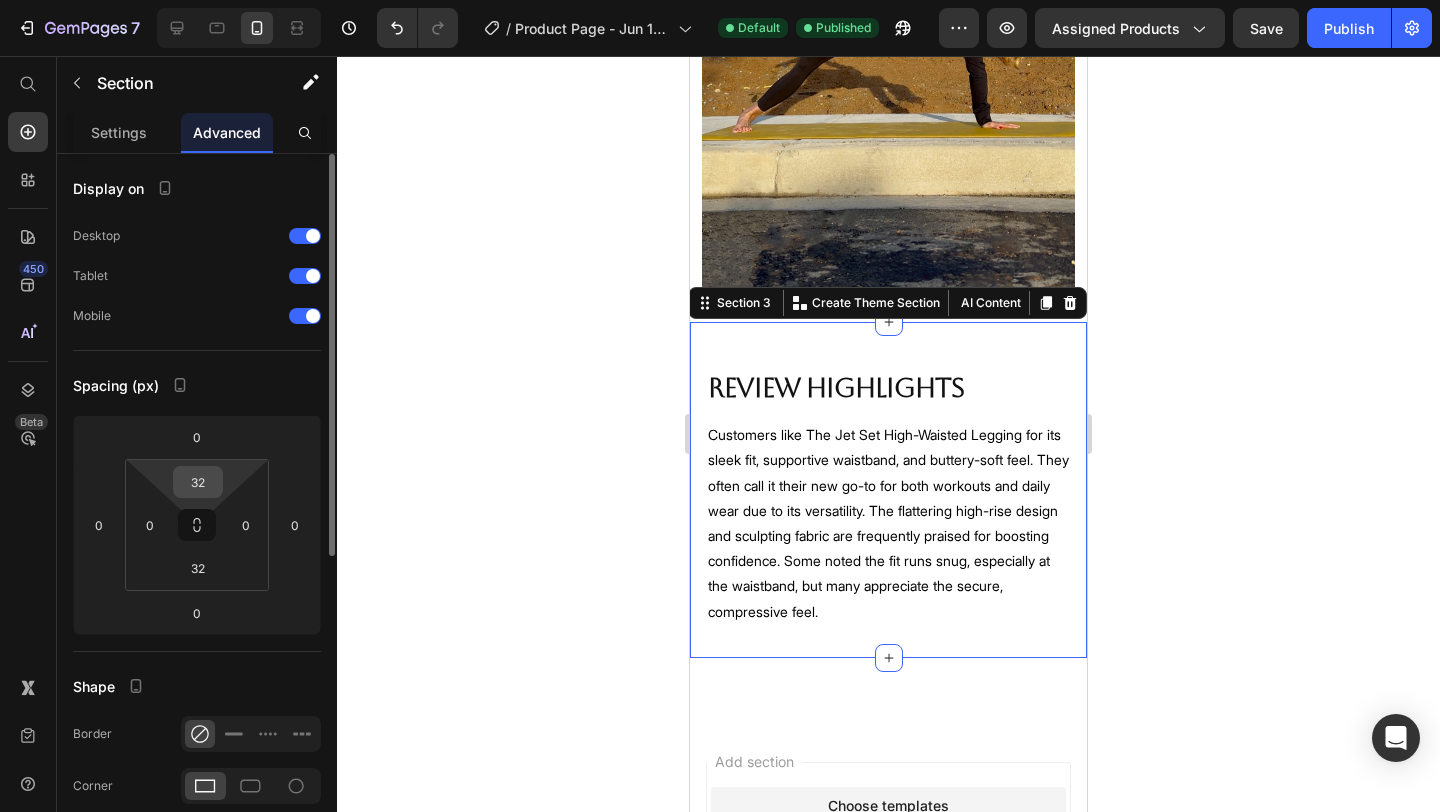 click on "32" at bounding box center [198, 482] 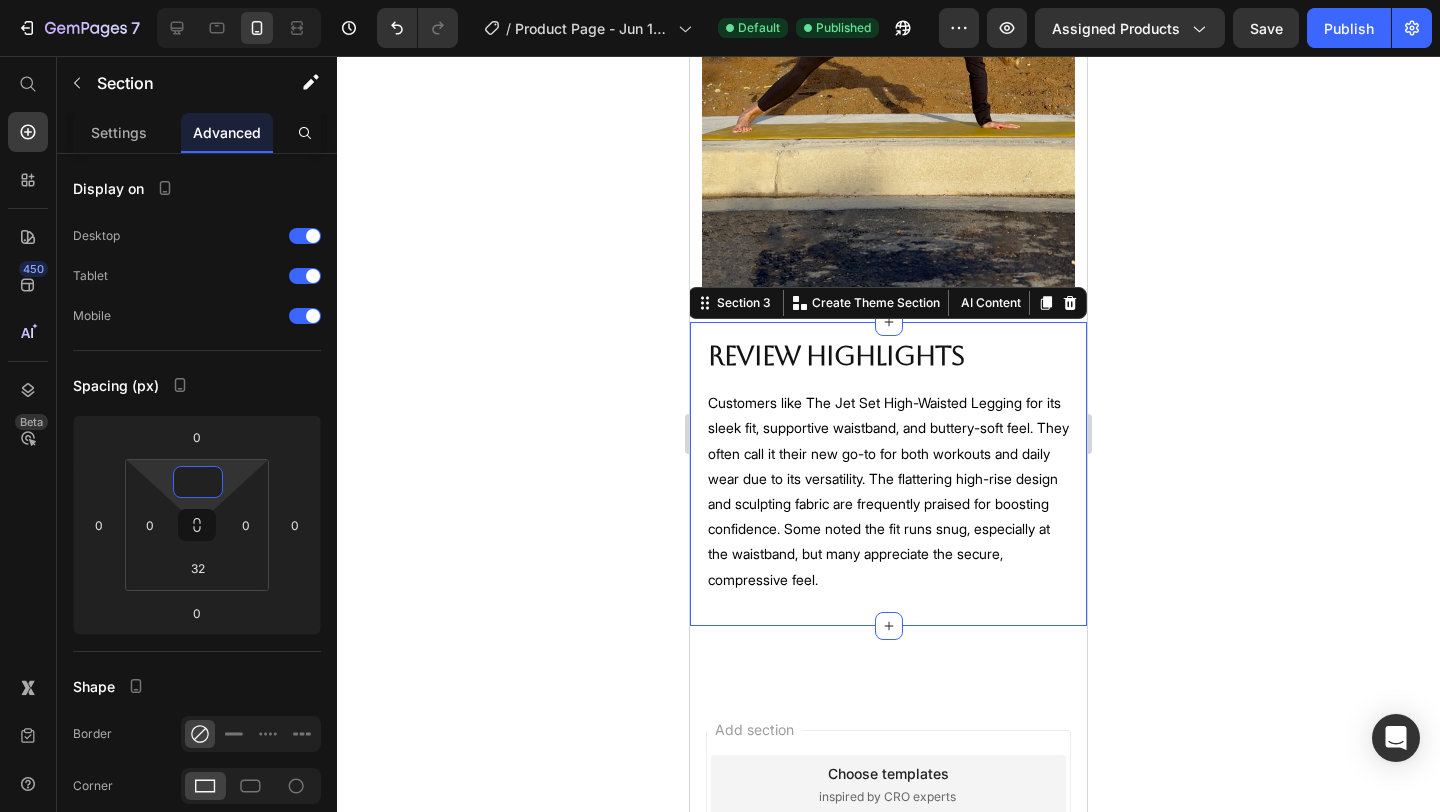 type on "0" 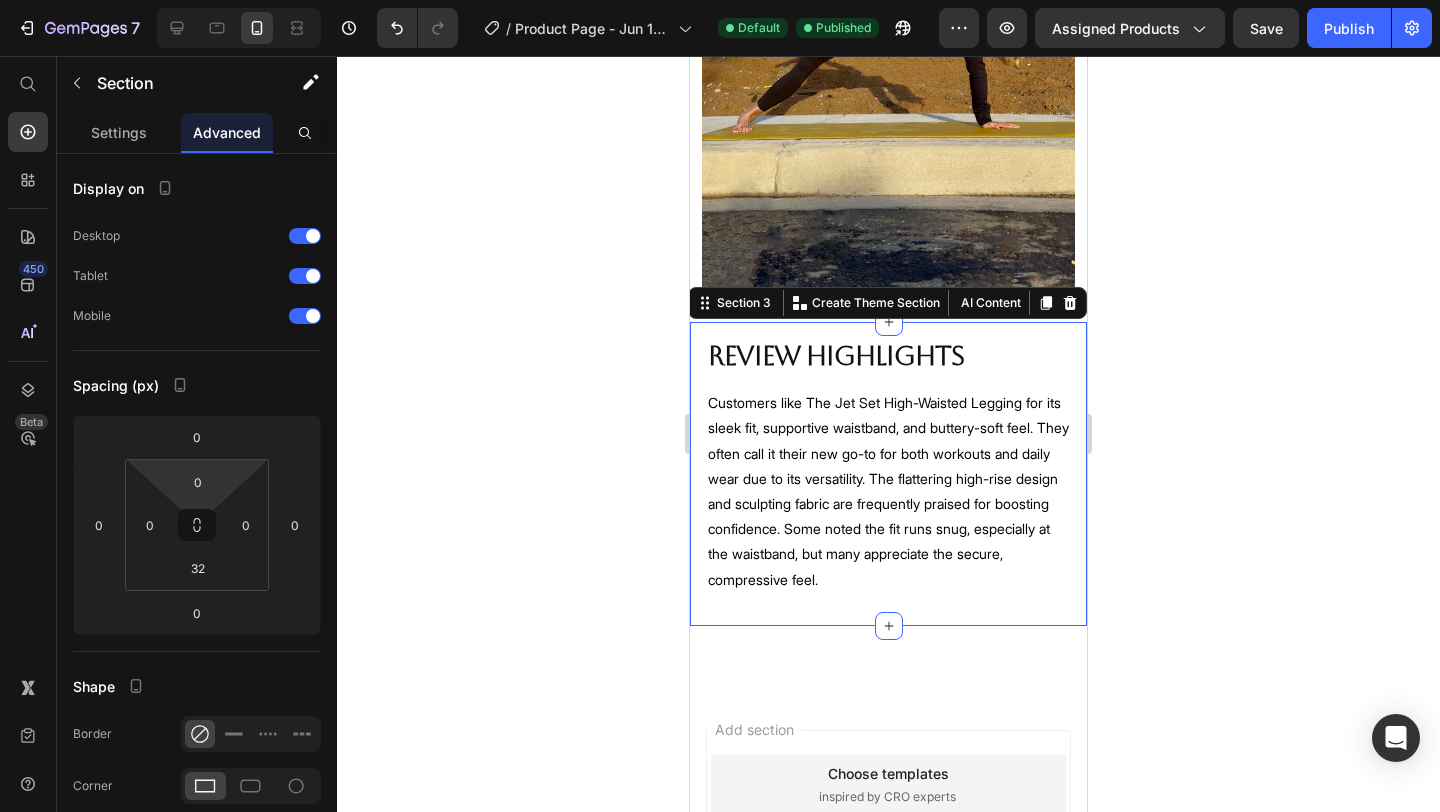 click 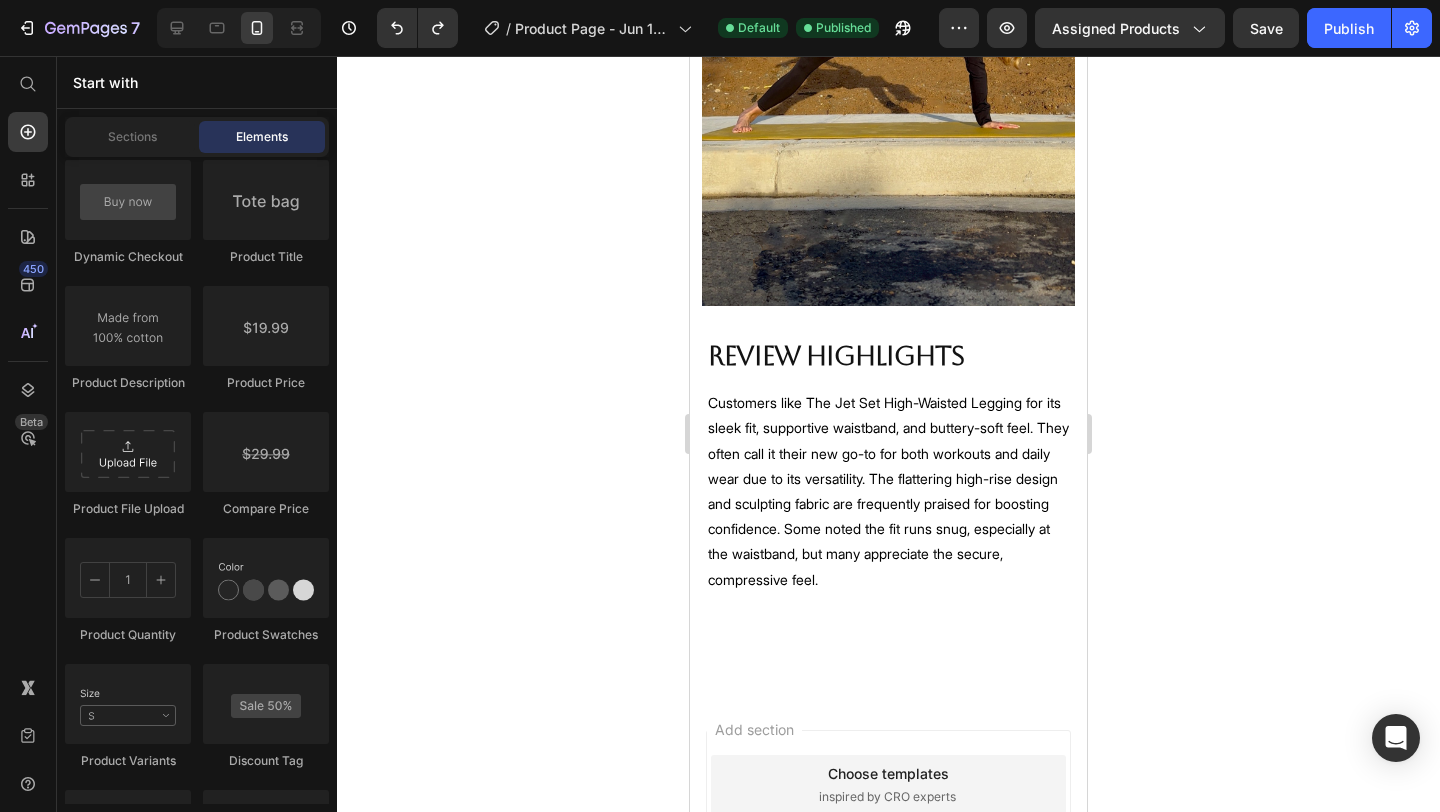 click 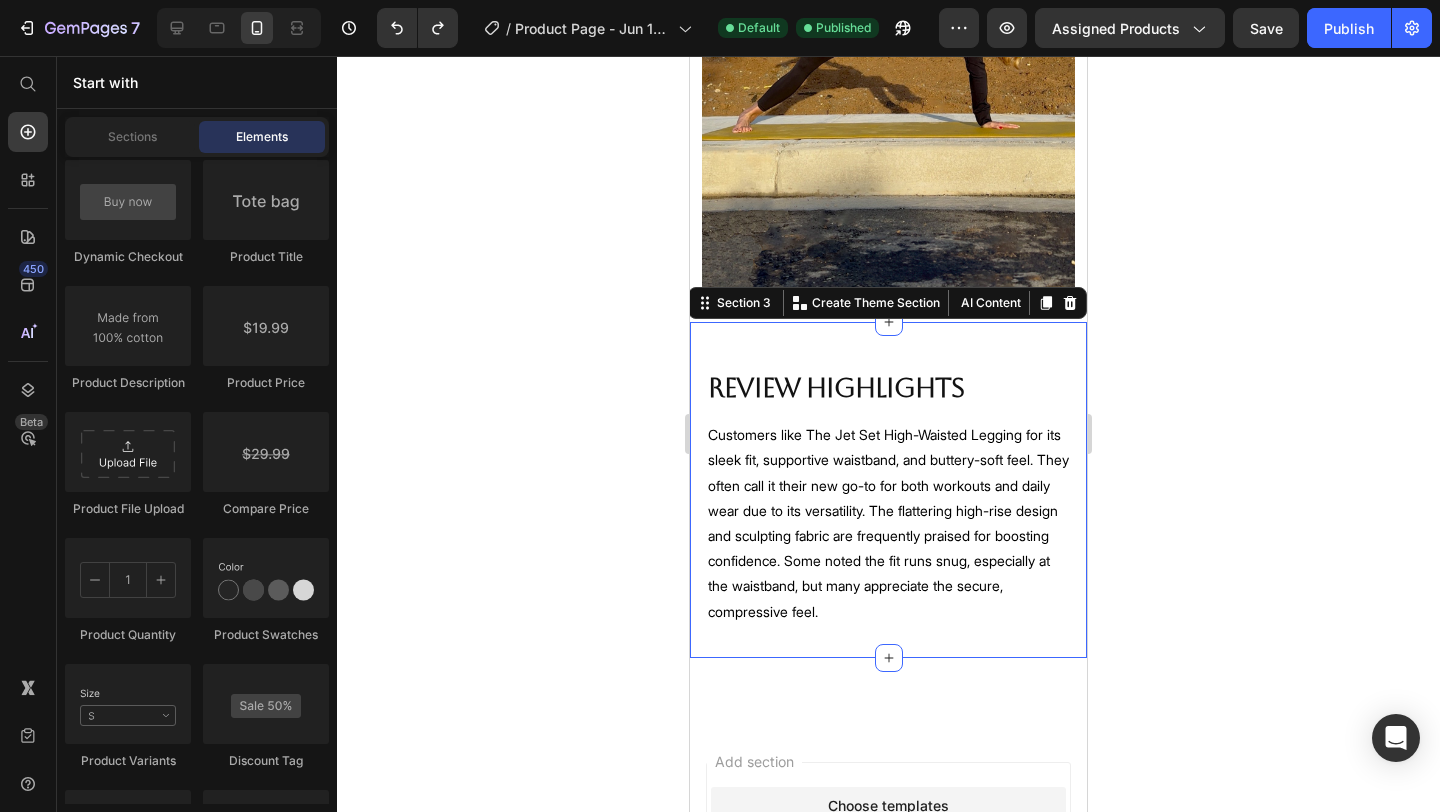 click on "Review Highlights  Heading Customers like The Jet Set High-Waisted Legging for its sleek fit, supportive waistband, and buttery-soft feel. They often call it their new go-to for both workouts and daily wear due to its versatility. The flattering high-rise design and sculpting fabric are frequently praised for boosting confidence. Some noted the fit runs snug, especially at the waistband, but many appreciate the secure, compressive feel. Text Block Section 3   You can create reusable sections Create Theme Section AI Content Write with GemAI What would you like to describe here? Tone and Voice Persuasive Product Espresso Crest Full-Zip Jacket Show more Generate" at bounding box center [888, 490] 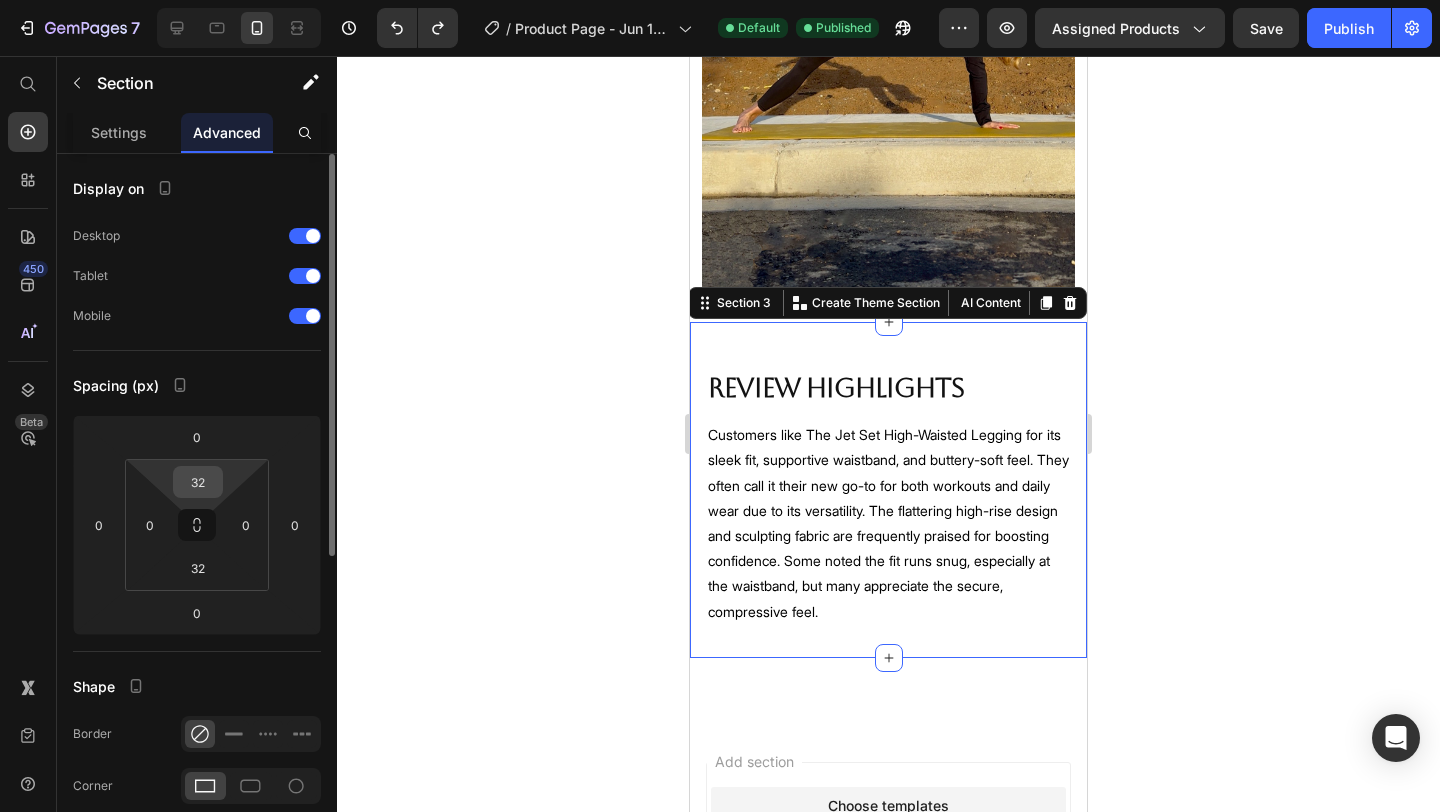 click on "32" at bounding box center (198, 482) 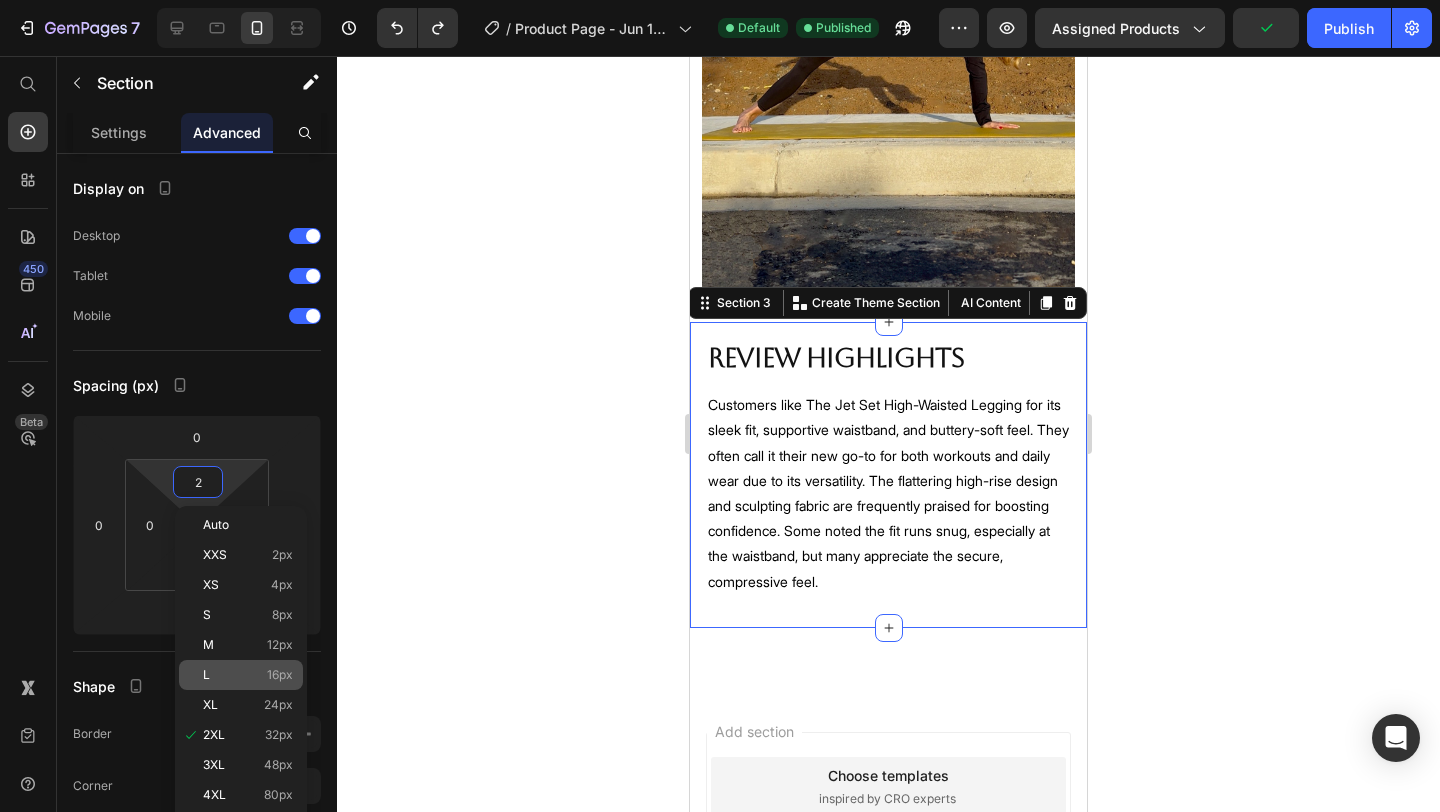 click on "L 16px" at bounding box center [248, 675] 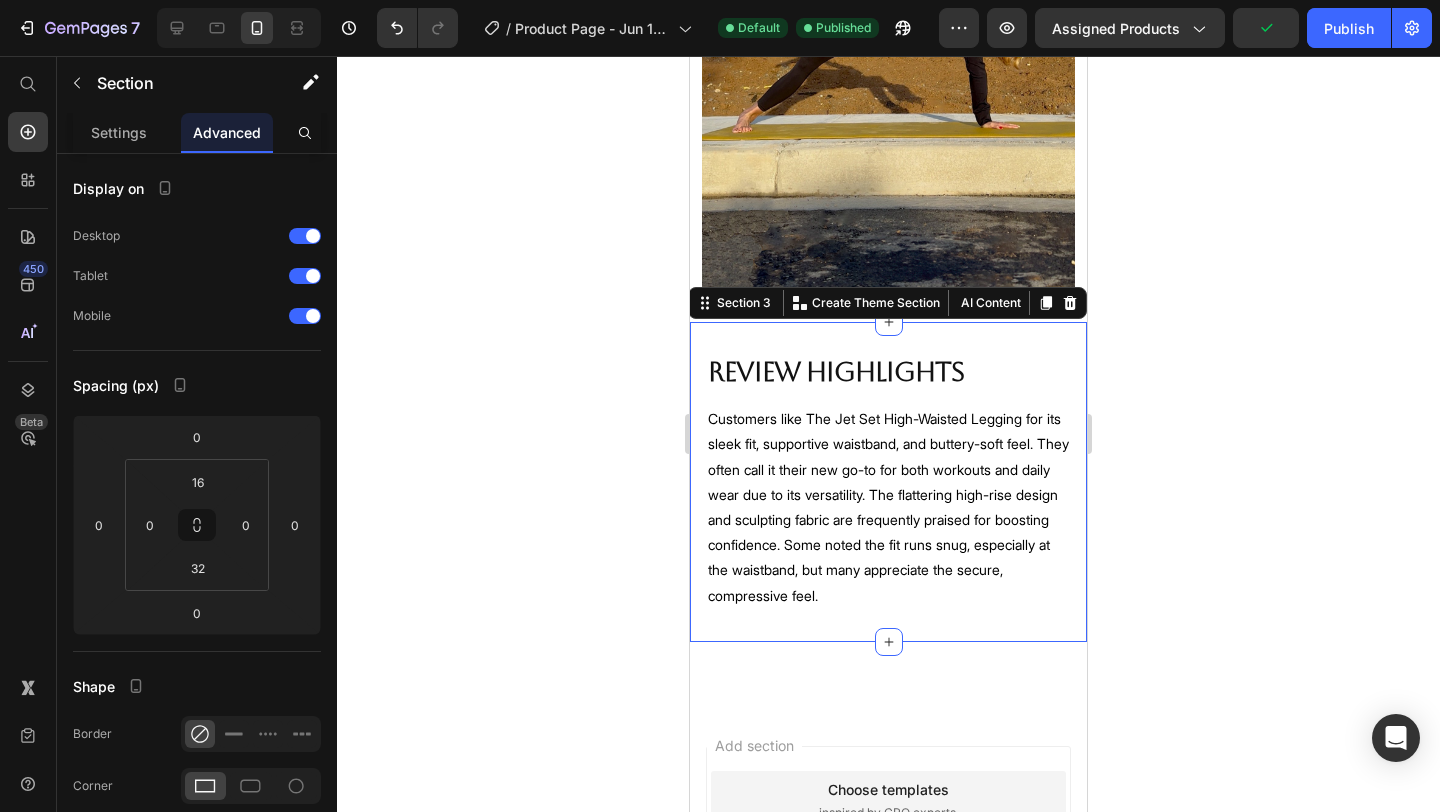 click 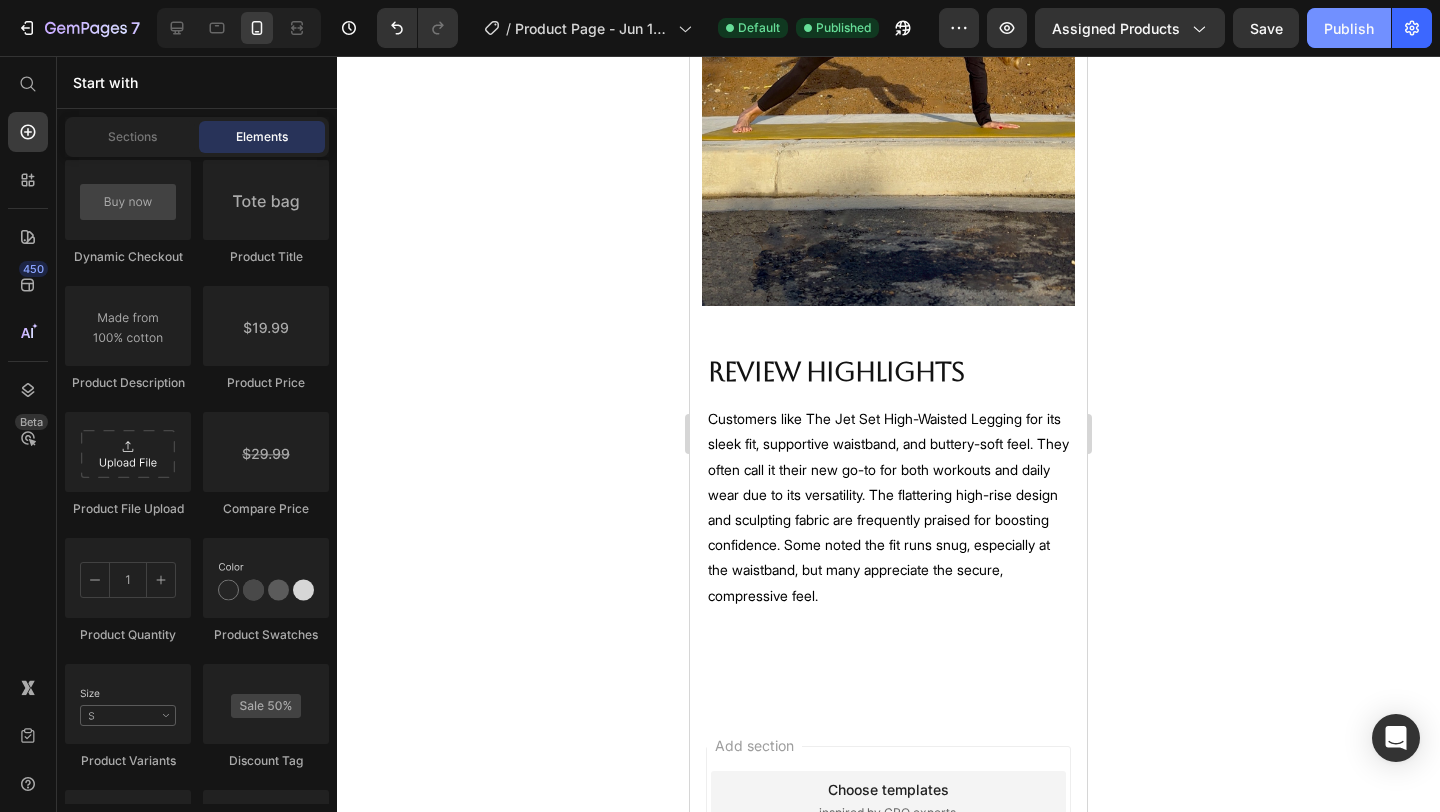 click on "Publish" at bounding box center [1349, 28] 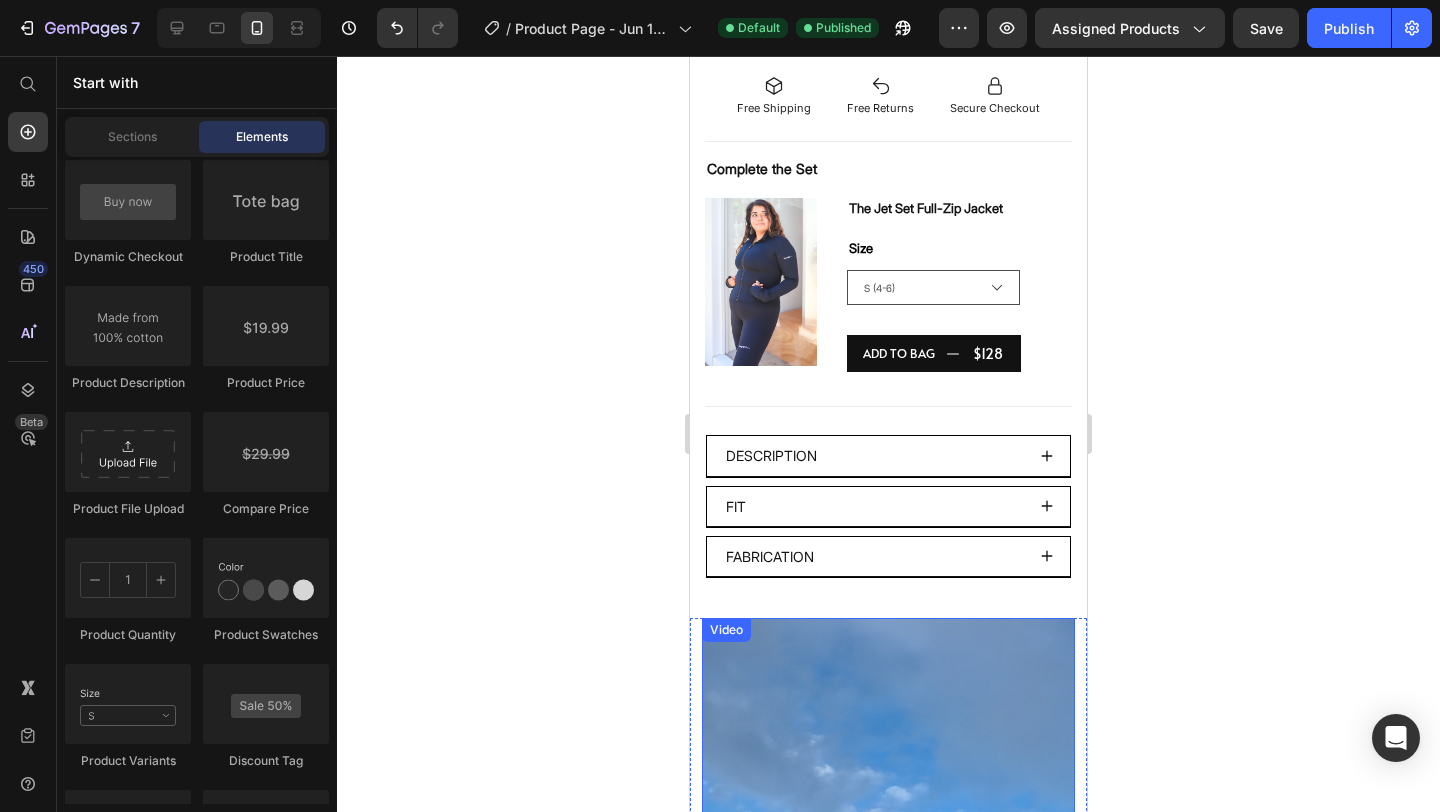 scroll, scrollTop: 1188, scrollLeft: 0, axis: vertical 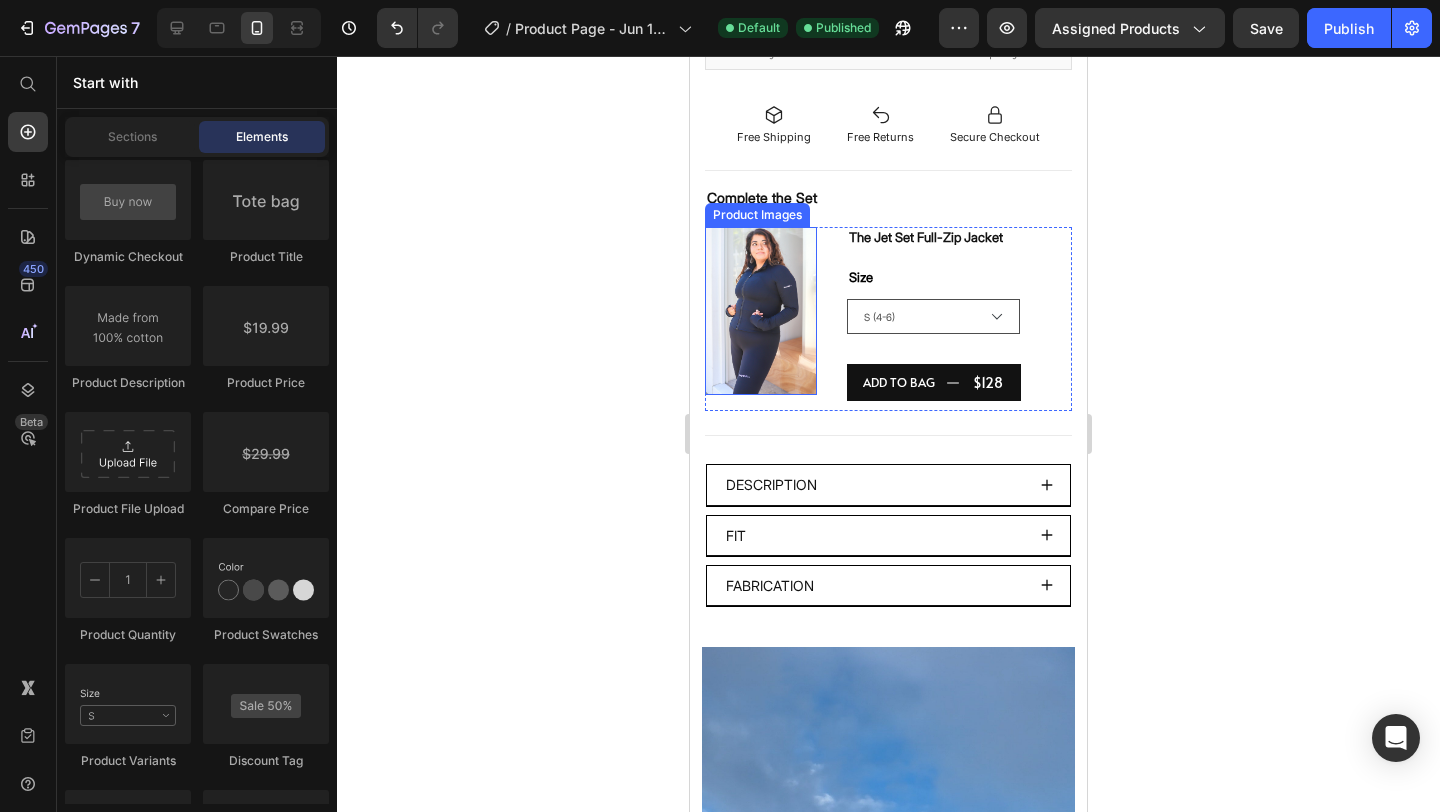 click at bounding box center [761, 311] 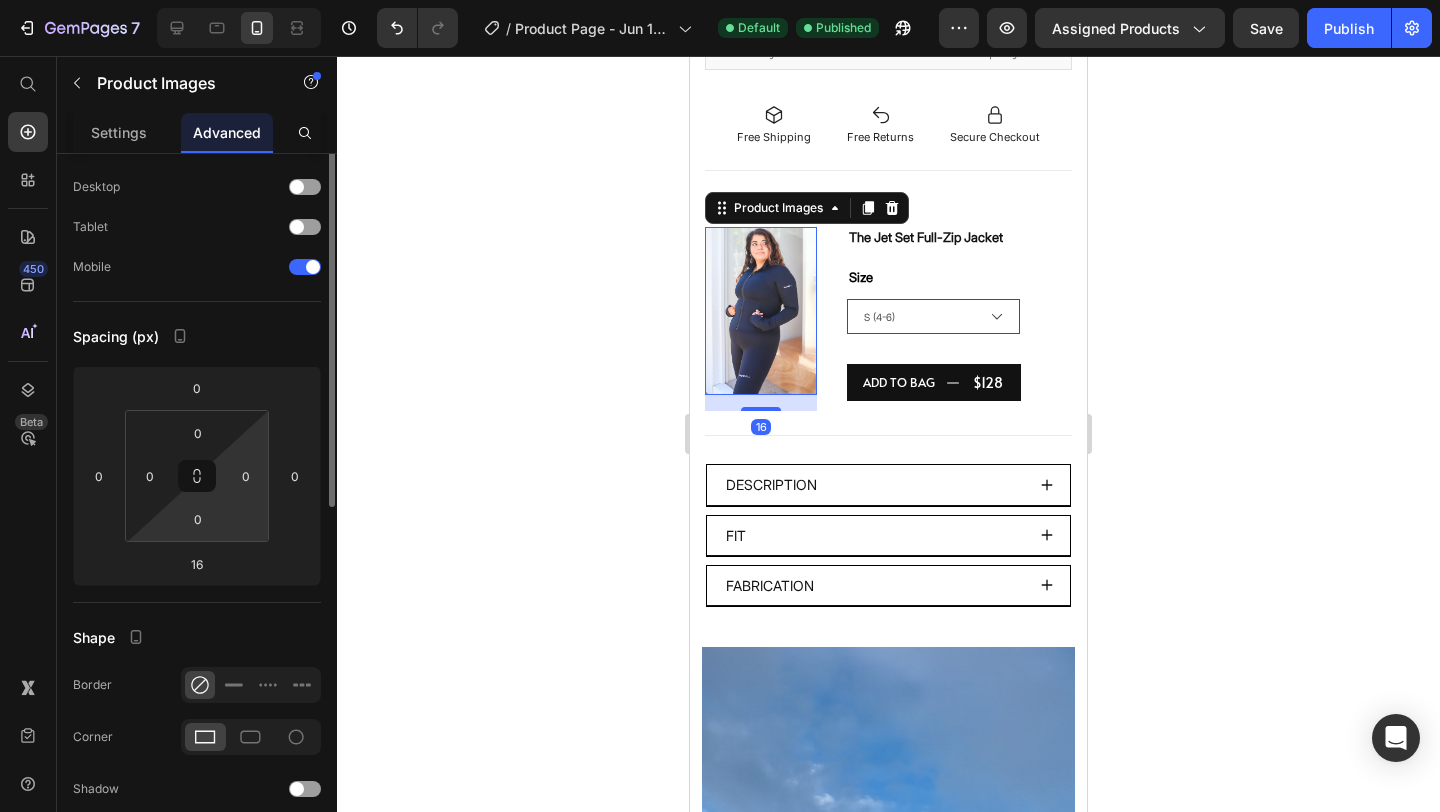 scroll, scrollTop: 0, scrollLeft: 0, axis: both 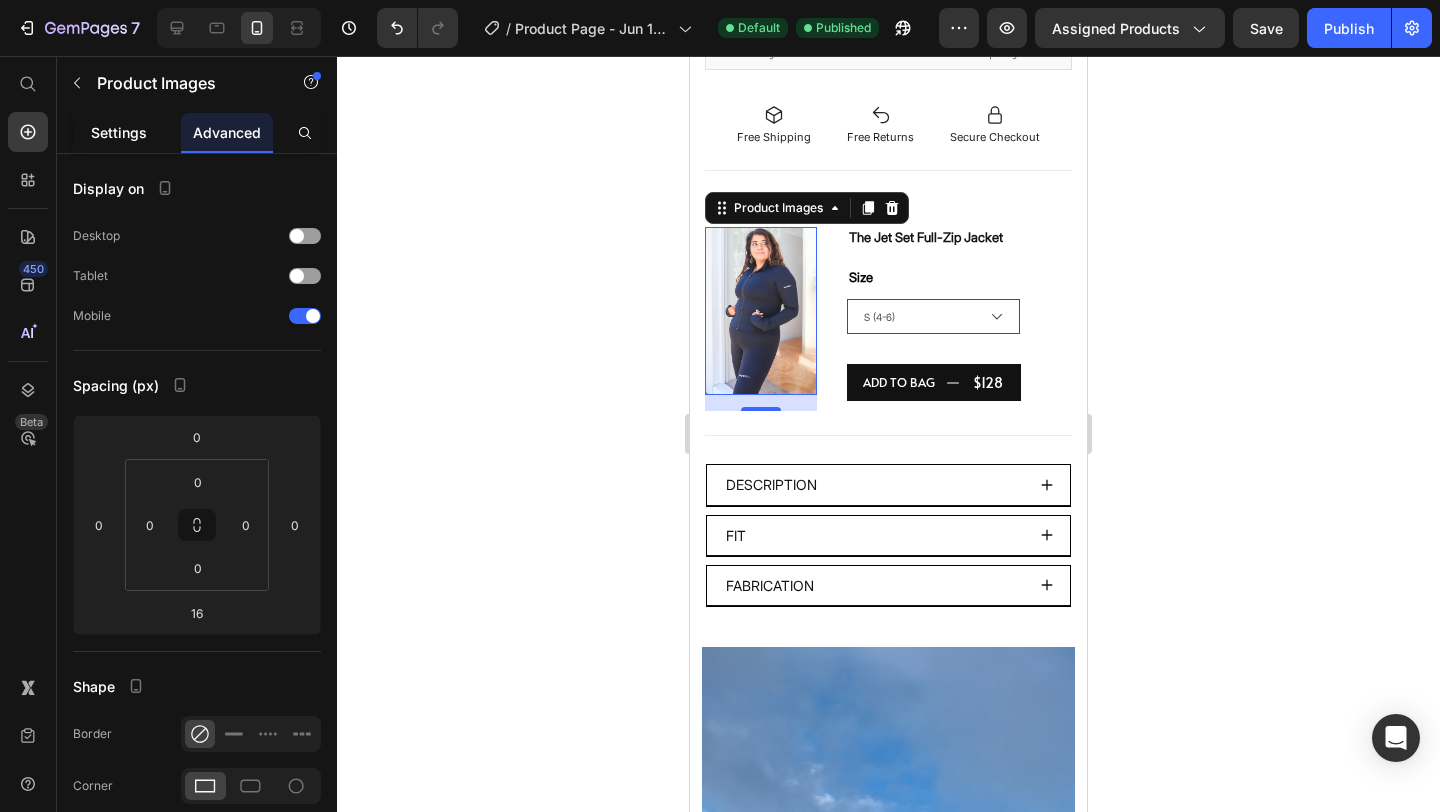 click on "Settings" at bounding box center (119, 132) 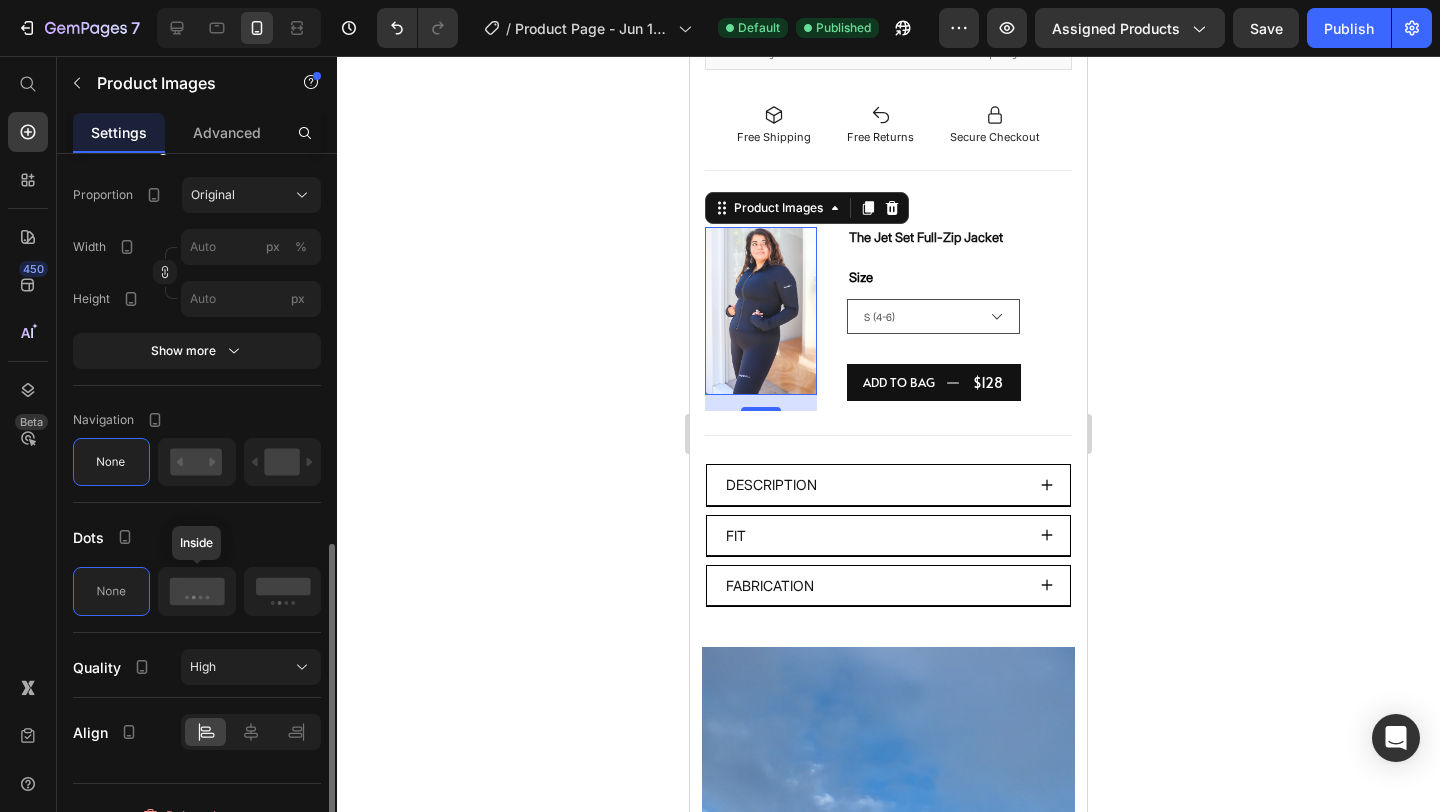 scroll, scrollTop: 729, scrollLeft: 0, axis: vertical 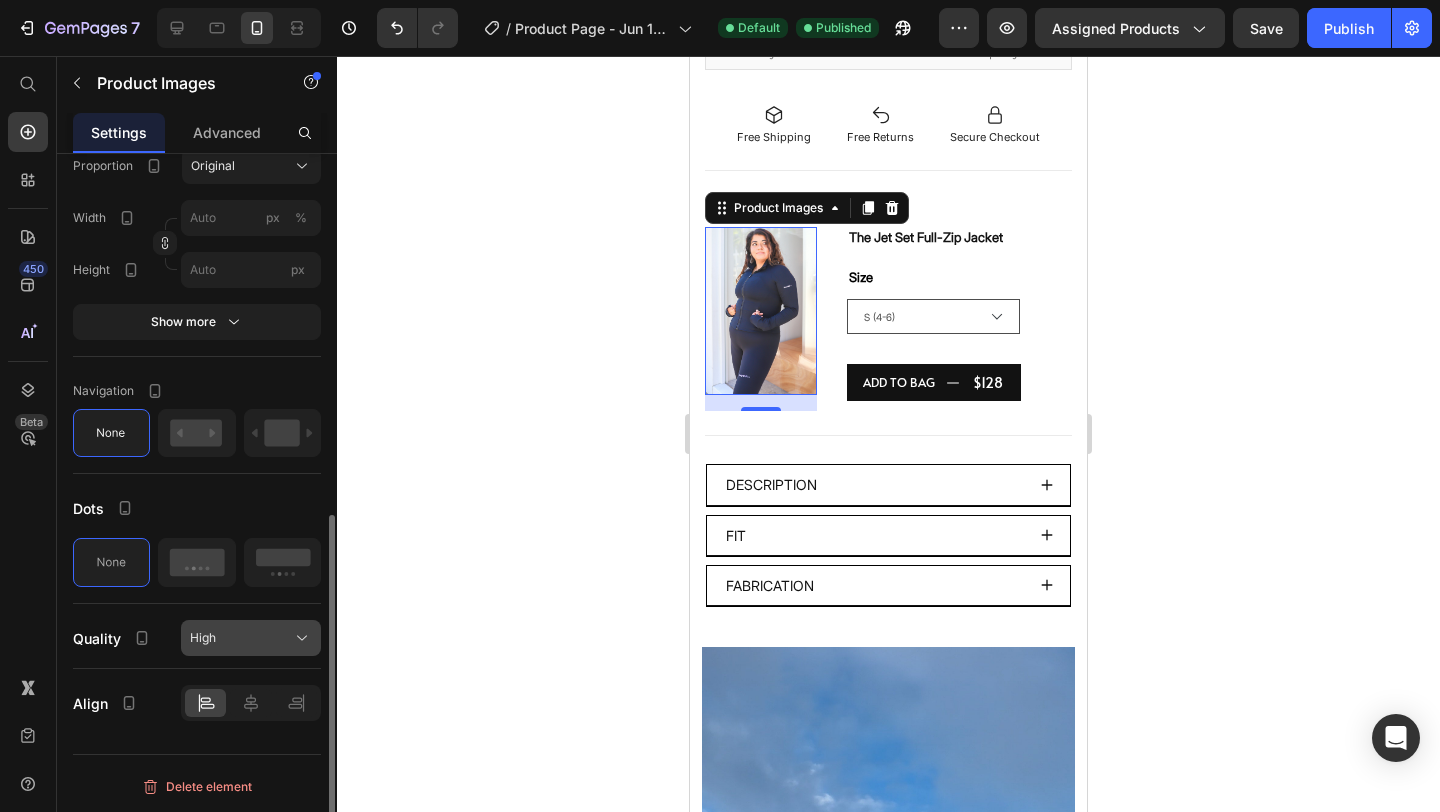click on "High" 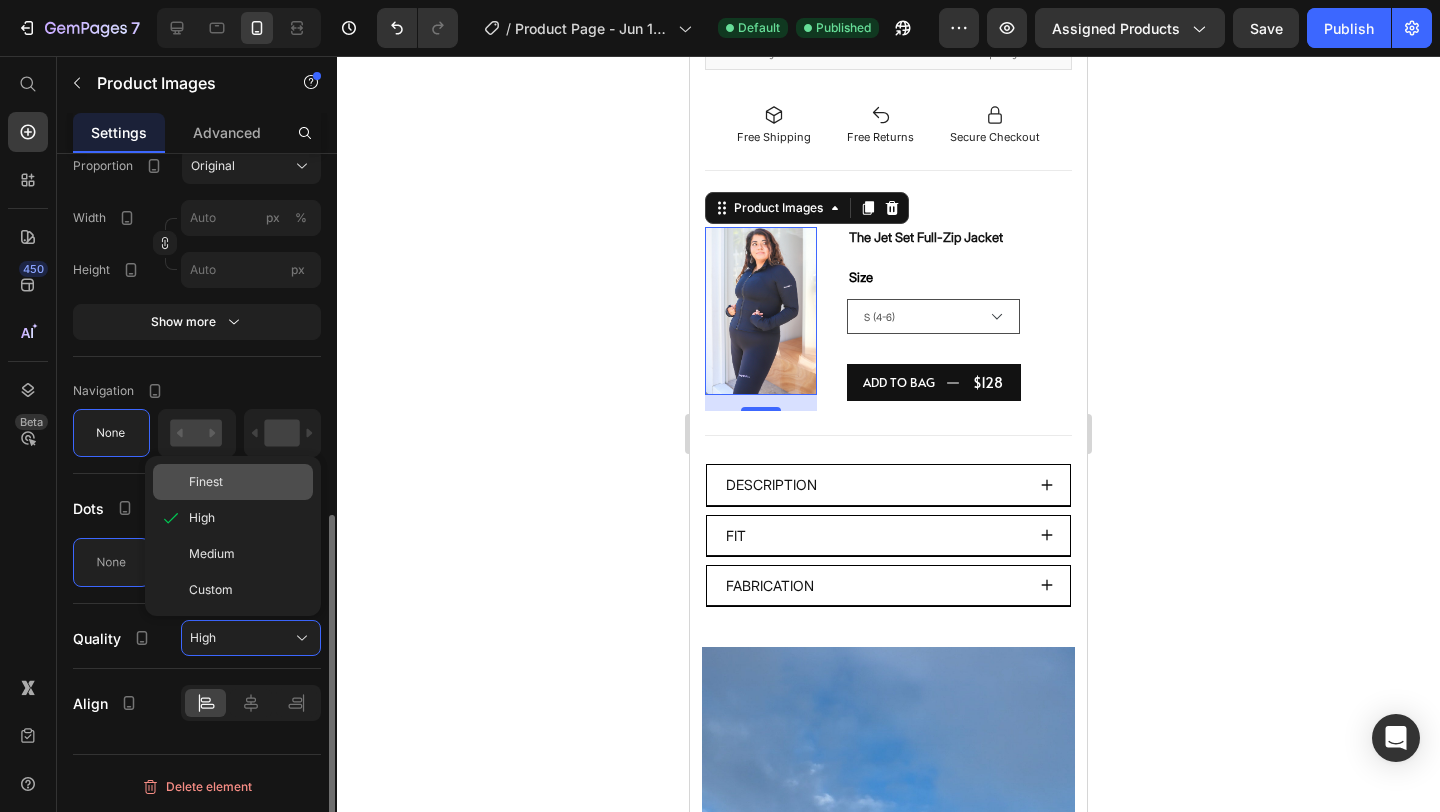 click on "Finest" at bounding box center (247, 482) 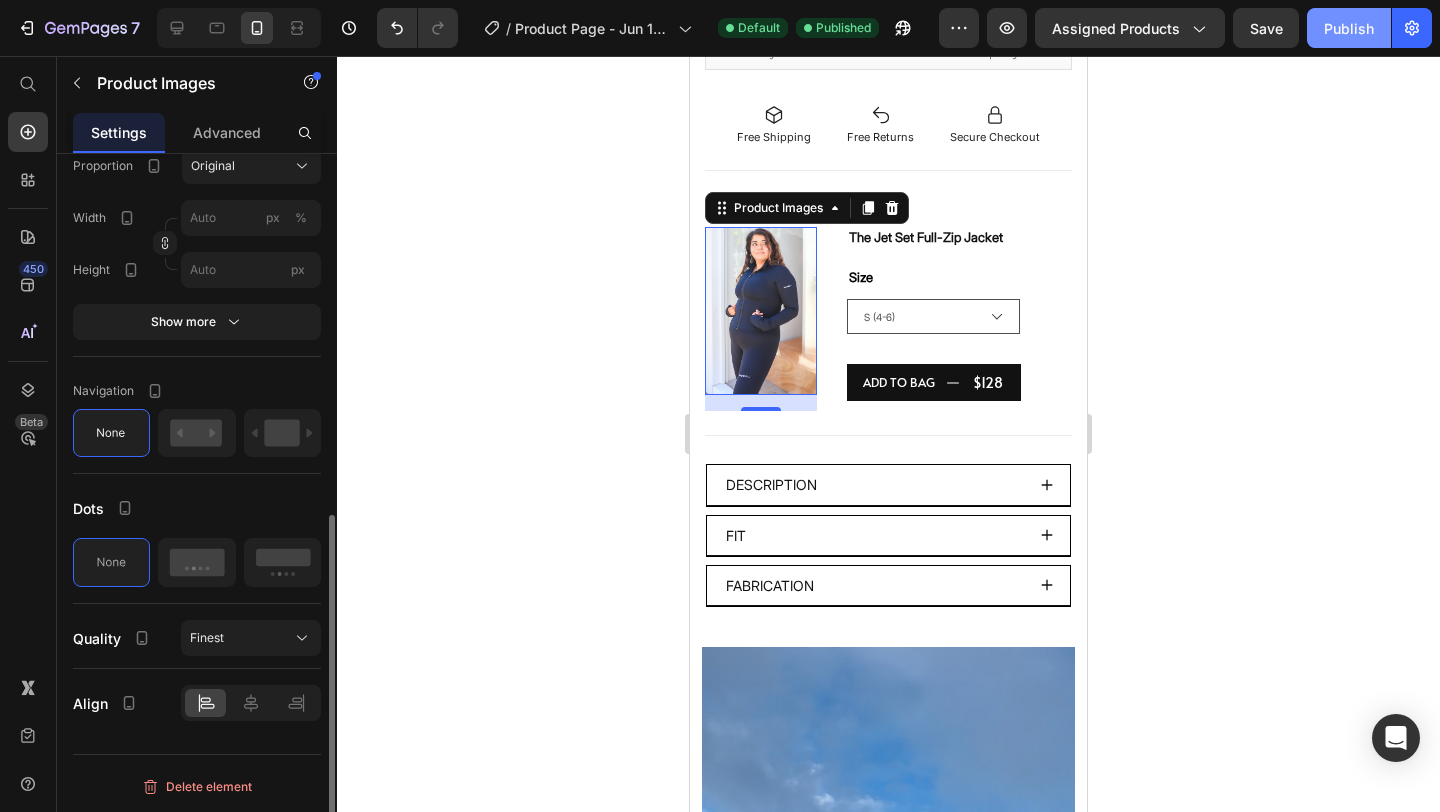 click on "Publish" at bounding box center (1349, 28) 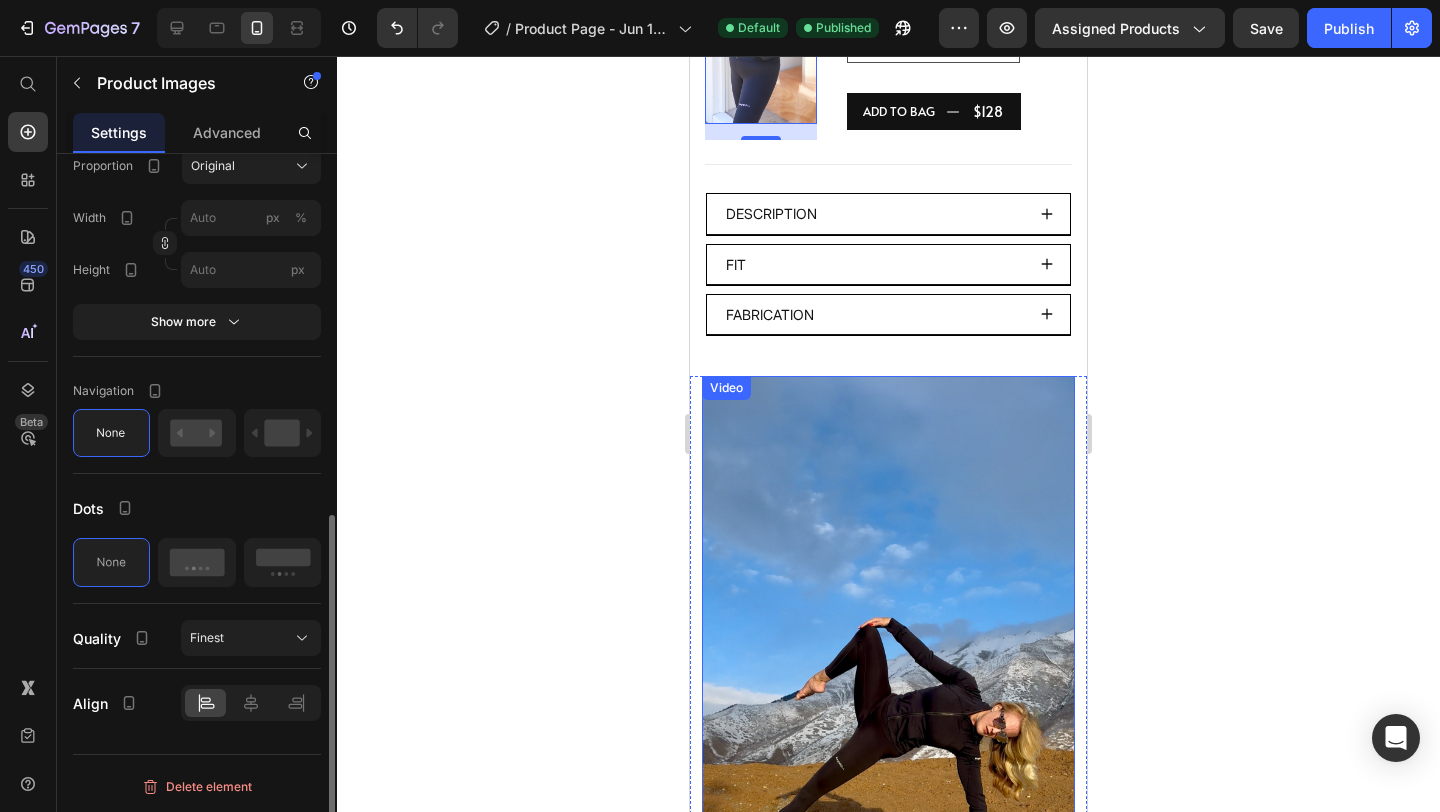 scroll, scrollTop: 1592, scrollLeft: 0, axis: vertical 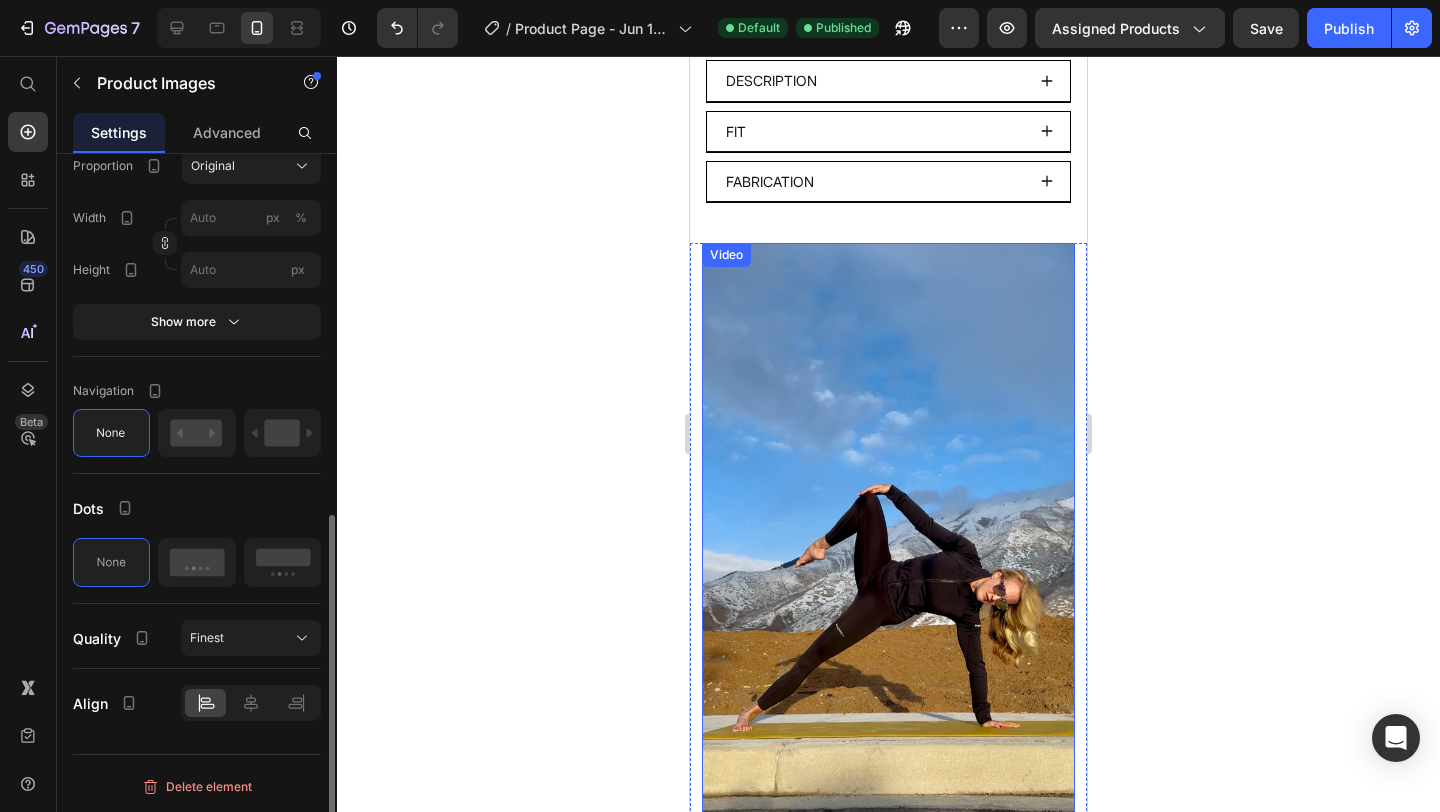 click at bounding box center (888, 574) 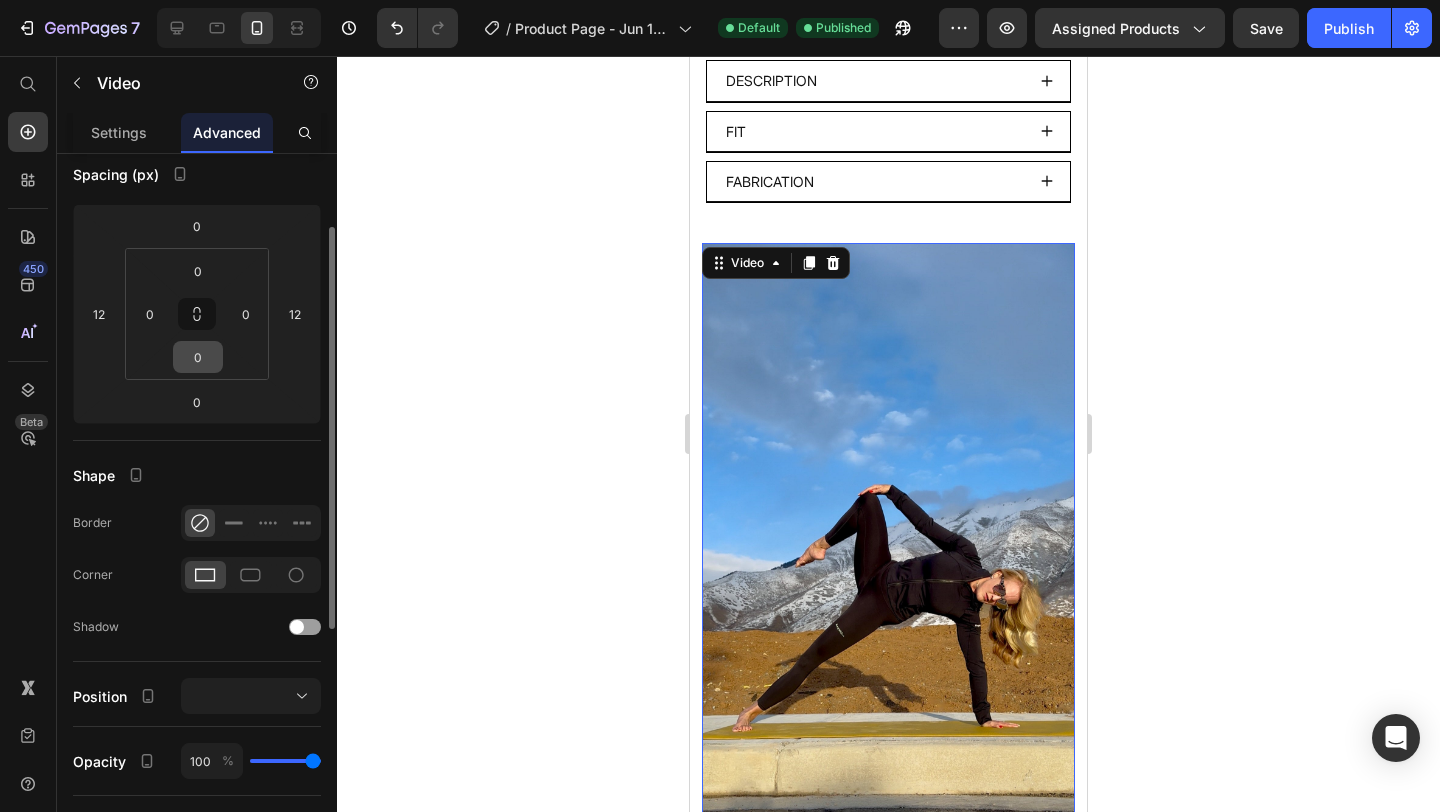 scroll, scrollTop: 182, scrollLeft: 0, axis: vertical 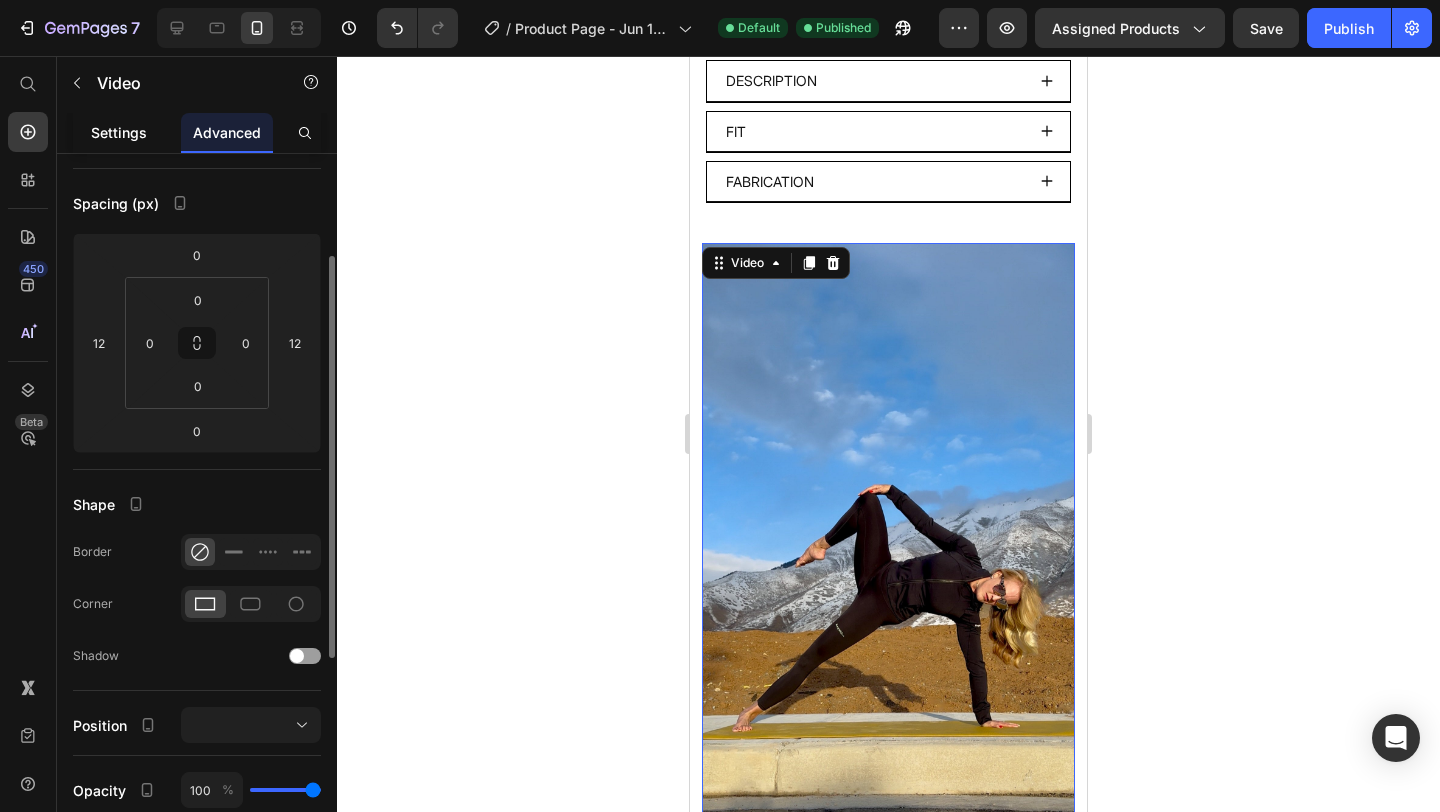 click on "Settings" at bounding box center [119, 132] 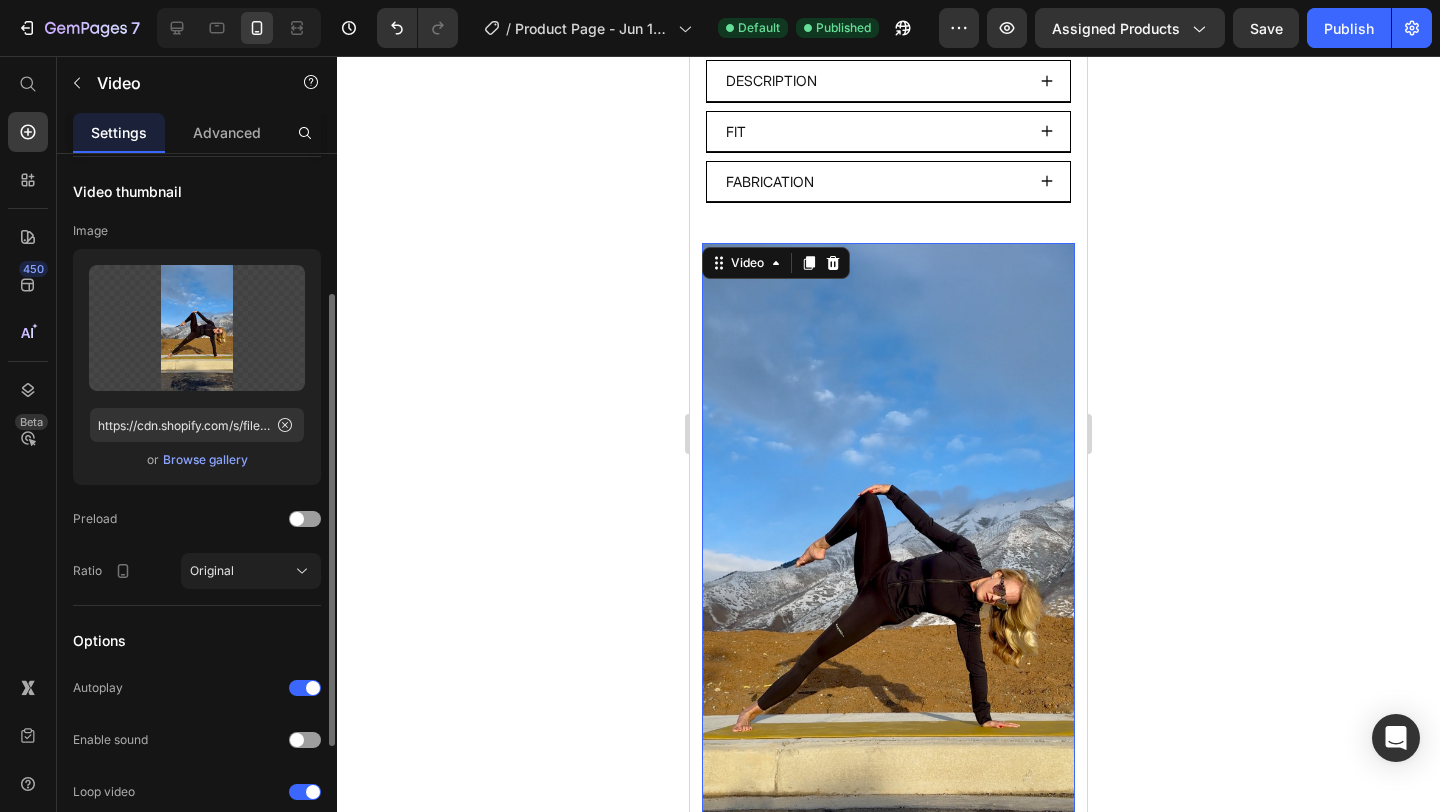 scroll, scrollTop: 230, scrollLeft: 0, axis: vertical 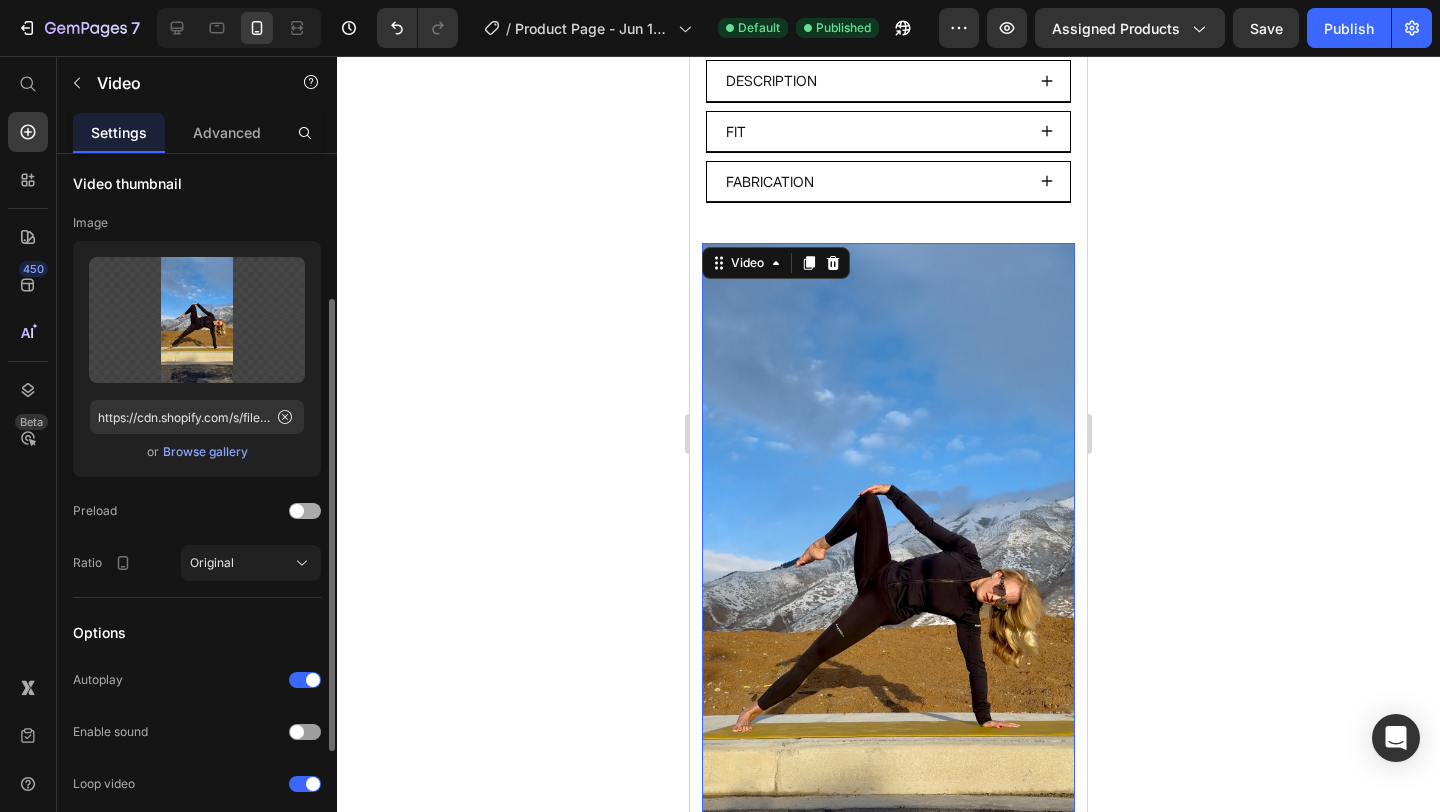 click at bounding box center [305, 511] 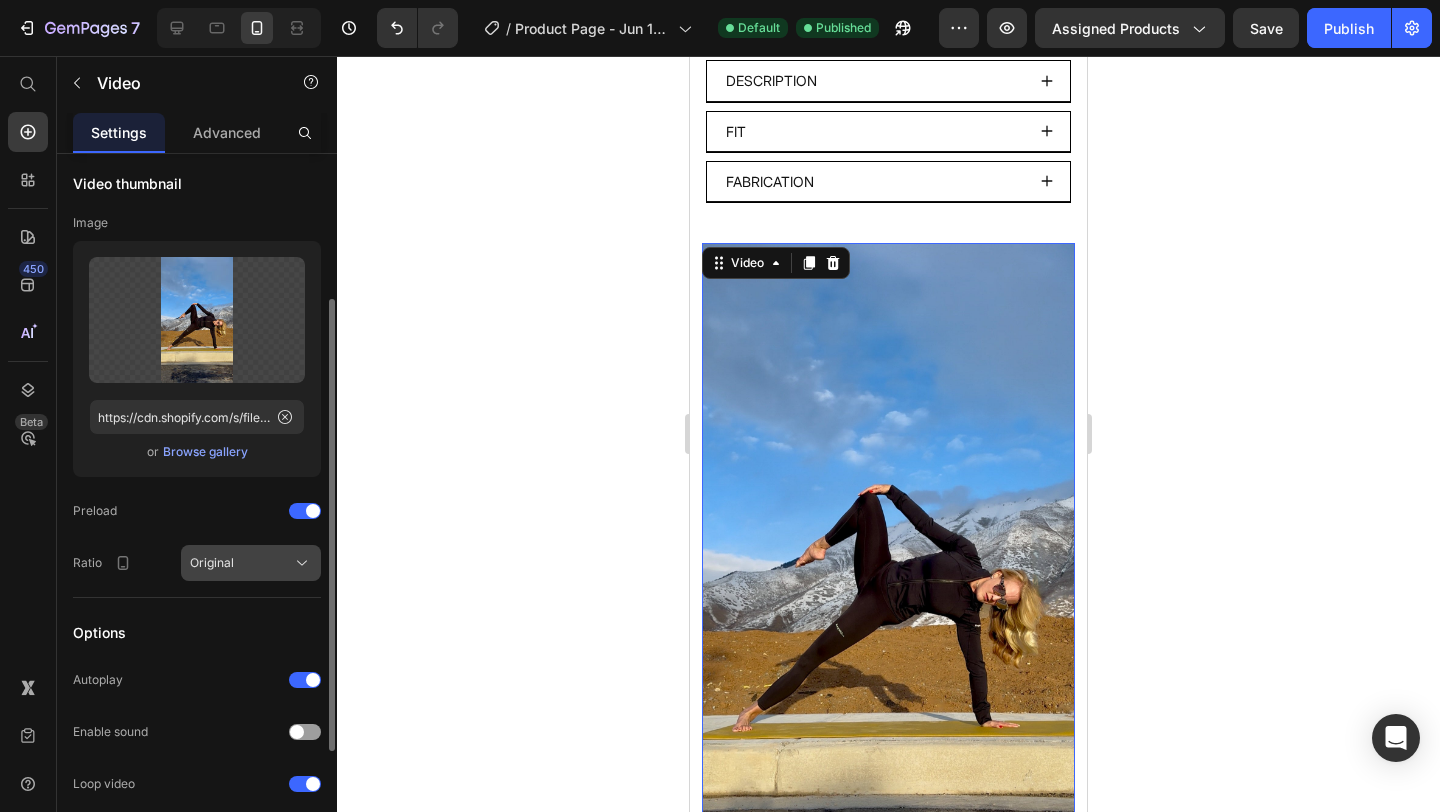 click on "Original" at bounding box center (251, 563) 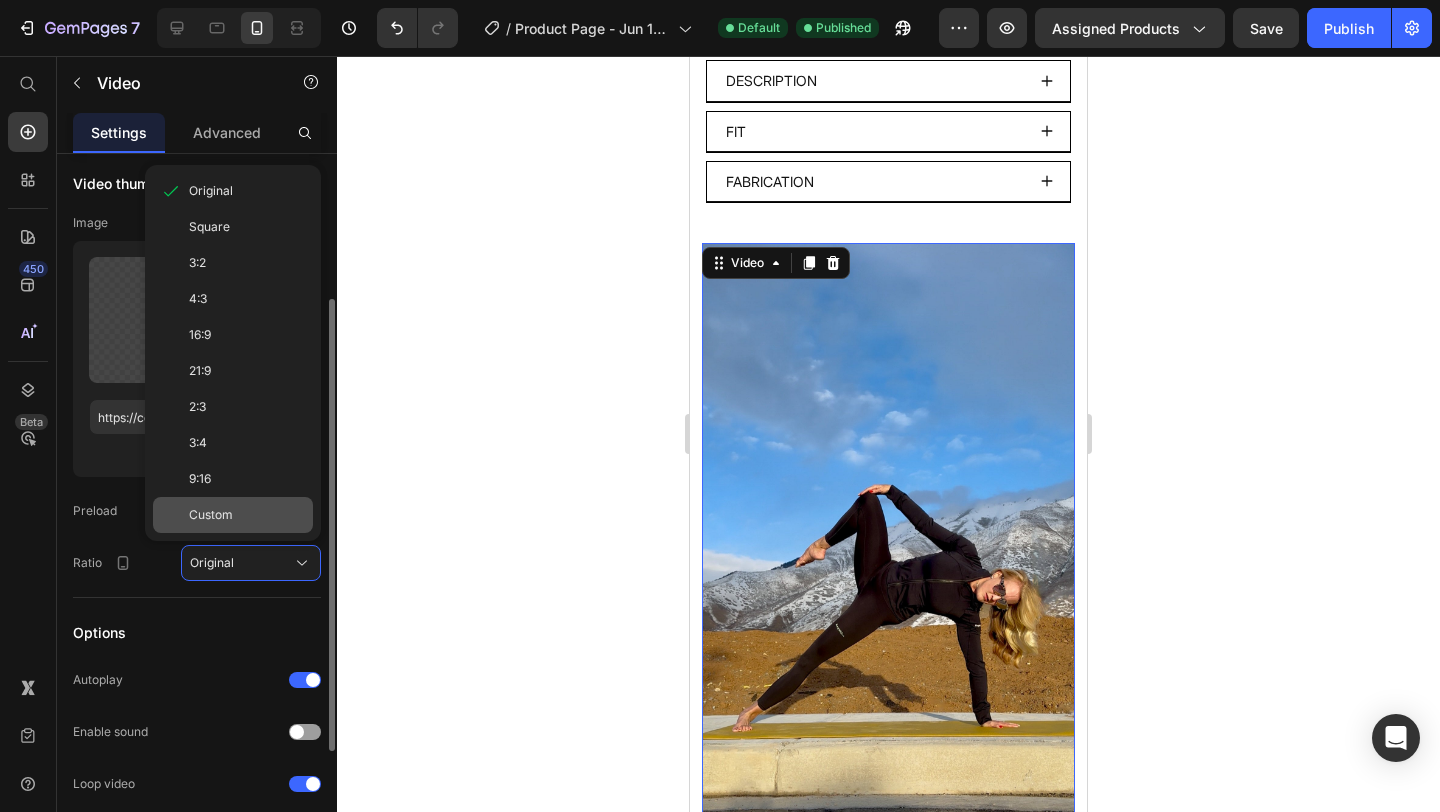 click on "Custom" at bounding box center (247, 515) 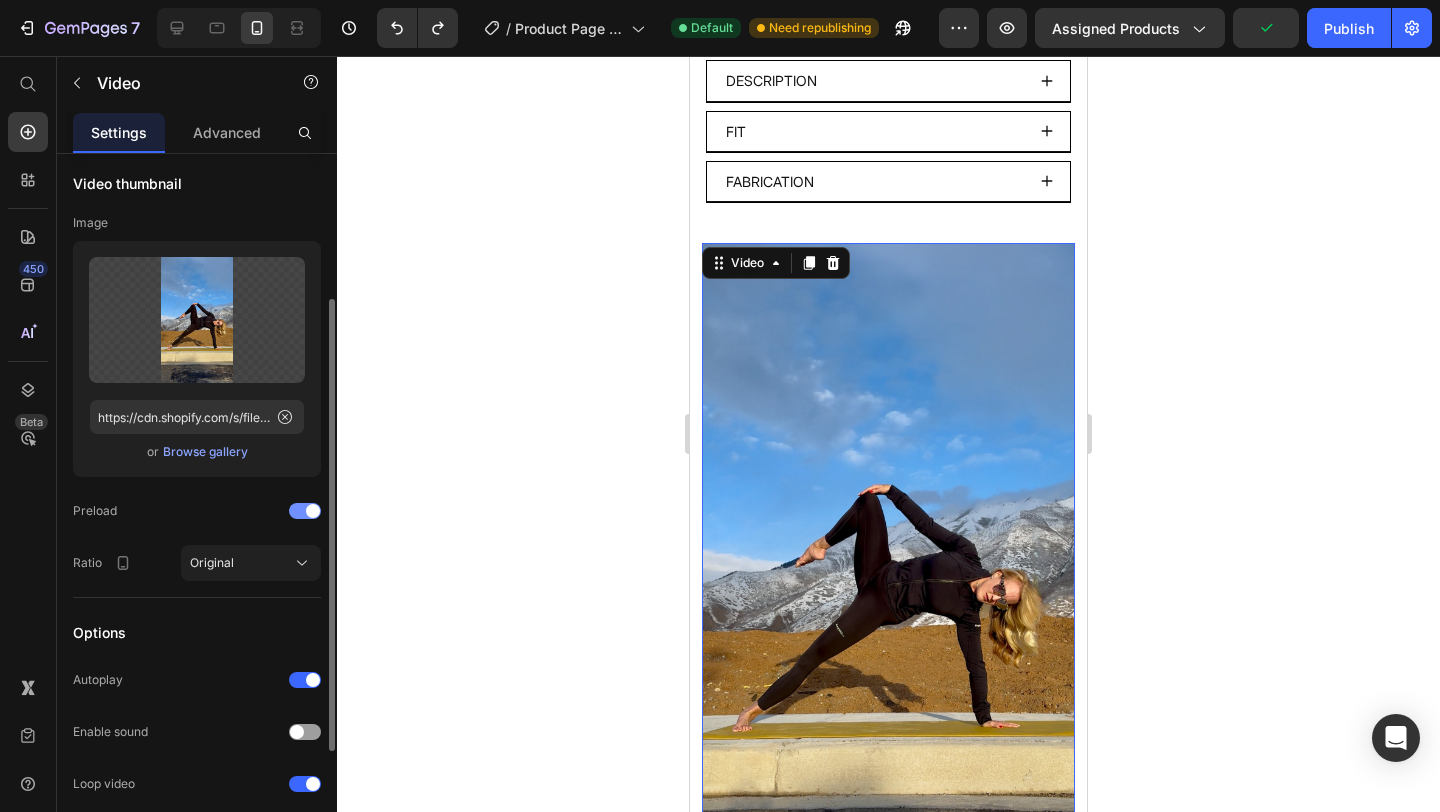 click at bounding box center [313, 511] 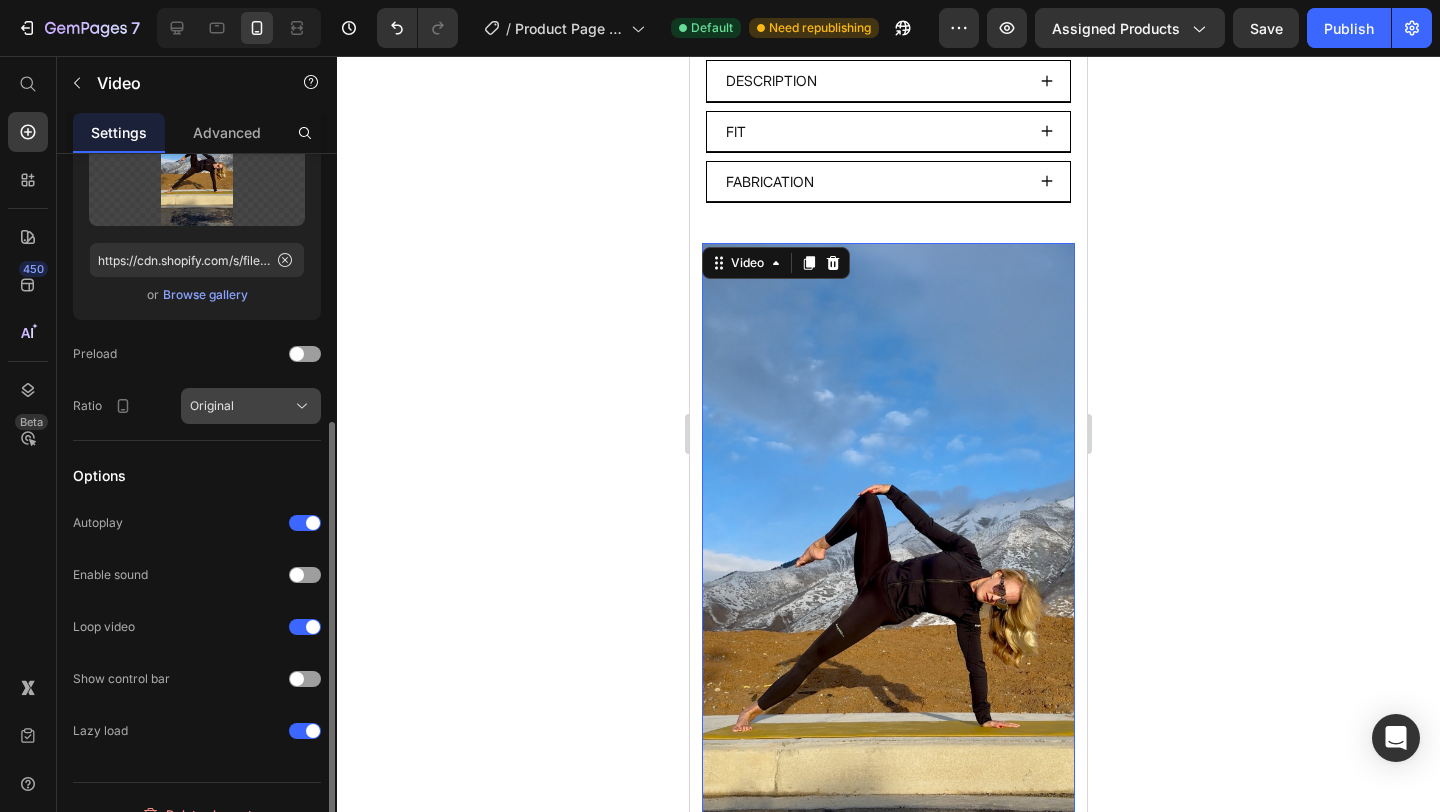 scroll, scrollTop: 415, scrollLeft: 0, axis: vertical 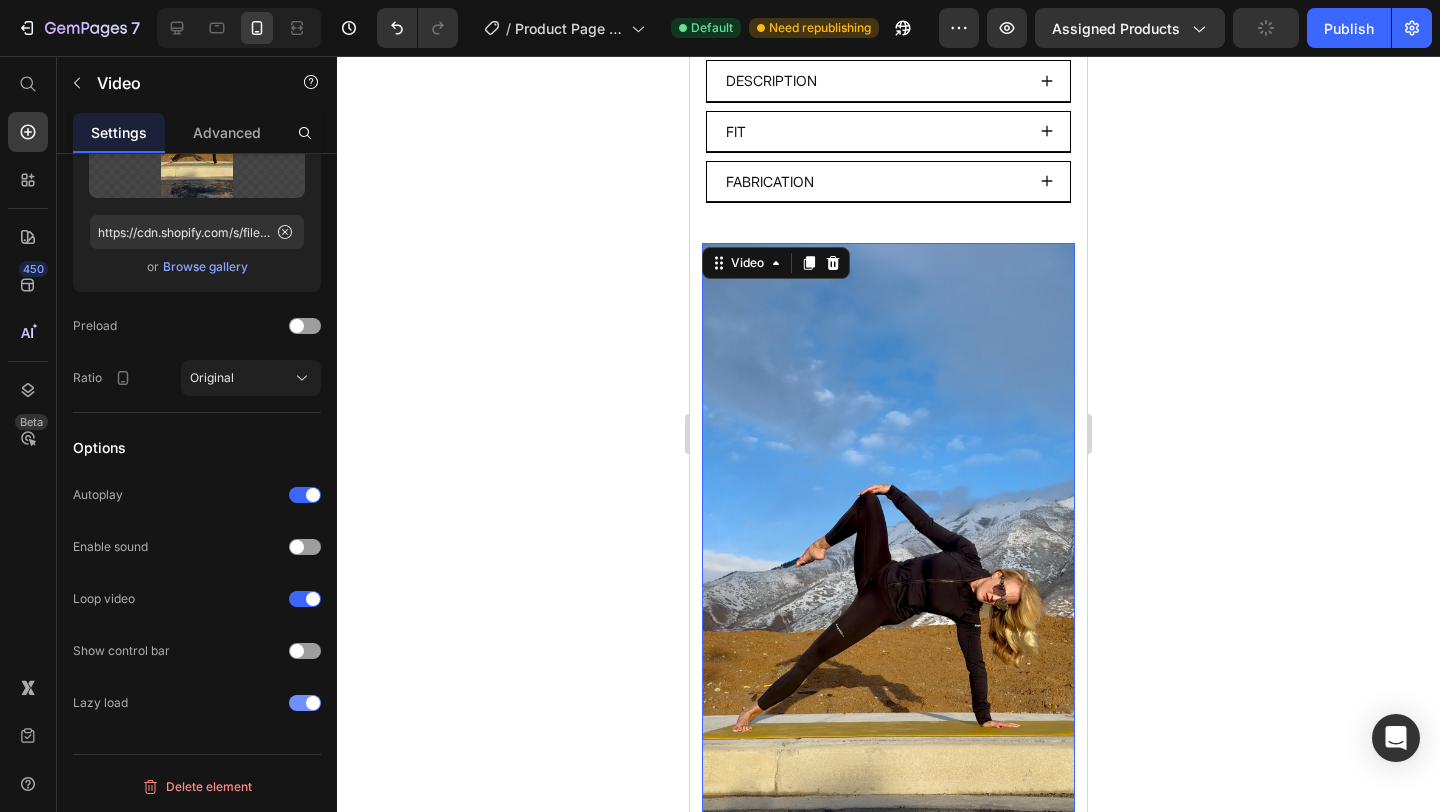 click at bounding box center [313, 703] 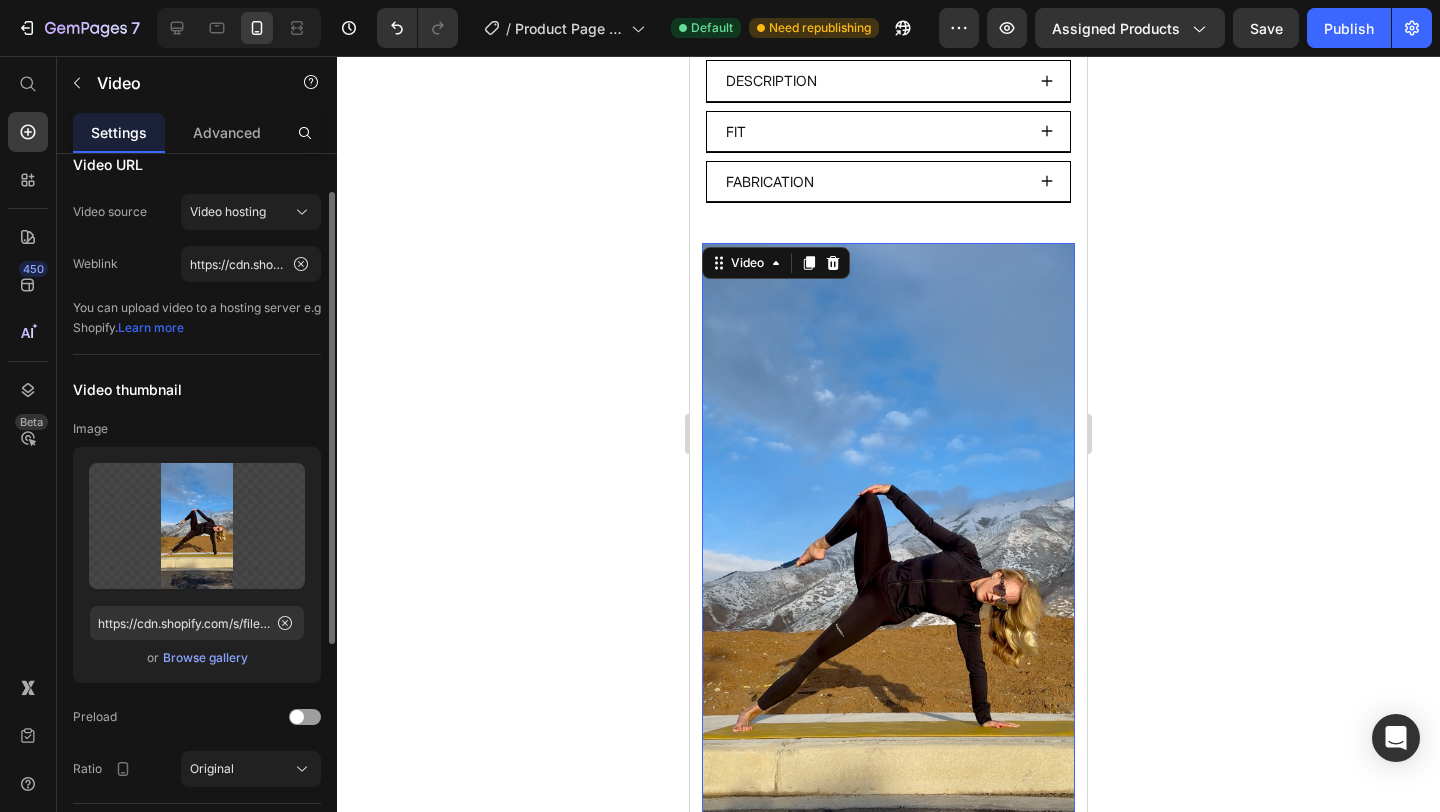 scroll, scrollTop: 0, scrollLeft: 0, axis: both 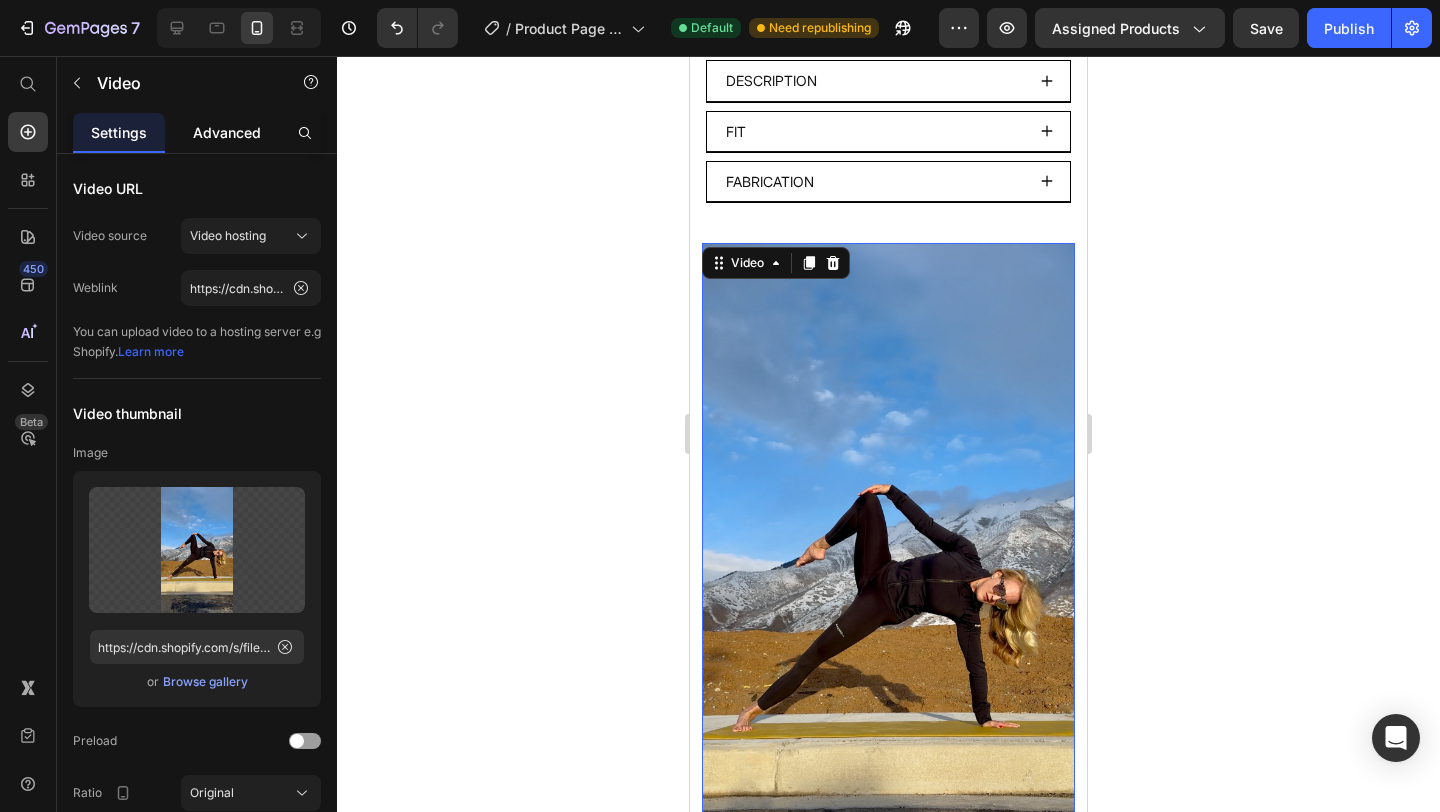 click on "Advanced" at bounding box center [227, 132] 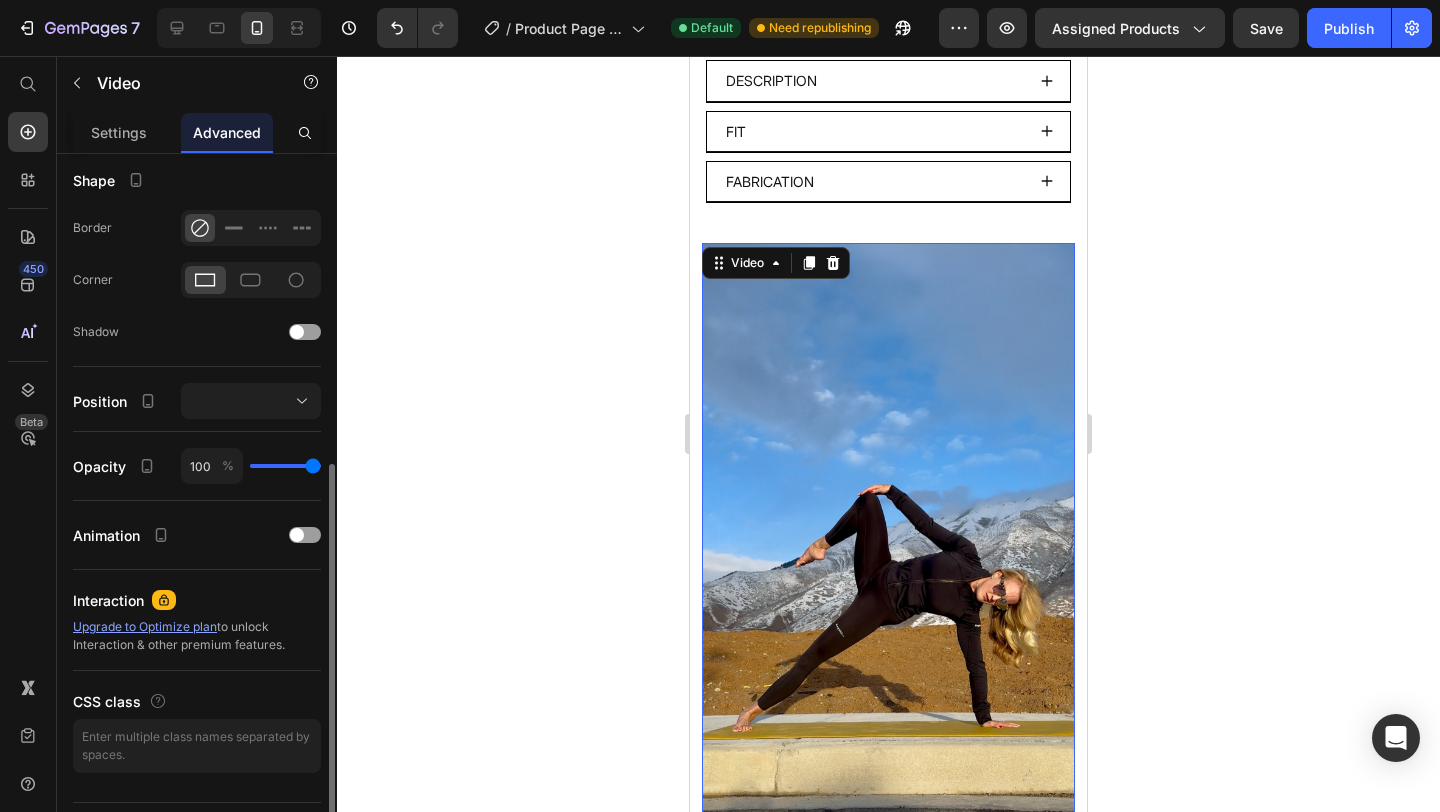scroll, scrollTop: 554, scrollLeft: 0, axis: vertical 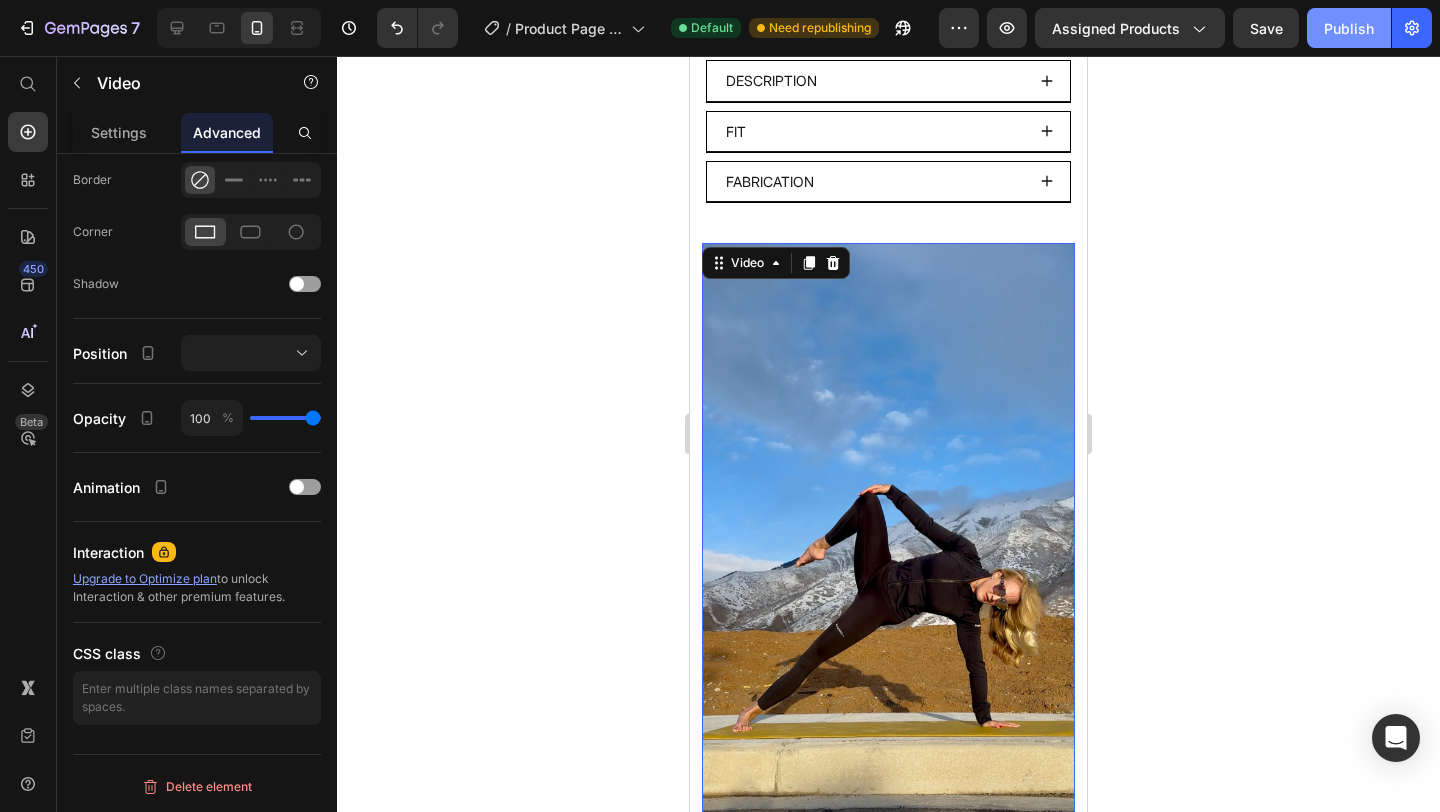 click on "Publish" 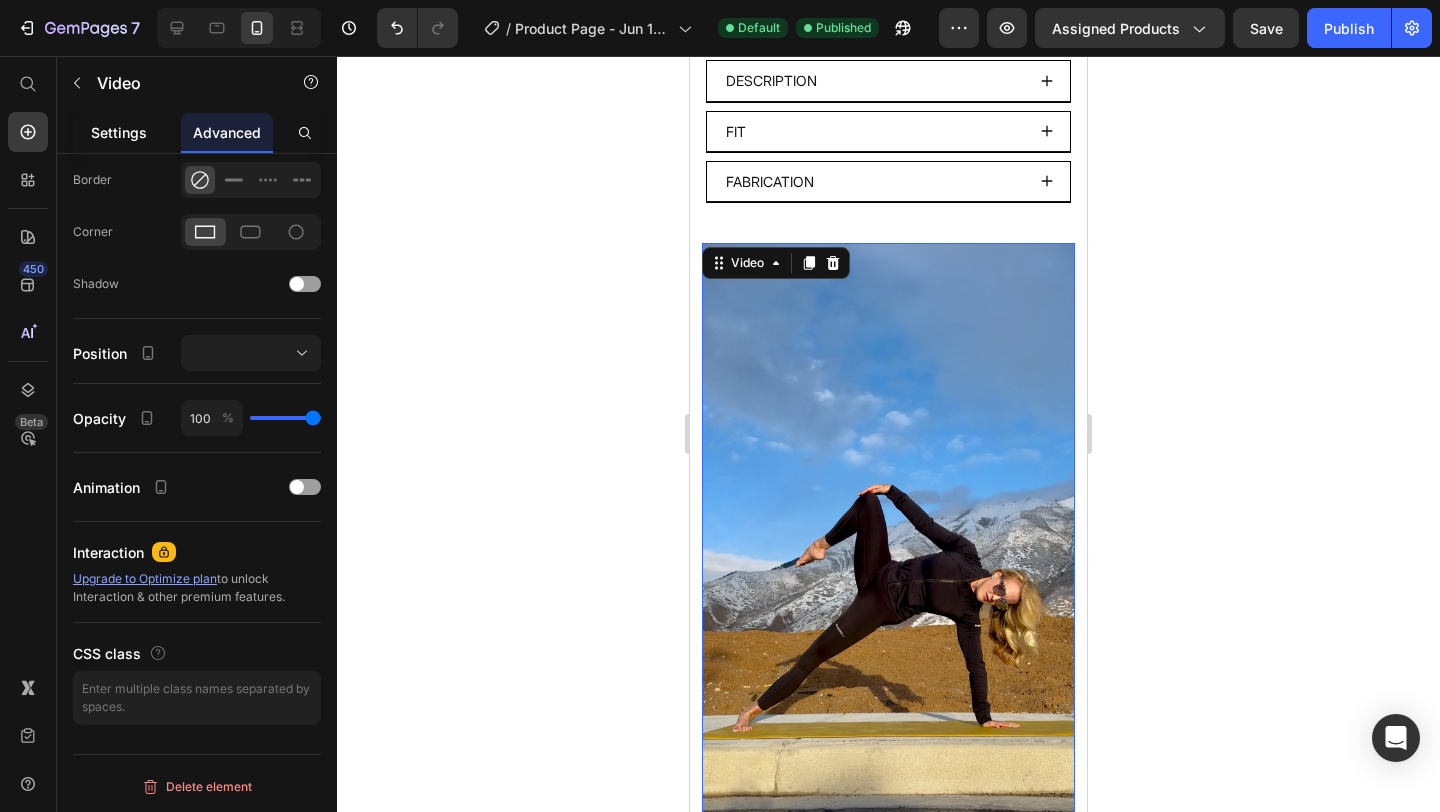 click on "Settings" at bounding box center [119, 132] 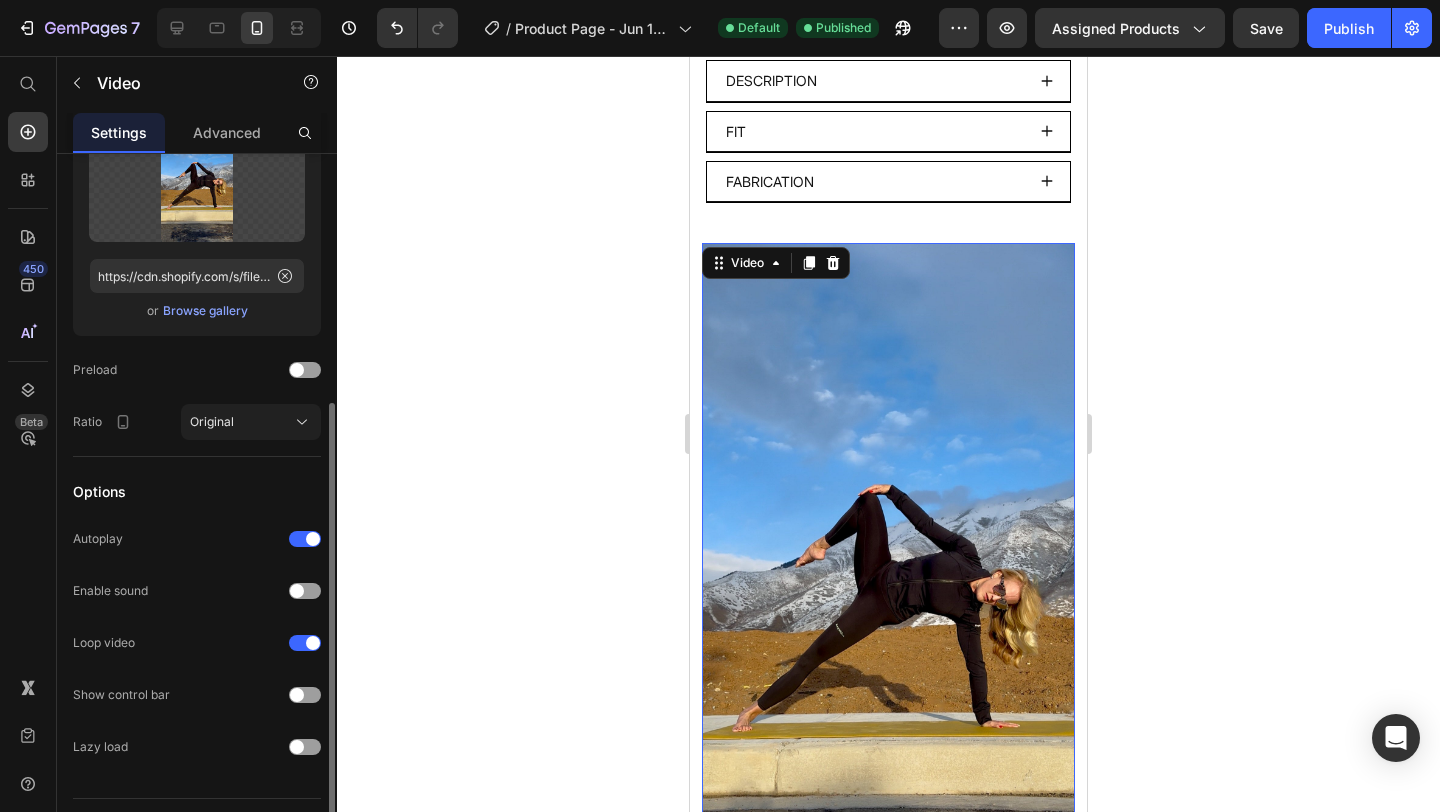 scroll, scrollTop: 415, scrollLeft: 0, axis: vertical 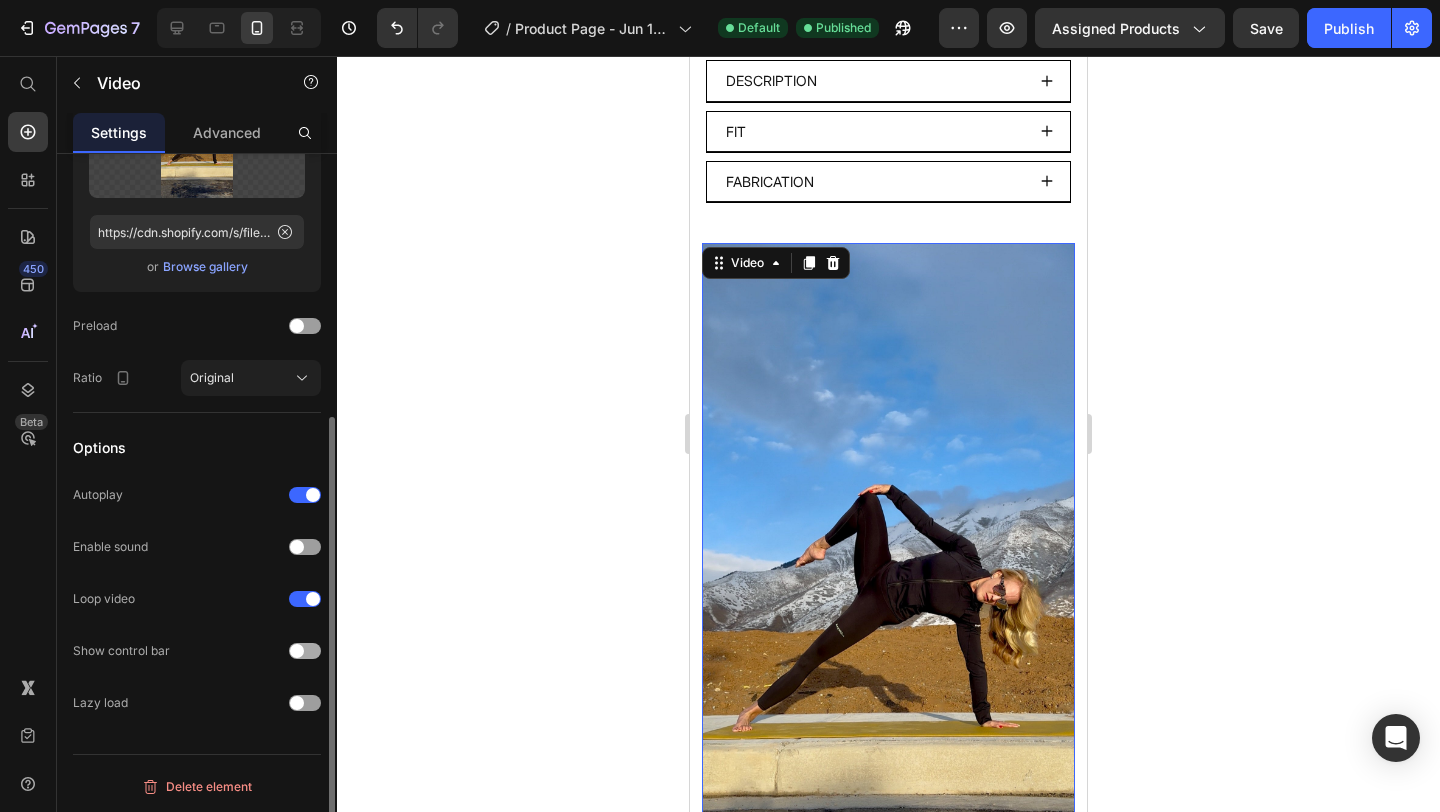 click at bounding box center (305, 651) 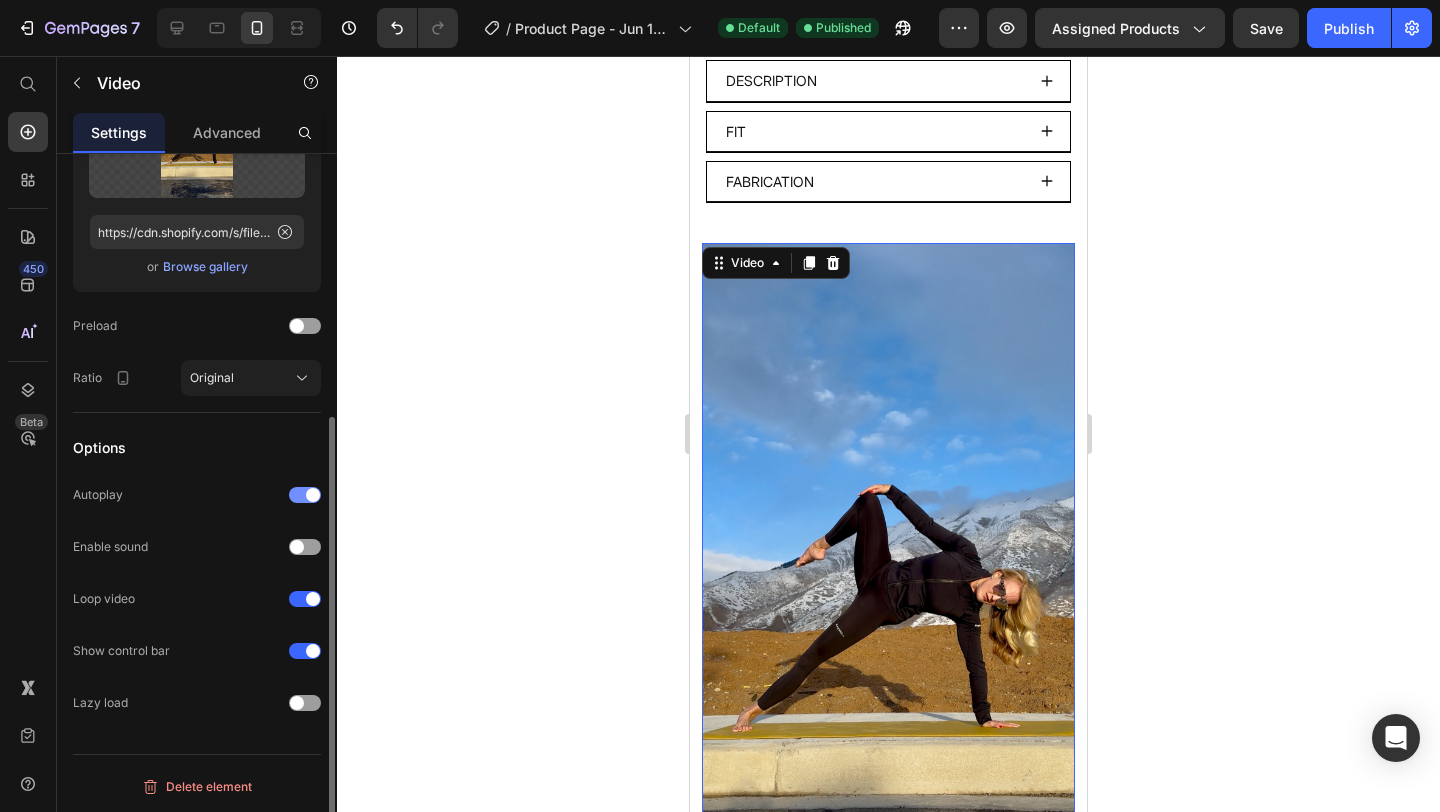 click at bounding box center (305, 495) 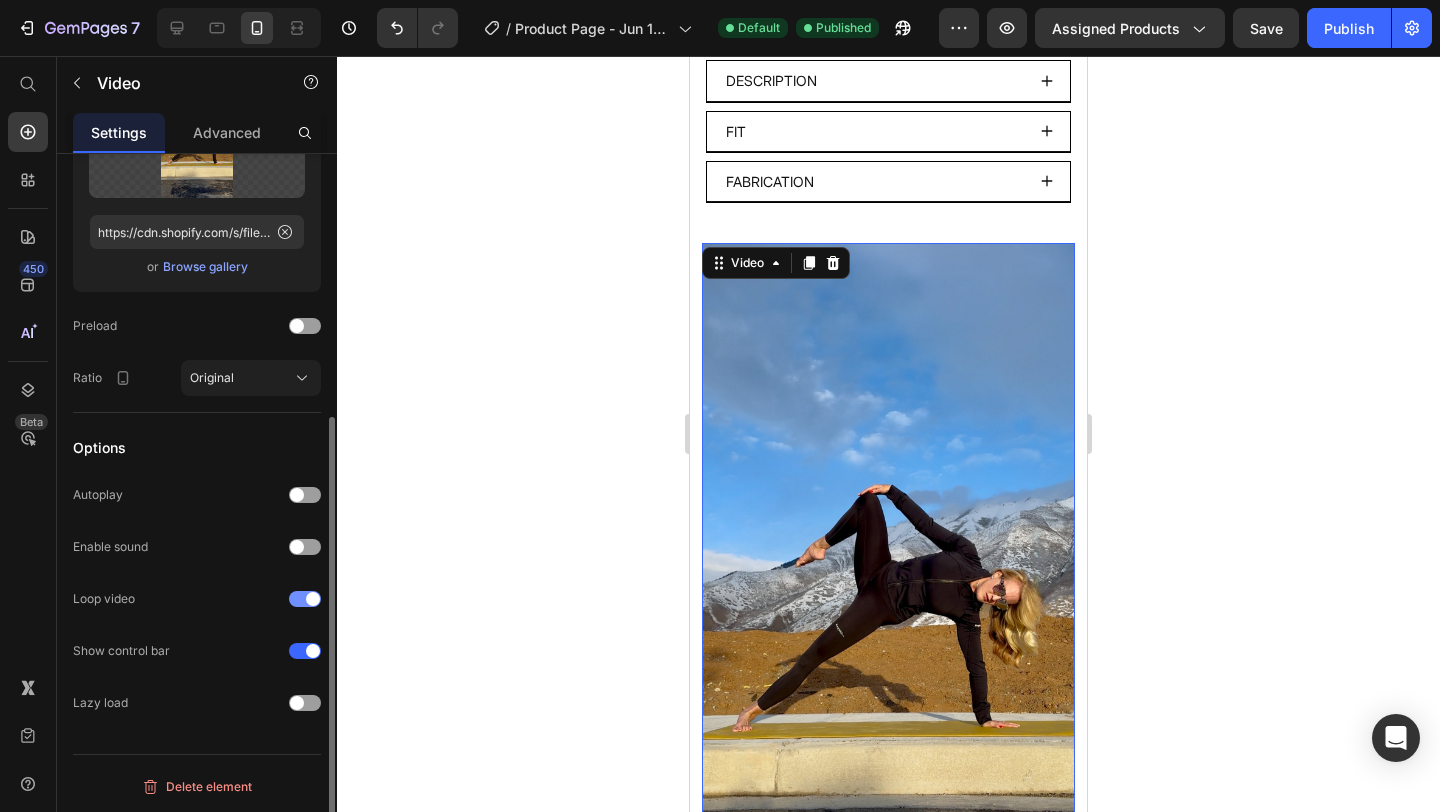 click at bounding box center (313, 599) 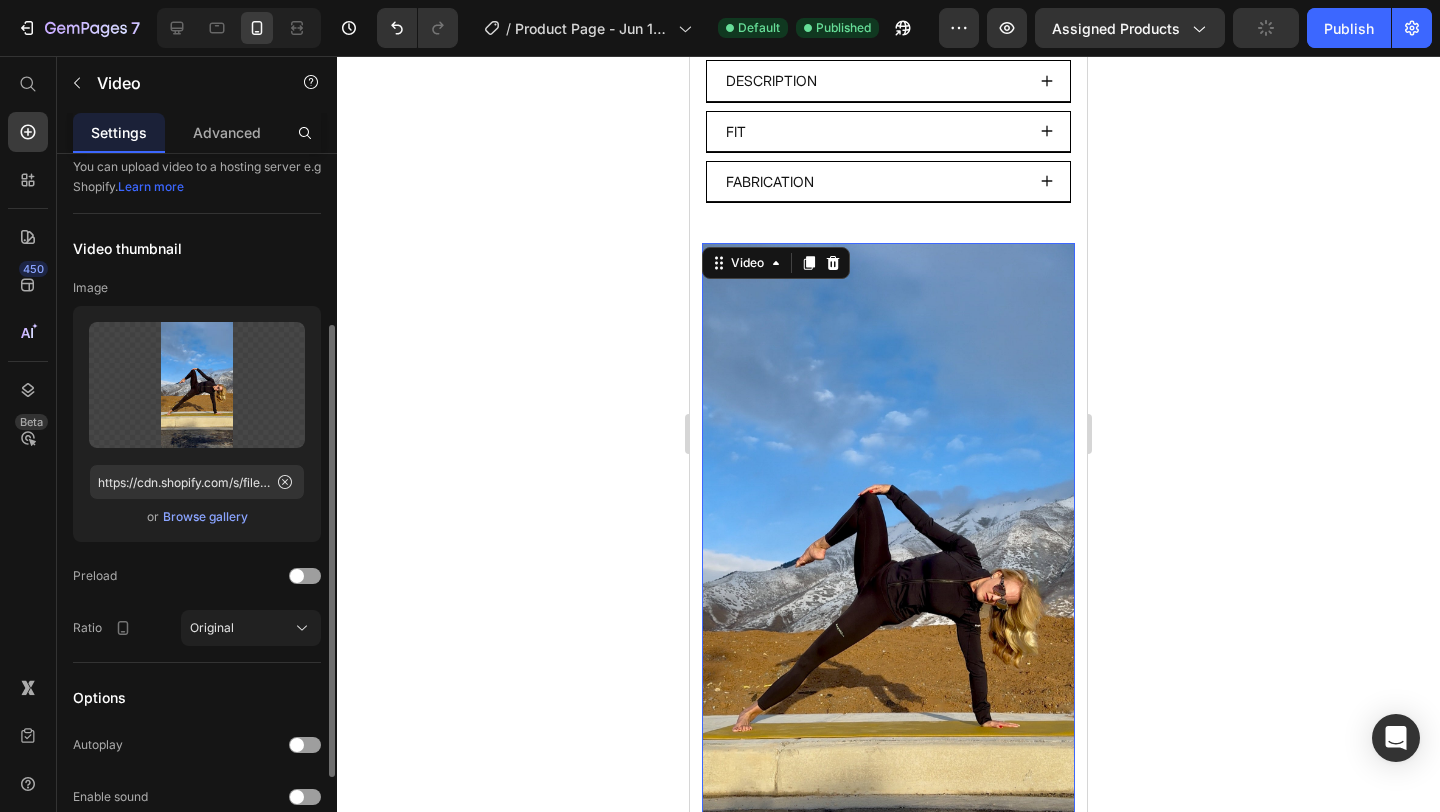 scroll, scrollTop: 0, scrollLeft: 0, axis: both 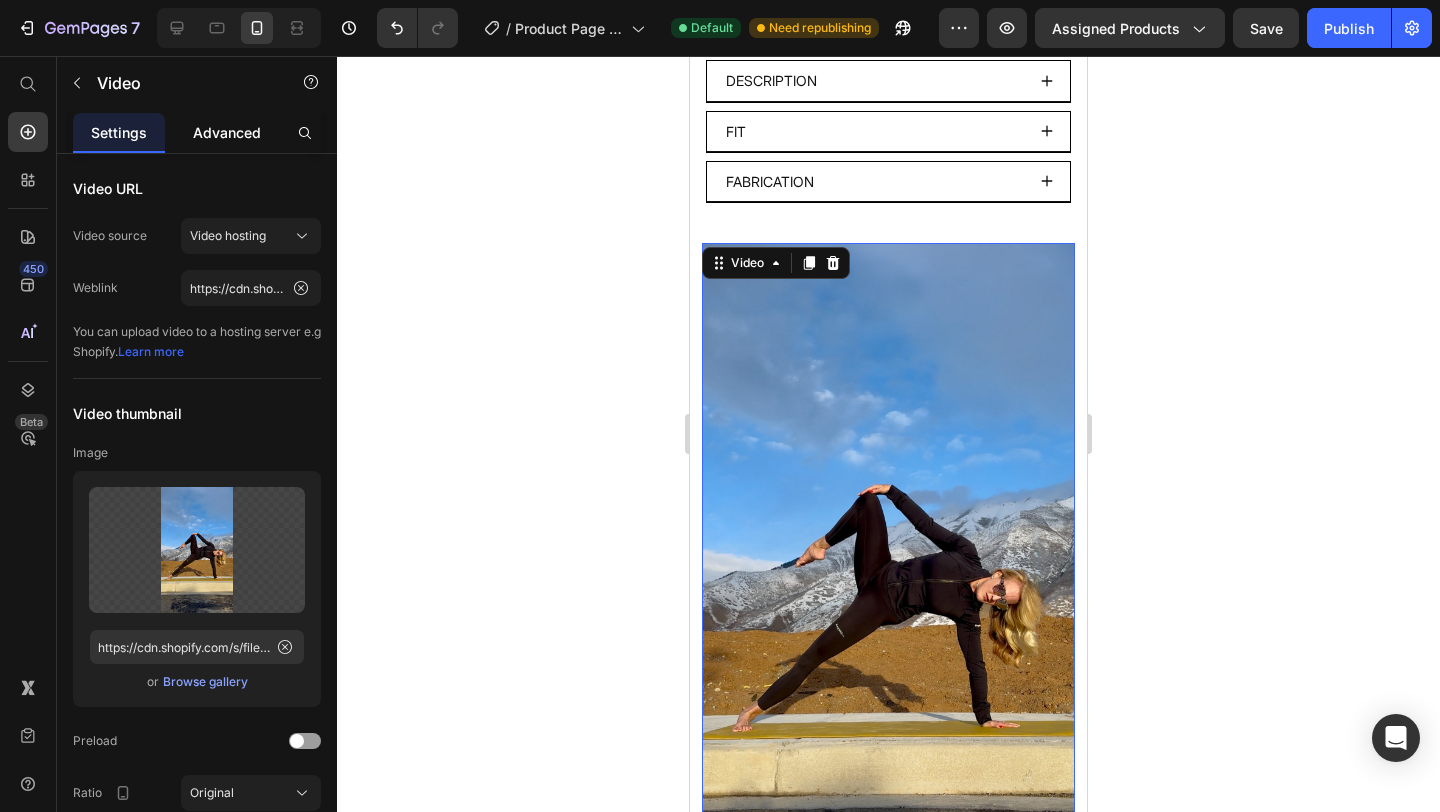 click on "Advanced" at bounding box center [227, 132] 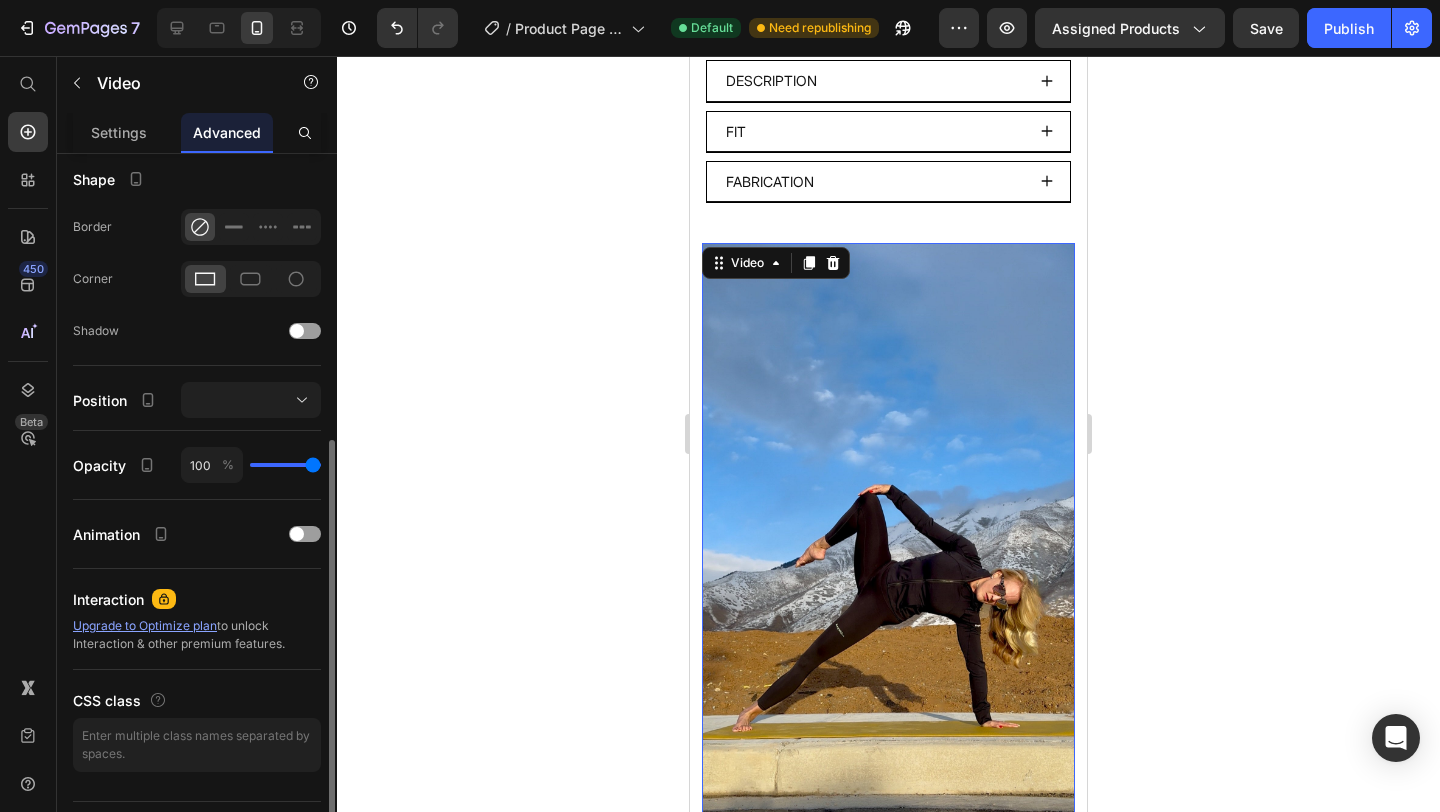 scroll, scrollTop: 554, scrollLeft: 0, axis: vertical 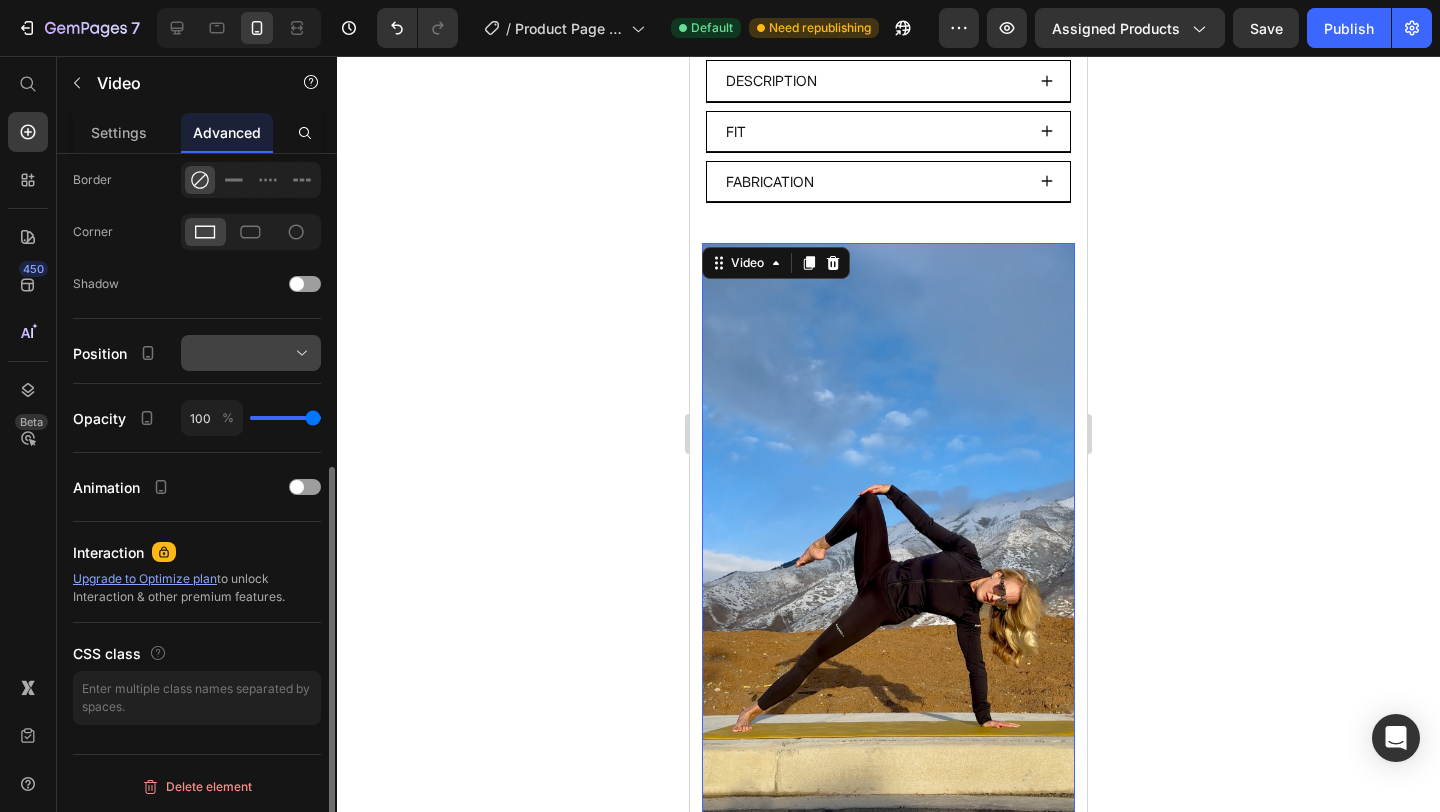 click at bounding box center [251, 353] 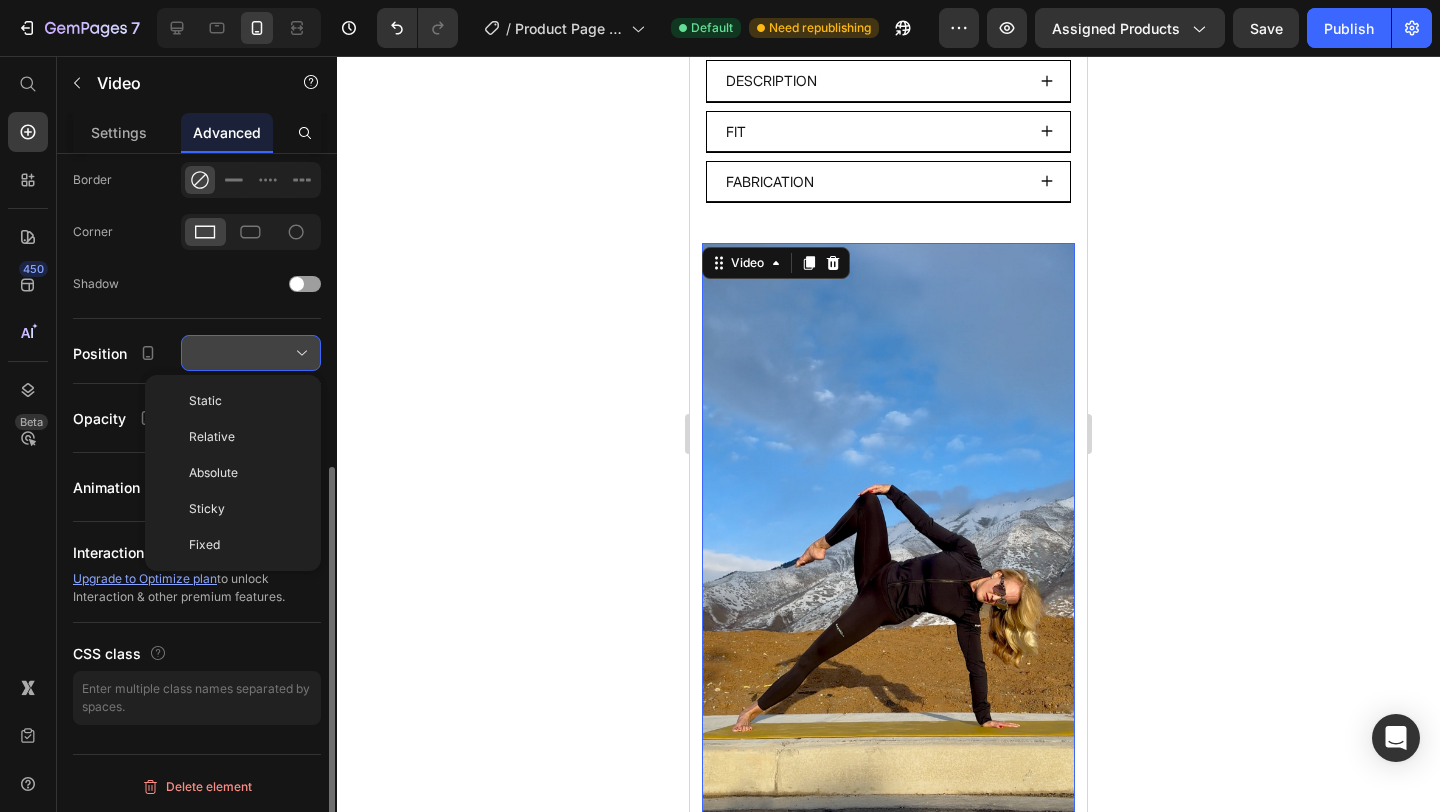 click at bounding box center (251, 353) 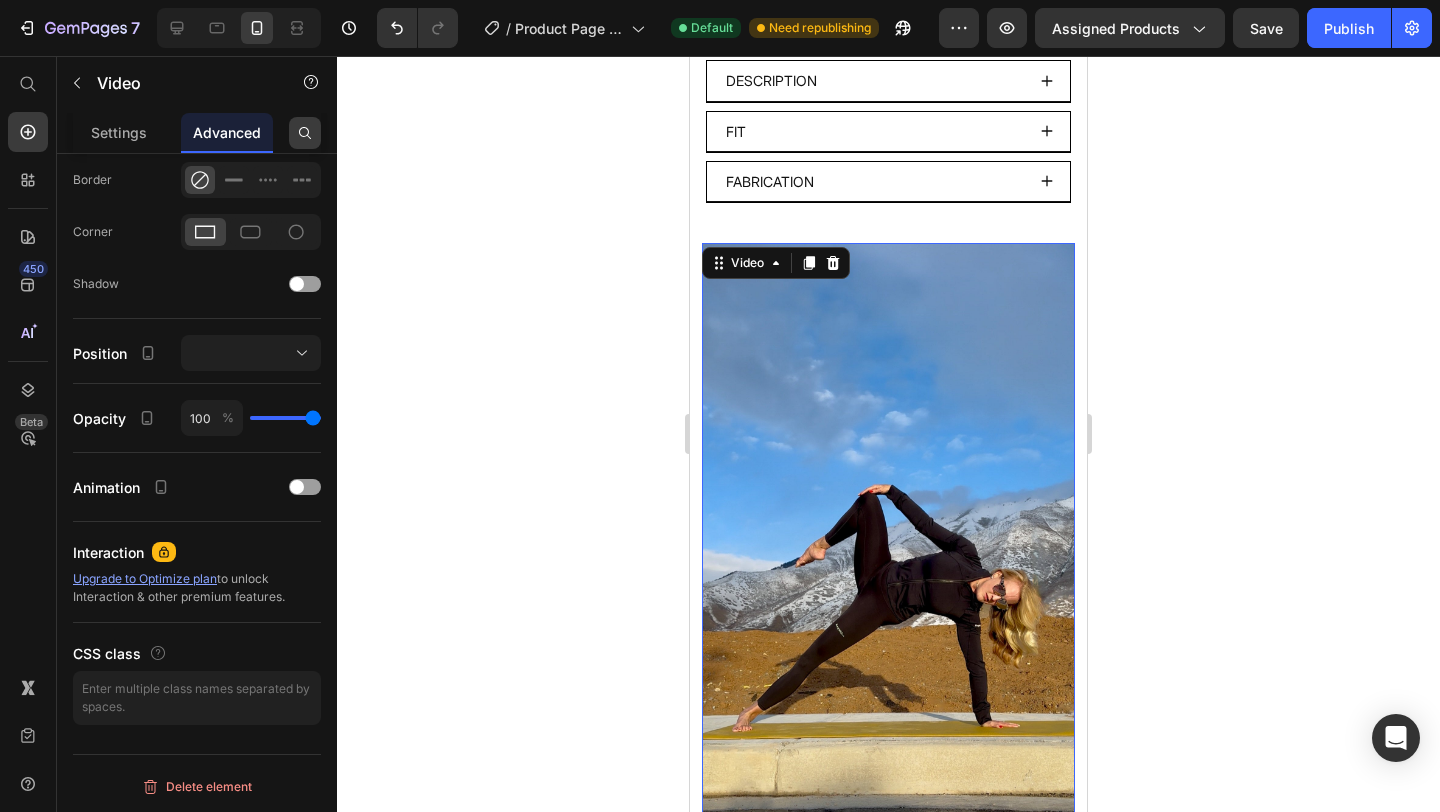 click at bounding box center [305, 133] 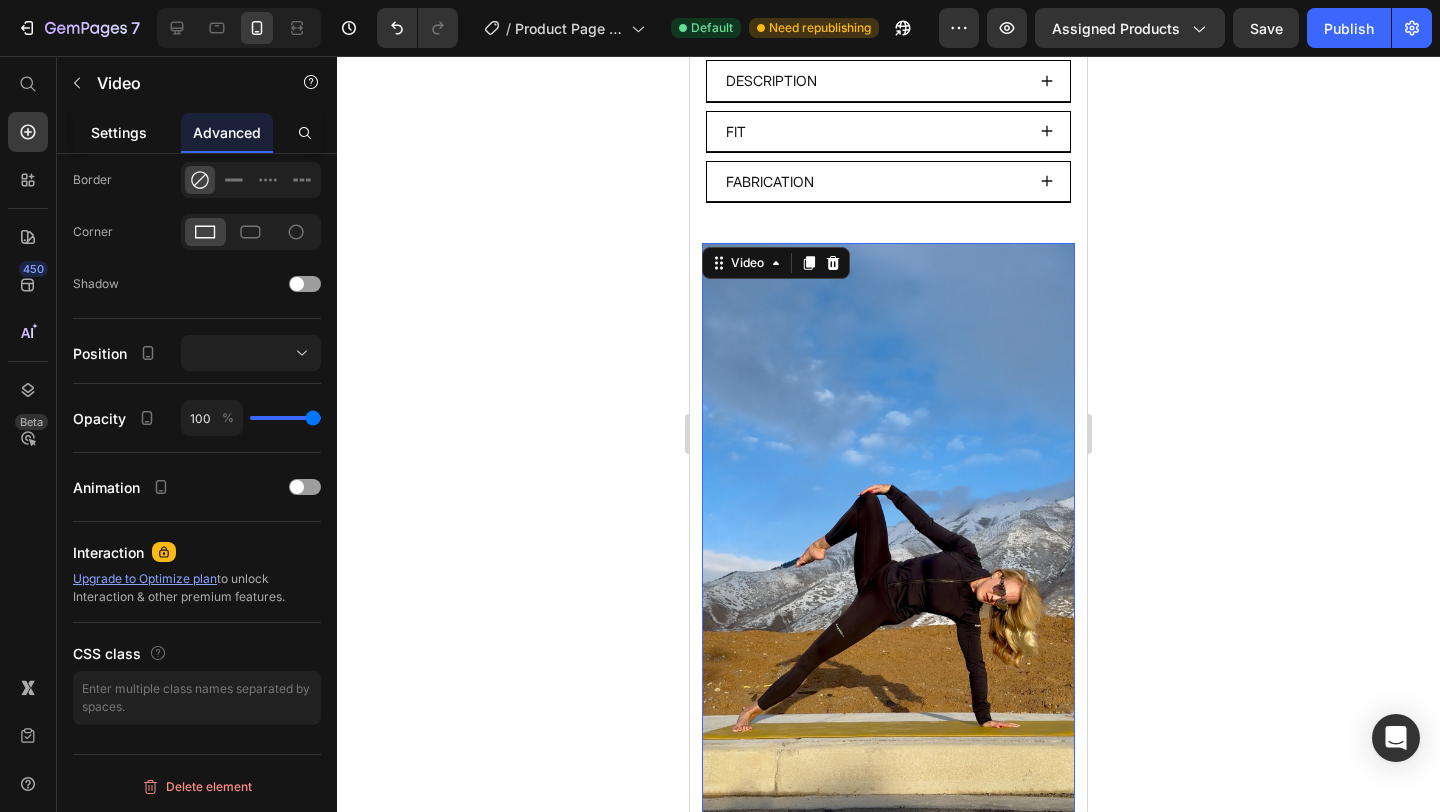 click on "Settings" at bounding box center (119, 132) 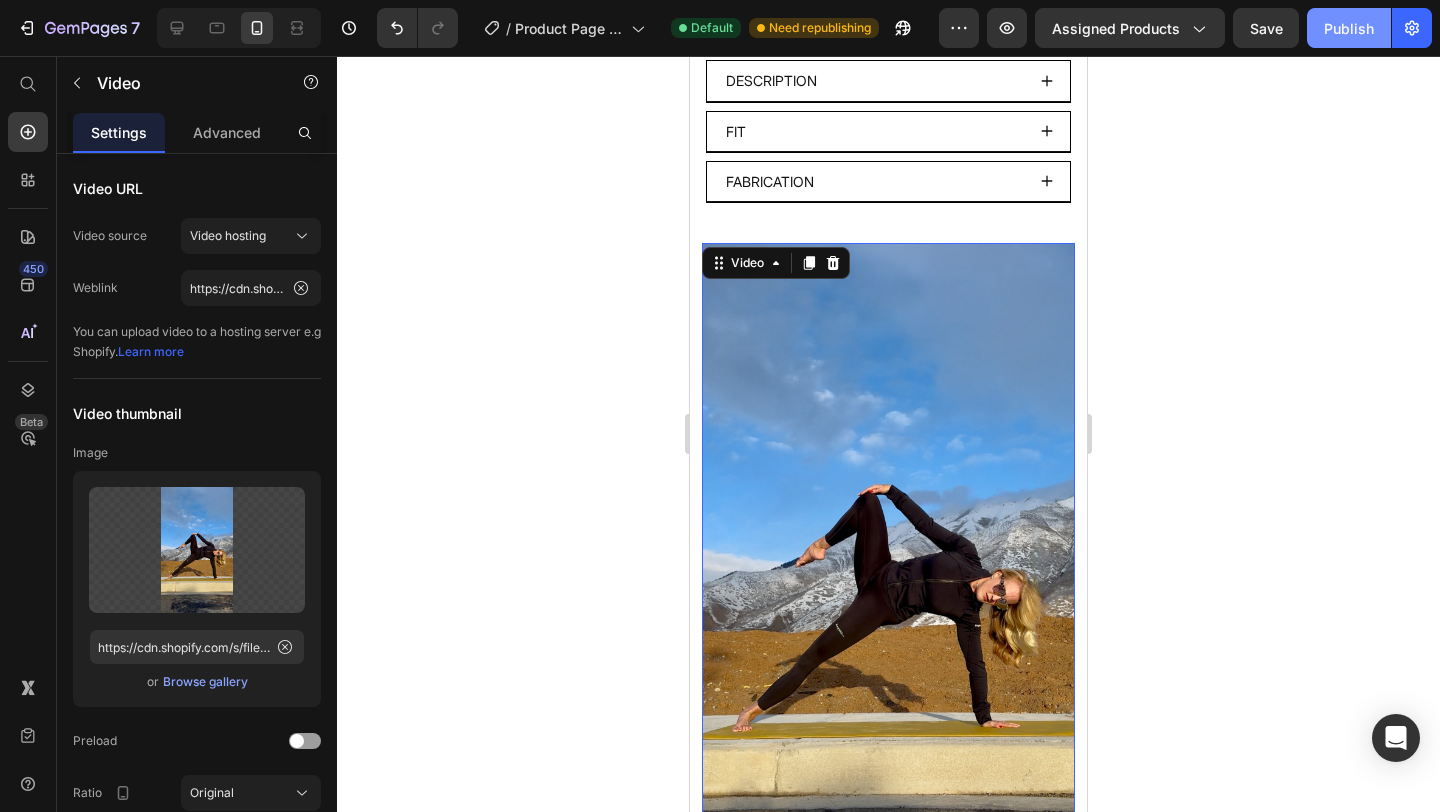 click on "Publish" 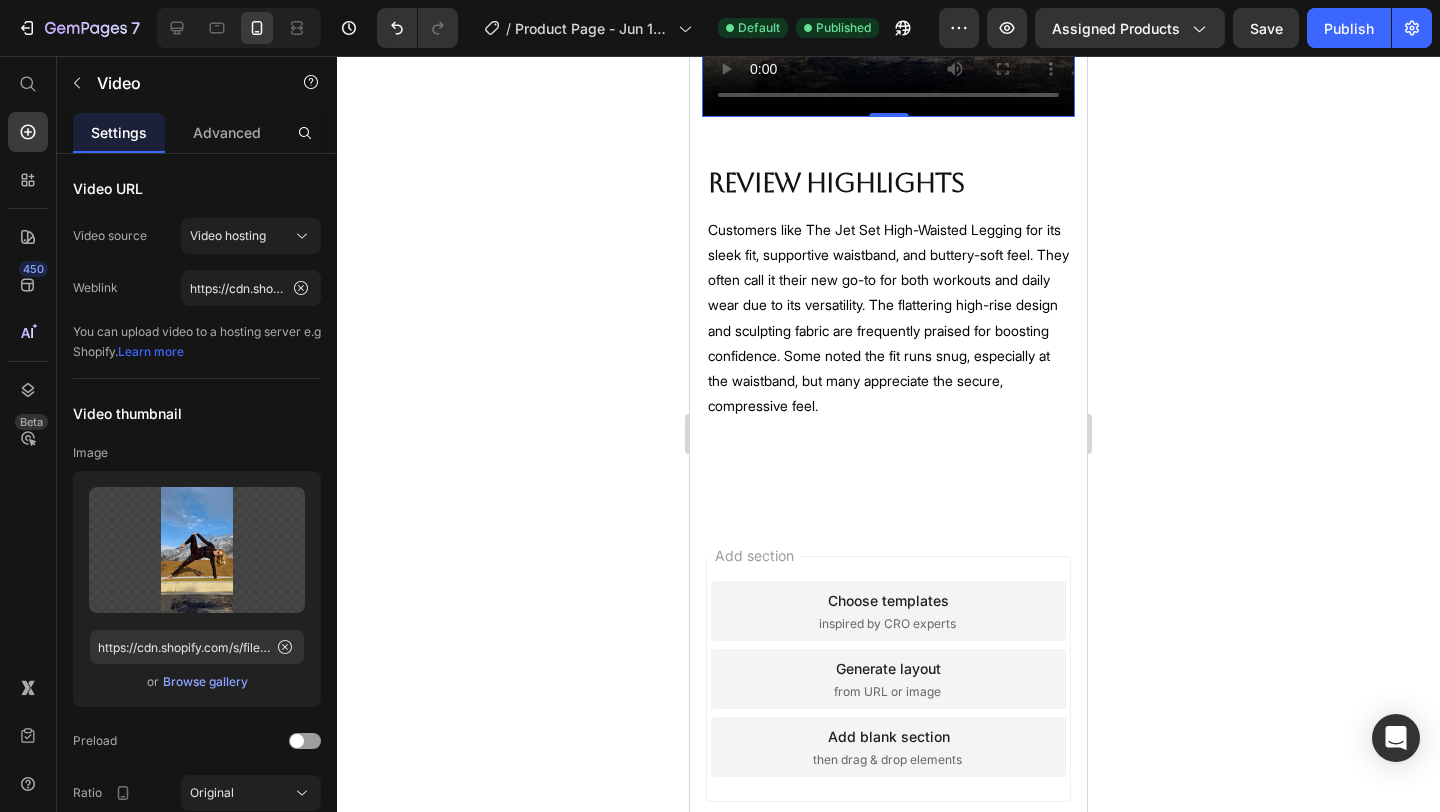 scroll, scrollTop: 2314, scrollLeft: 0, axis: vertical 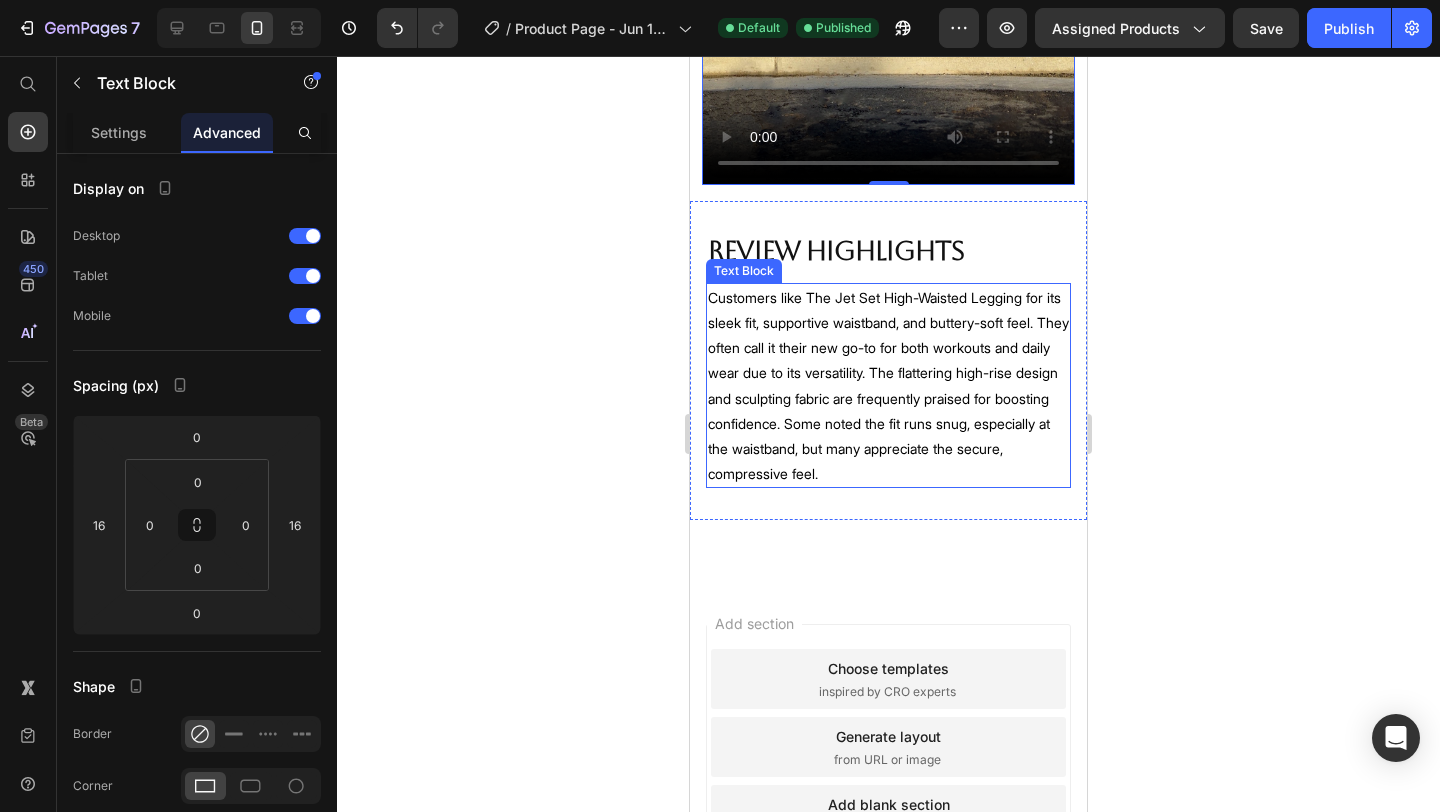 click on "Customers like The Jet Set High-Waisted Legging for its sleek fit, supportive waistband, and buttery-soft feel. They often call it their new go-to for both workouts and daily wear due to its versatility. The flattering high-rise design and sculpting fabric are frequently praised for boosting confidence. Some noted the fit runs snug, especially at the waistband, but many appreciate the secure, compressive feel." at bounding box center [888, 386] 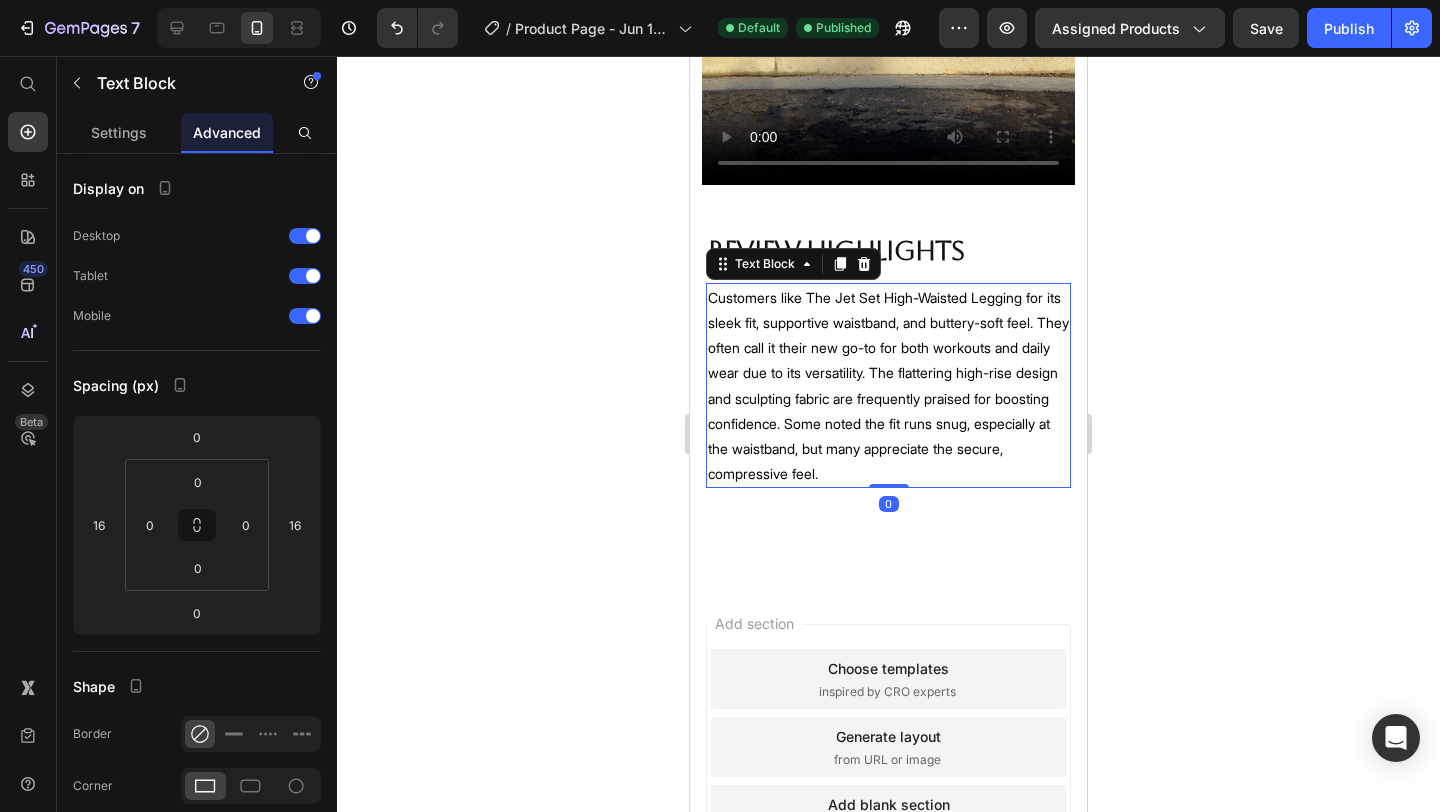 click 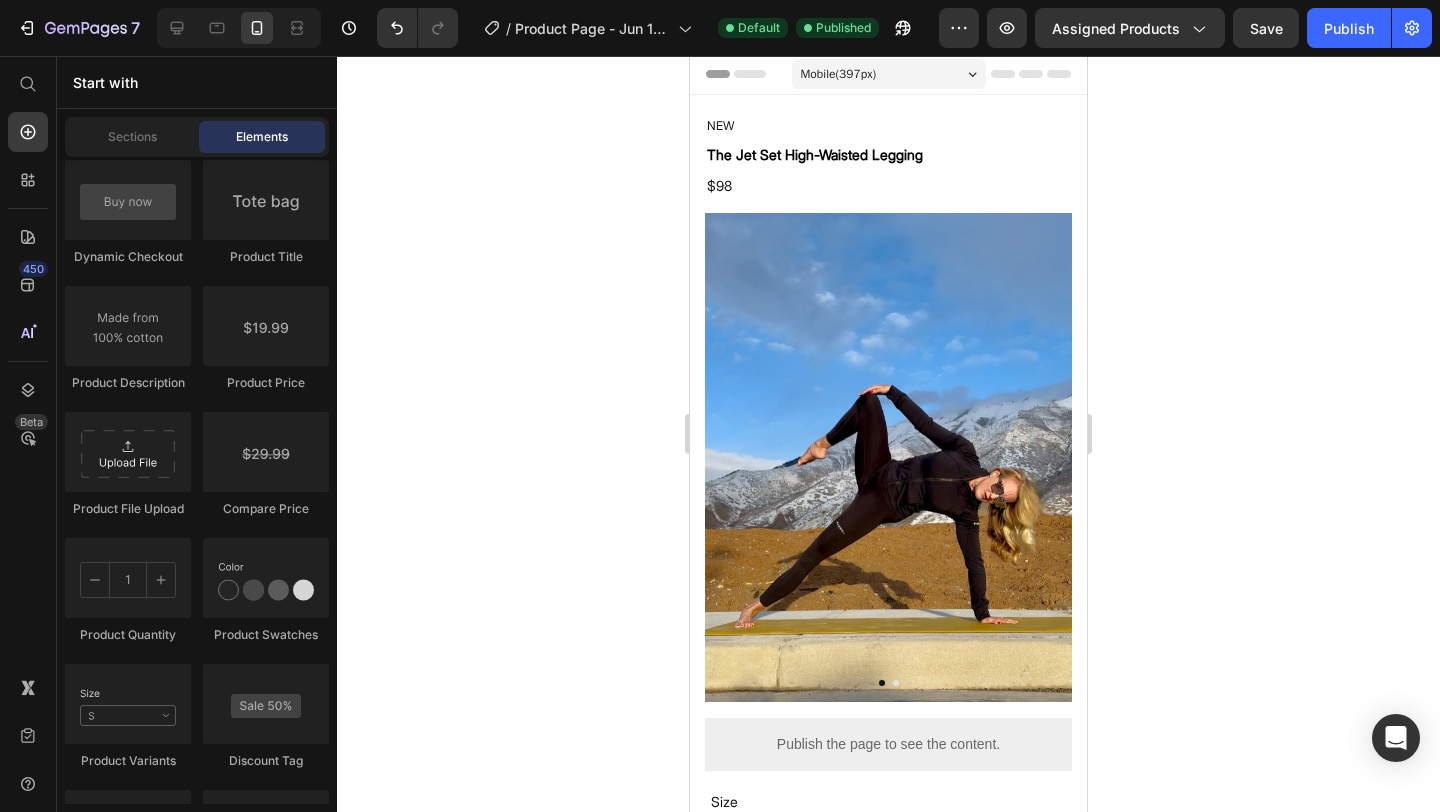 scroll, scrollTop: 0, scrollLeft: 0, axis: both 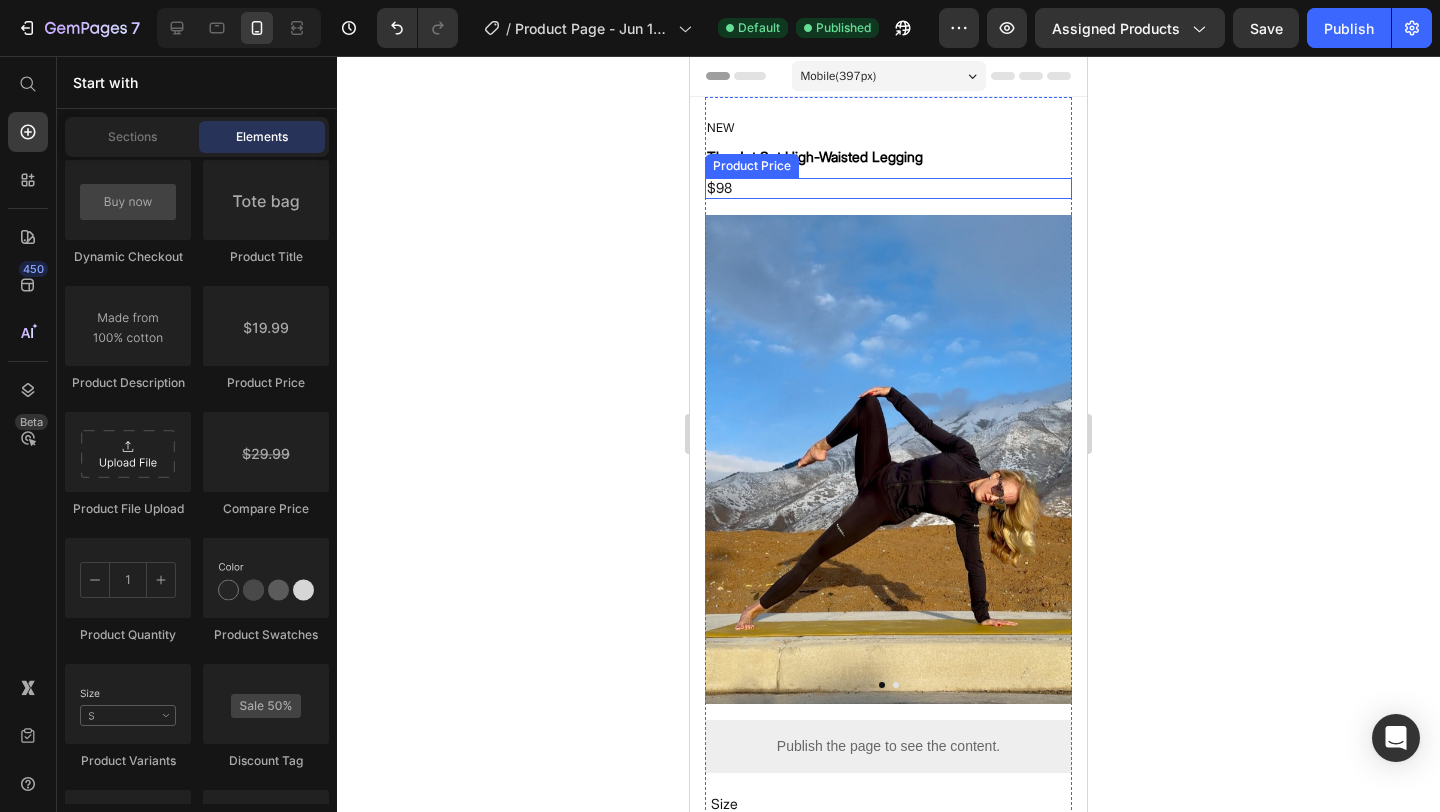 click on "$98" at bounding box center (888, 188) 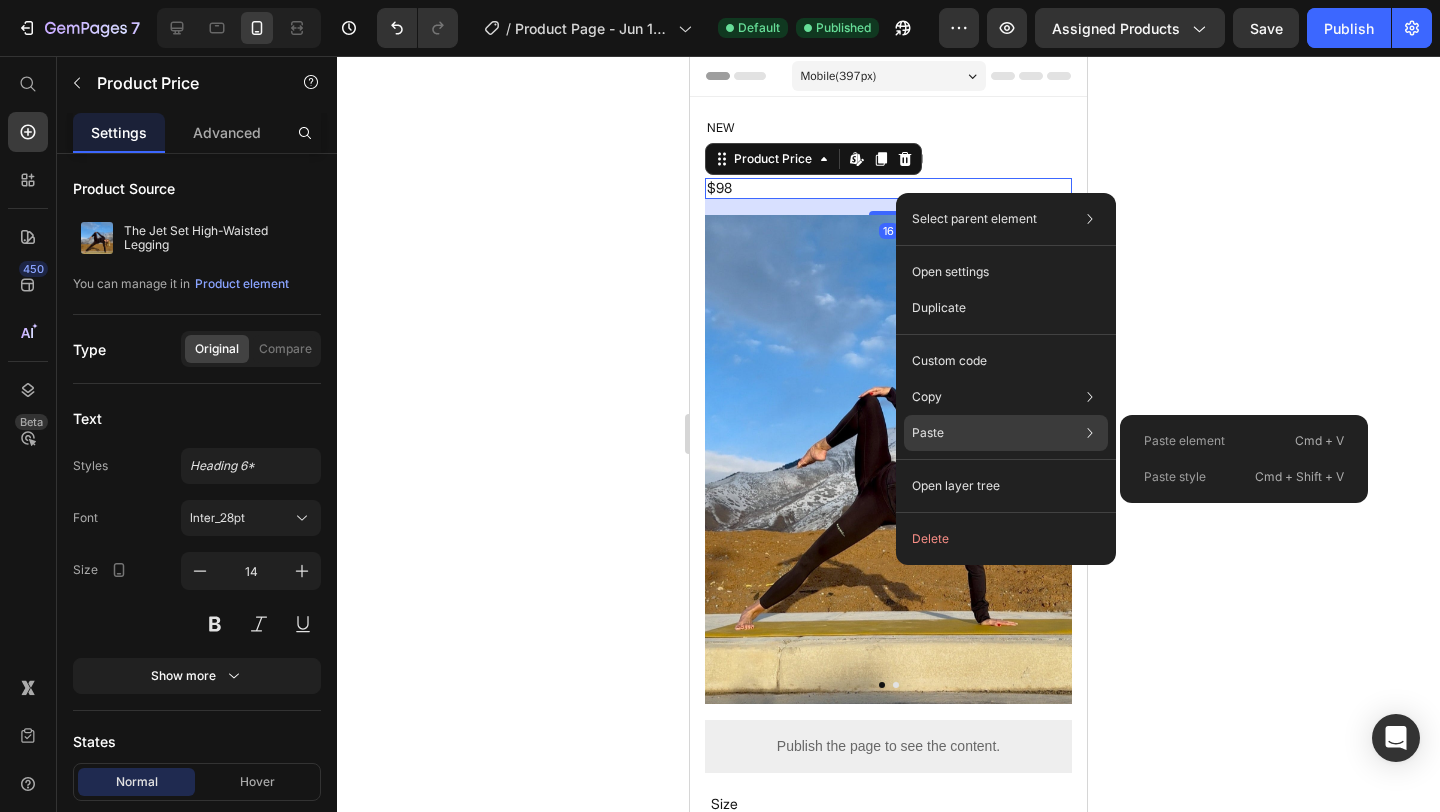 click on "Paste Paste element  Cmd + V Paste style  Cmd + Shift + V" 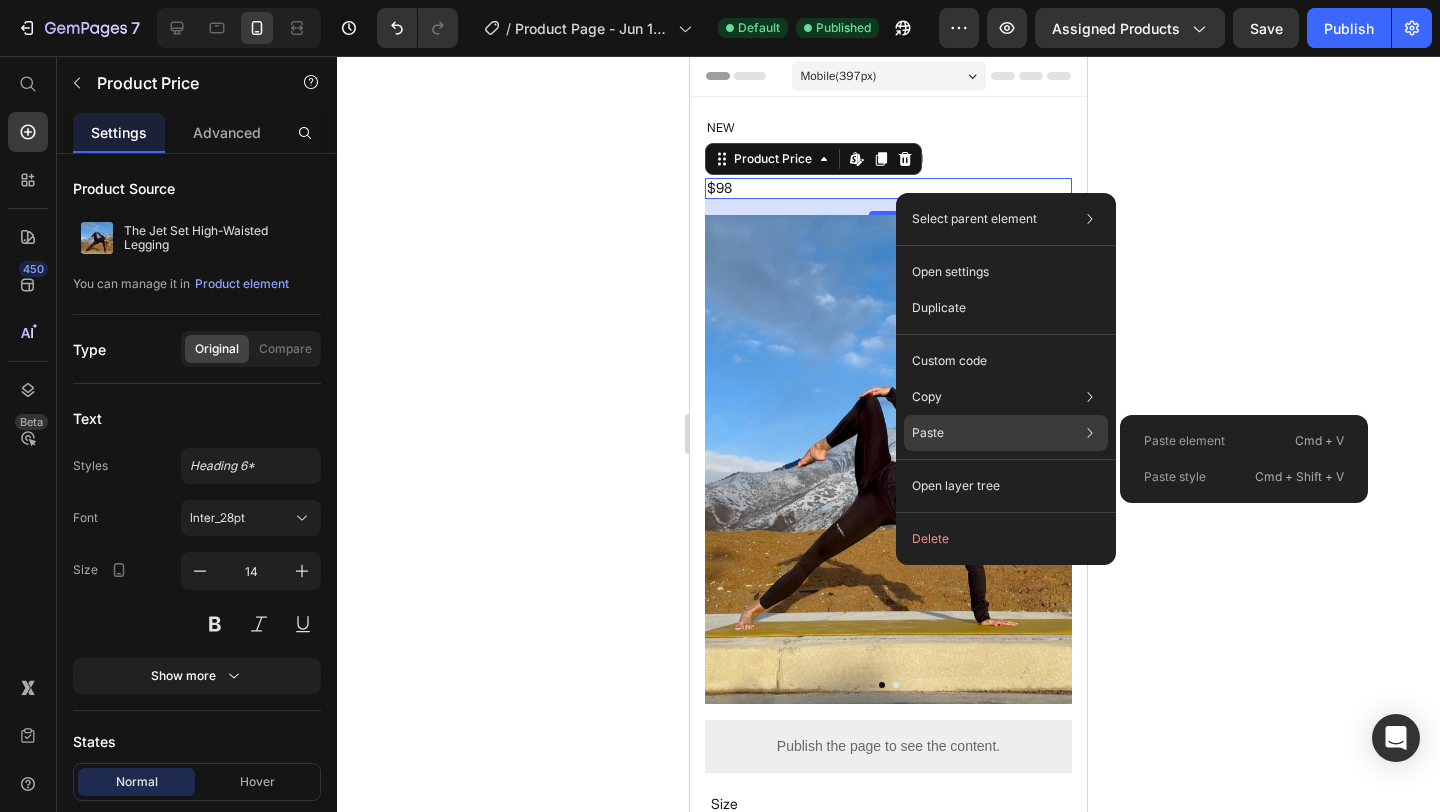 click on "Paste element" at bounding box center (1184, 441) 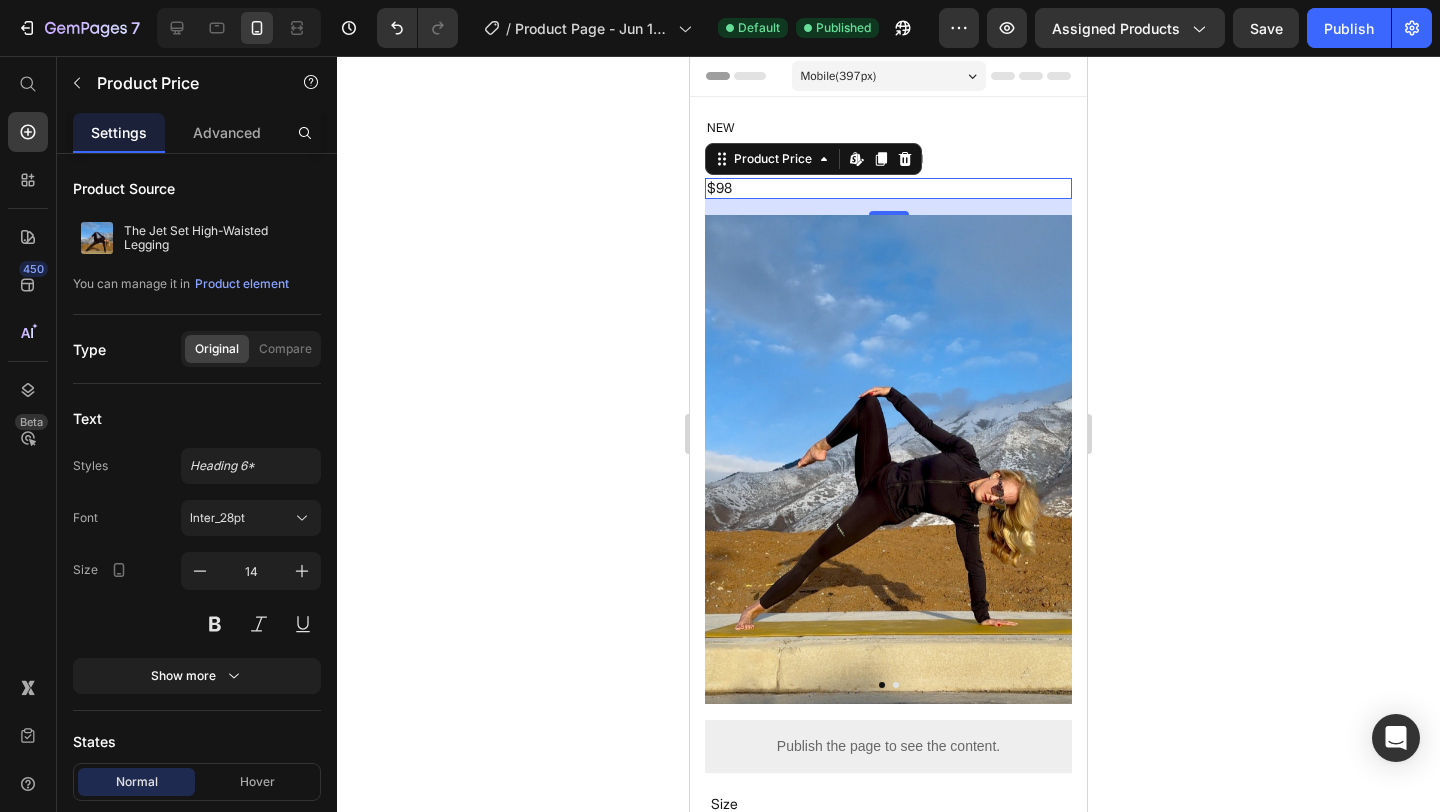 click 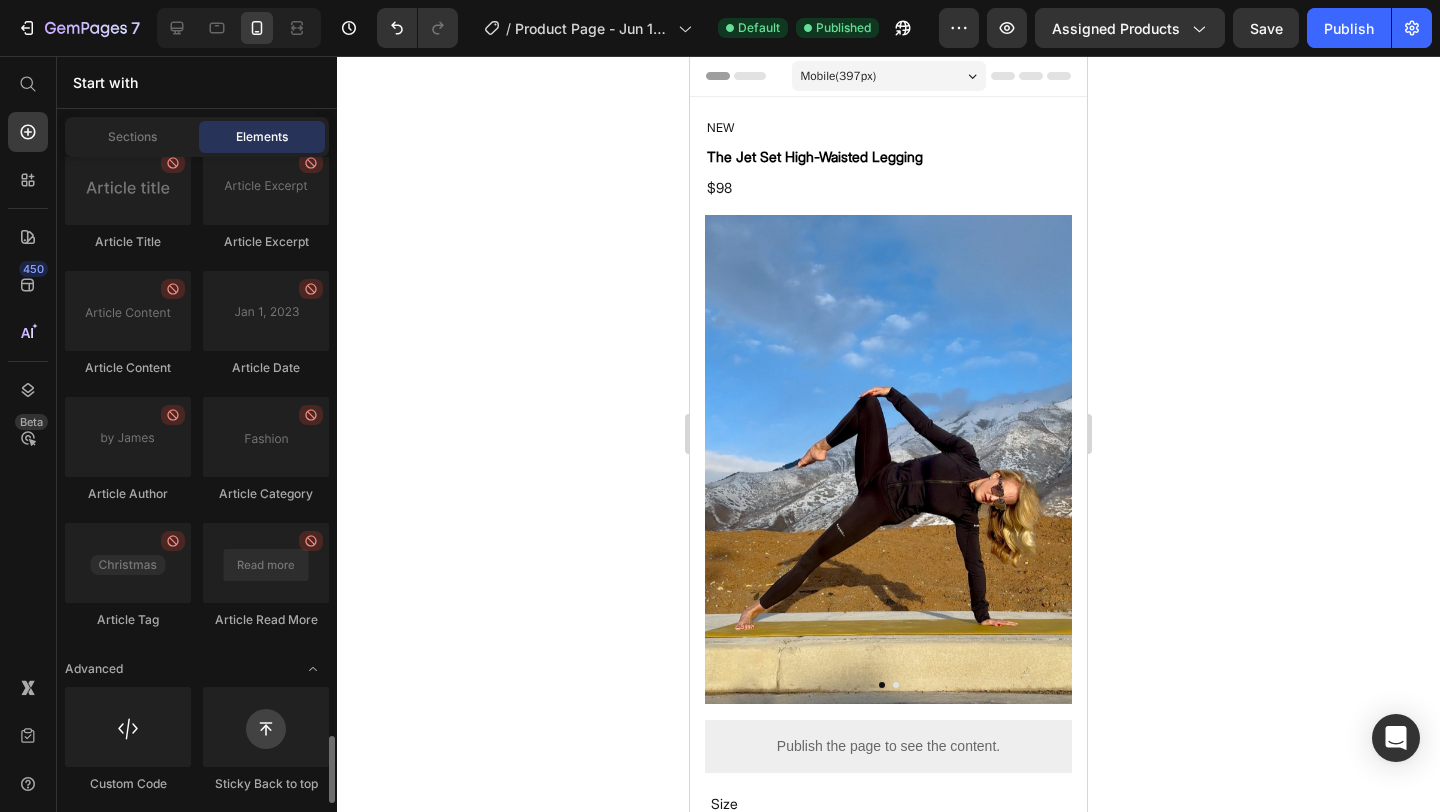 scroll, scrollTop: 5538, scrollLeft: 0, axis: vertical 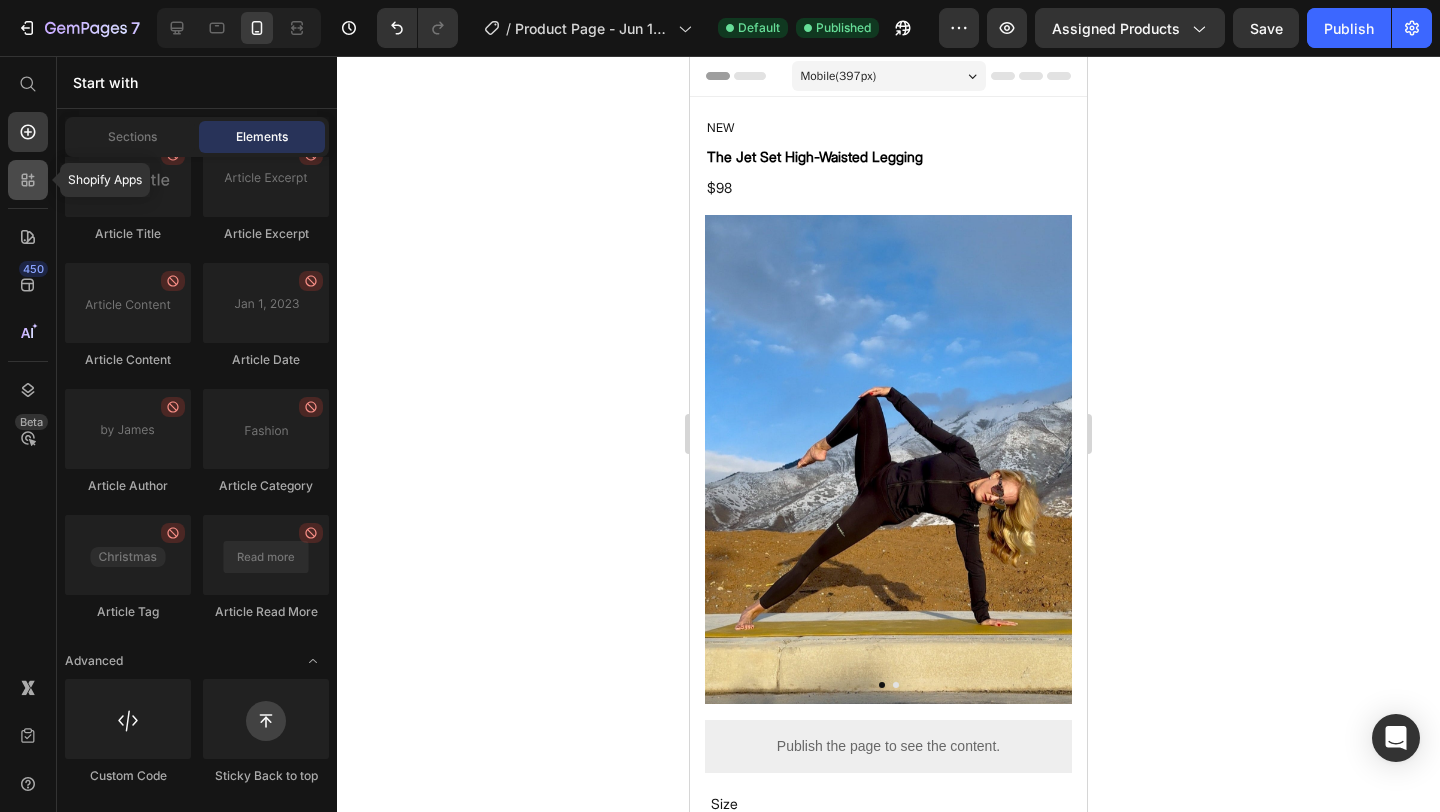 click 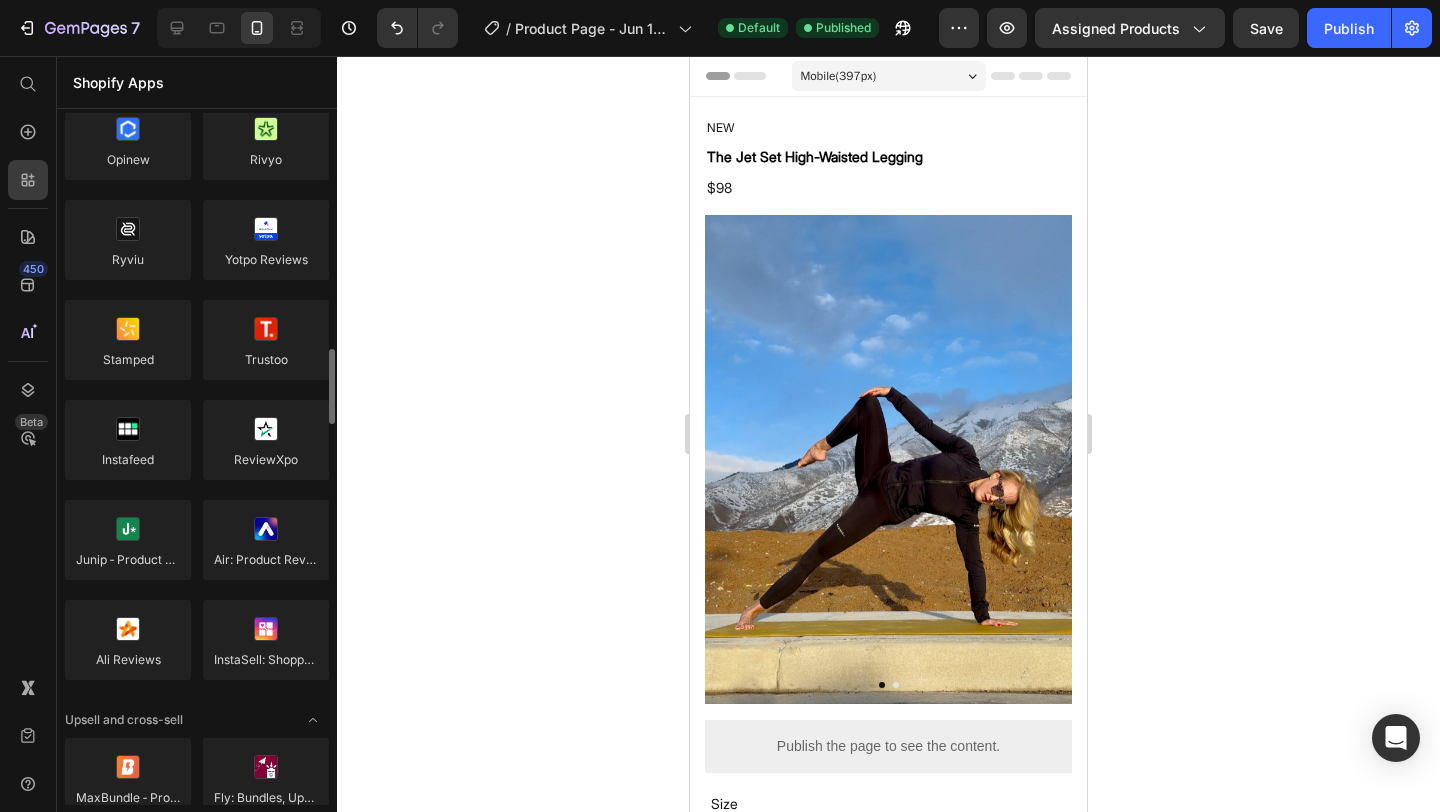 scroll, scrollTop: 0, scrollLeft: 0, axis: both 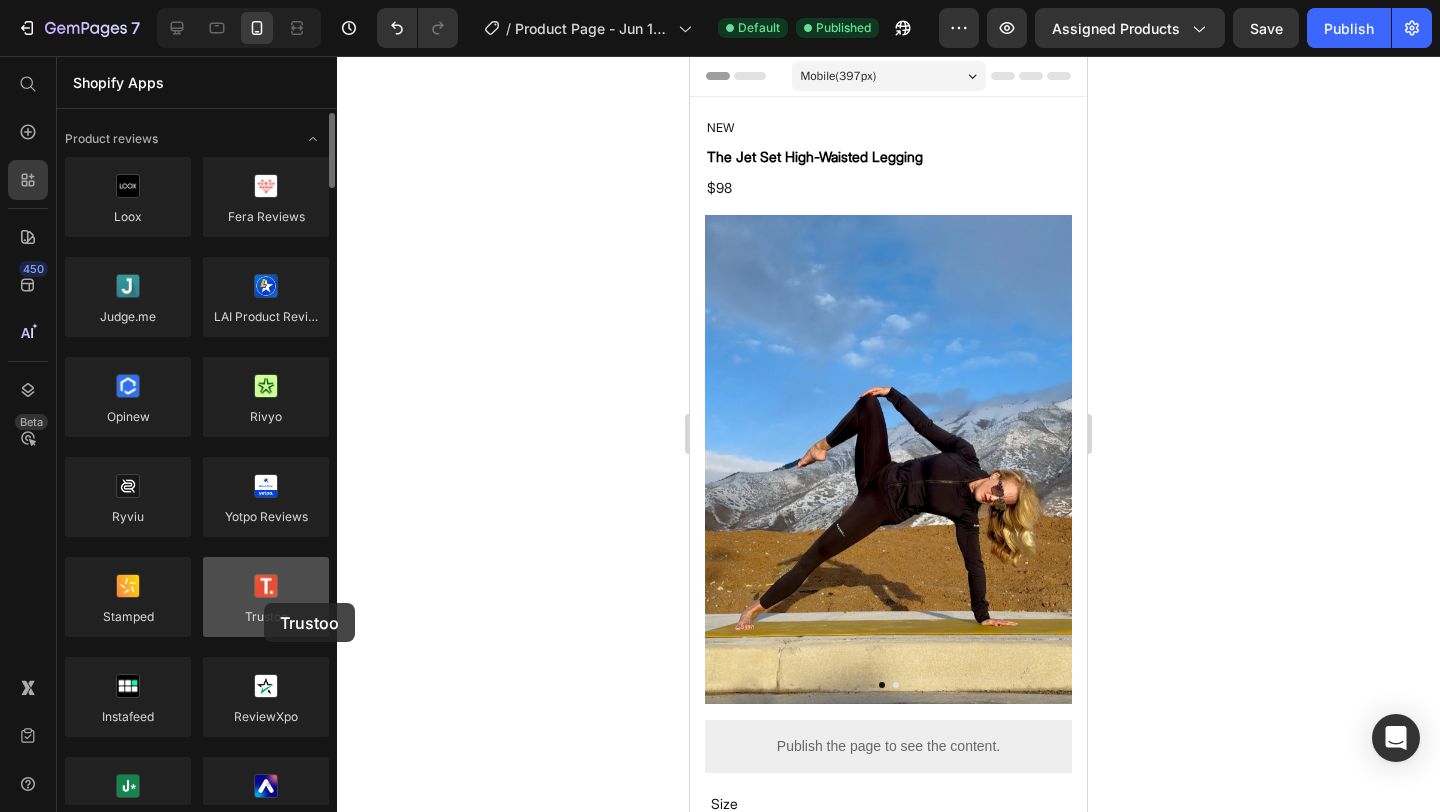 click at bounding box center (266, 597) 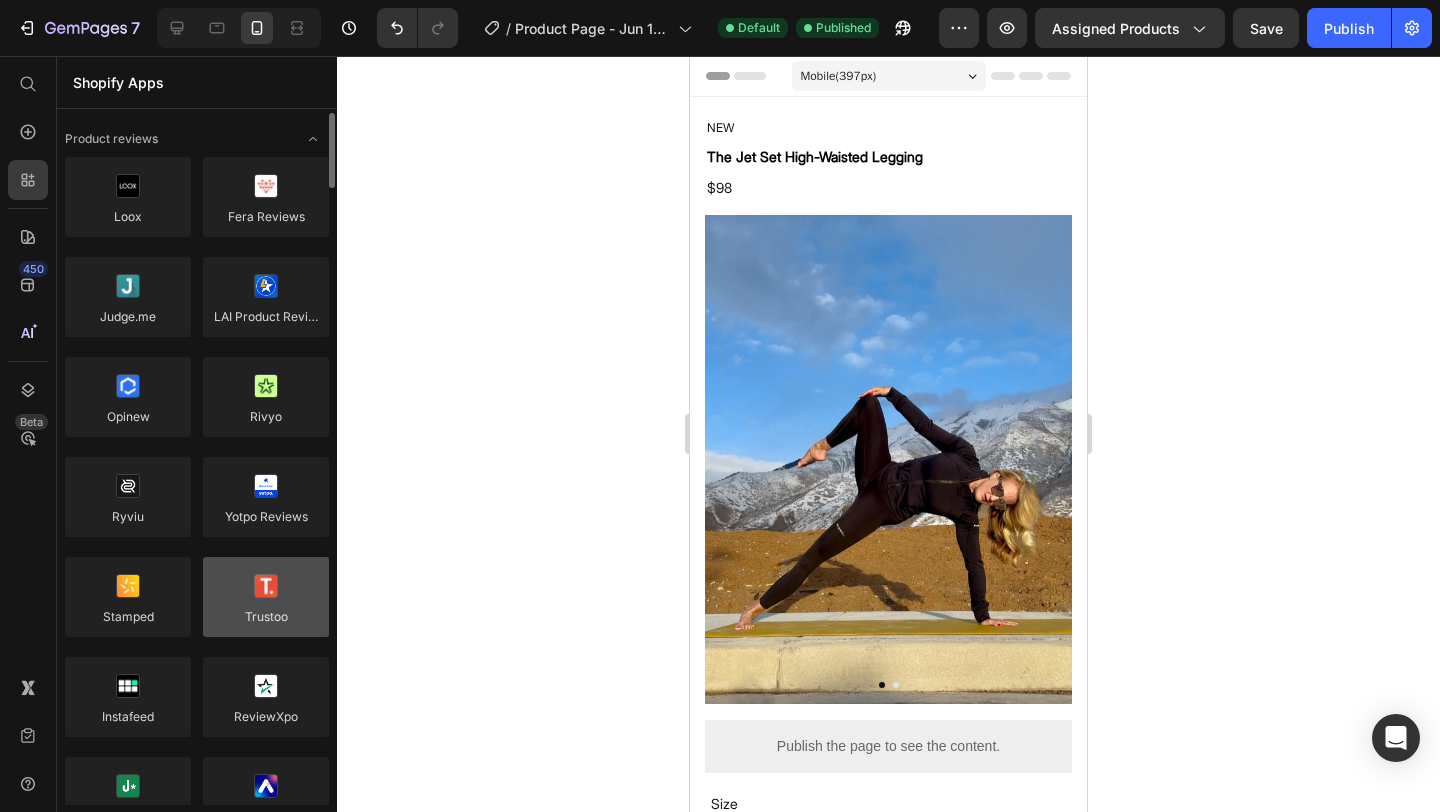 click at bounding box center [266, 597] 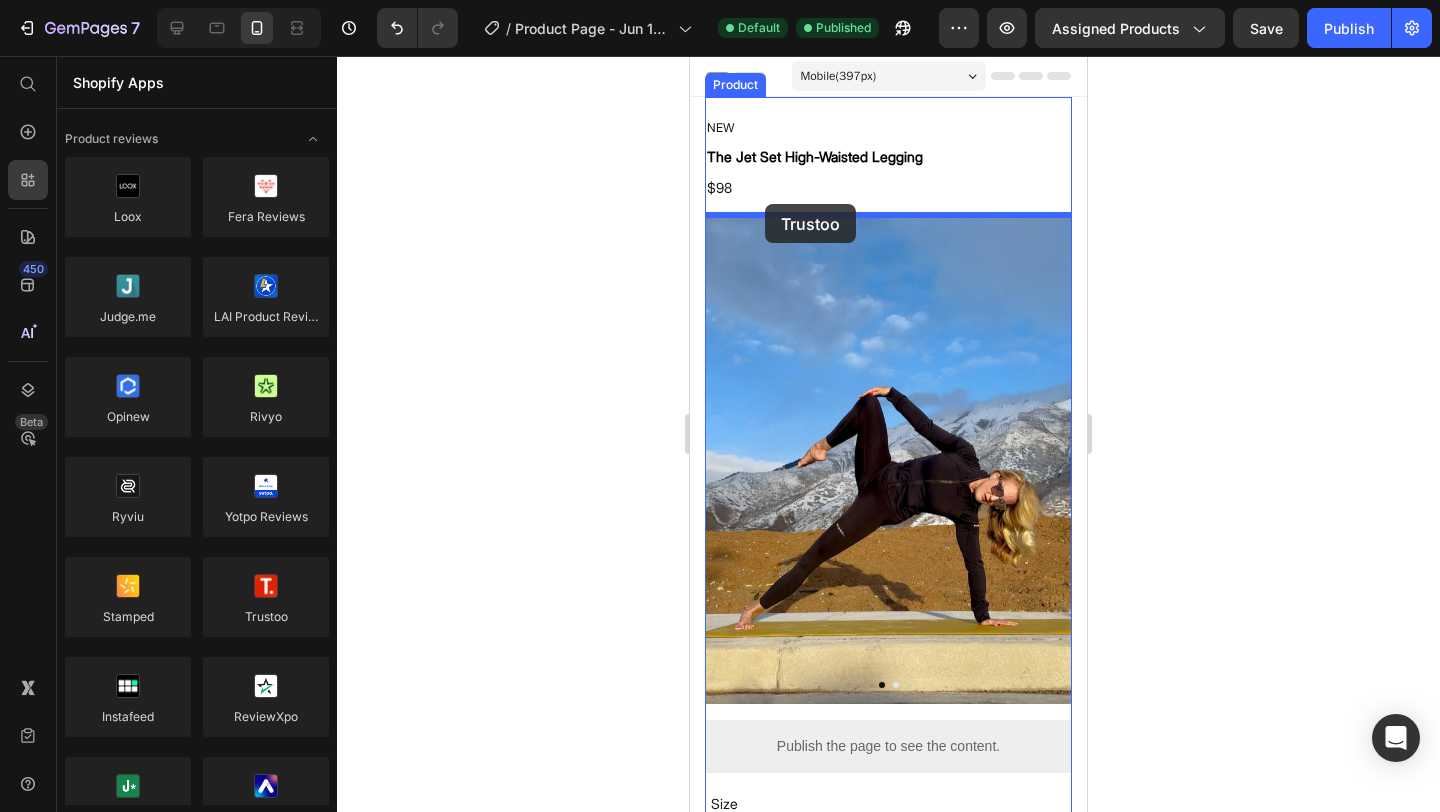 drag, startPoint x: 954, startPoint y: 659, endPoint x: 765, endPoint y: 204, distance: 492.6926 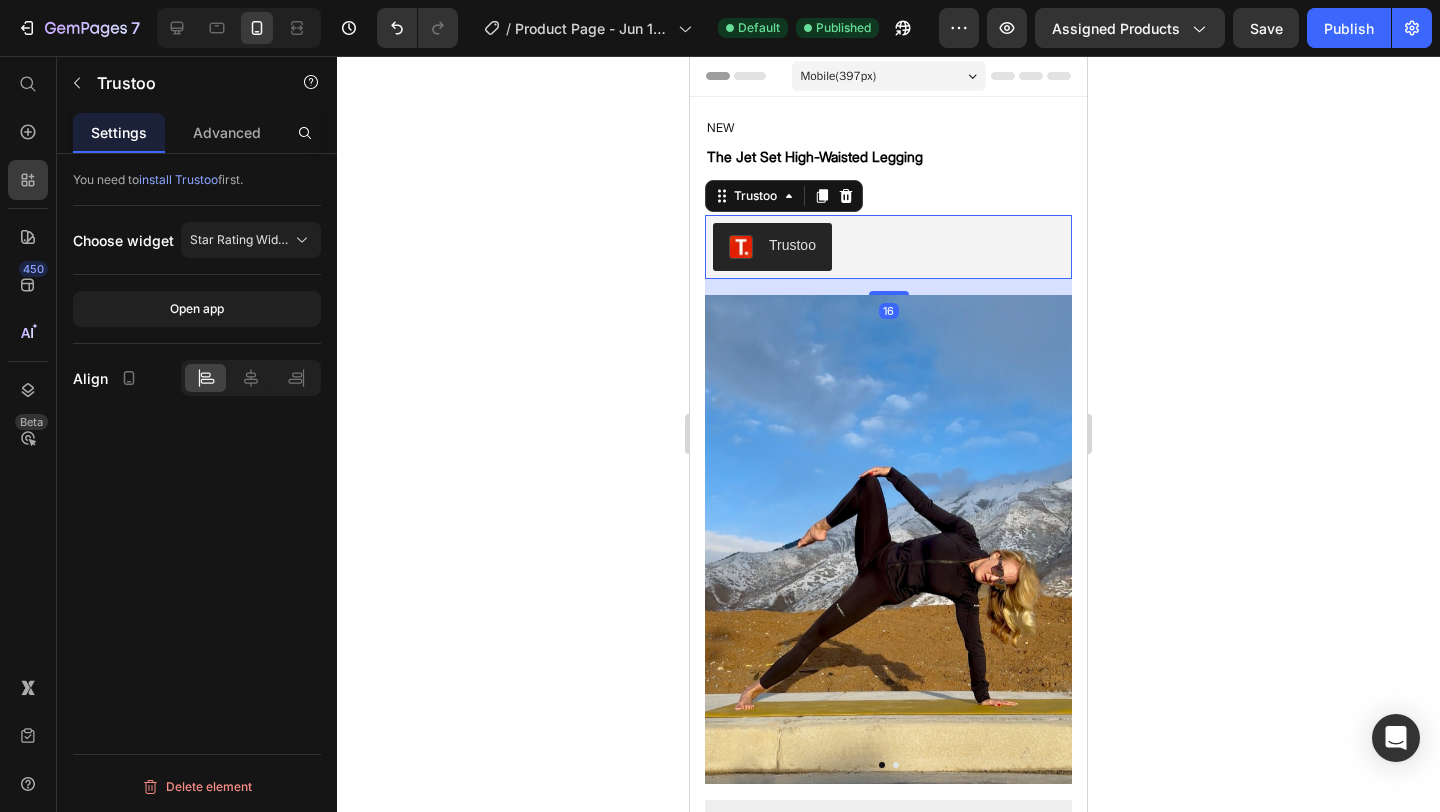 click 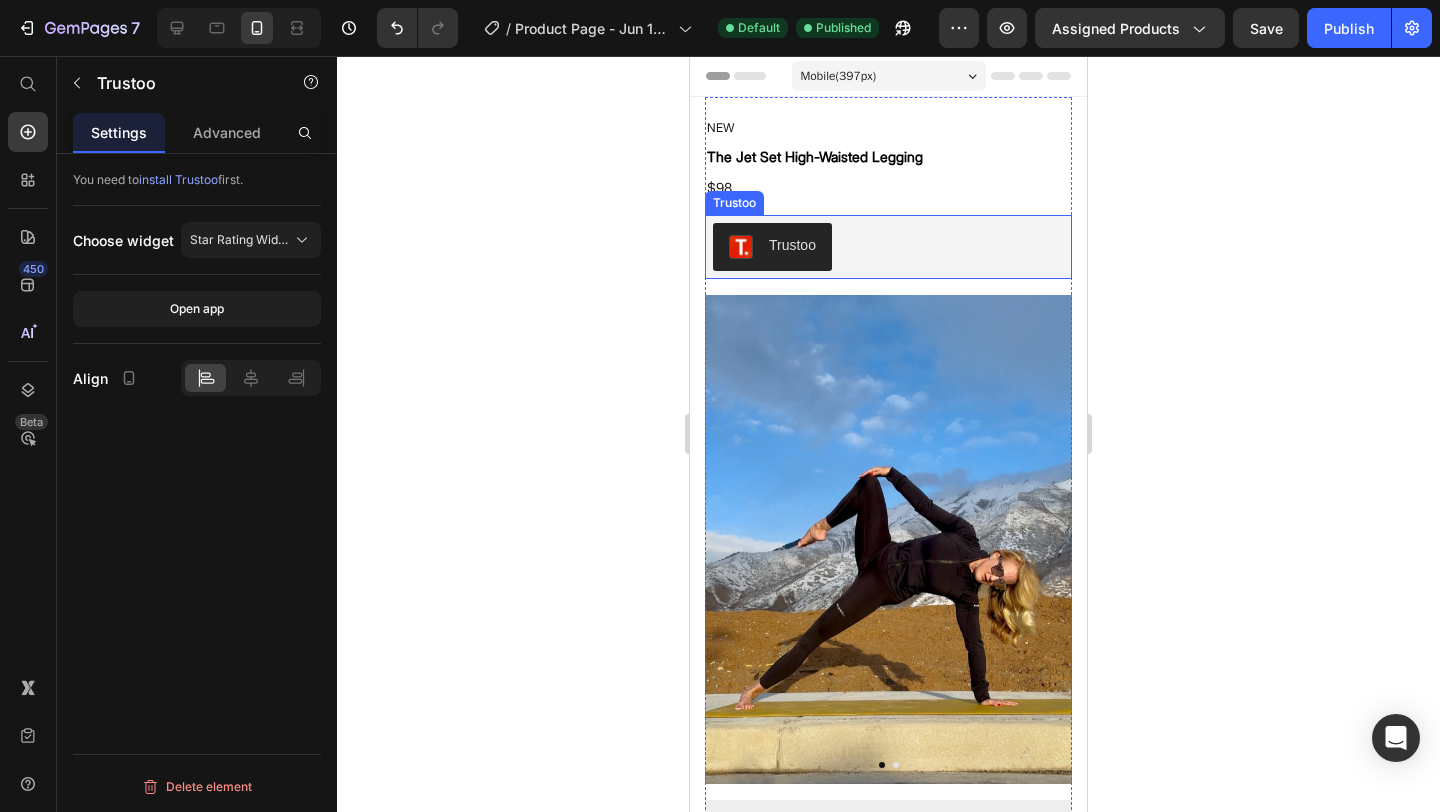 click on "Trustoo" at bounding box center [888, 247] 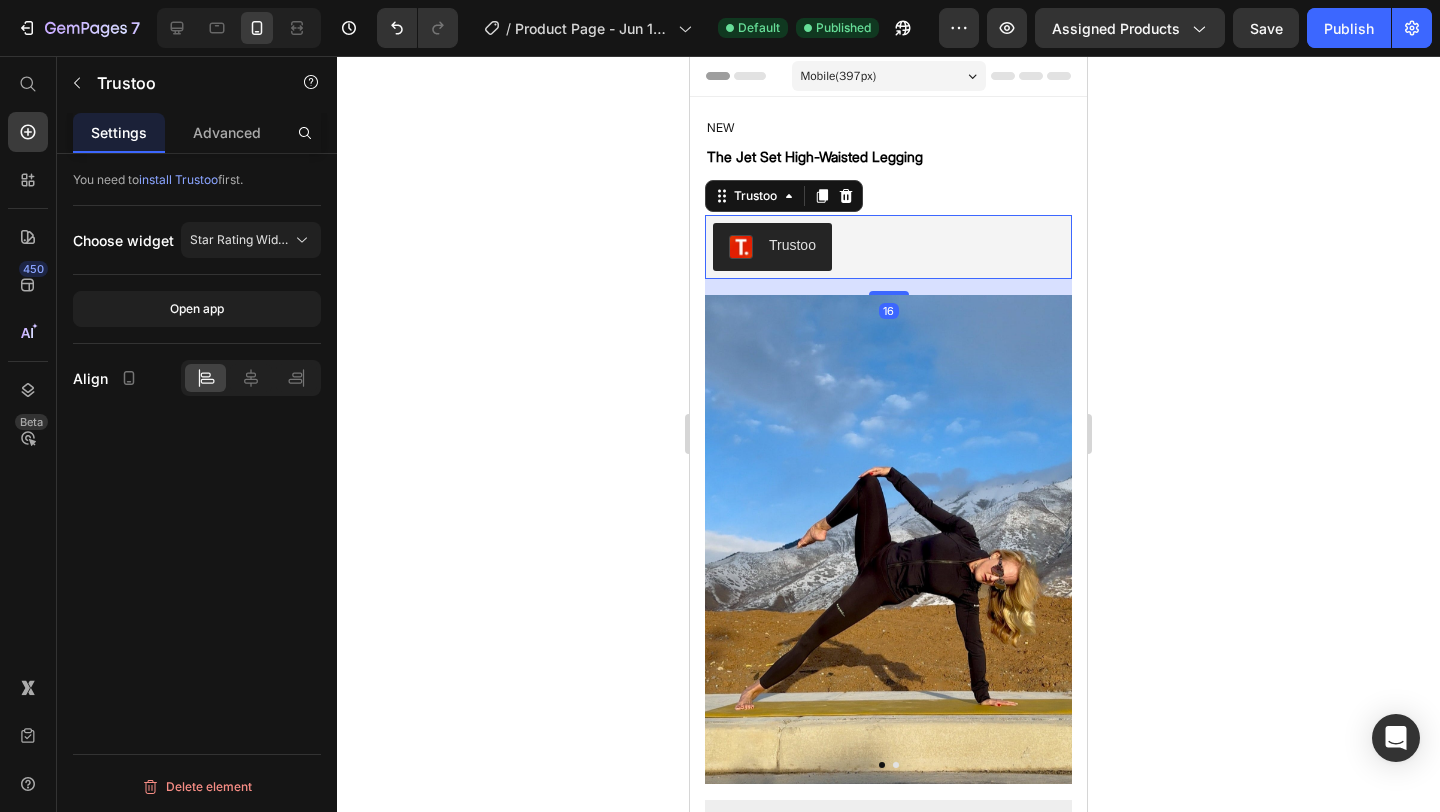 click 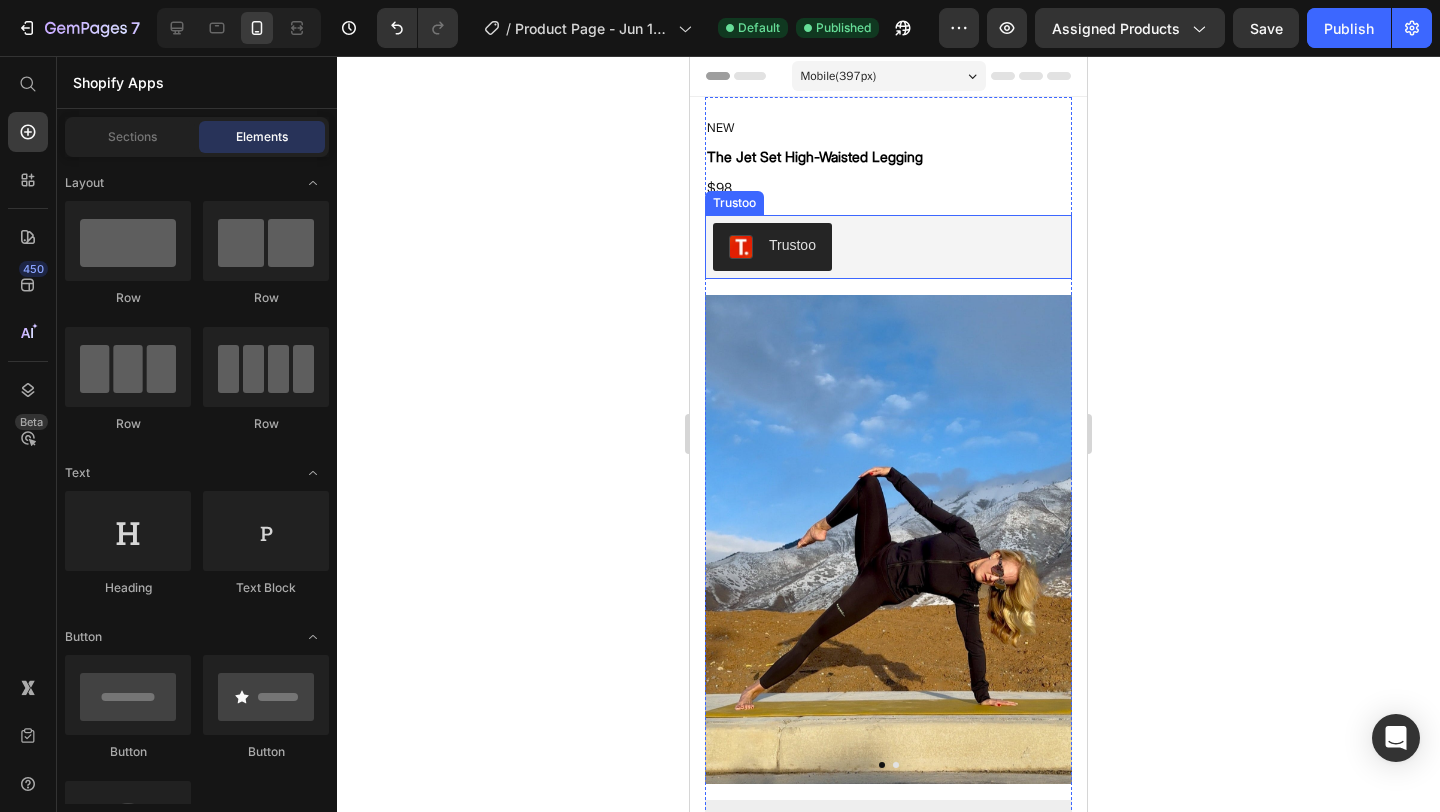 click on "Trustoo" at bounding box center (888, 247) 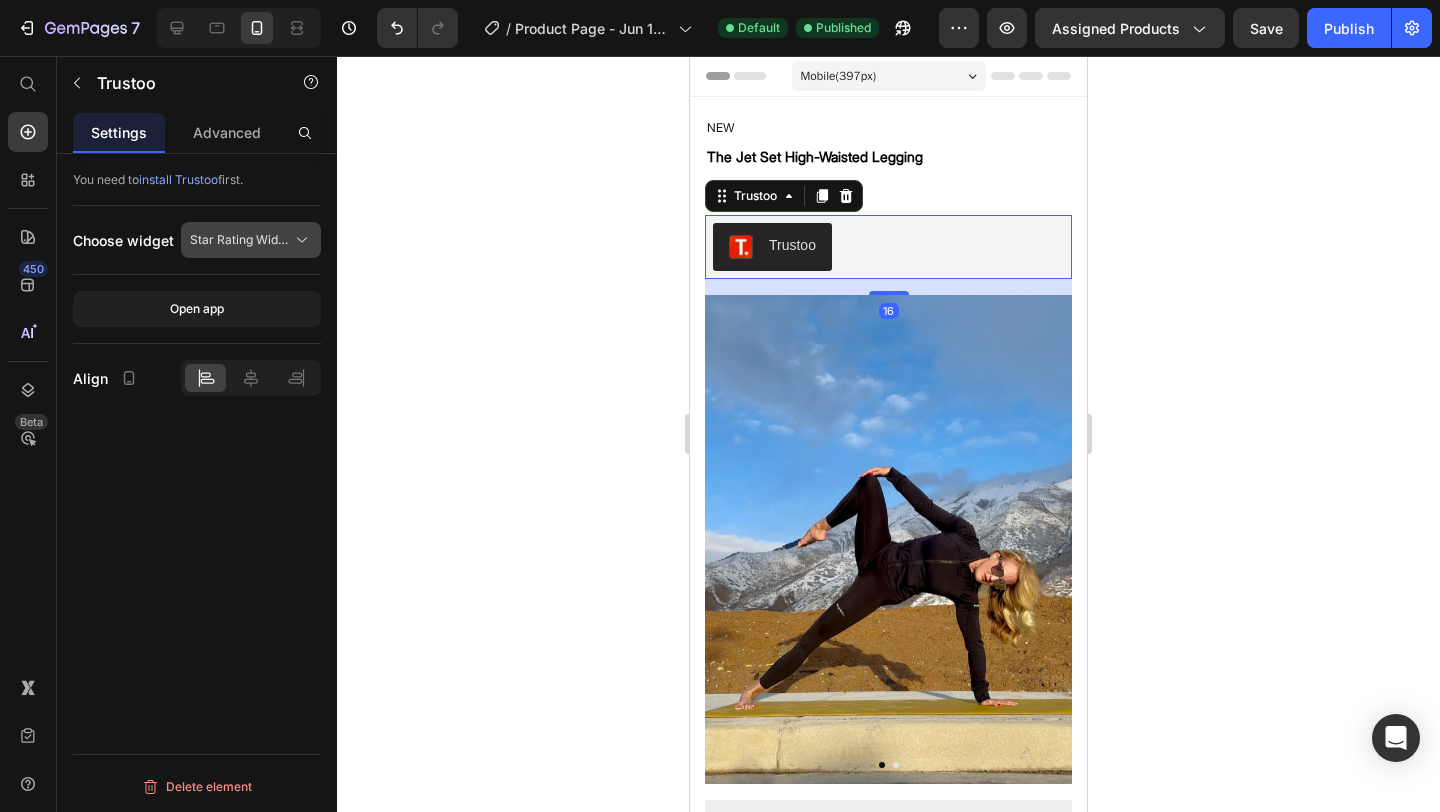 click on "Star Rating Widget" at bounding box center (239, 240) 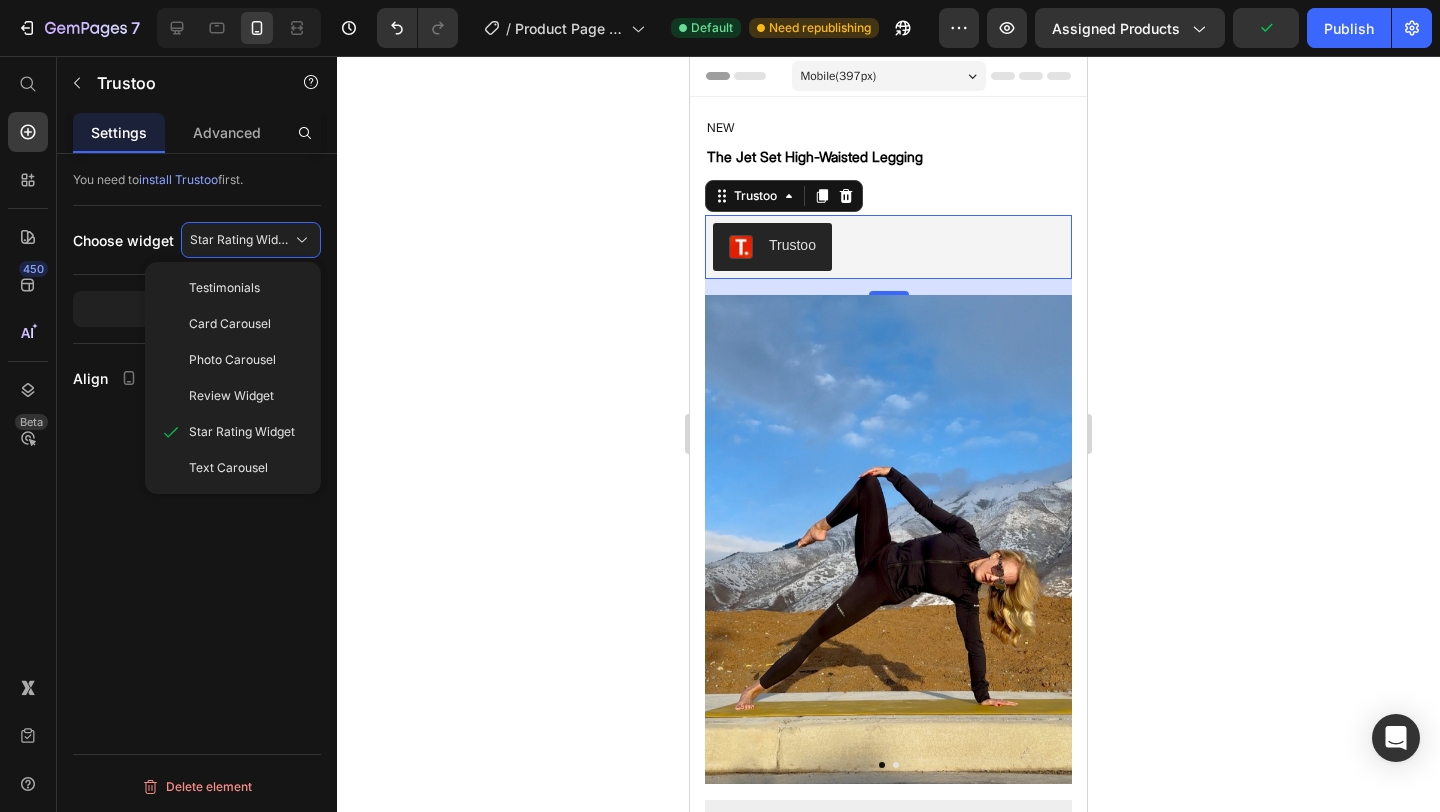 click on "You need to  install Trustoo  first.  Choose widget Star Rating Widget Testimonials Card Carousel Photo Carousel Review Widget Star Rating Widget Text Carousel  Open app  Align  Delete element" at bounding box center [197, 511] 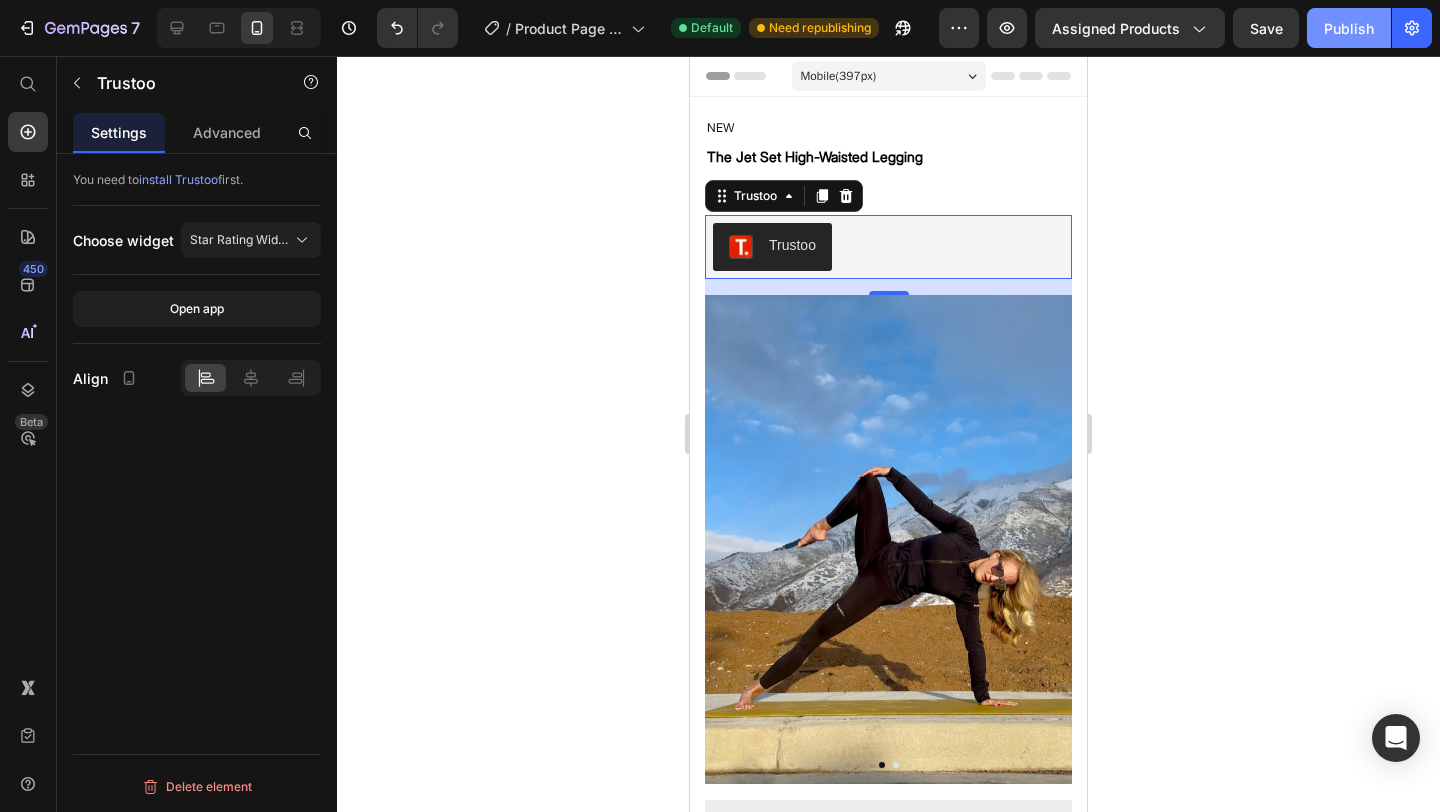 click on "Publish" 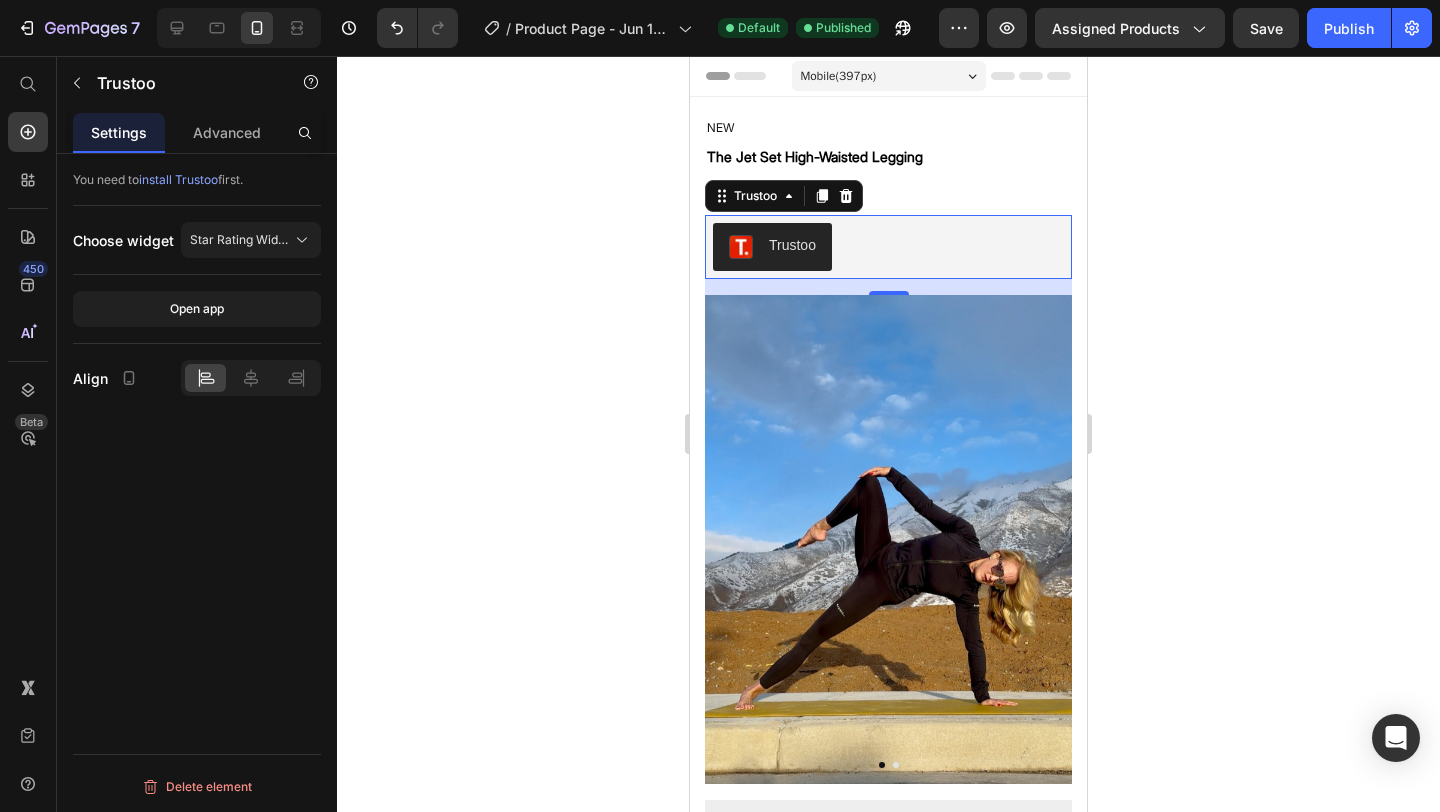click on "Trustoo" at bounding box center [888, 247] 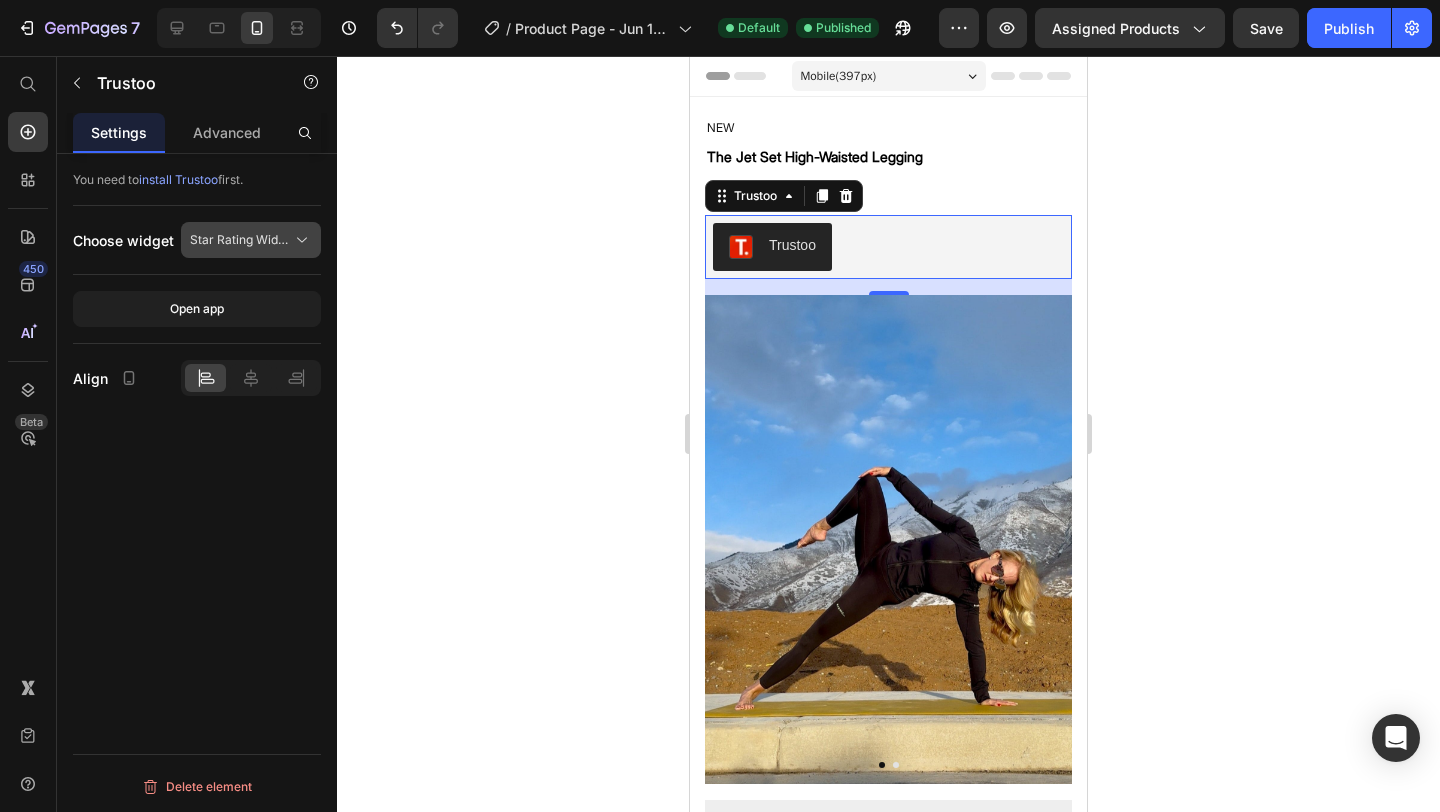 click on "Star Rating Widget" at bounding box center (251, 240) 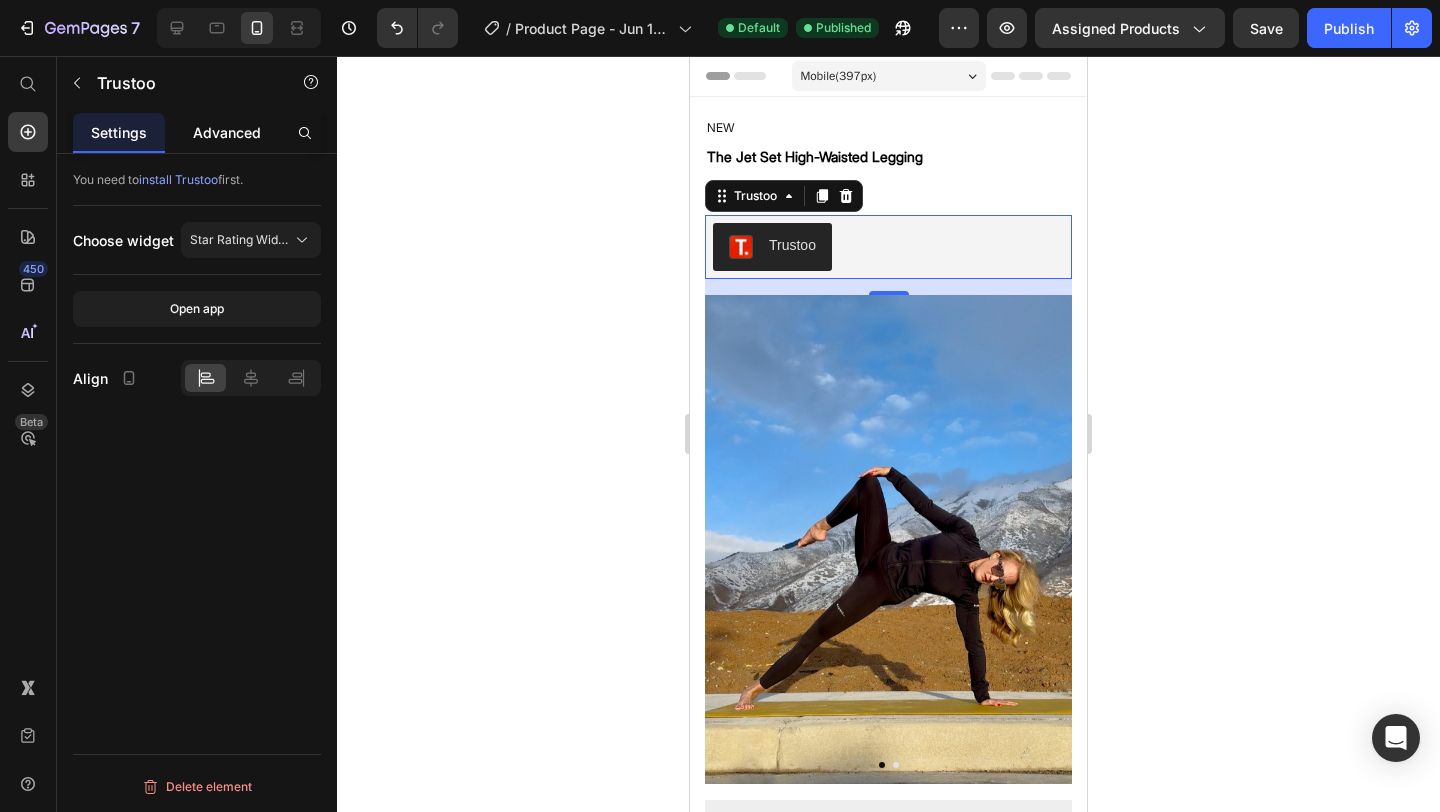click on "Advanced" at bounding box center [227, 132] 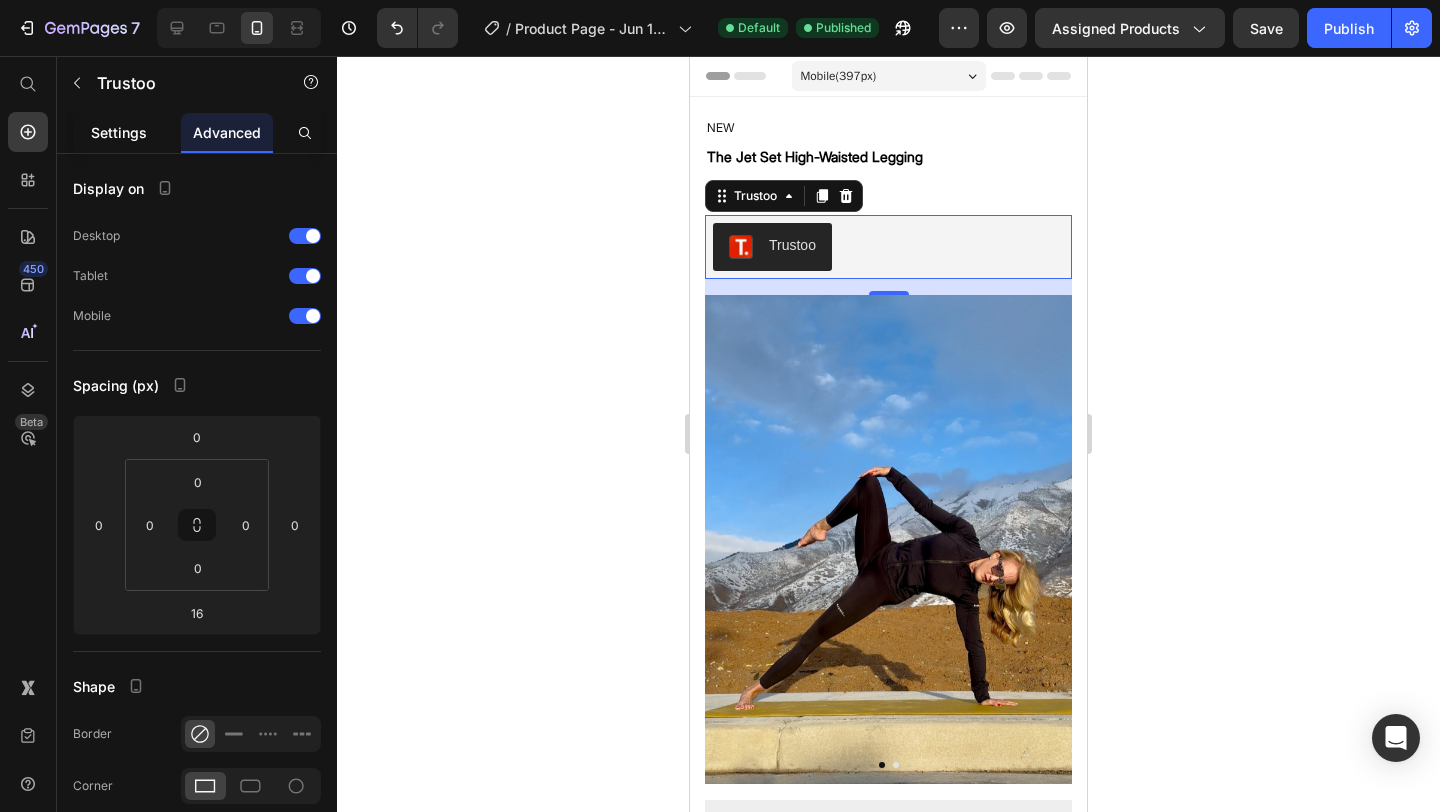click on "Settings" at bounding box center [119, 132] 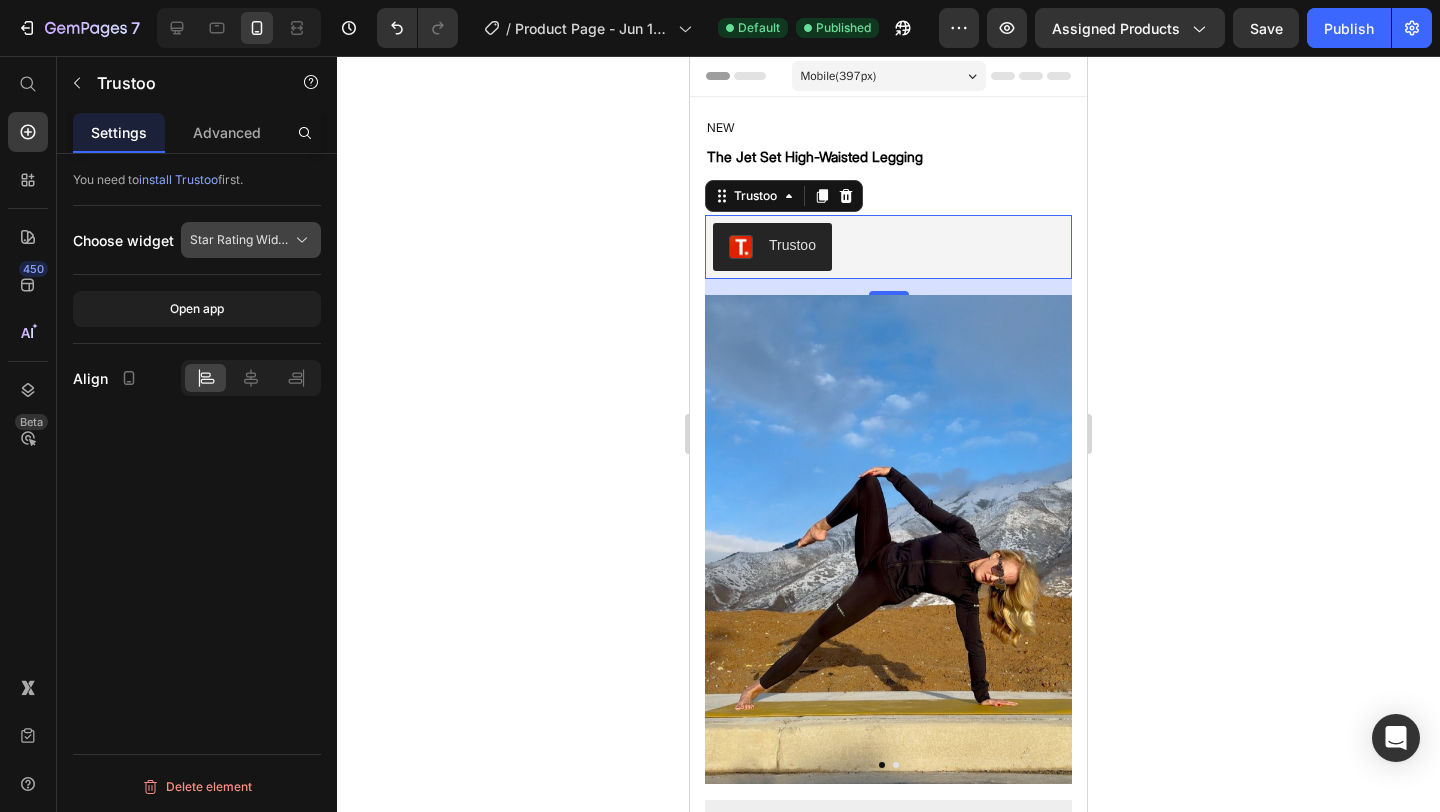 click on "Star Rating Widget" at bounding box center [239, 240] 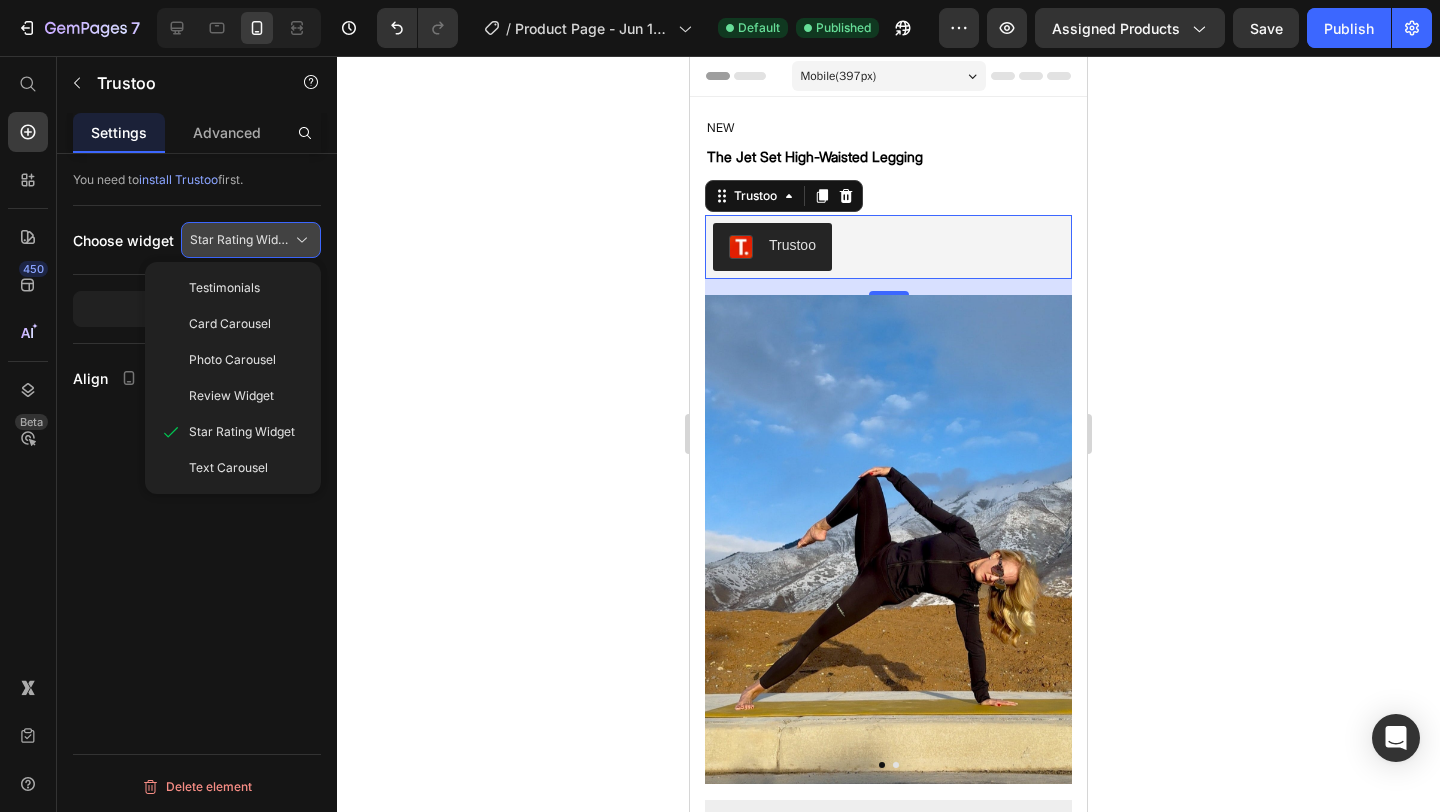 click on "Star Rating Widget" at bounding box center (239, 240) 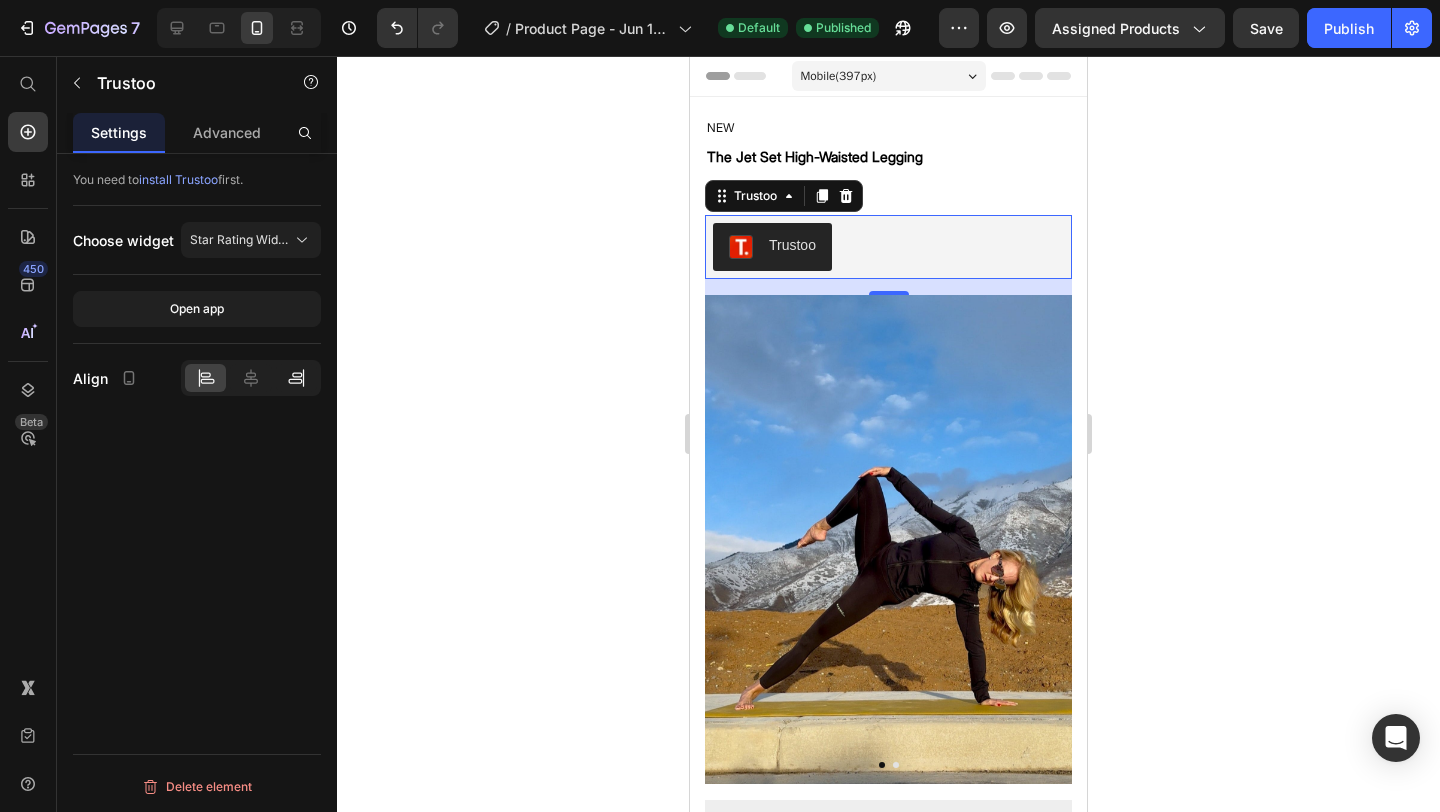 click 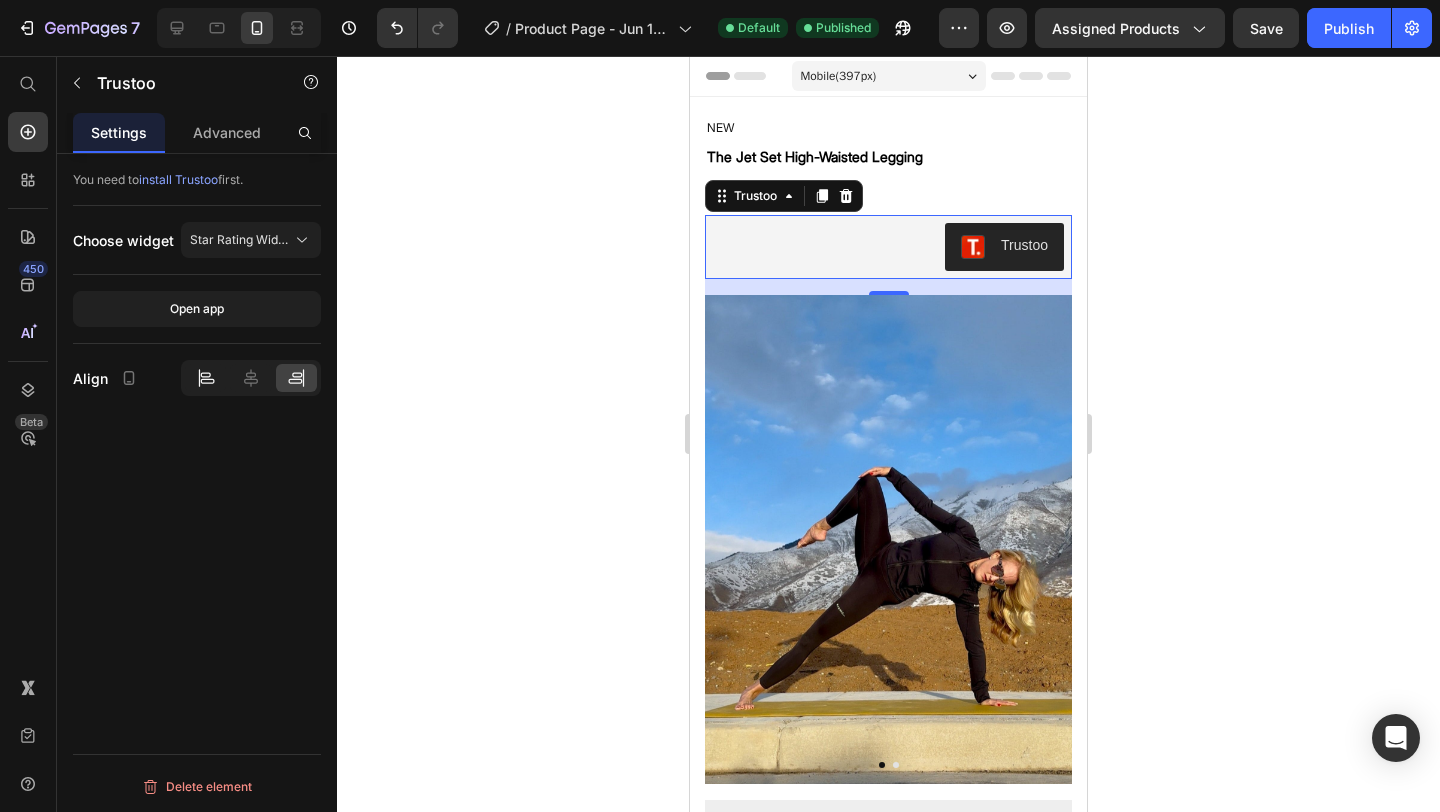 click 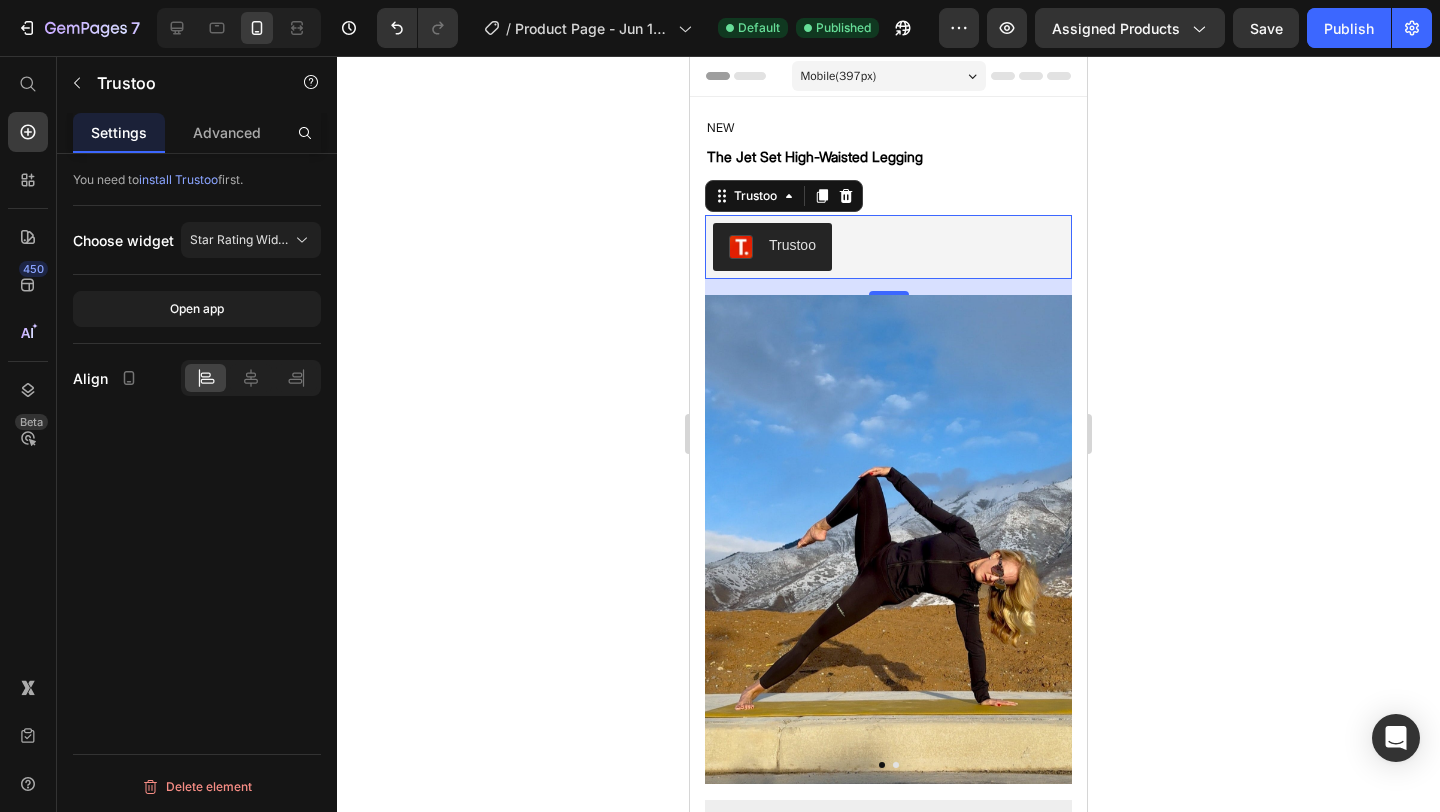 click 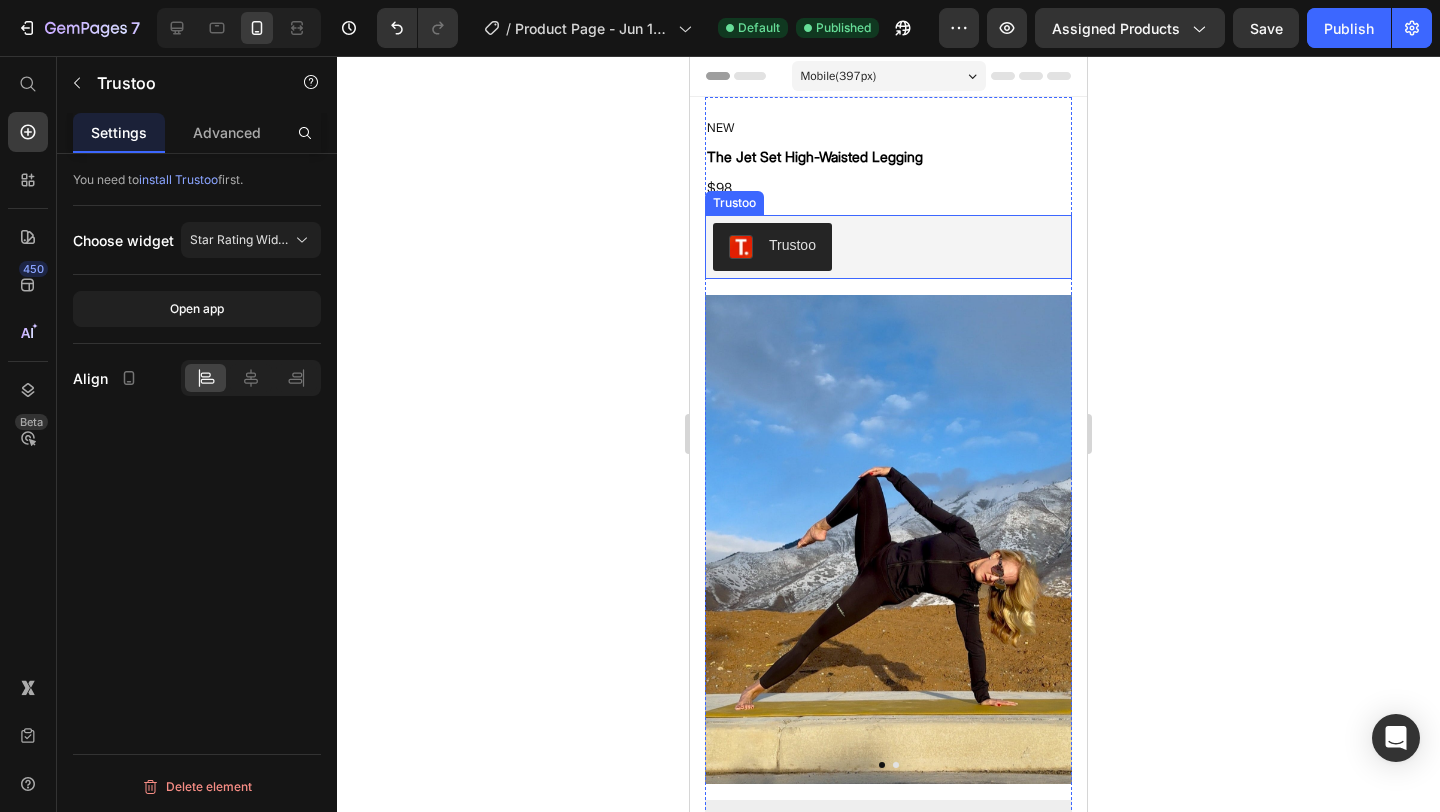 click on "Trustoo" at bounding box center (888, 247) 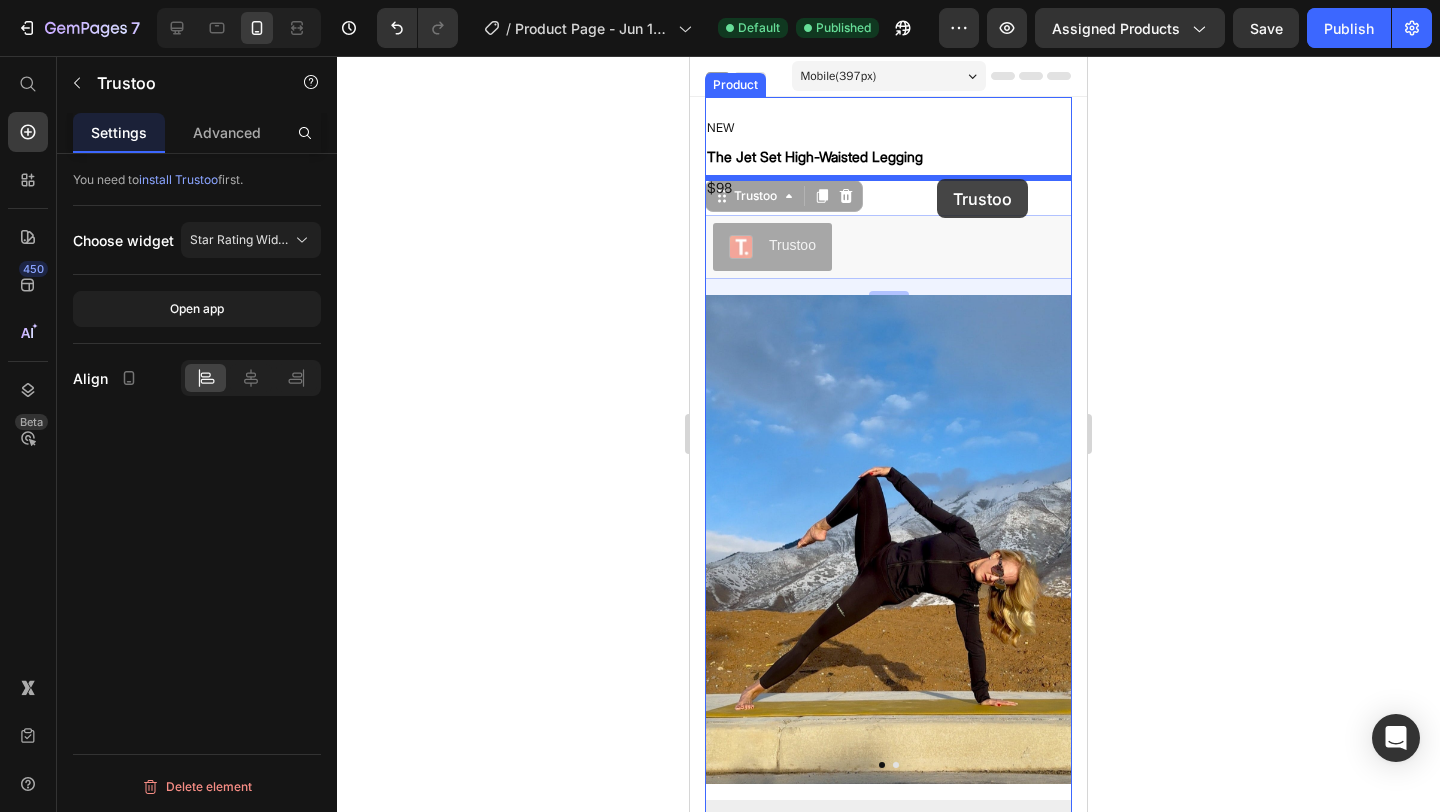 drag, startPoint x: 926, startPoint y: 243, endPoint x: 937, endPoint y: 179, distance: 64.93843 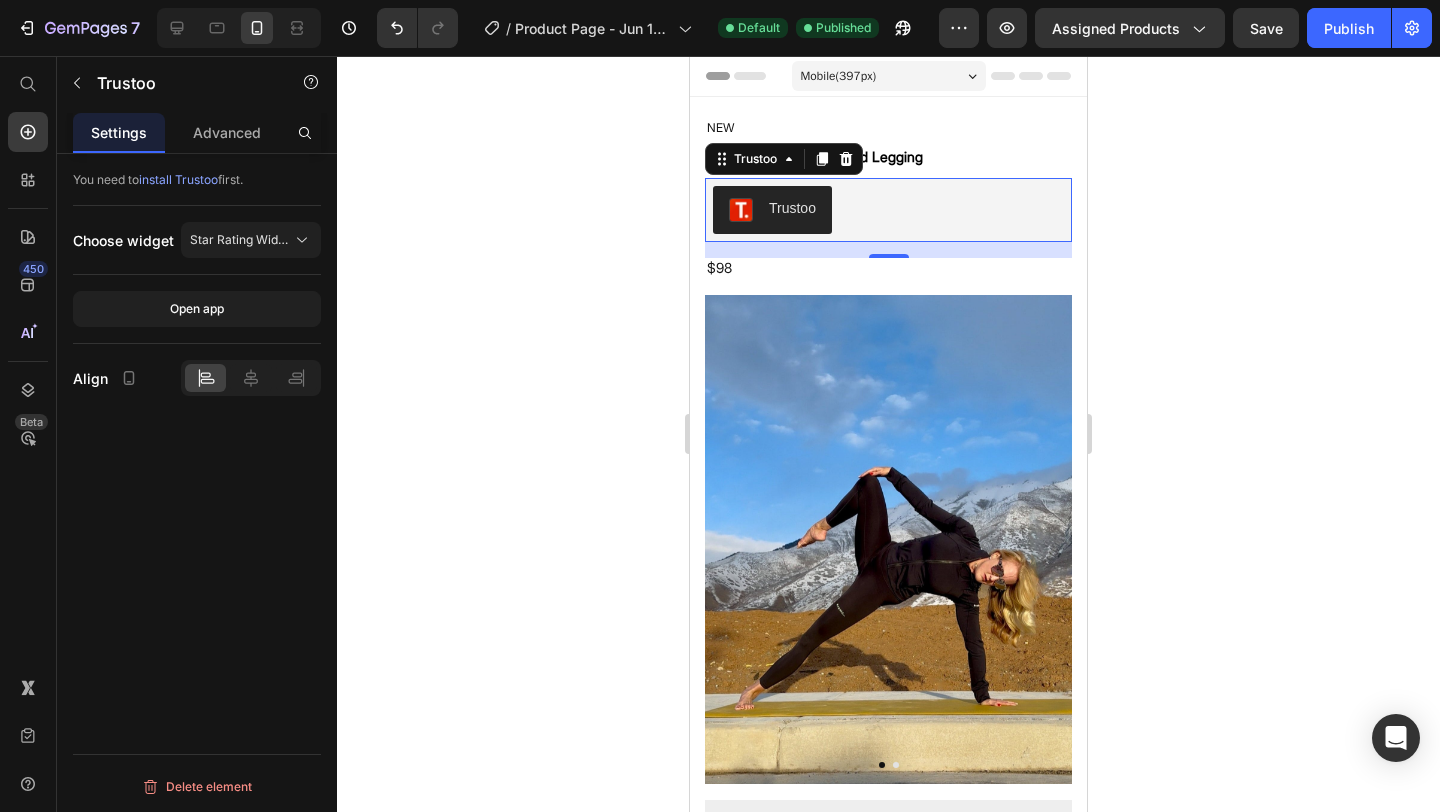 click 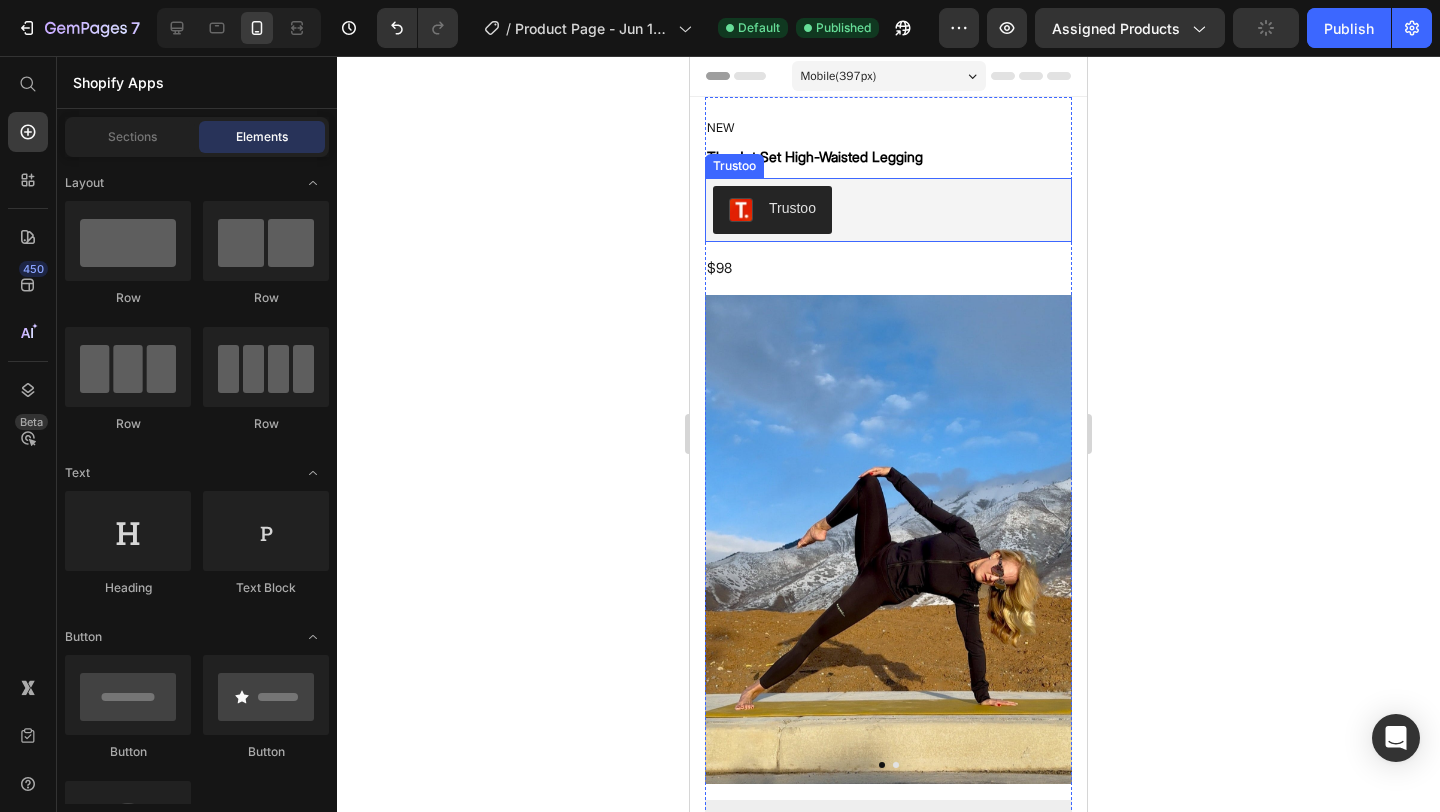 click on "Trustoo" at bounding box center (888, 210) 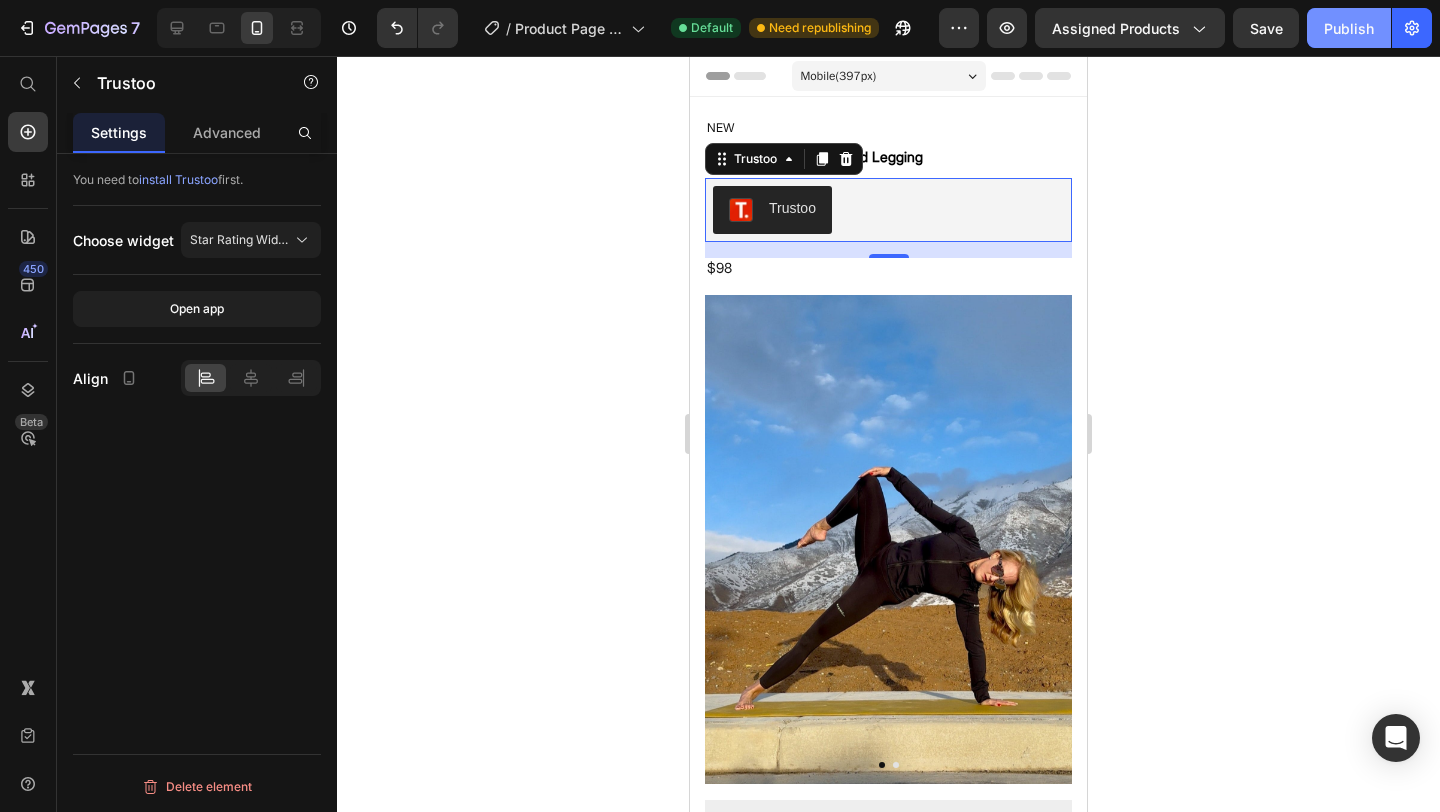 click on "Publish" at bounding box center [1349, 28] 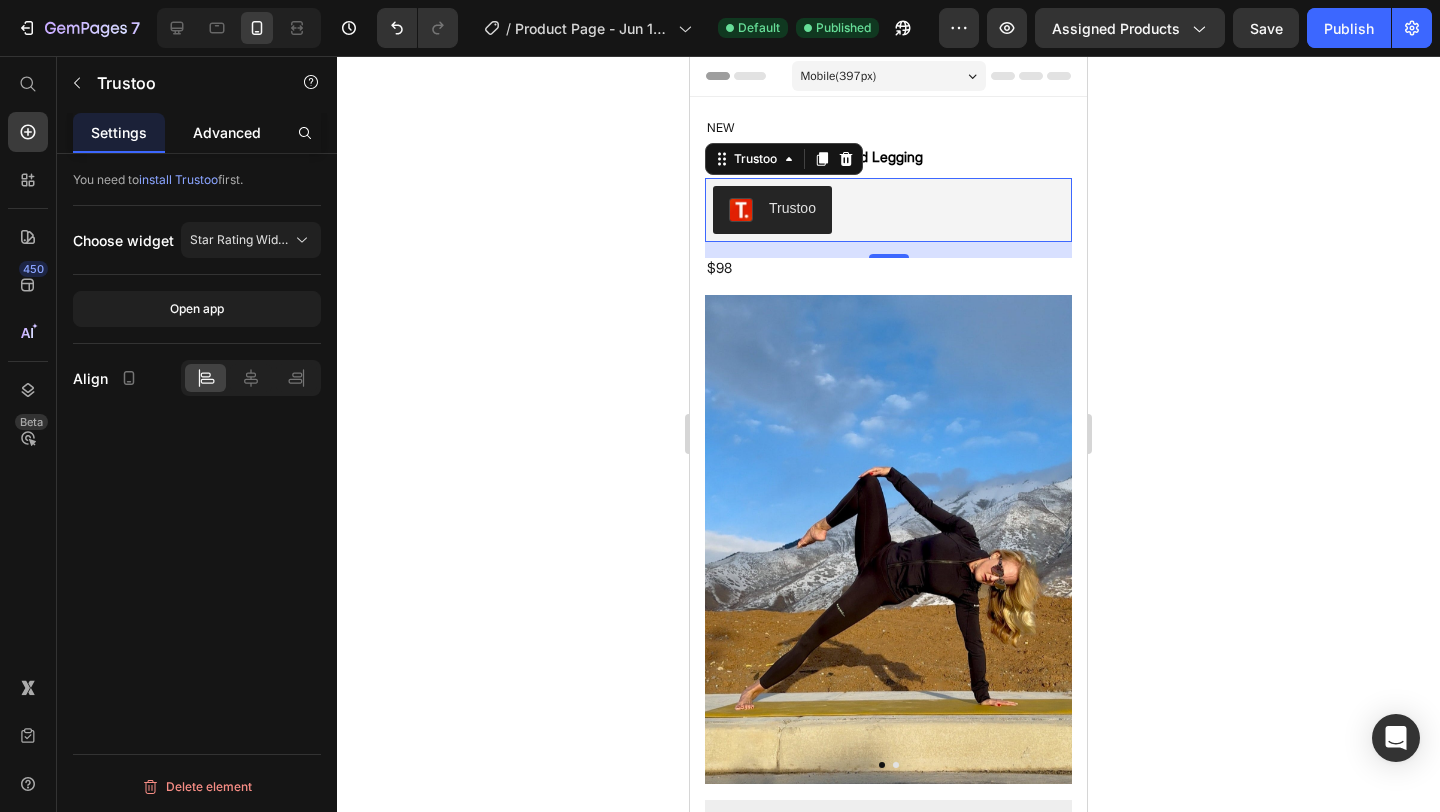 click on "Advanced" at bounding box center [227, 132] 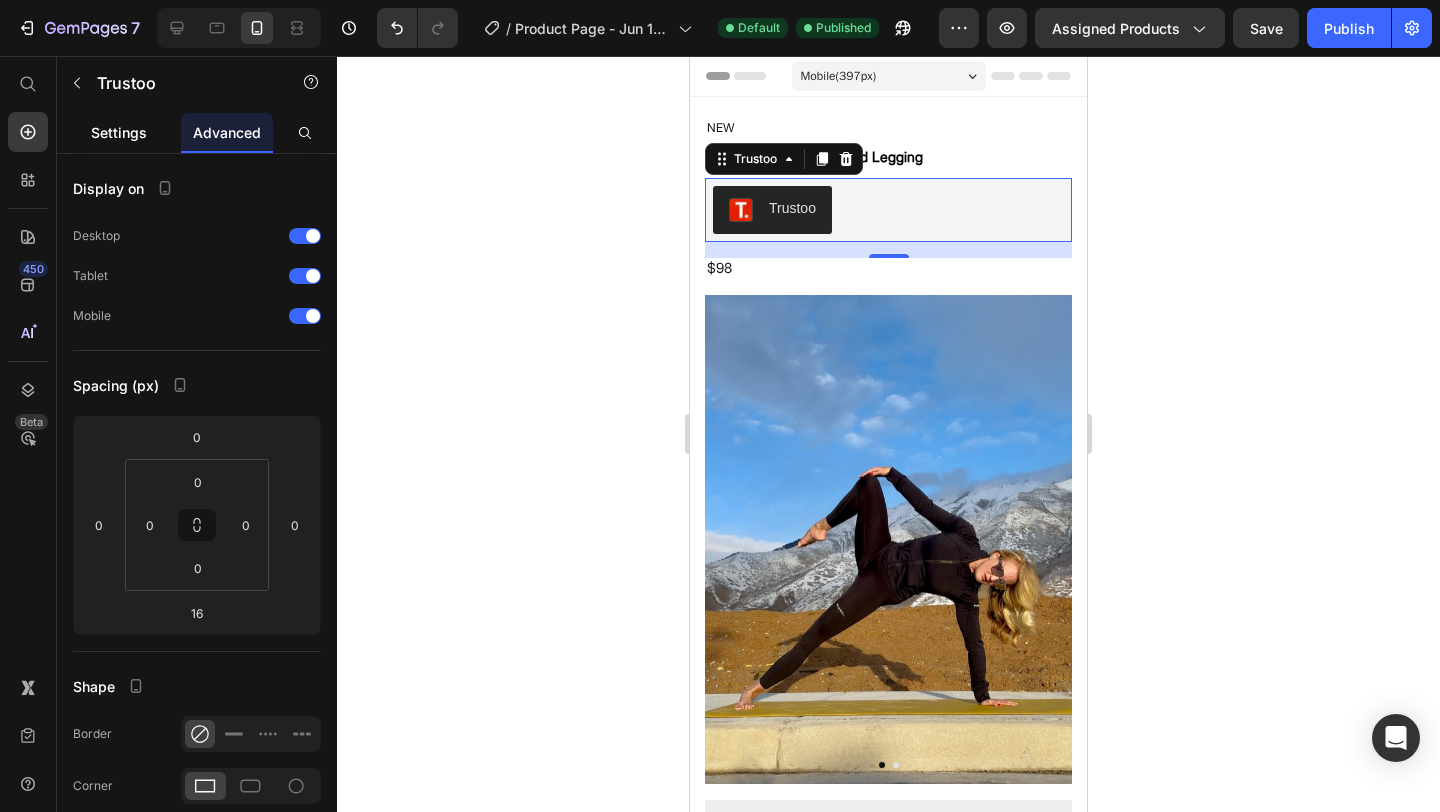 click on "Settings" at bounding box center (119, 132) 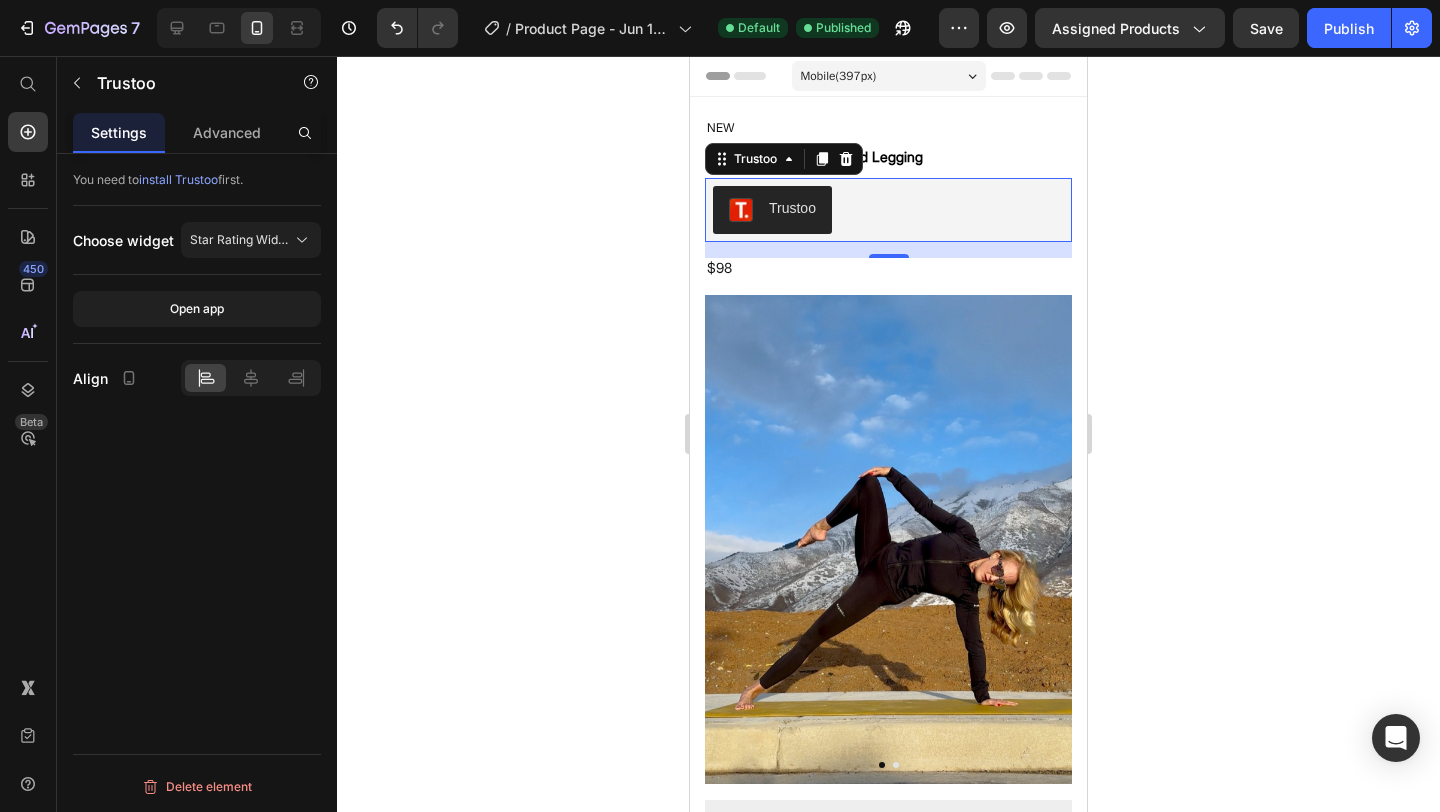 click on "install Trustoo" at bounding box center [178, 179] 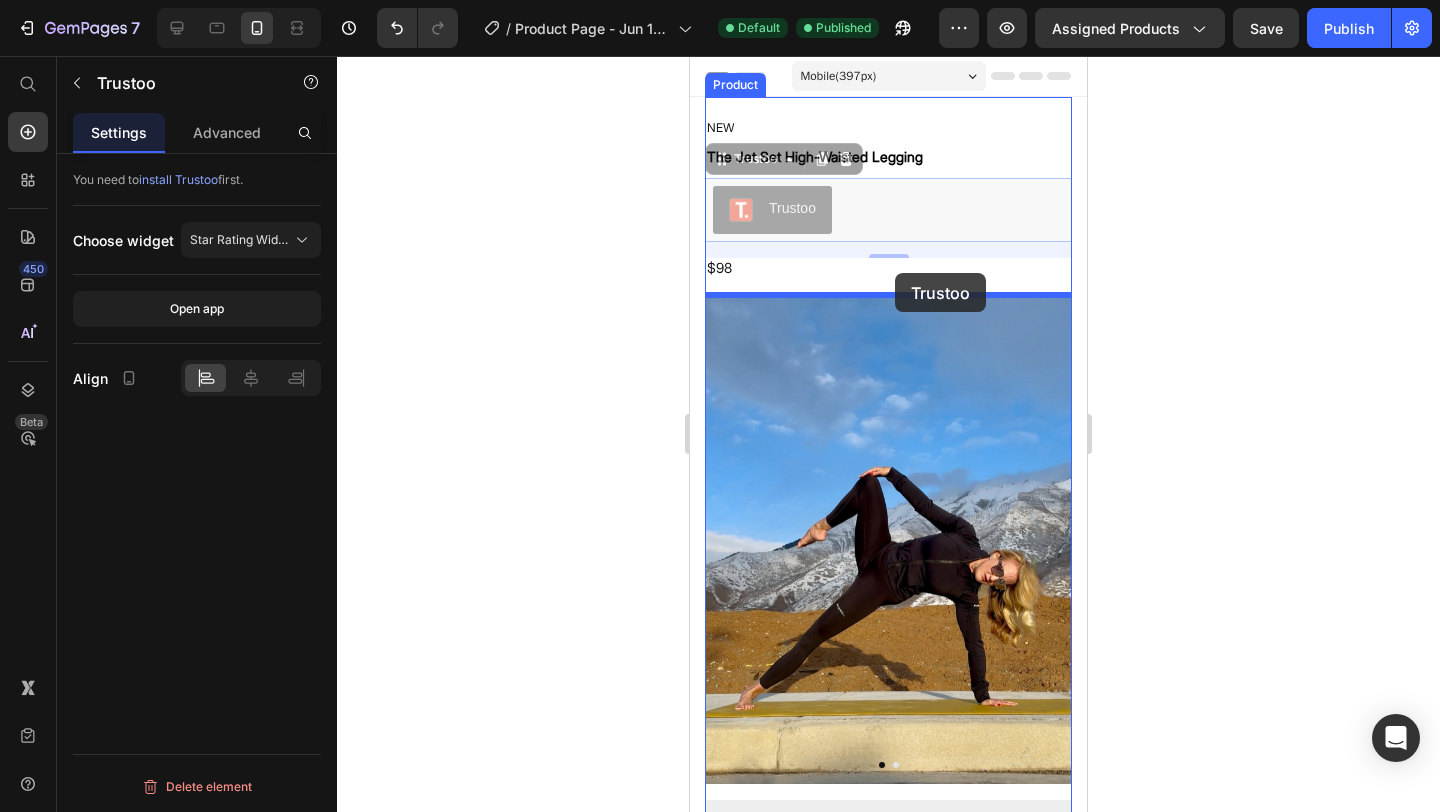 drag, startPoint x: 895, startPoint y: 212, endPoint x: 895, endPoint y: 273, distance: 61 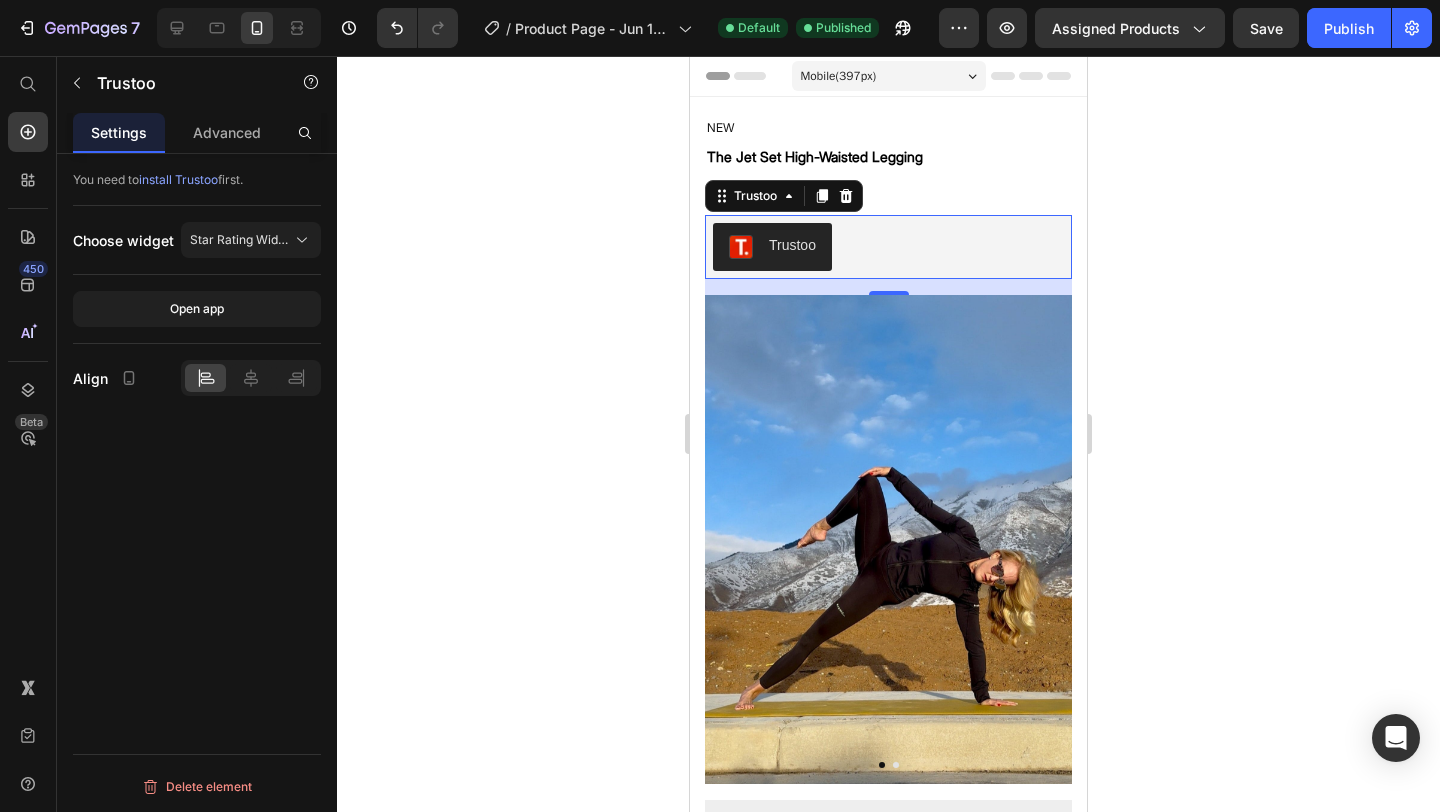 click 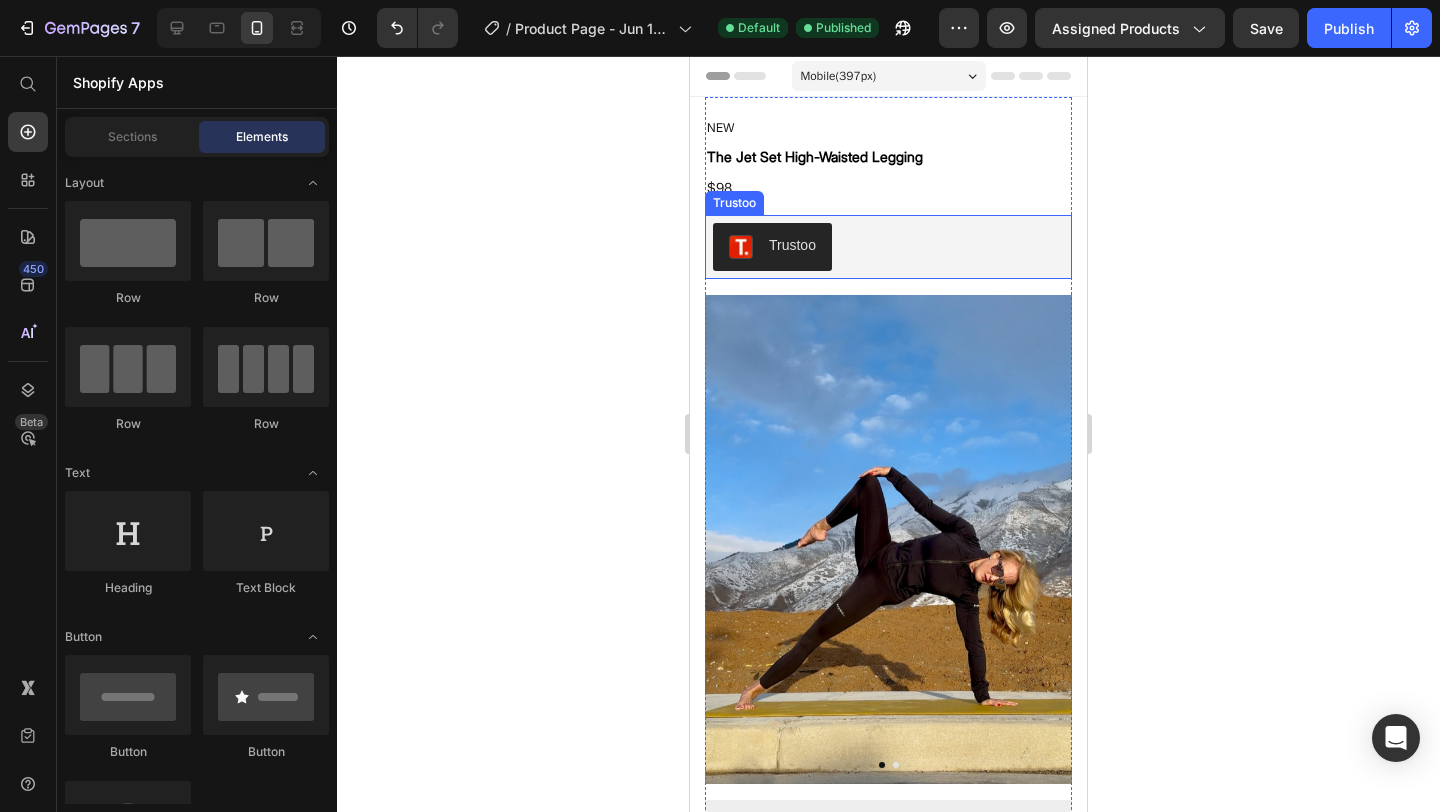 click on "Trustoo" at bounding box center (888, 247) 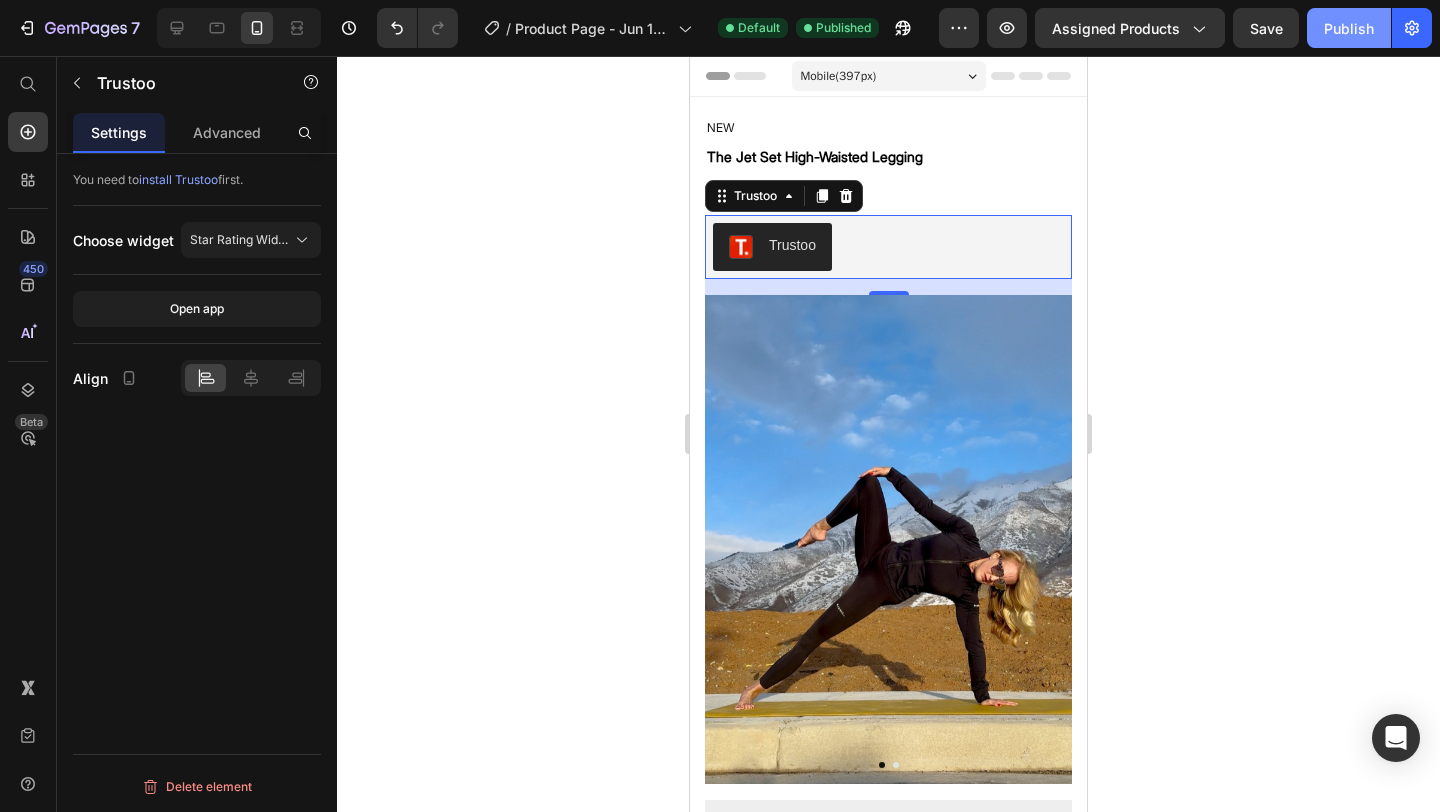 click on "Publish" at bounding box center (1349, 28) 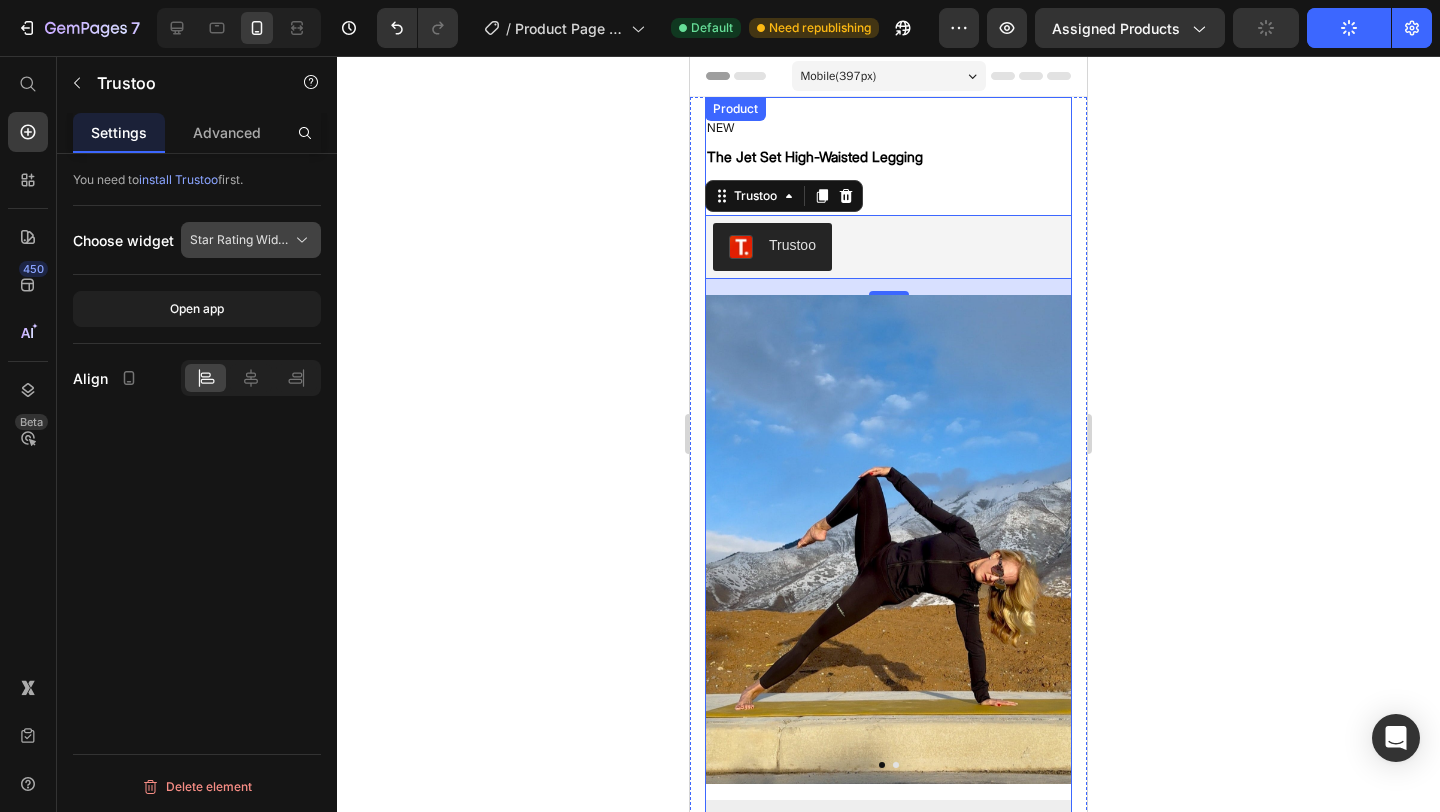 click on "Star Rating Widget" at bounding box center [239, 240] 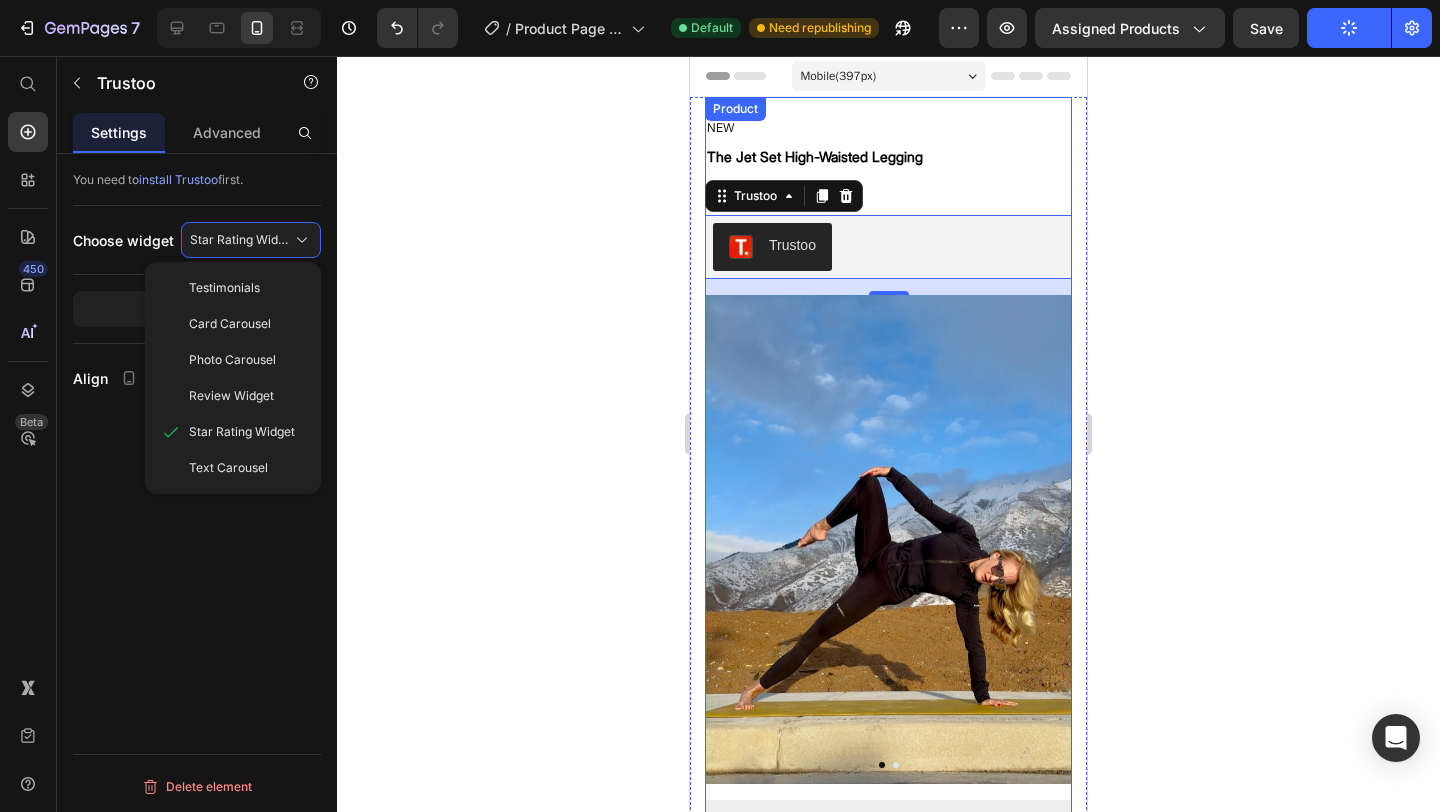 click 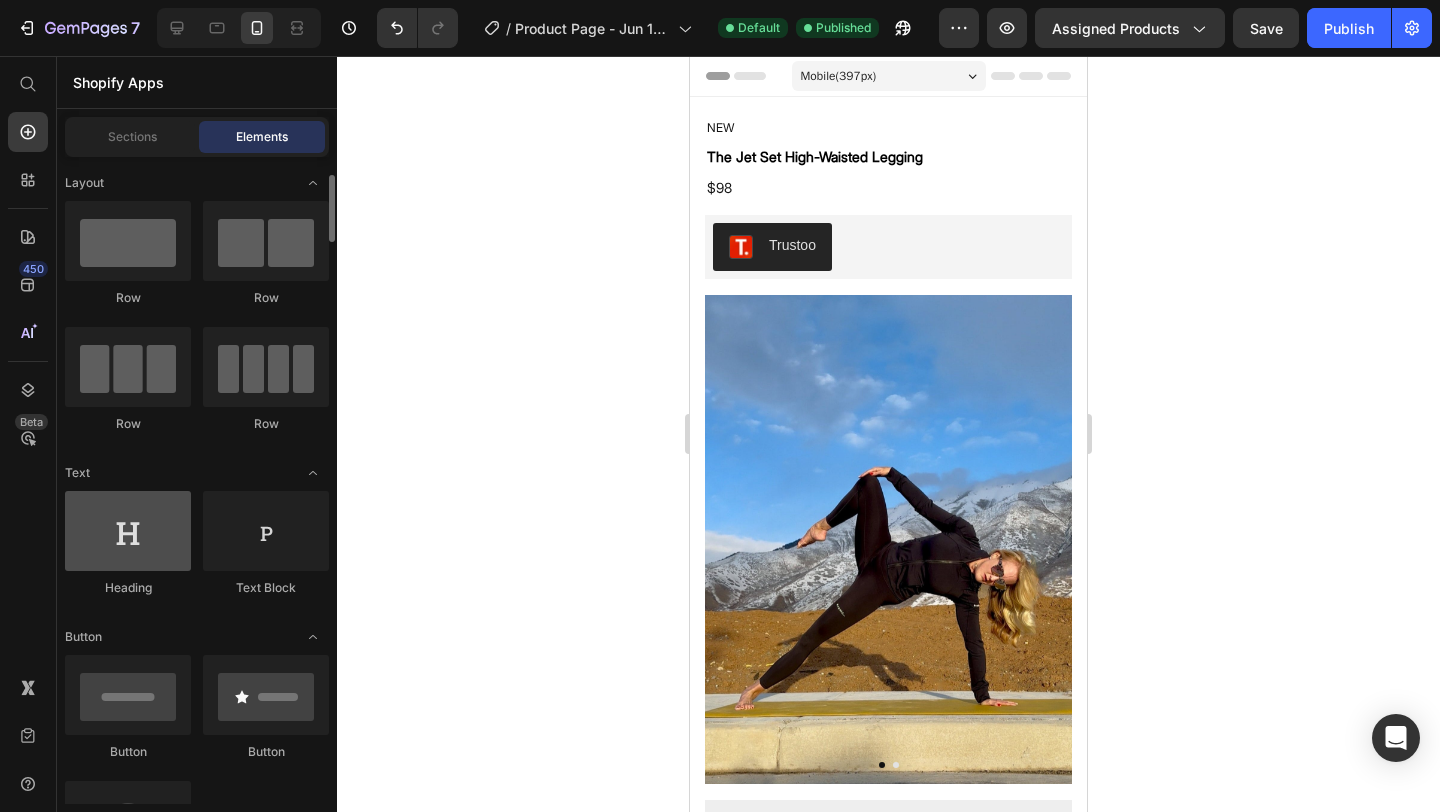scroll, scrollTop: 774, scrollLeft: 0, axis: vertical 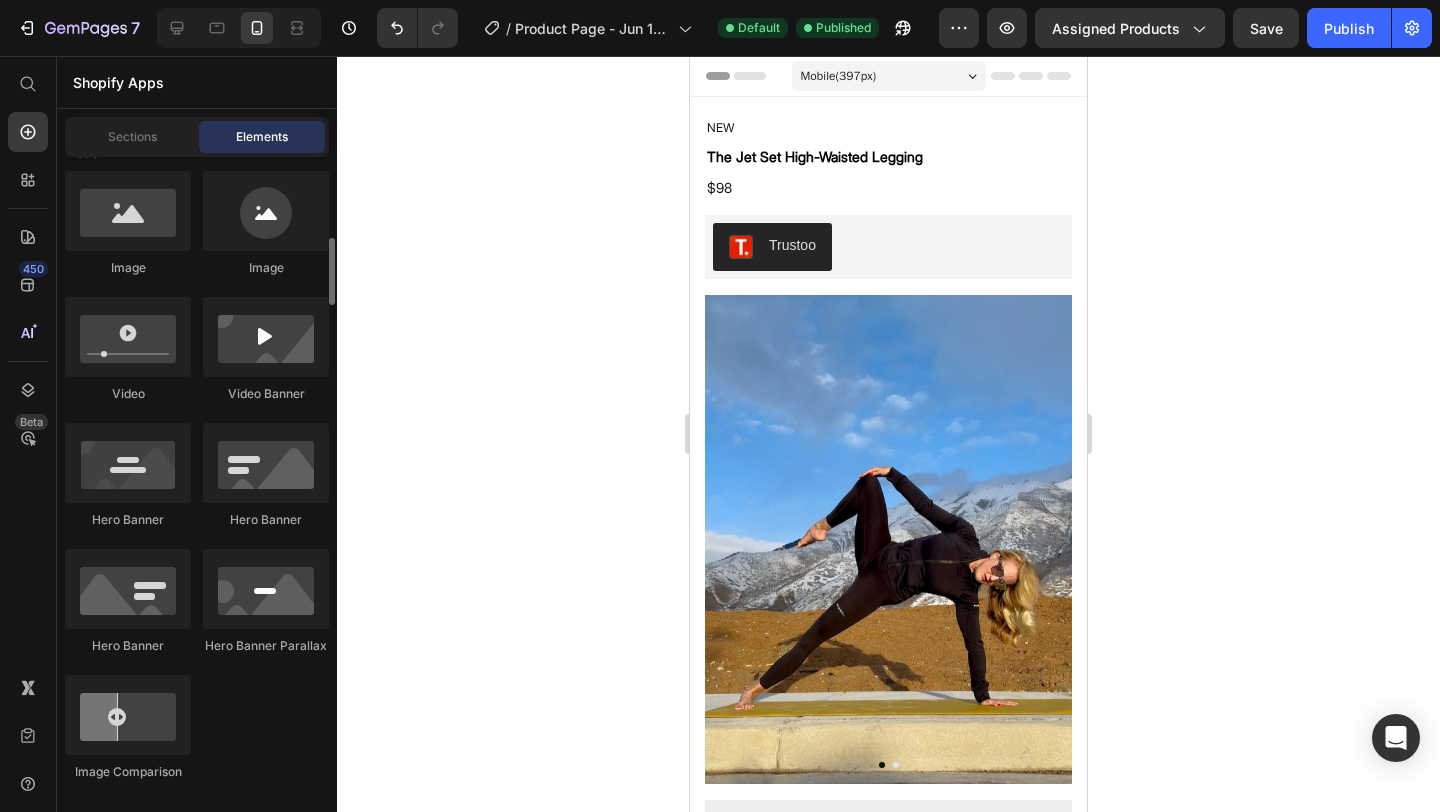 click on "Media" 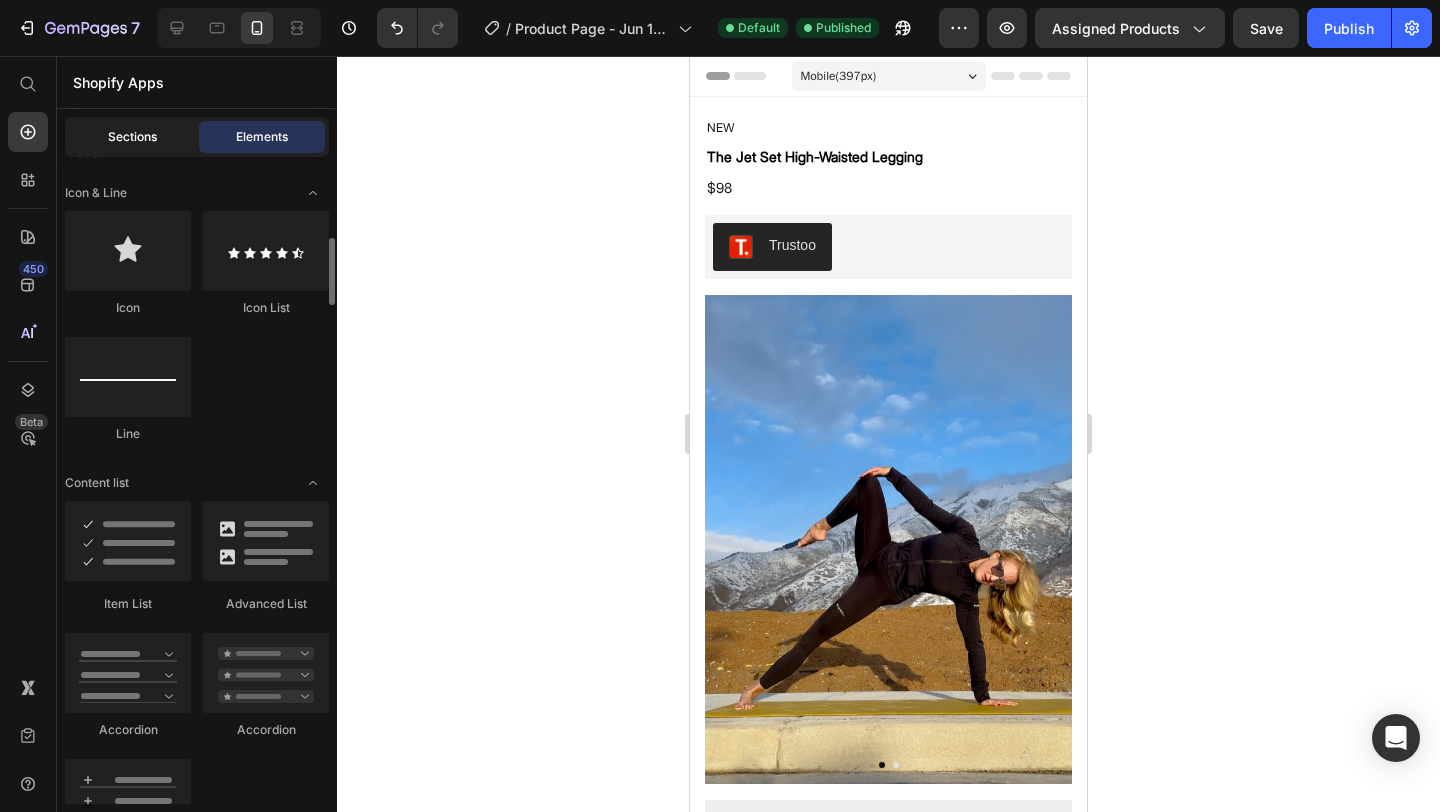 click on "Sections" 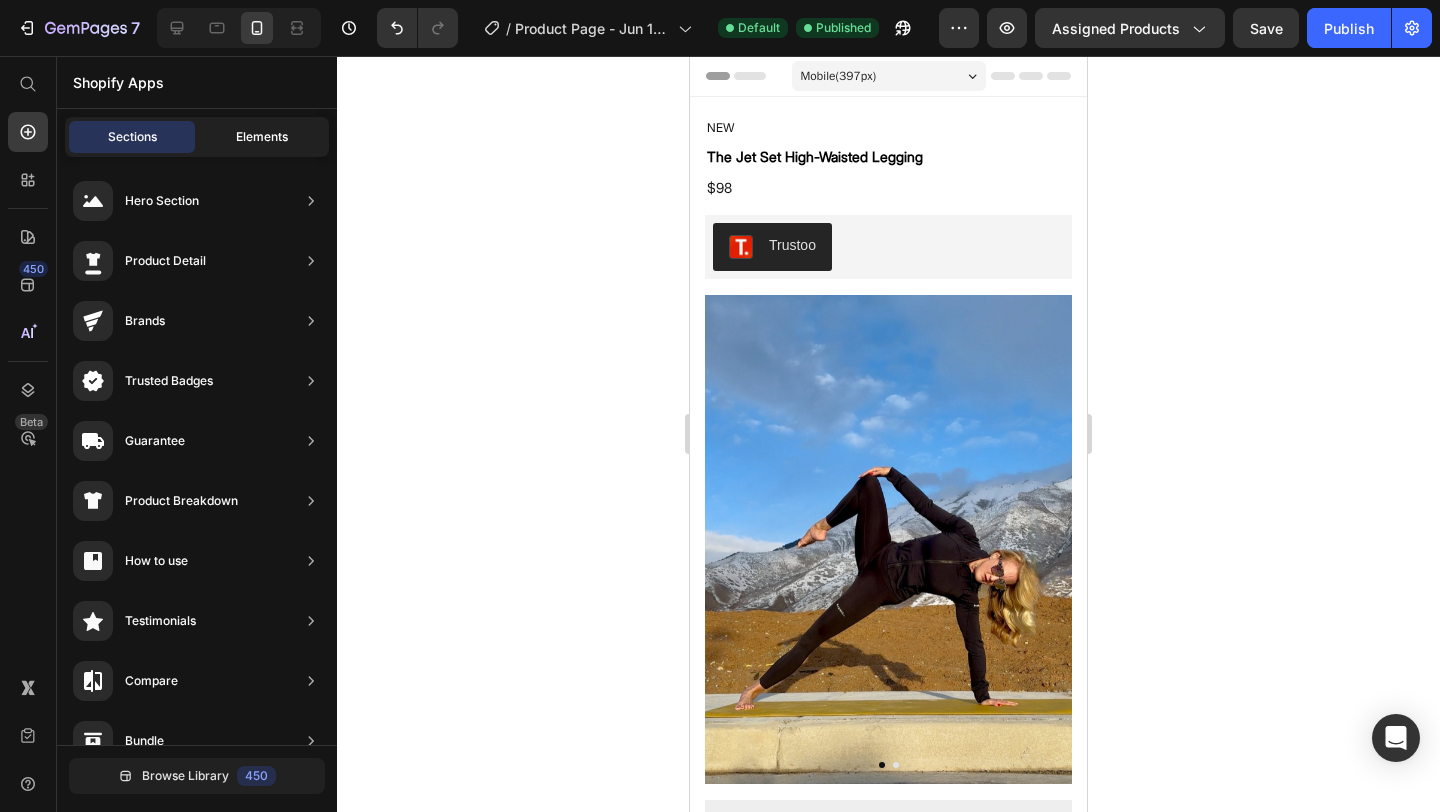 click on "Elements" at bounding box center [262, 137] 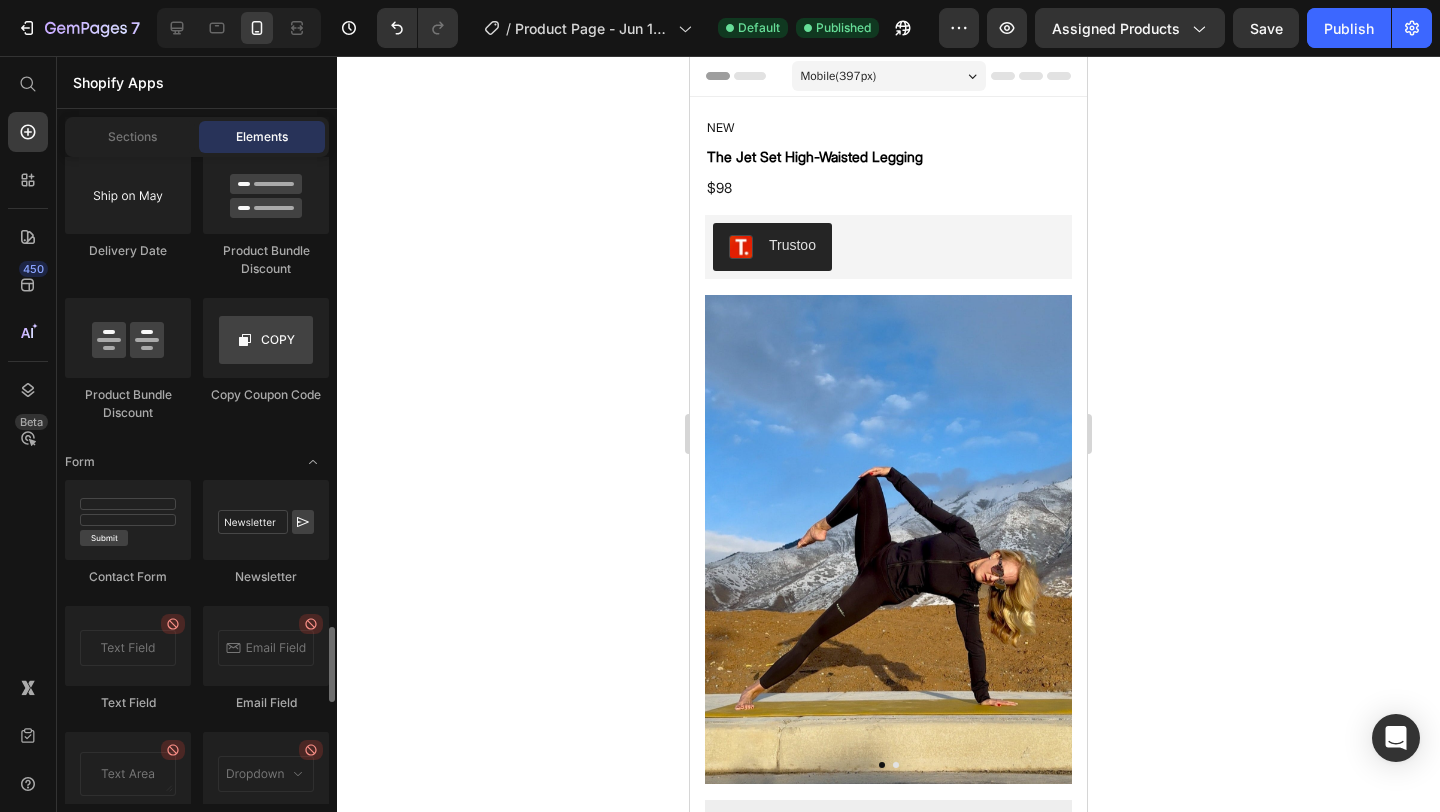 scroll, scrollTop: 4902, scrollLeft: 0, axis: vertical 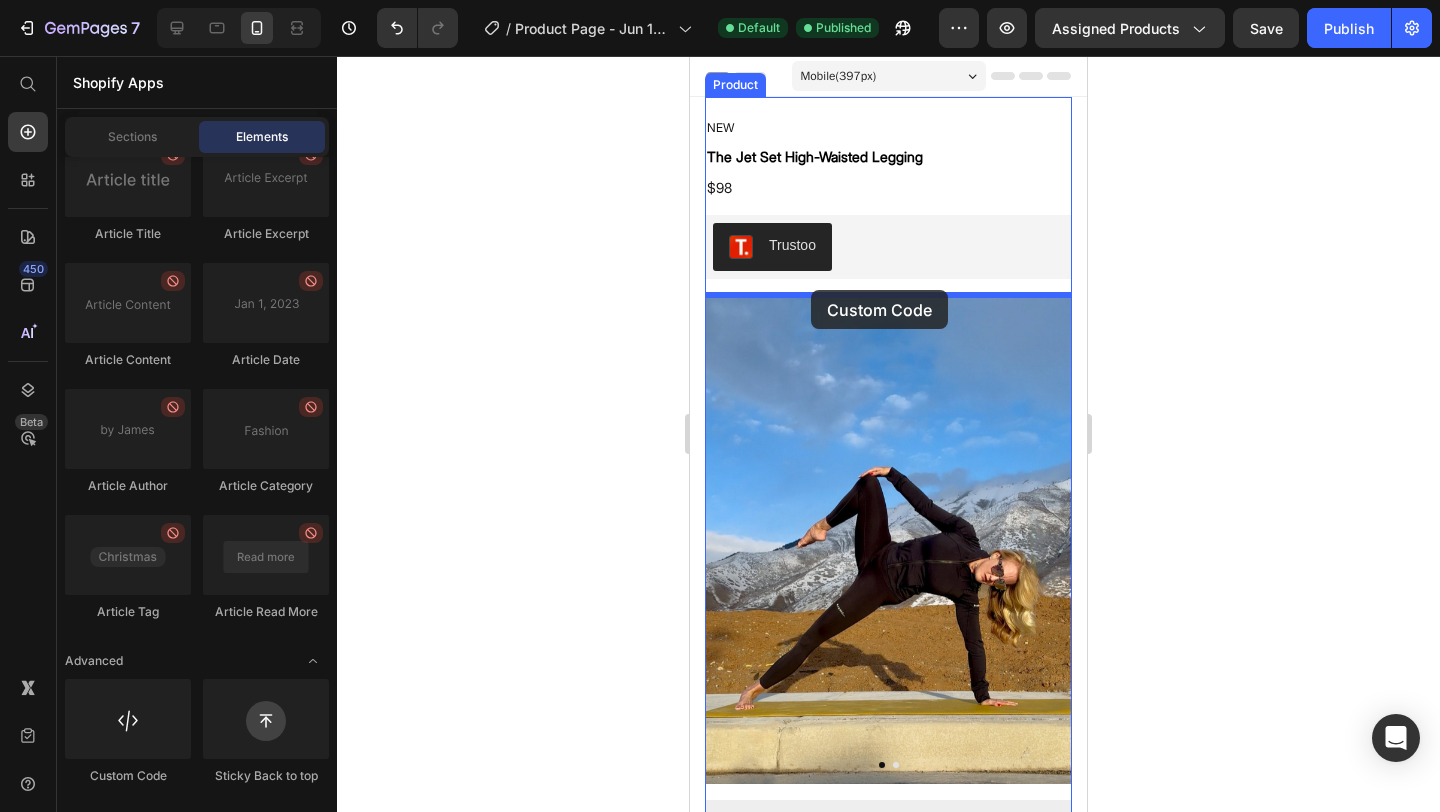 drag, startPoint x: 848, startPoint y: 776, endPoint x: 811, endPoint y: 287, distance: 490.3978 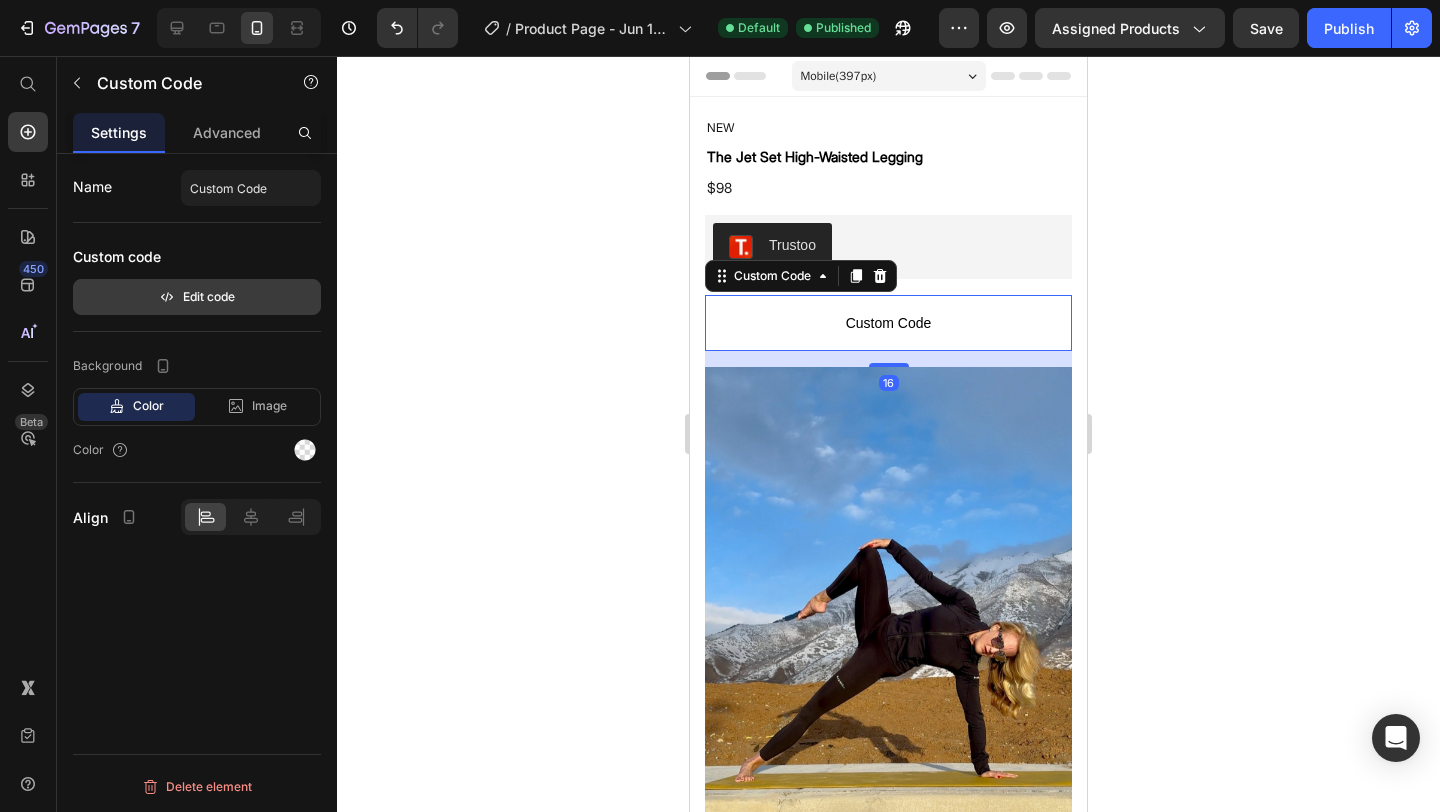 click 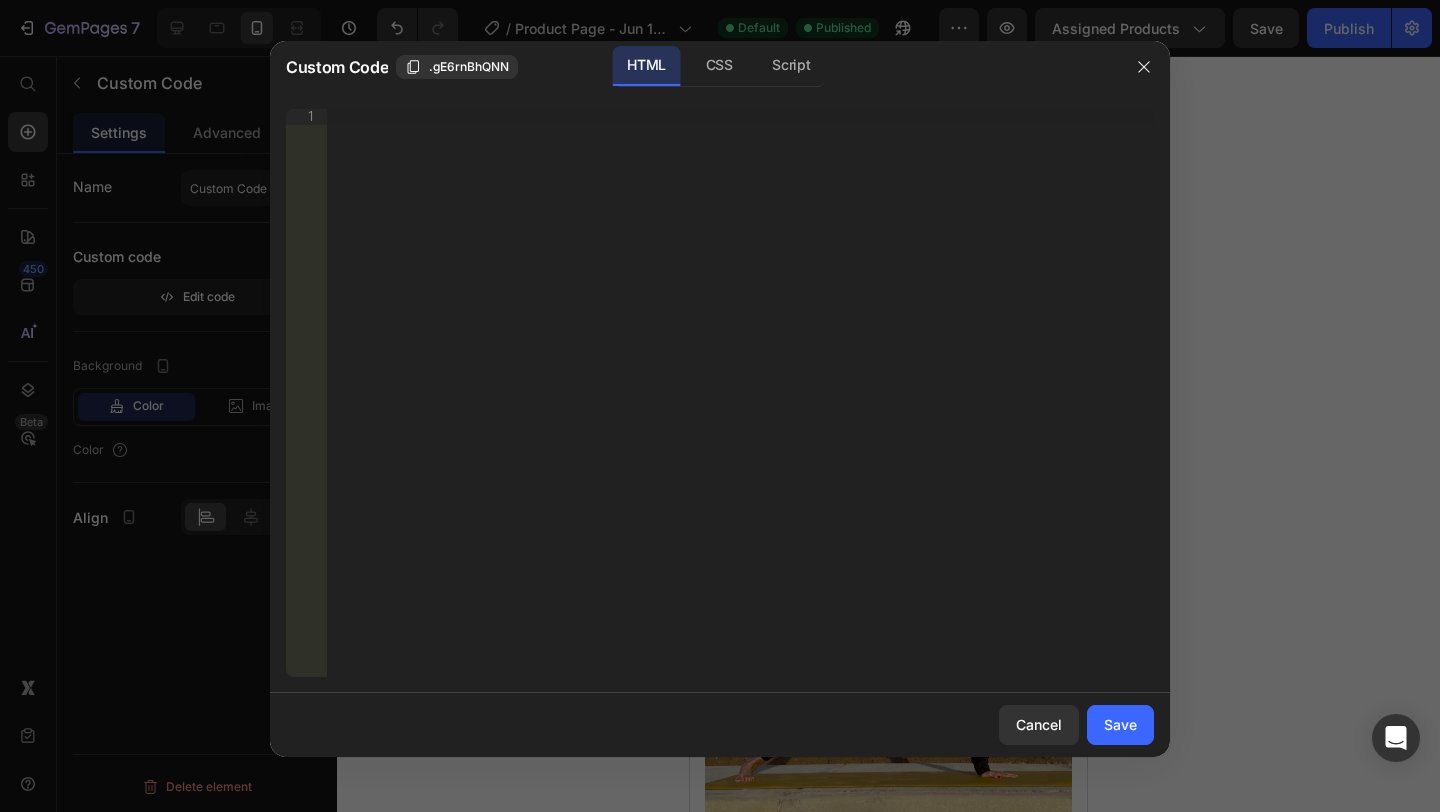 type 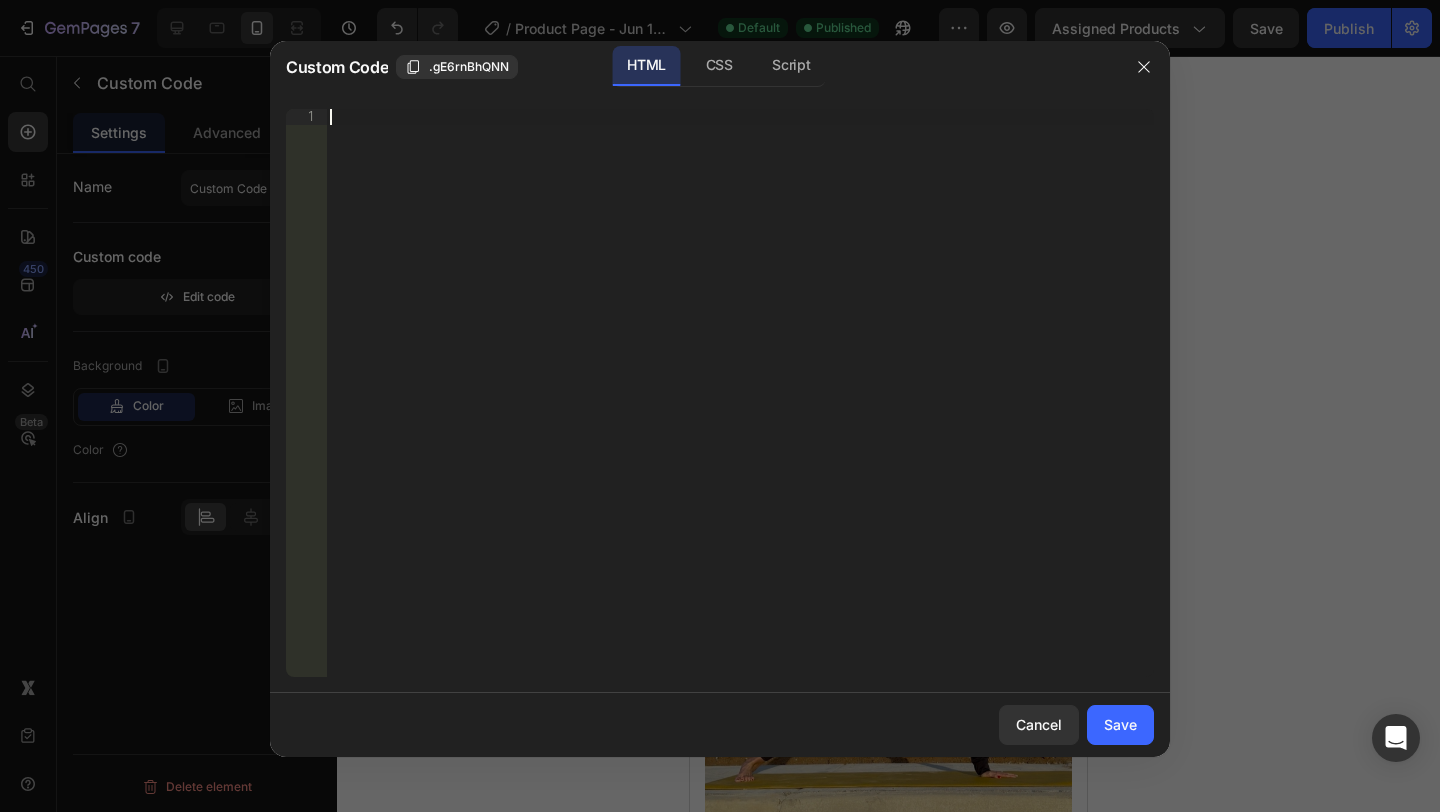 click on "Insert the 3rd-party installation code, HTML code, or Liquid code to display custom content." at bounding box center (699, 116) 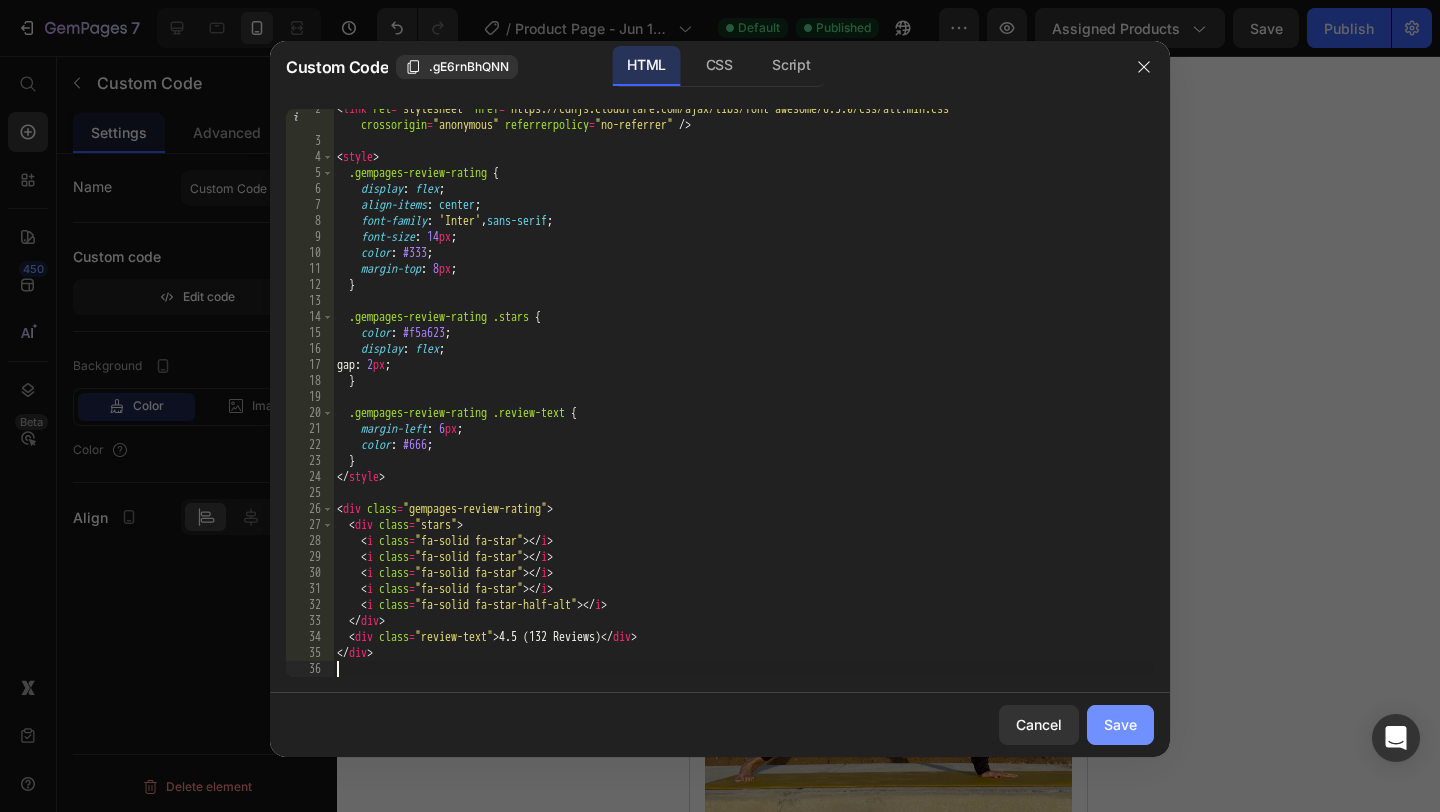 click on "Save" at bounding box center [1120, 724] 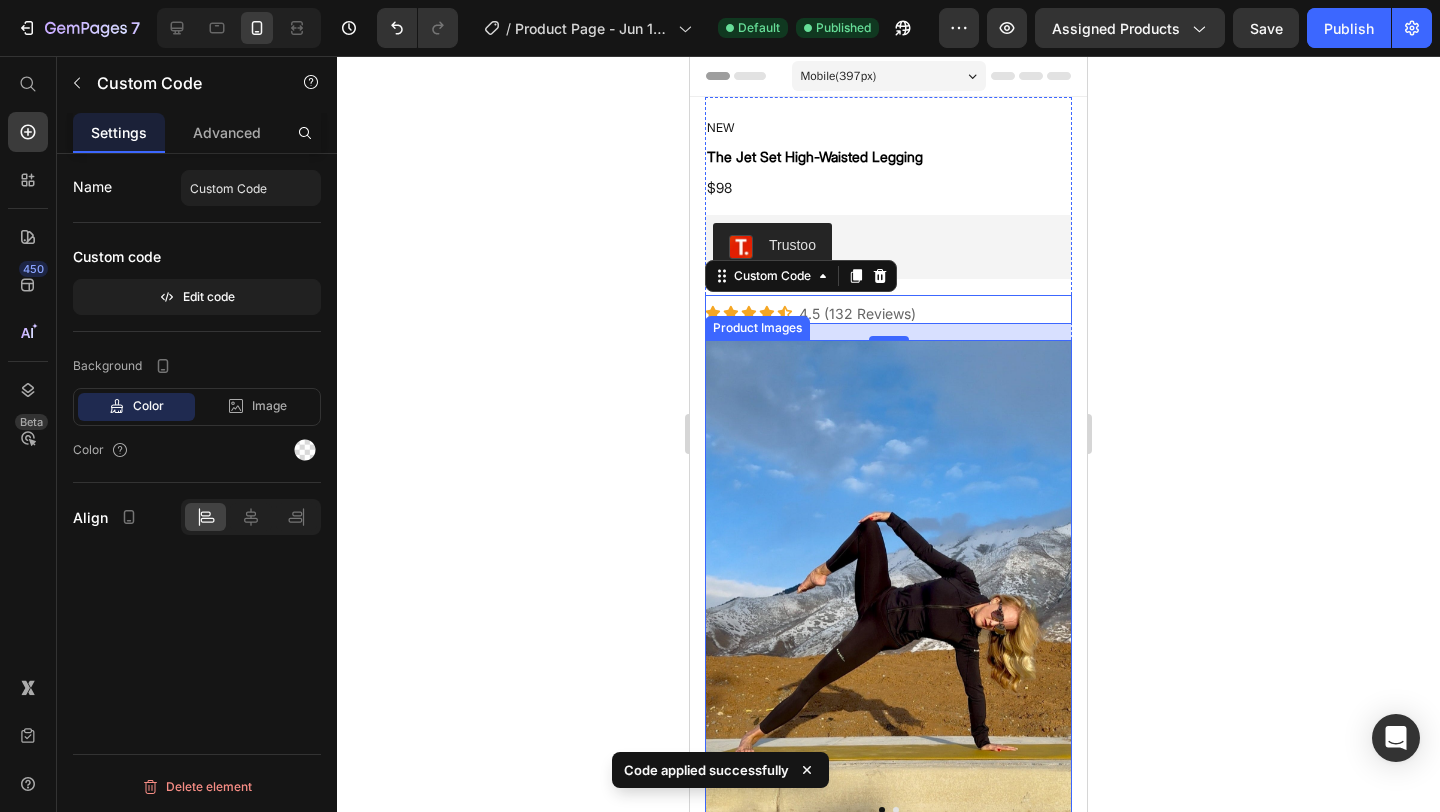 click 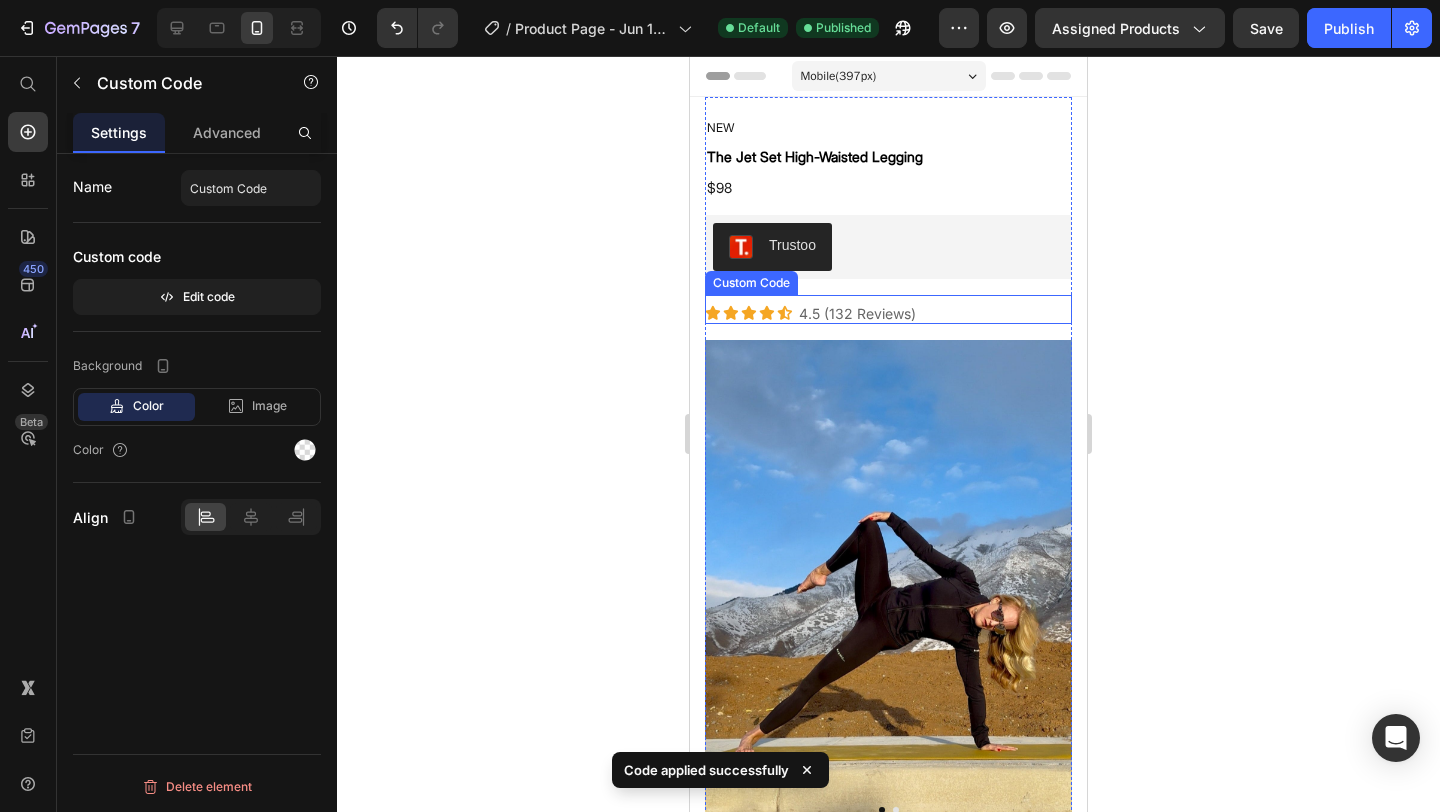 click on "4.5 (132 Reviews)" at bounding box center [857, 313] 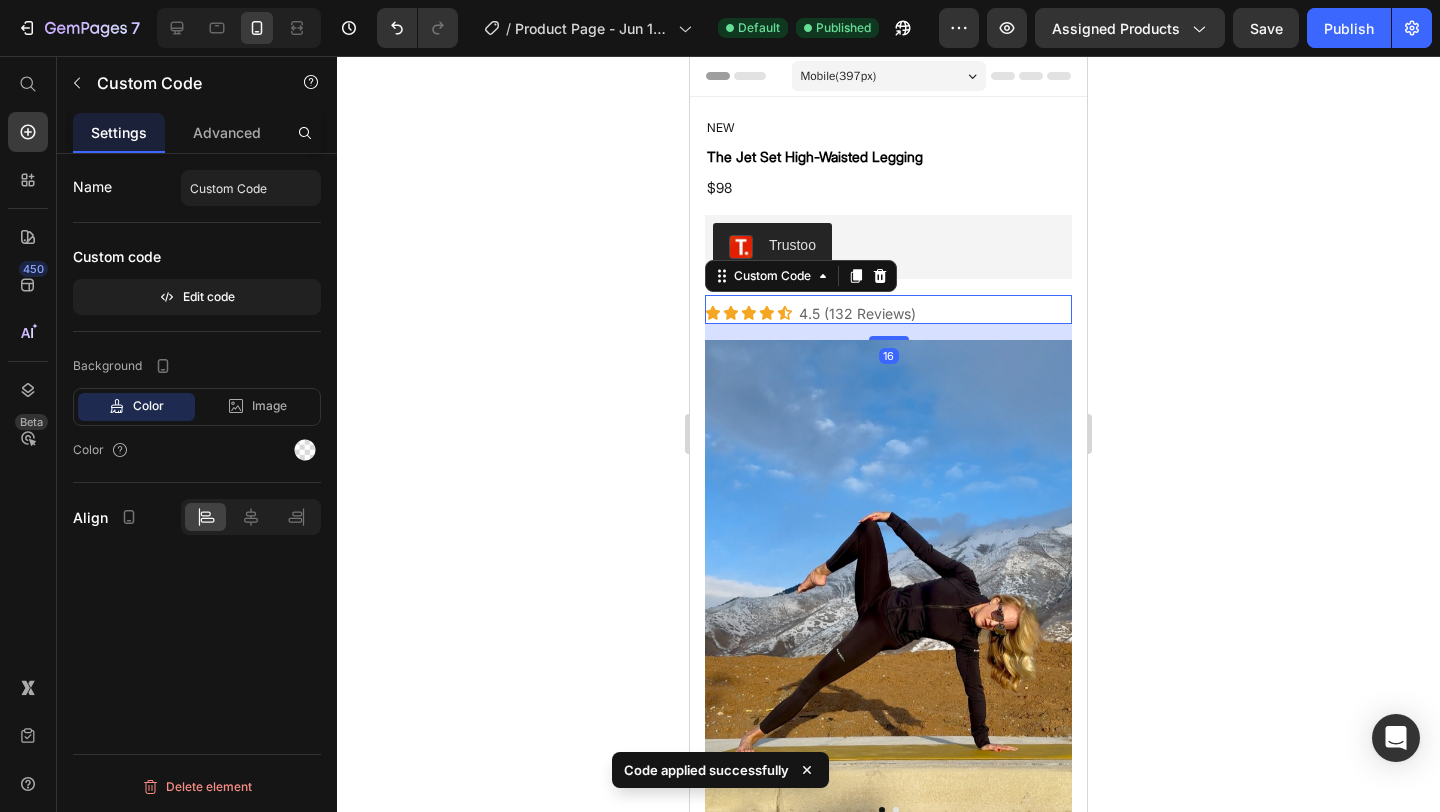 click at bounding box center (749, 313) 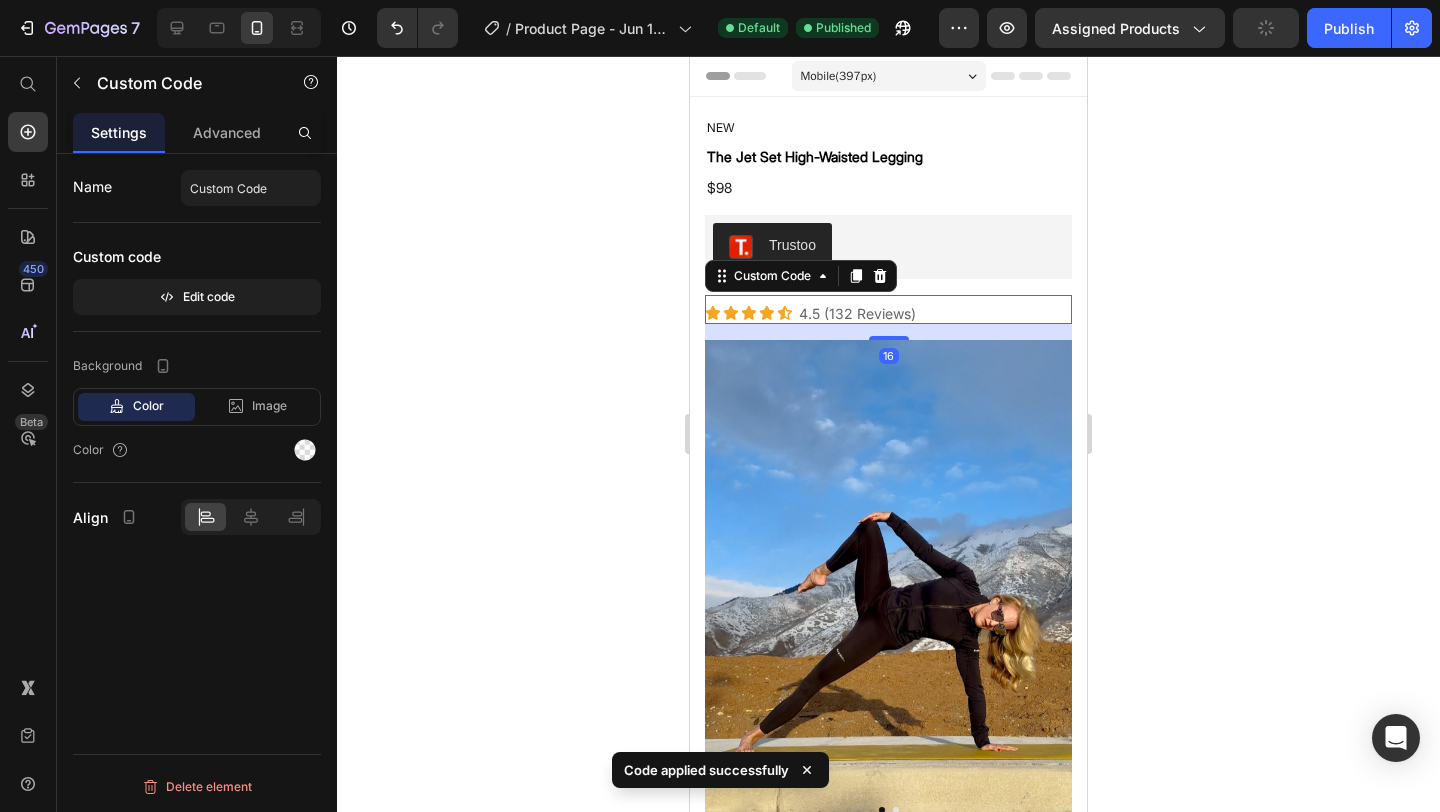 click on "4.5 (132 Reviews)" at bounding box center [857, 313] 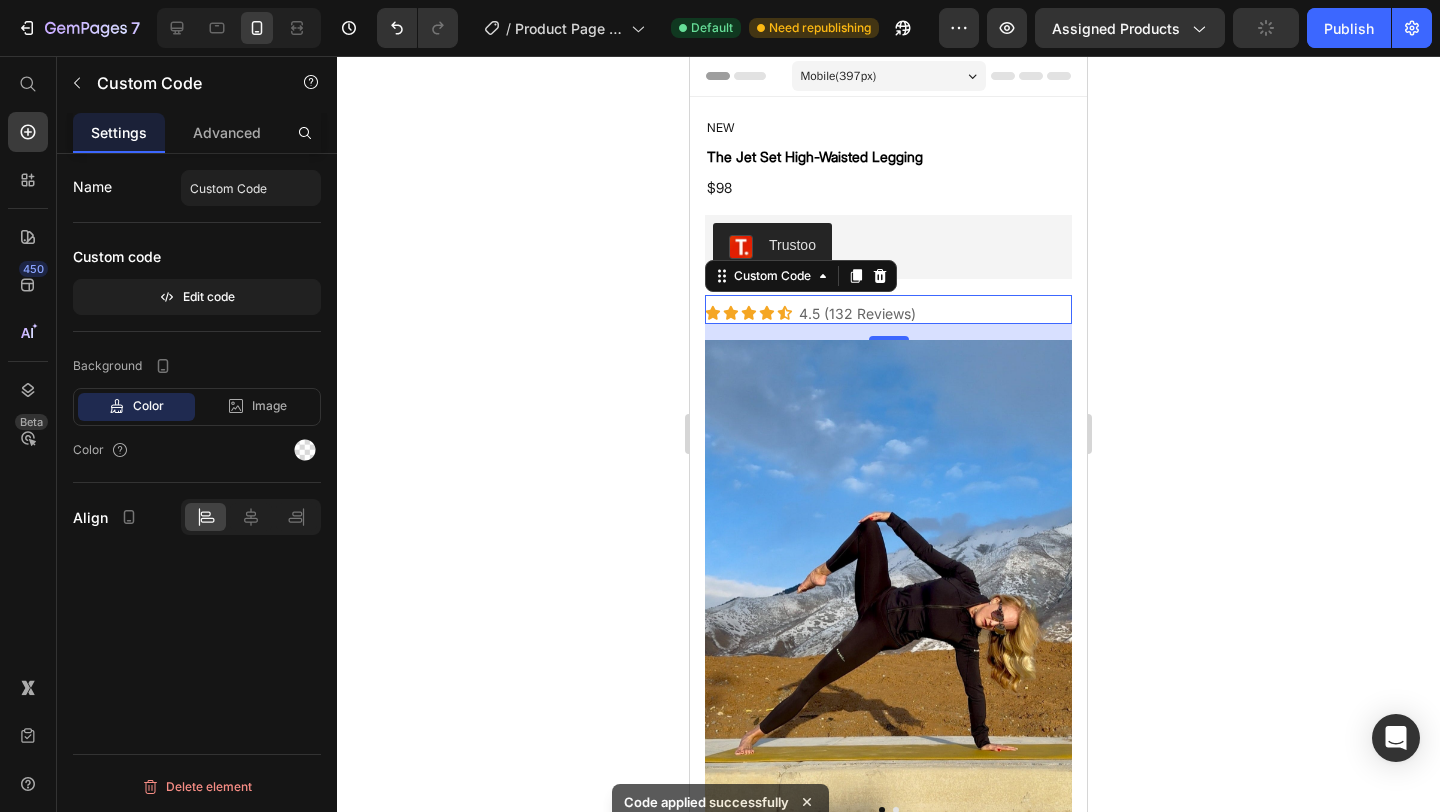 click 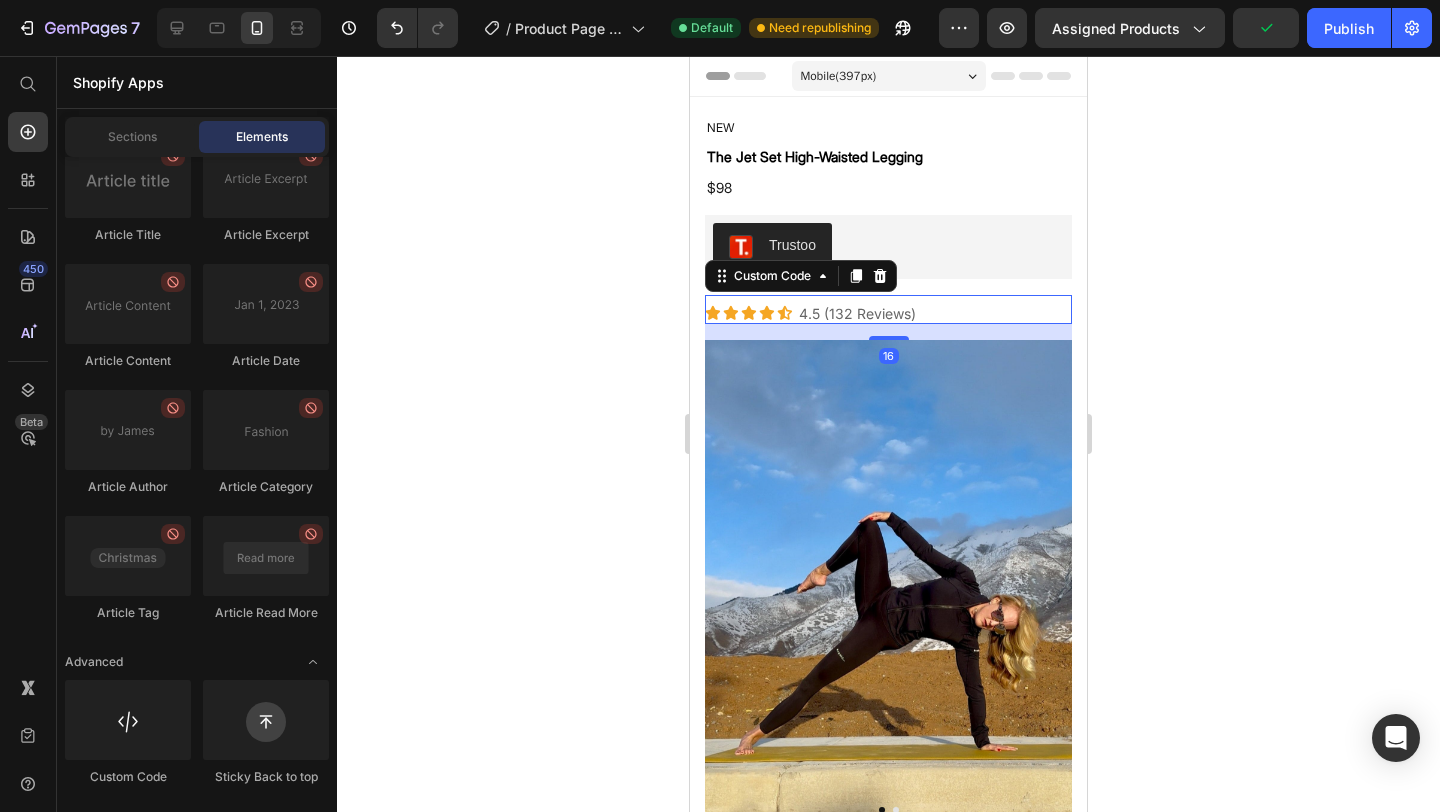 click on "4.5 (132 Reviews)" at bounding box center (857, 313) 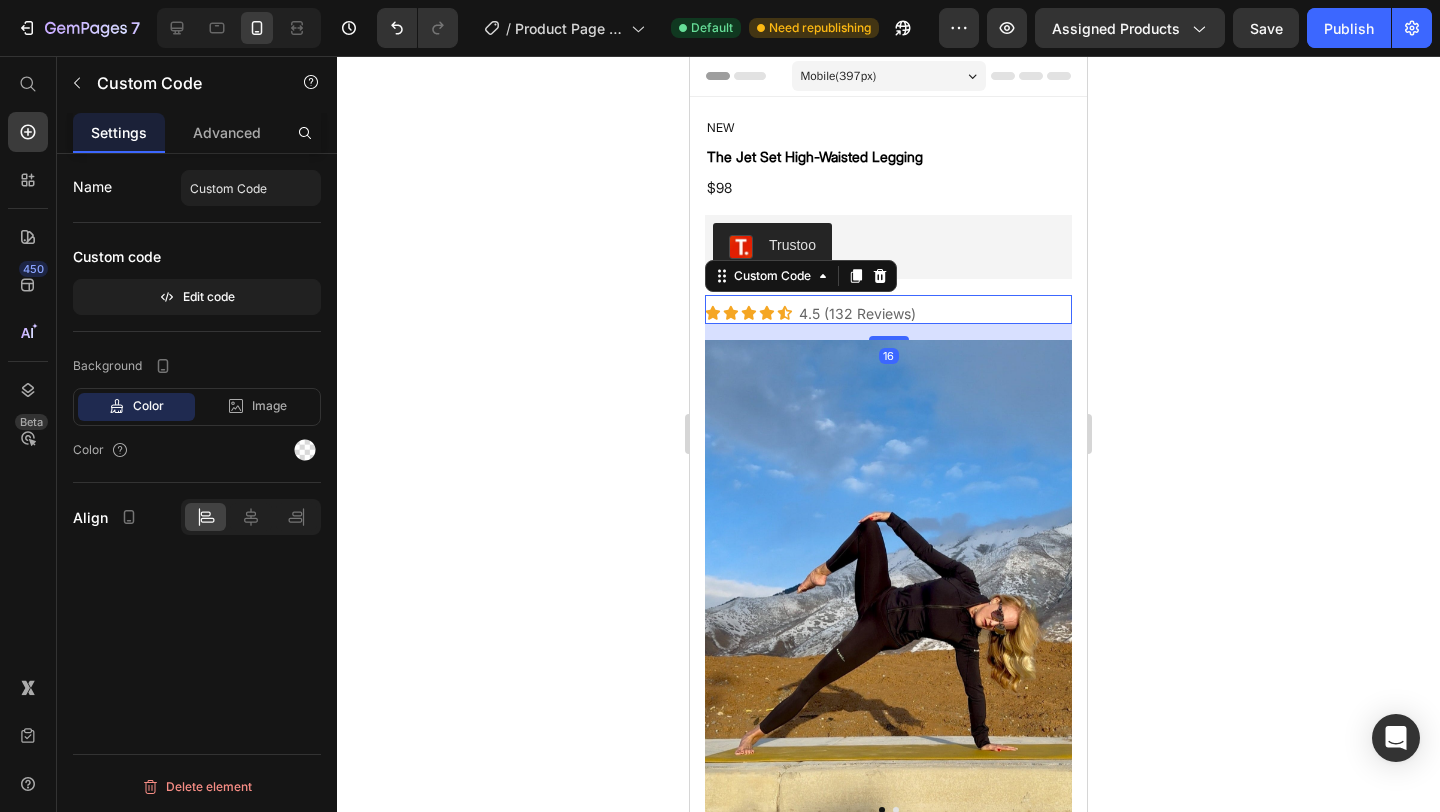 click at bounding box center (785, 313) 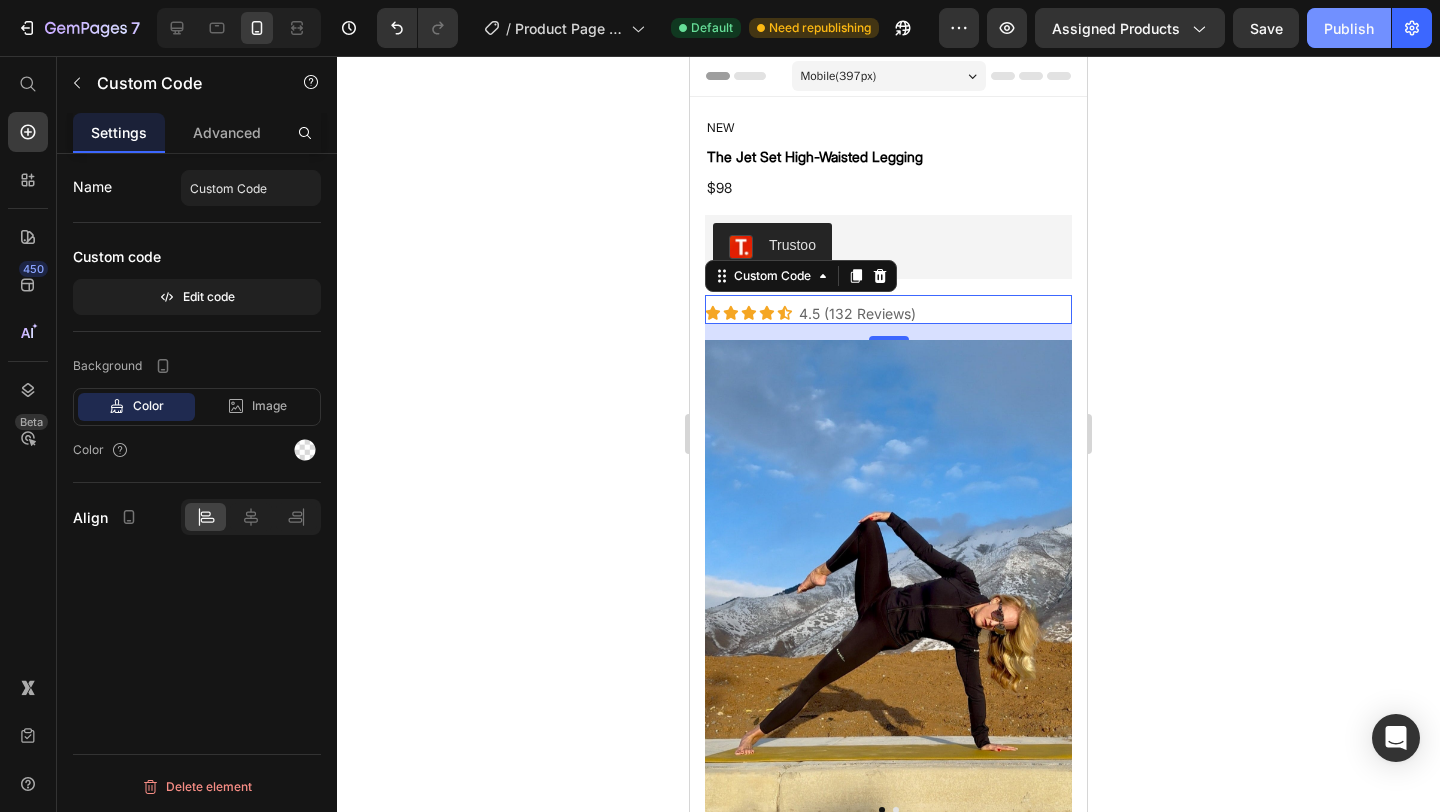 click on "Publish" at bounding box center [1349, 28] 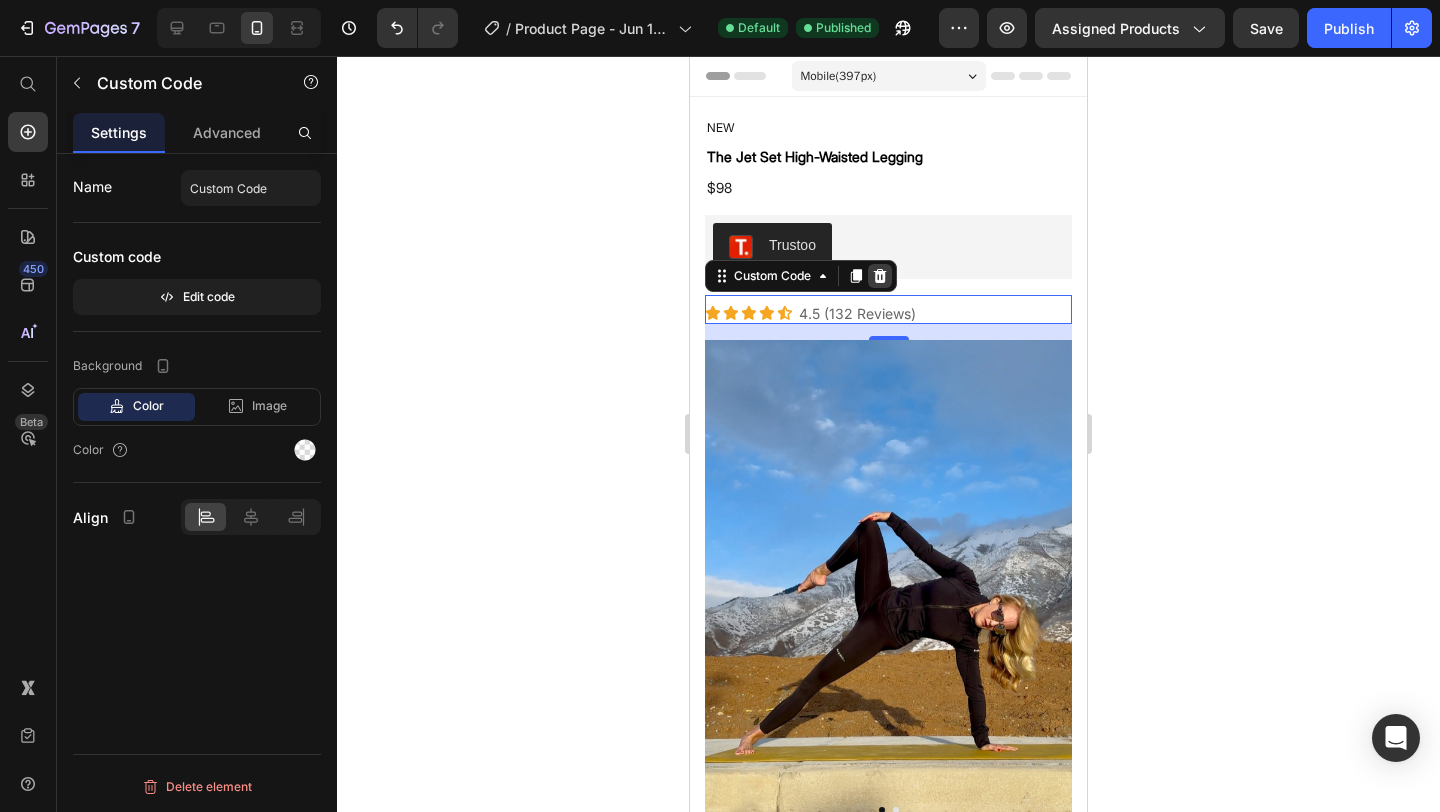click 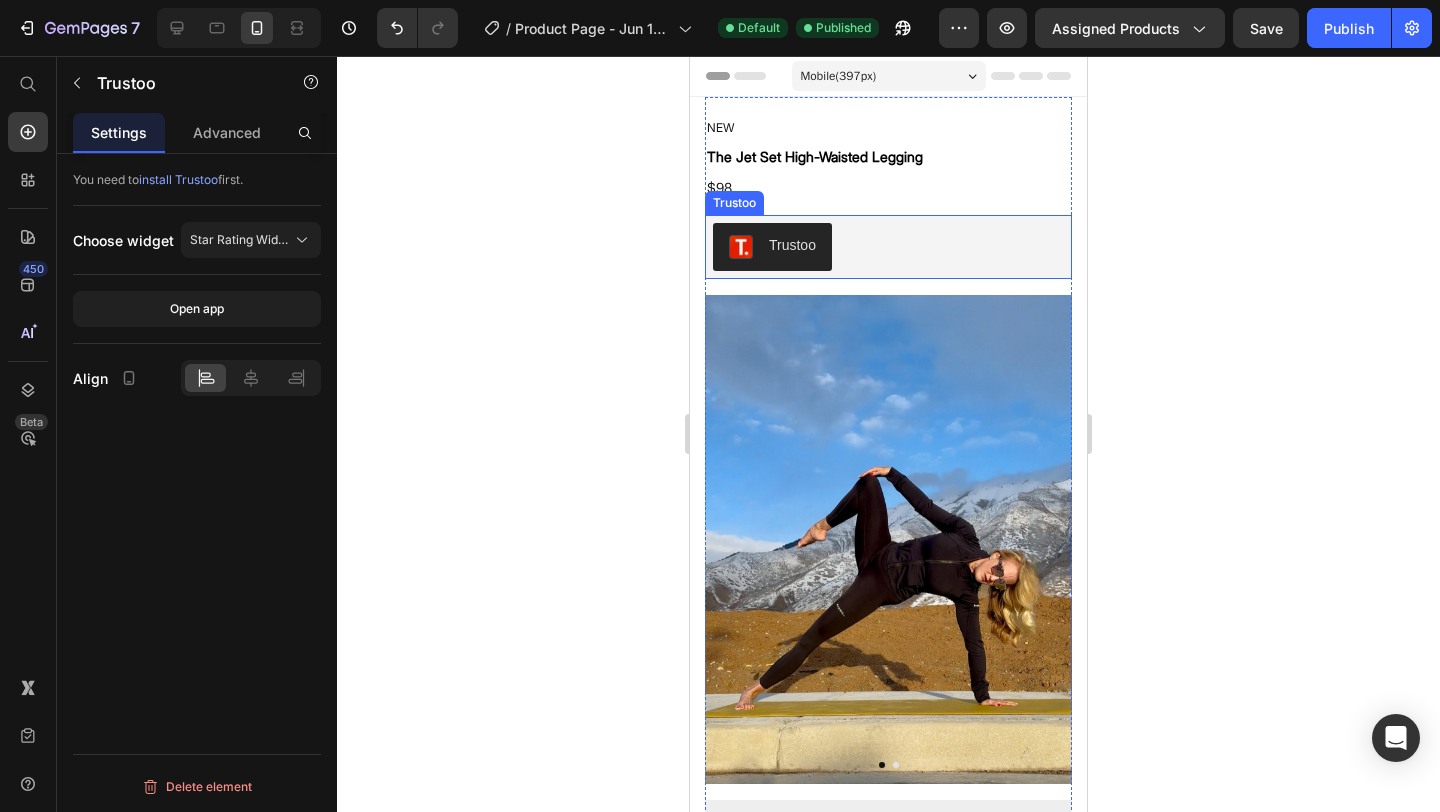 click on "Trustoo" at bounding box center (888, 247) 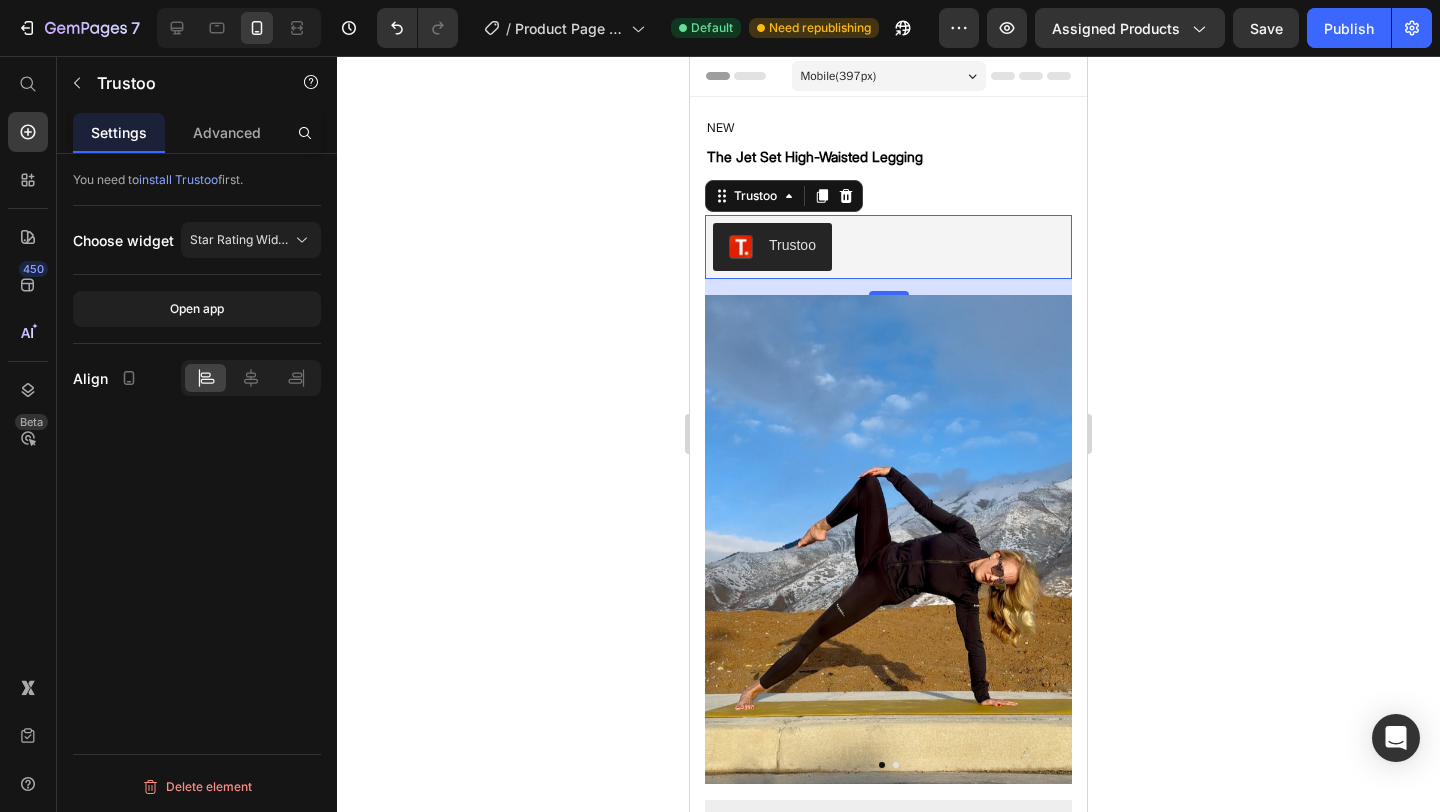click on "Trustoo" at bounding box center (888, 247) 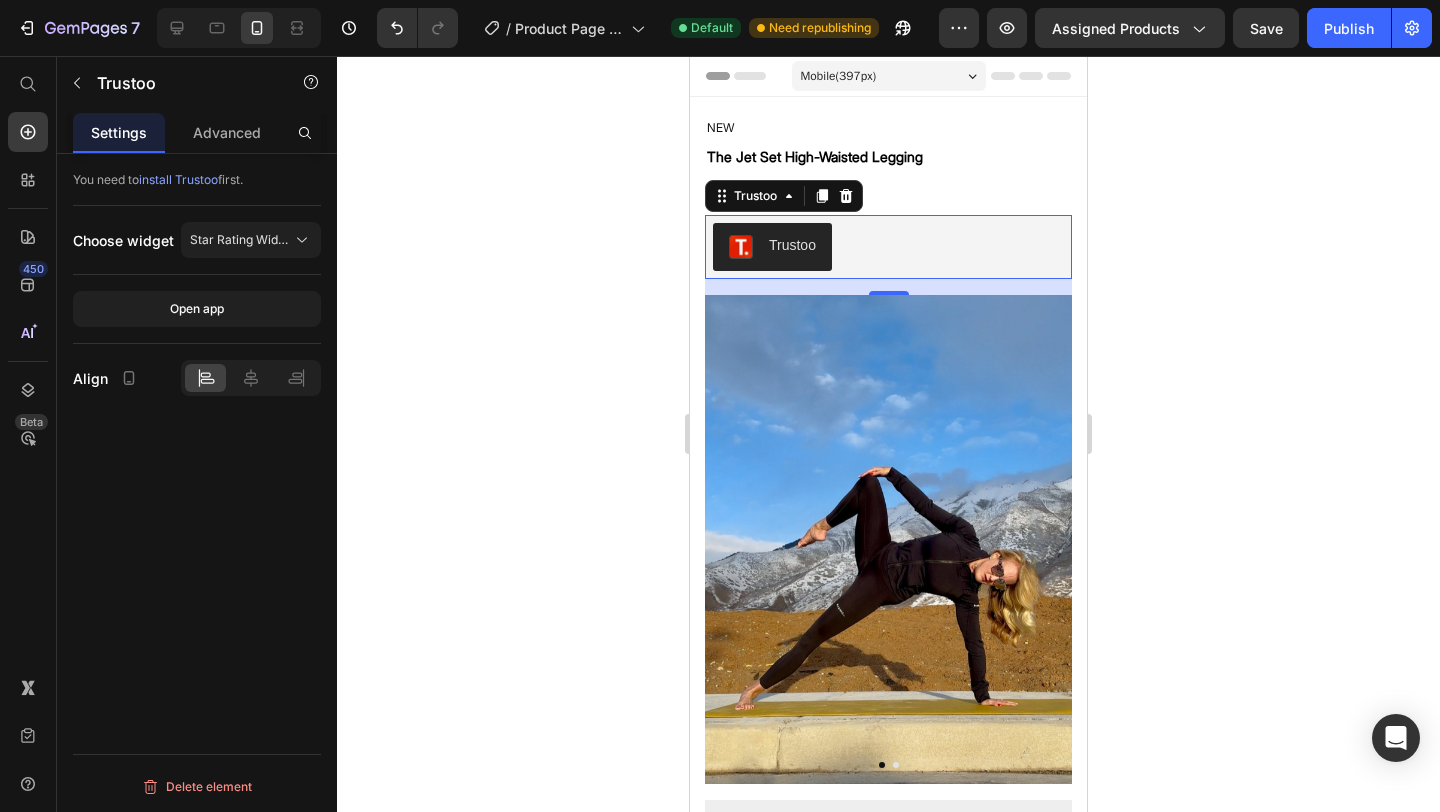 click 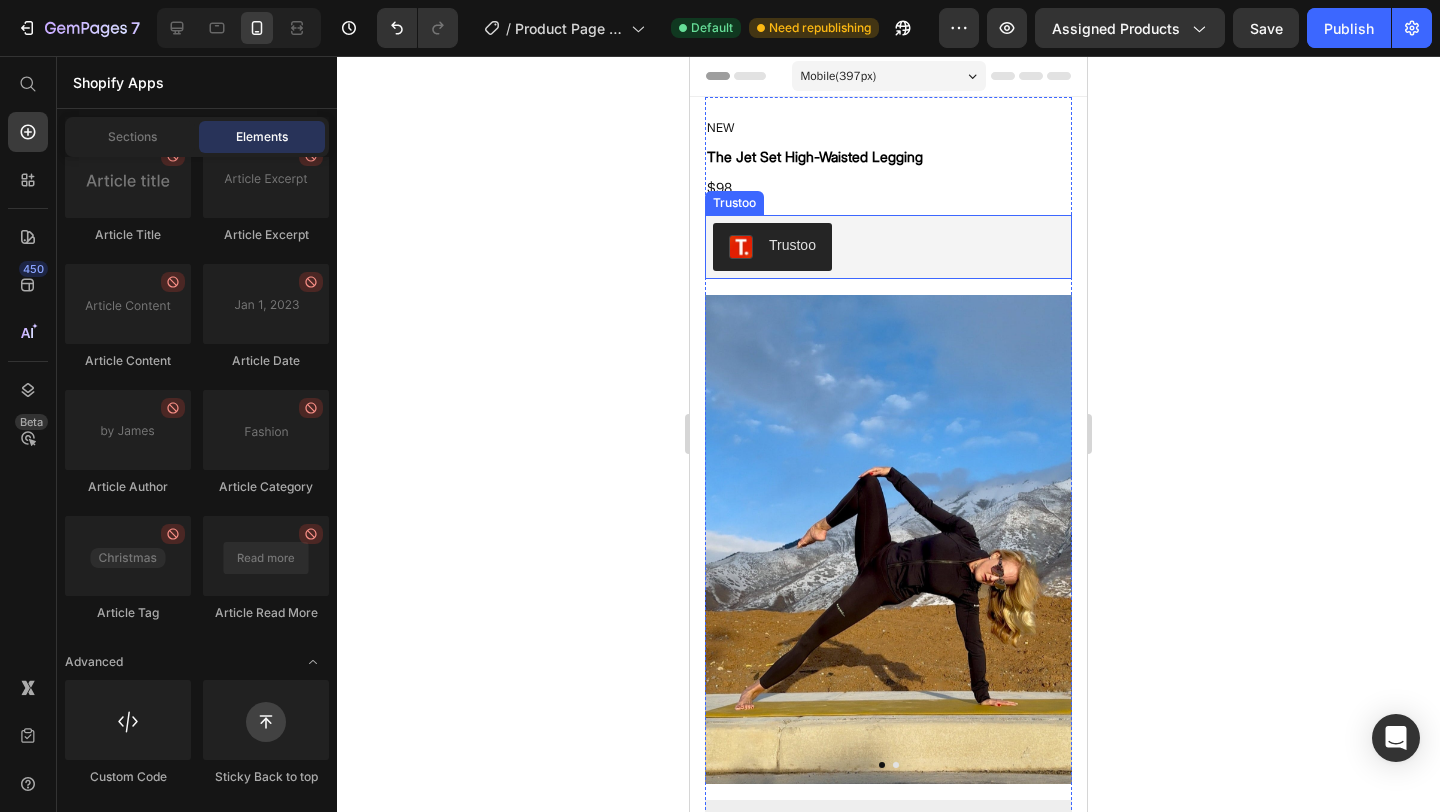 click on "Trustoo" at bounding box center [888, 247] 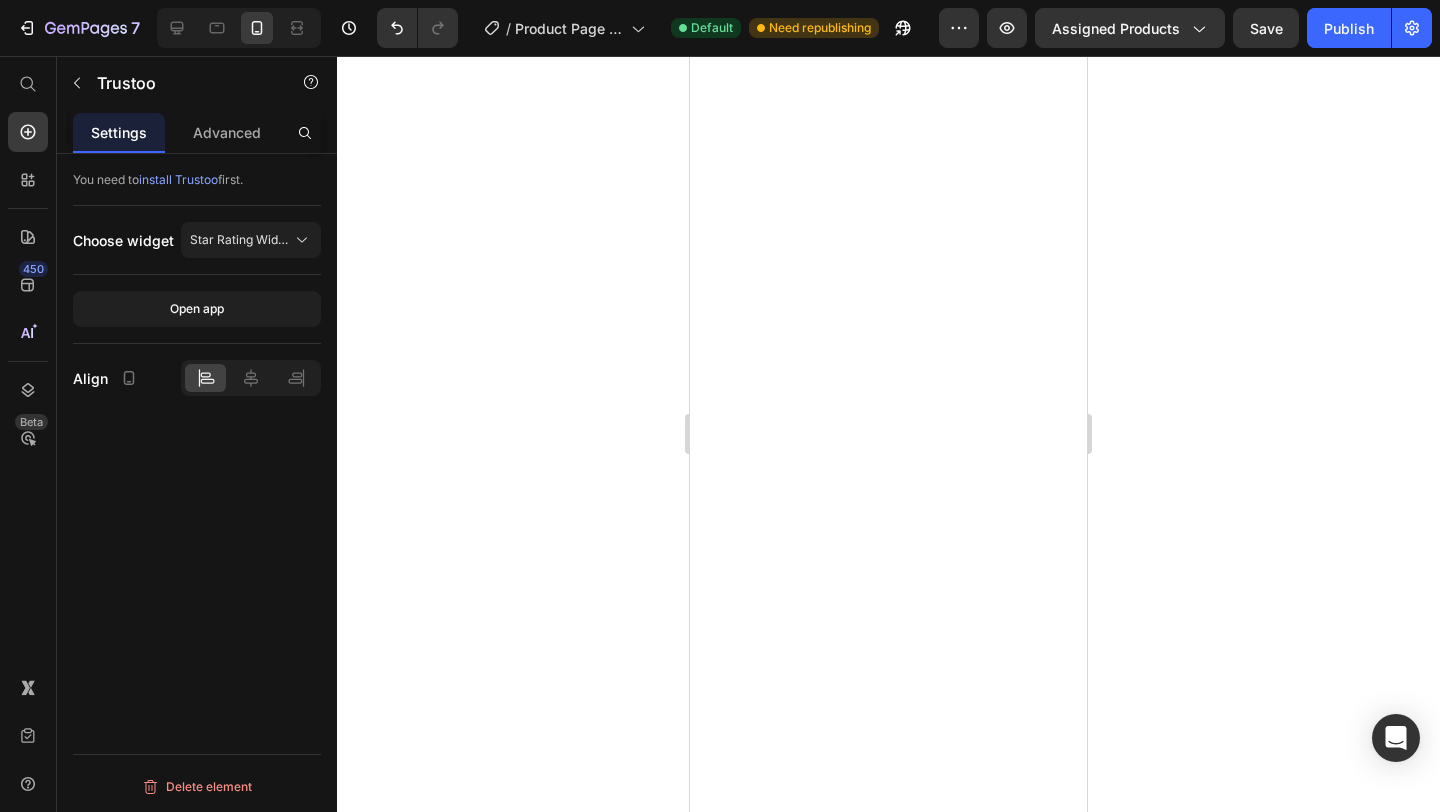 scroll, scrollTop: 0, scrollLeft: 0, axis: both 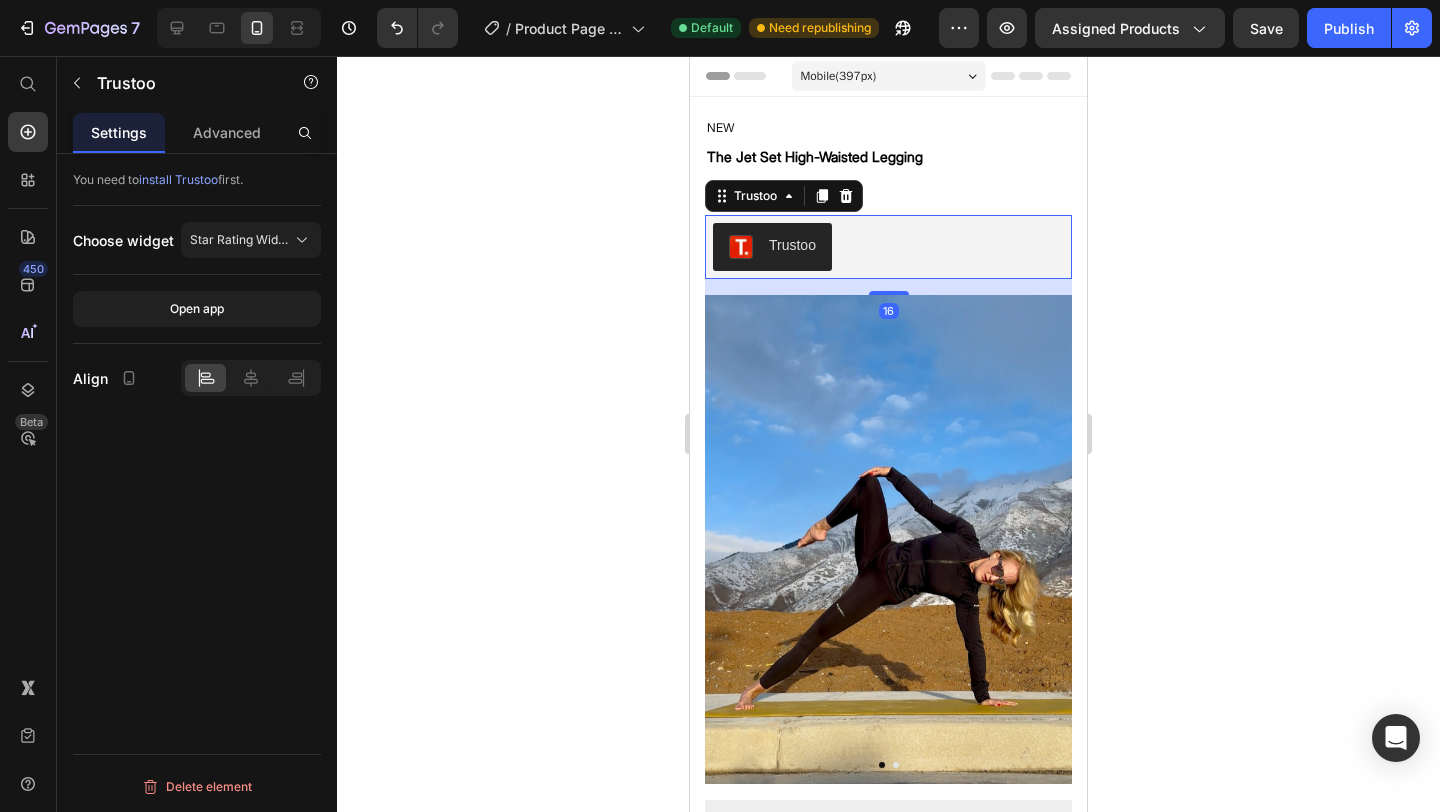 click 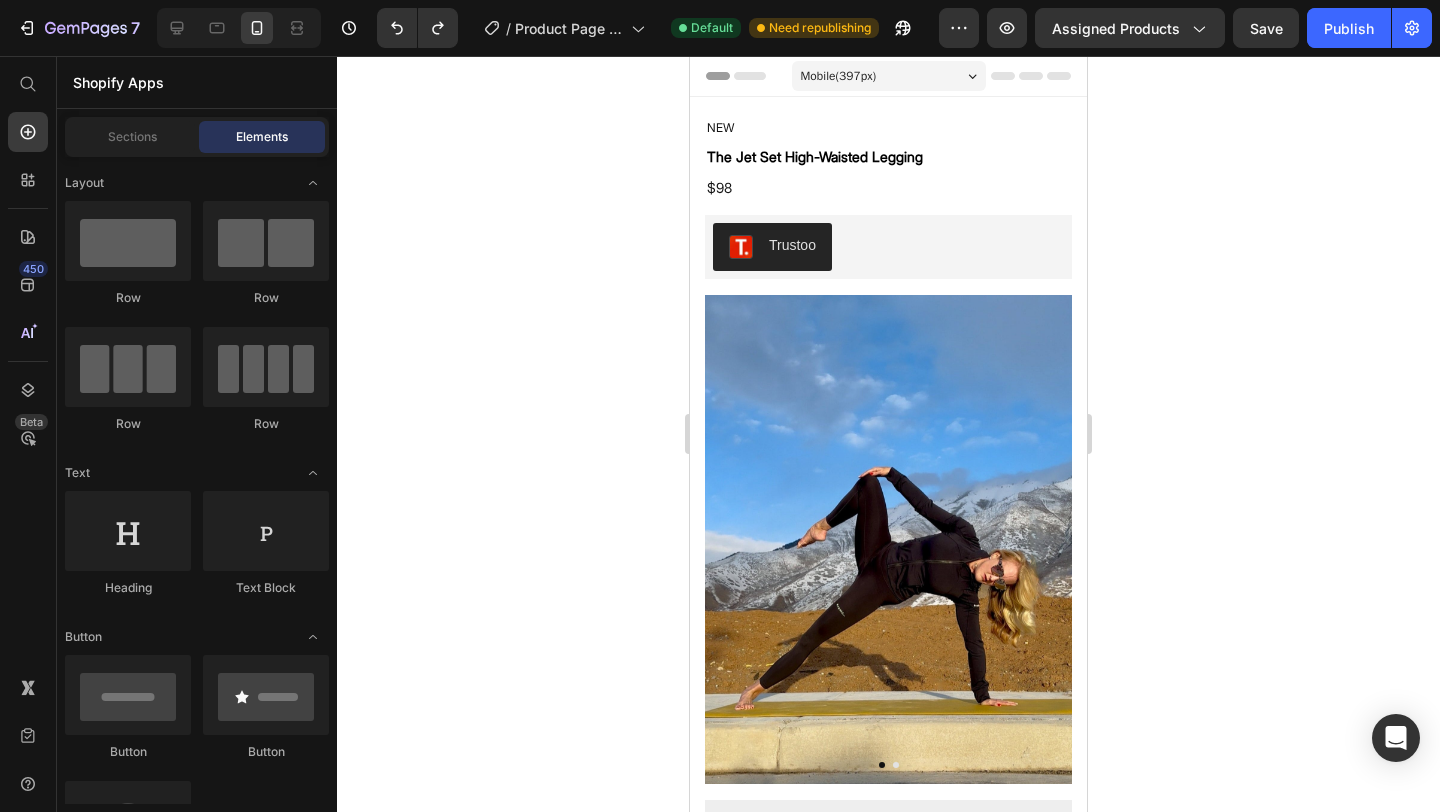click 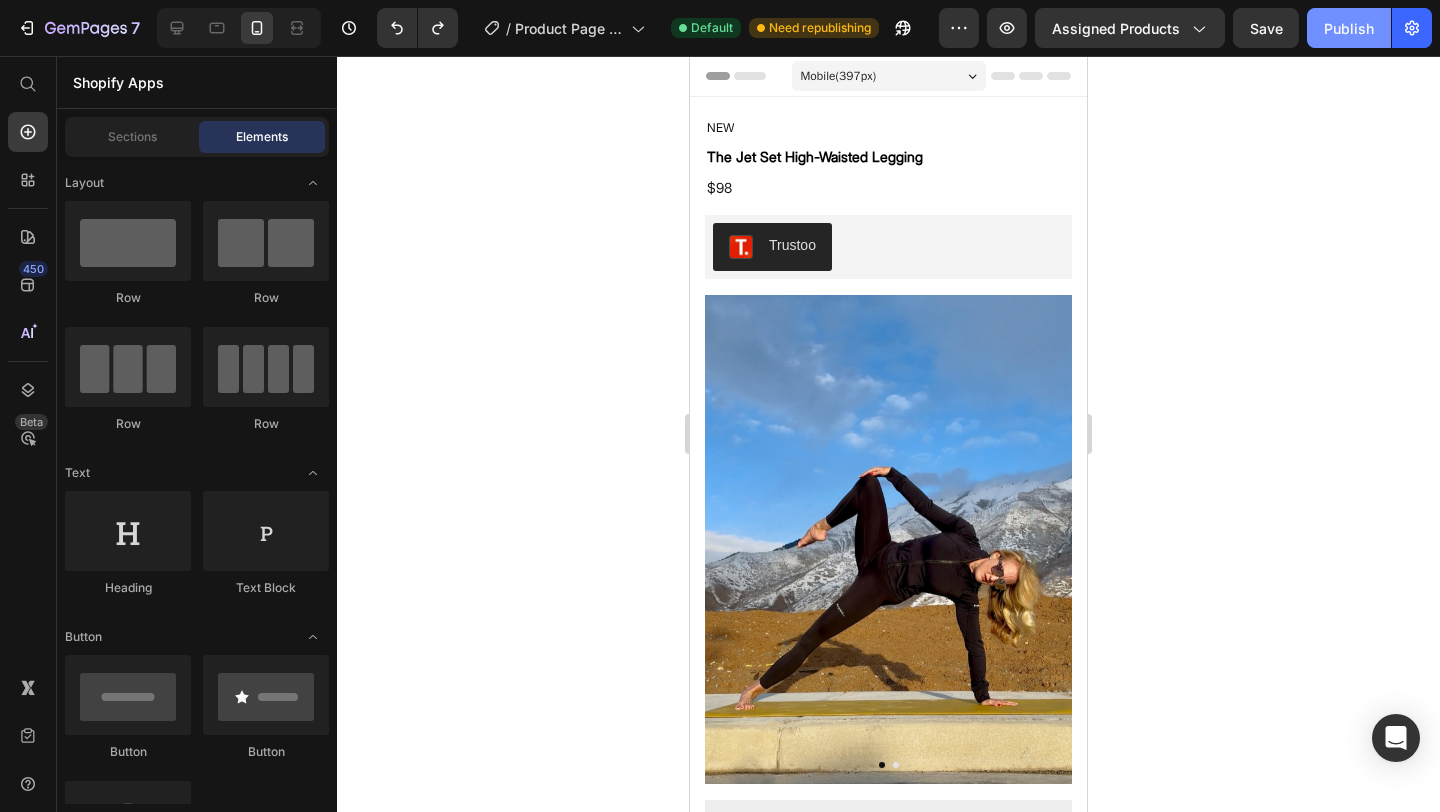 click on "Publish" 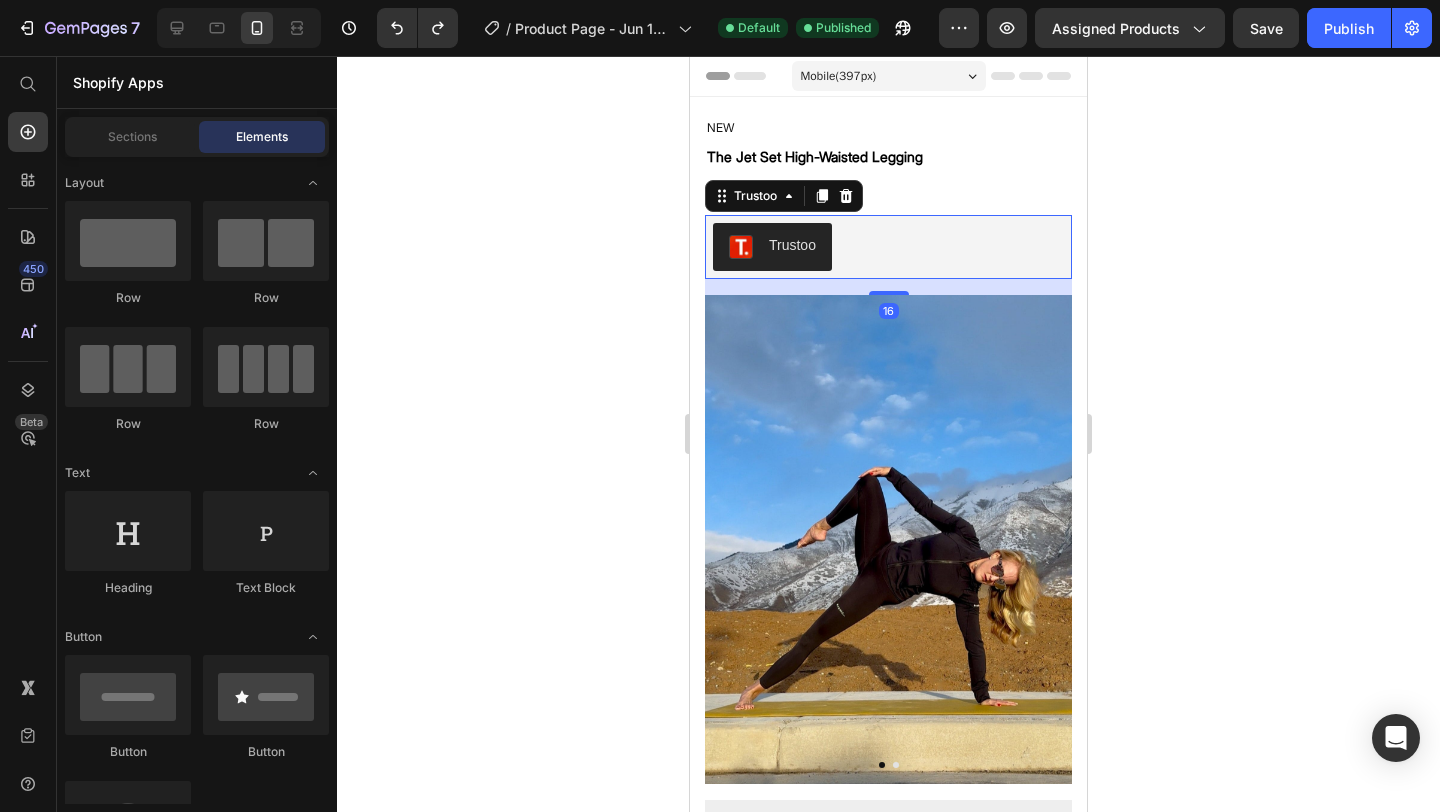click on "Trustoo" at bounding box center [888, 247] 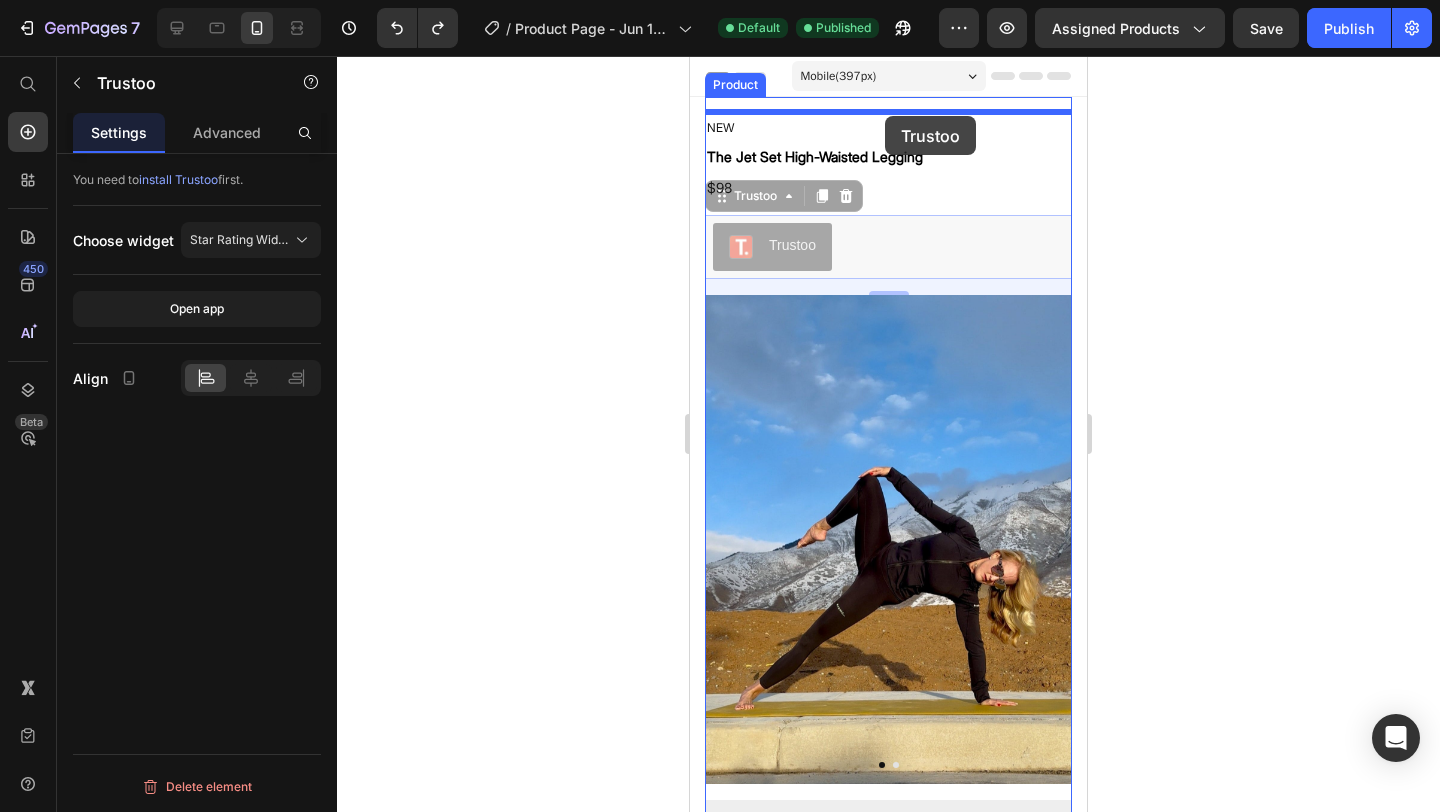 drag, startPoint x: 894, startPoint y: 251, endPoint x: 885, endPoint y: 116, distance: 135.29967 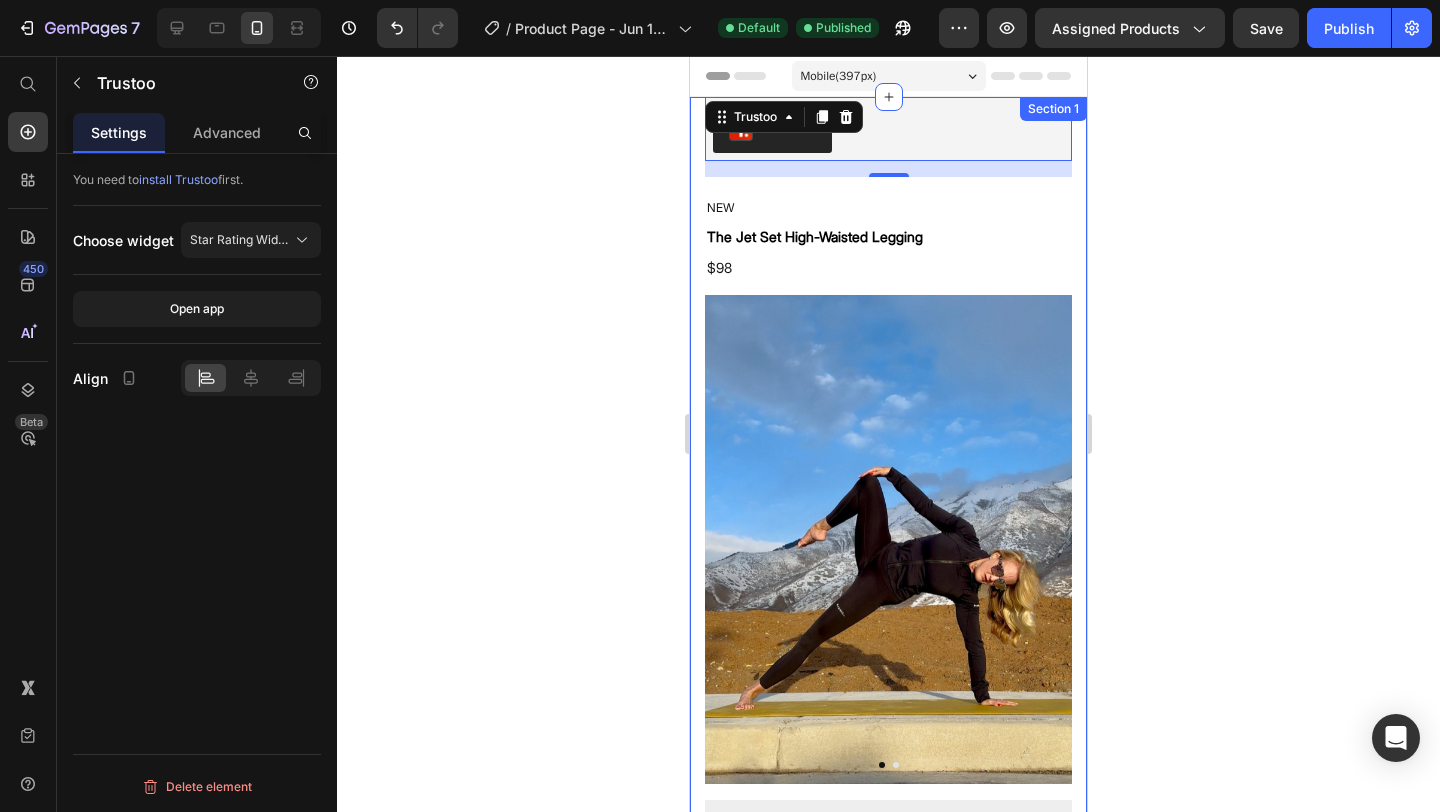 click 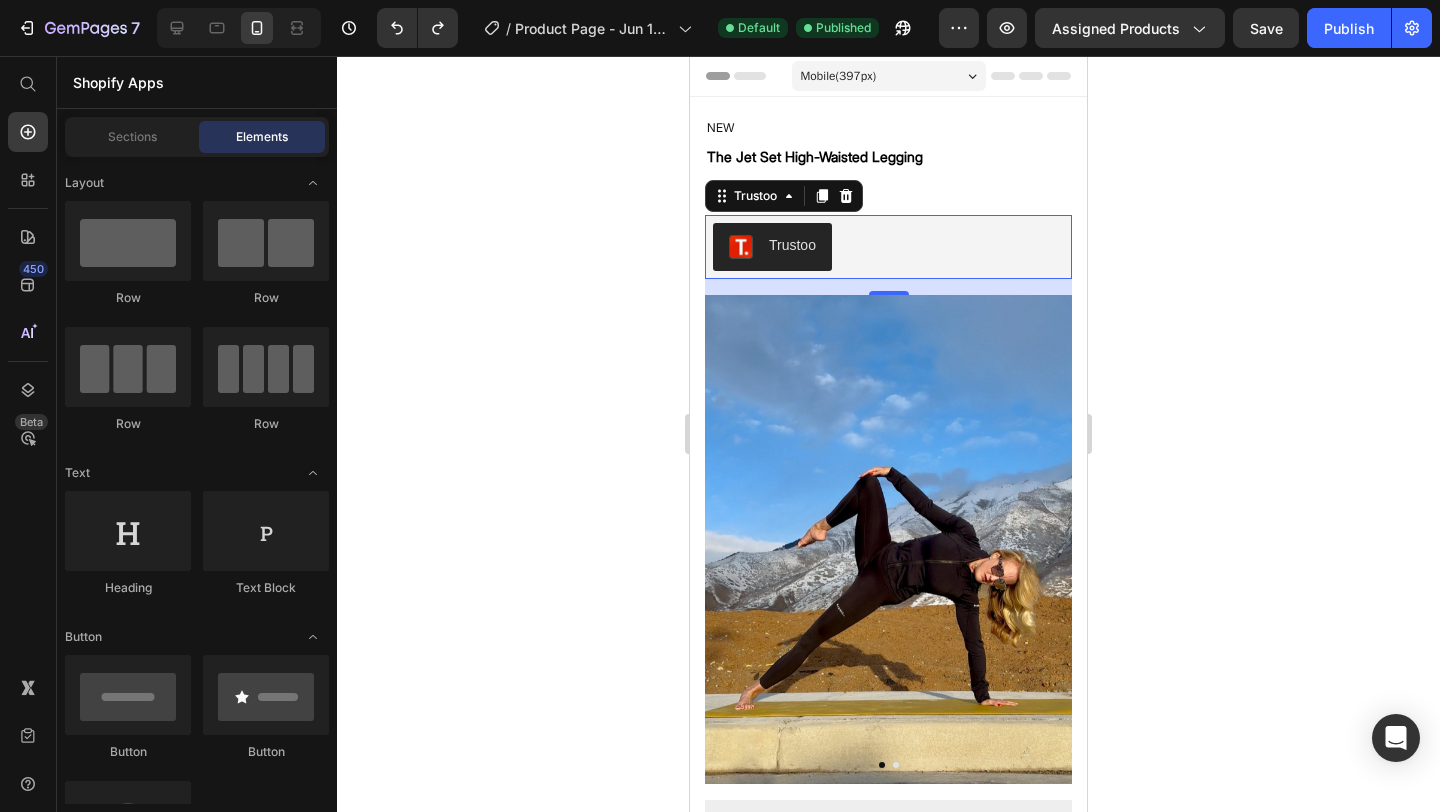 click on "Trustoo" at bounding box center (888, 247) 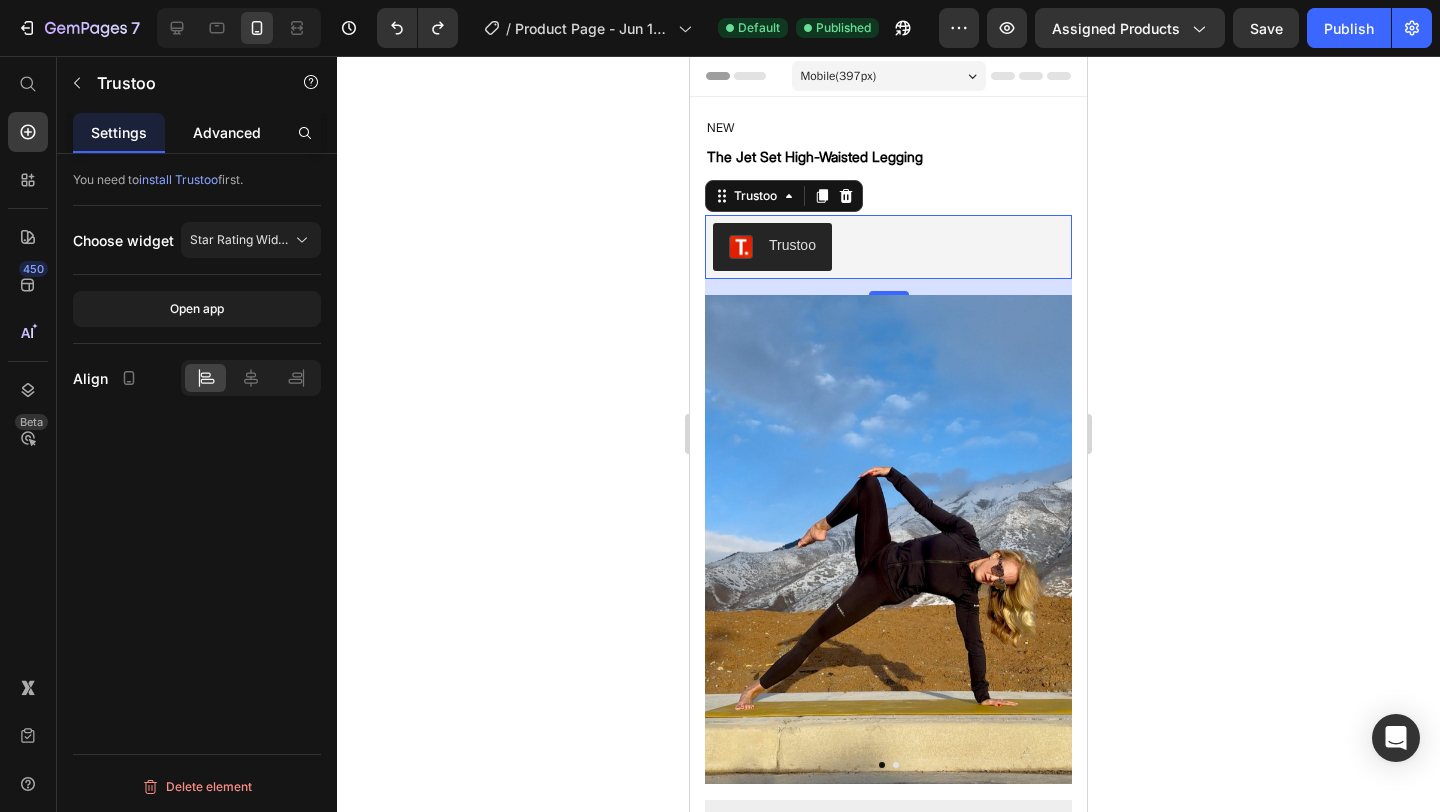 click on "Advanced" at bounding box center [227, 132] 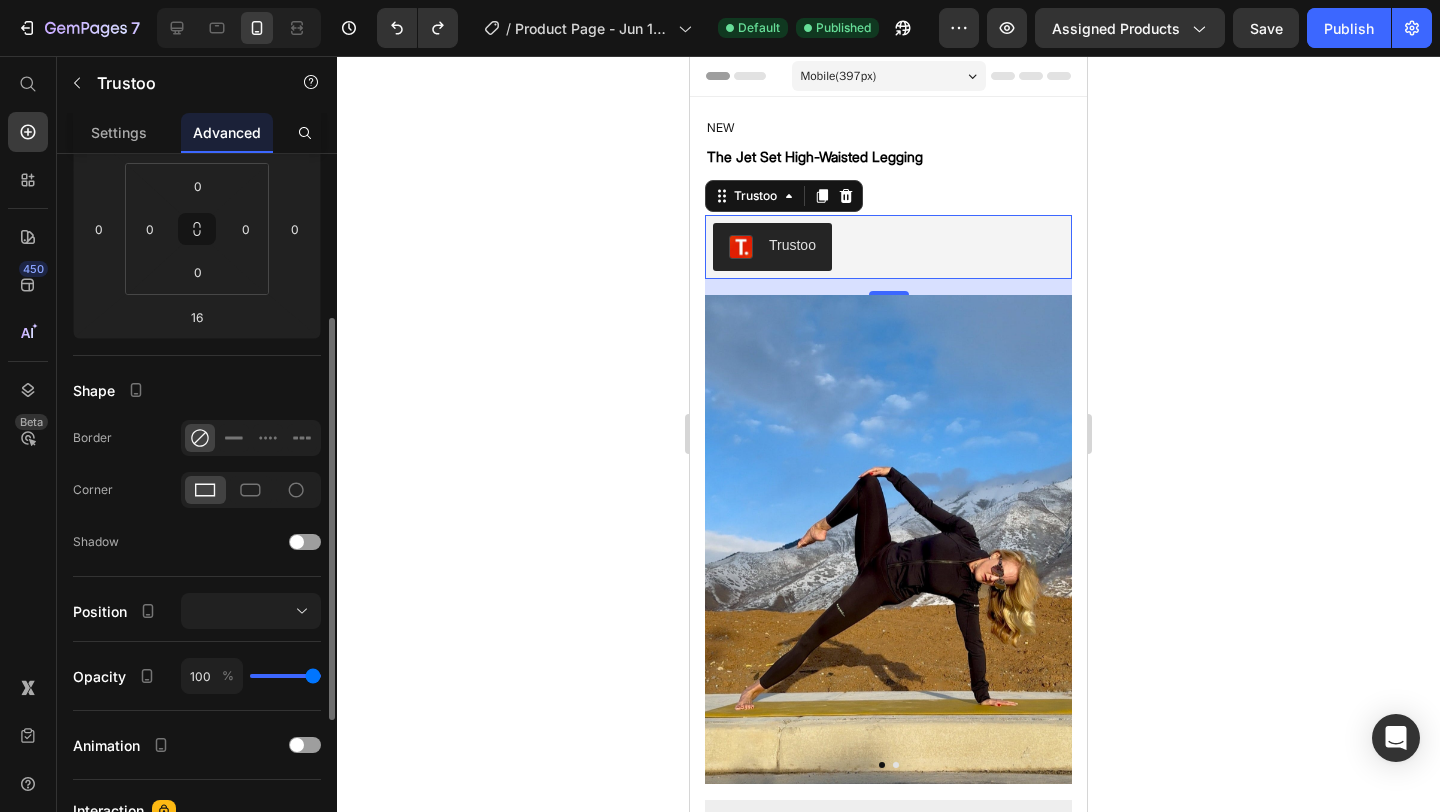 scroll, scrollTop: 298, scrollLeft: 0, axis: vertical 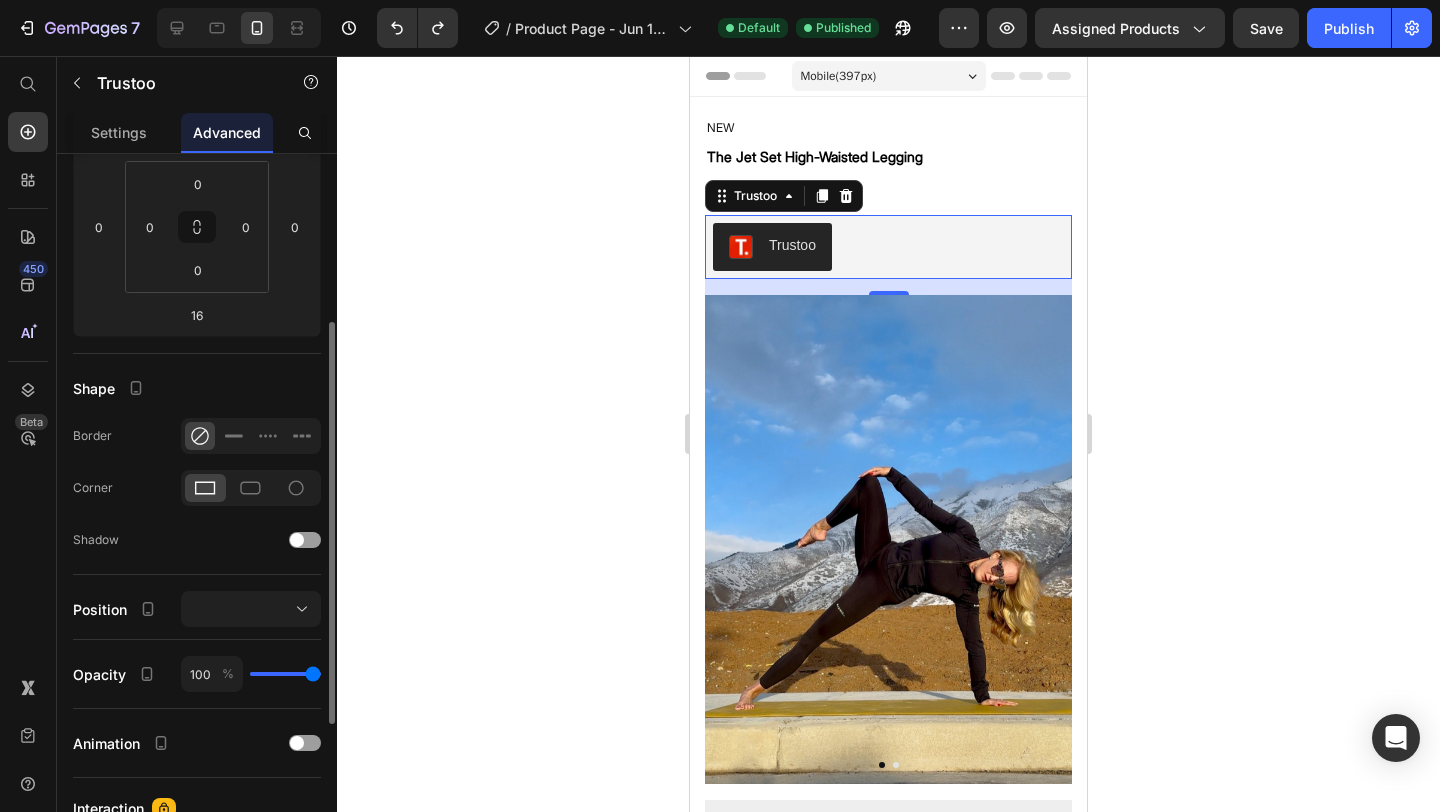 click 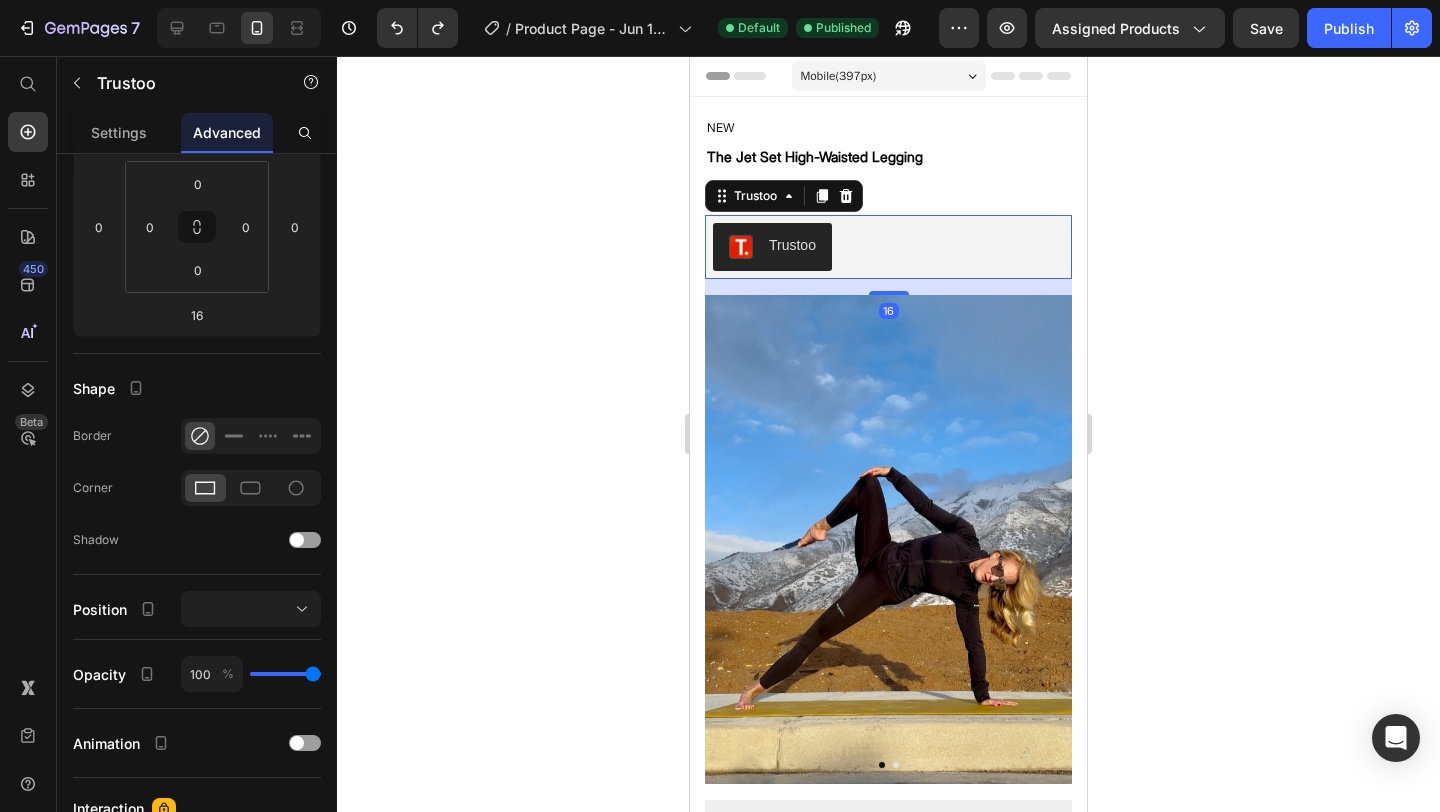 click on "Trustoo" at bounding box center (888, 247) 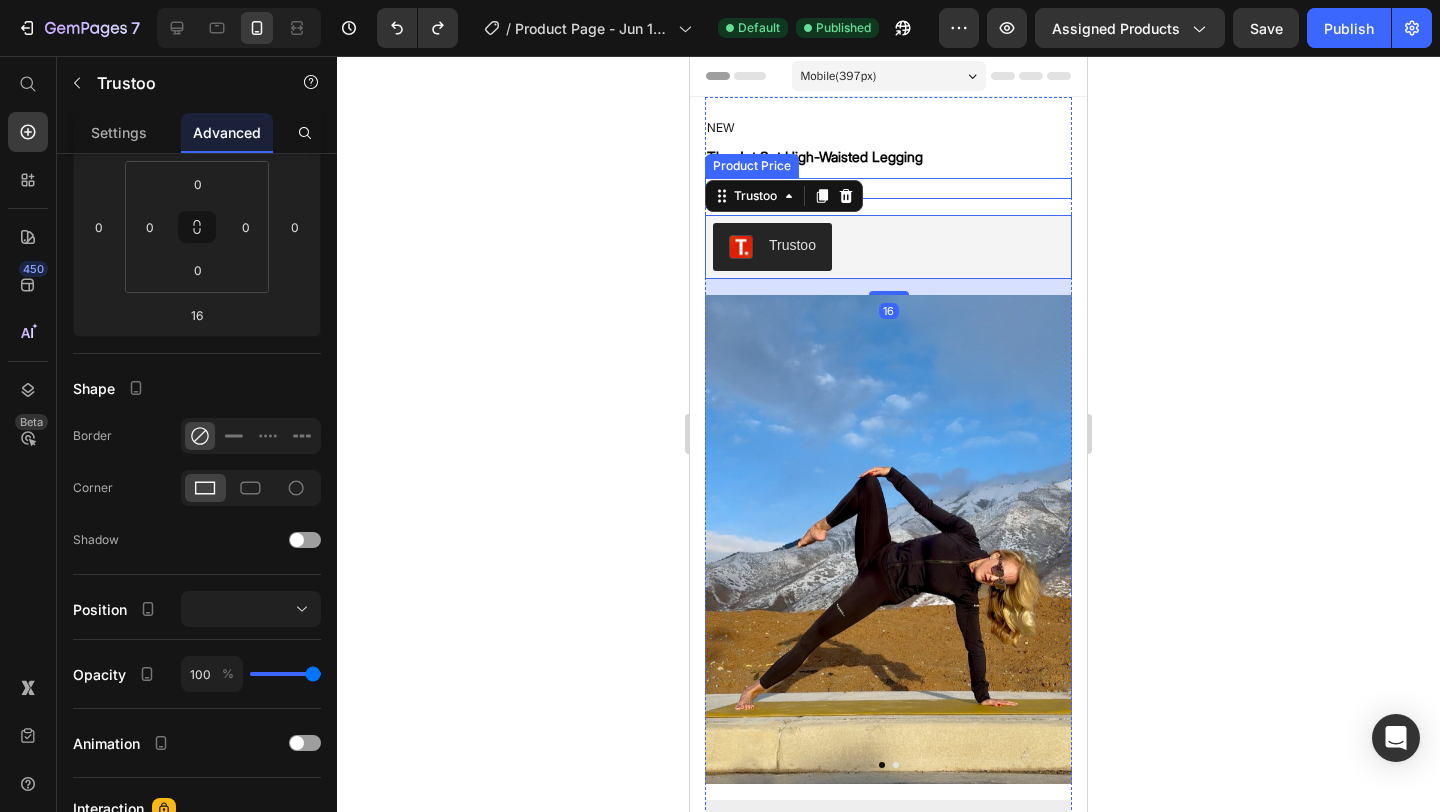 click on "$98" at bounding box center (888, 188) 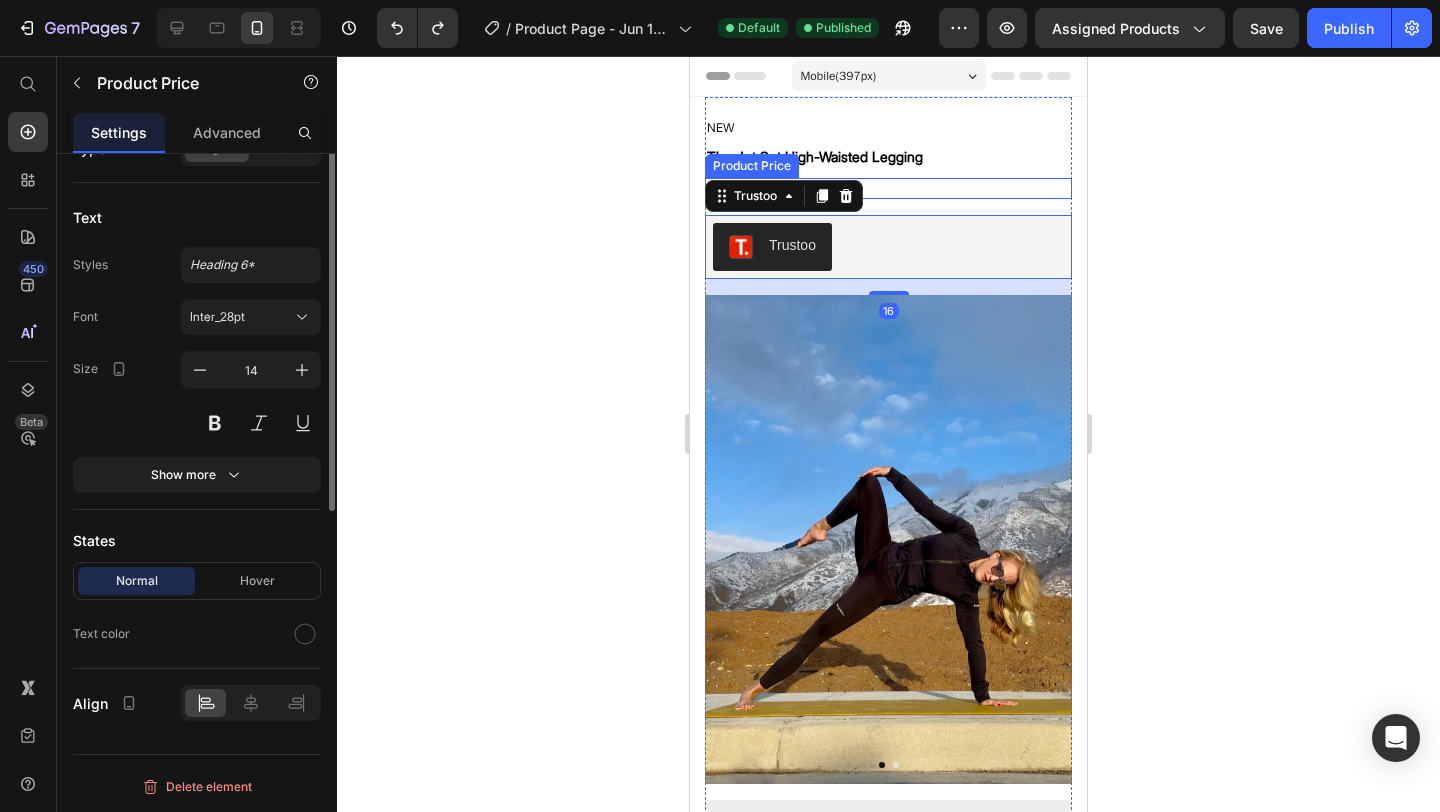 scroll, scrollTop: 0, scrollLeft: 0, axis: both 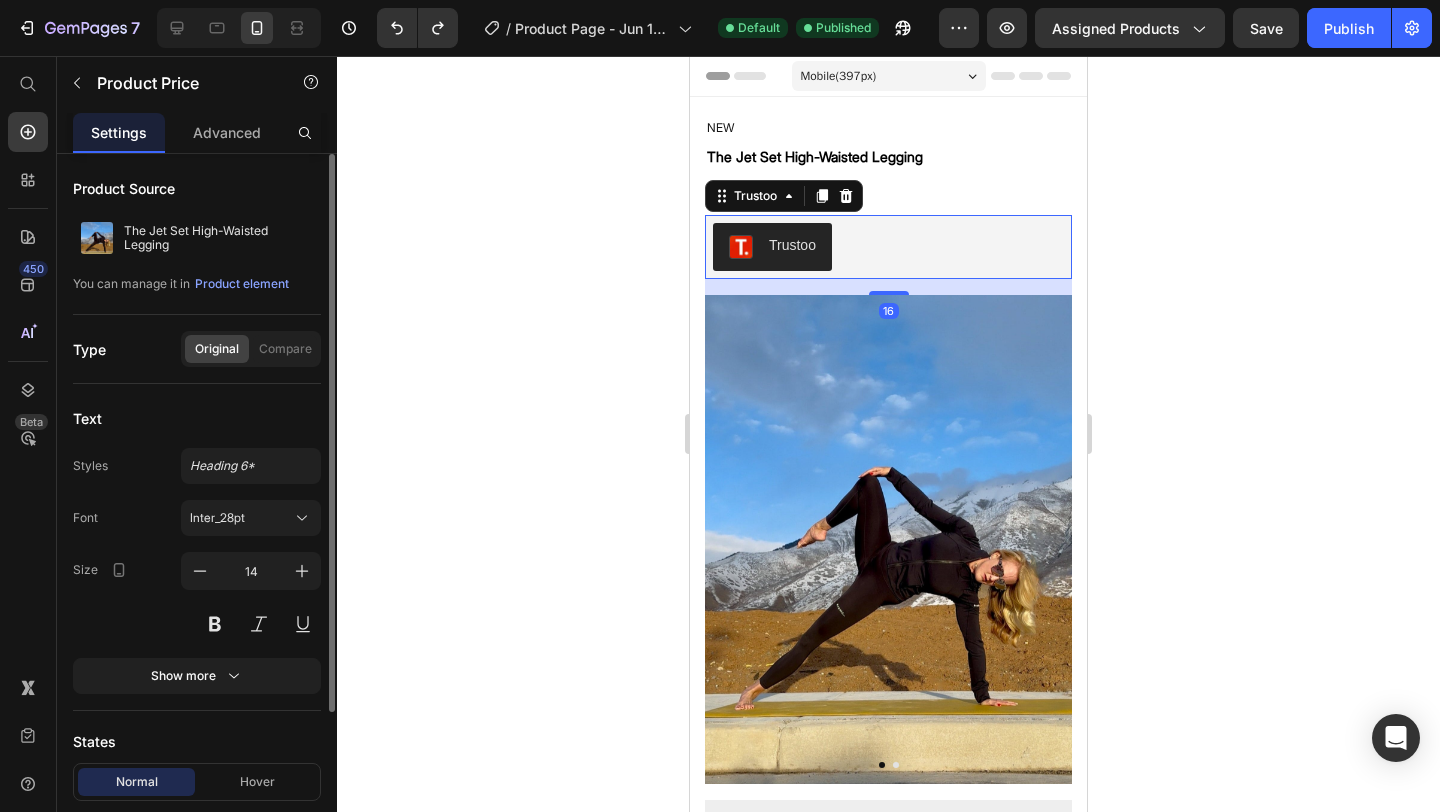 click on "Trustoo" at bounding box center (888, 247) 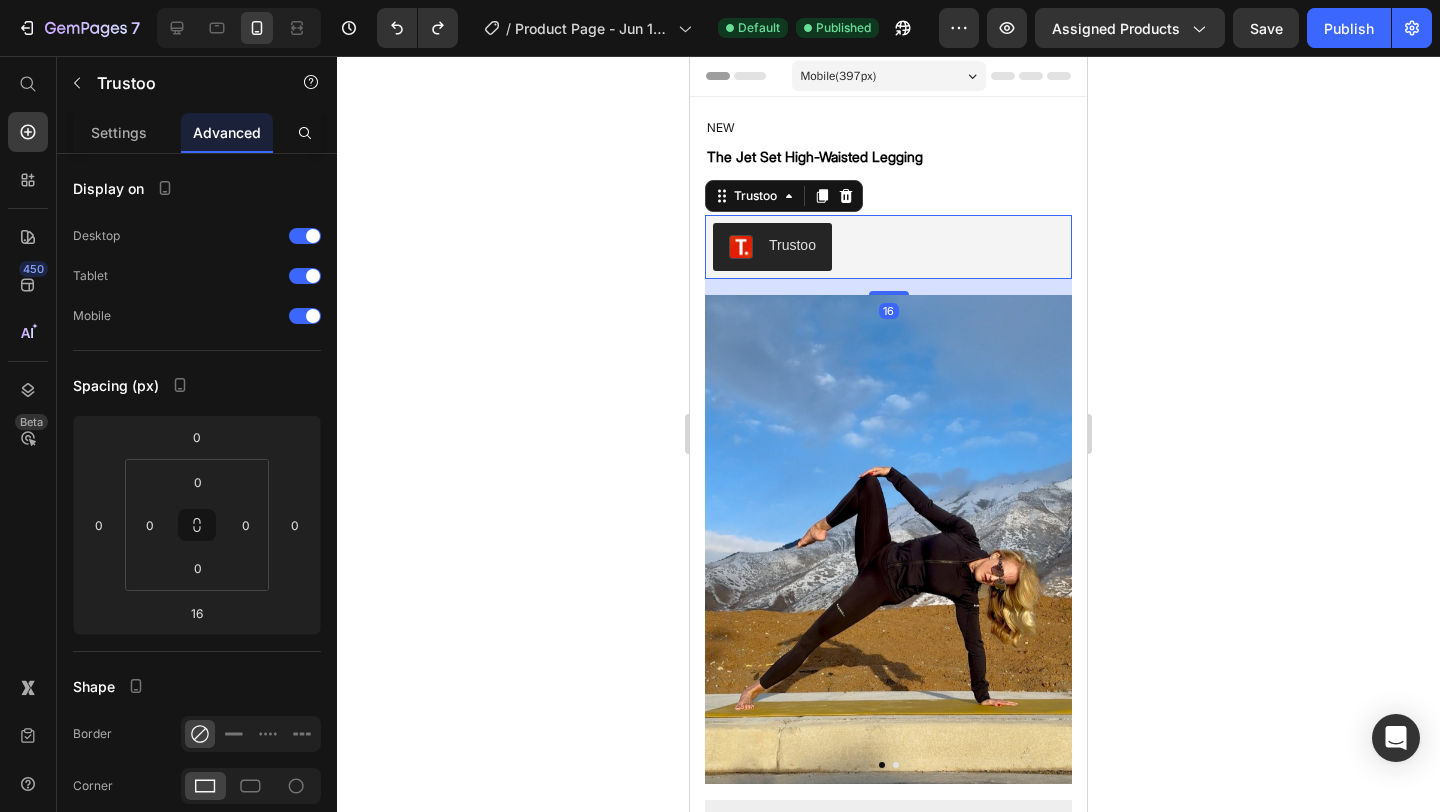 click 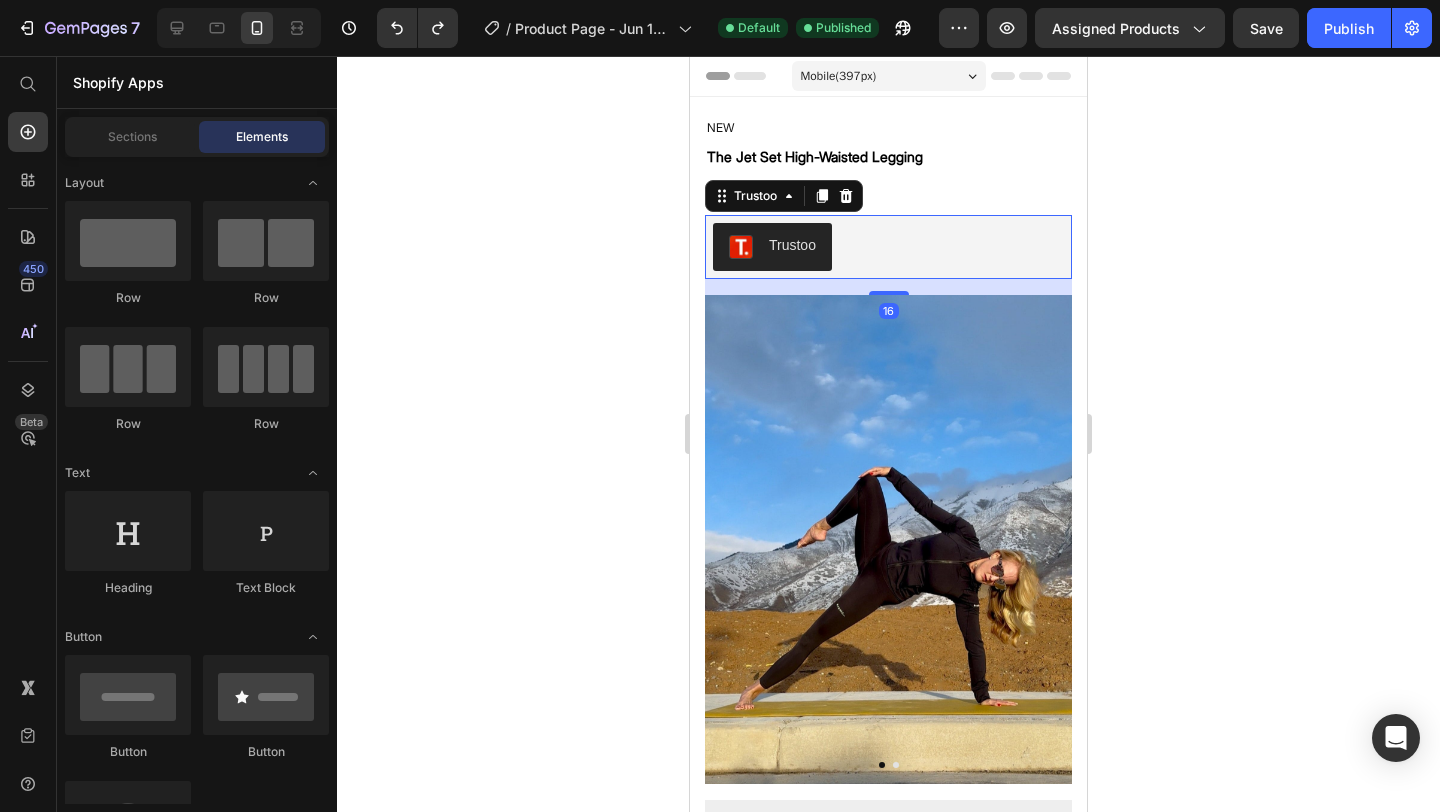 click on "Trustoo" at bounding box center (888, 247) 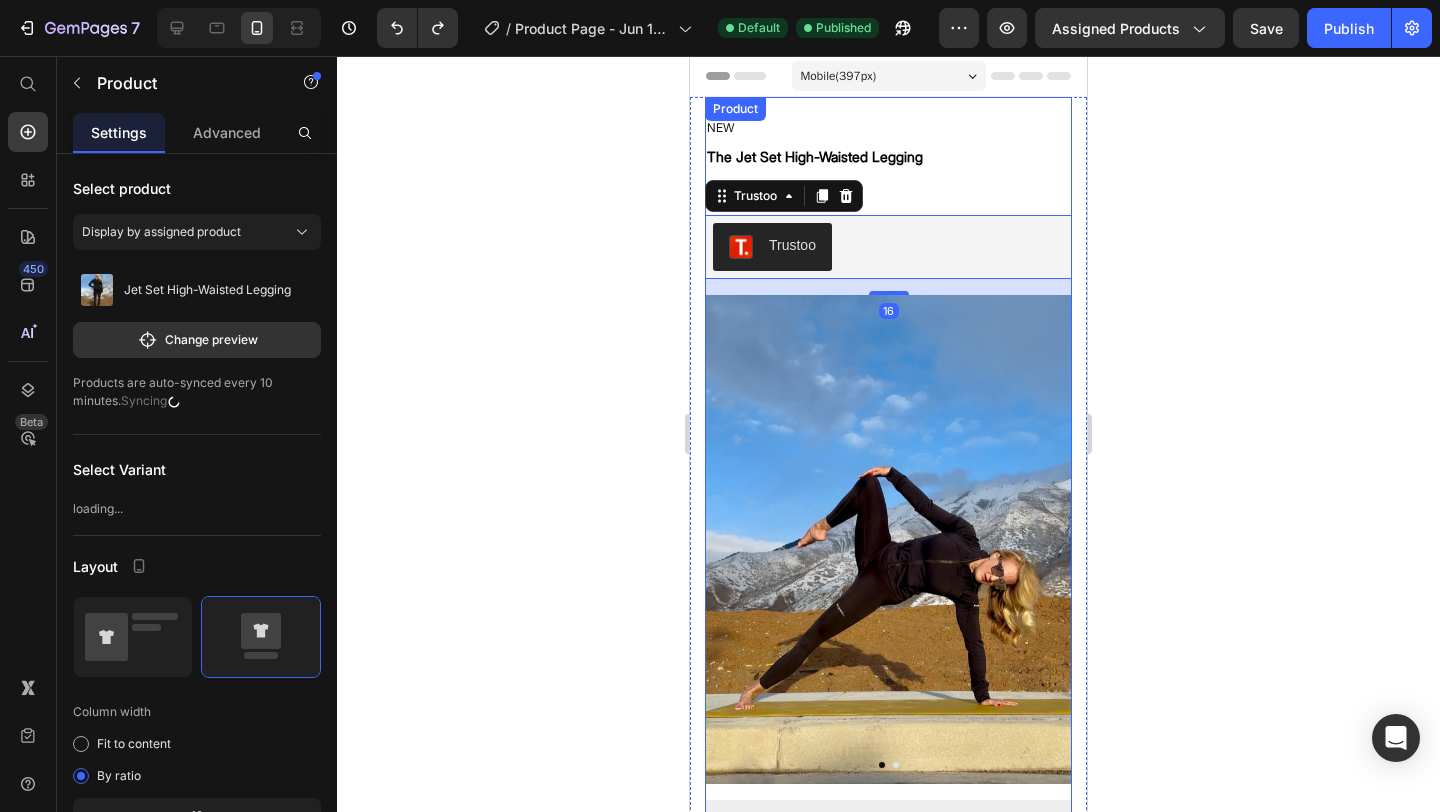 click on "NEW Text Block The Jet Set High-Waisted Legging Product Title $98 Product Price Trustoo Trustoo   16 Product Images" at bounding box center (888, 448) 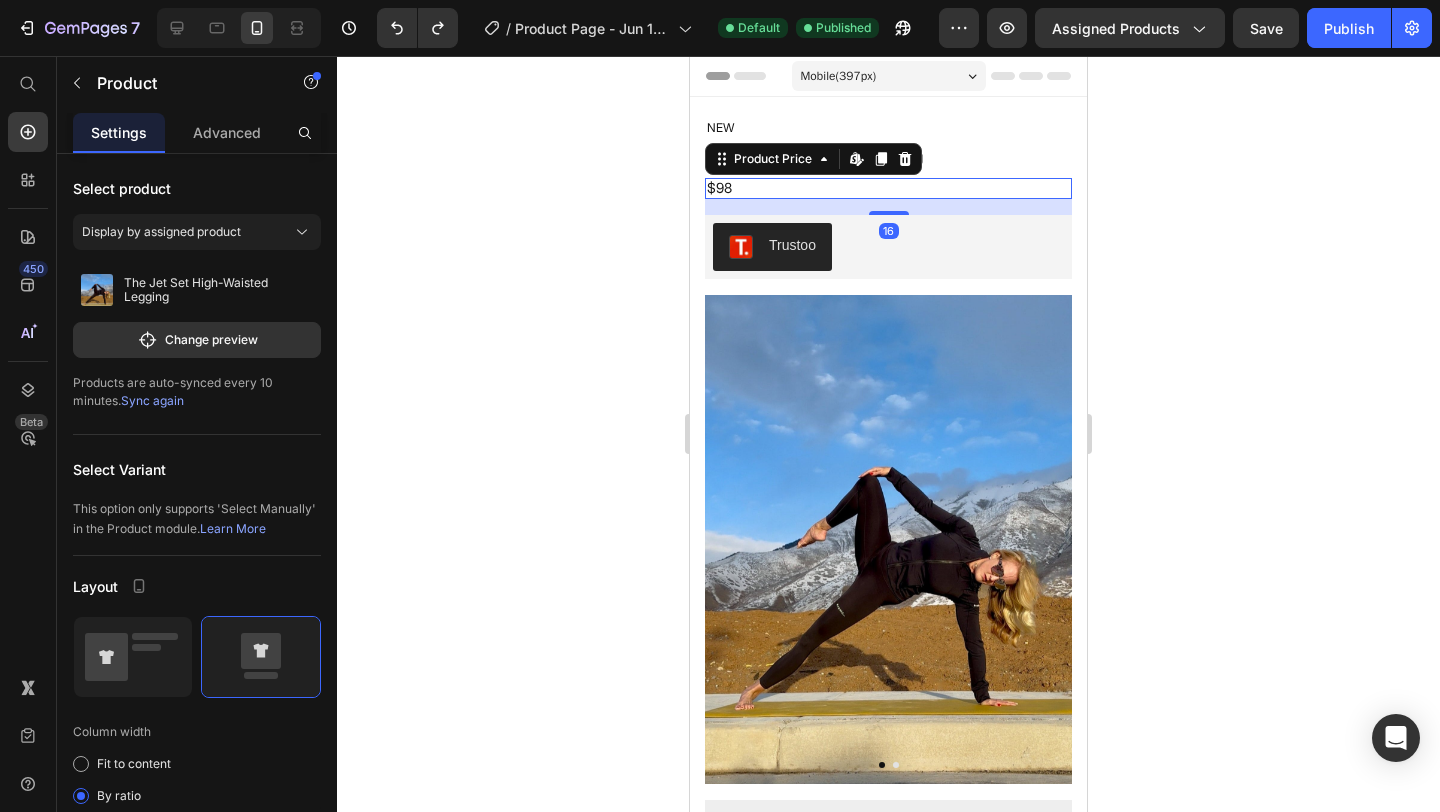 click on "$98" at bounding box center [888, 188] 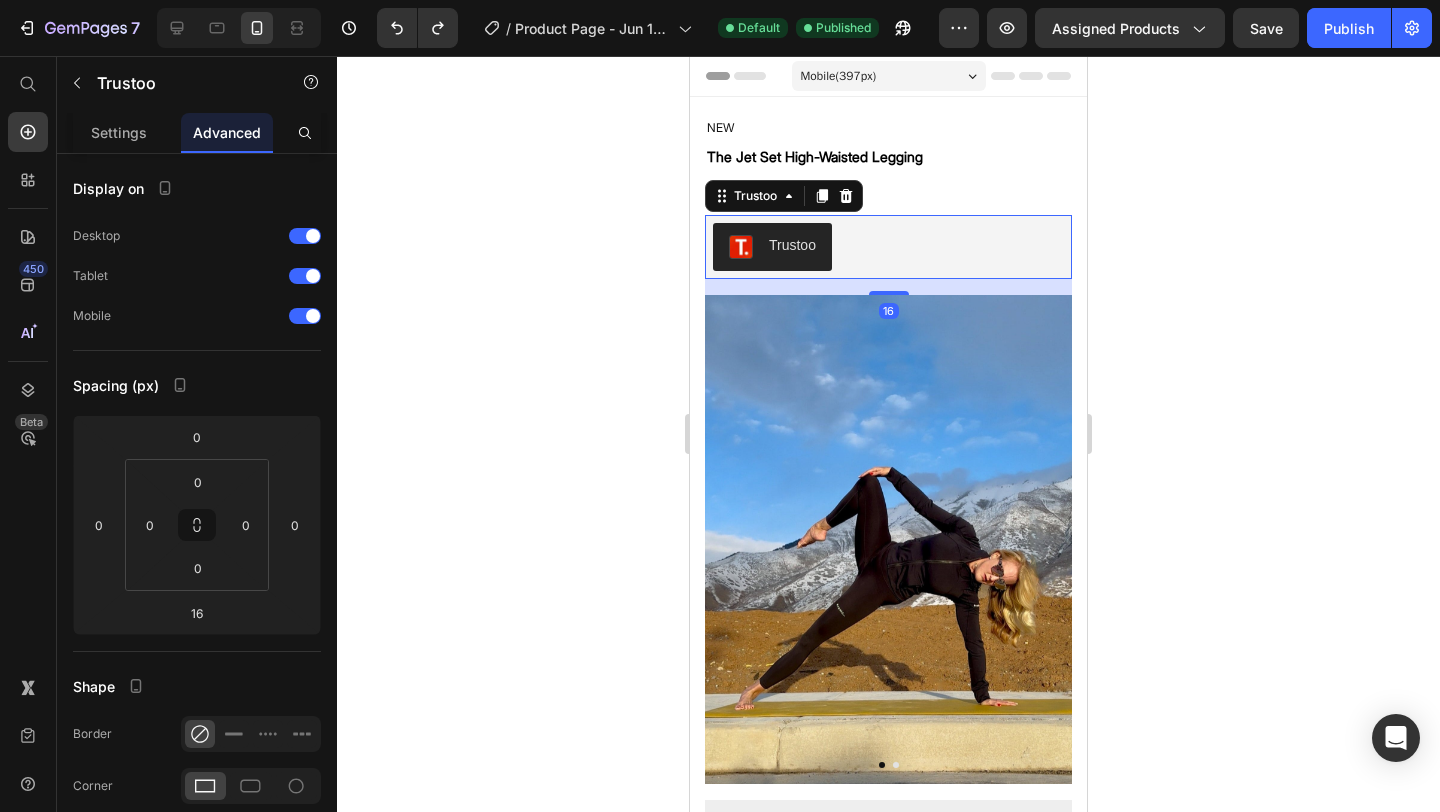 click on "Trustoo" at bounding box center (888, 247) 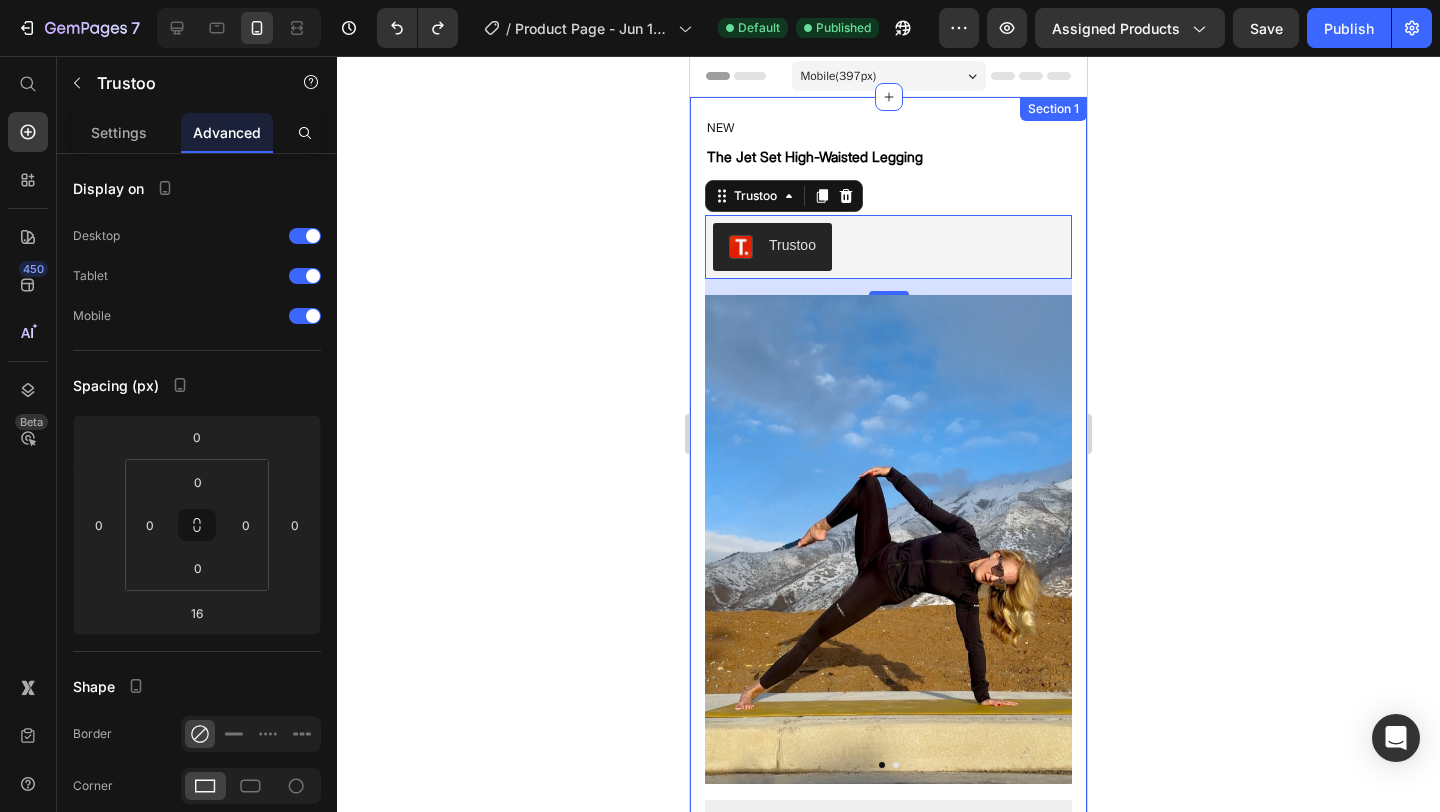 click 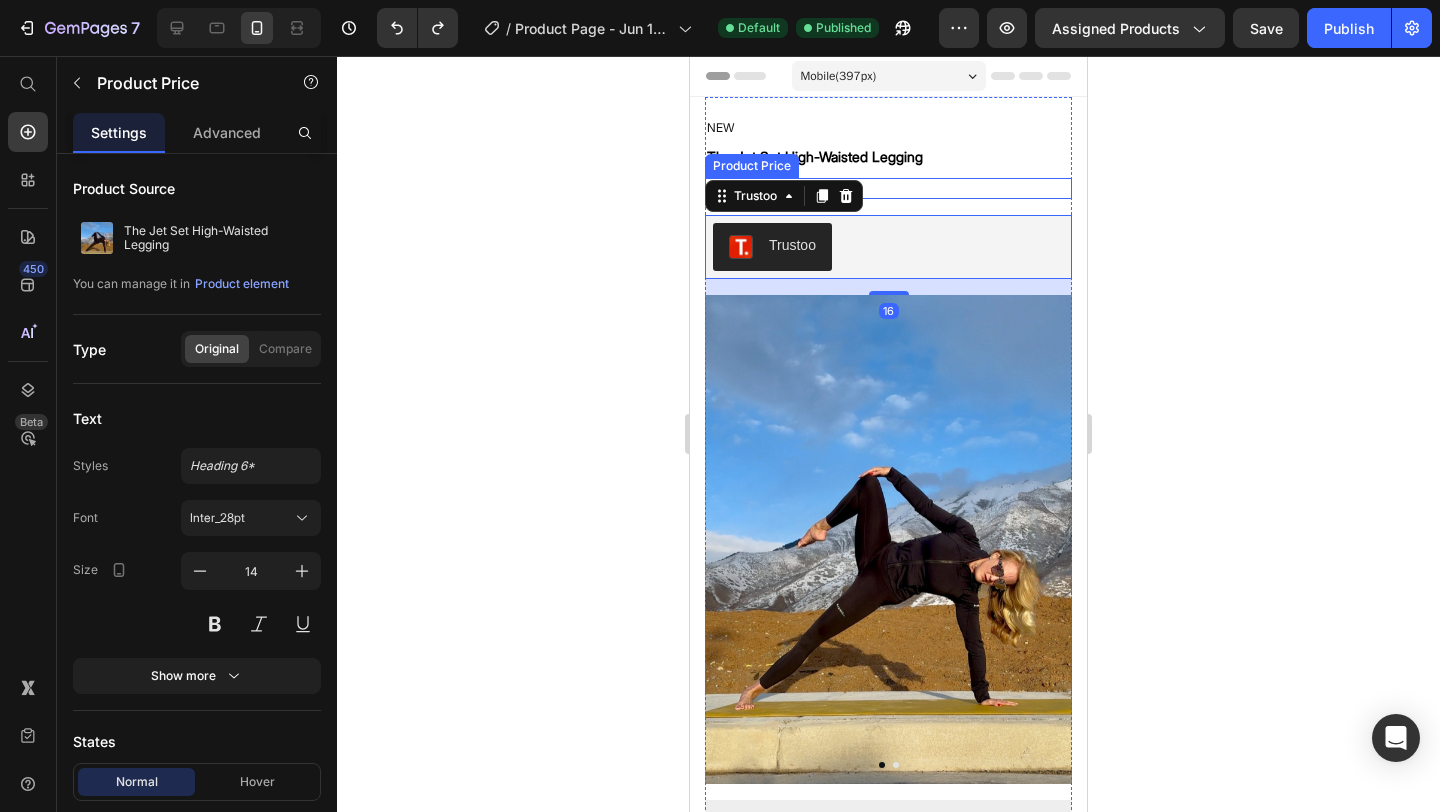 click on "$98" at bounding box center [888, 188] 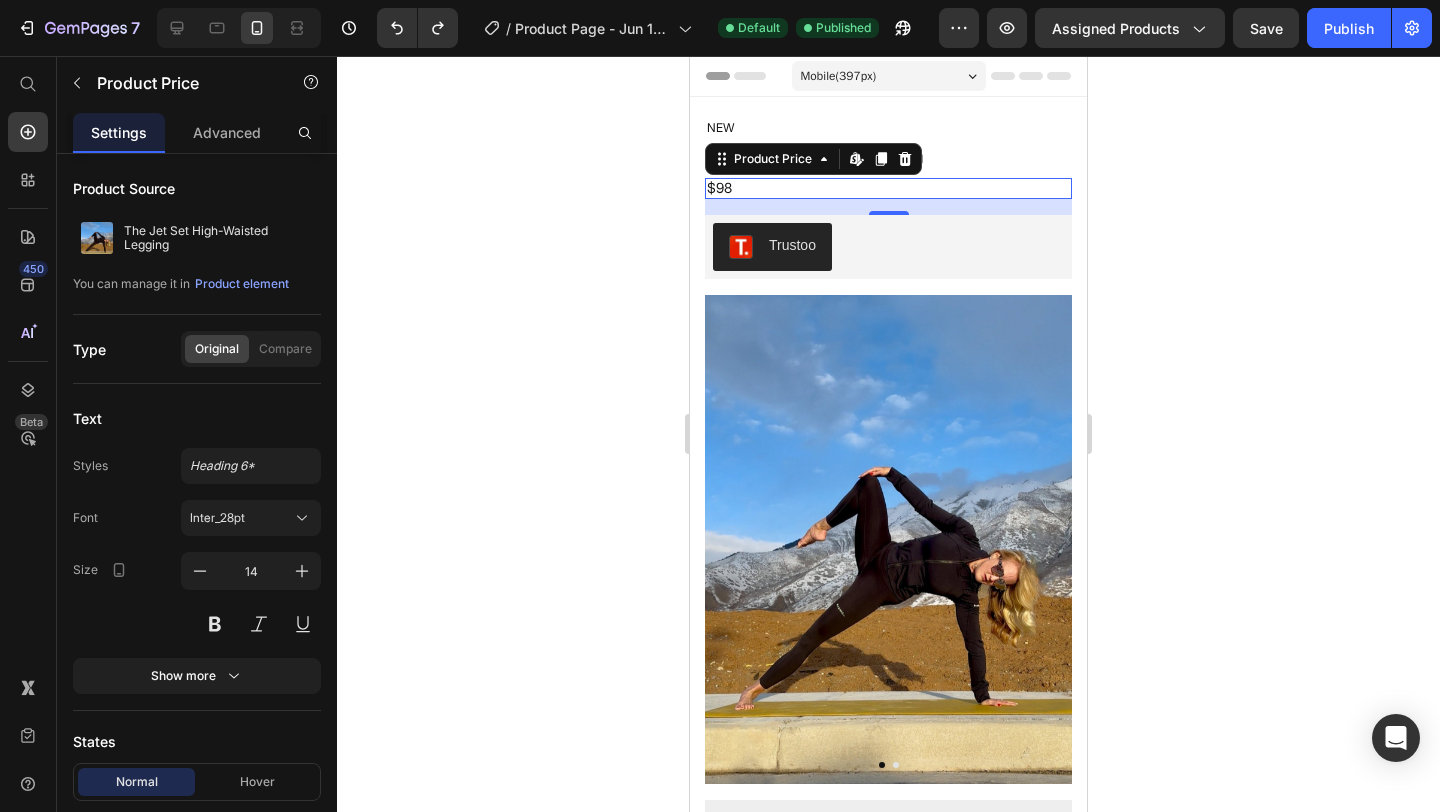 click 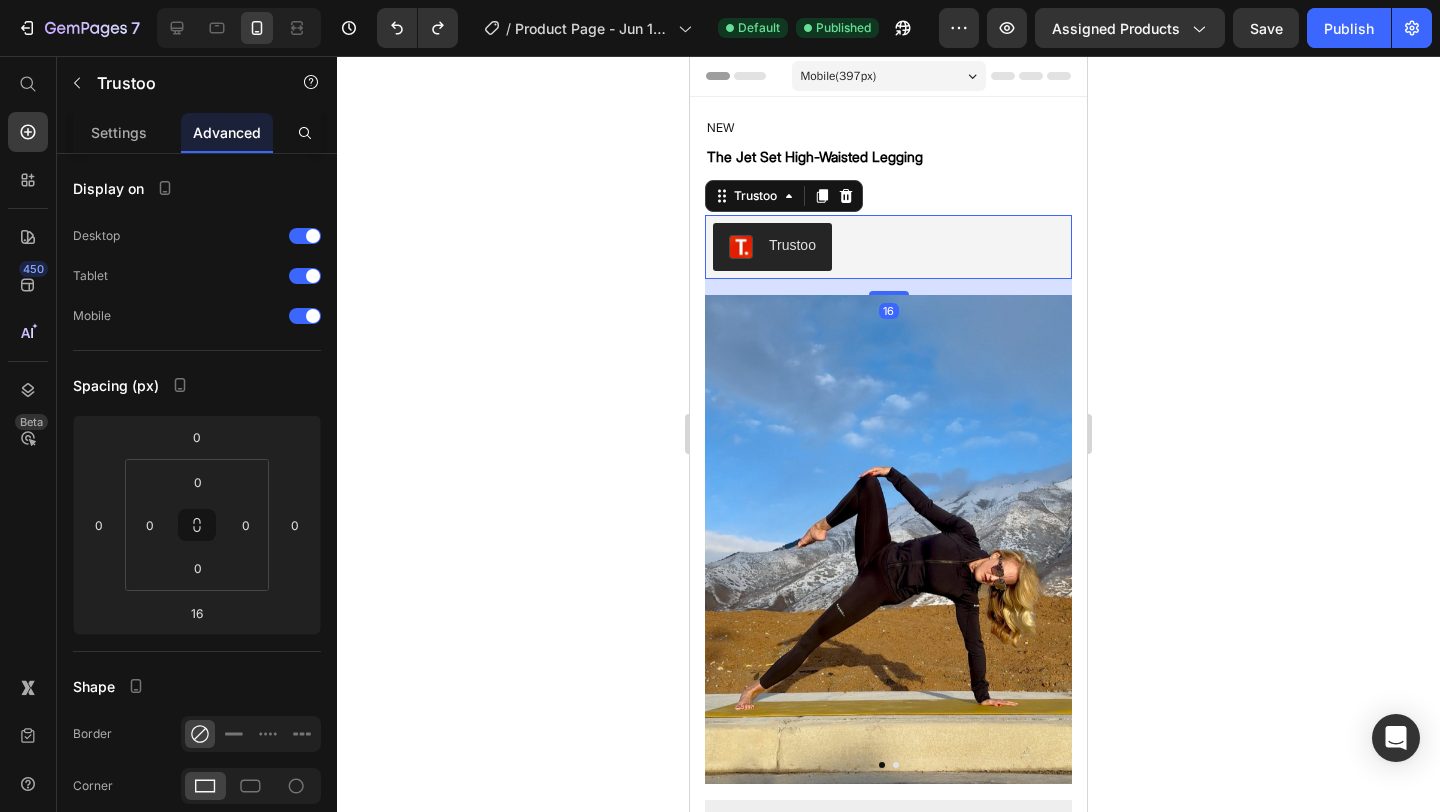 click on "Trustoo" at bounding box center [888, 247] 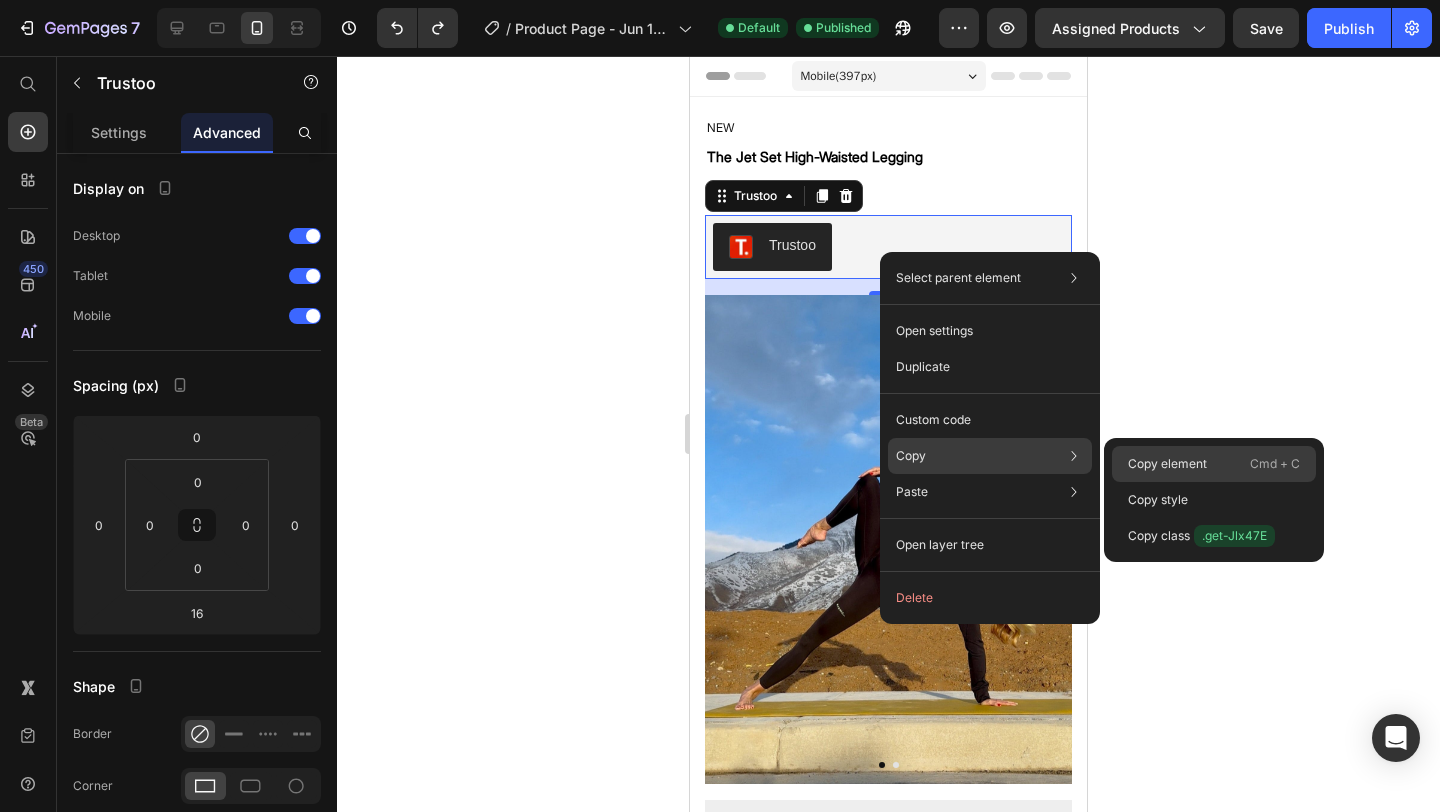 click on "Copy element" at bounding box center [1167, 464] 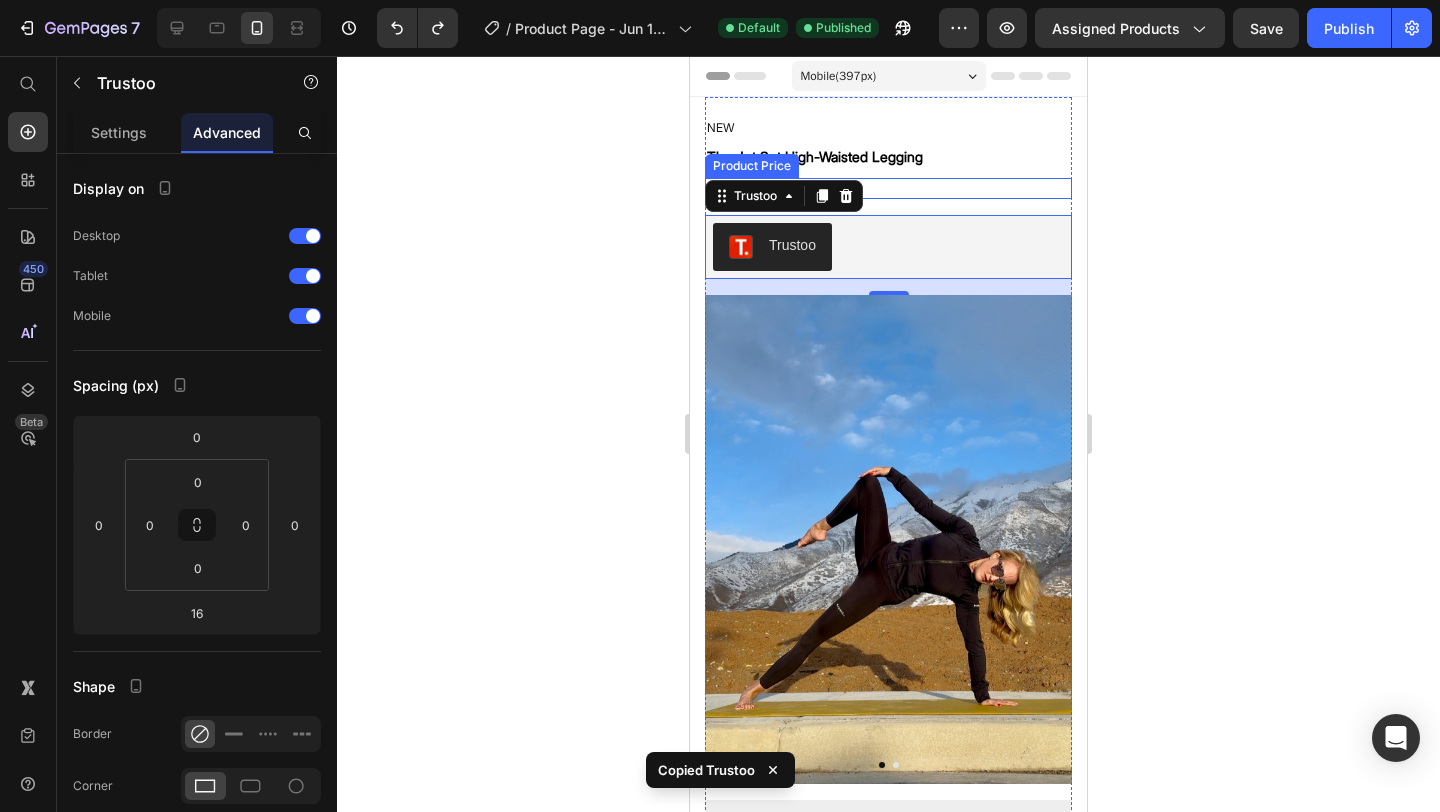 click on "$98" at bounding box center (888, 188) 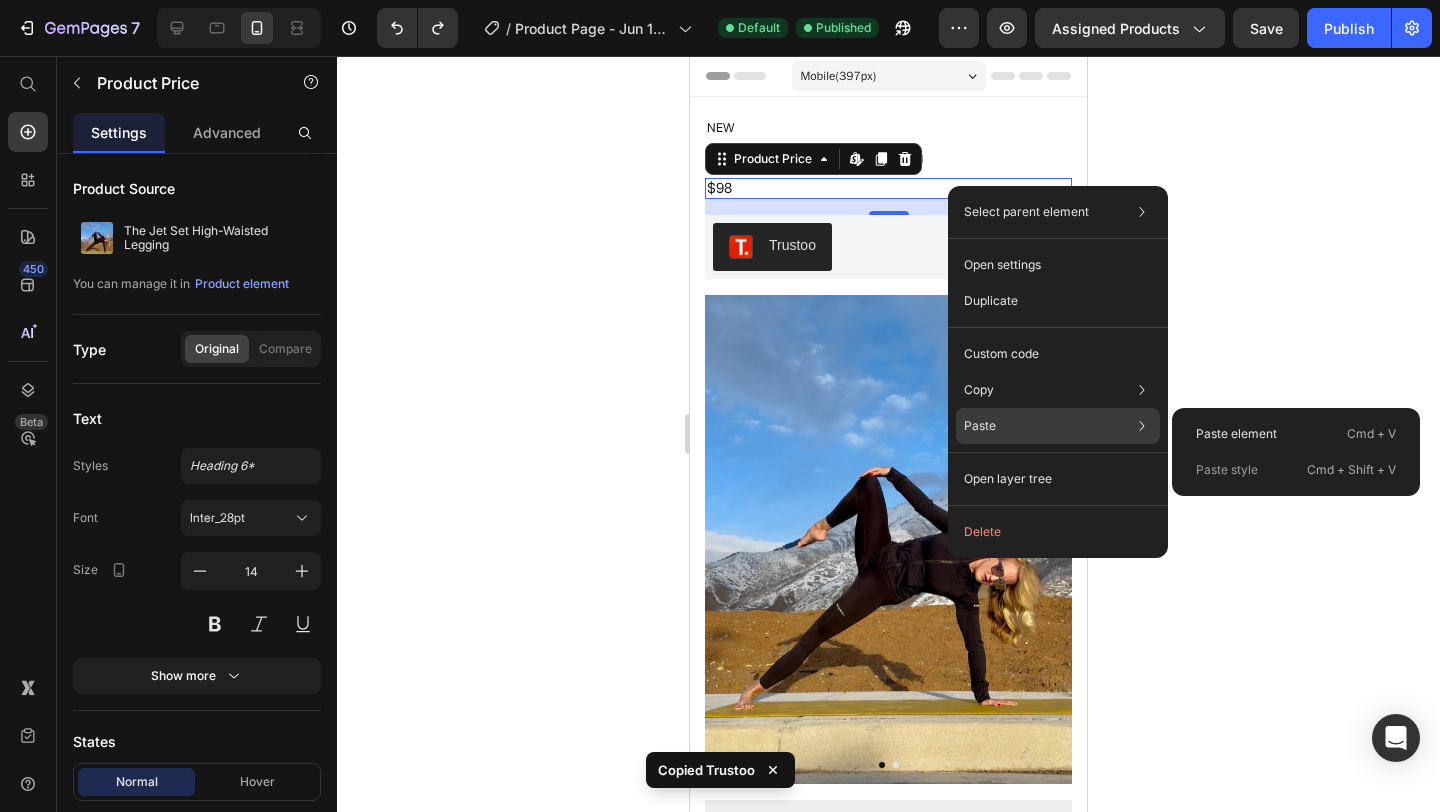 click on "Paste Paste element  Cmd + V Paste style  Cmd + Shift + V" 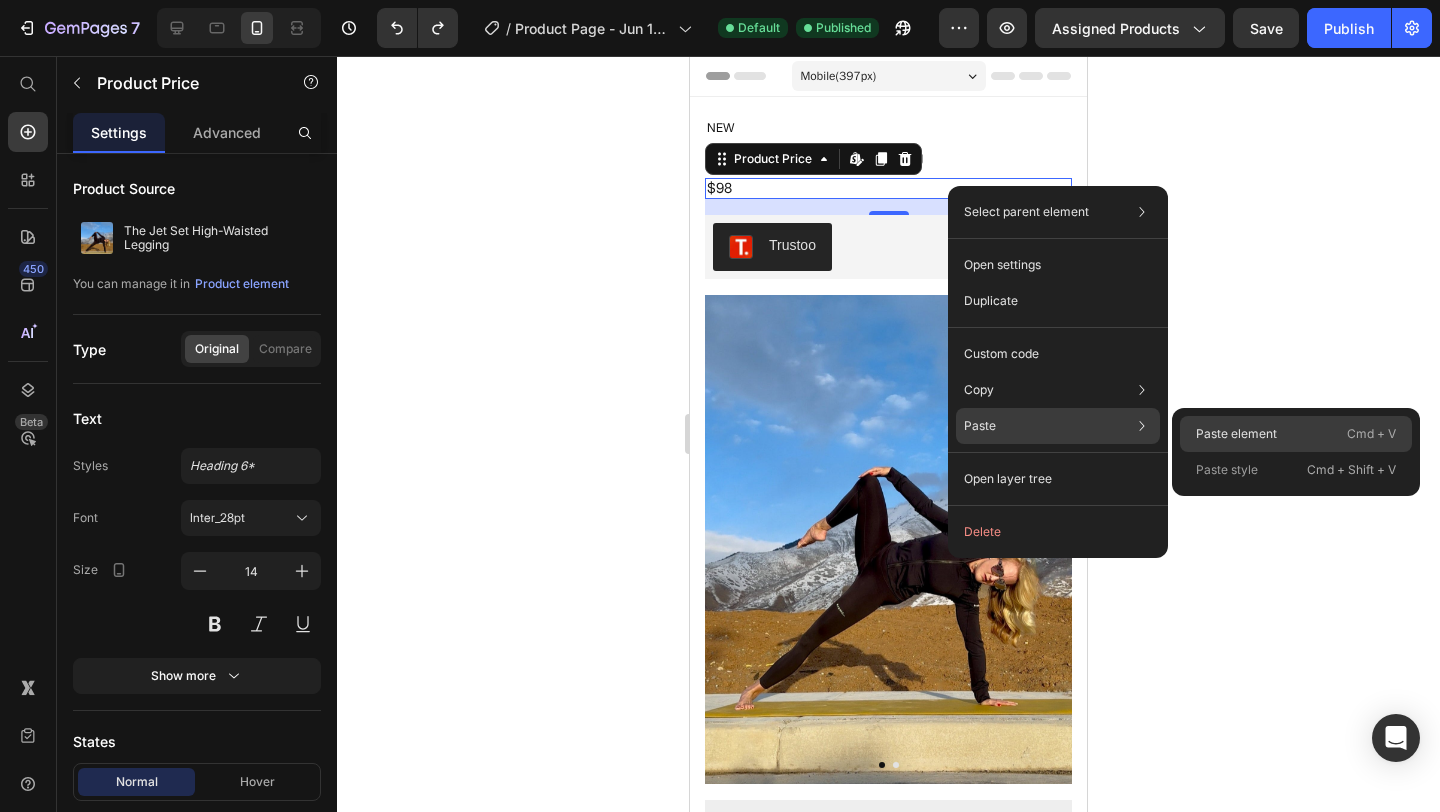 click on "Paste element" at bounding box center (1236, 434) 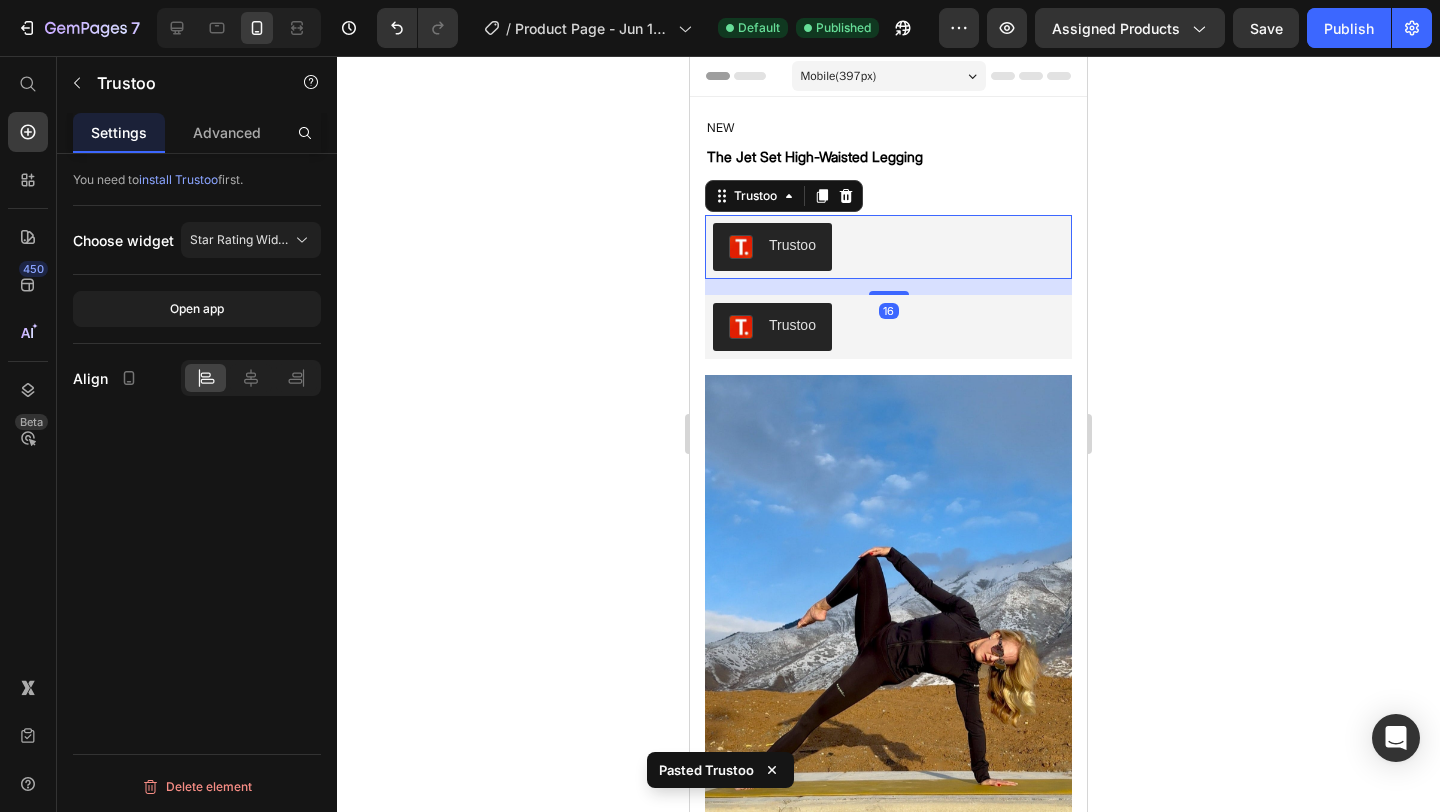 click 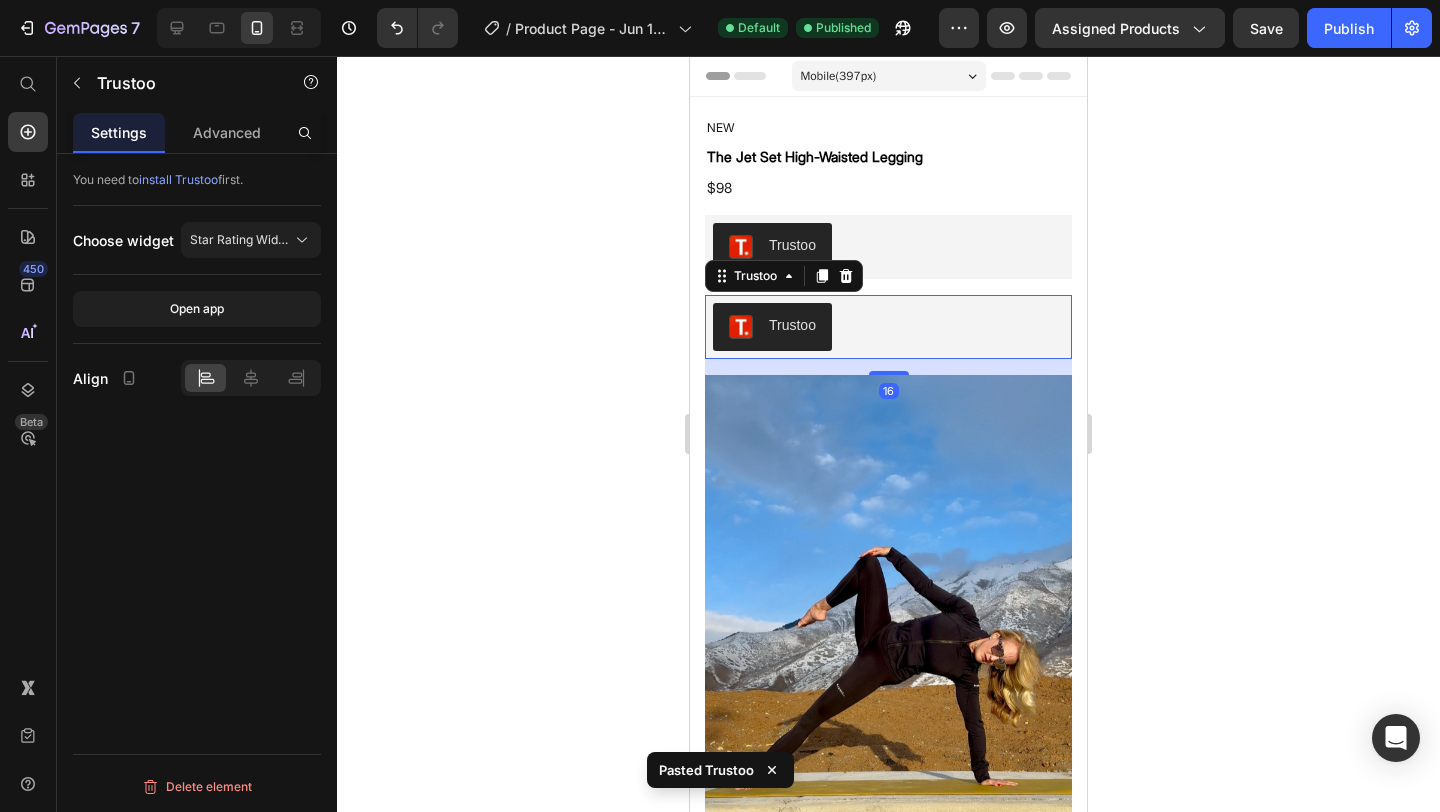 click on "Trustoo" at bounding box center [888, 327] 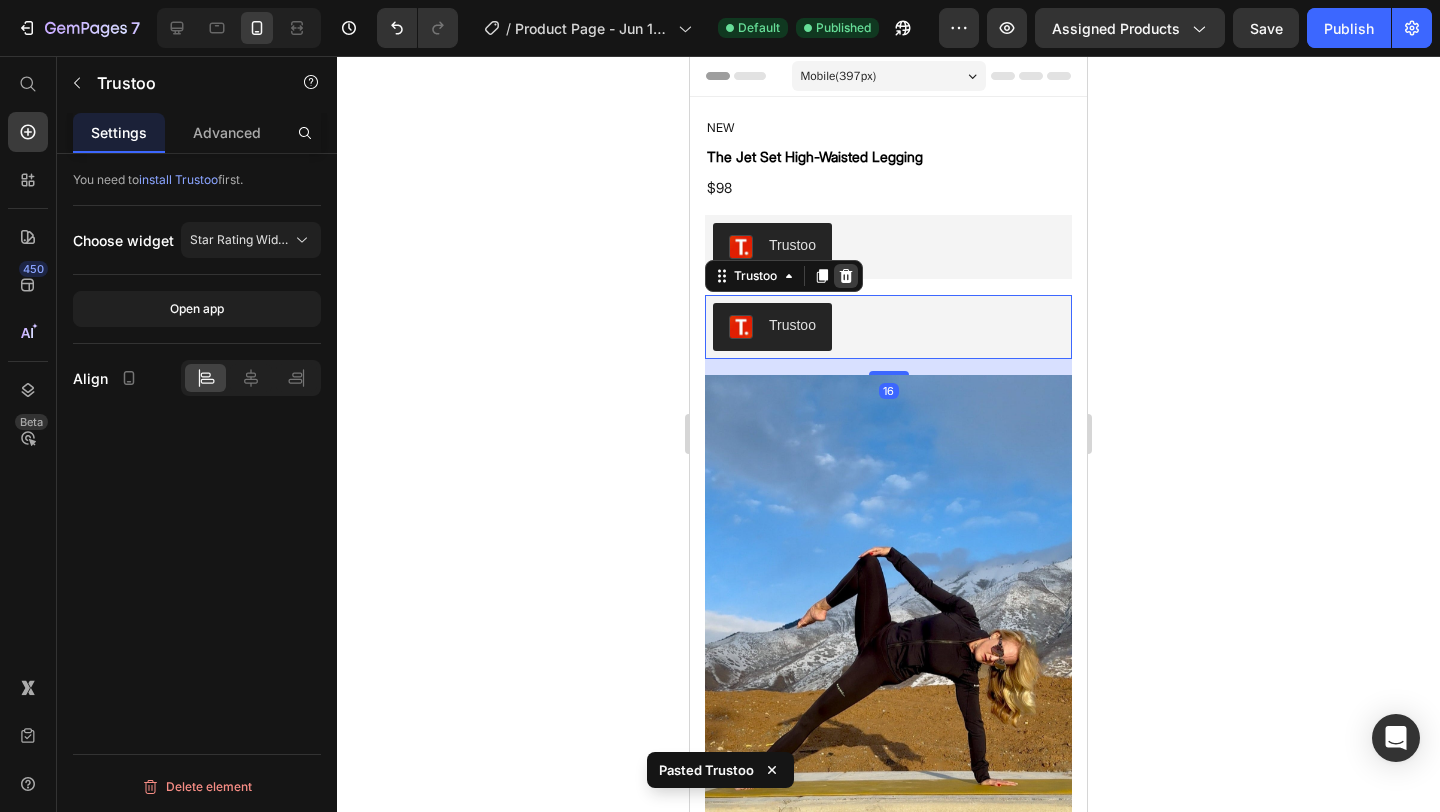 click 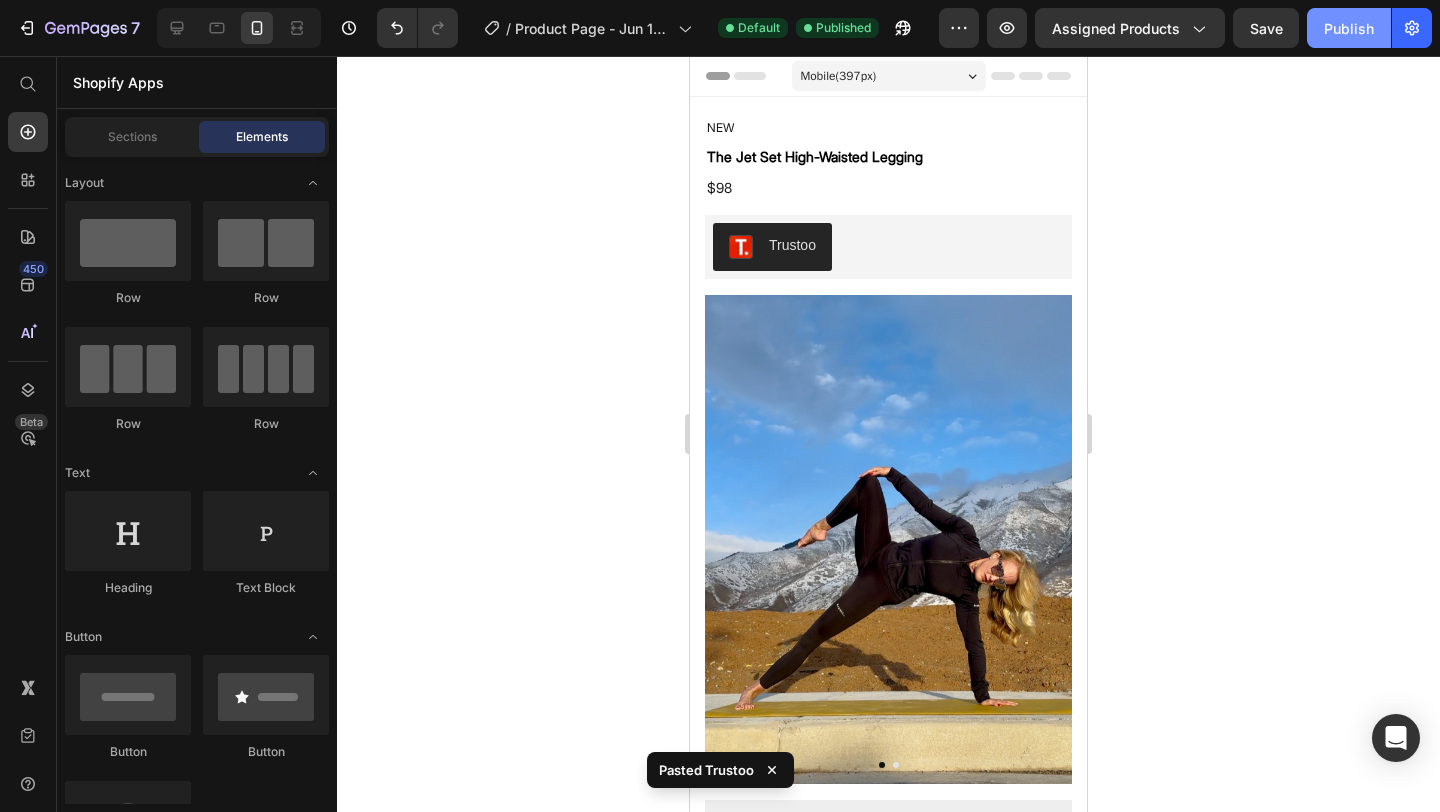 click on "Publish" at bounding box center [1349, 28] 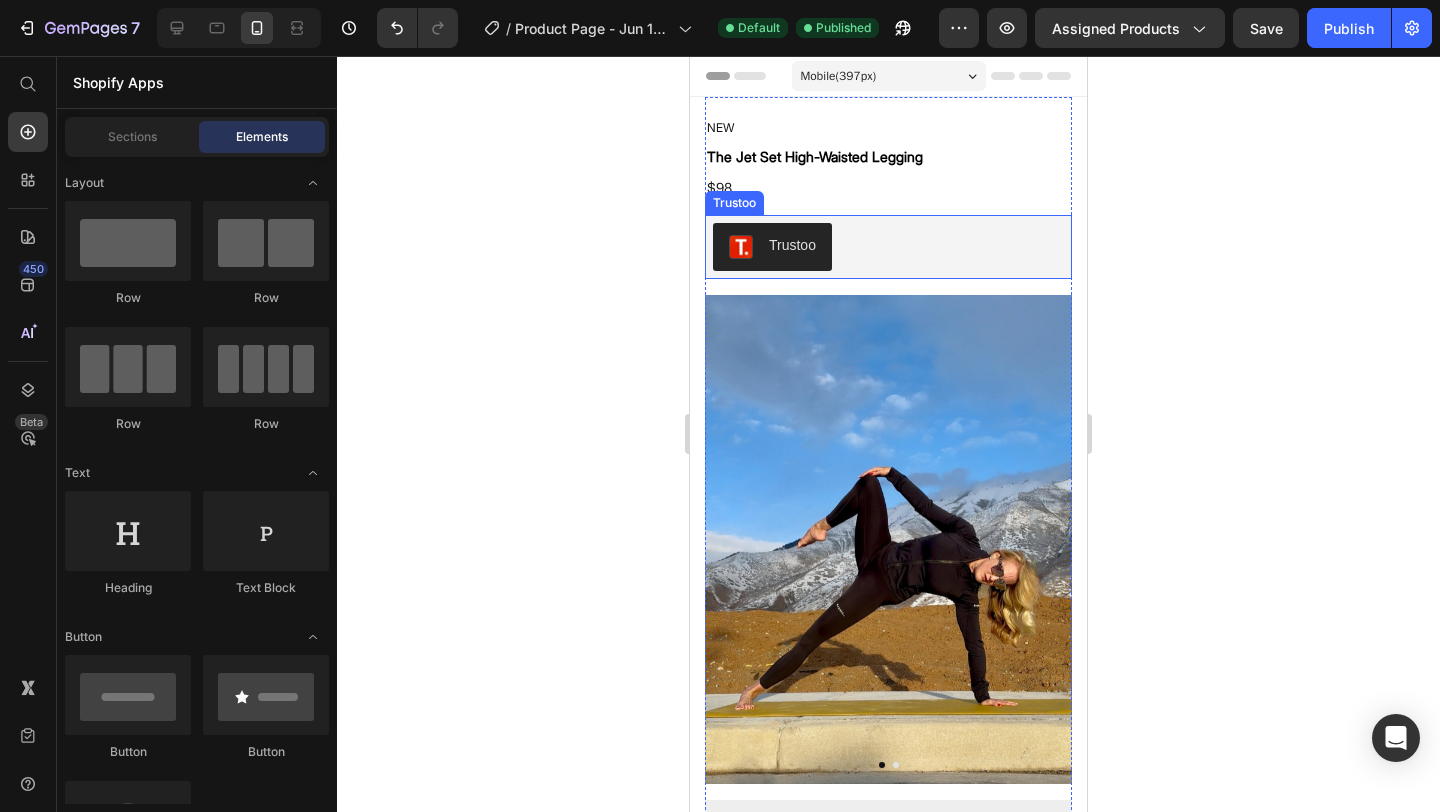 click on "Trustoo" at bounding box center [888, 247] 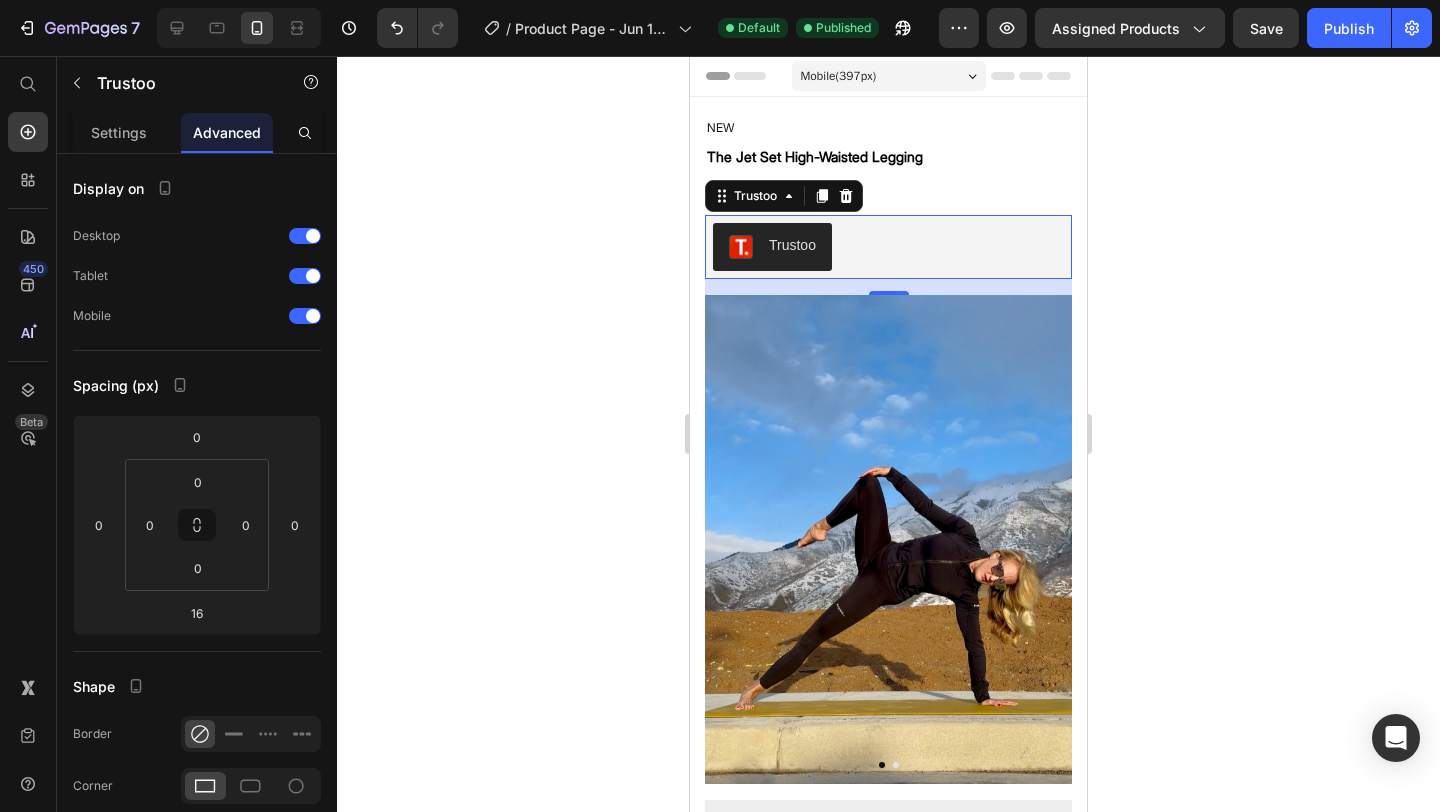 click on "Trustoo" at bounding box center (792, 245) 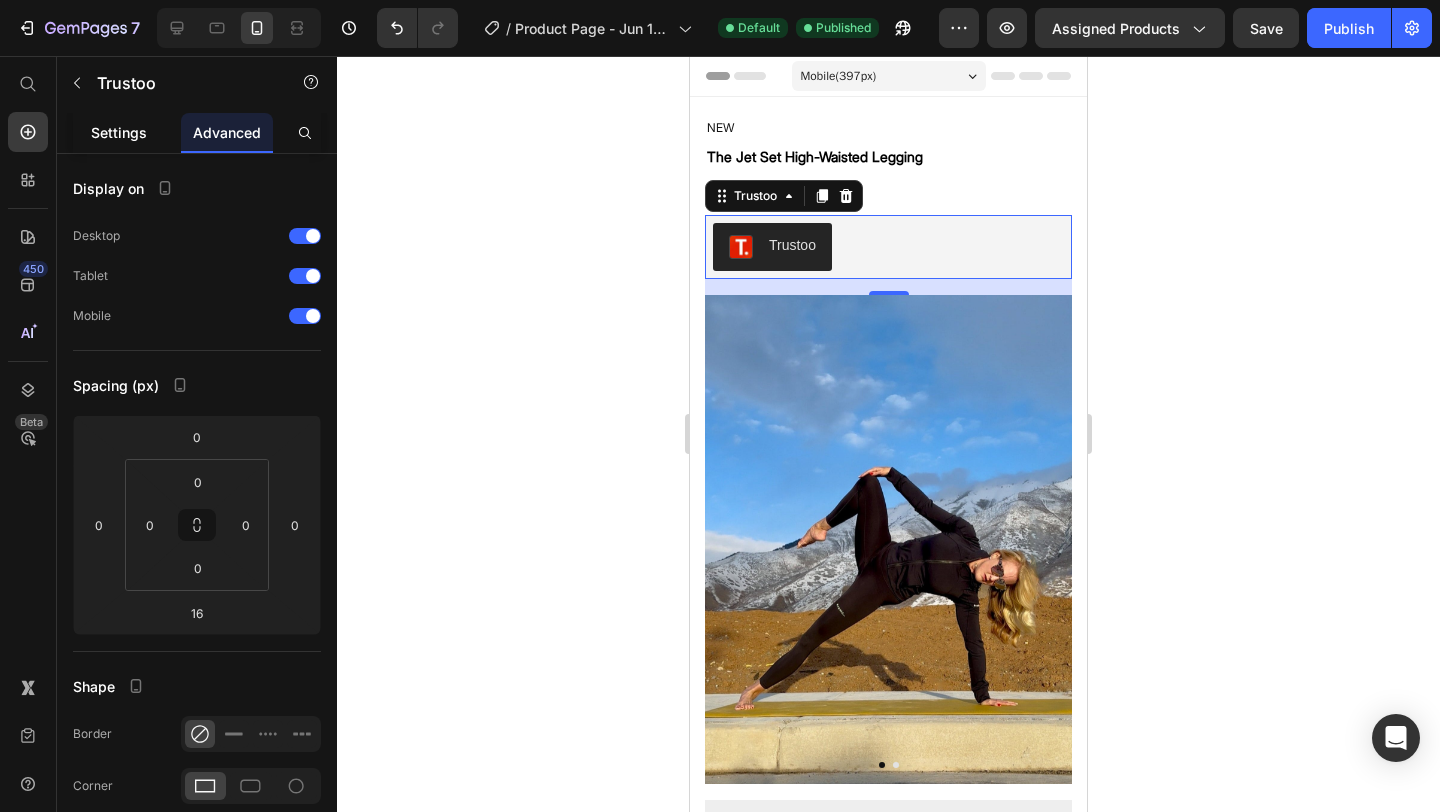 click on "Settings" at bounding box center (119, 132) 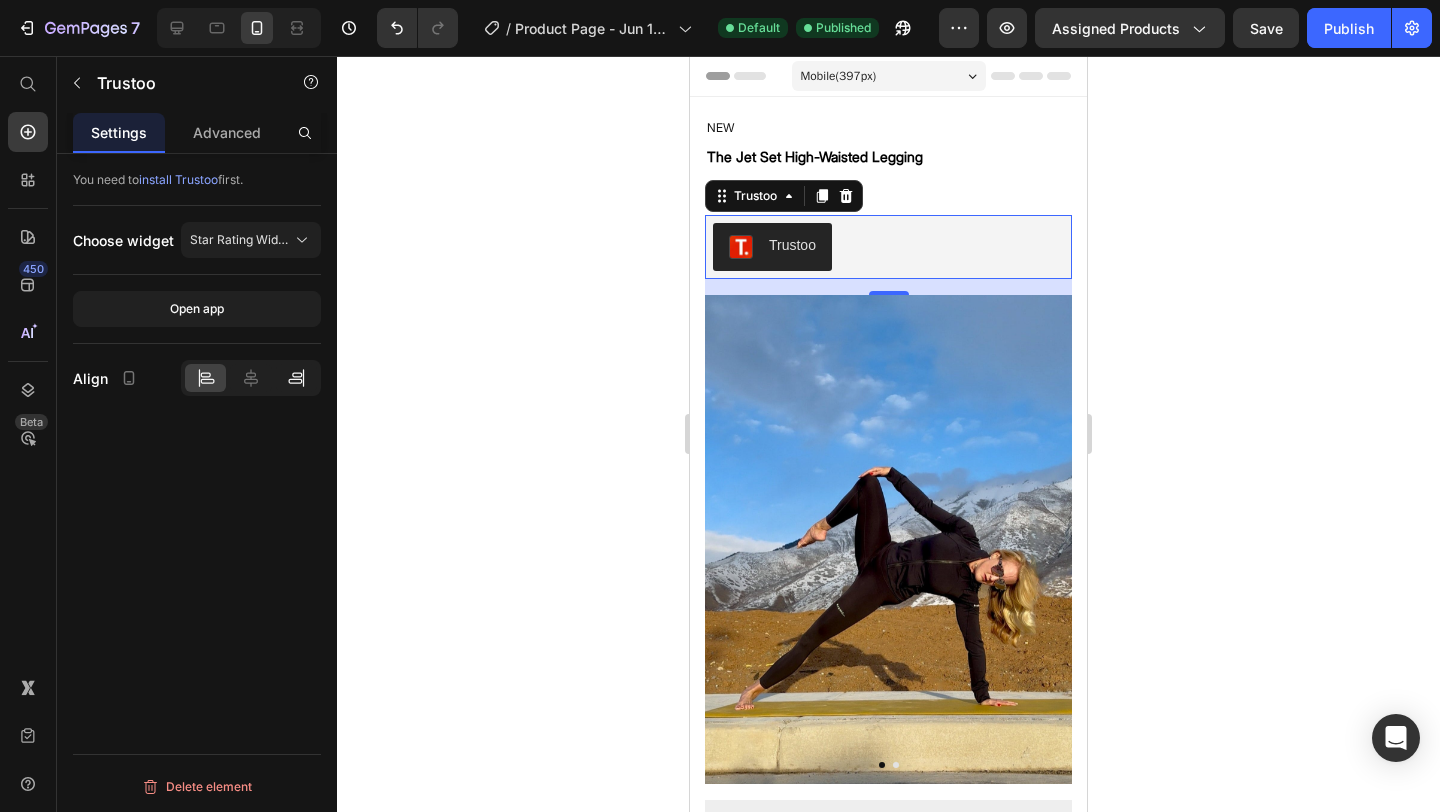 click 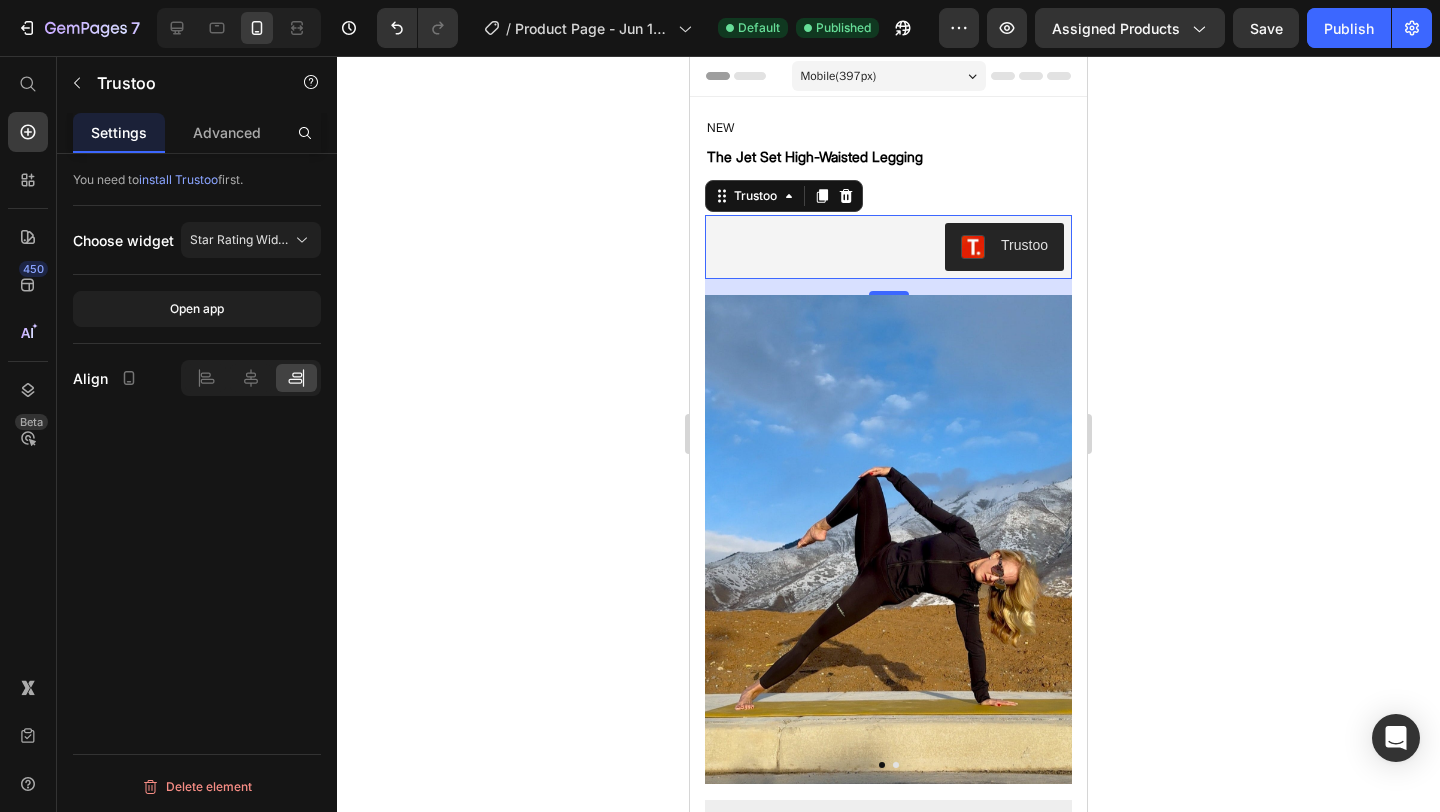click 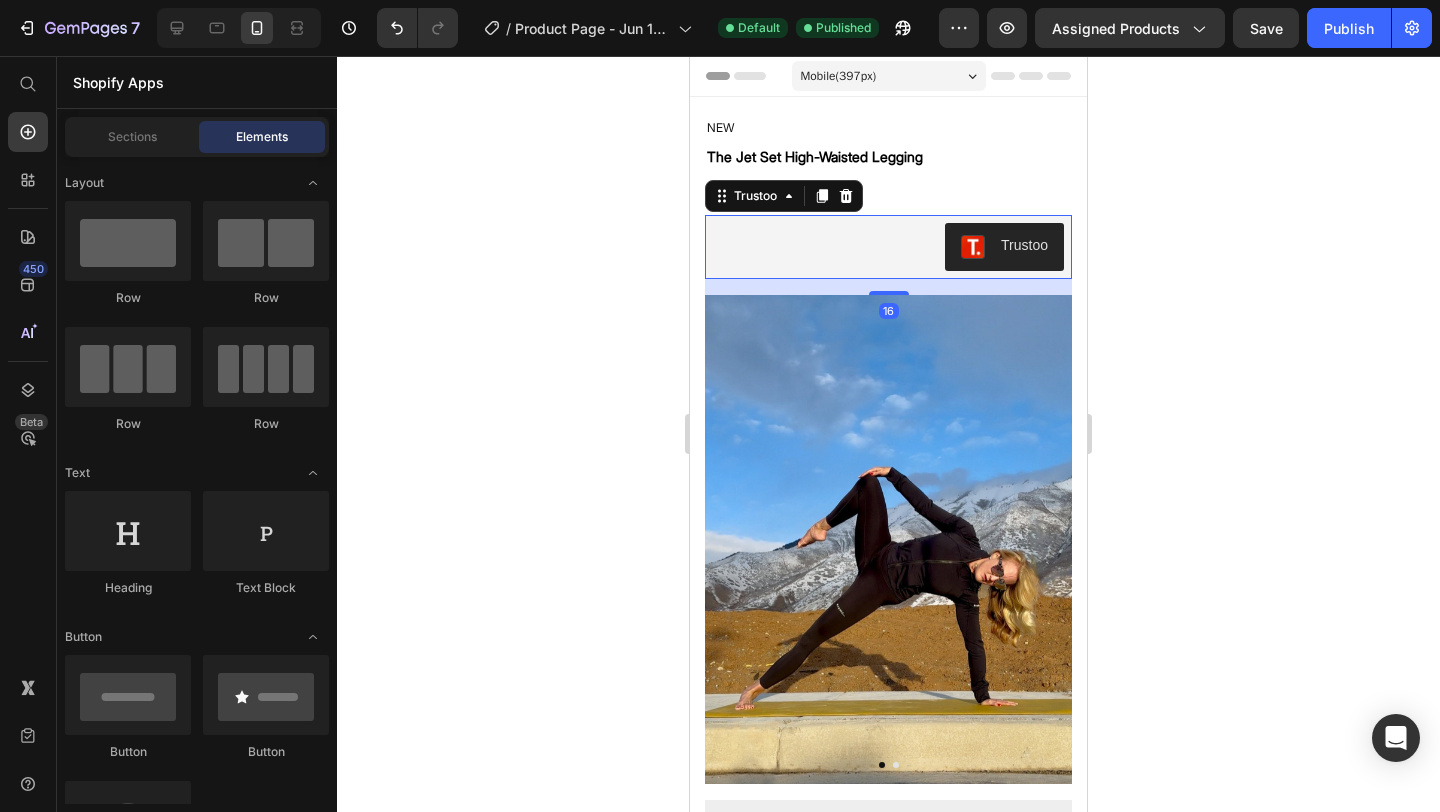 click on "Trustoo" at bounding box center [888, 247] 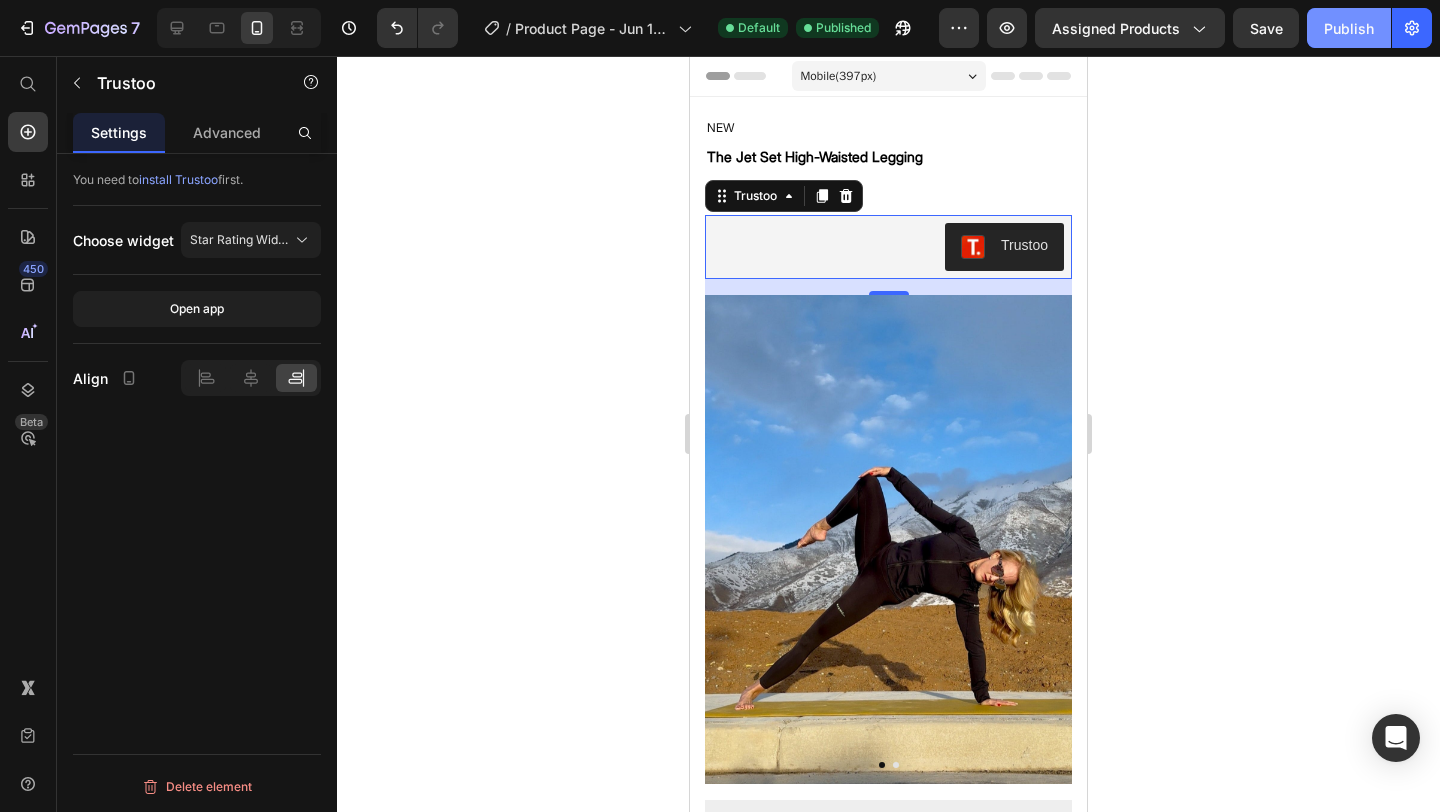 click on "Publish" at bounding box center [1349, 28] 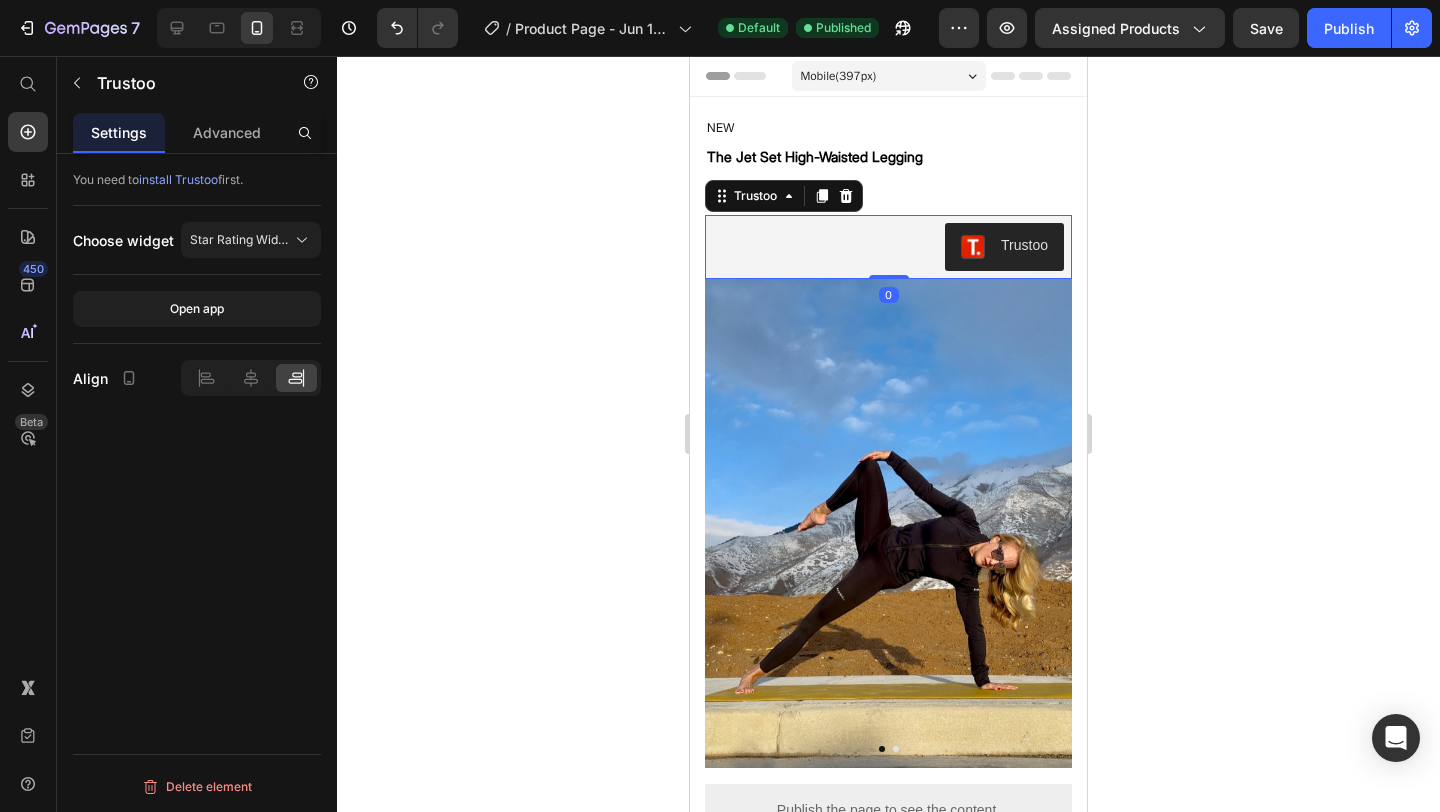 drag, startPoint x: 888, startPoint y: 291, endPoint x: 889, endPoint y: 271, distance: 20.024984 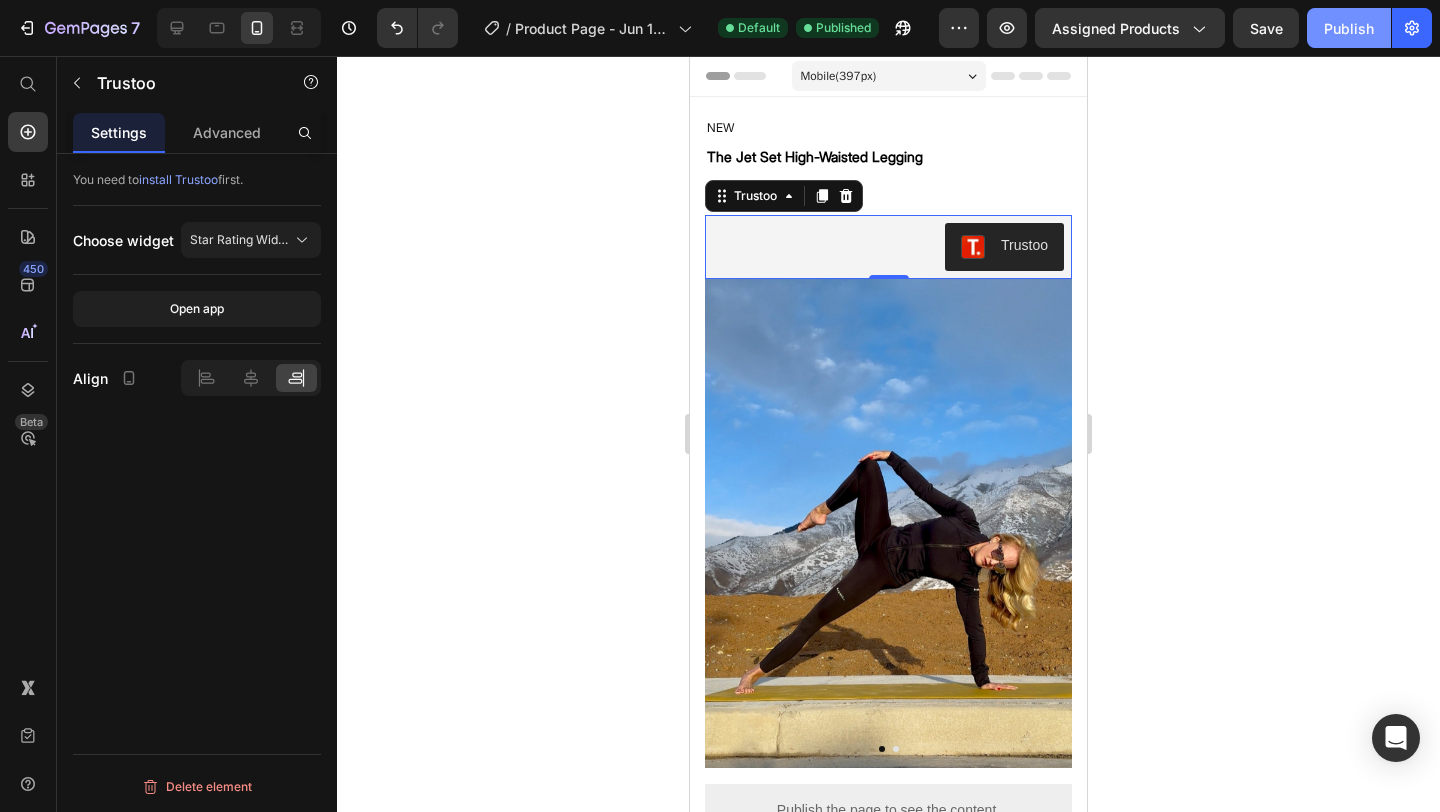 click on "Publish" at bounding box center [1349, 28] 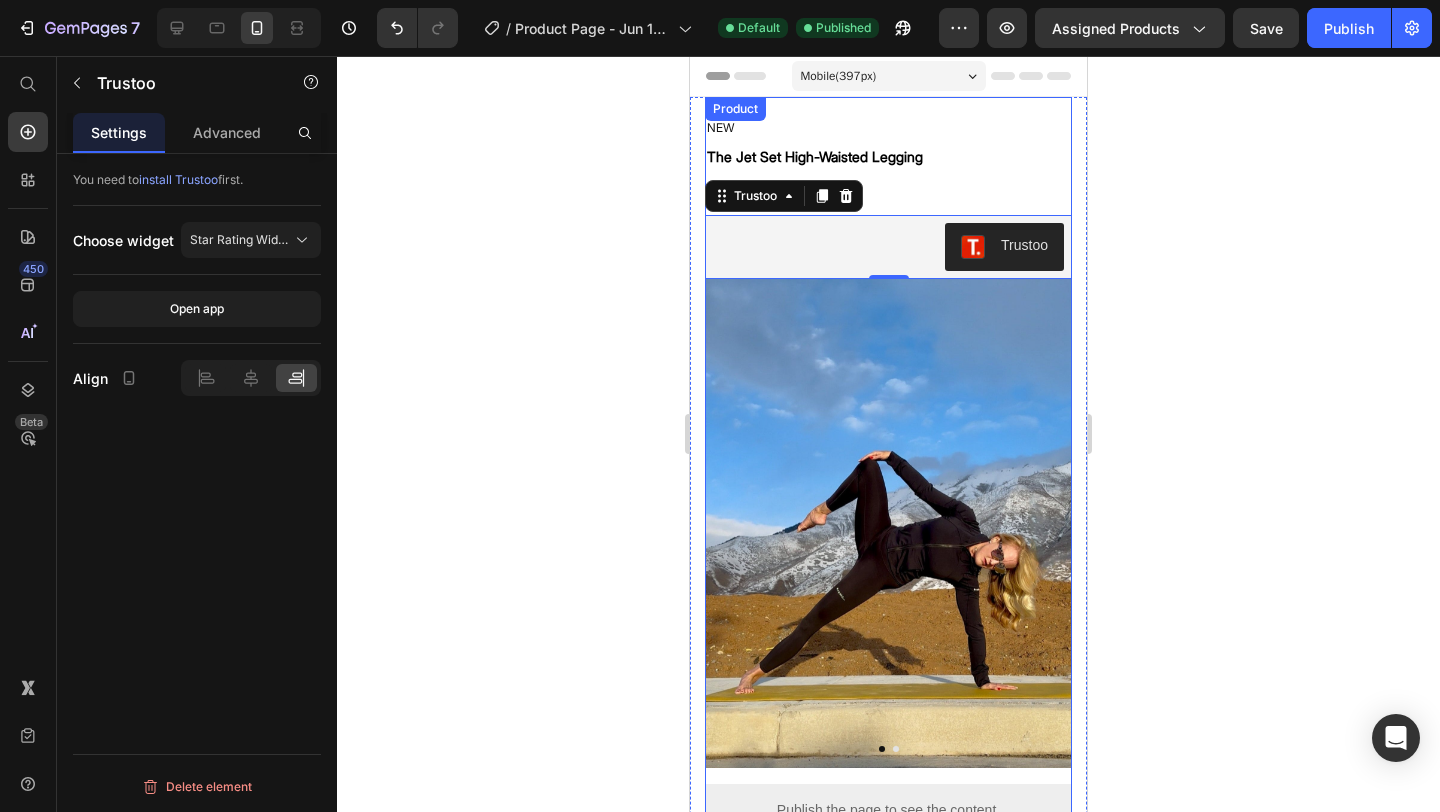 scroll, scrollTop: 0, scrollLeft: 0, axis: both 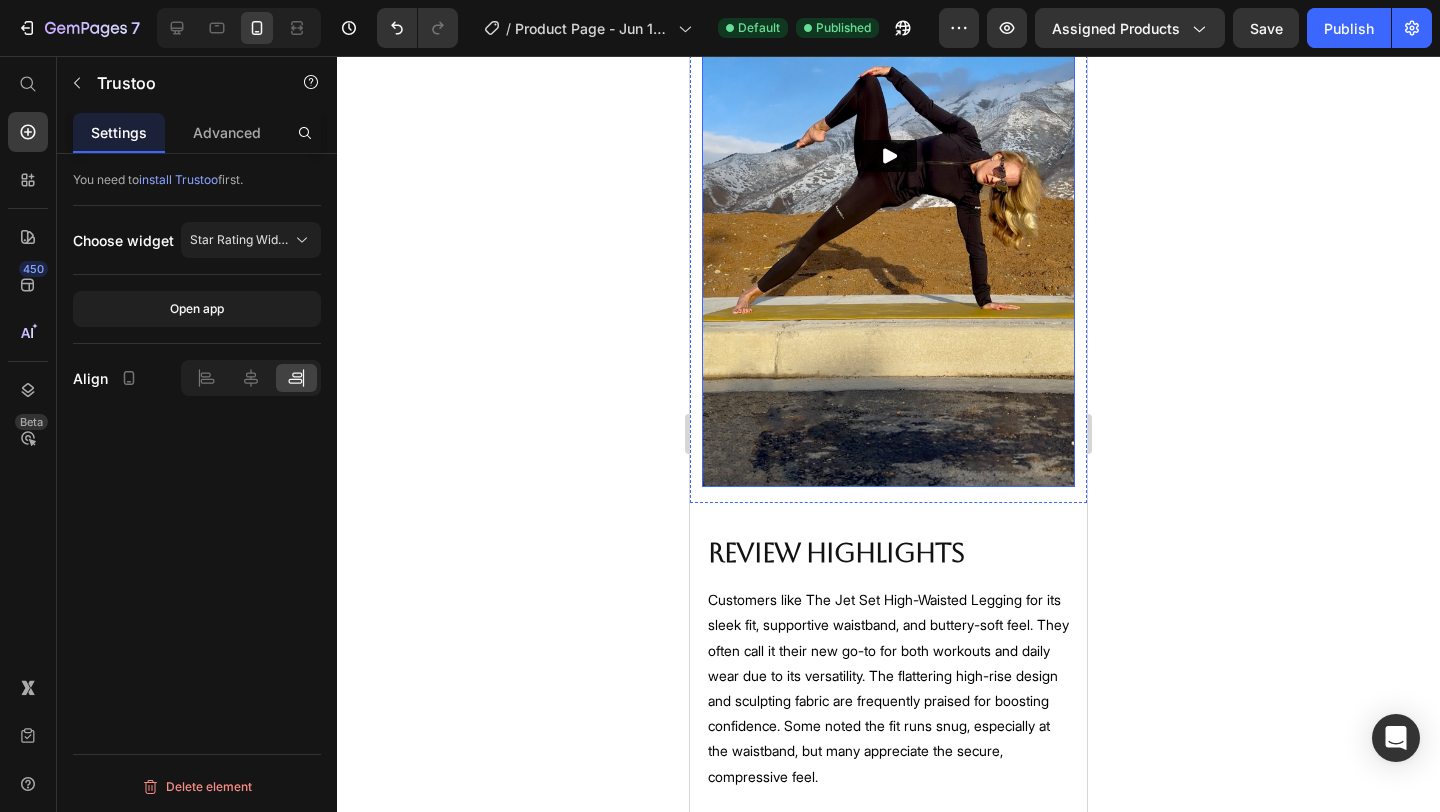 click at bounding box center (889, 156) 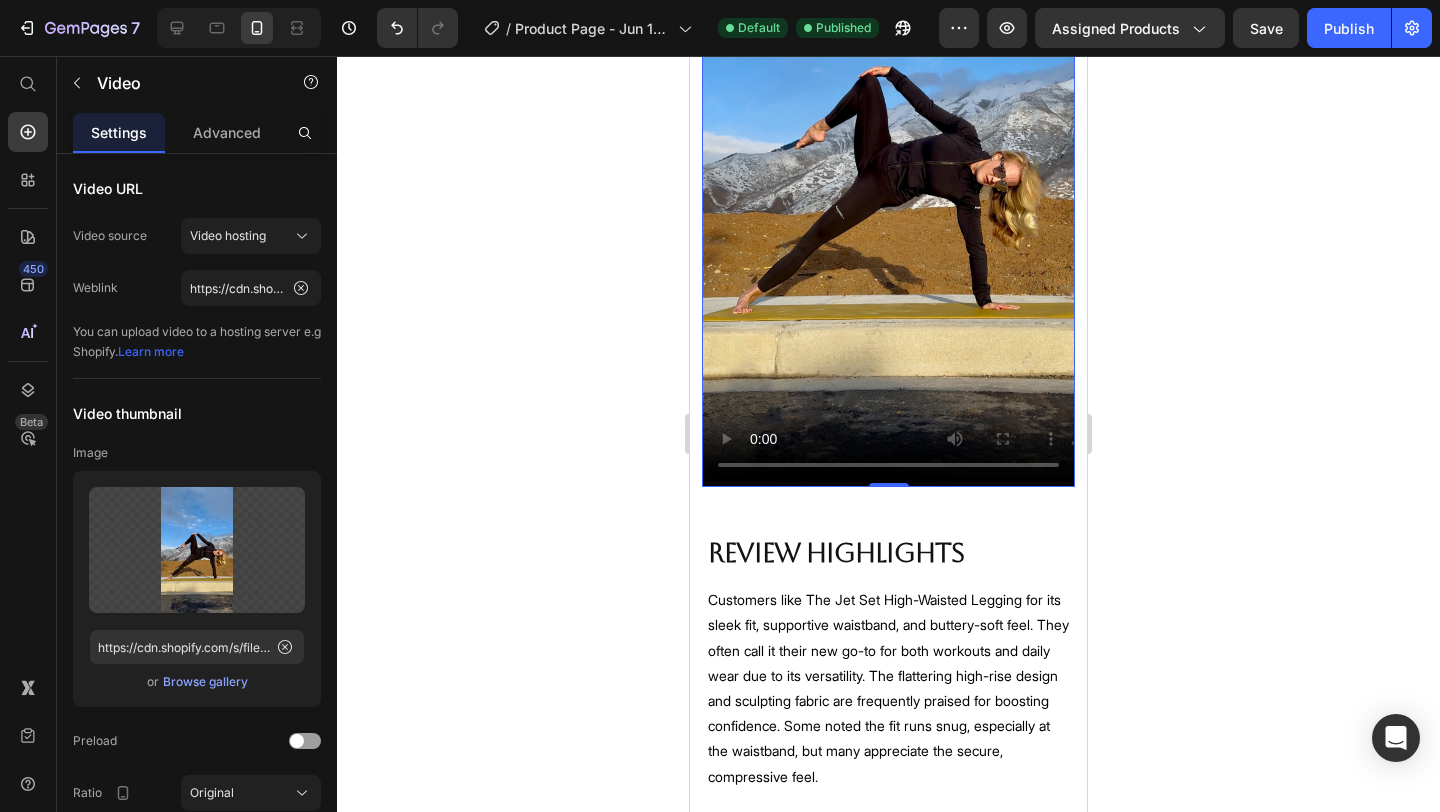click at bounding box center (888, 156) 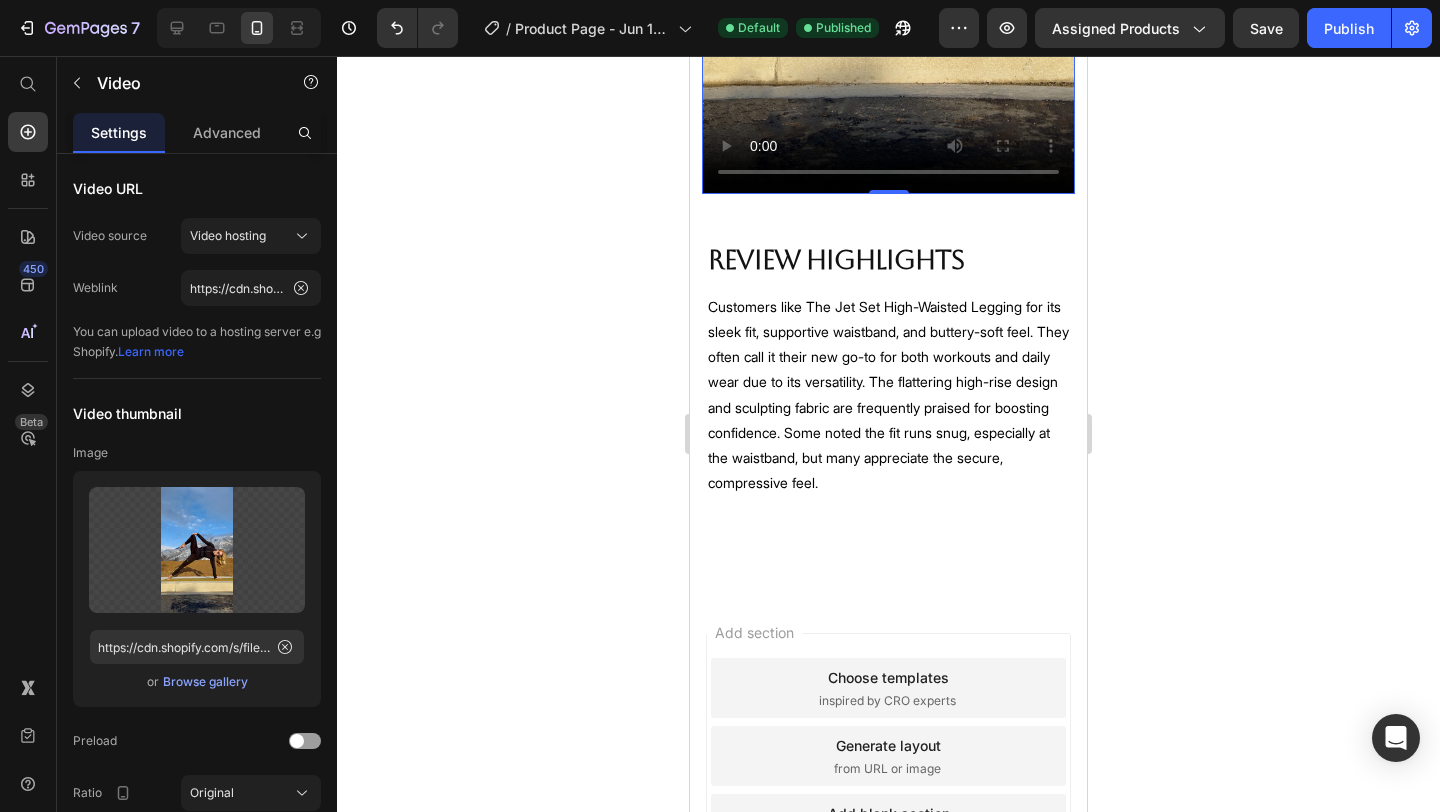 scroll, scrollTop: 2574, scrollLeft: 0, axis: vertical 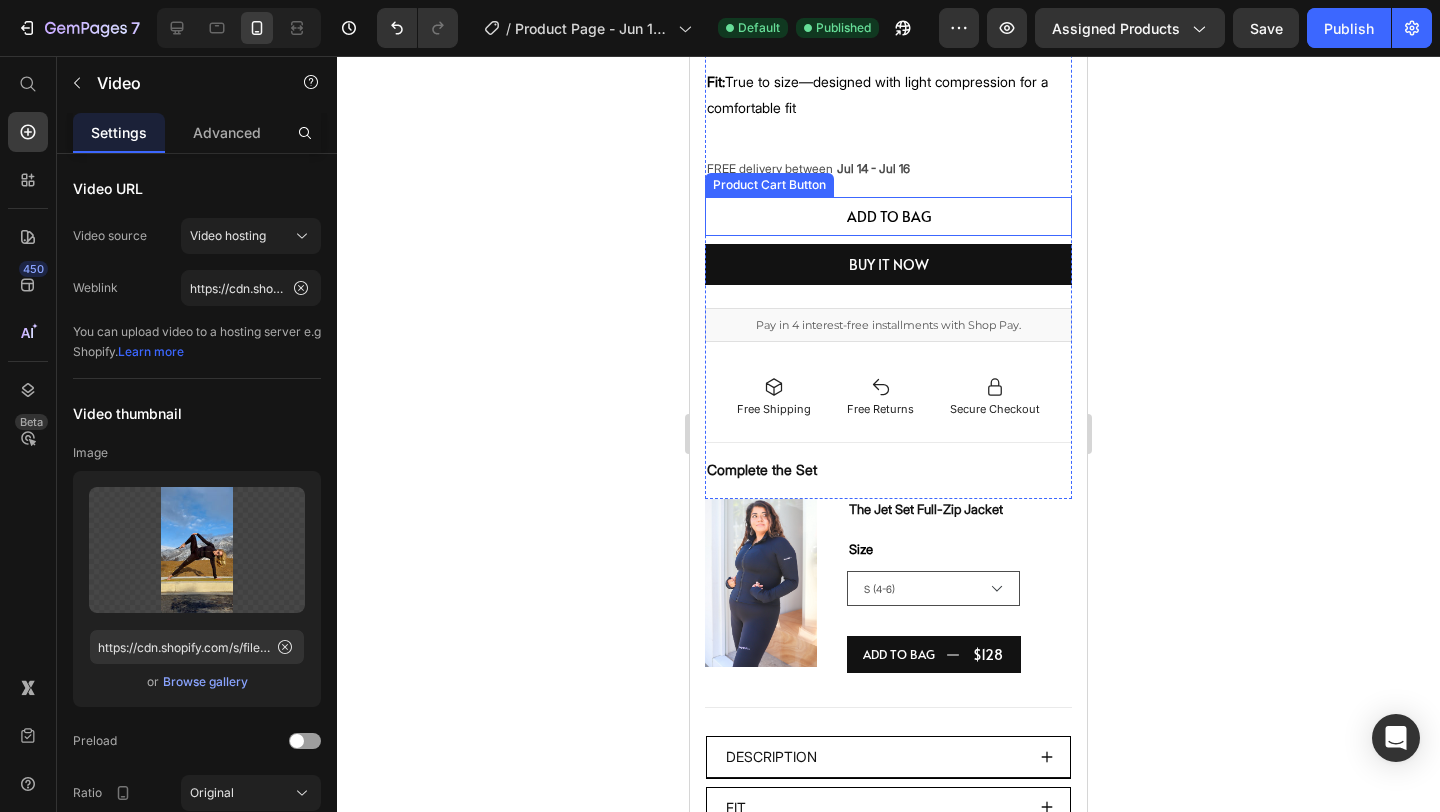 click on "add to Bag" at bounding box center (888, 216) 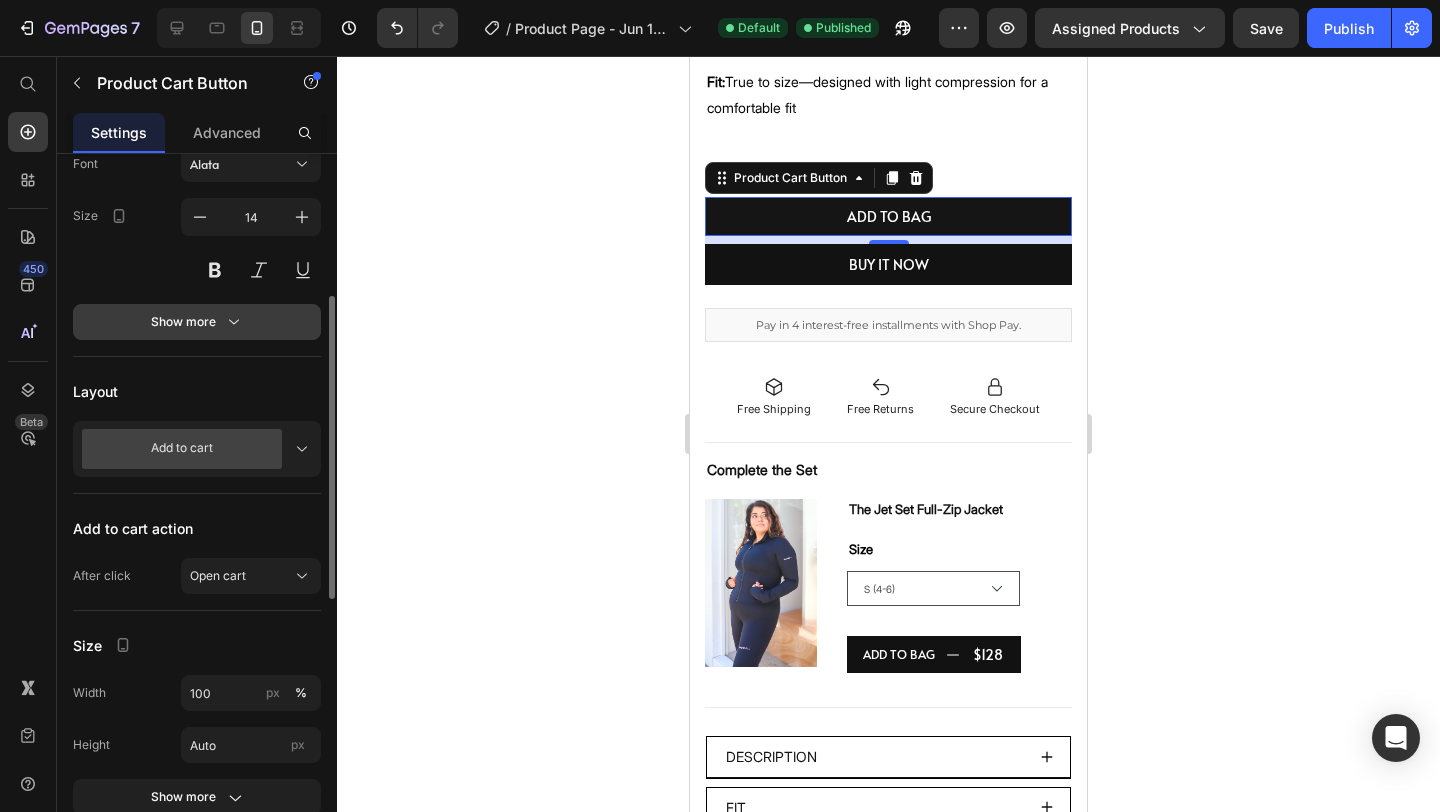 scroll, scrollTop: 352, scrollLeft: 0, axis: vertical 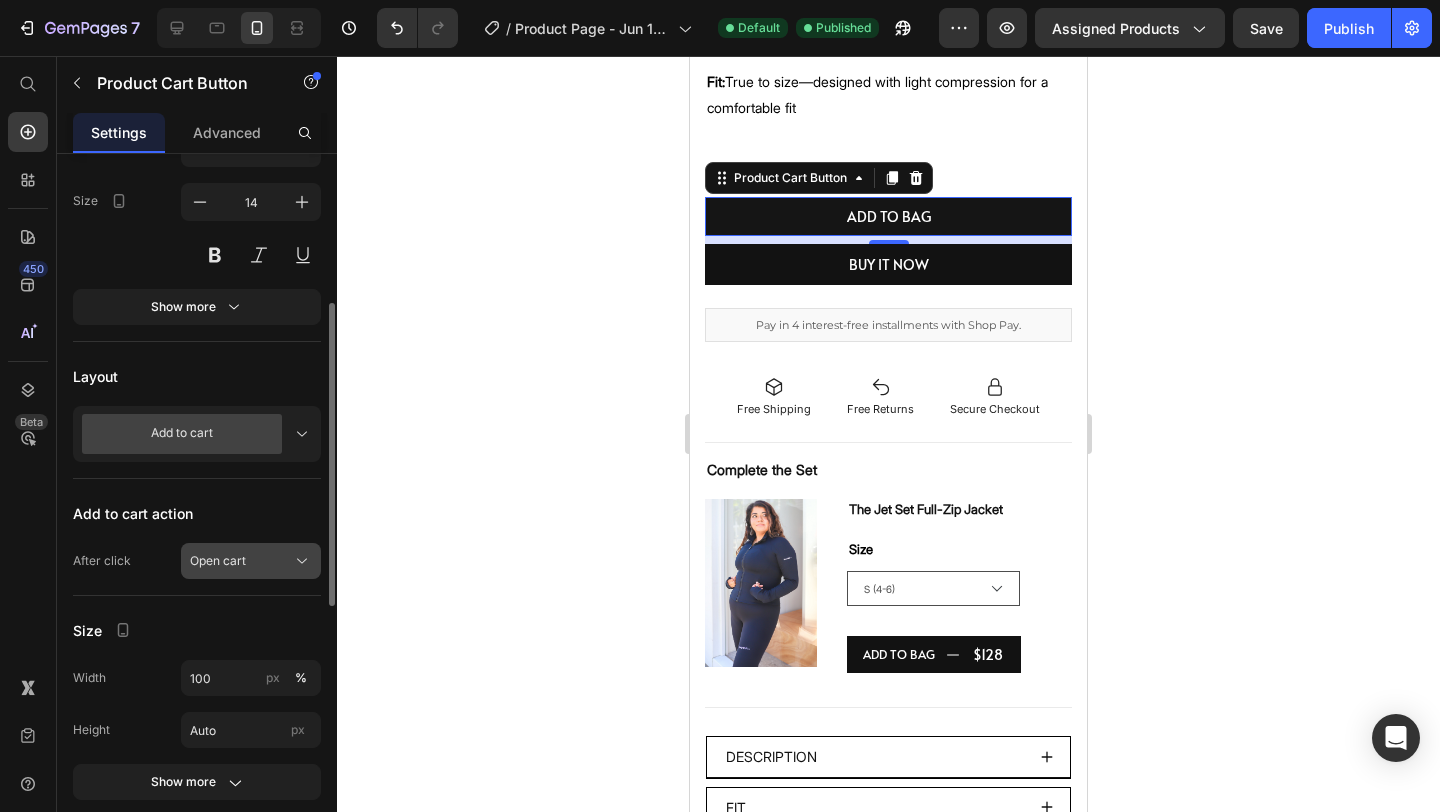 click on "Open cart" at bounding box center [251, 561] 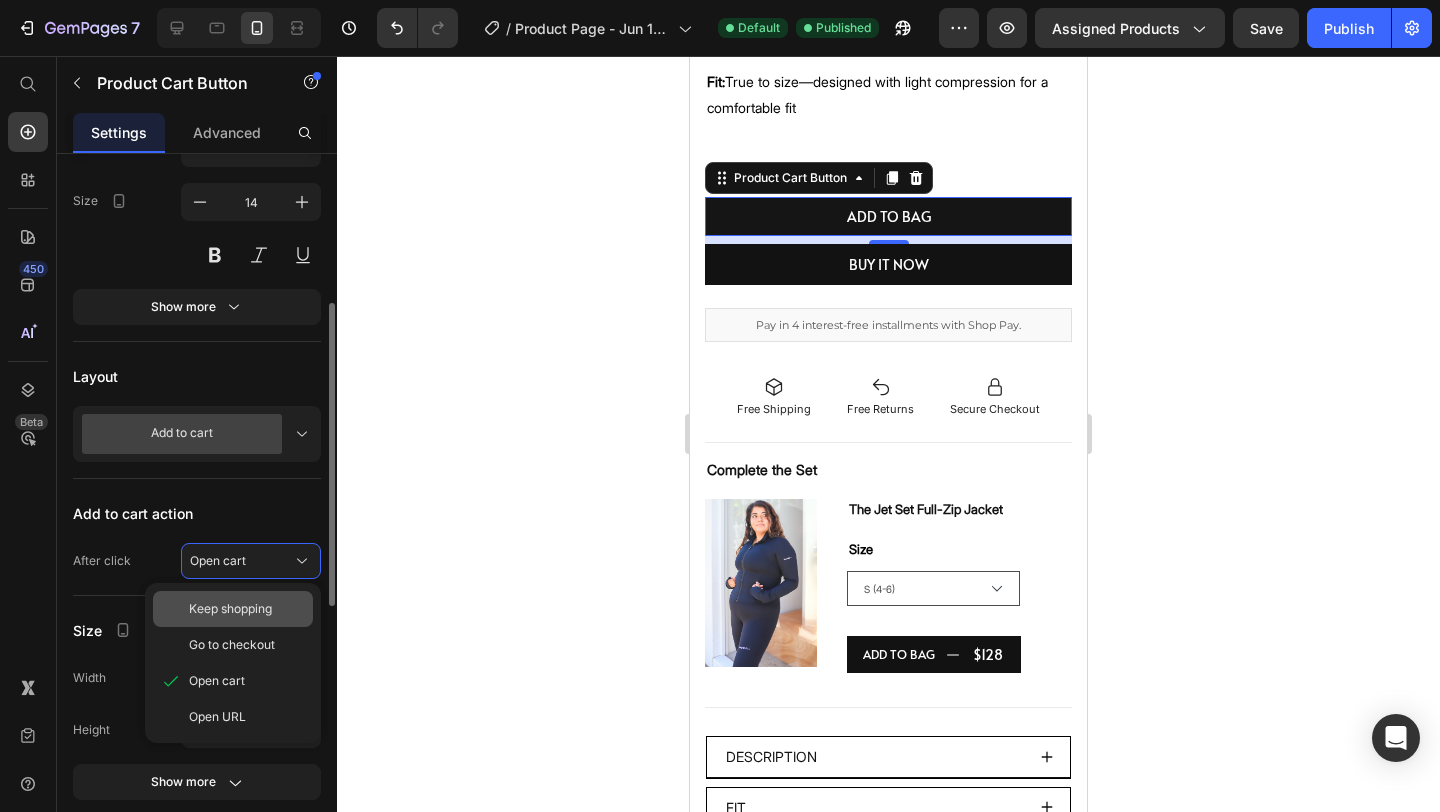 click on "Keep shopping" 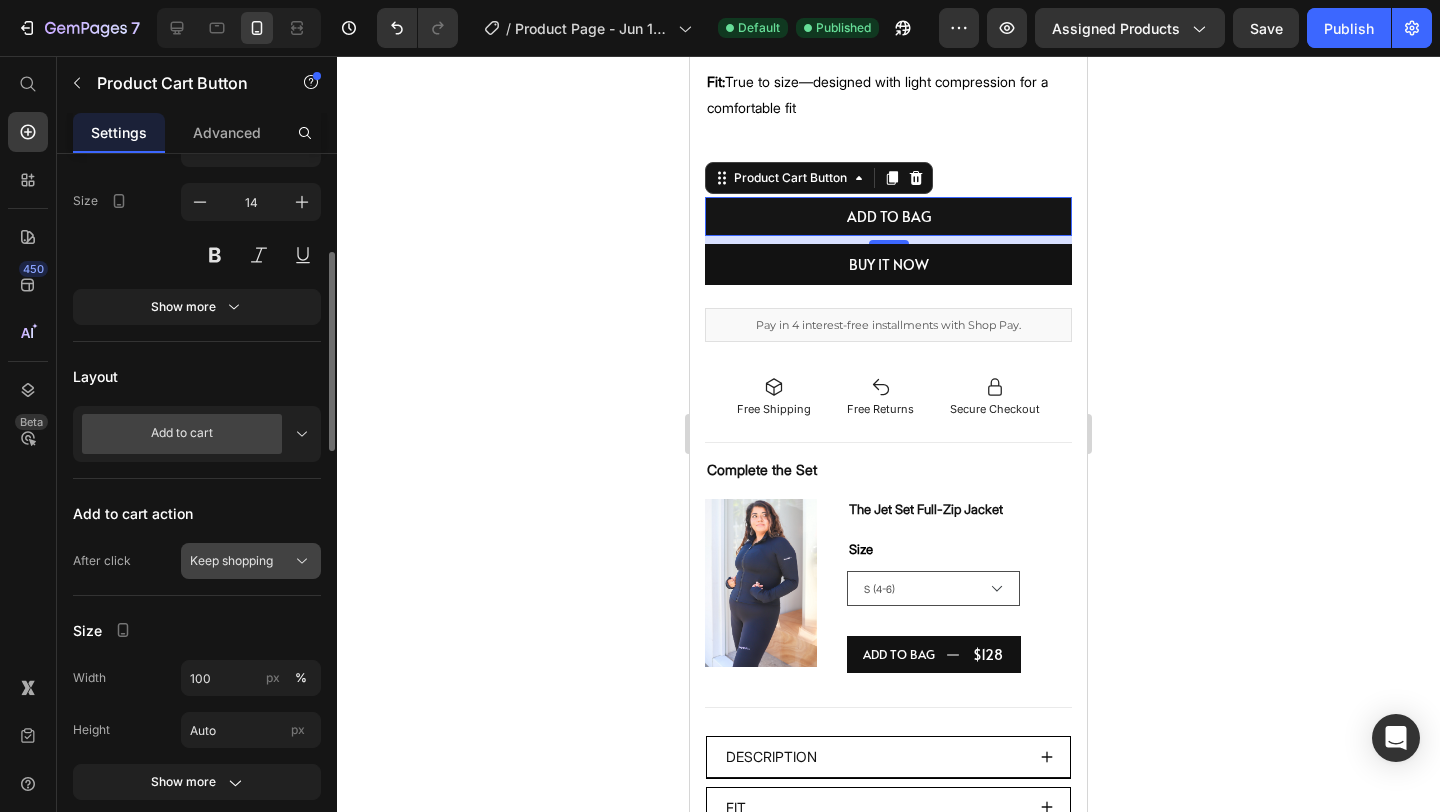 click on "Keep shopping" at bounding box center [231, 561] 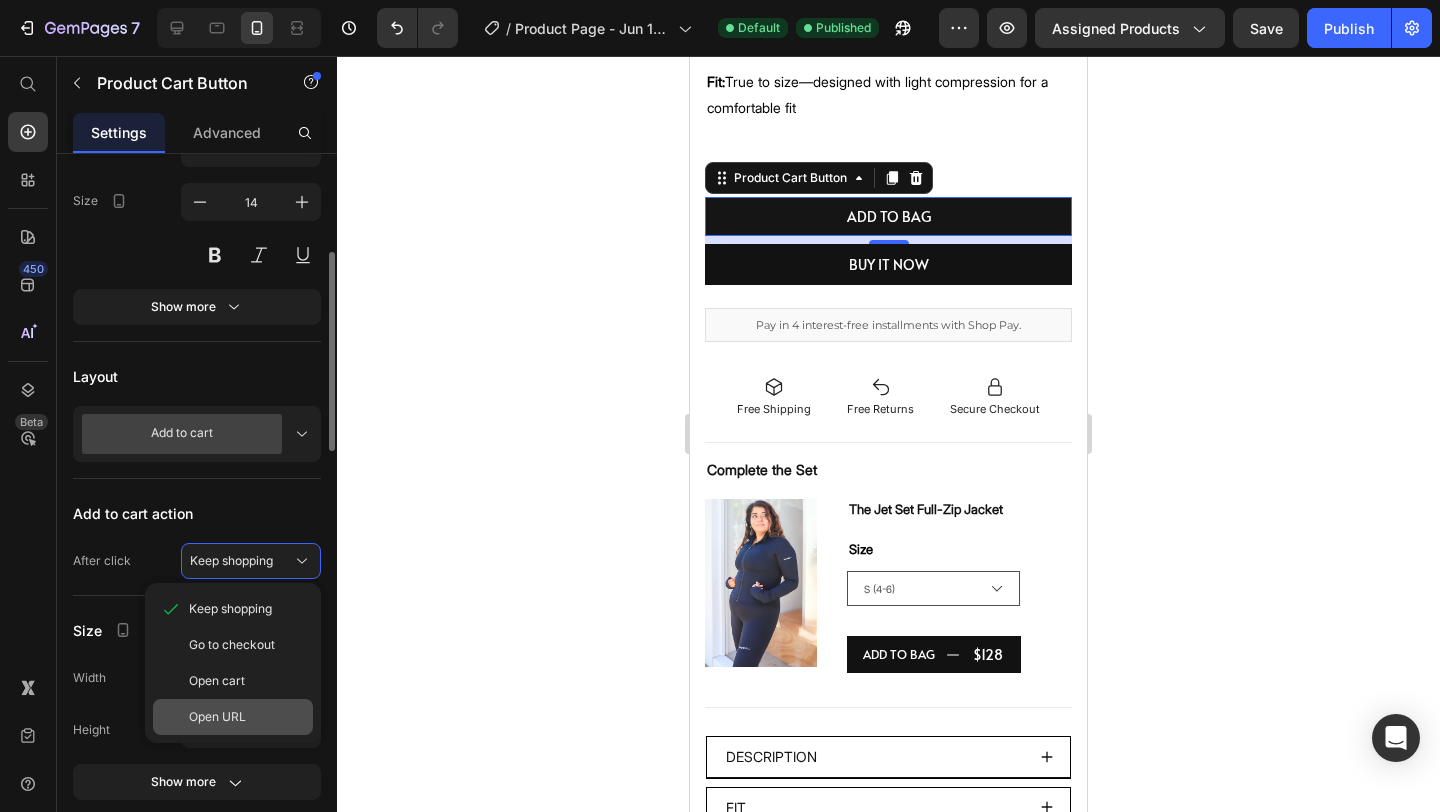 click on "Open URL" at bounding box center (247, 717) 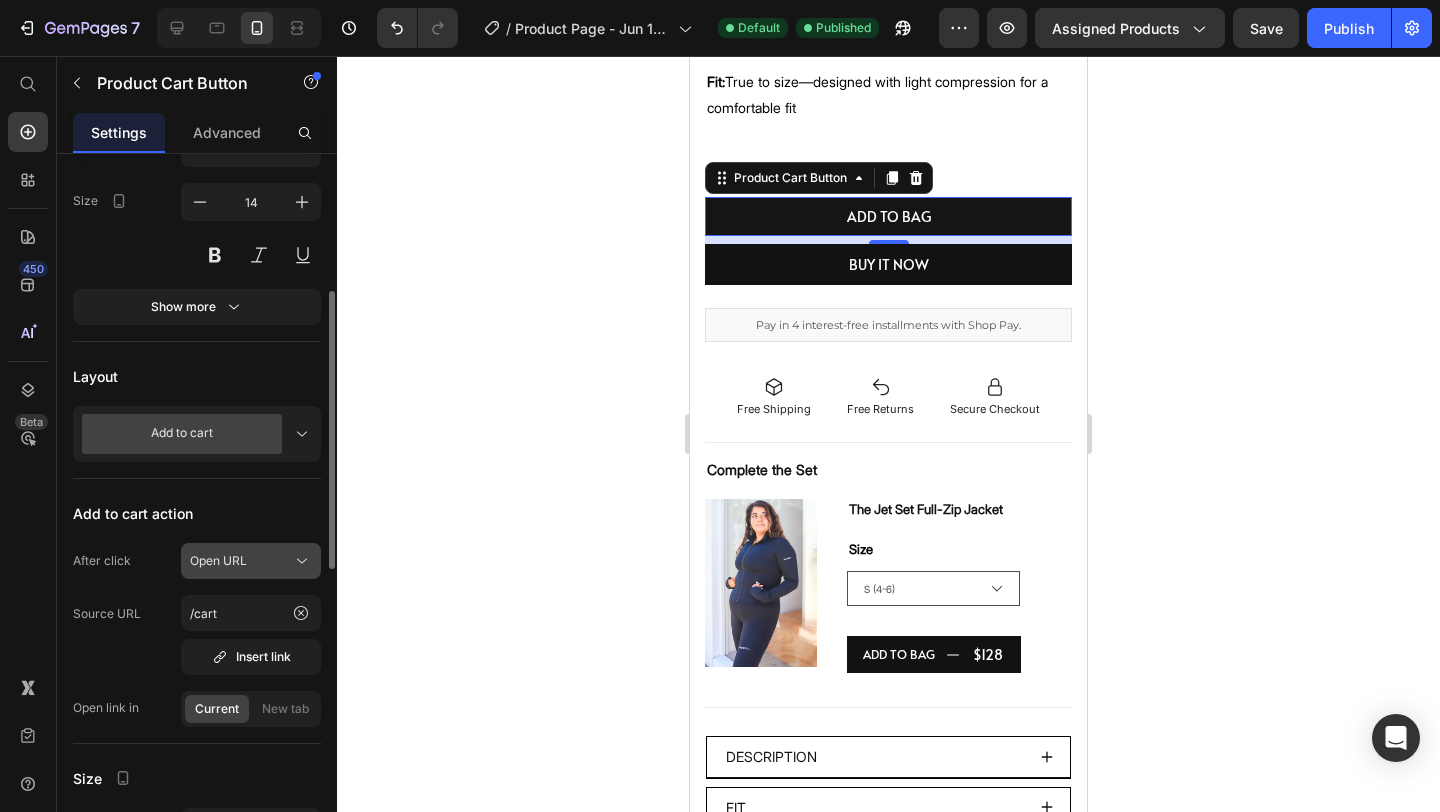click on "Open URL" 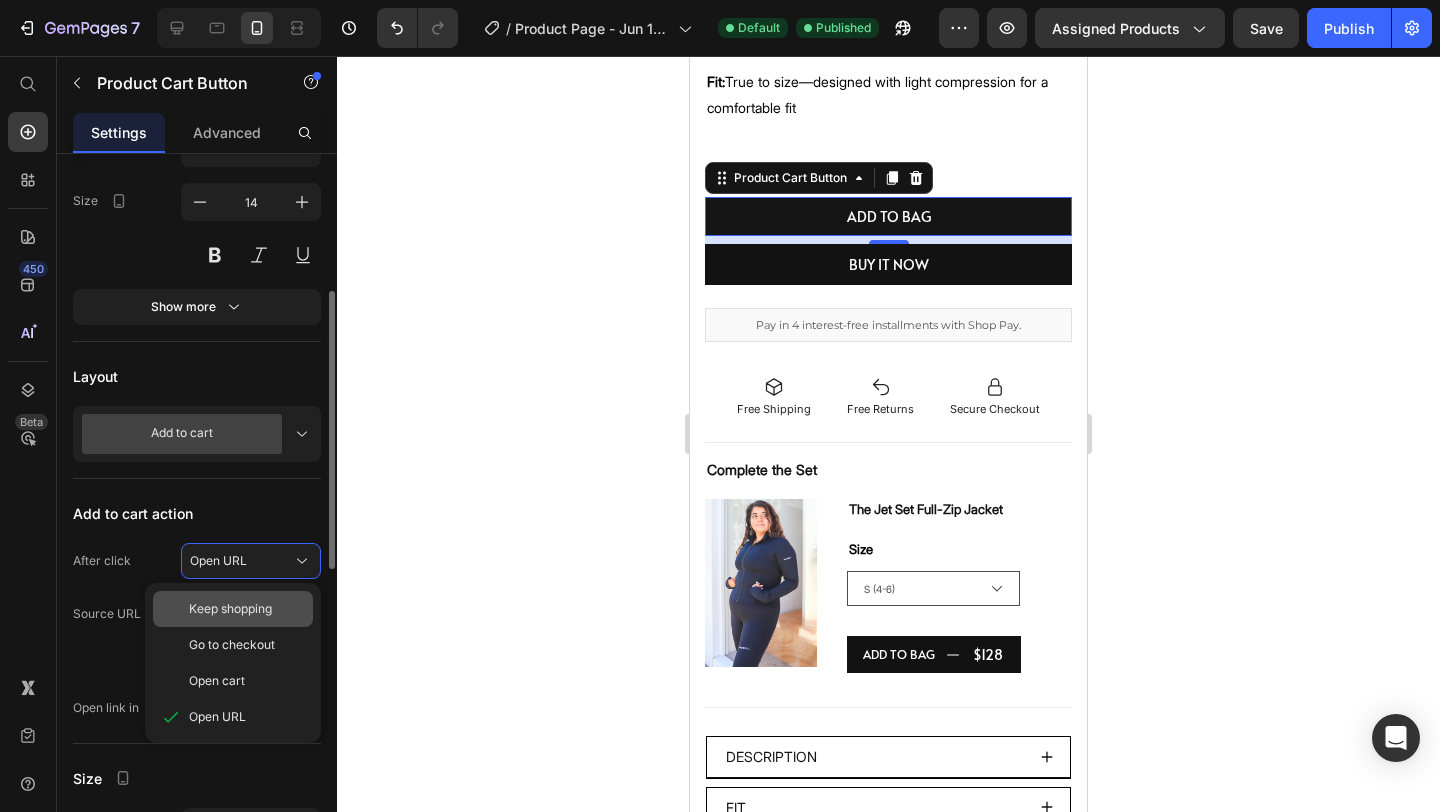 click on "Keep shopping" at bounding box center [230, 609] 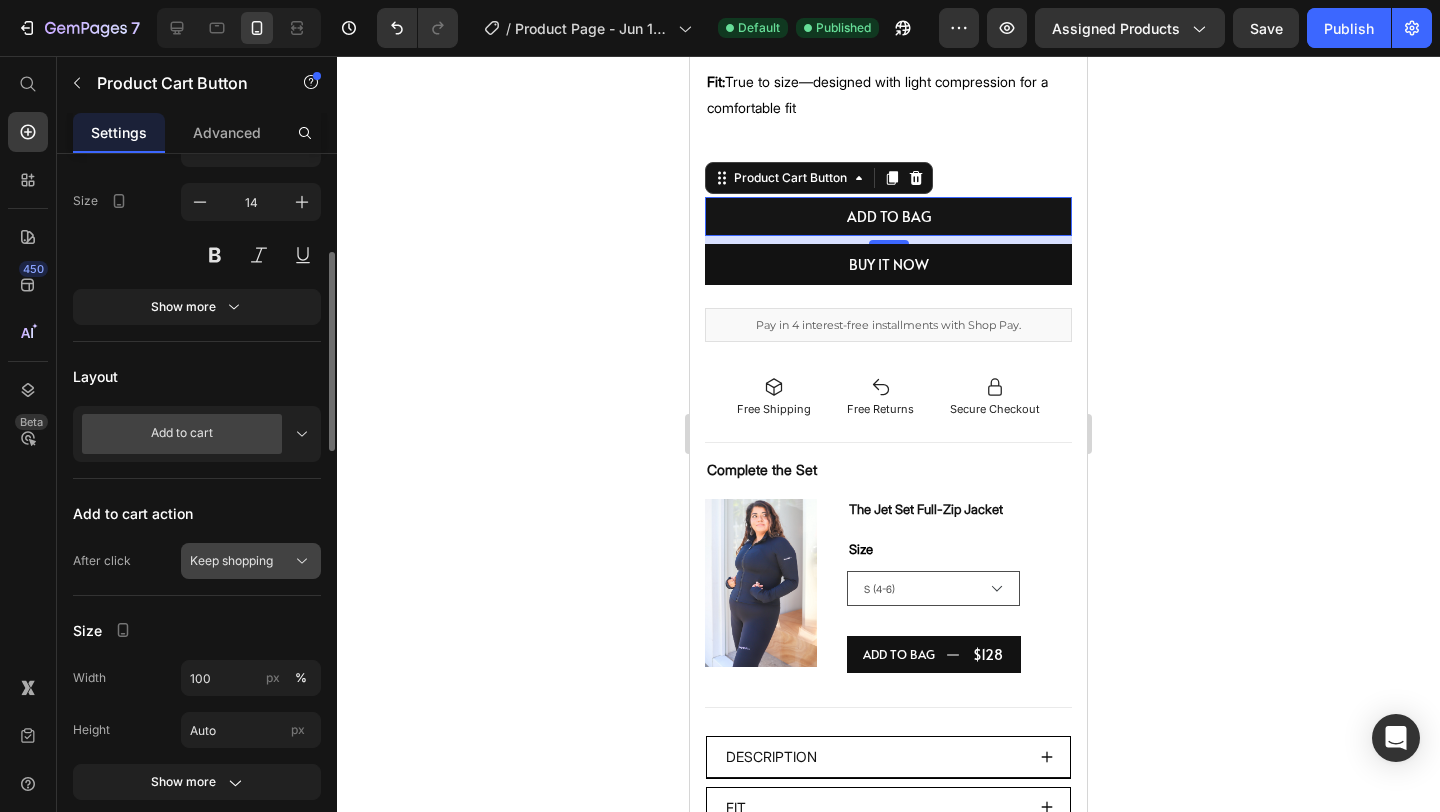 click on "Keep shopping" 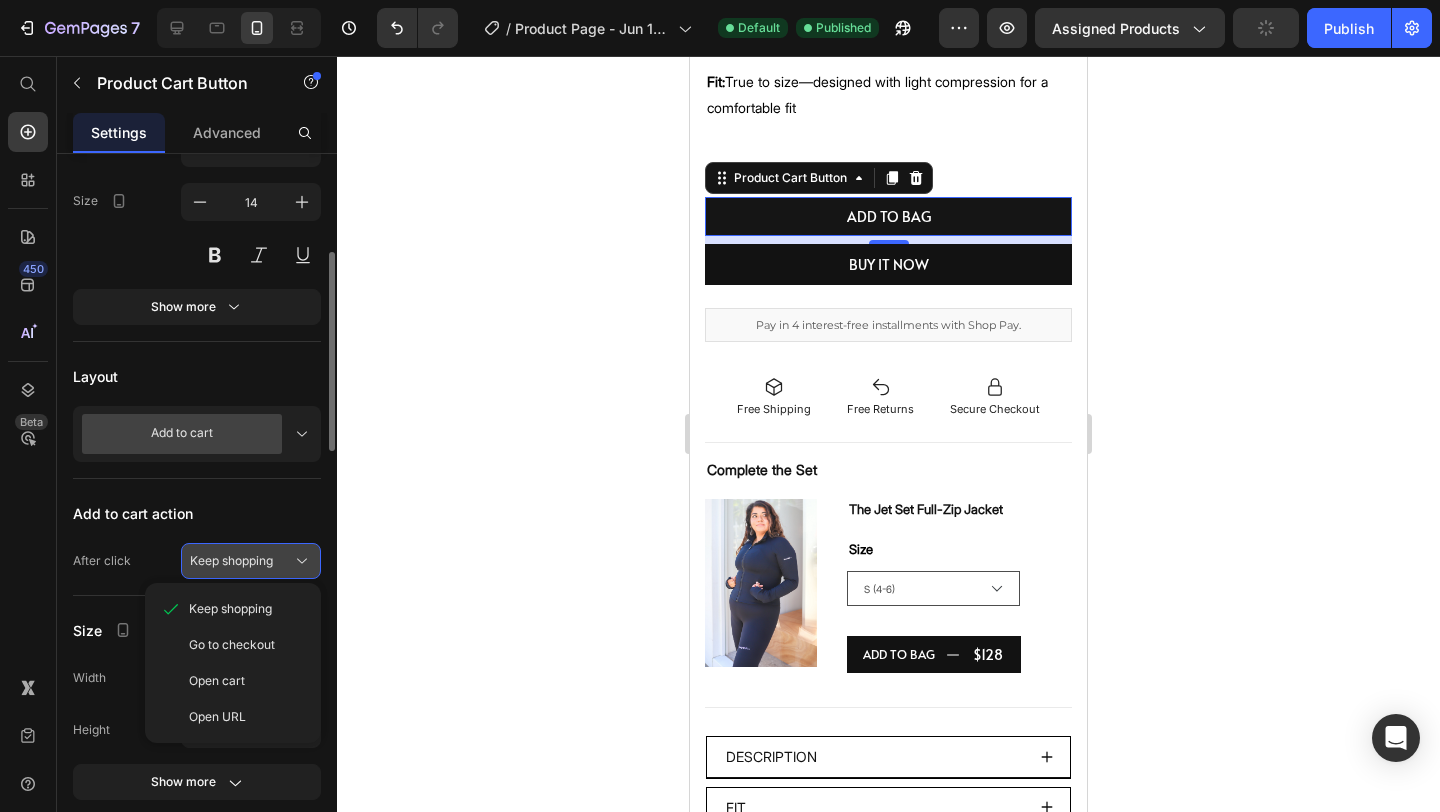 click on "Keep shopping" 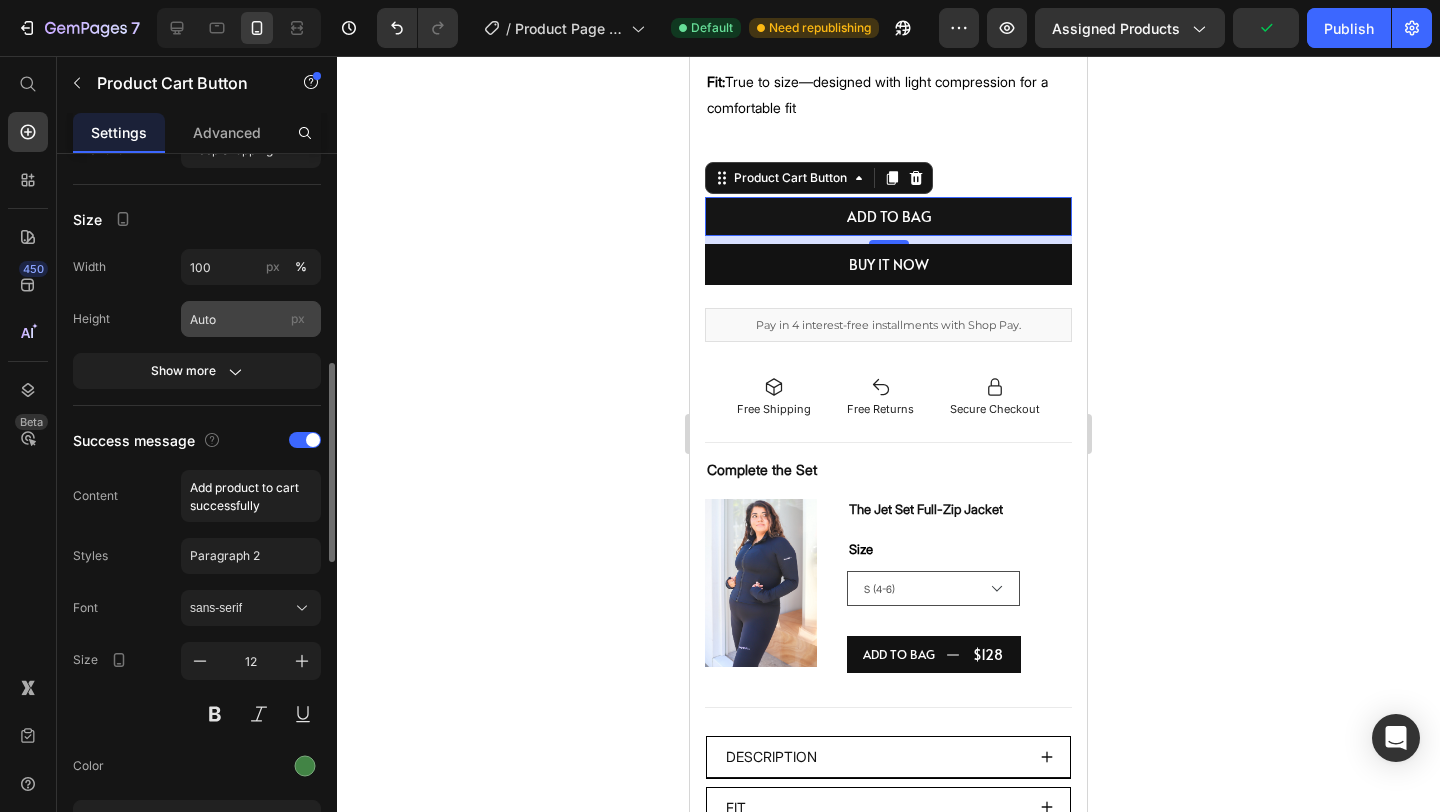 scroll, scrollTop: 782, scrollLeft: 0, axis: vertical 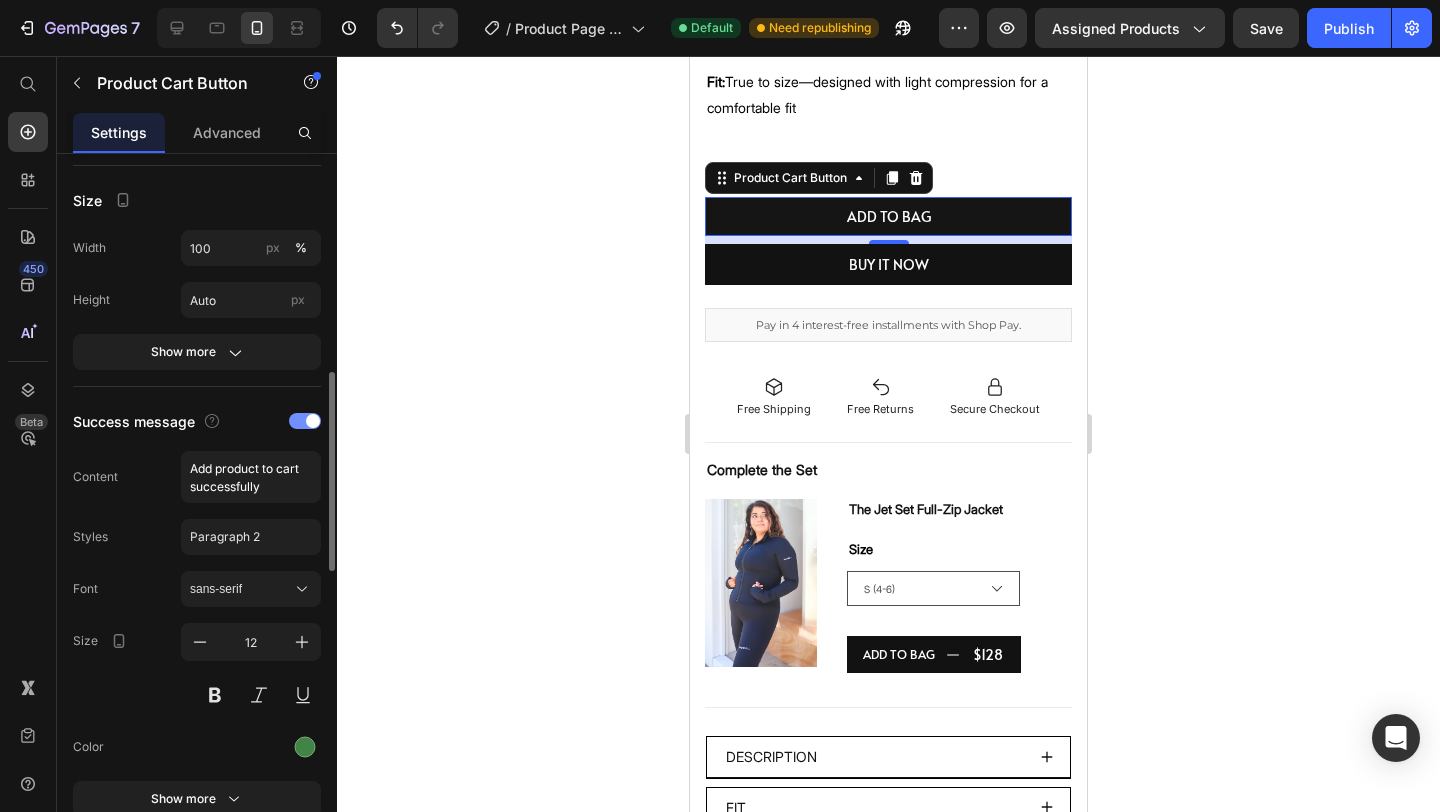 click at bounding box center (313, 421) 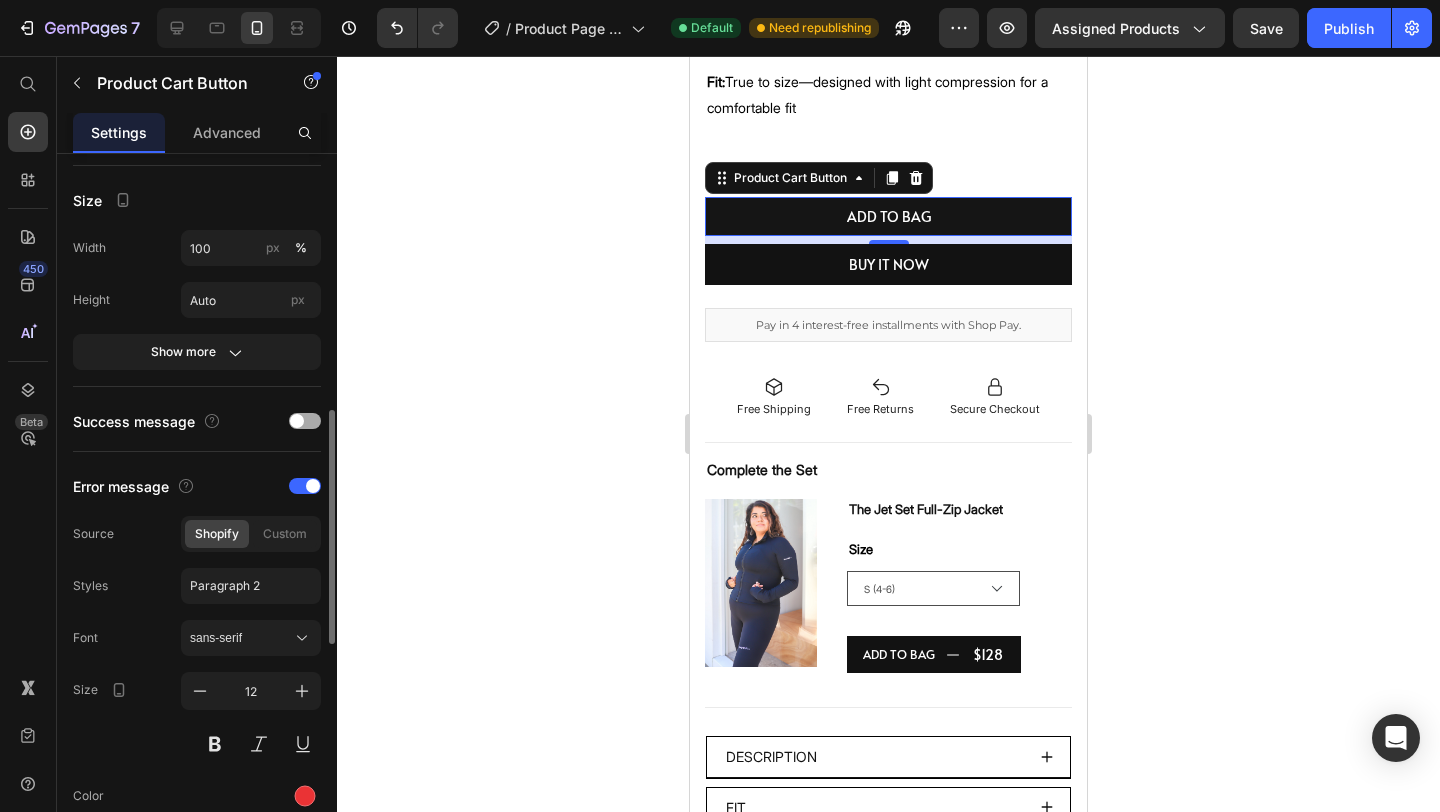 click at bounding box center [297, 421] 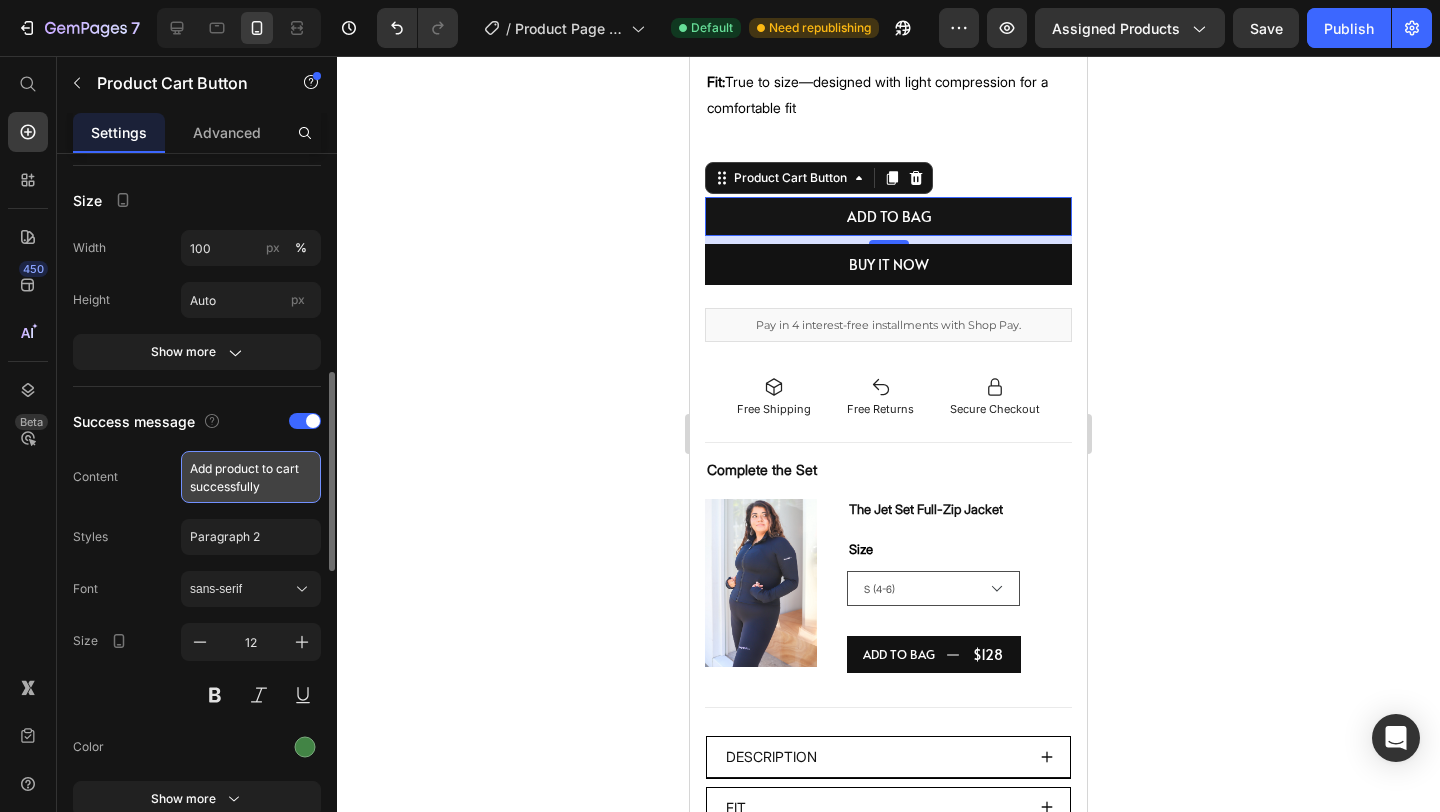 click on "Add product to cart successfully" at bounding box center (251, 477) 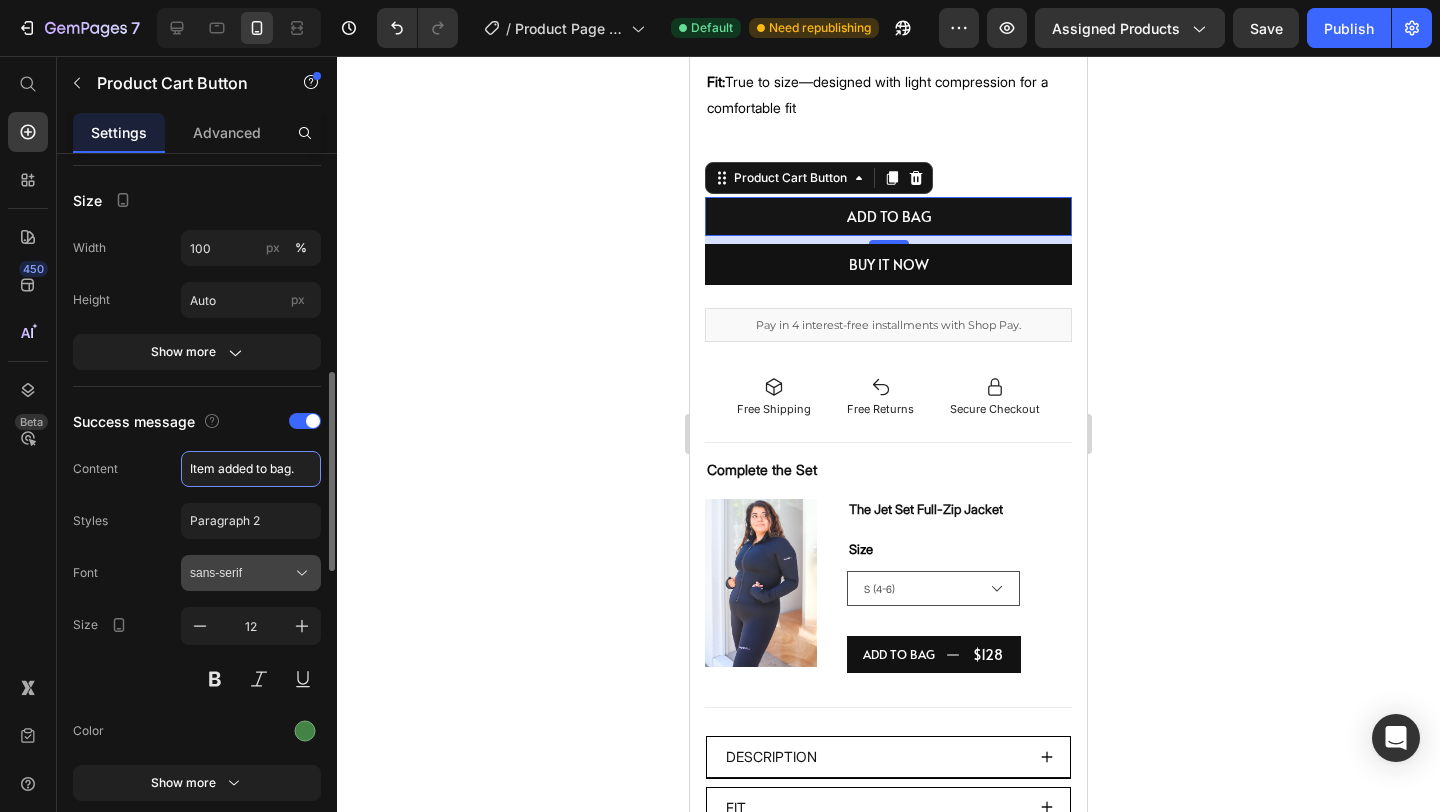type on "Item added to bag." 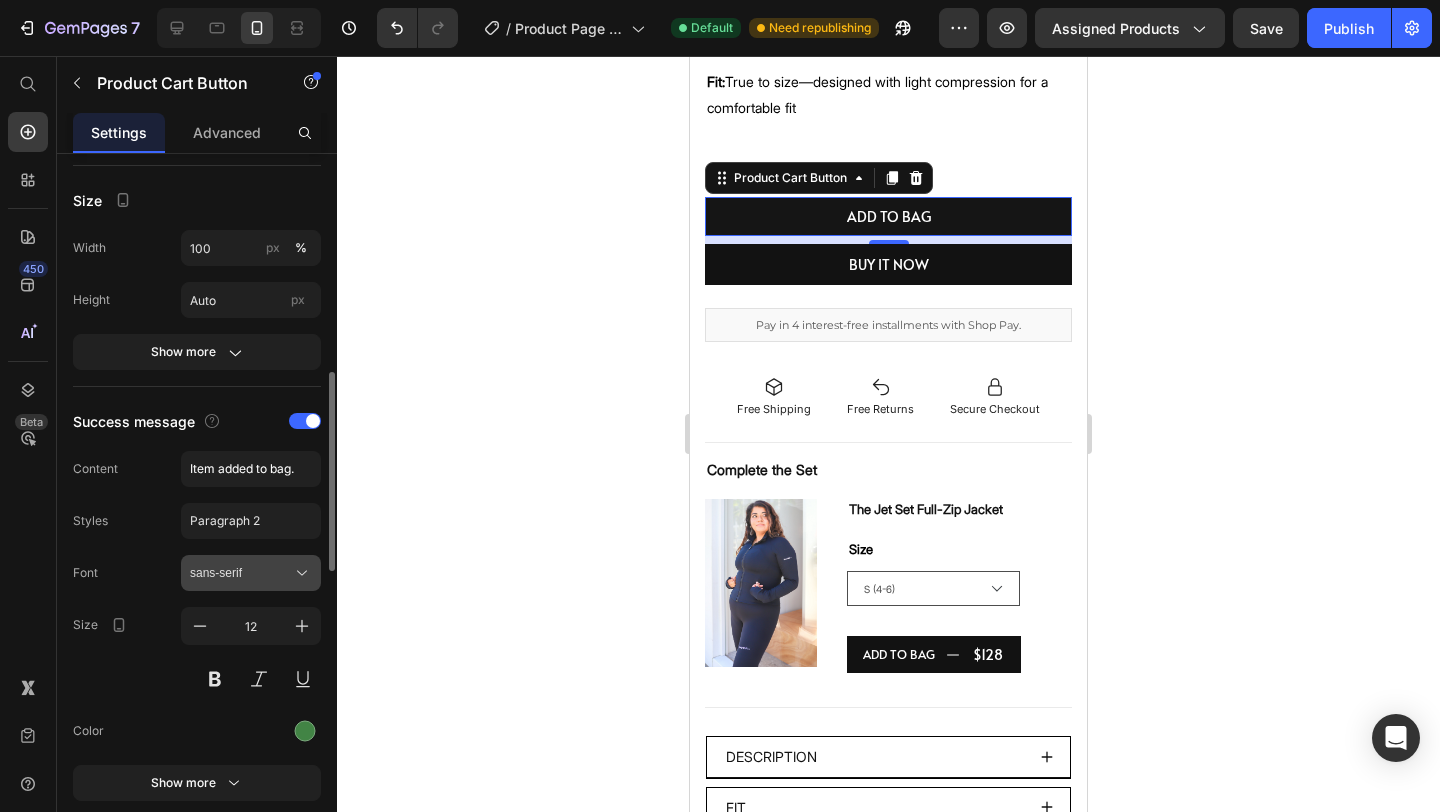 click on "sans-serif" at bounding box center (251, 573) 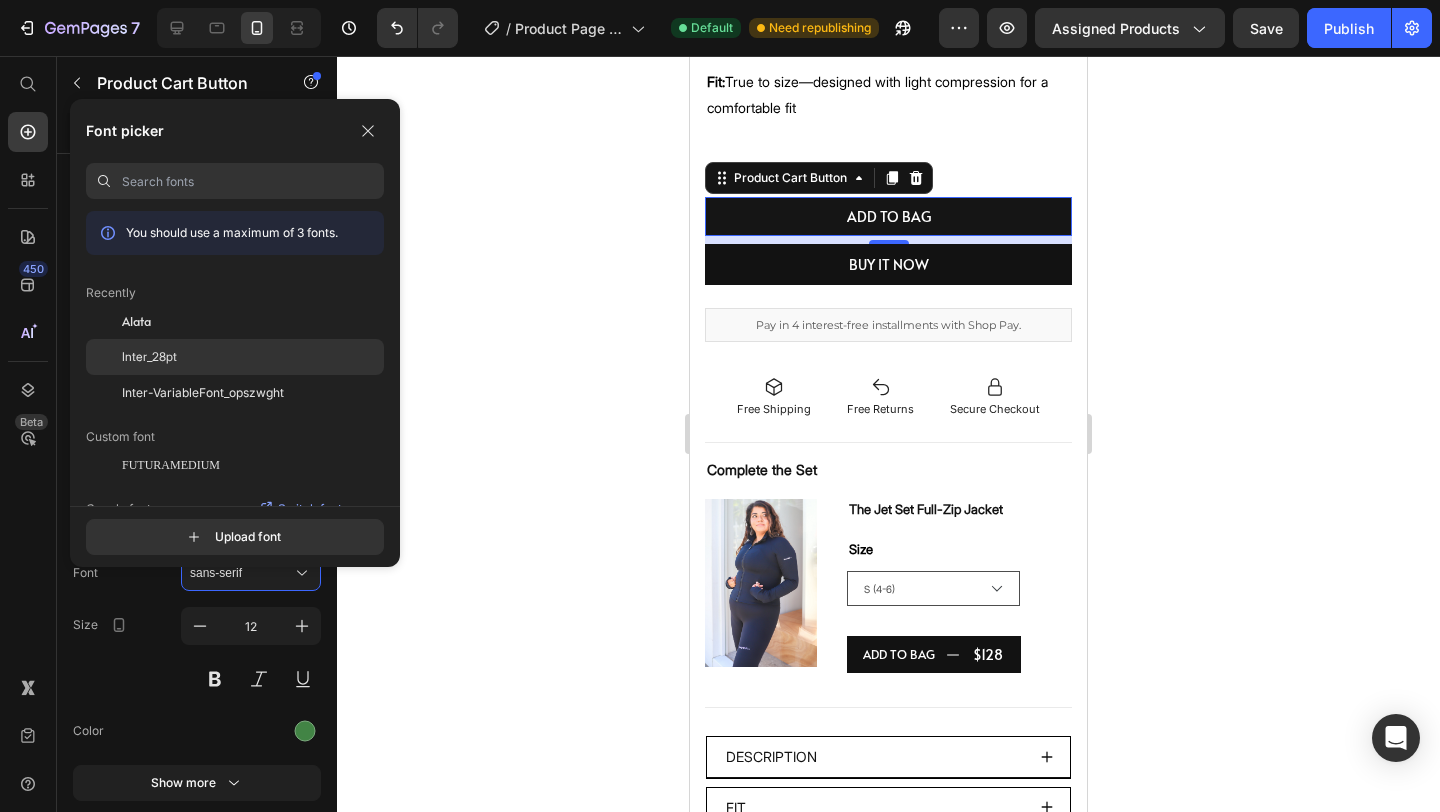 click on "Inter_28pt" 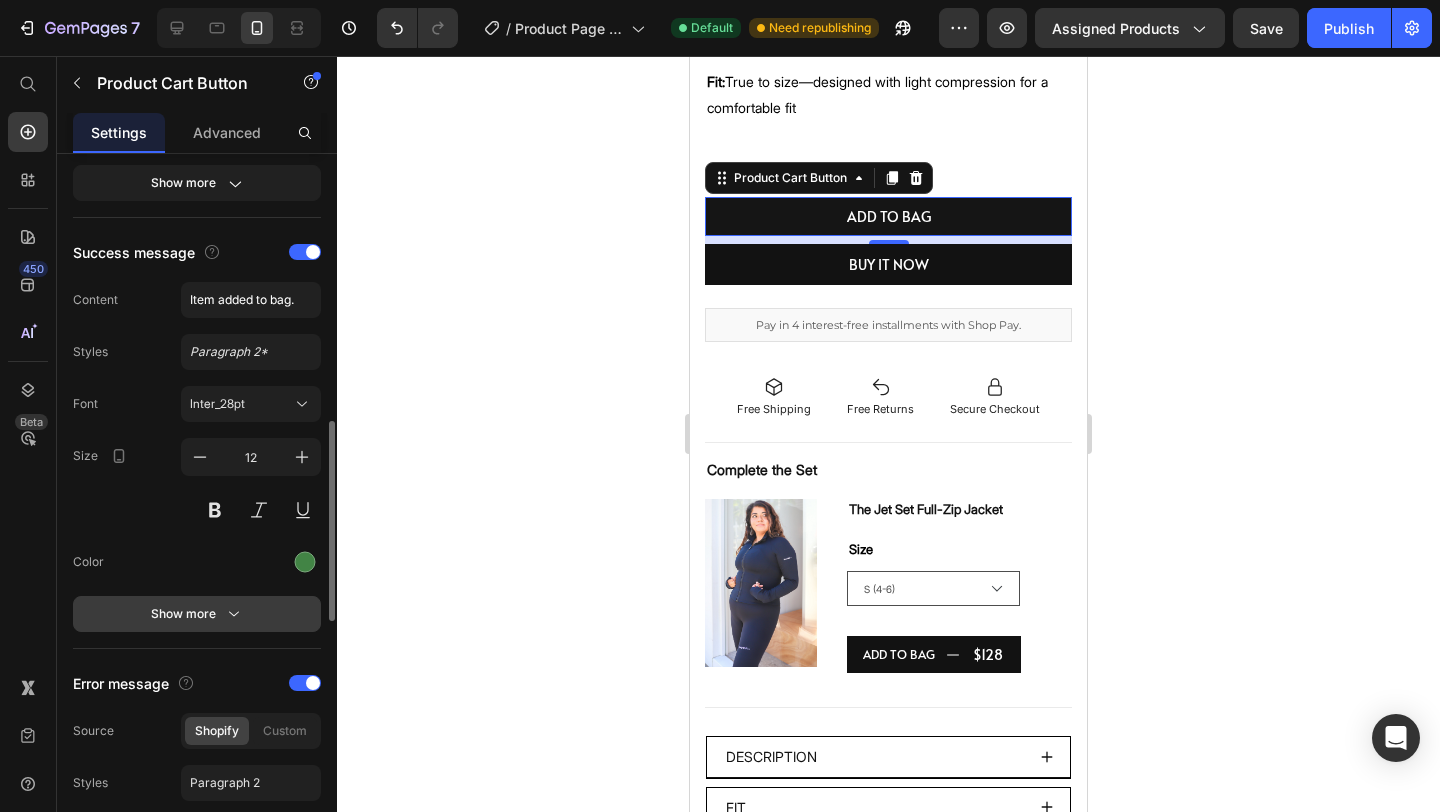 click on "Show more" at bounding box center [197, 614] 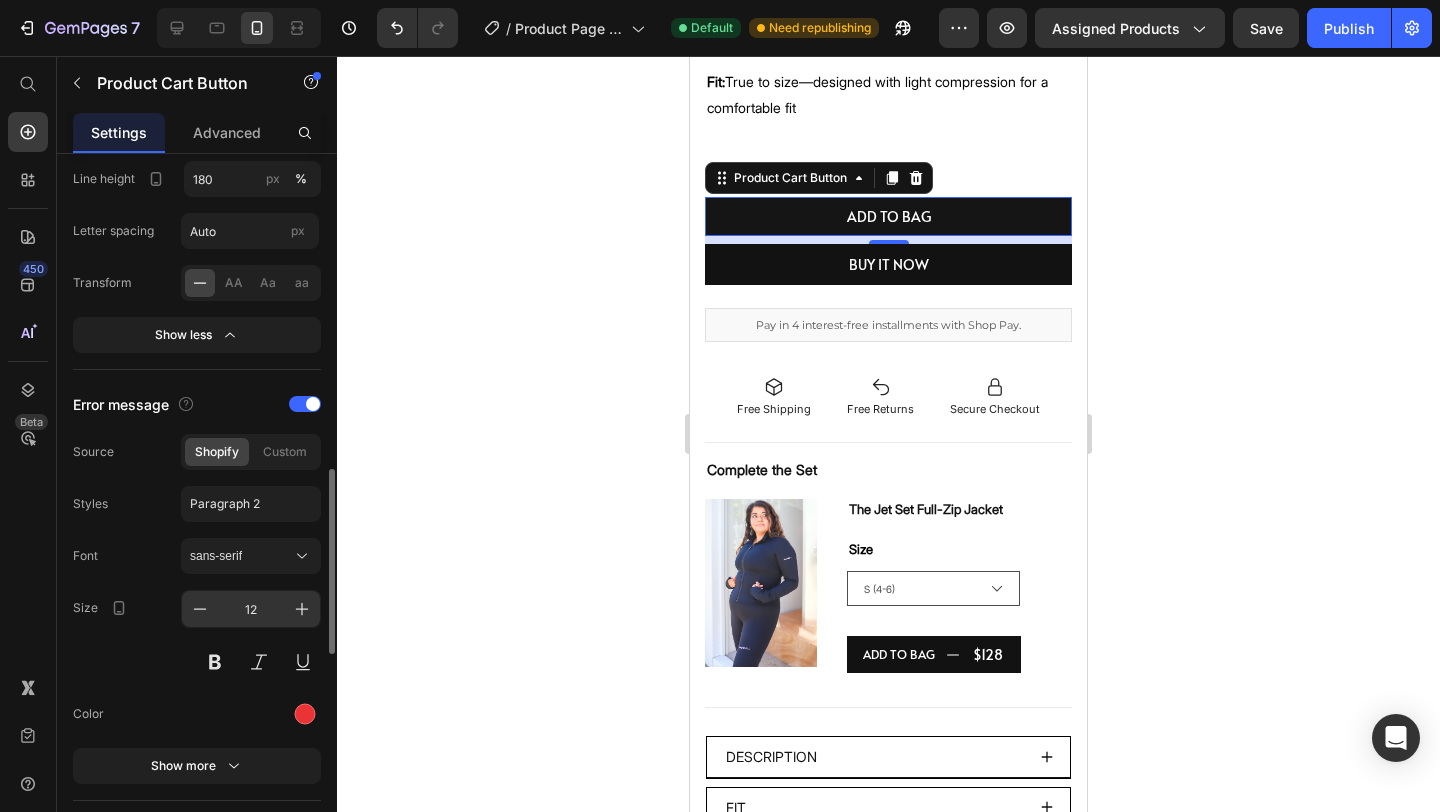scroll, scrollTop: 1446, scrollLeft: 0, axis: vertical 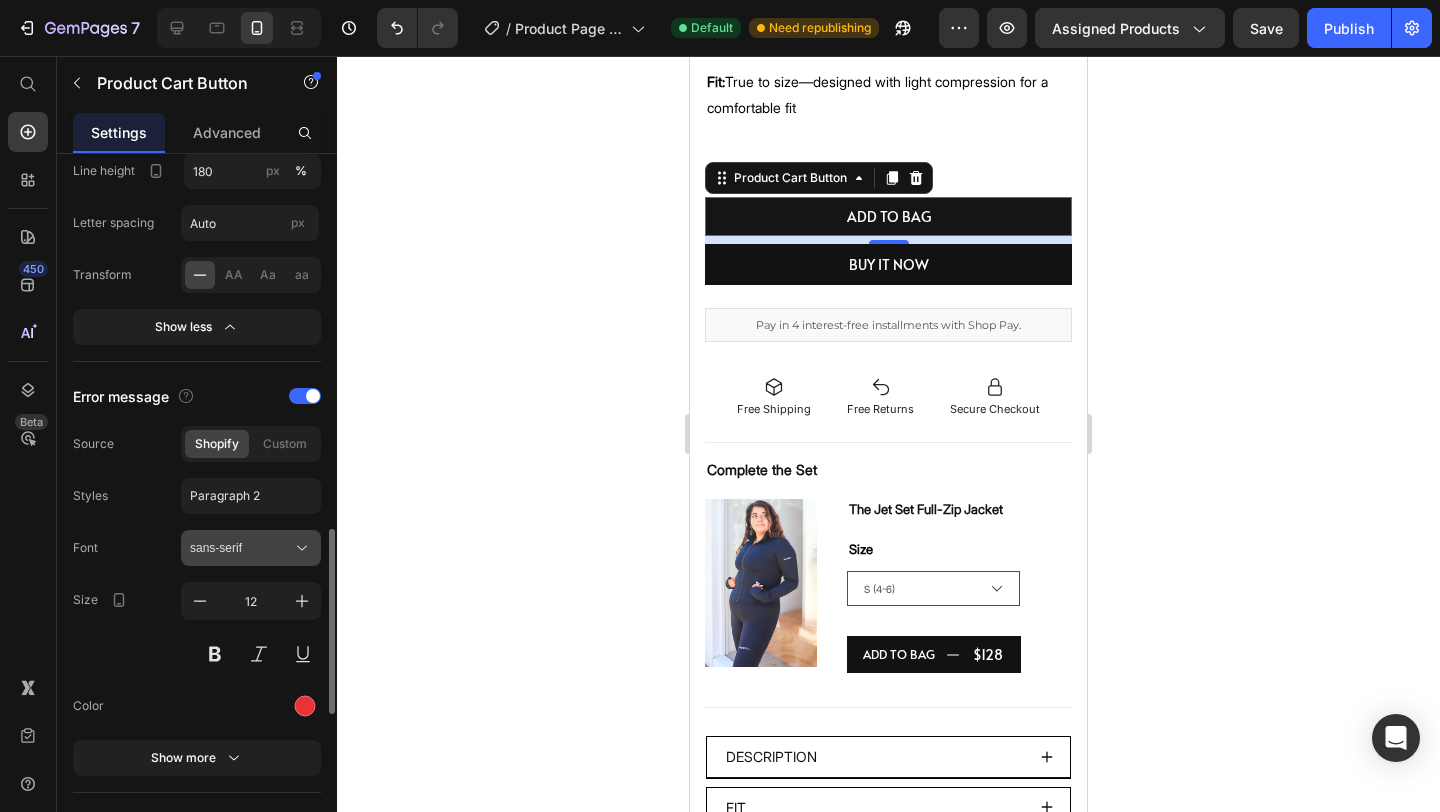 click on "sans-serif" at bounding box center (241, 548) 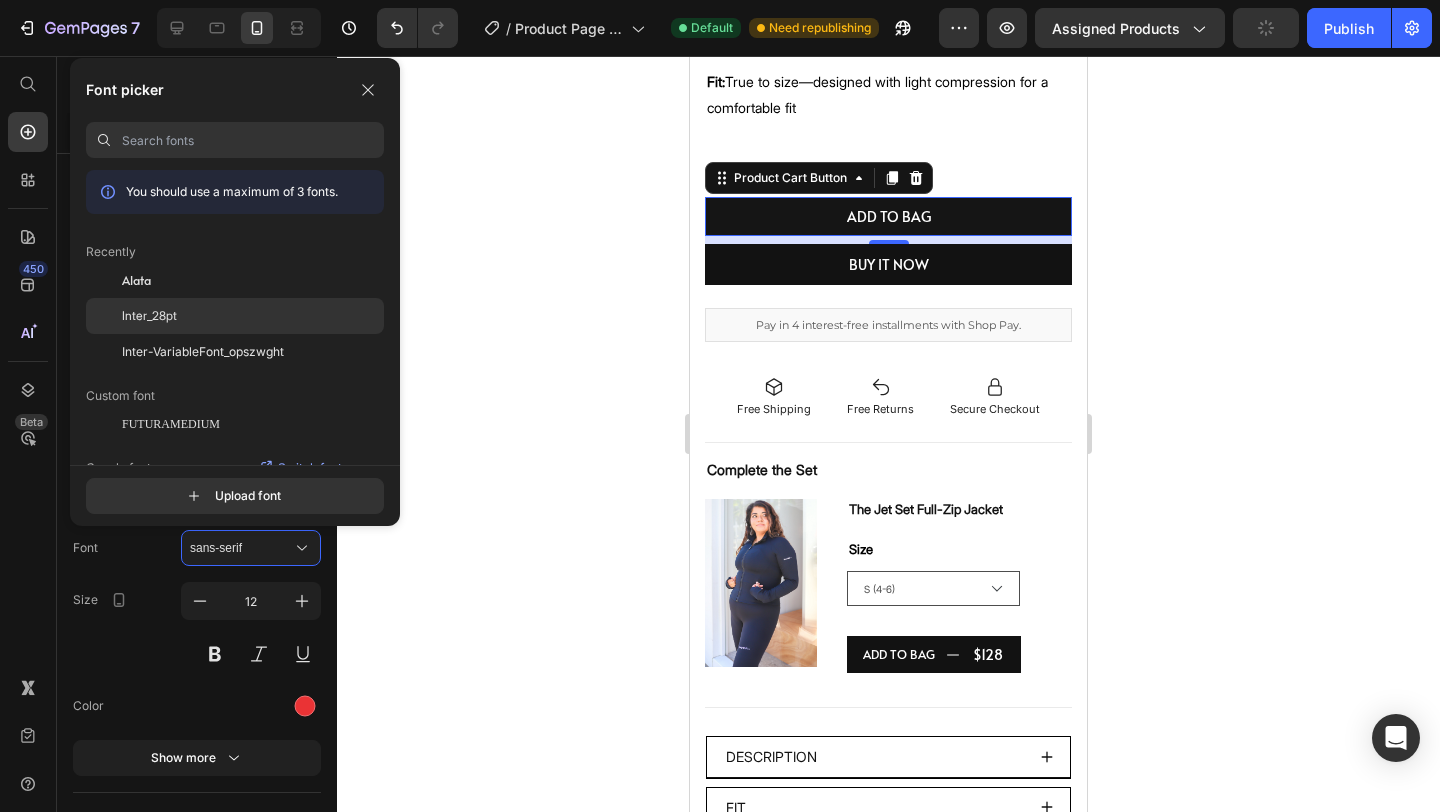 click on "Inter_28pt" 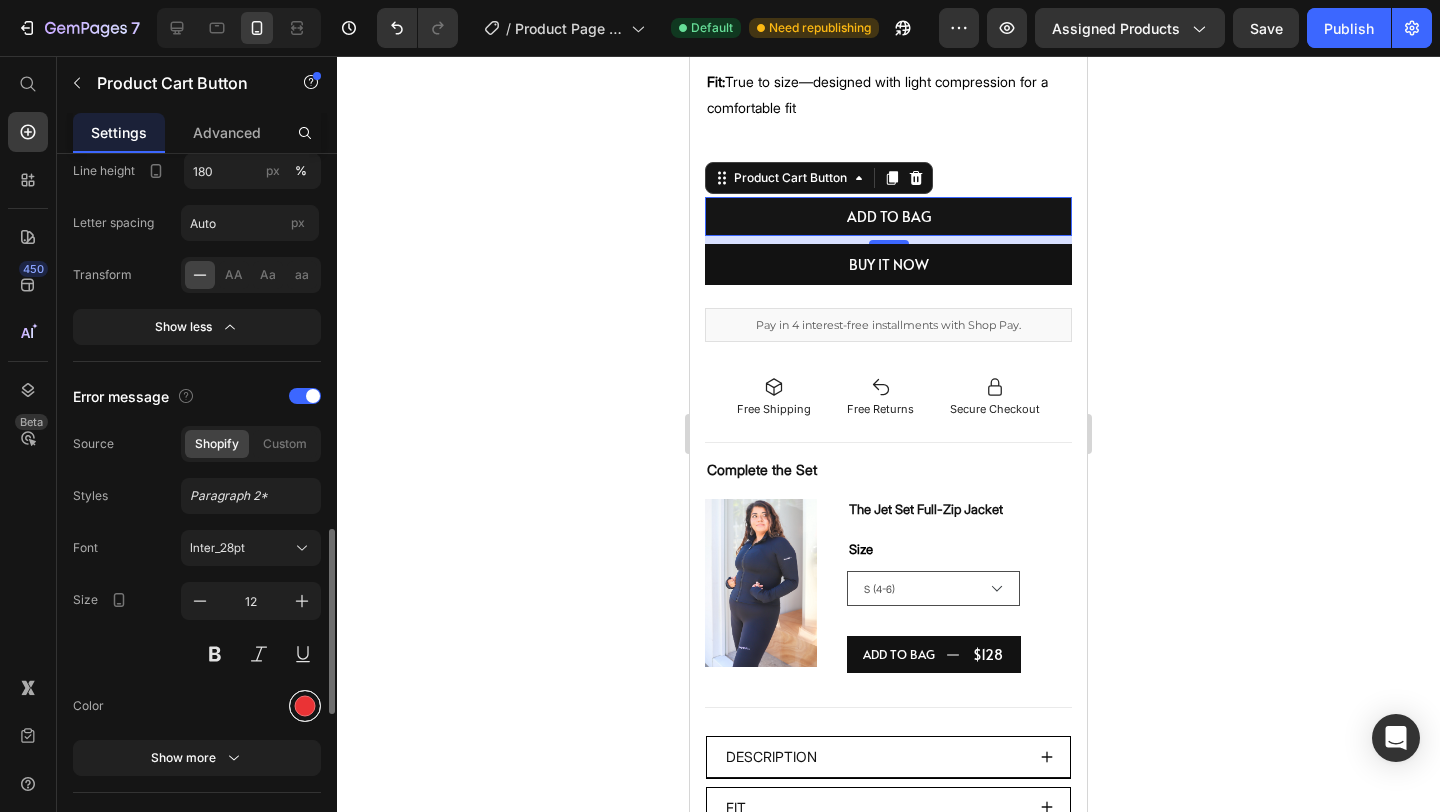 click at bounding box center (305, 706) 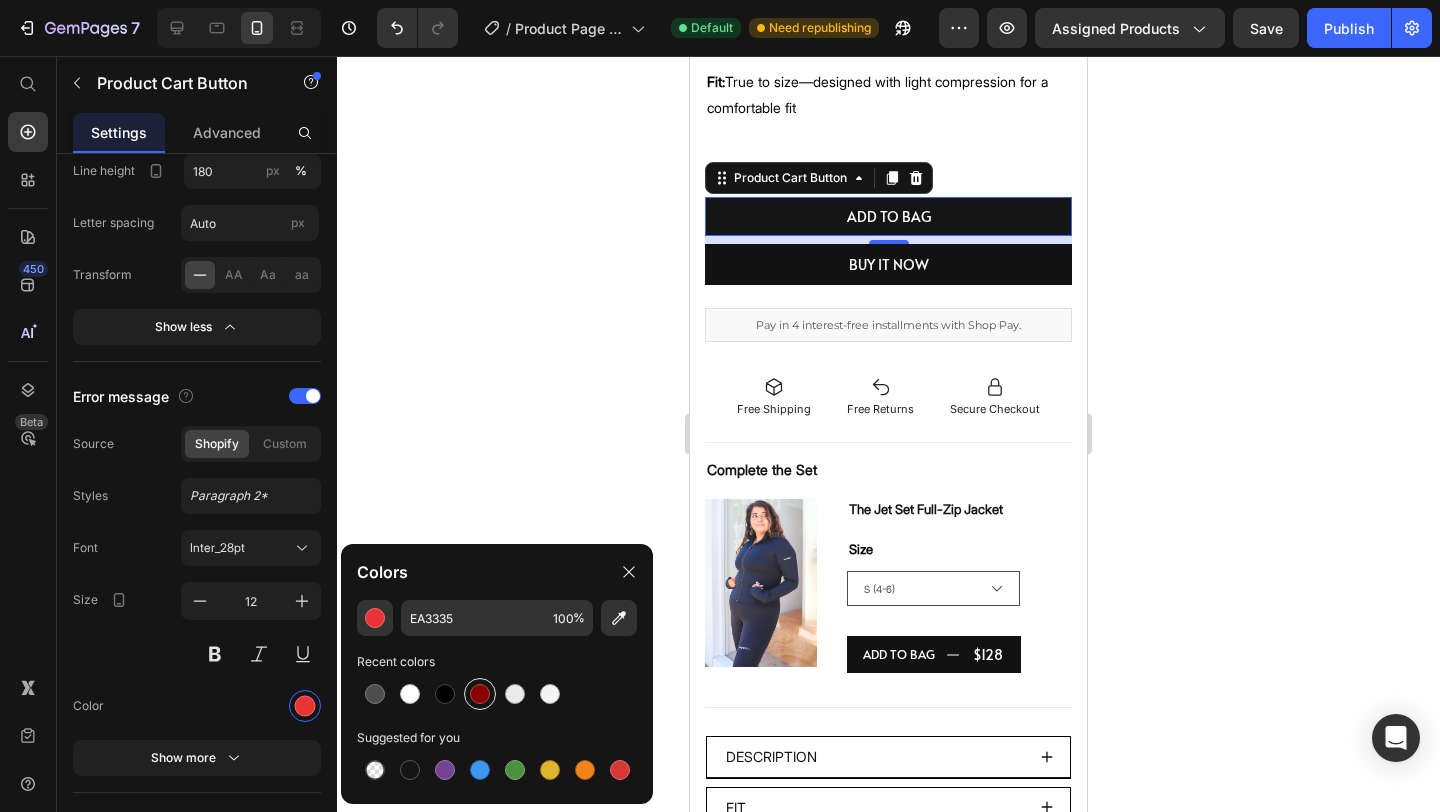 click at bounding box center [480, 694] 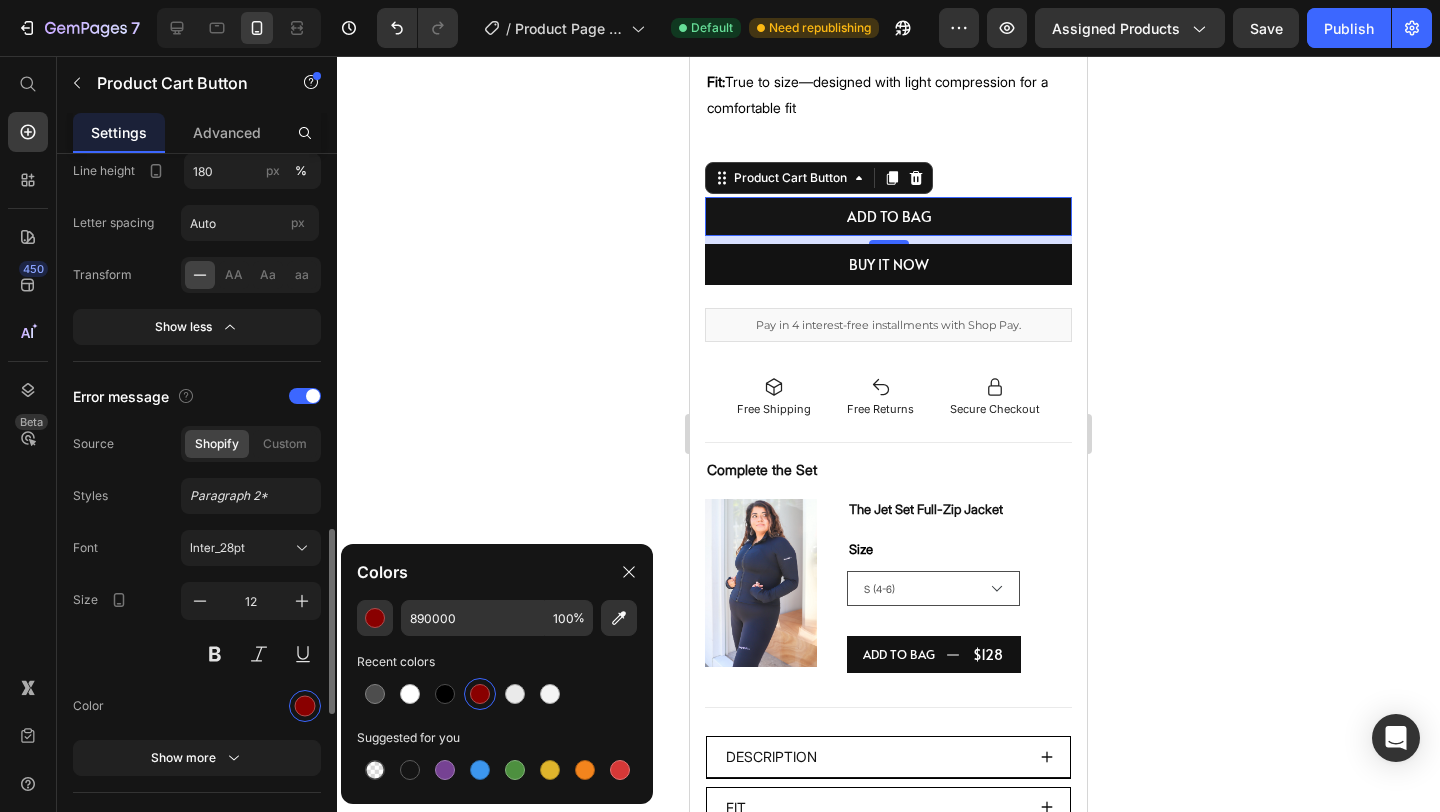 click on "Color" at bounding box center (197, 706) 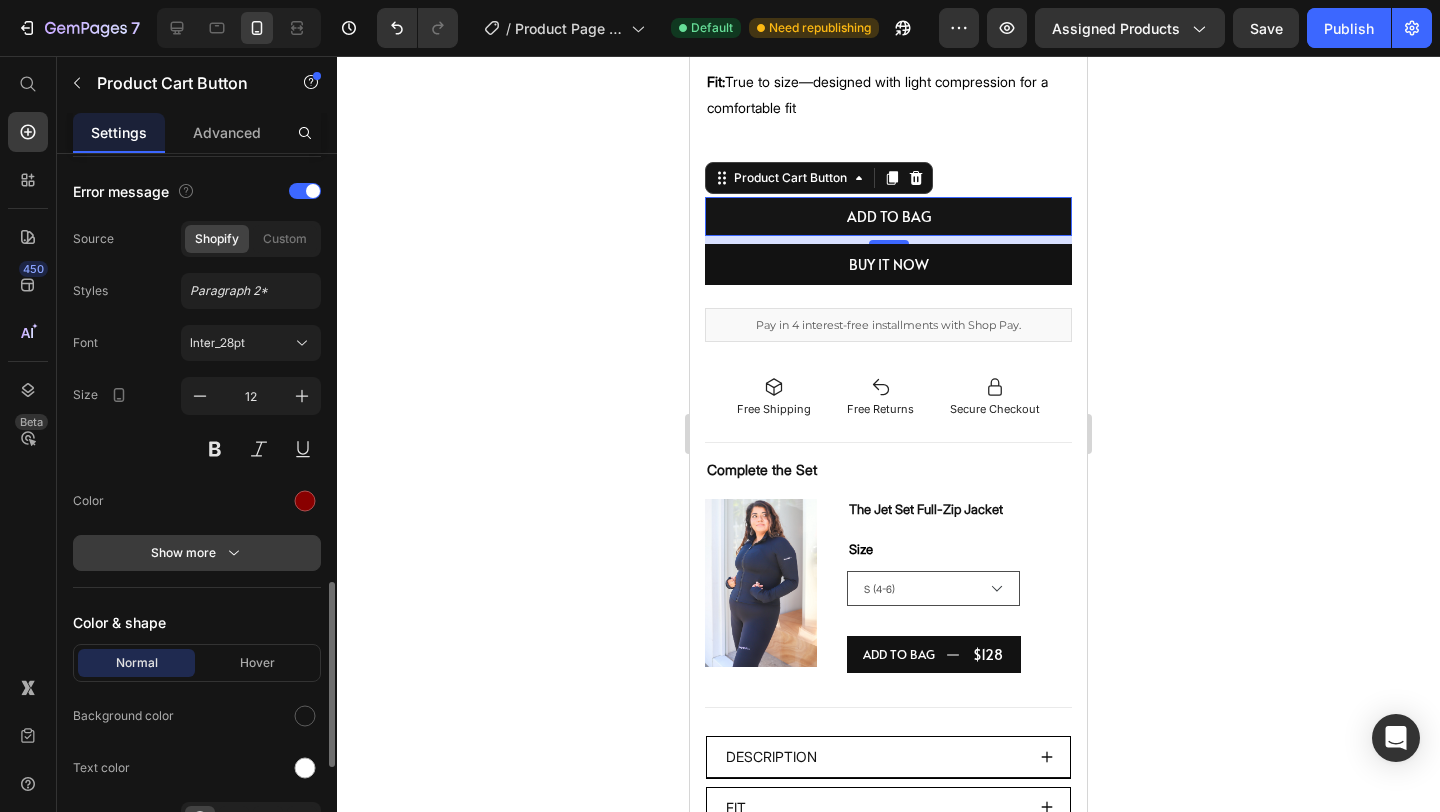 click on "Show more" at bounding box center [197, 553] 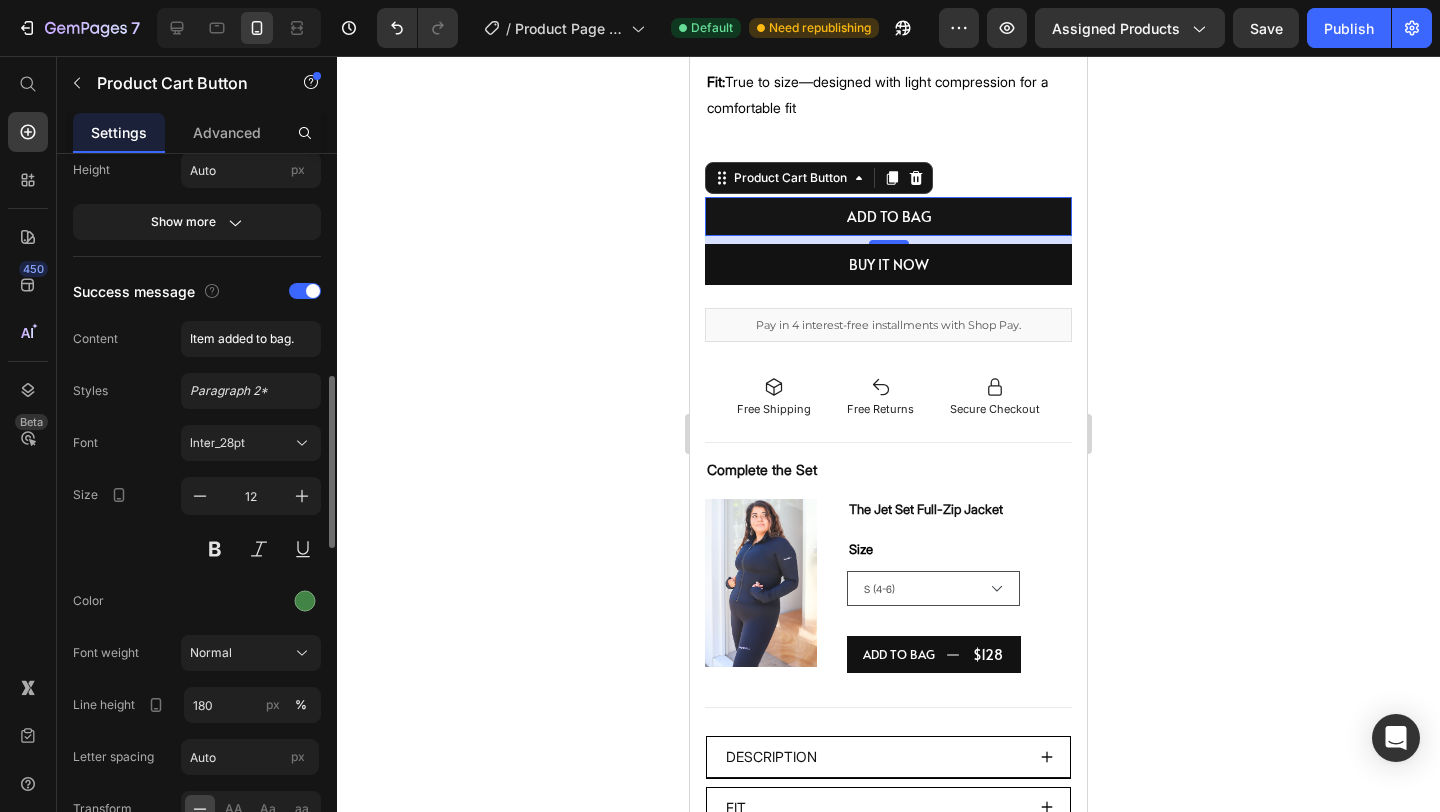 scroll, scrollTop: 901, scrollLeft: 0, axis: vertical 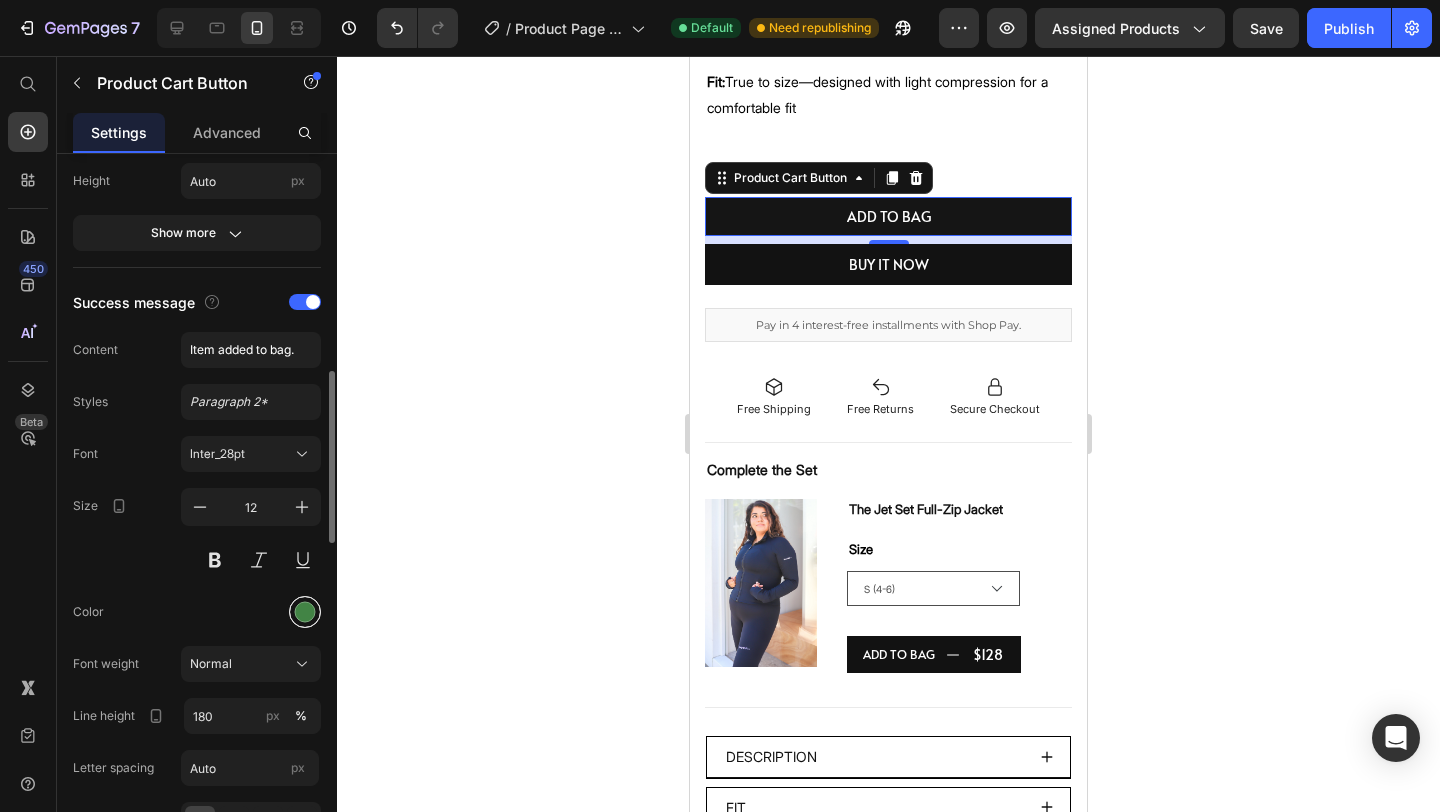 click at bounding box center [305, 612] 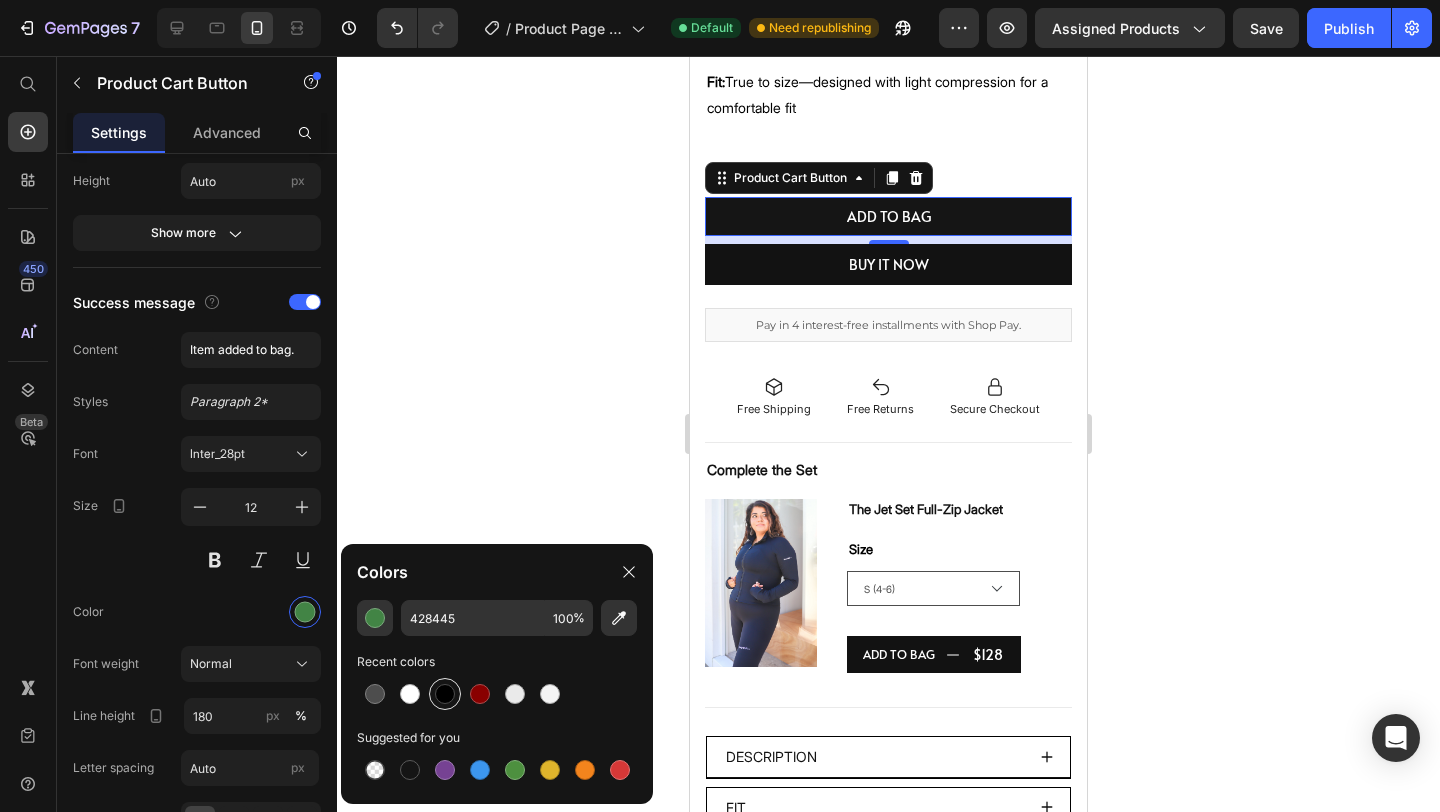 click at bounding box center (445, 694) 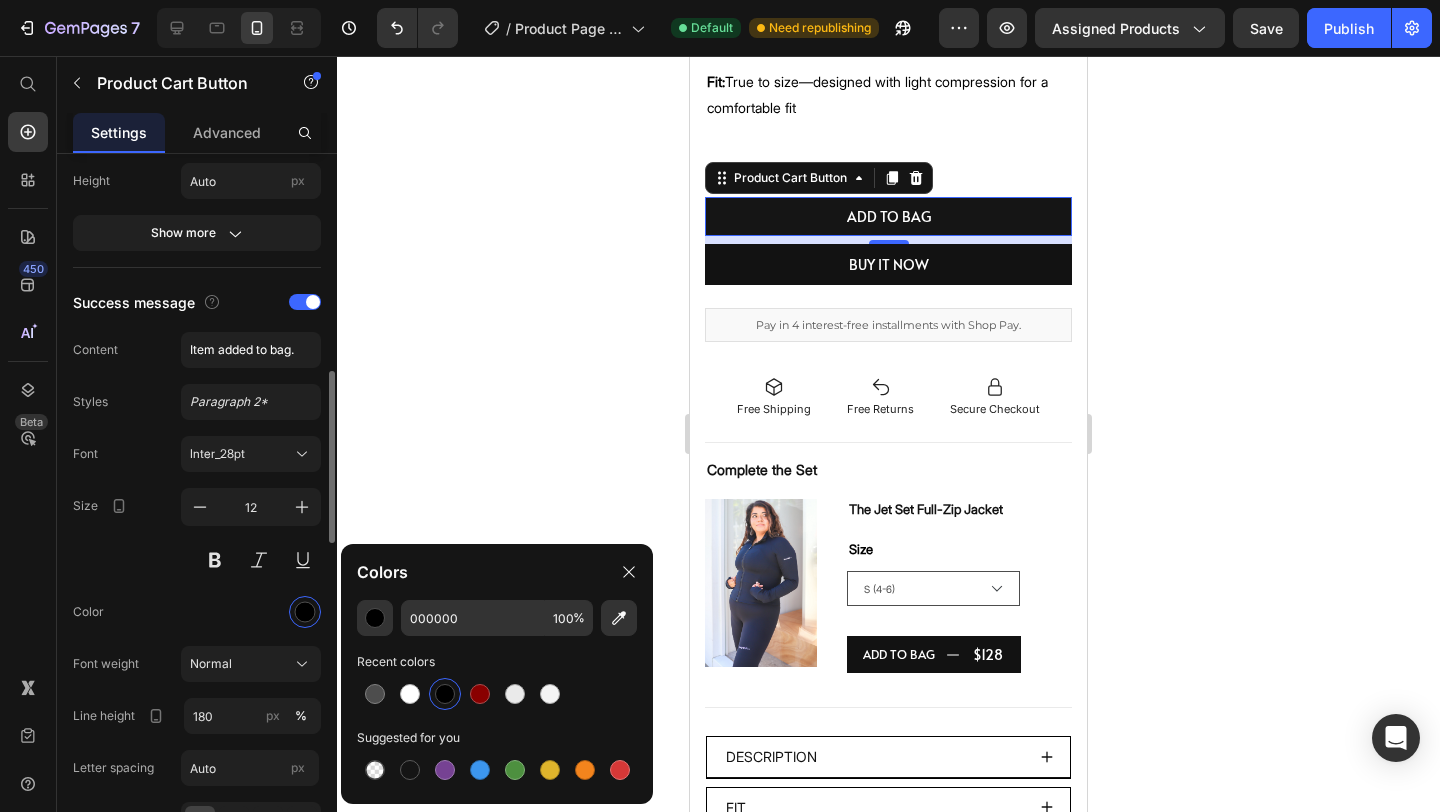click at bounding box center (251, 612) 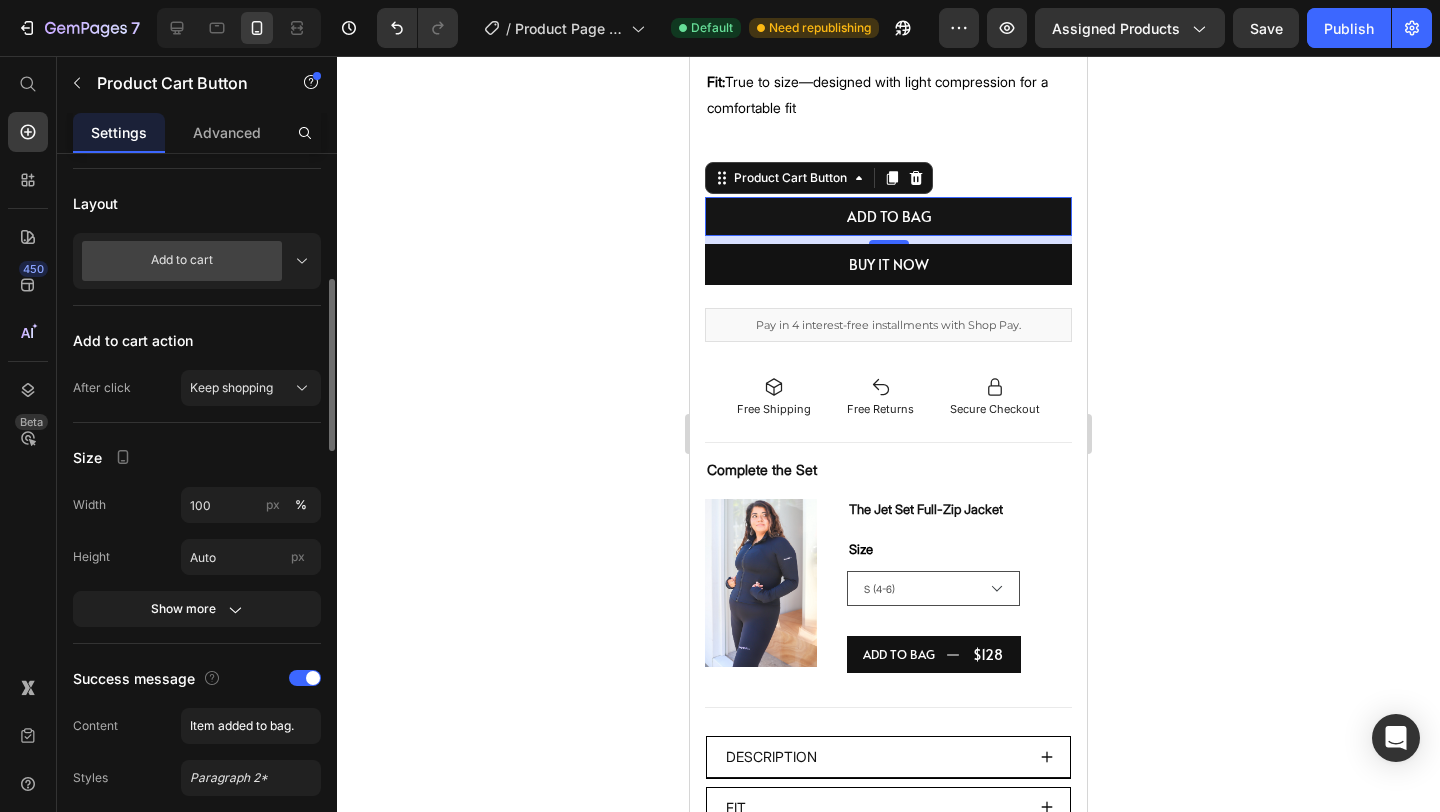 scroll, scrollTop: 514, scrollLeft: 0, axis: vertical 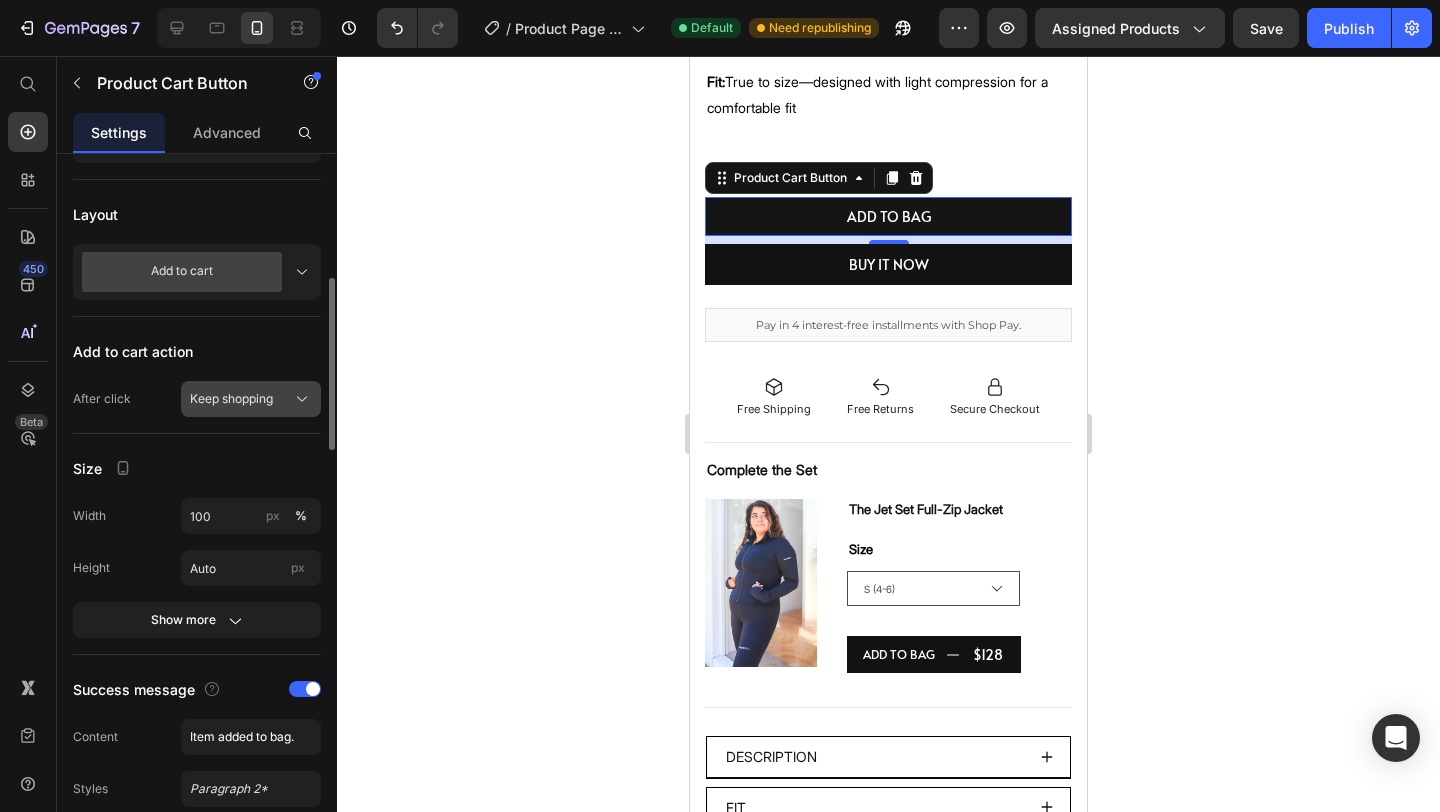 click on "Keep shopping" at bounding box center (231, 399) 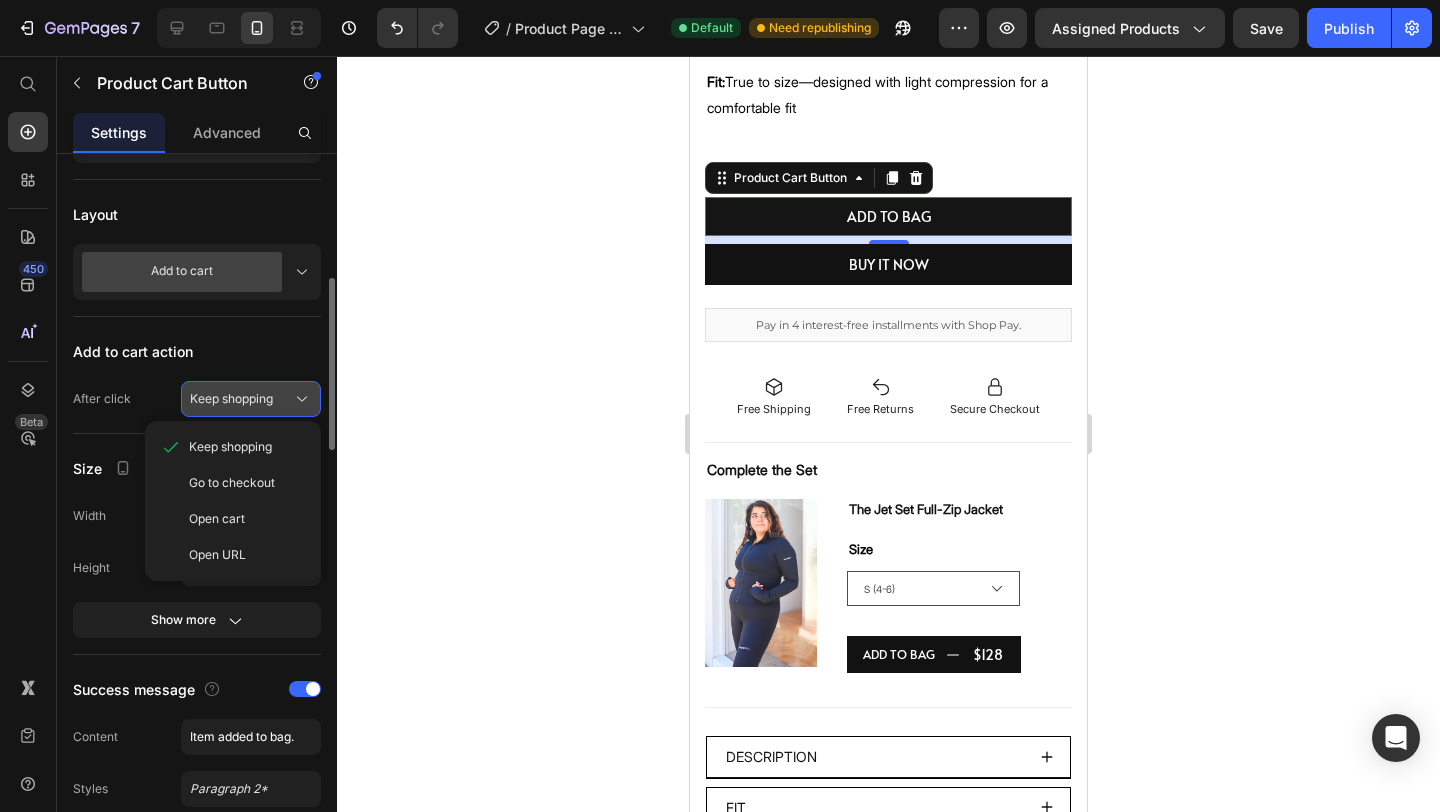 click on "Keep shopping" at bounding box center (231, 399) 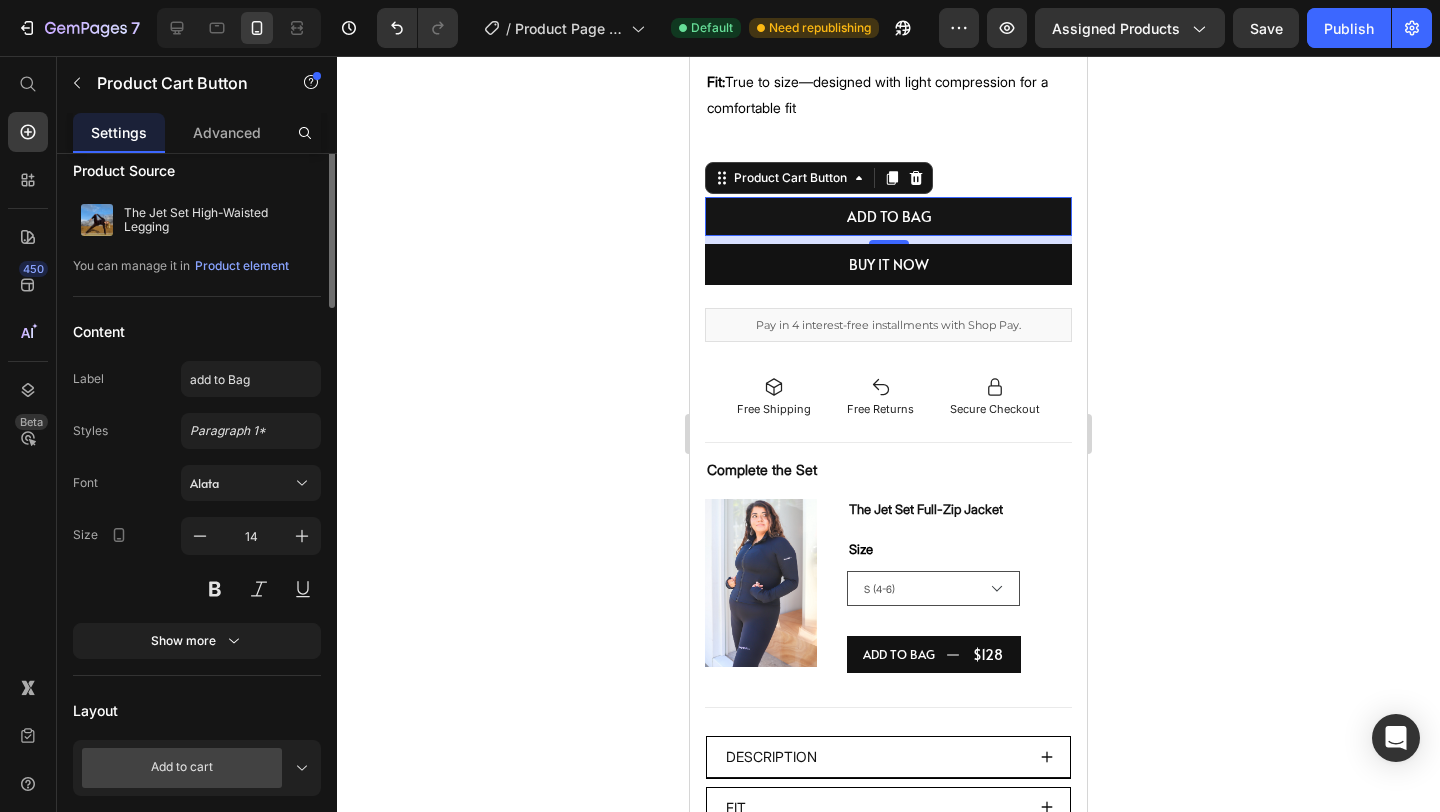 scroll, scrollTop: 0, scrollLeft: 0, axis: both 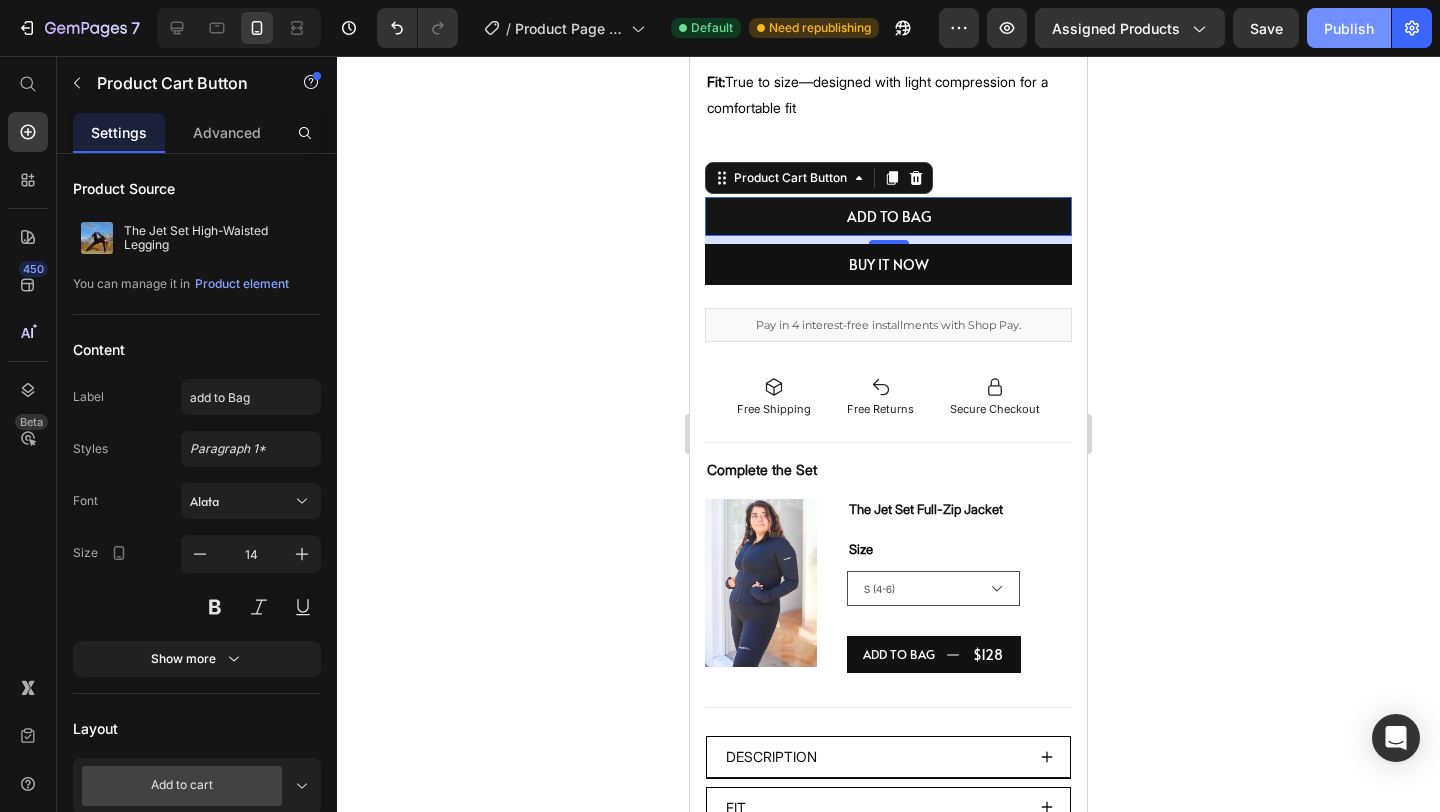 click on "Publish" at bounding box center [1349, 28] 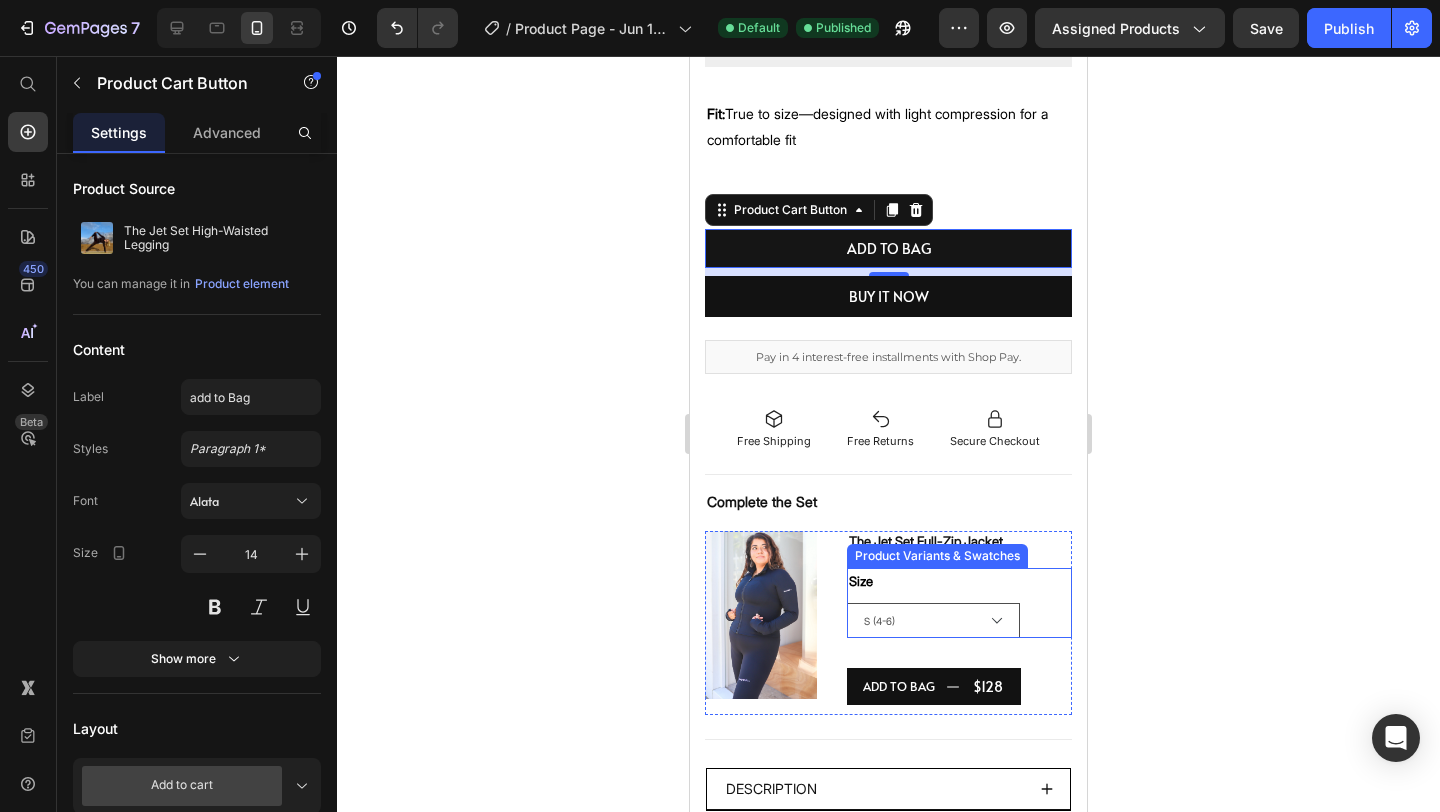 scroll, scrollTop: 950, scrollLeft: 0, axis: vertical 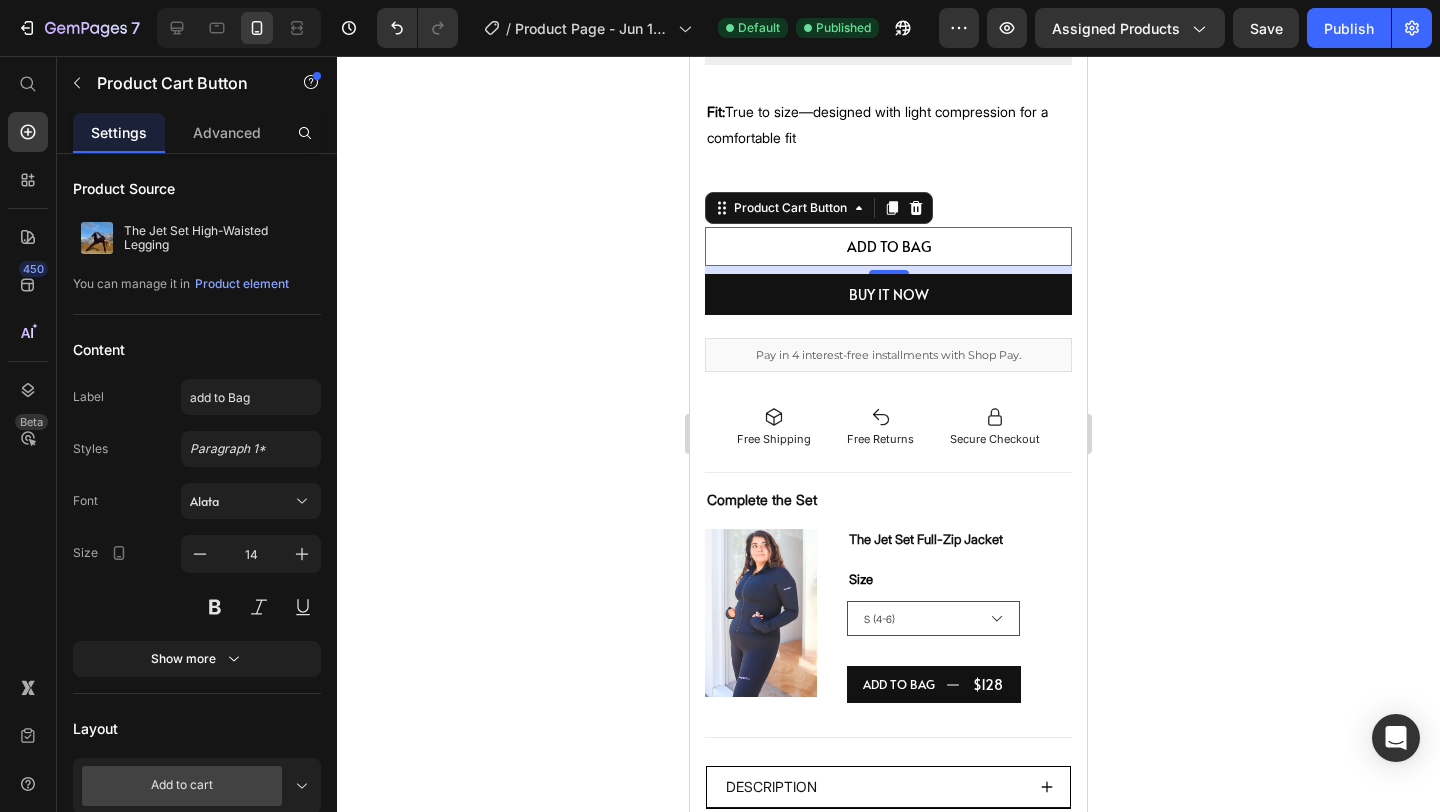 click on "add to Bag" at bounding box center [888, 246] 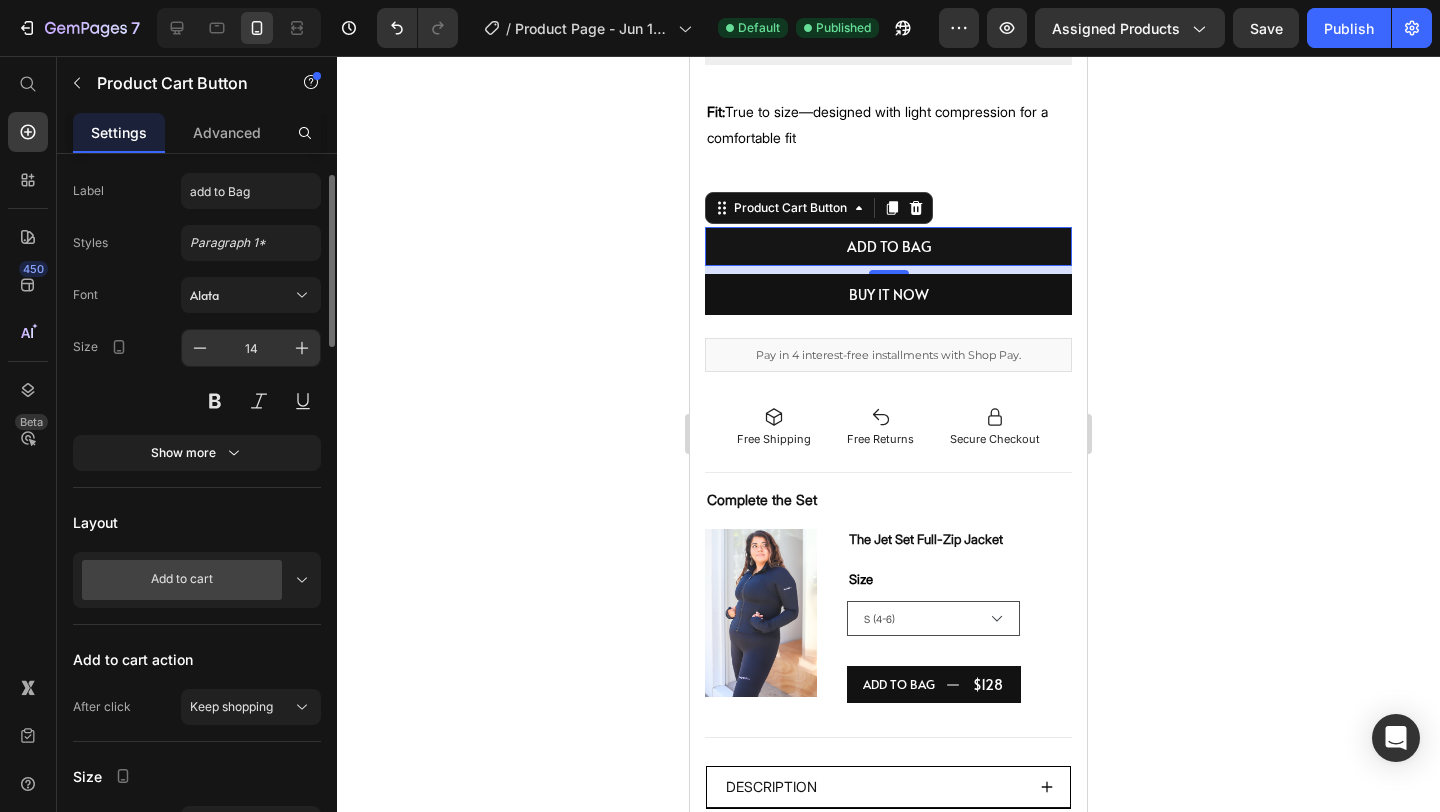 scroll, scrollTop: 228, scrollLeft: 0, axis: vertical 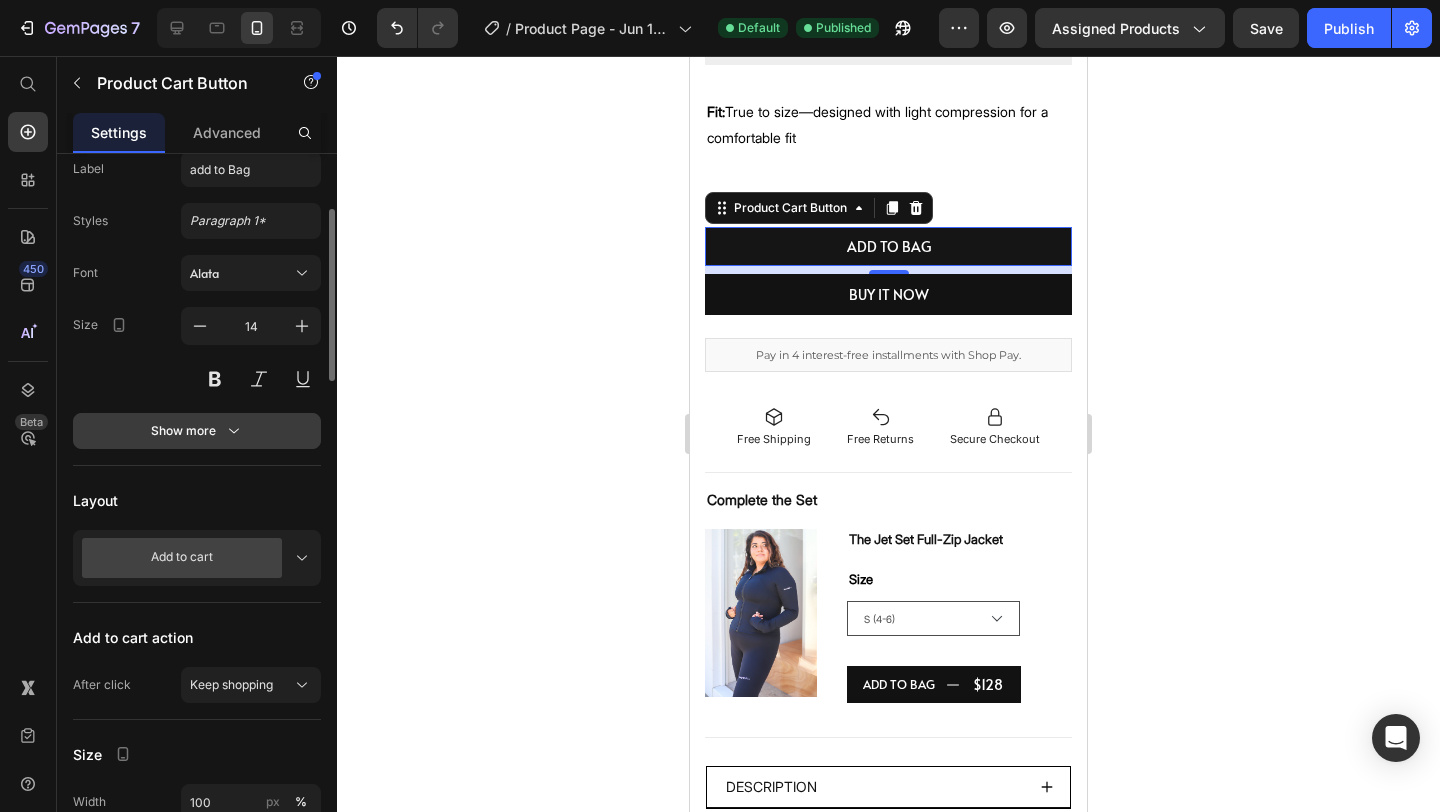 click on "Show more" at bounding box center [197, 431] 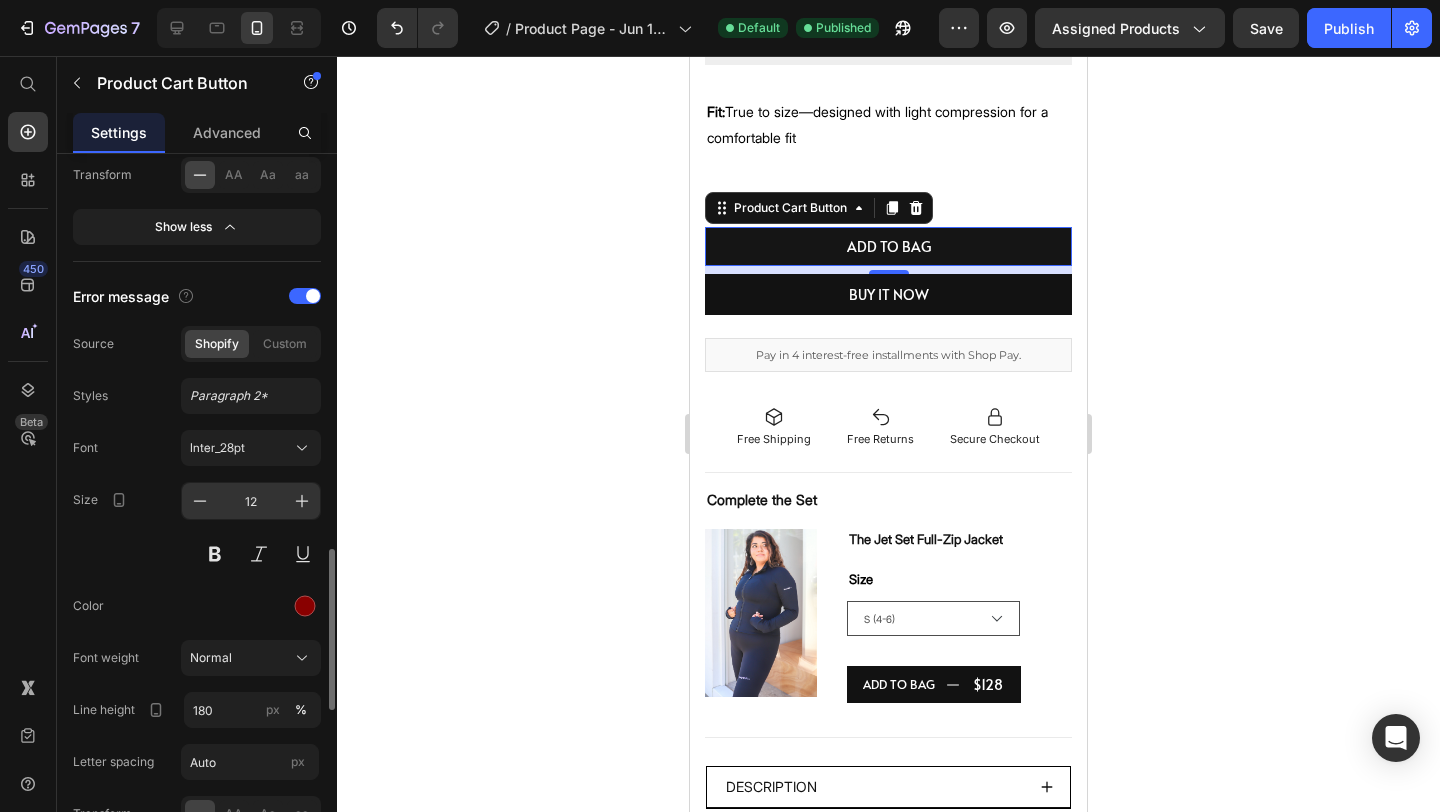 scroll, scrollTop: 1750, scrollLeft: 0, axis: vertical 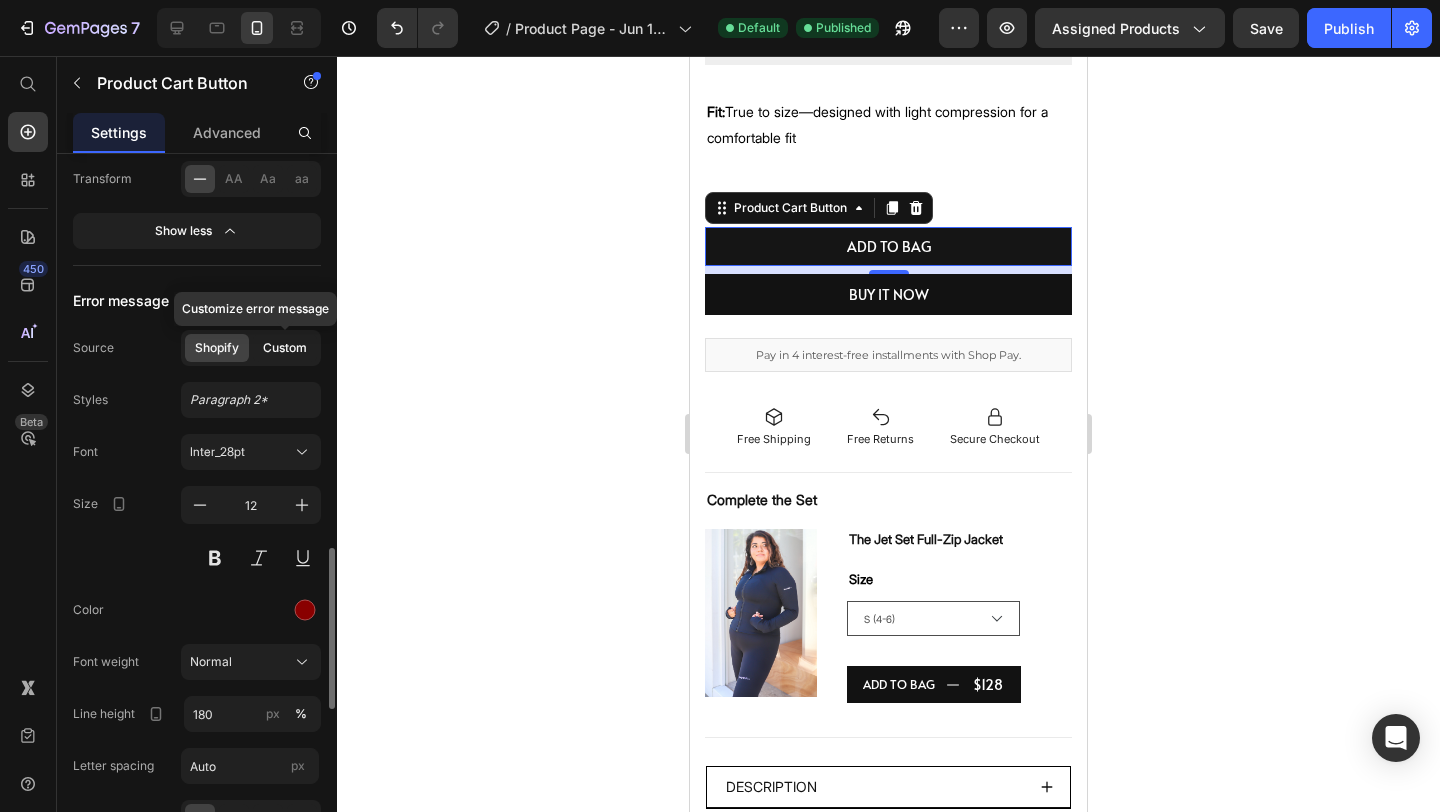 click on "Custom" 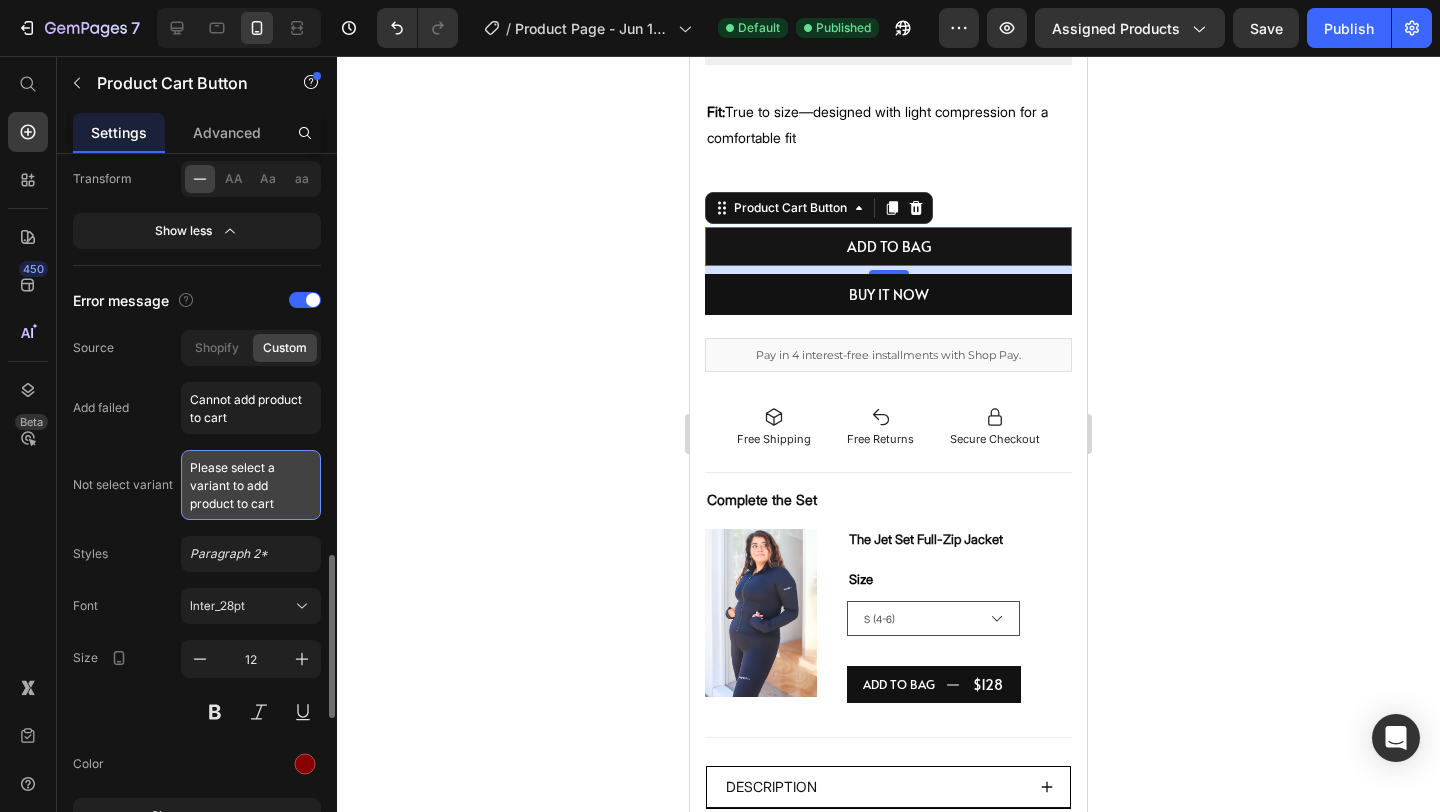 click on "Please select a variant to add product to cart" at bounding box center [251, 485] 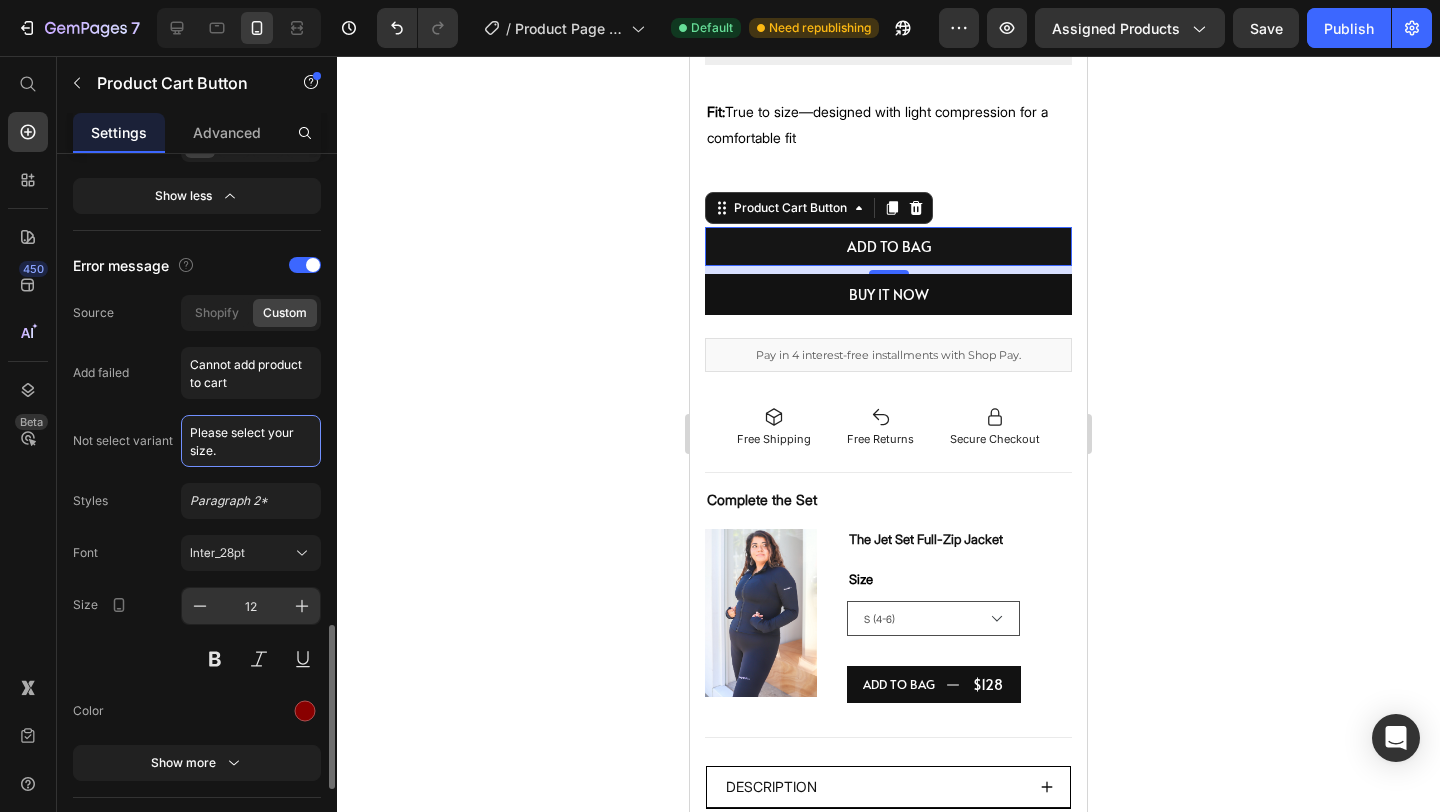 scroll, scrollTop: 1841, scrollLeft: 0, axis: vertical 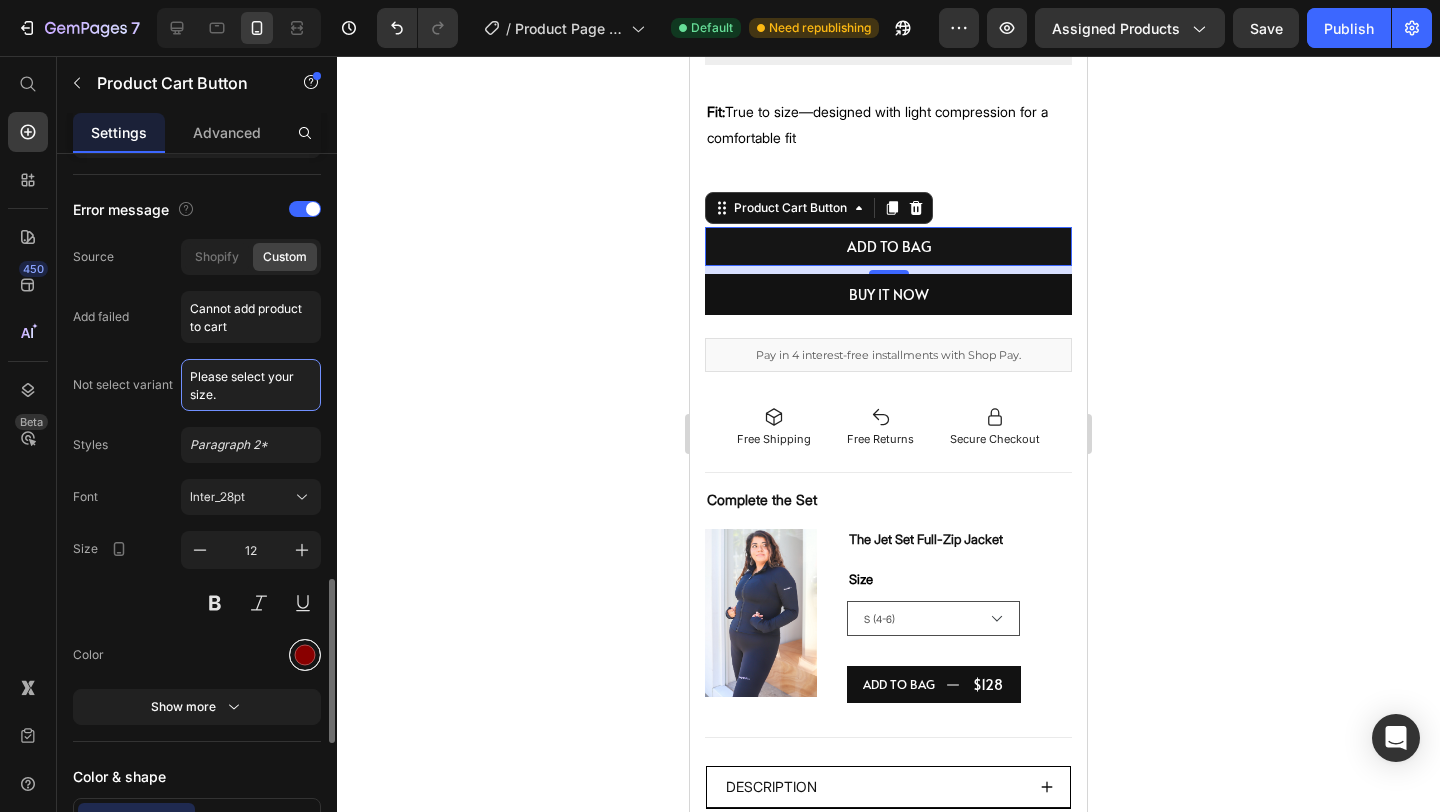 type on "Please select your size." 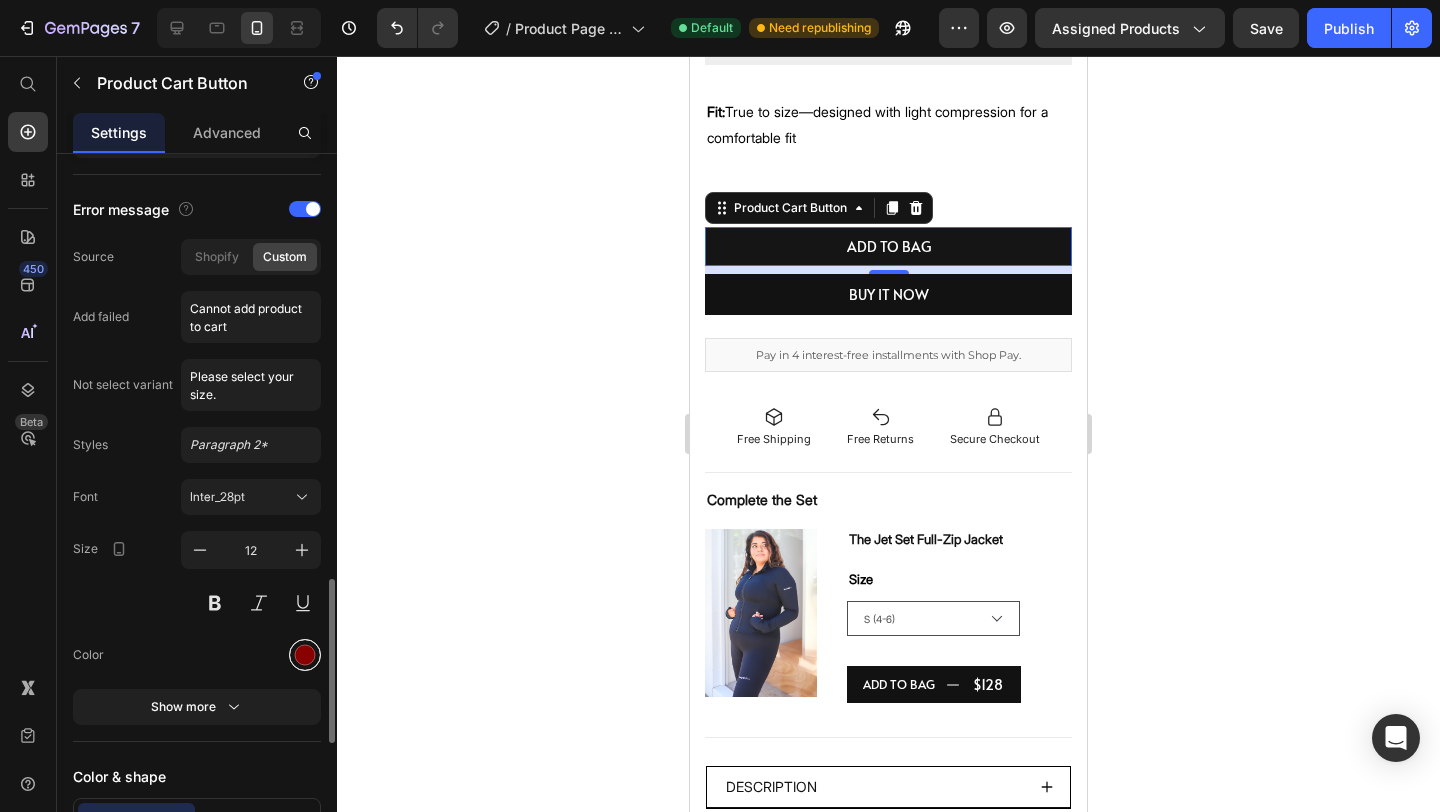 click at bounding box center (305, 655) 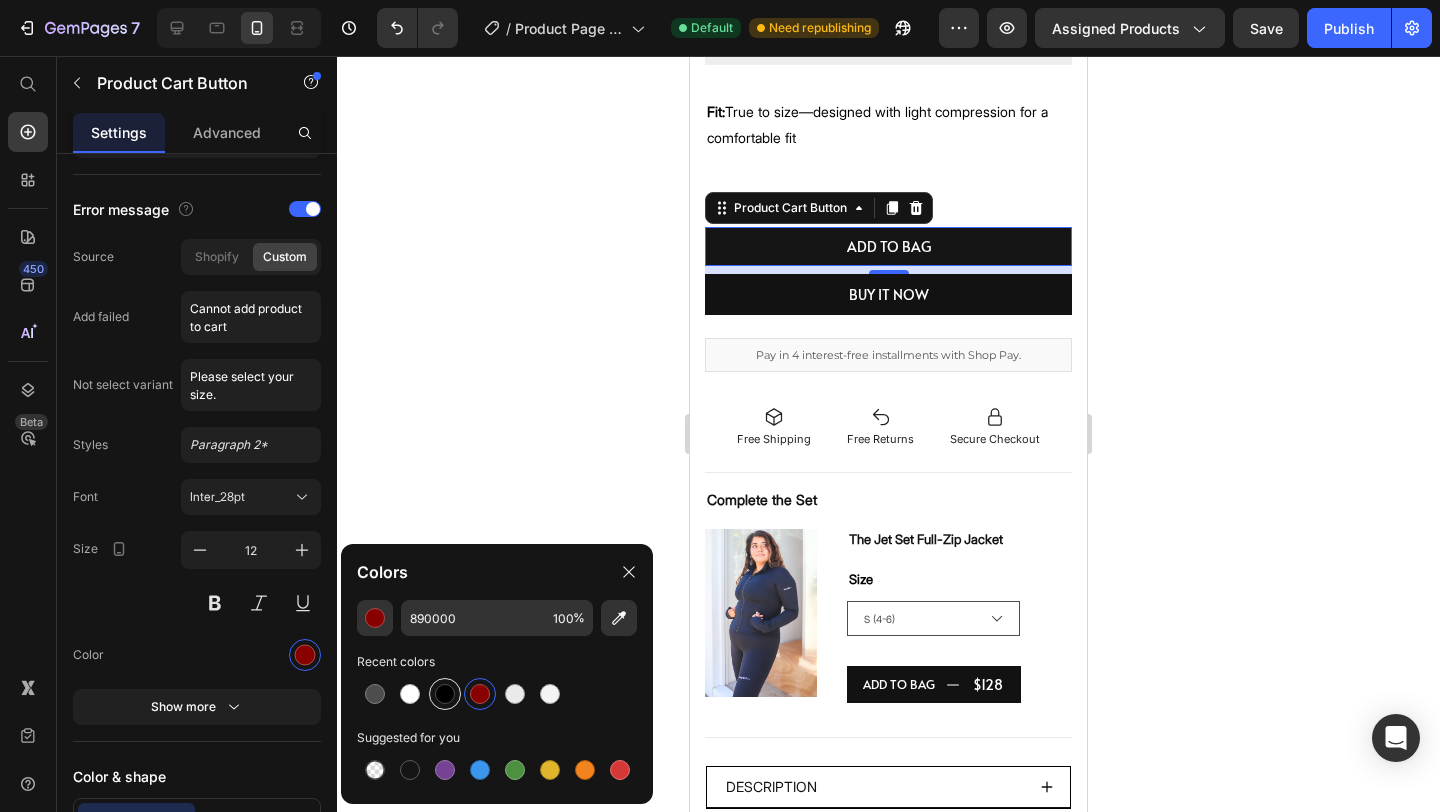 click at bounding box center (445, 694) 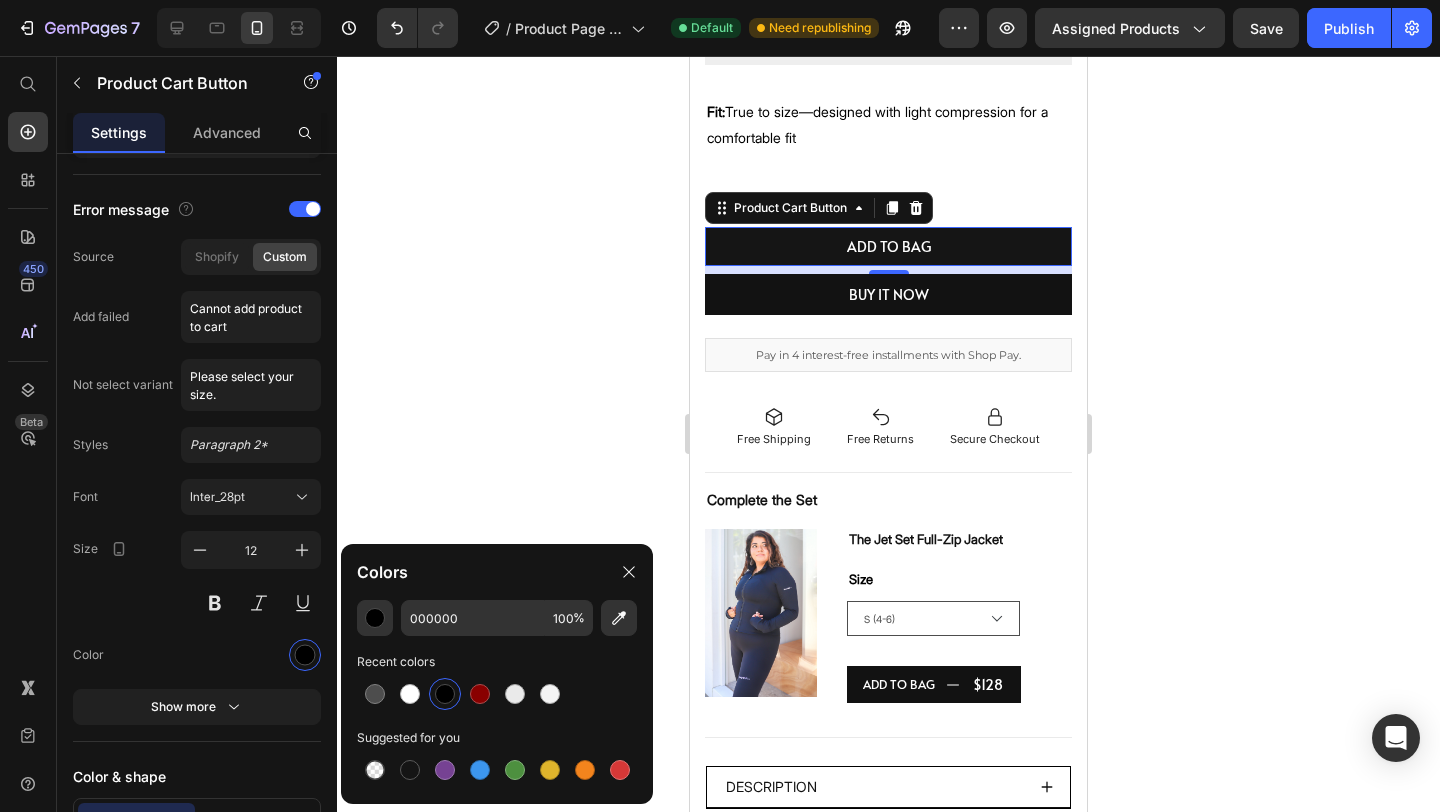 click 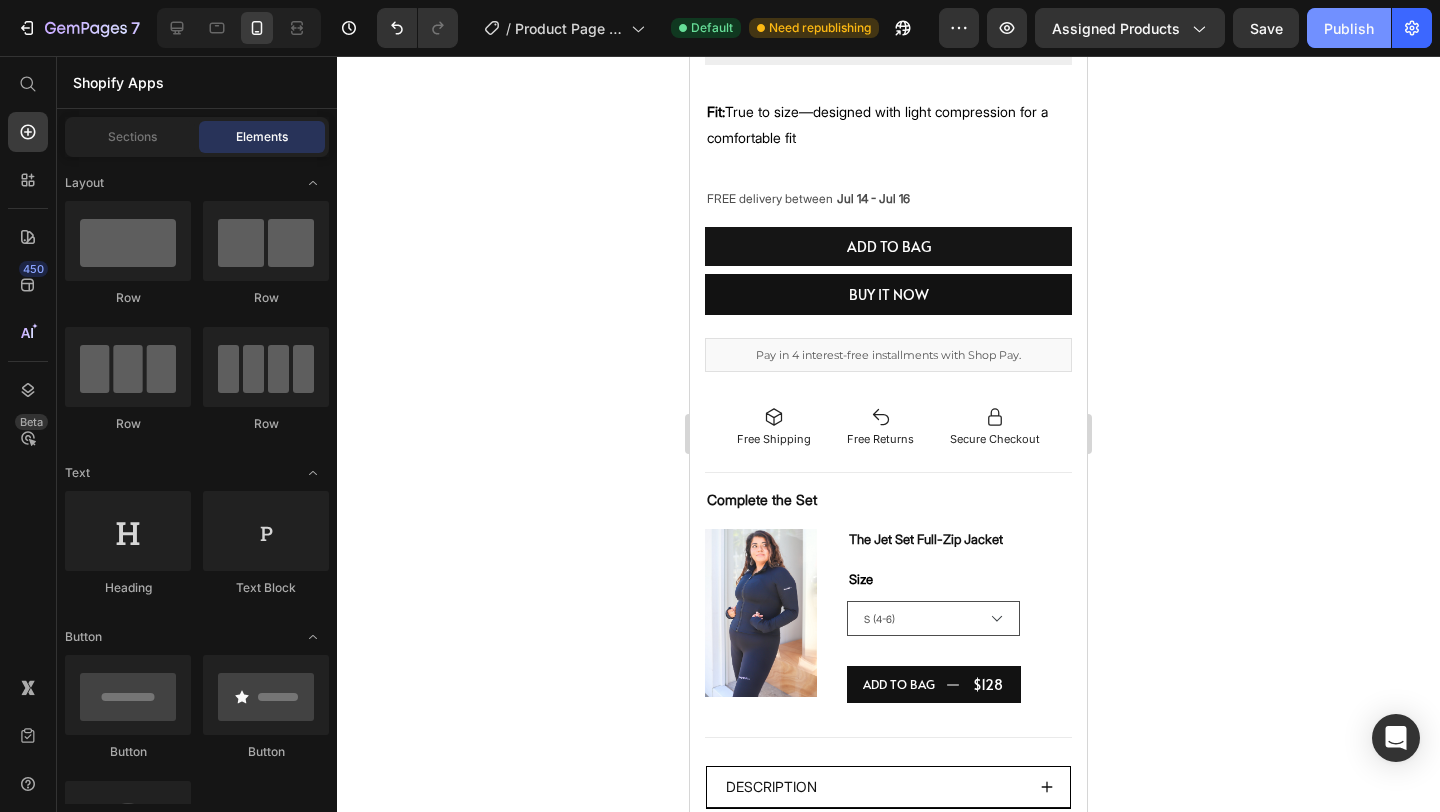click on "Publish" at bounding box center (1349, 28) 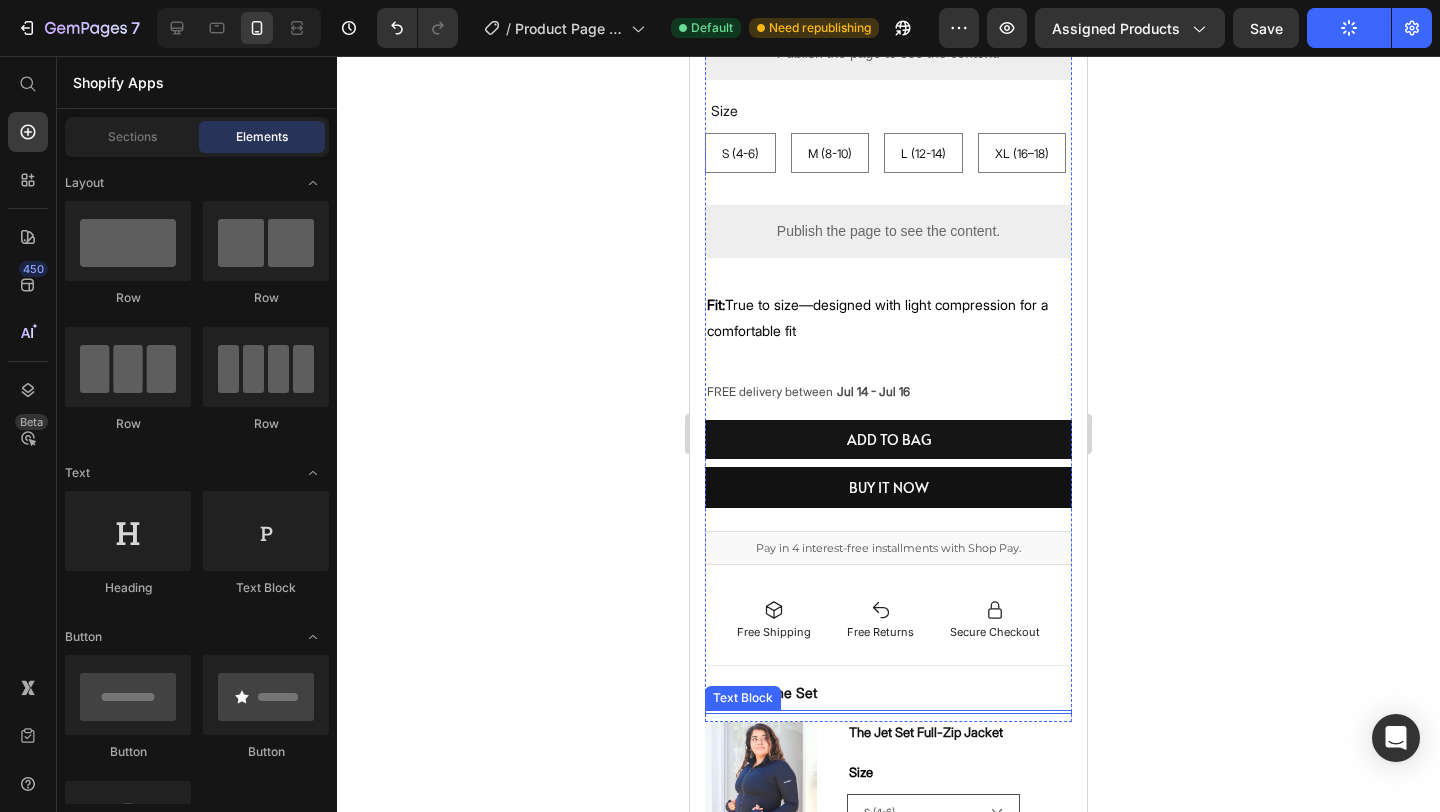 scroll, scrollTop: 729, scrollLeft: 0, axis: vertical 